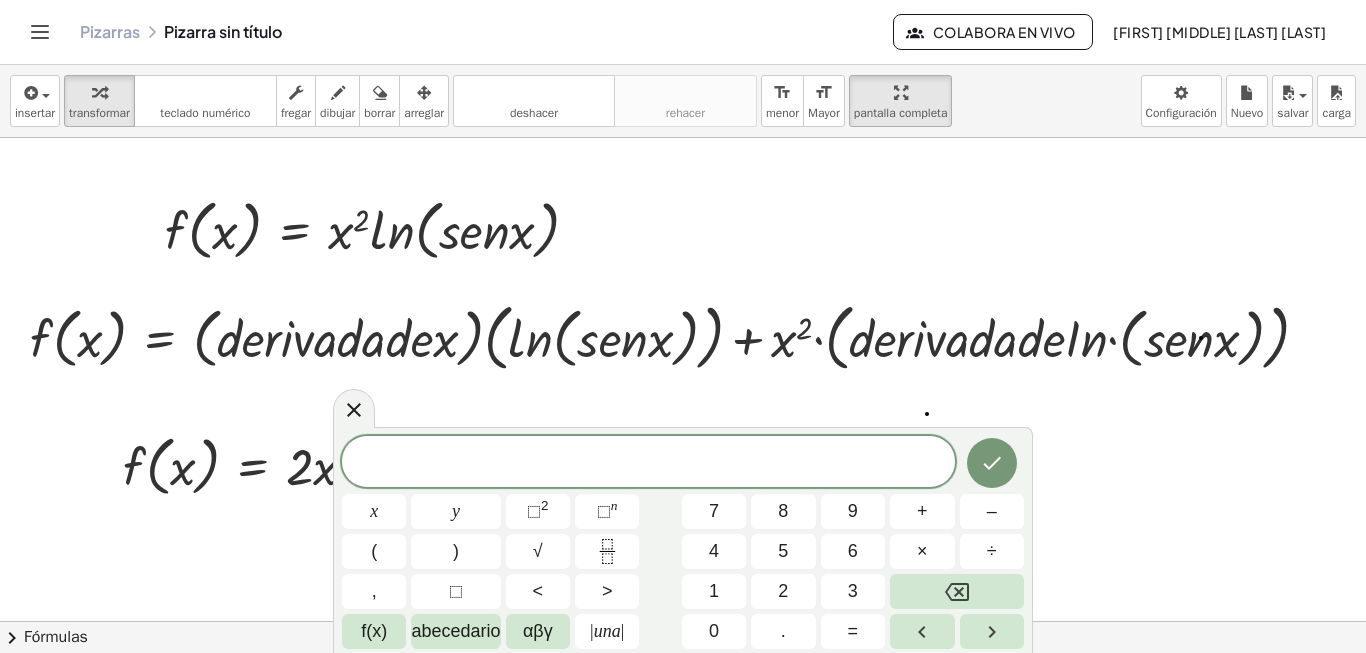 scroll, scrollTop: 0, scrollLeft: 0, axis: both 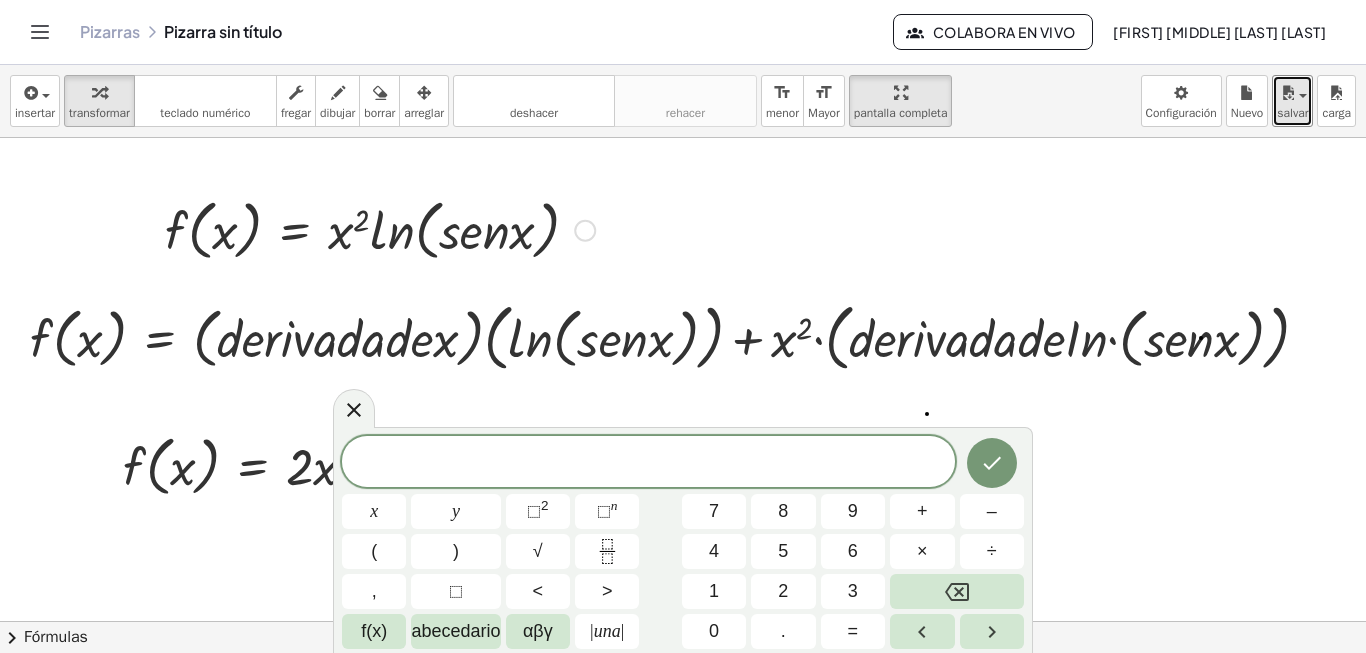 click at bounding box center (380, 229) 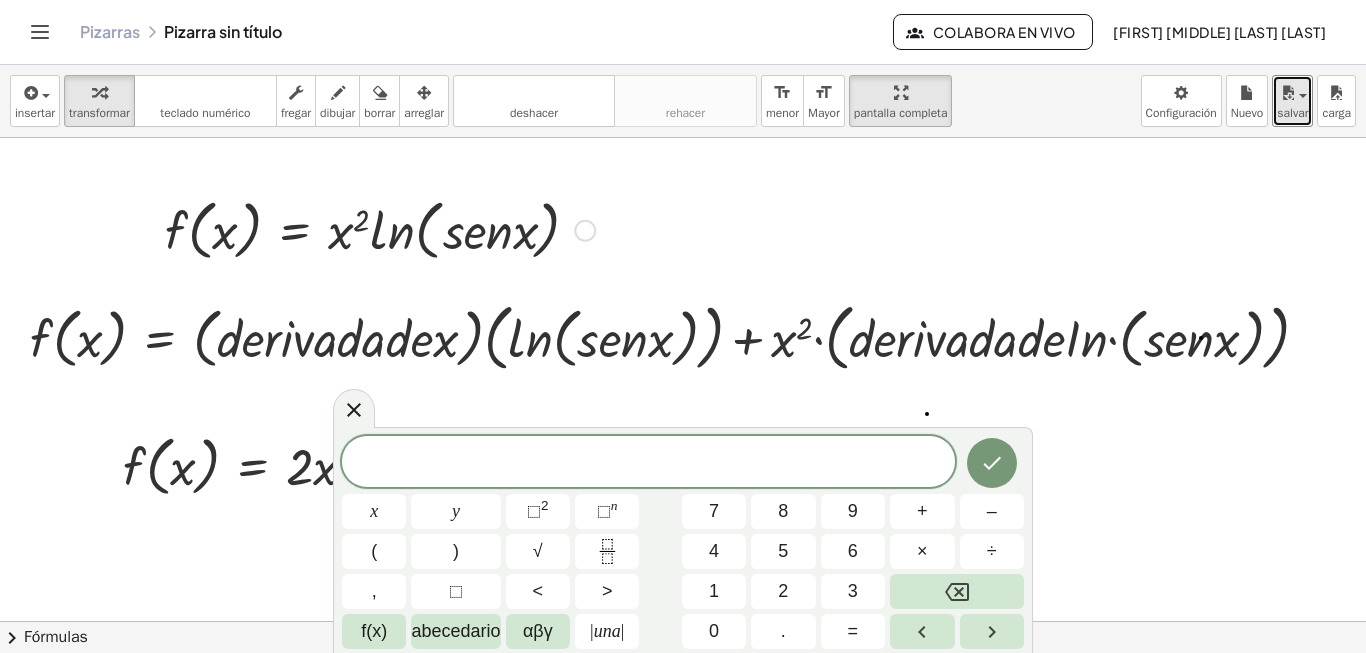 click at bounding box center [585, 231] 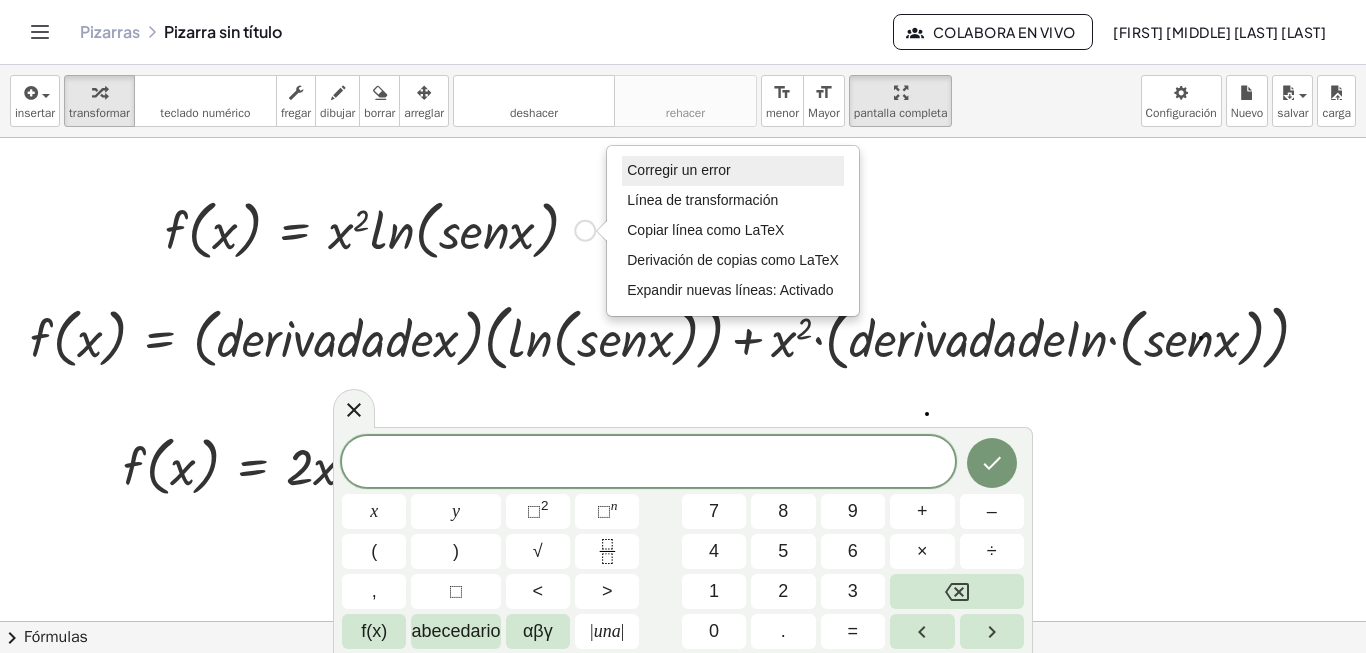 click on "Corregir un error" at bounding box center [678, 170] 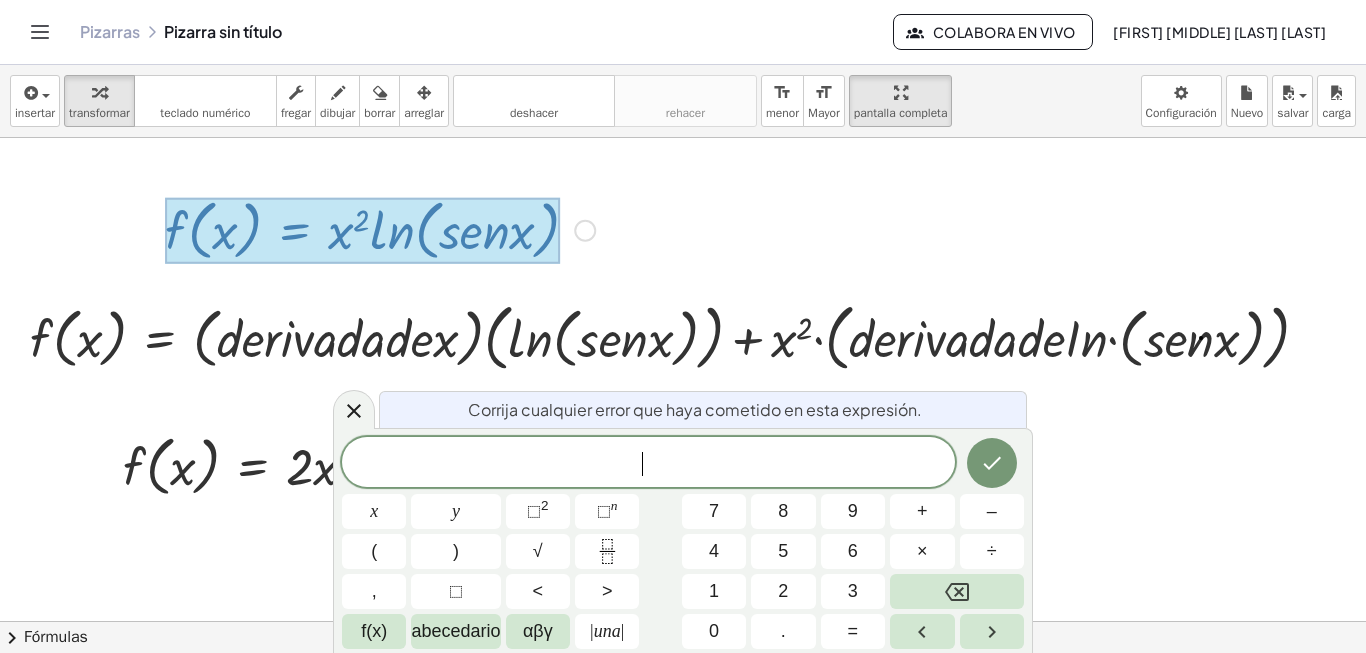 click at bounding box center [362, 231] 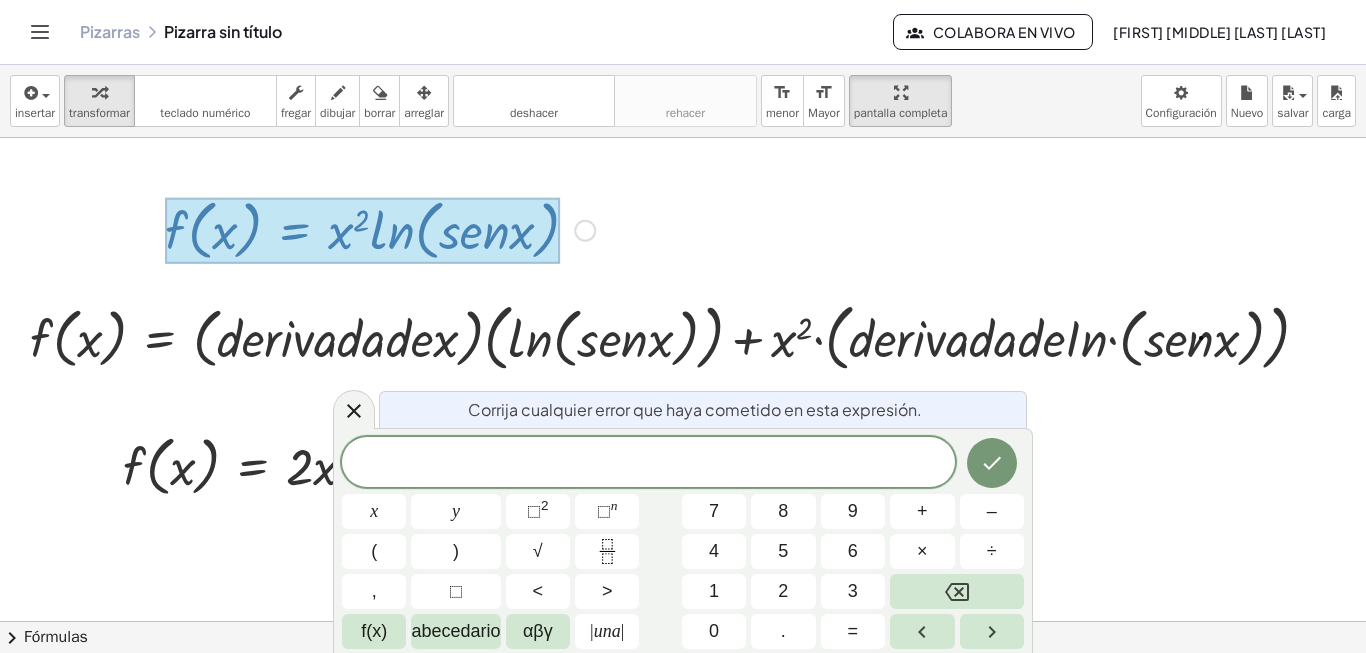 click on "Fix a mistake Transform line Copy line as LaTeX Copy derivation as LaTeX Expand new lines: On" at bounding box center (585, 231) 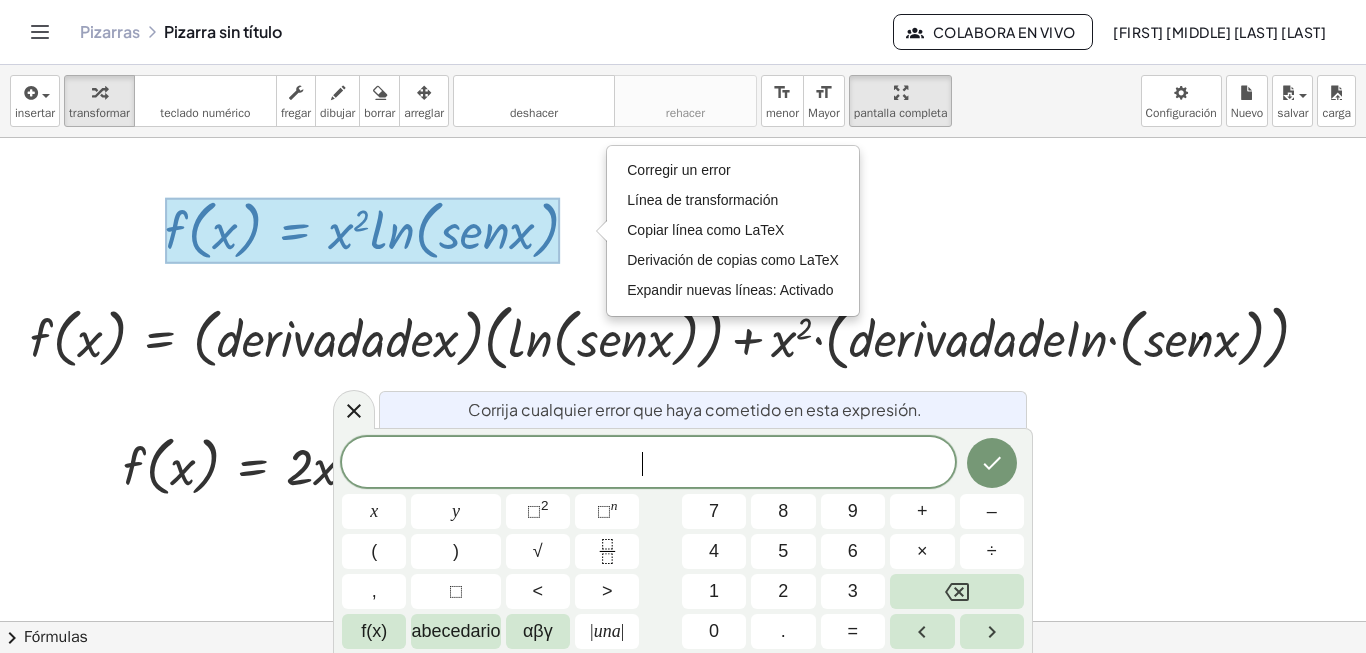 click at bounding box center (683, 684) 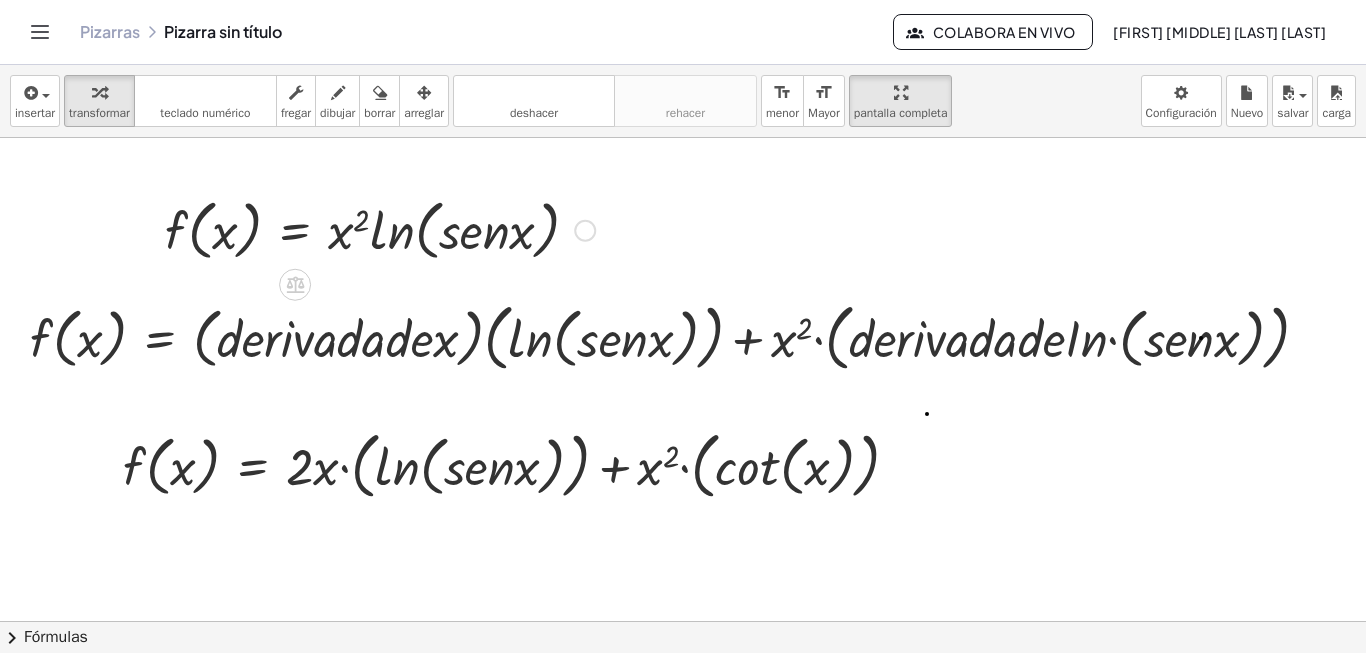 click at bounding box center (380, 229) 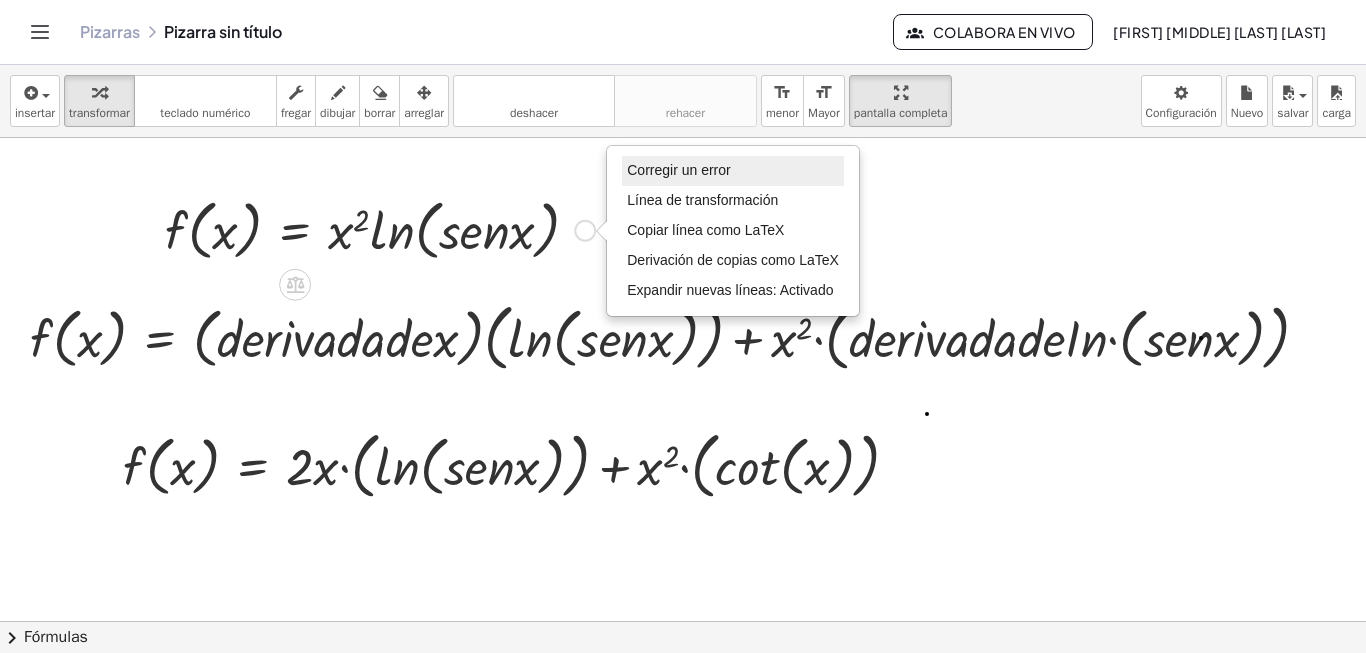 click on "Corregir un error" at bounding box center [678, 170] 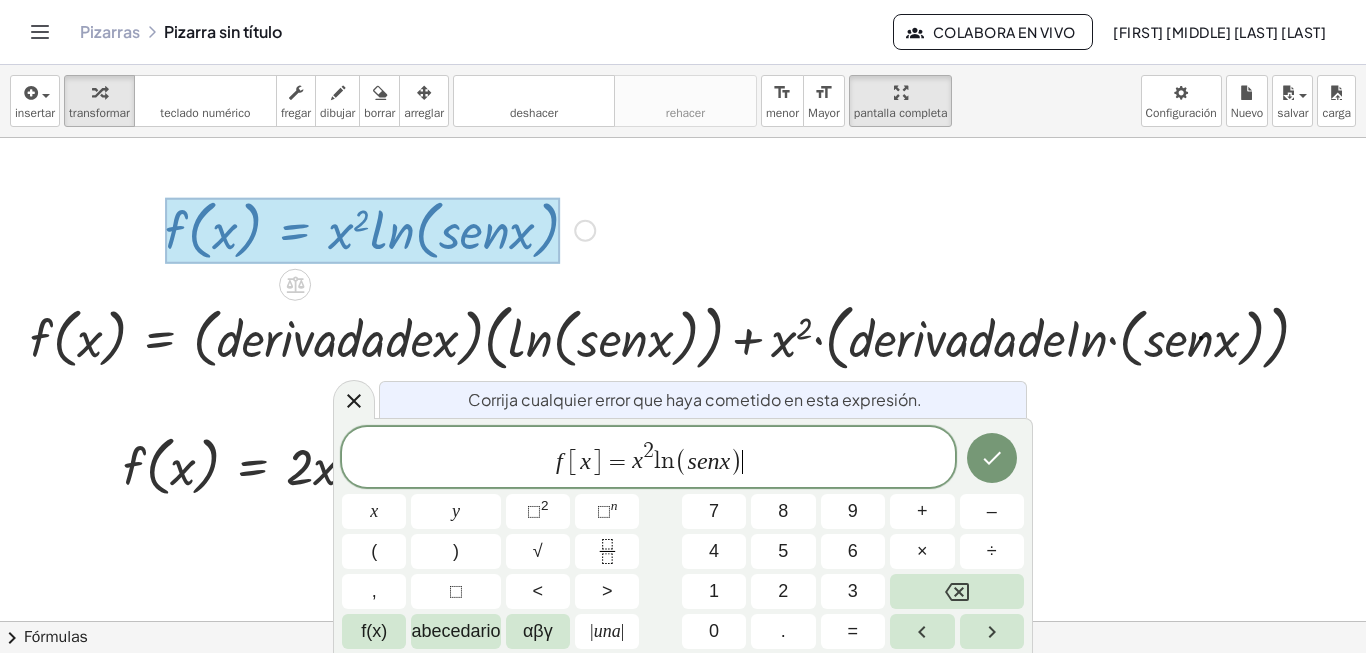 click on "f [ x ] = x 2 l n ( s e n x ) ​" at bounding box center (648, 458) 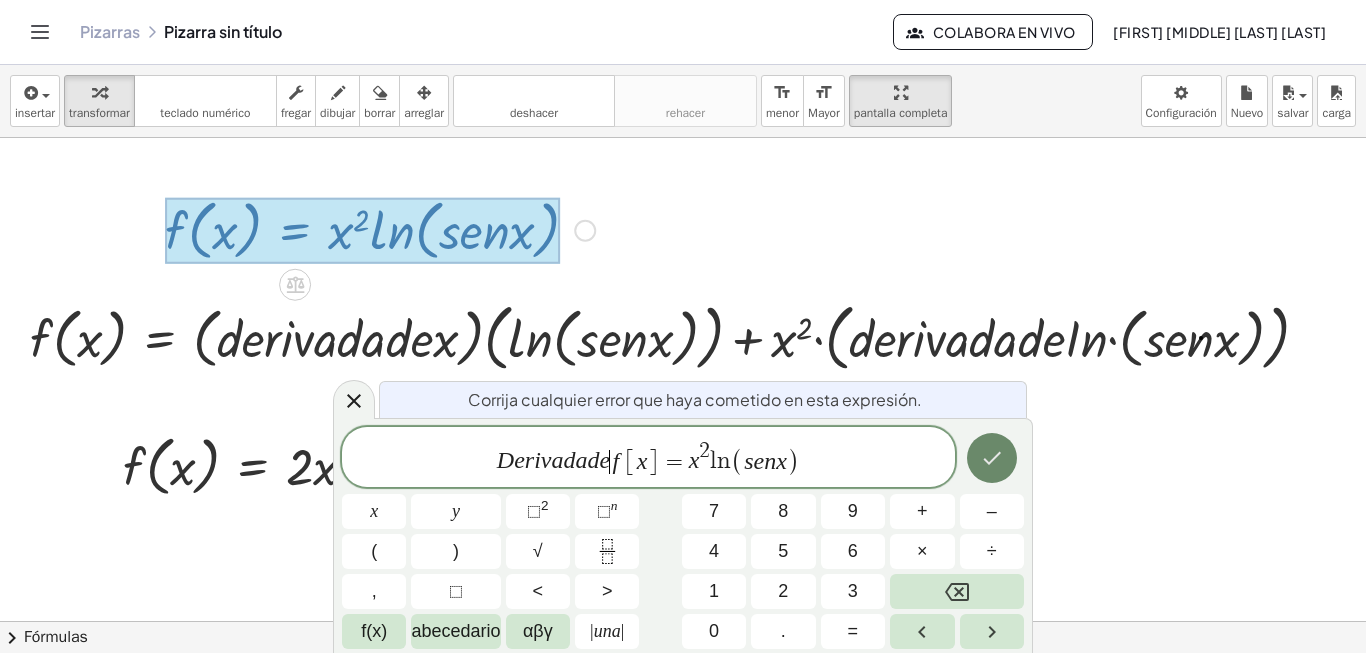 click 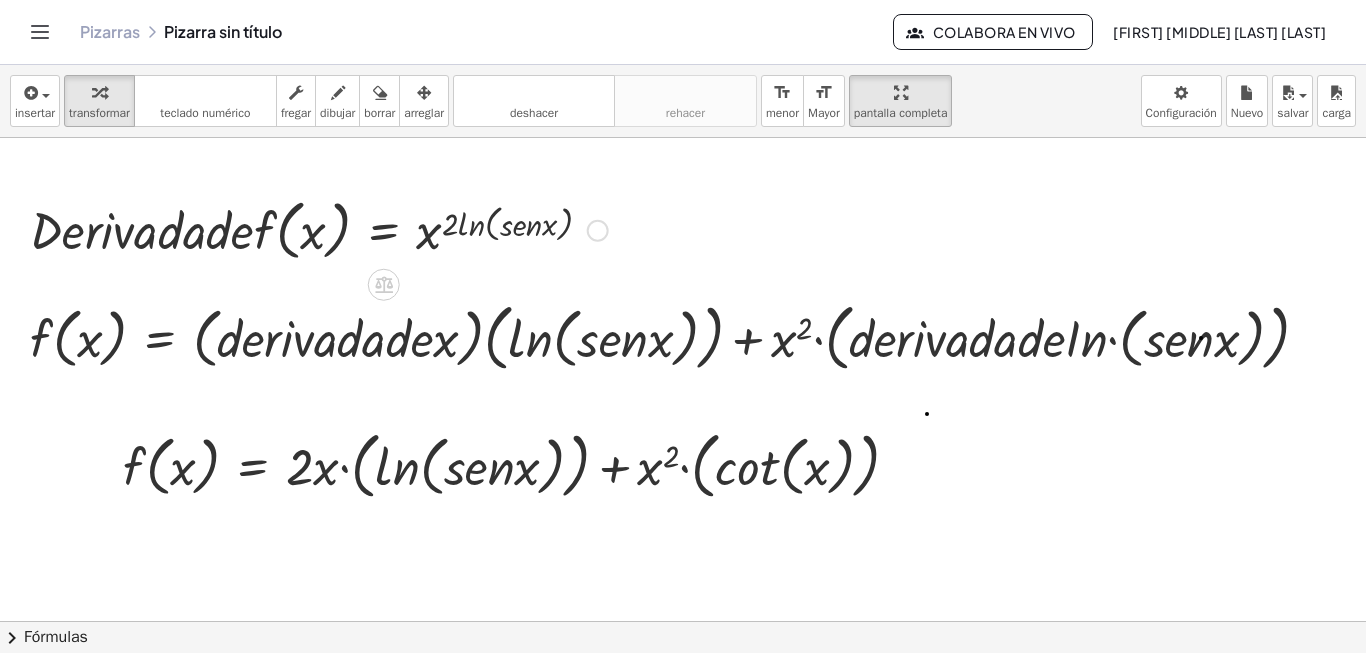 click on "Fix a mistake Transform line Copy line as LaTeX Copy derivation as LaTeX Expand new lines: On" at bounding box center [598, 231] 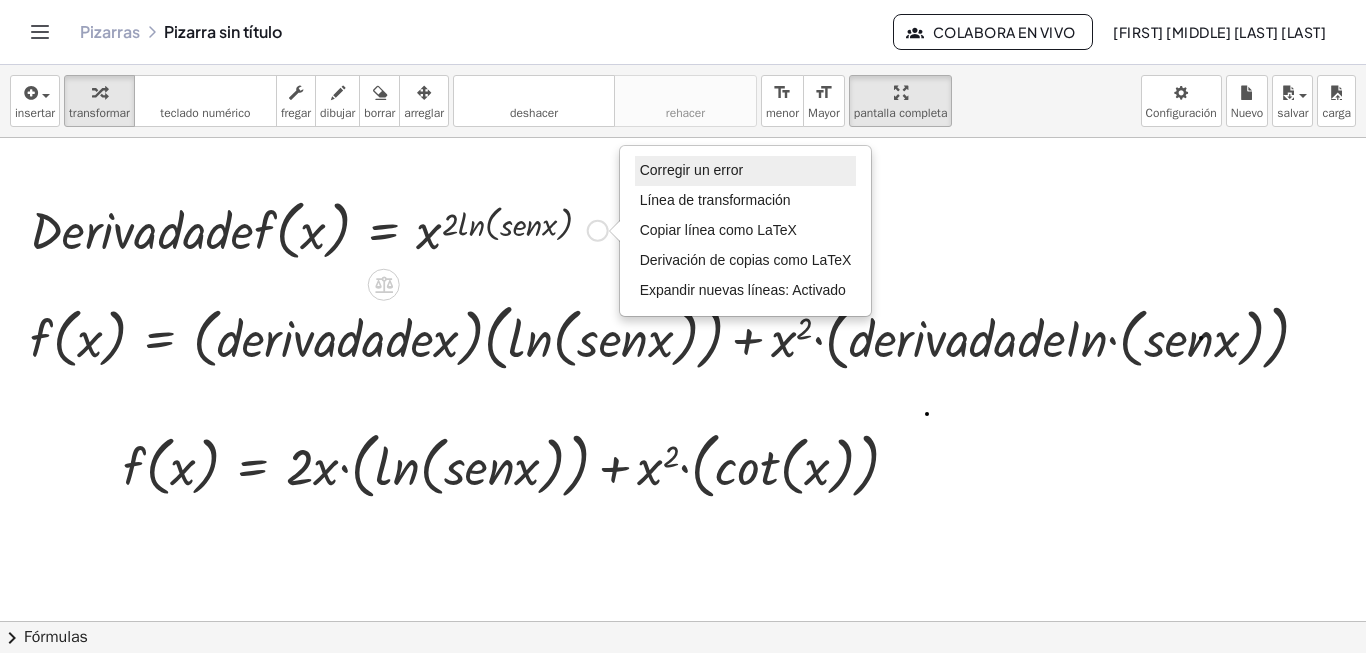 click on "Corregir un error" at bounding box center (691, 170) 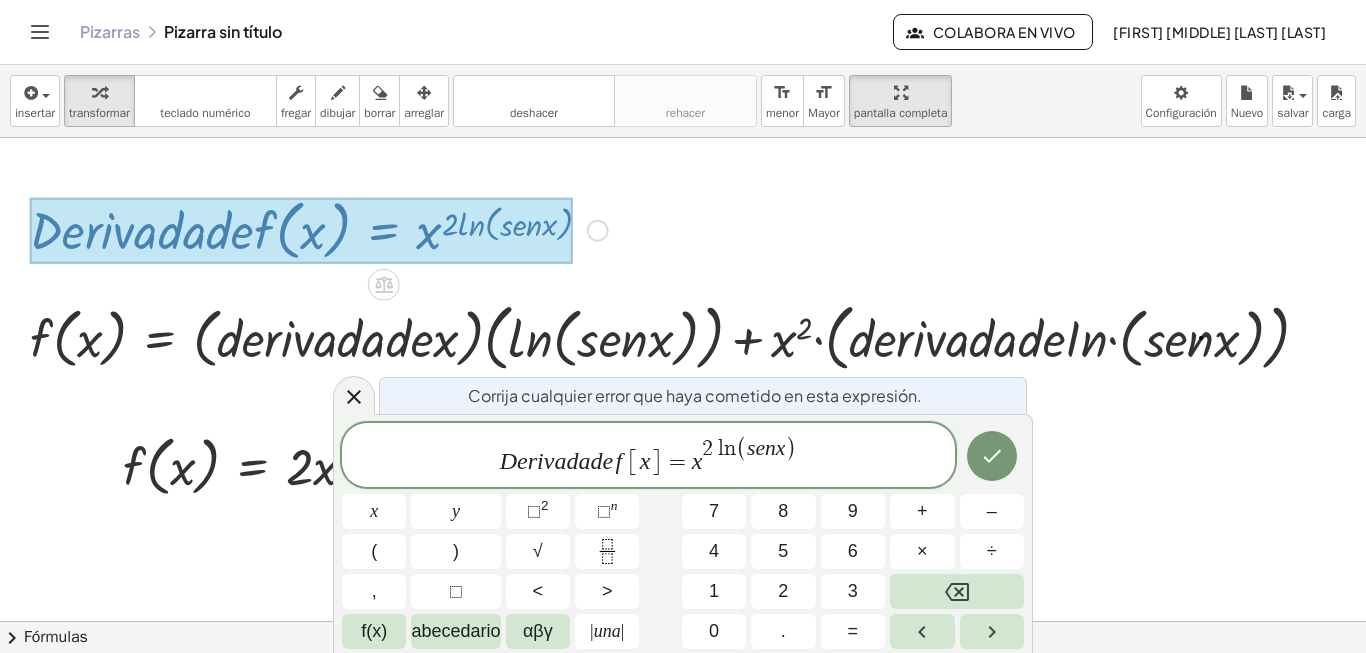 click on "l" at bounding box center (718, 449) 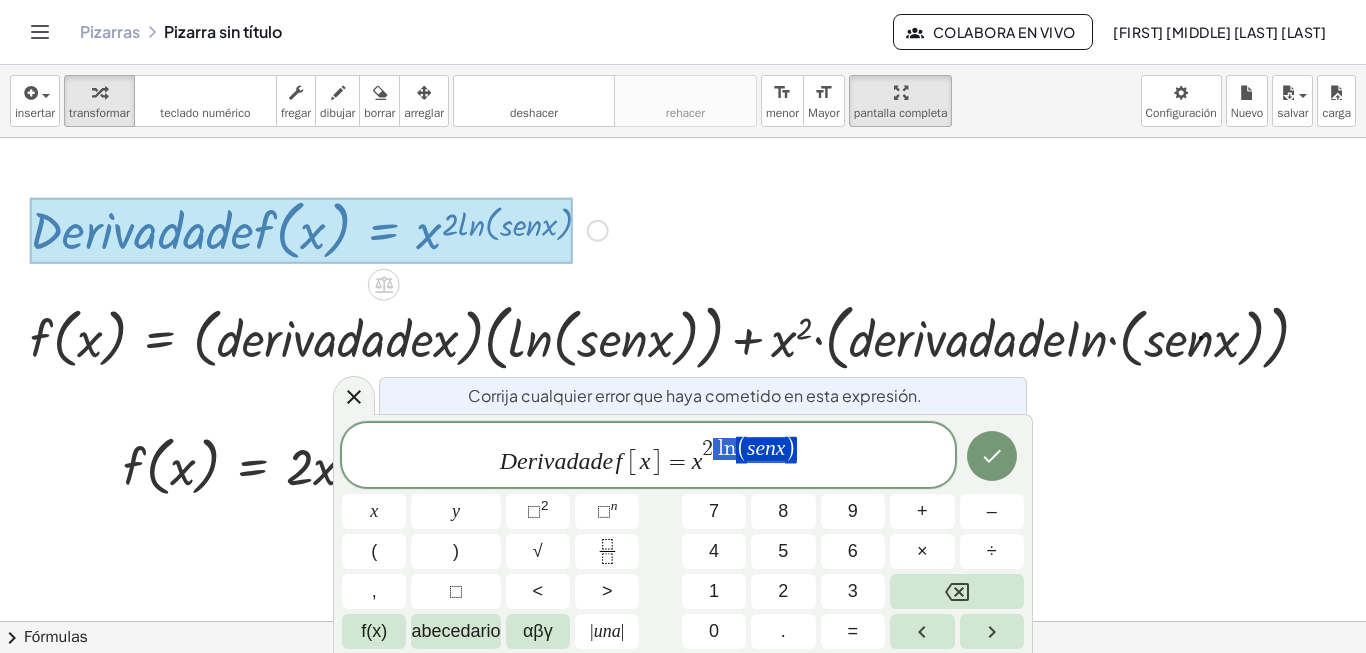 drag, startPoint x: 717, startPoint y: 455, endPoint x: 776, endPoint y: 459, distance: 59.135437 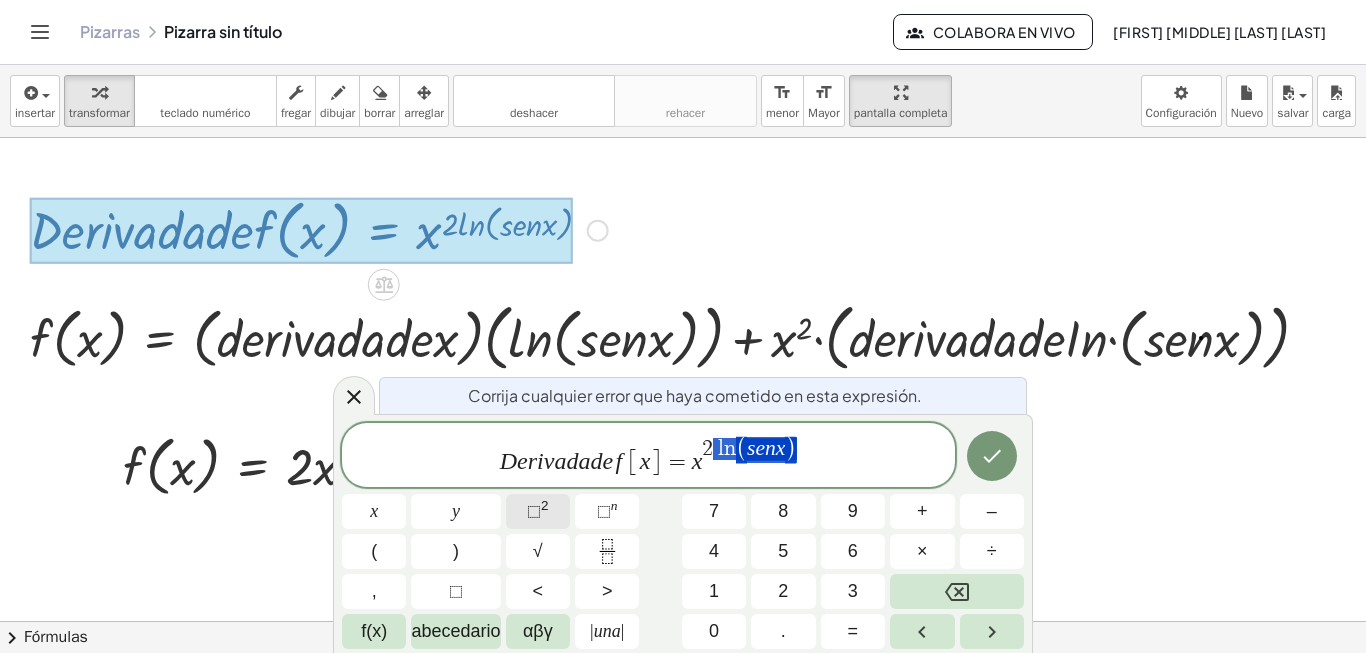 click on "2" at bounding box center [545, 505] 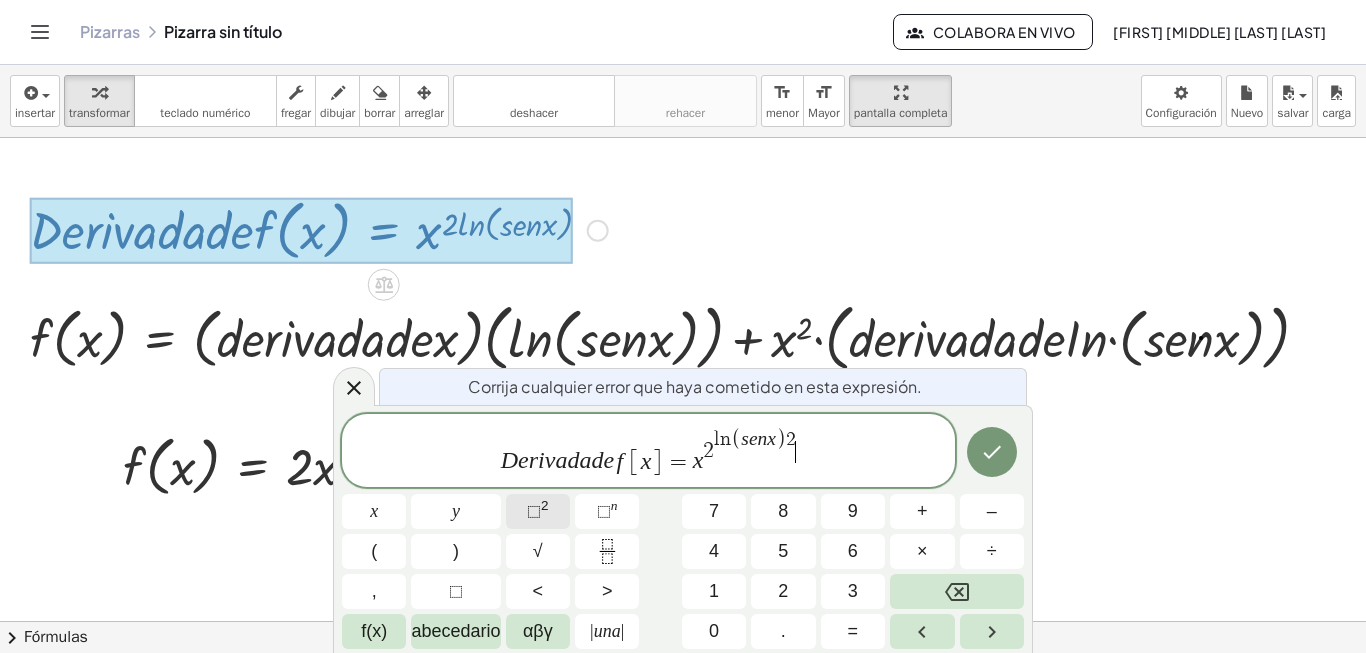 click on "2" at bounding box center [545, 505] 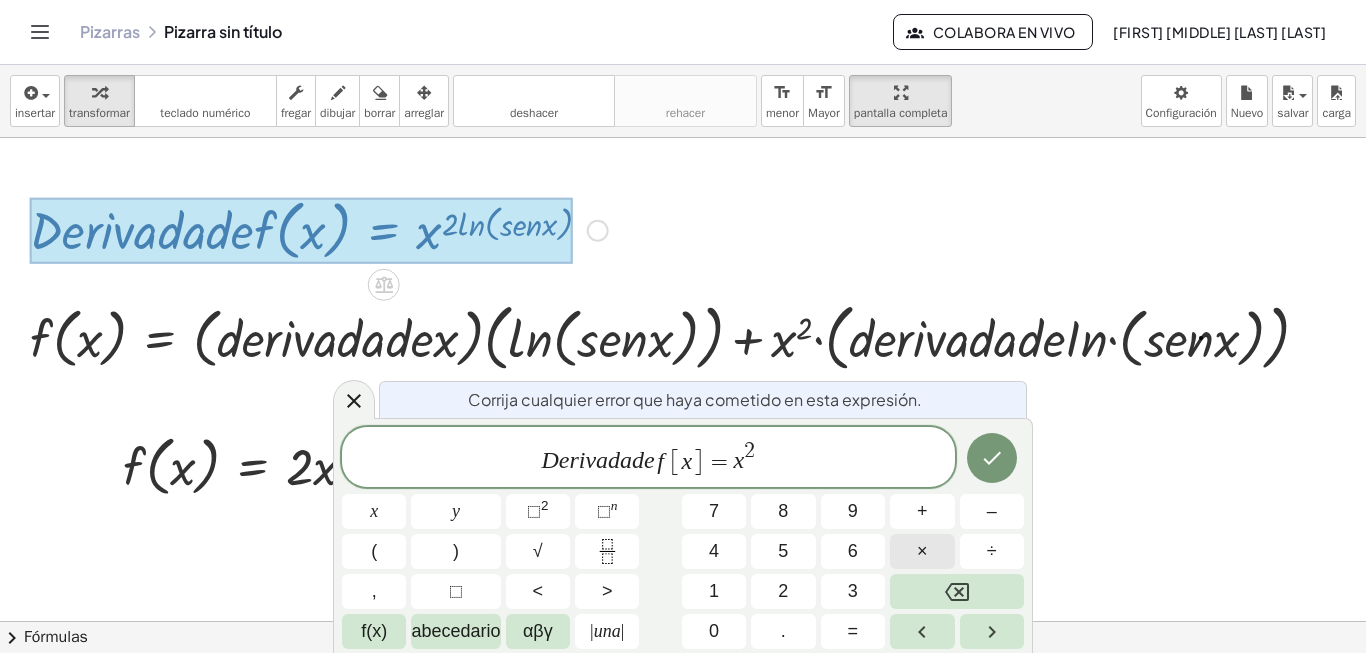 click on "×" at bounding box center (922, 551) 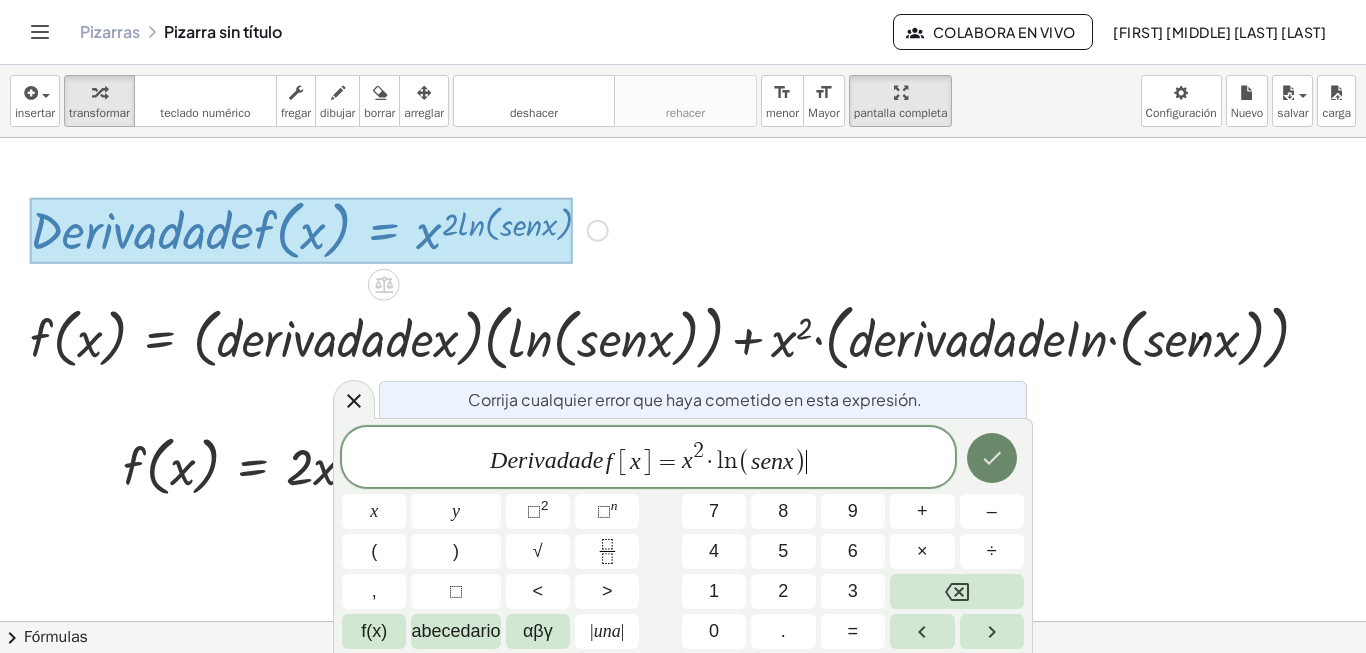 click at bounding box center (992, 458) 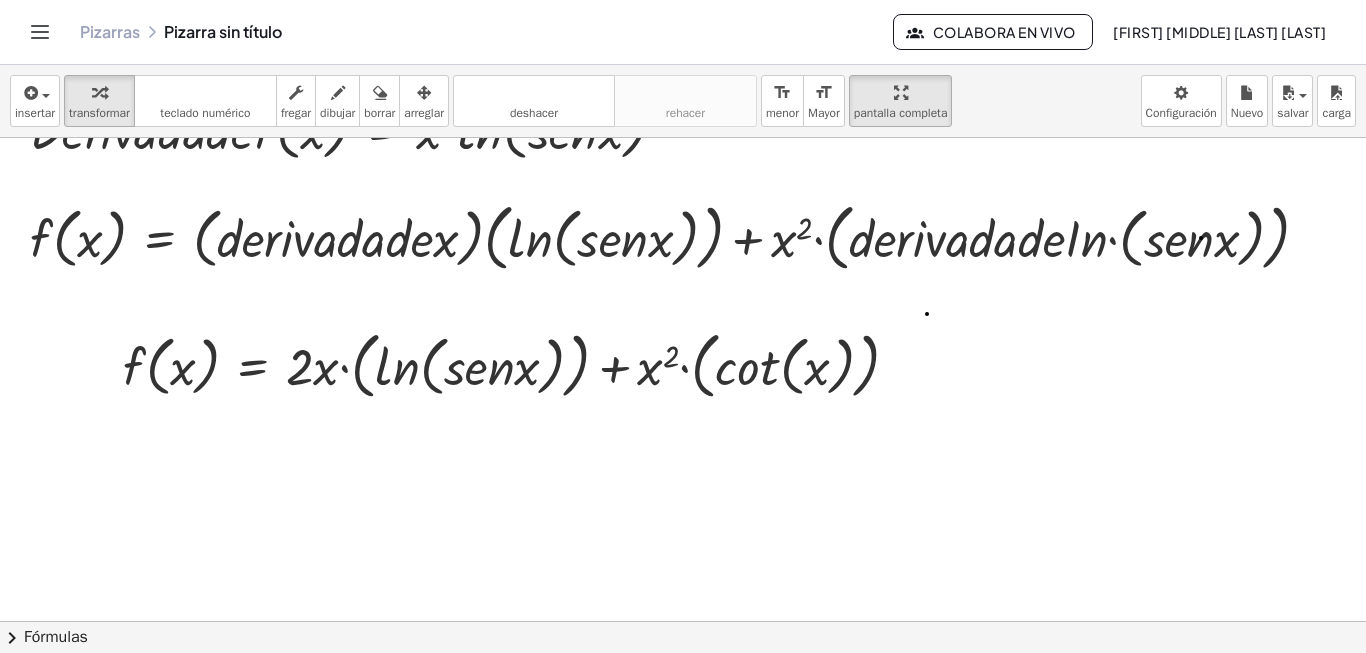 scroll, scrollTop: 0, scrollLeft: 0, axis: both 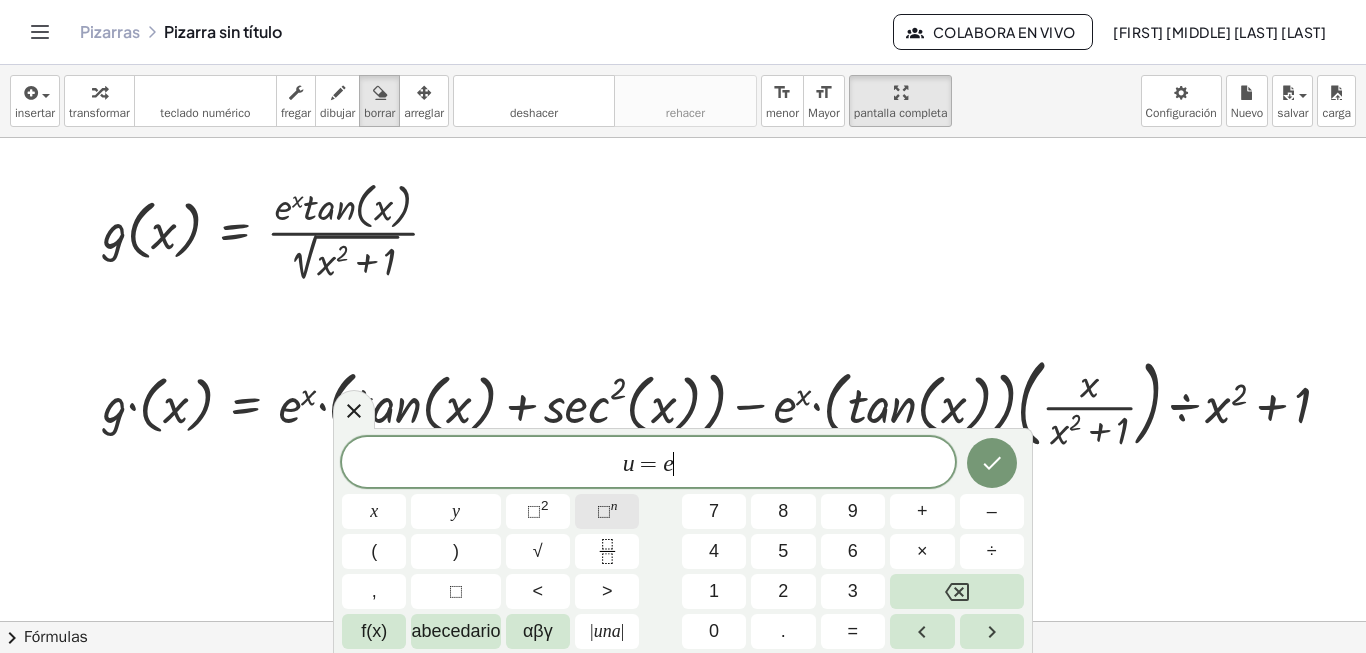 click on "n" at bounding box center [614, 505] 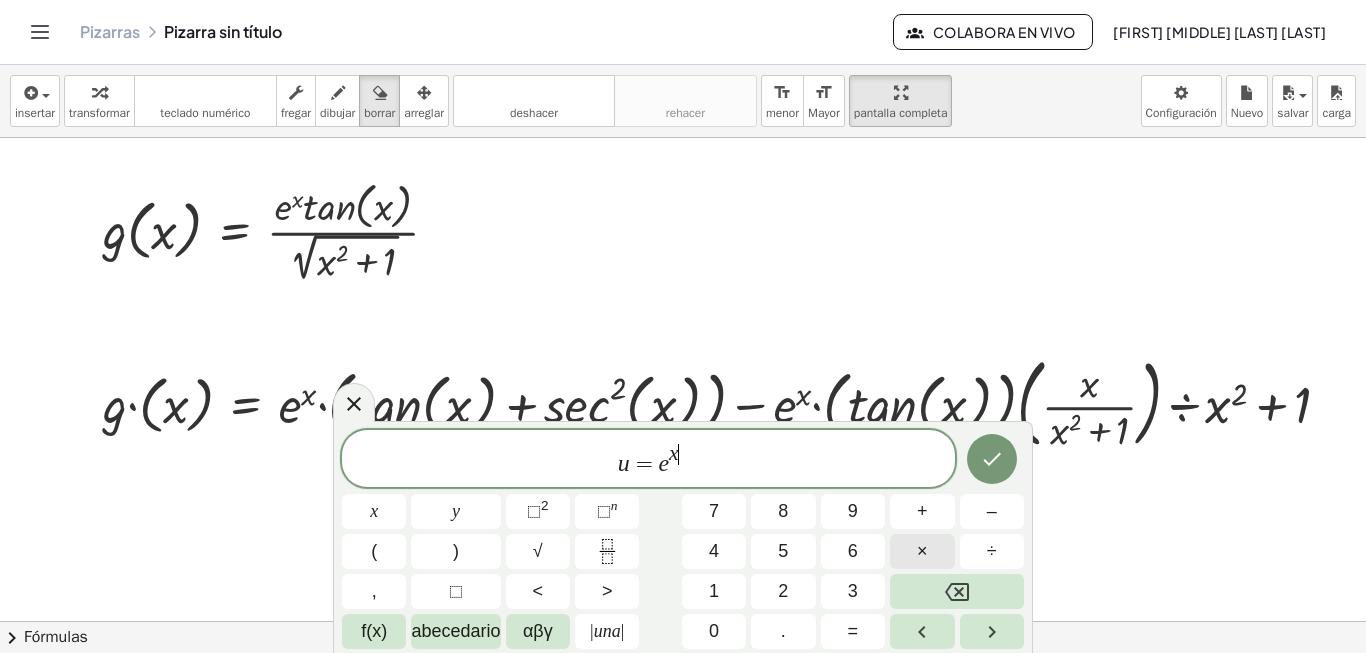 click on "×" at bounding box center (922, 551) 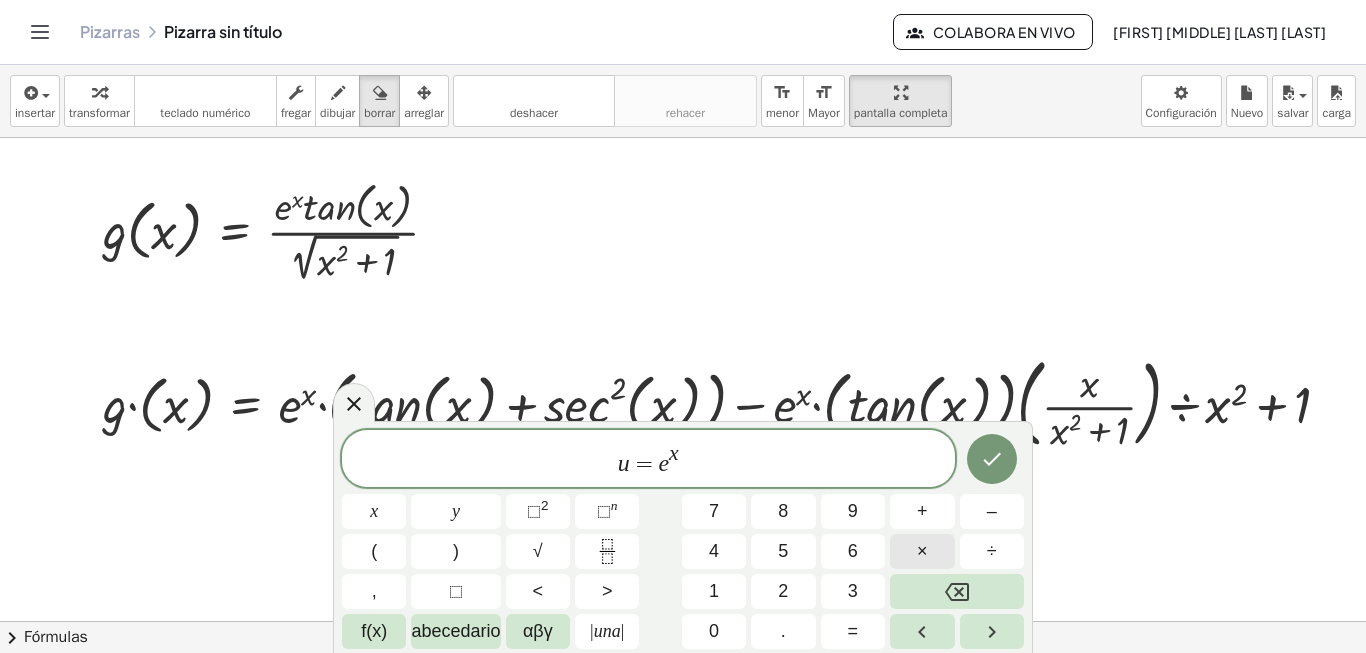 click on "×" at bounding box center [922, 551] 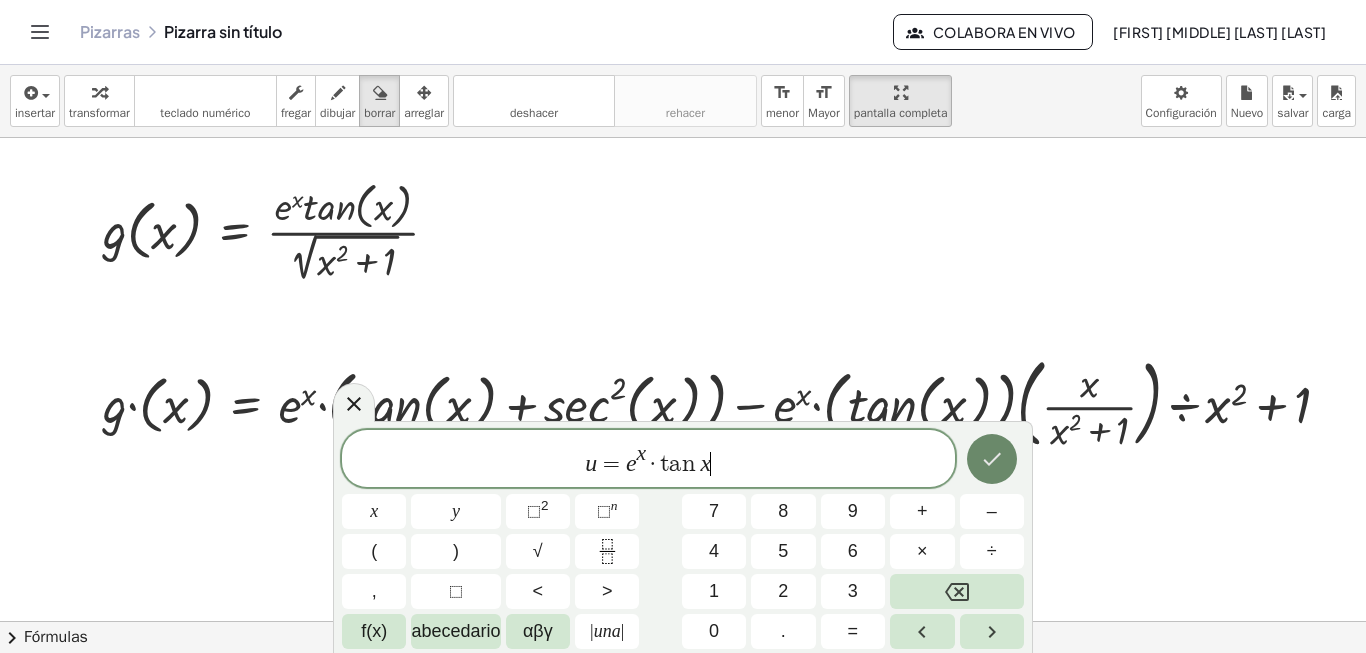 click at bounding box center [992, 459] 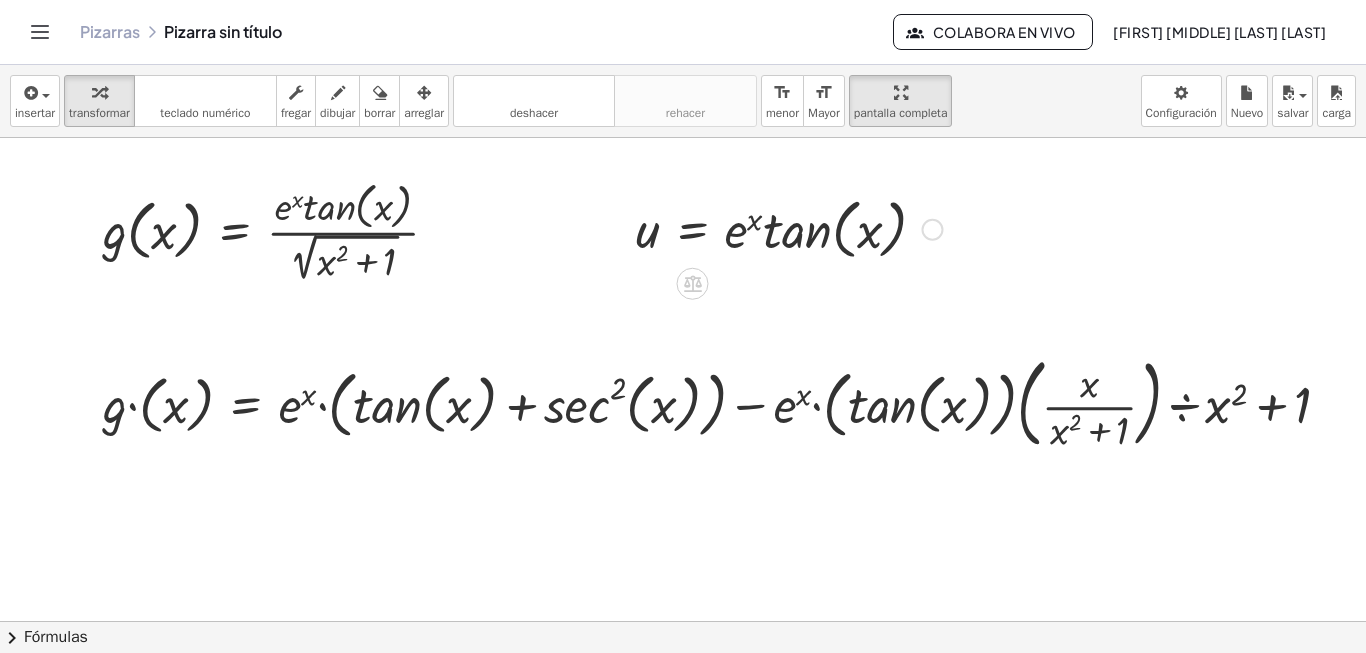 click at bounding box center (789, 228) 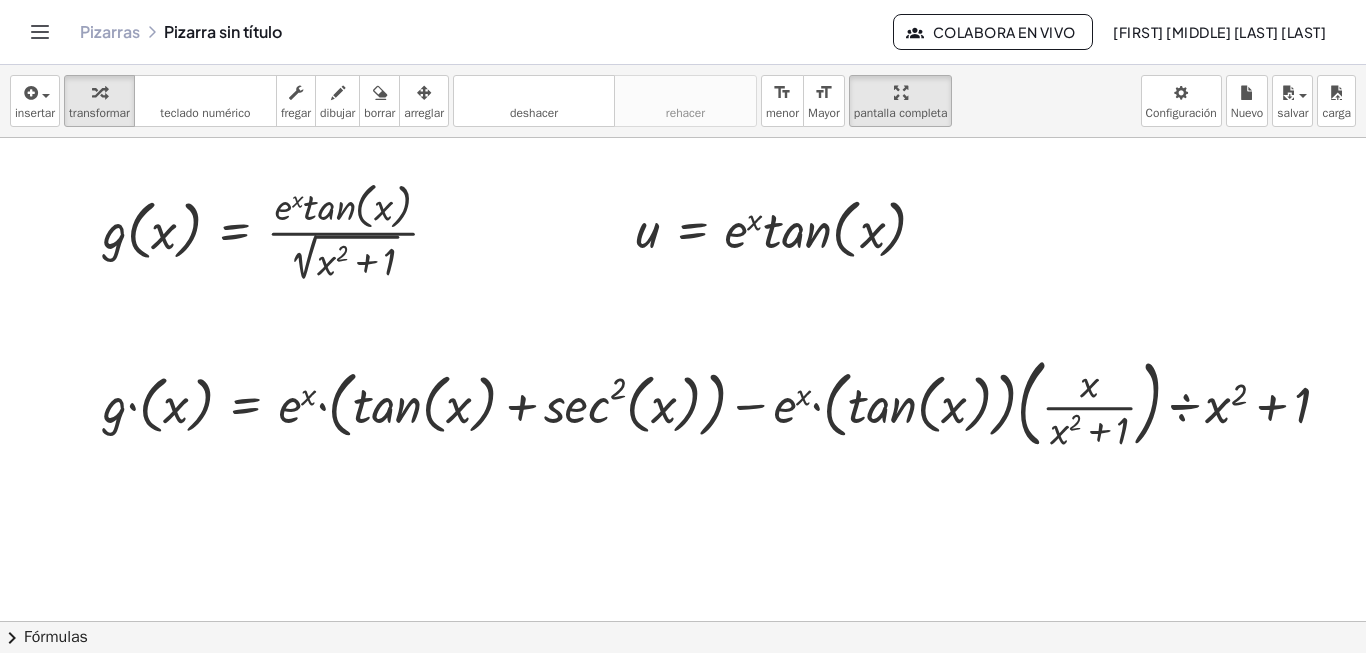 click at bounding box center (424, 93) 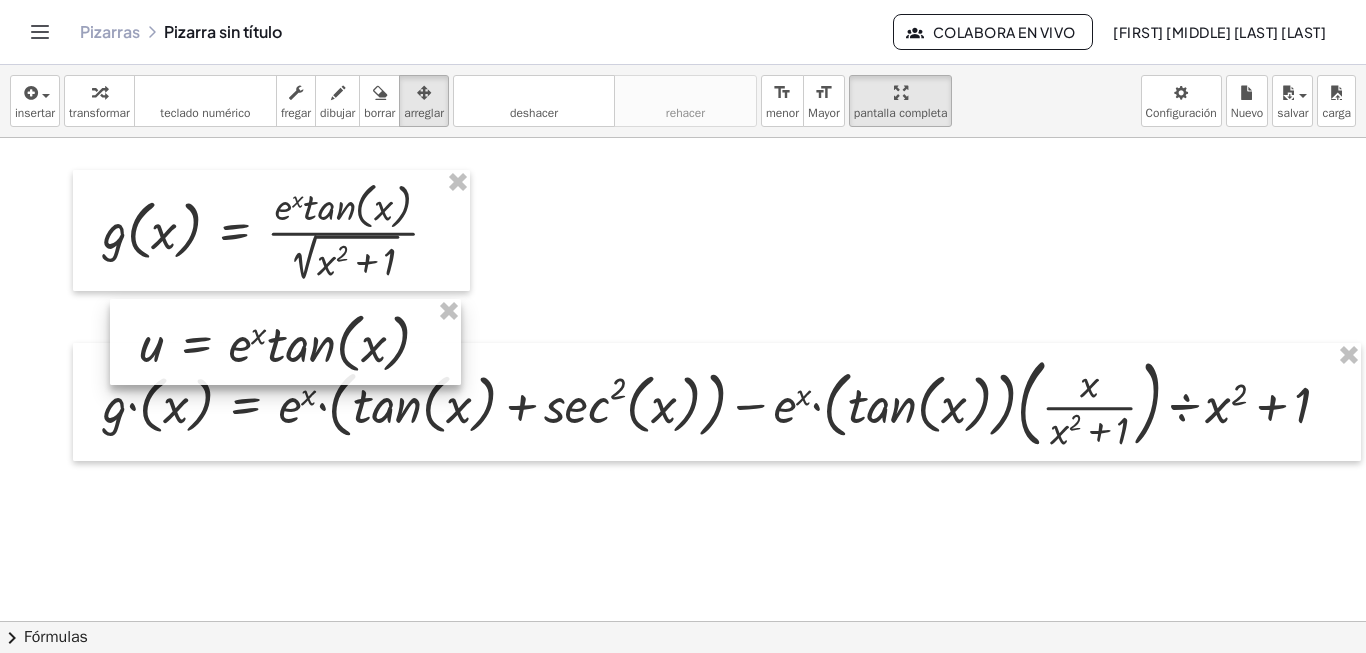 drag, startPoint x: 831, startPoint y: 240, endPoint x: 337, endPoint y: 348, distance: 505.66788 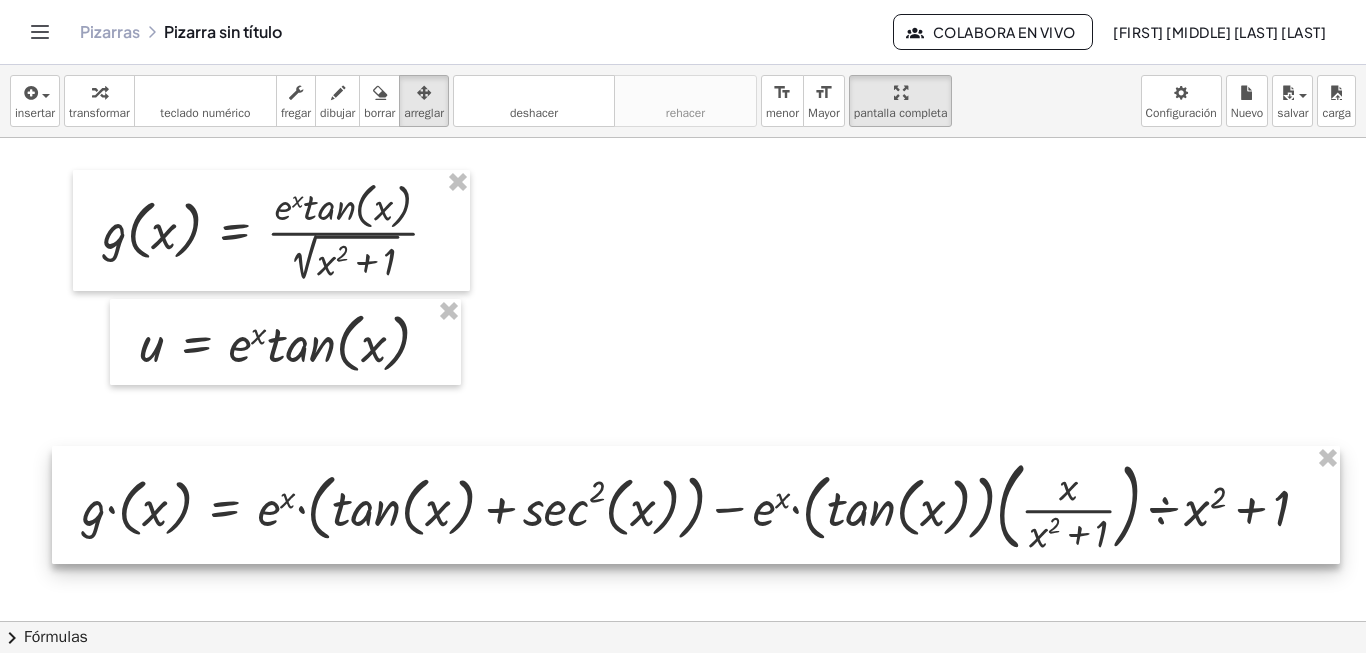 drag, startPoint x: 474, startPoint y: 433, endPoint x: 453, endPoint y: 536, distance: 105.11898 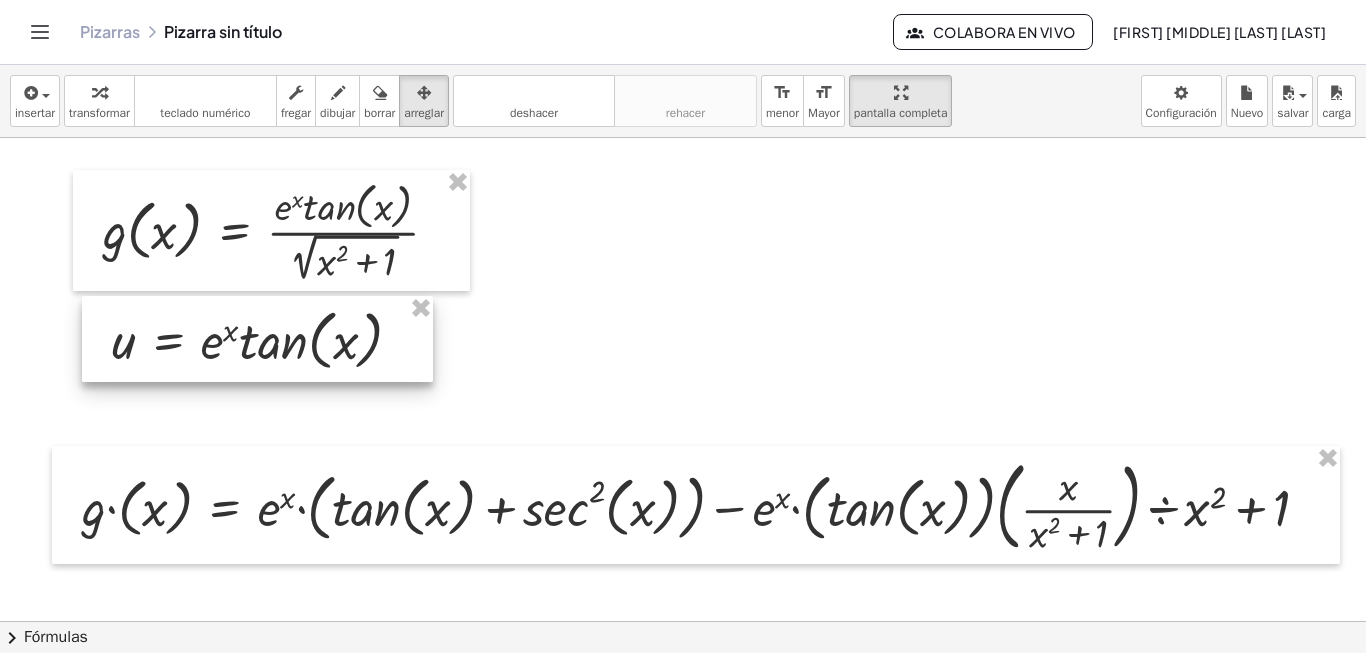 drag, startPoint x: 266, startPoint y: 364, endPoint x: 255, endPoint y: 361, distance: 11.401754 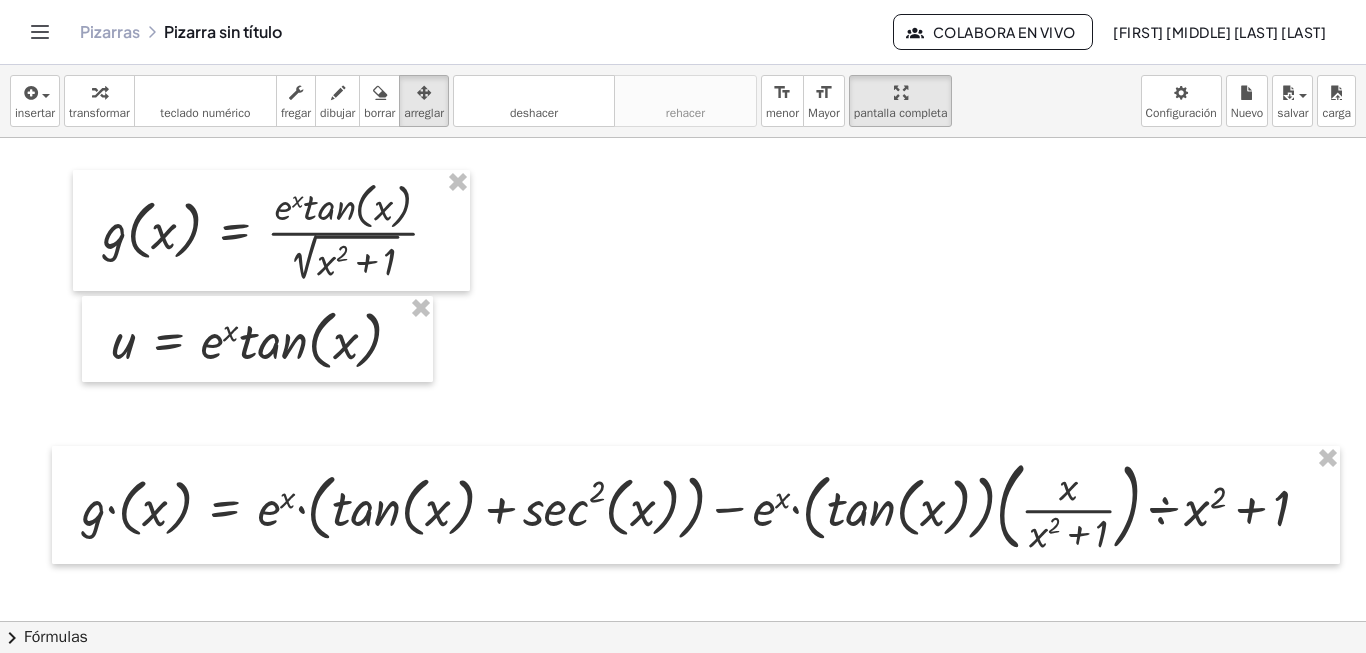 click at bounding box center (652, 684) 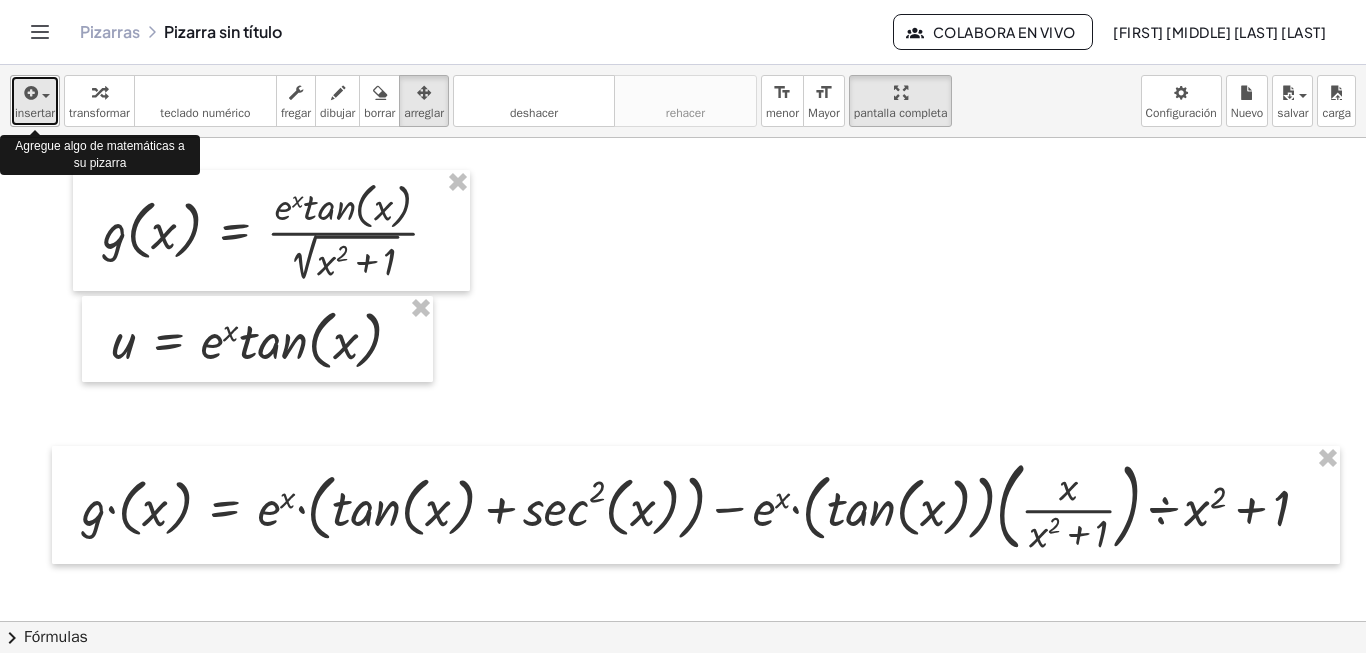 click on "insertar" at bounding box center [35, 113] 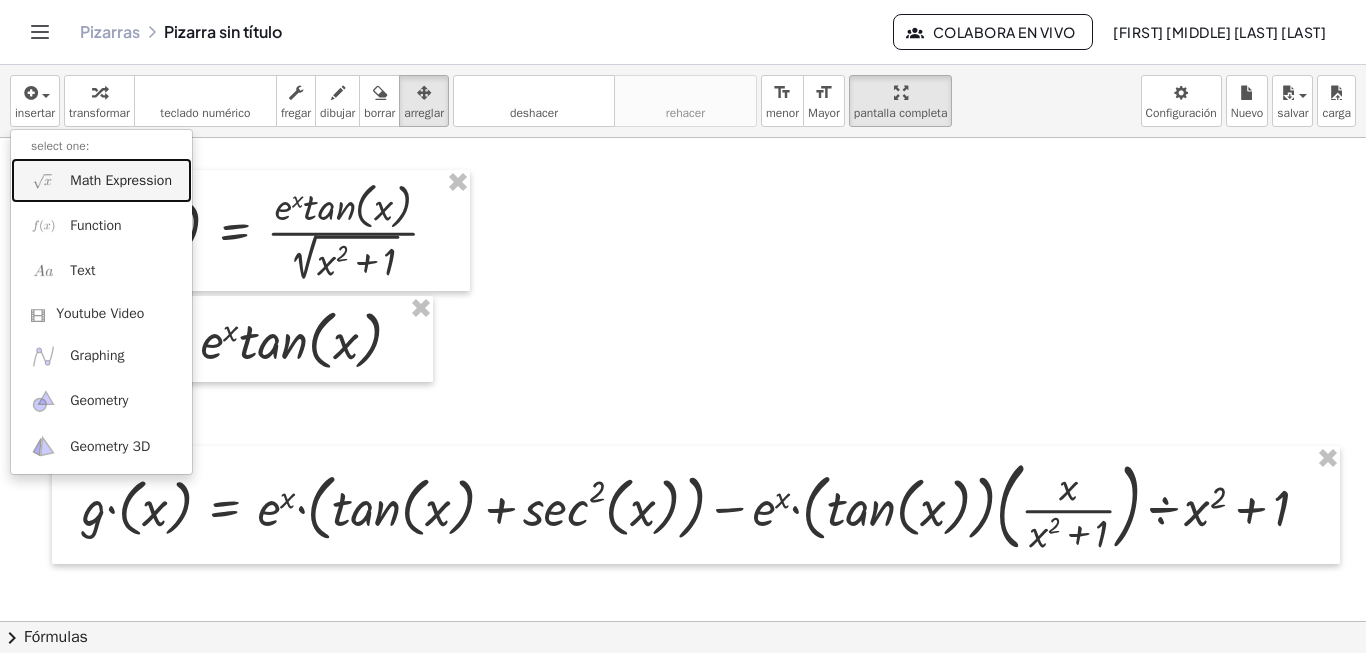 click on "Math Expression" at bounding box center [101, 180] 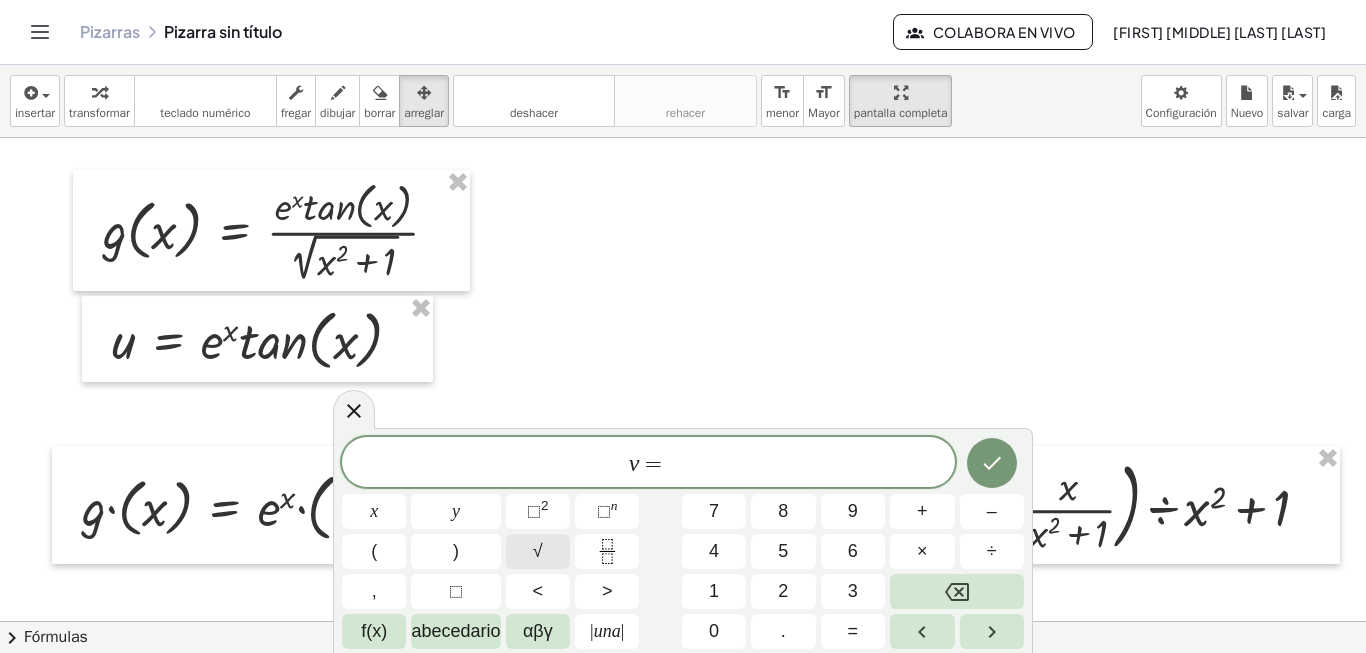 click on "√" at bounding box center (538, 551) 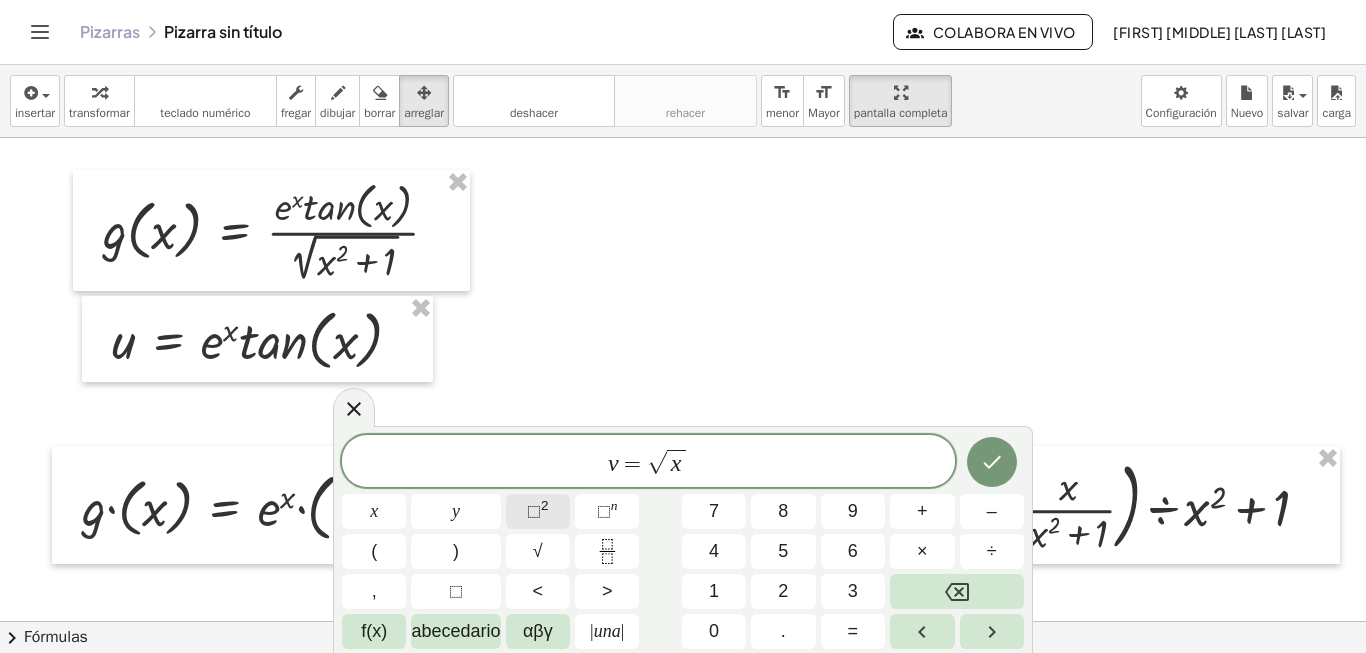 click on "⬚" at bounding box center (534, 511) 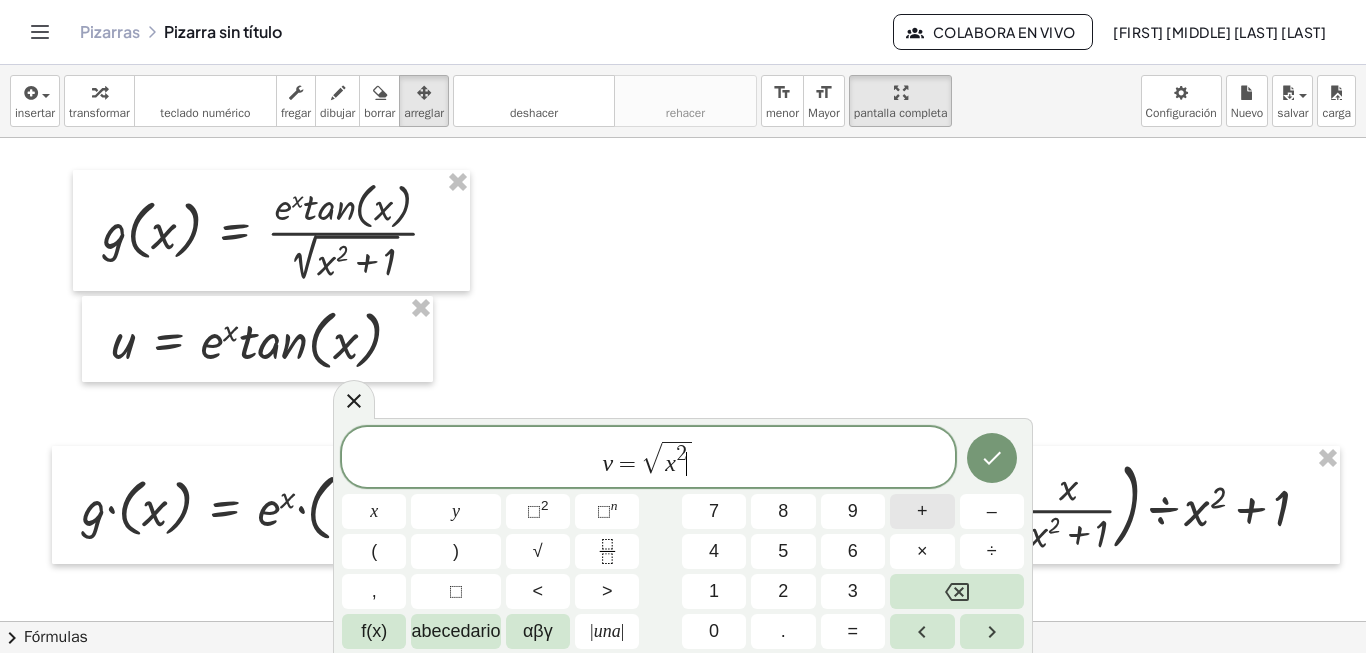click on "+" at bounding box center (922, 511) 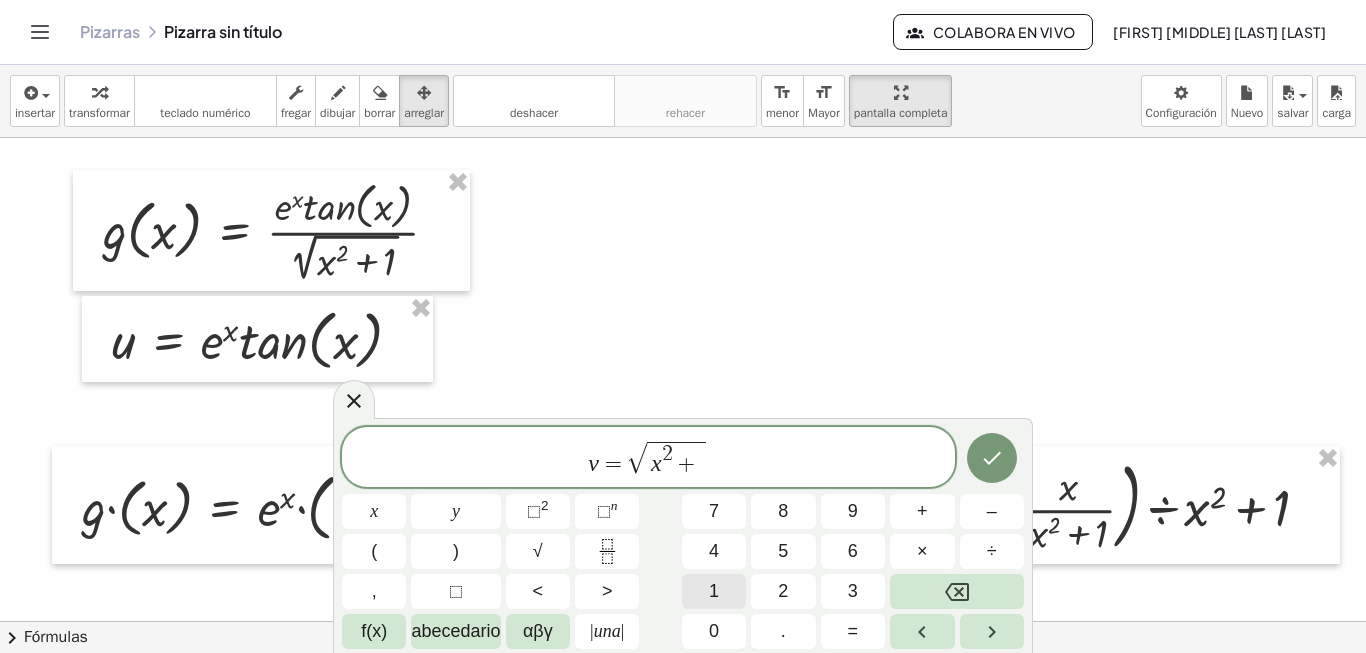 click on "1" at bounding box center (714, 591) 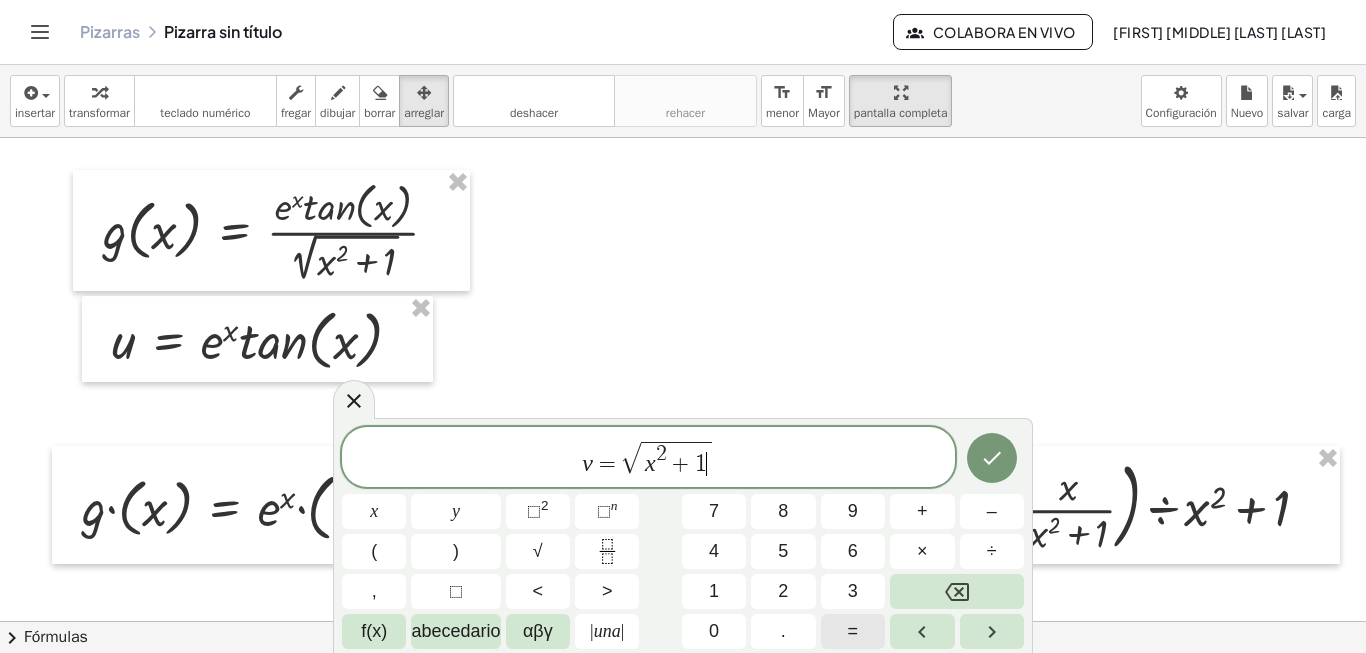 click on "=" at bounding box center (853, 631) 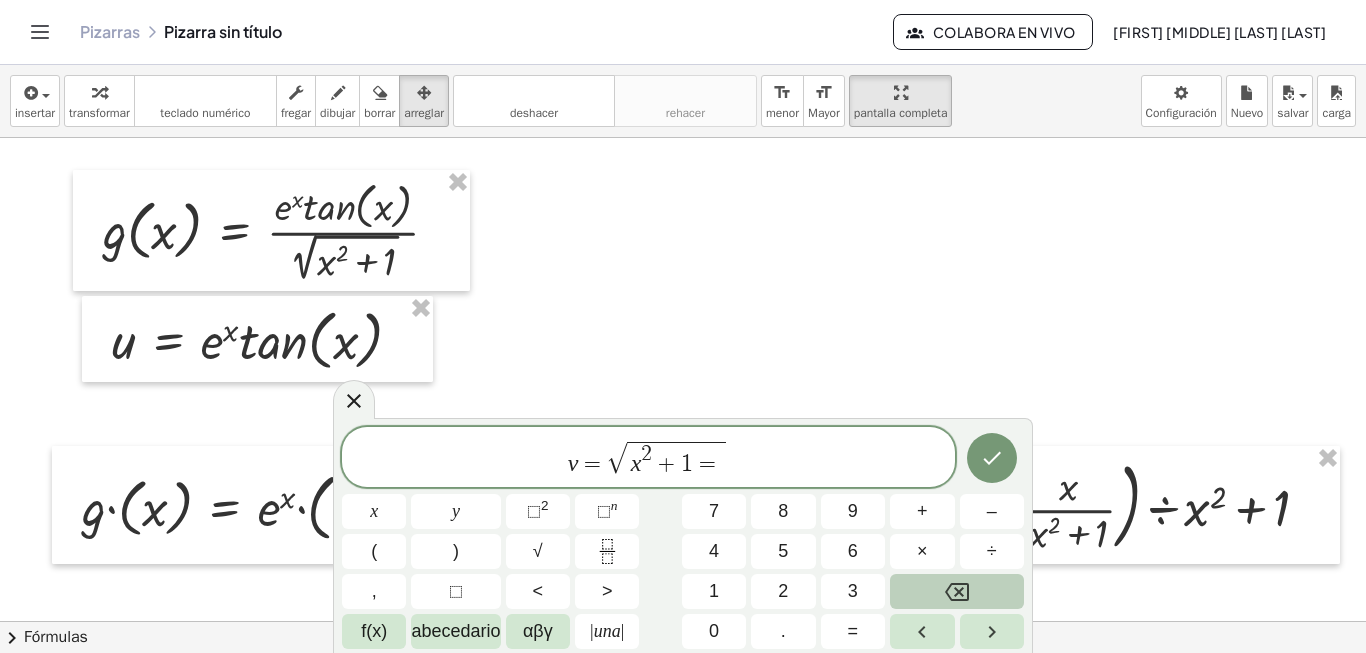 click 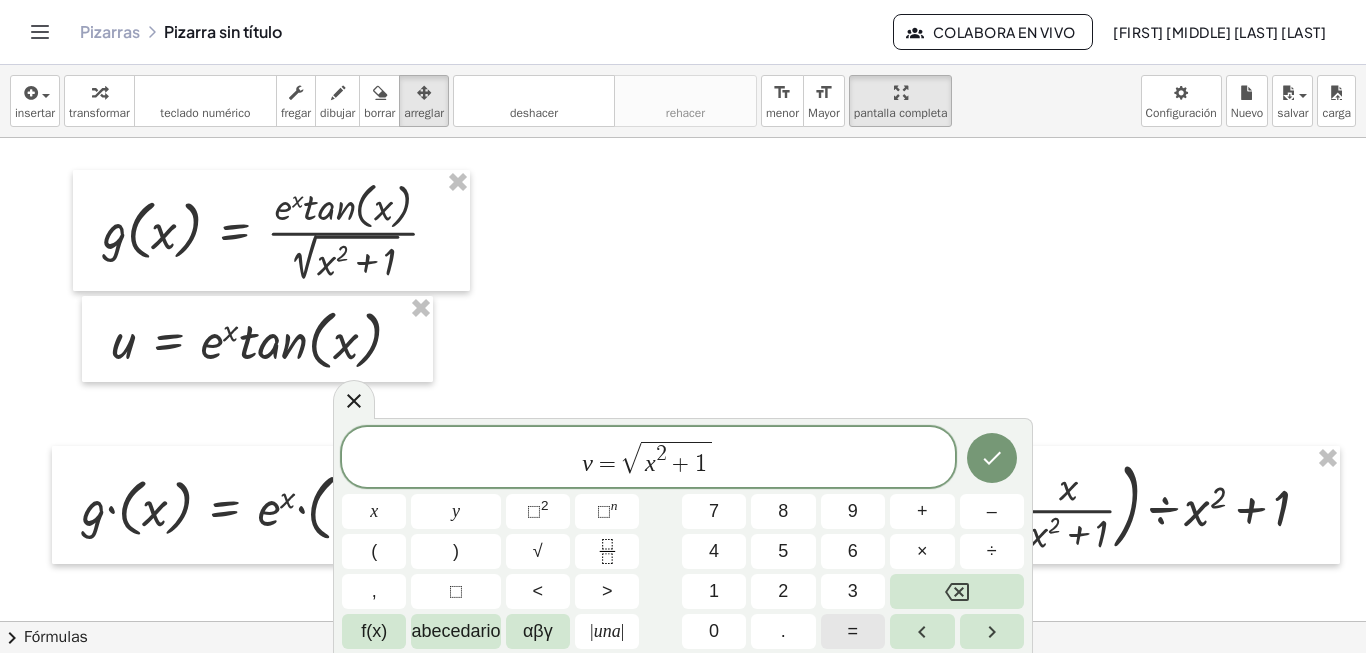 click on "=" at bounding box center [853, 631] 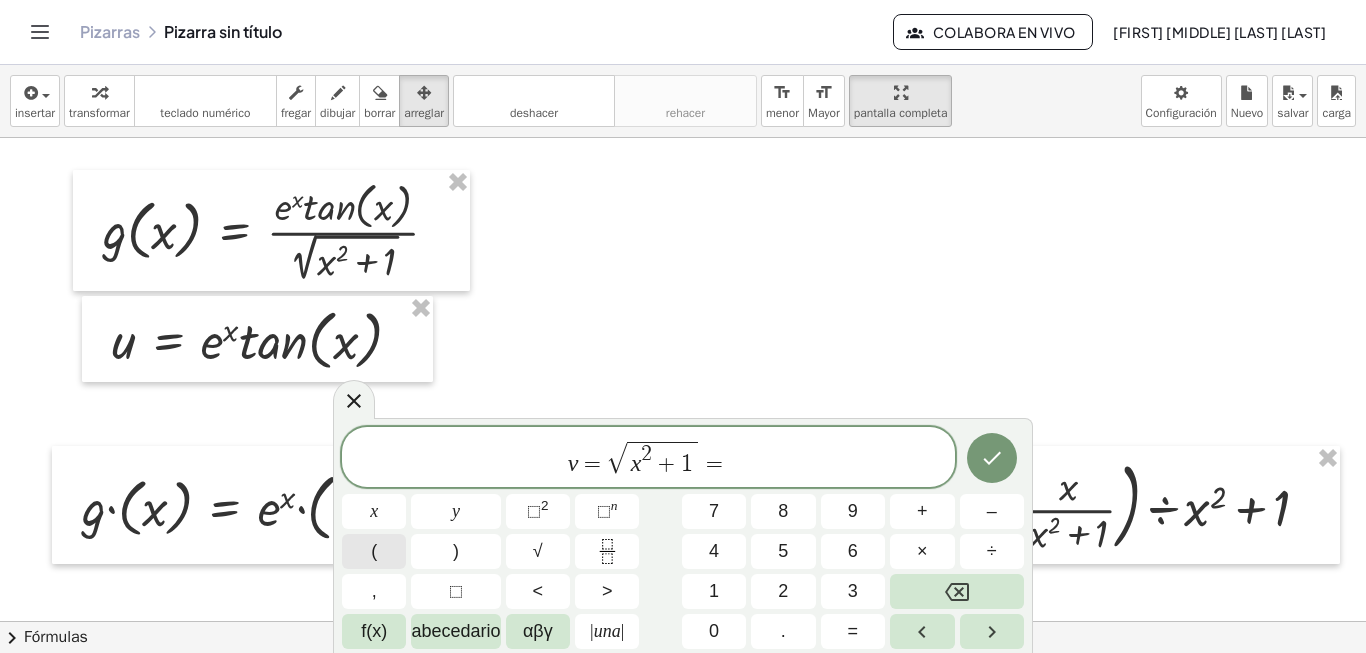click on "(" at bounding box center [374, 551] 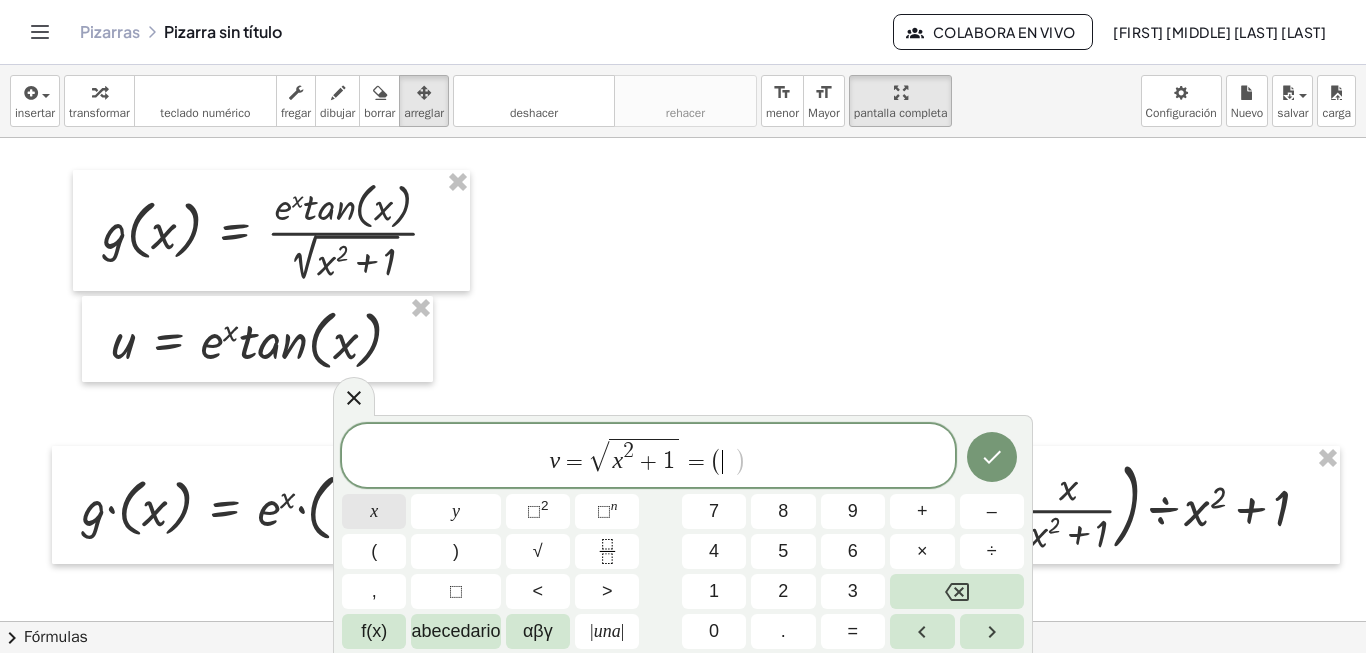 click on "x" at bounding box center [374, 511] 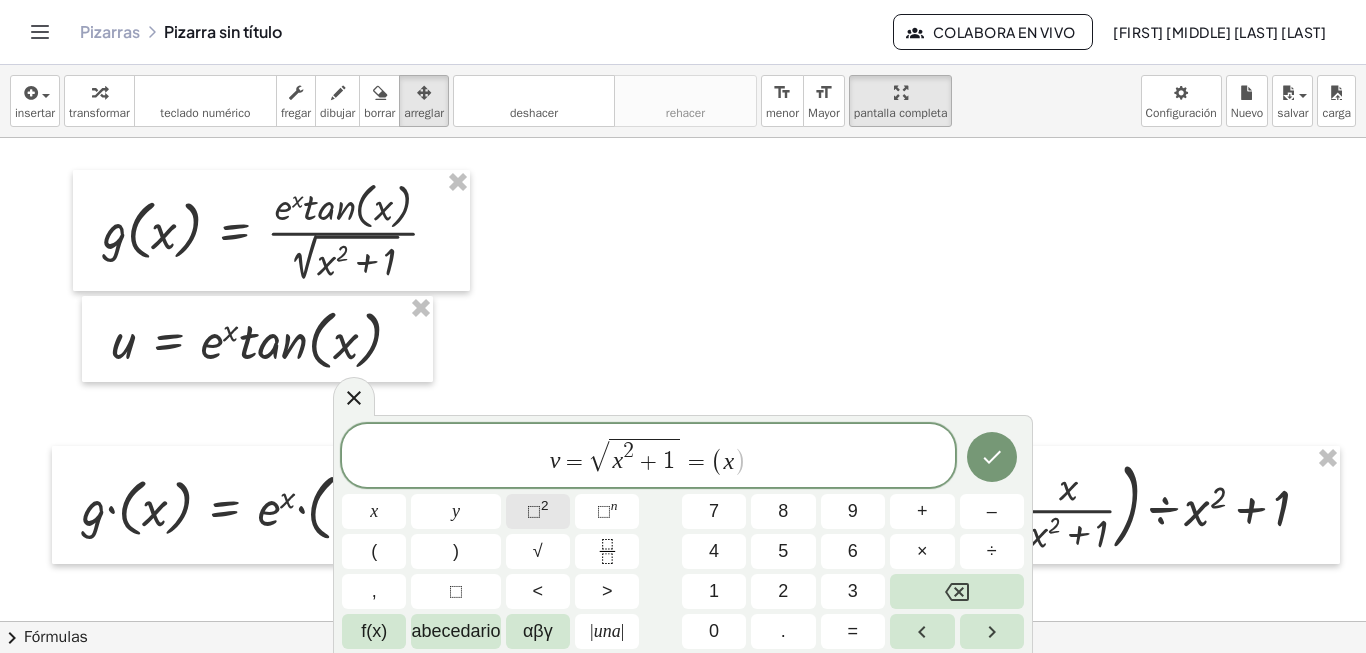 click on "⬚ 2" at bounding box center [538, 511] 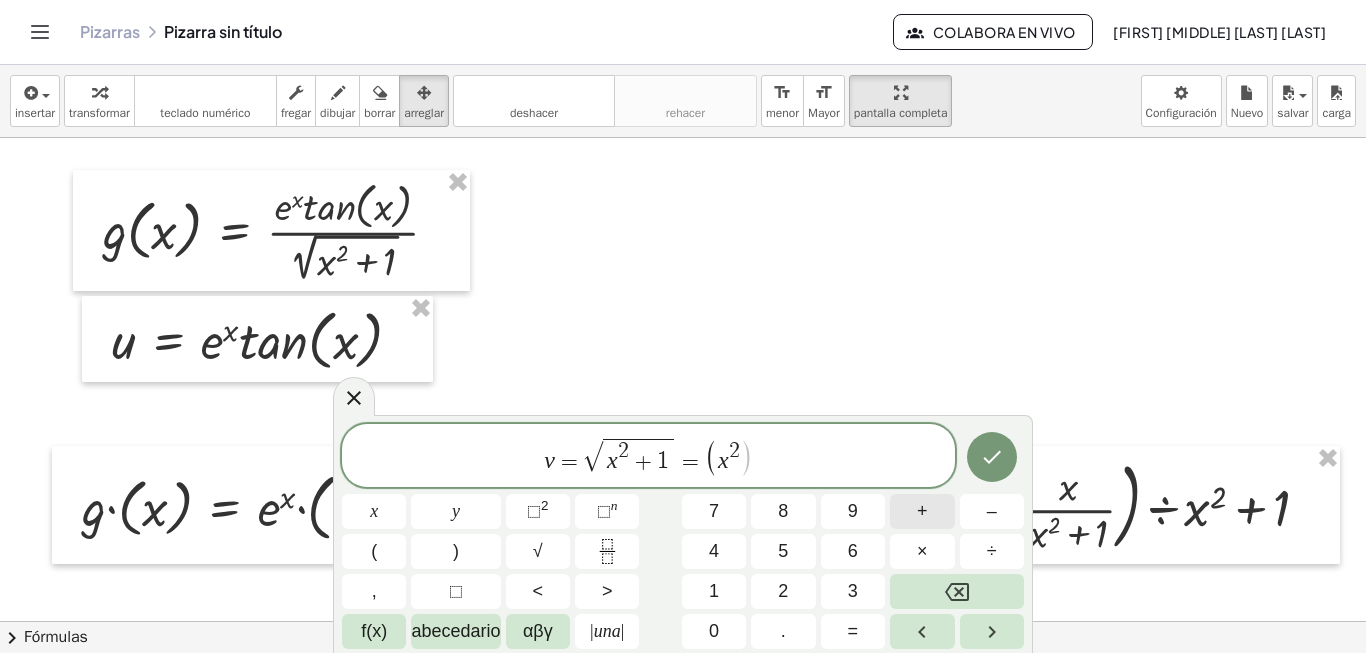 click on "+" at bounding box center (922, 511) 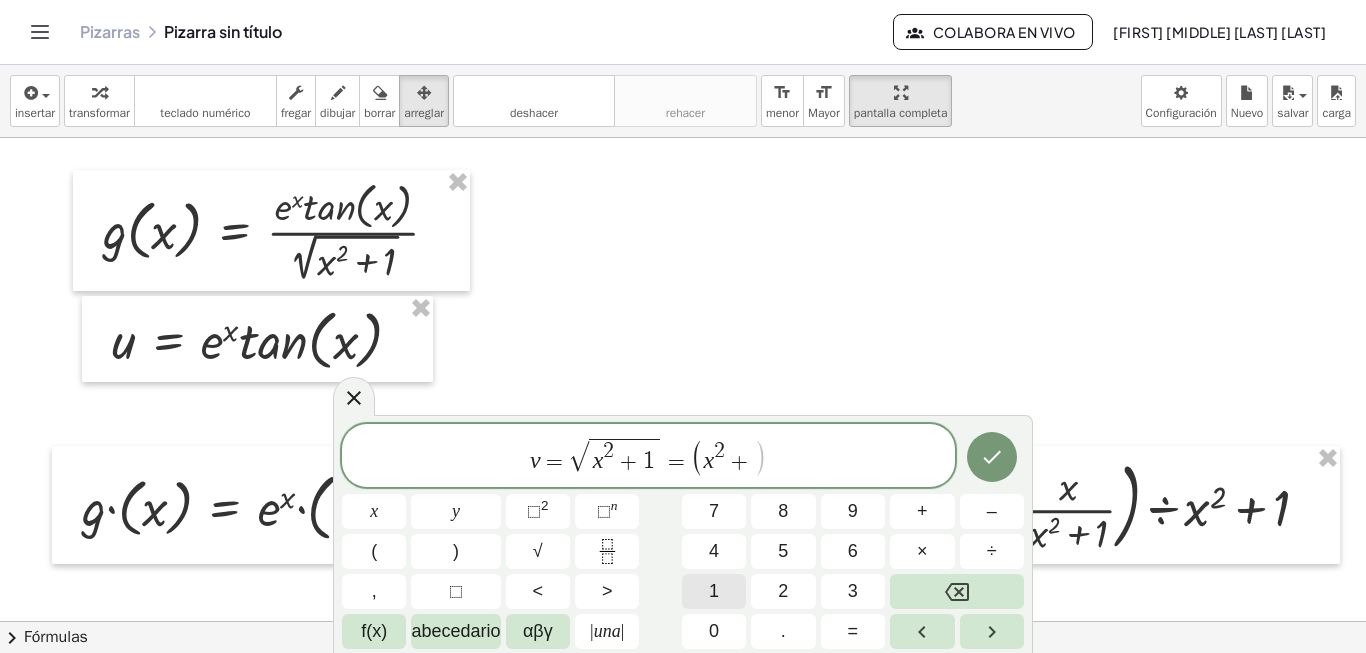 click on "1" at bounding box center (714, 591) 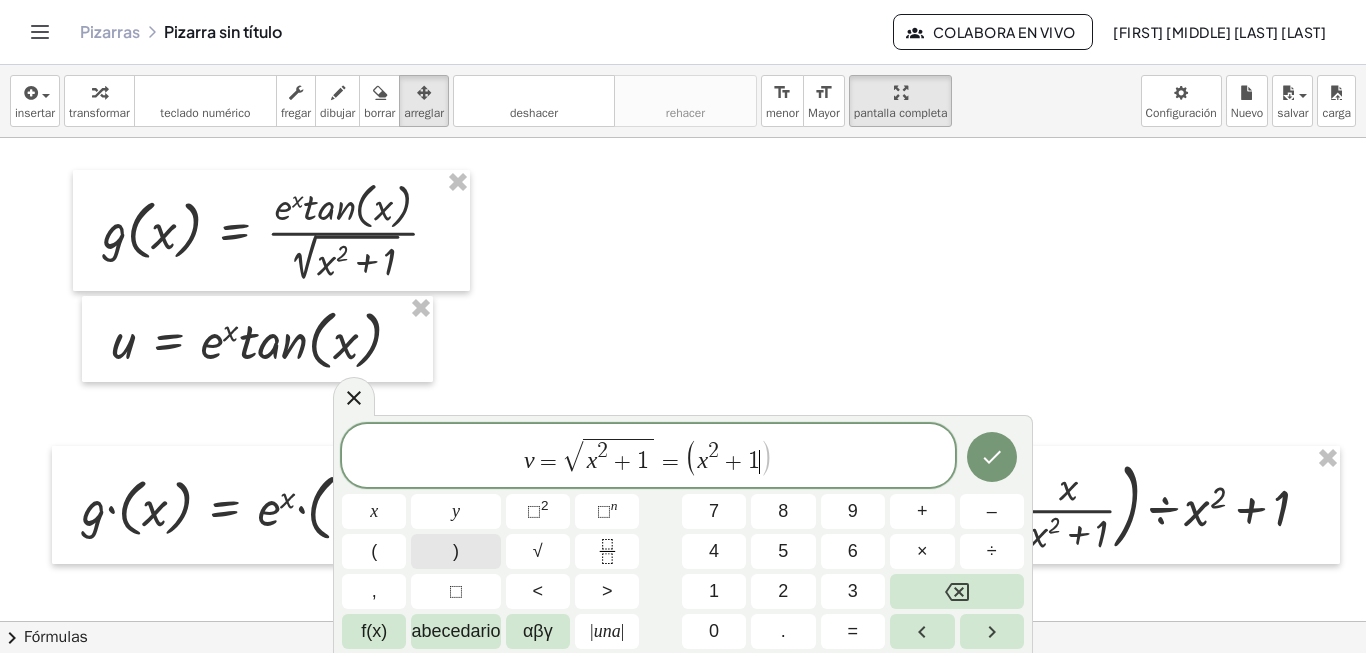 click on ")" at bounding box center [456, 551] 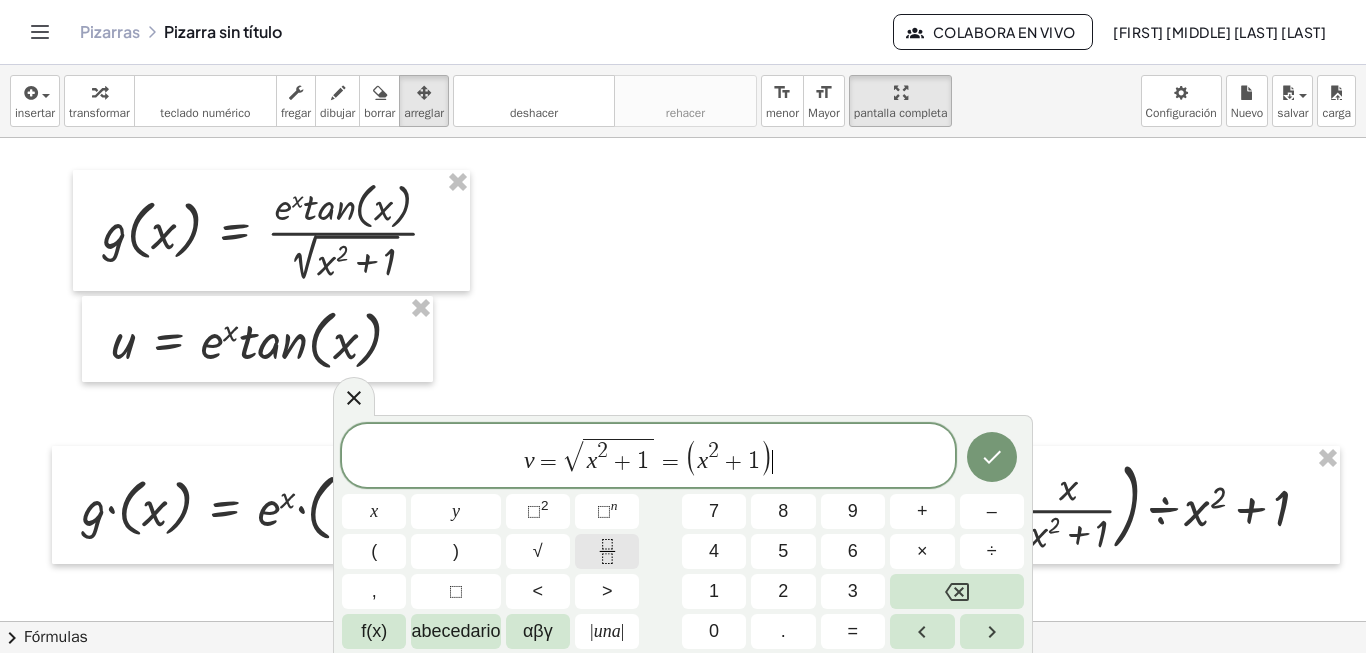 click 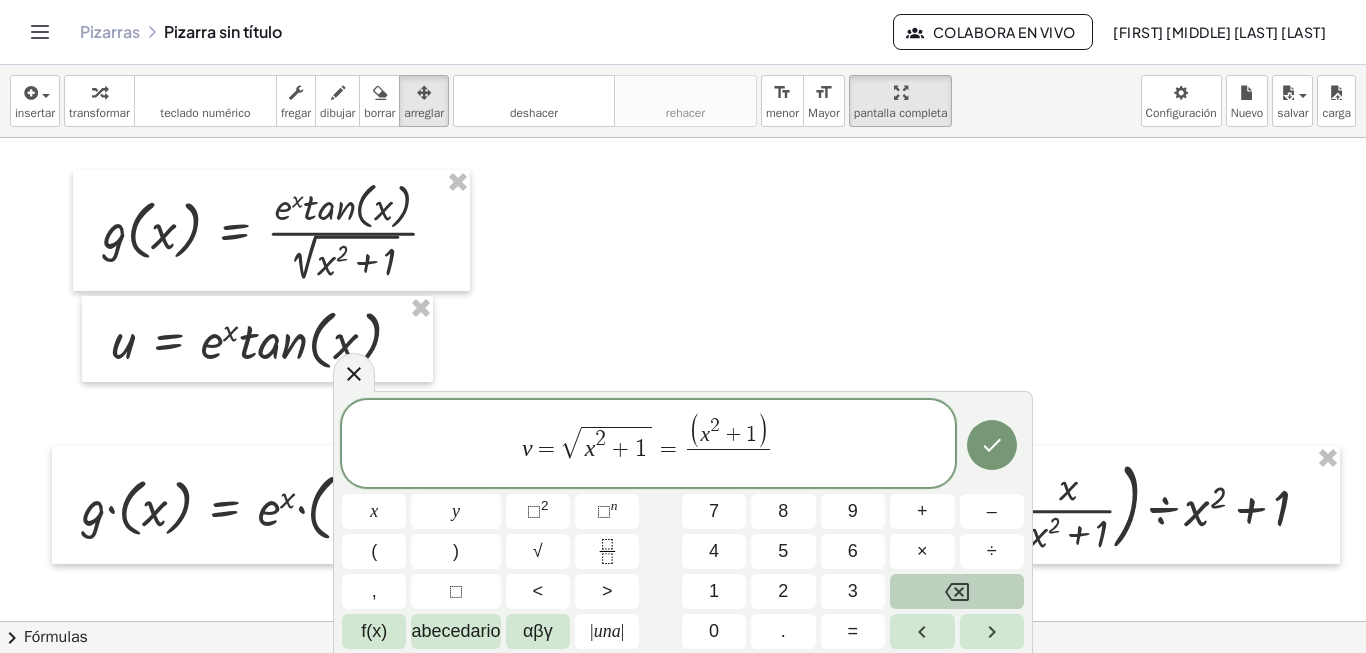 click at bounding box center (957, 591) 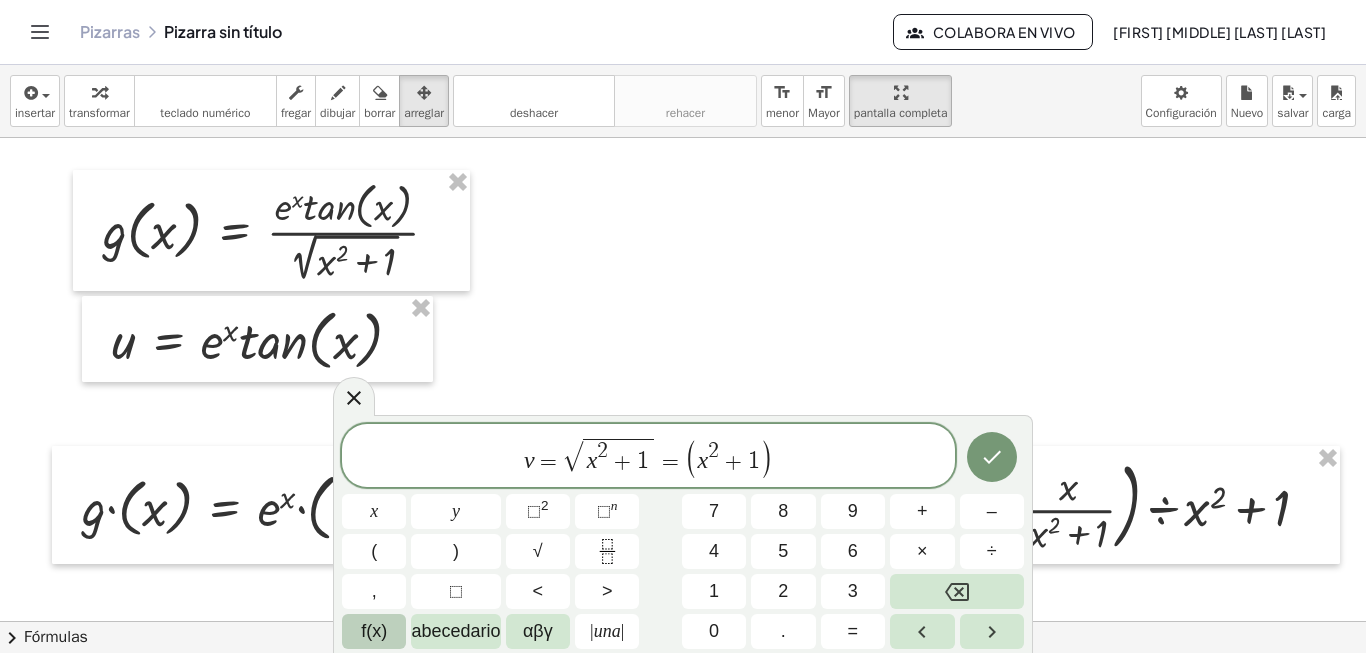 click on "f(x)" at bounding box center [374, 631] 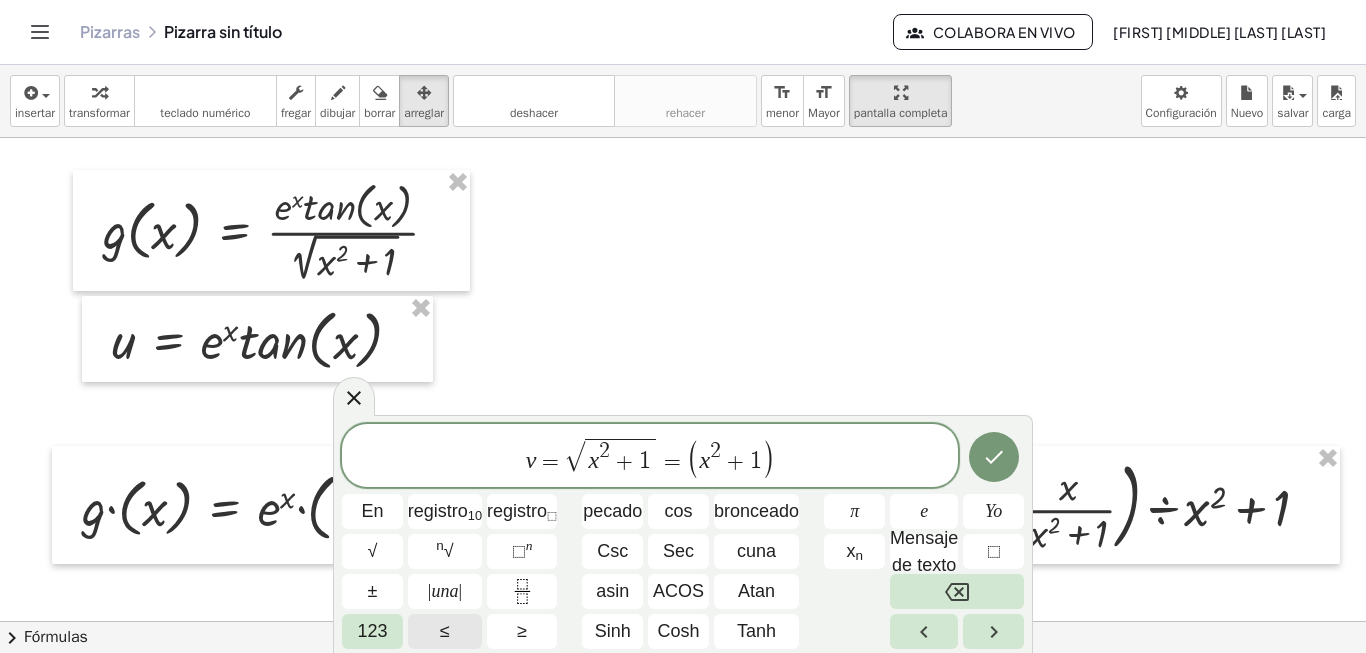 click on "123" at bounding box center [372, 631] 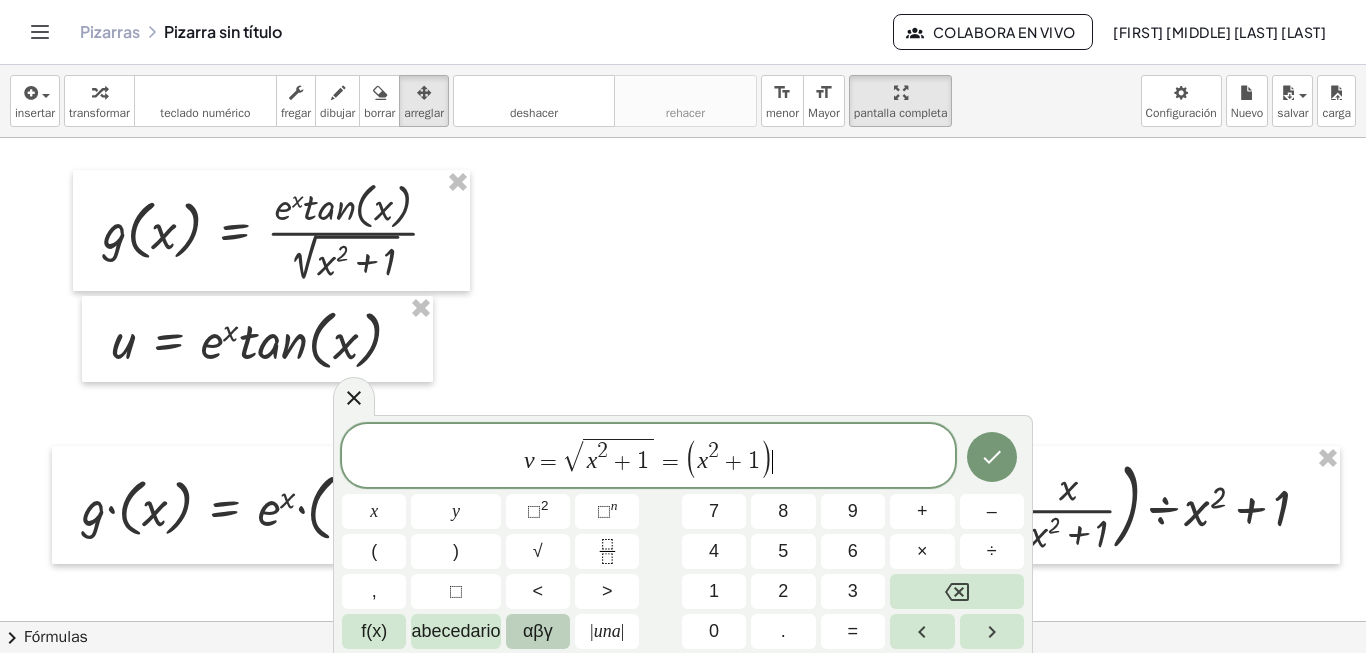 click on "αβγ" at bounding box center (538, 631) 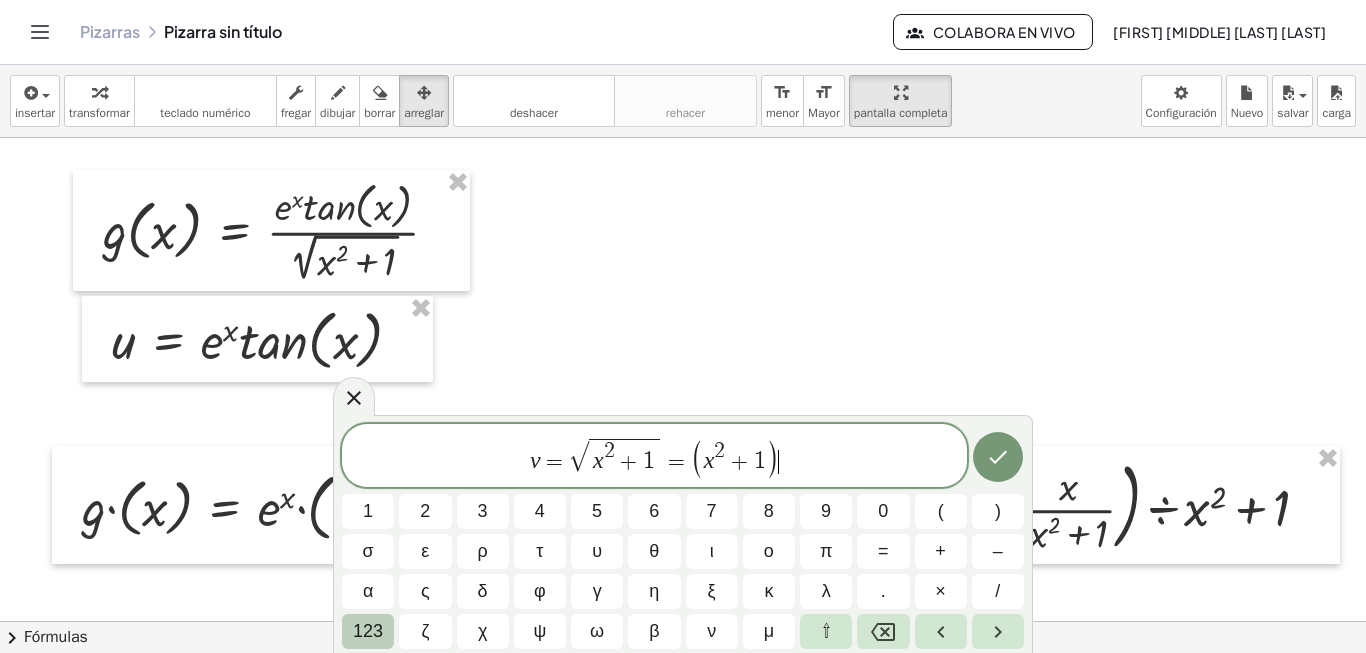 click on "123" at bounding box center [368, 631] 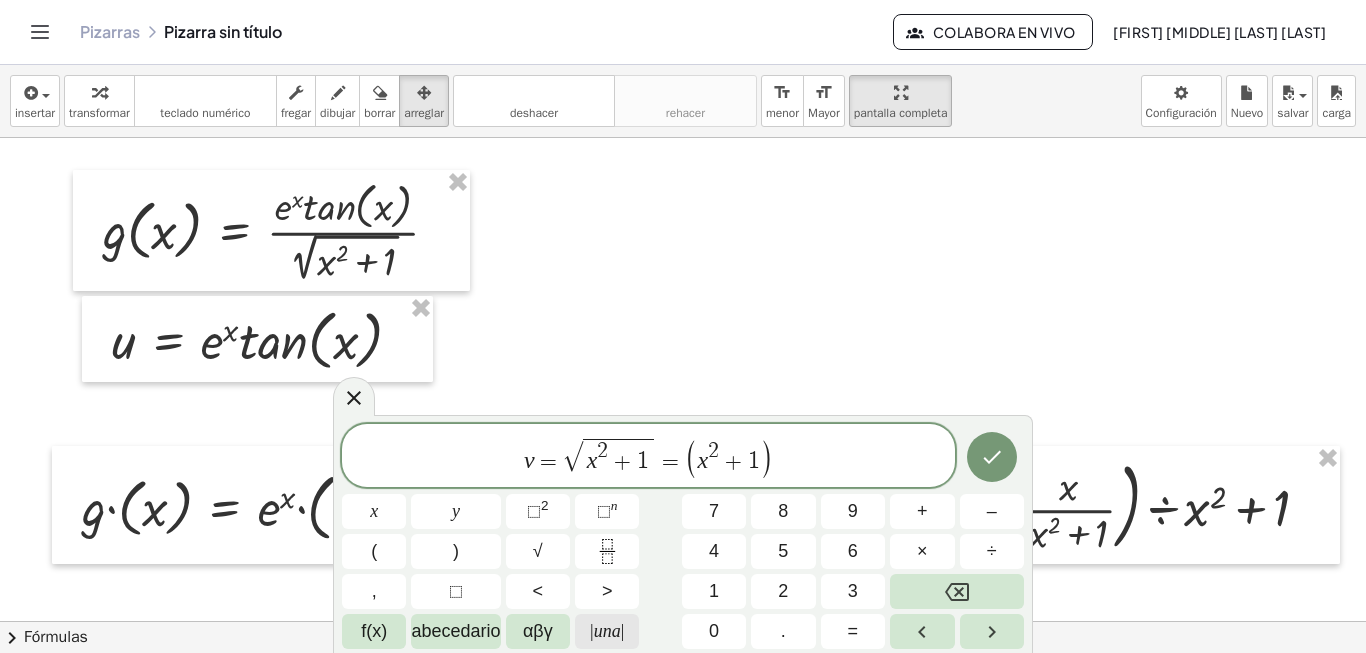 click on "| una |" 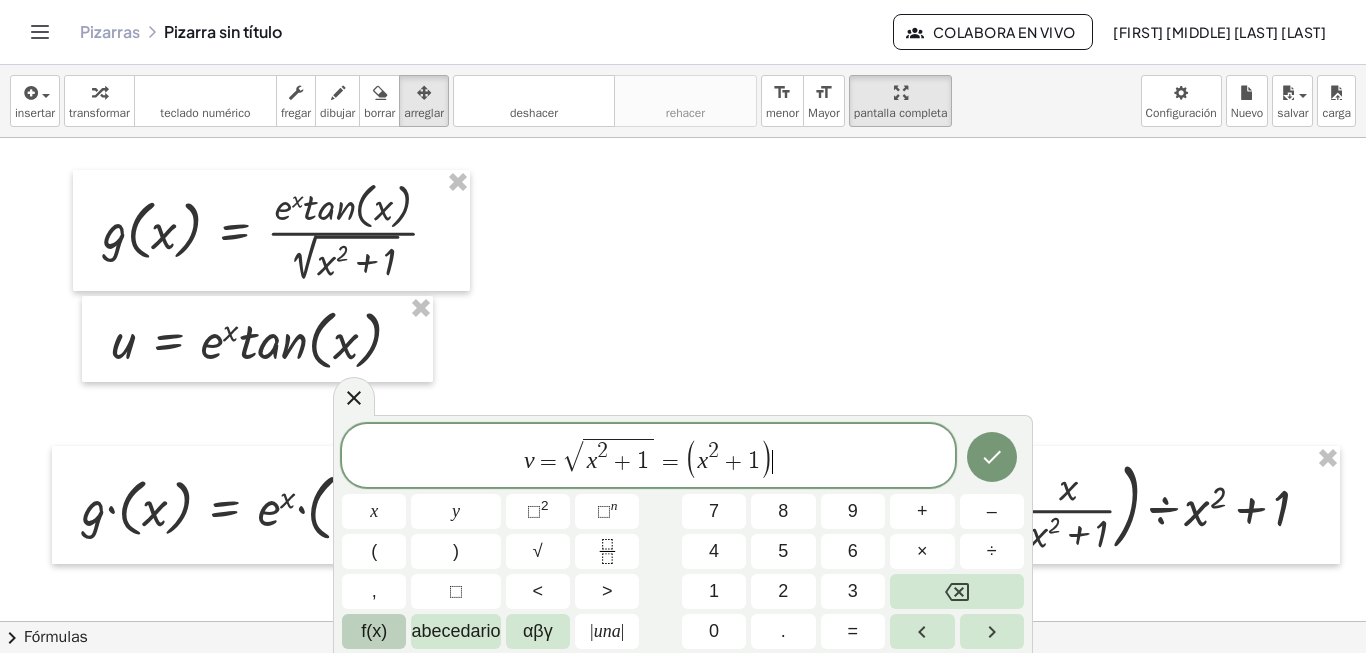 click on "f(x)" at bounding box center [374, 631] 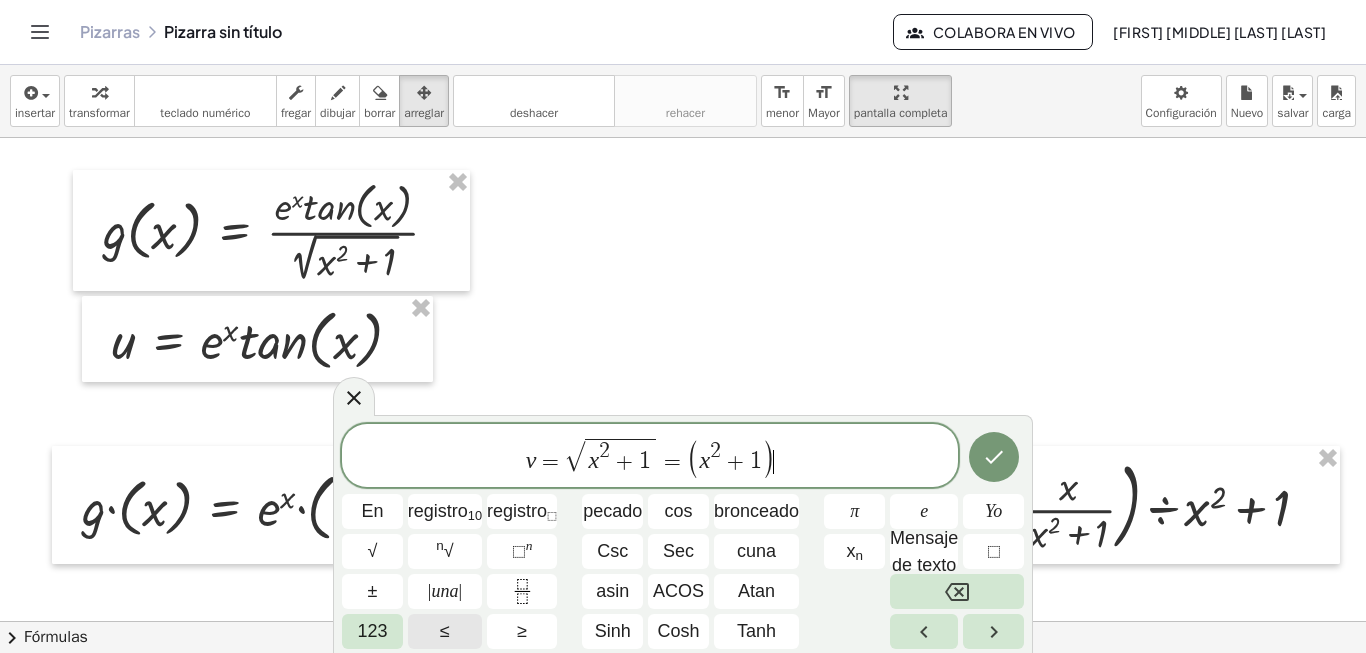 click on "123" at bounding box center [372, 631] 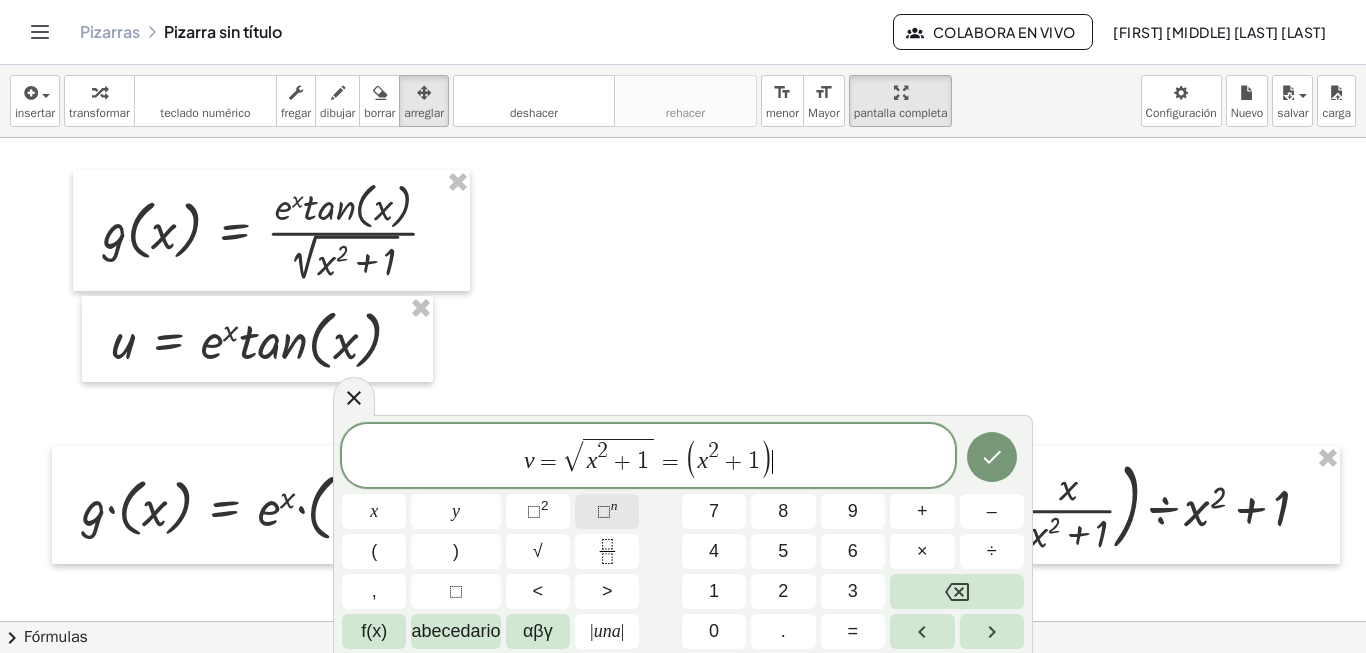 click on "⬚ n" at bounding box center (607, 511) 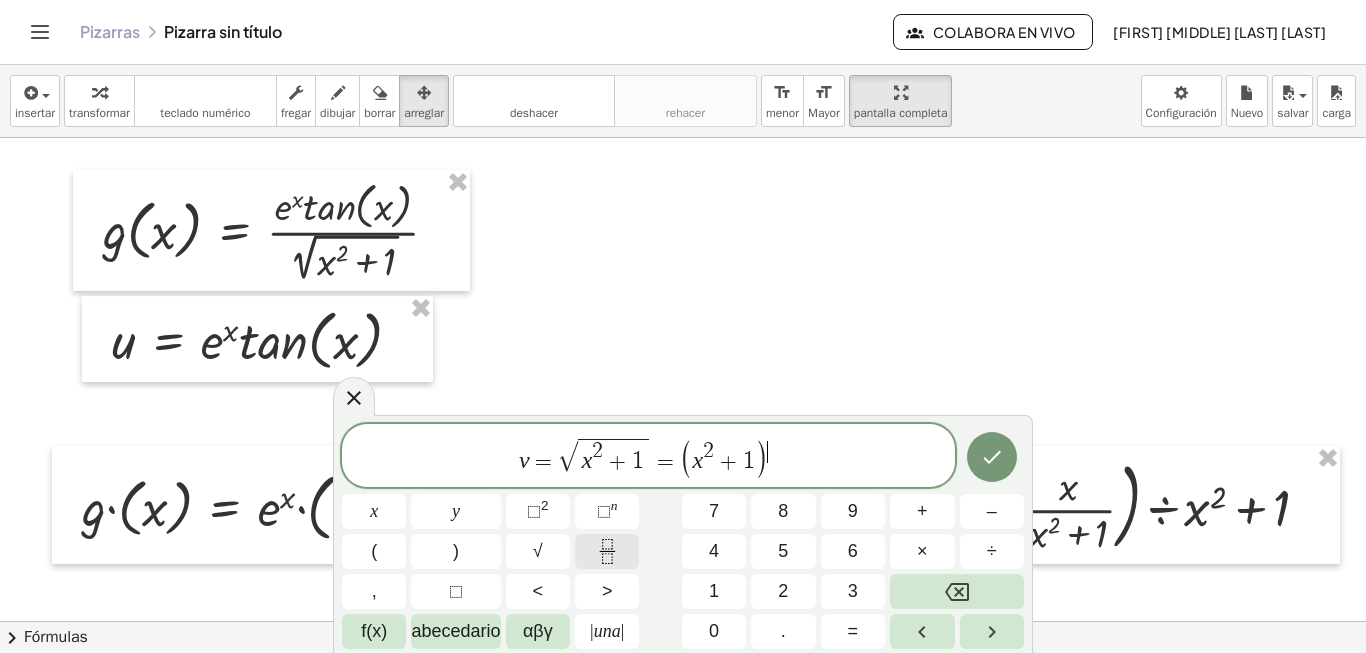 click 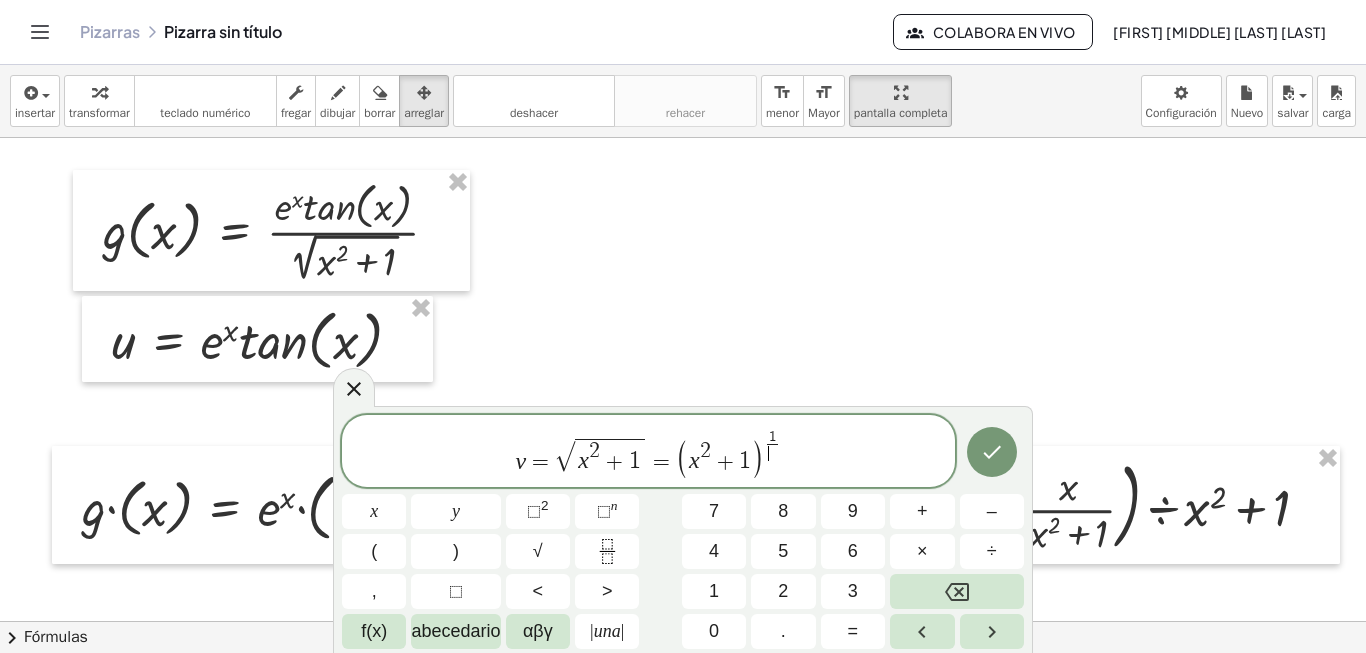 click on "​" at bounding box center [772, 453] 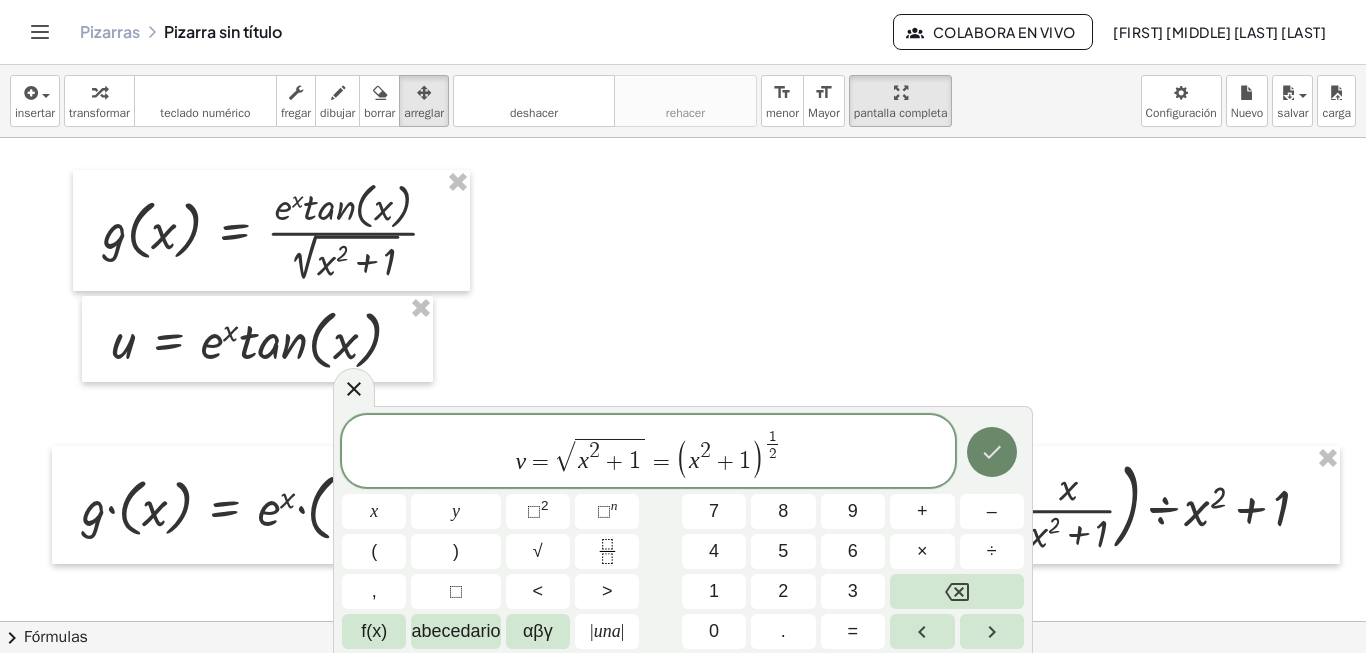 click at bounding box center (992, 452) 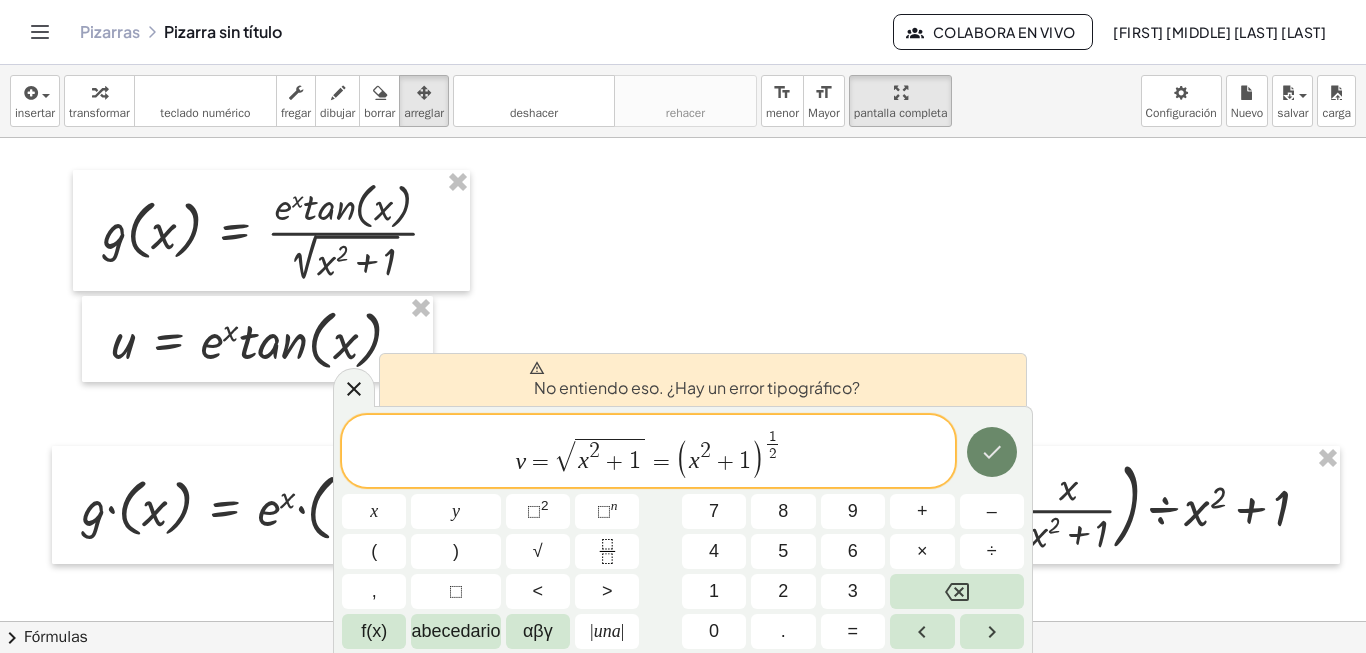 click at bounding box center (992, 452) 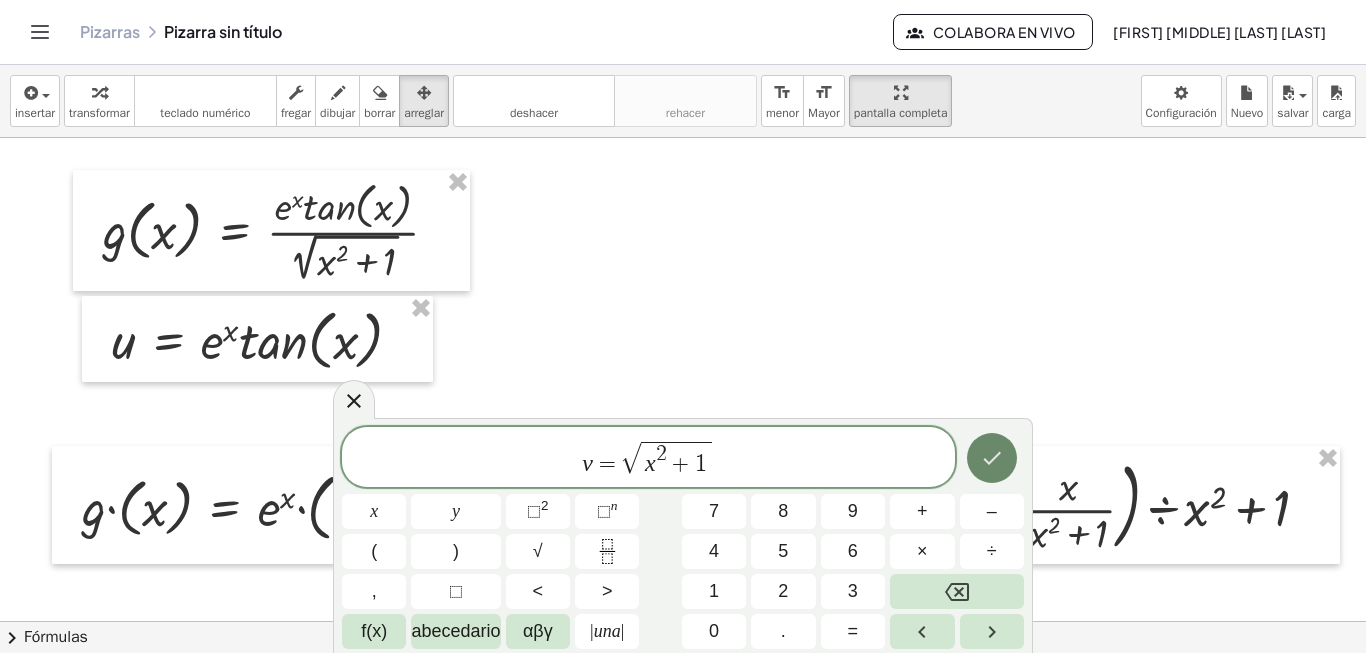 click 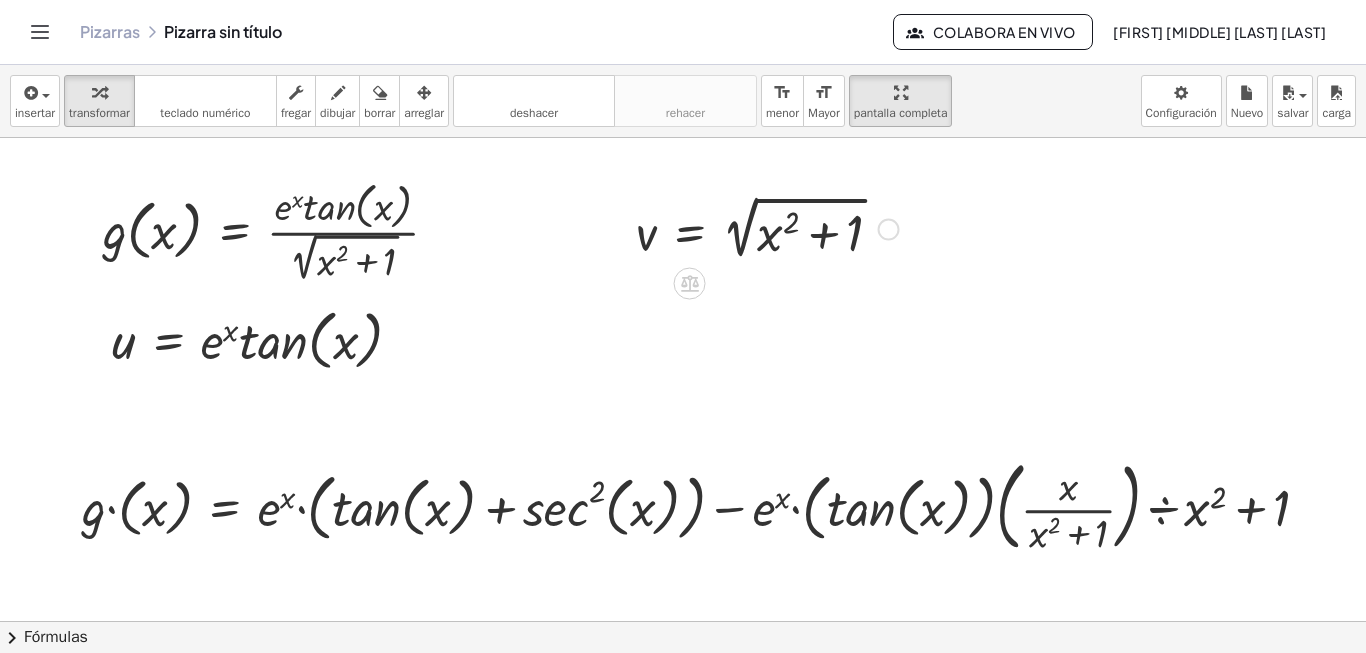 click at bounding box center [767, 227] 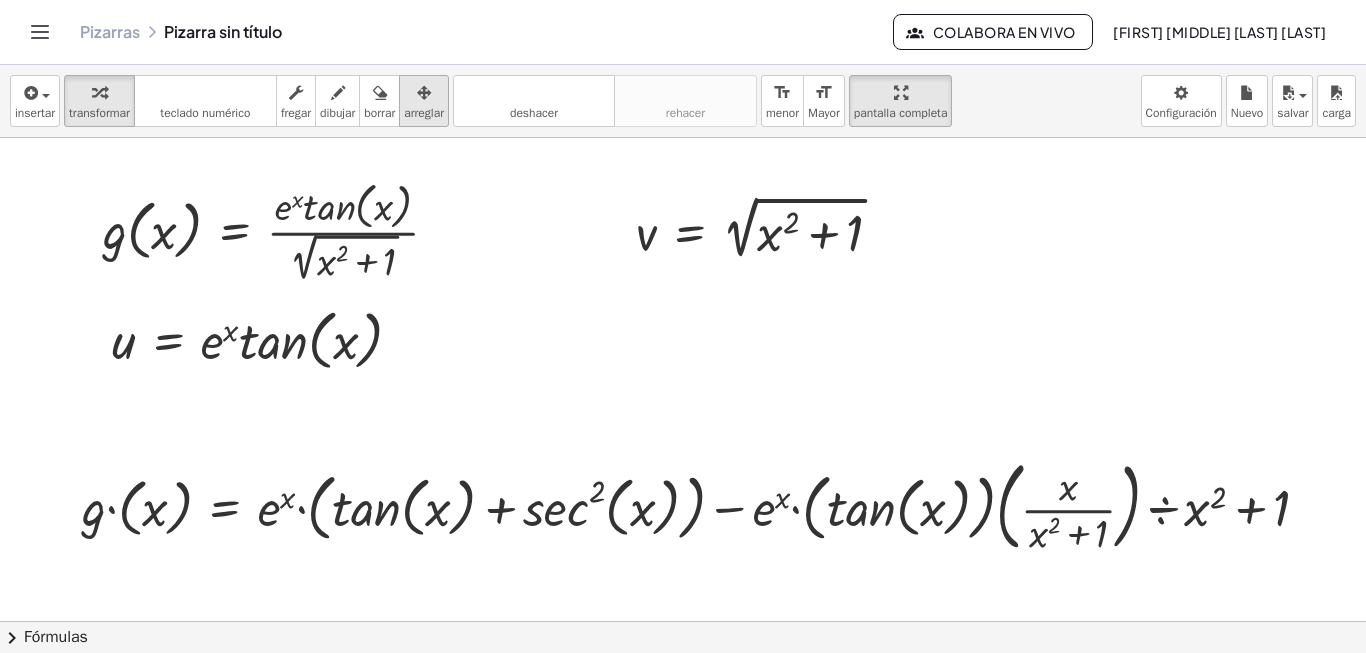 click on "arreglar" at bounding box center (424, 113) 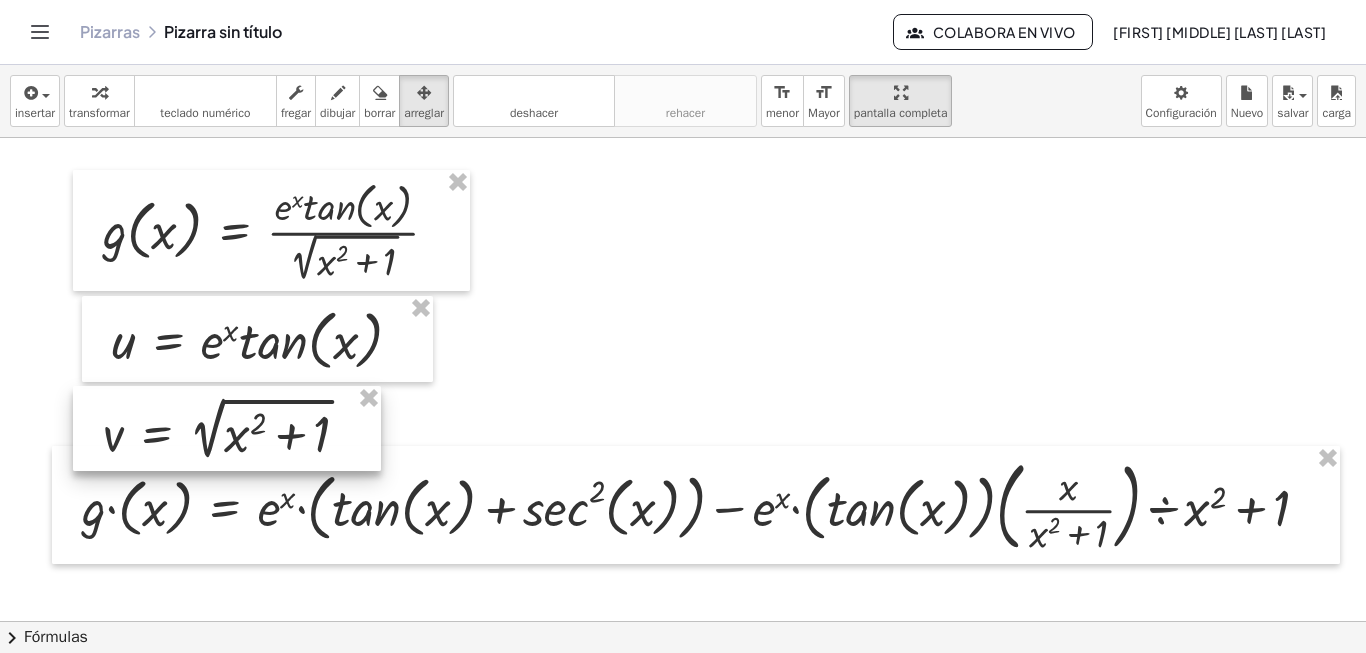 drag, startPoint x: 768, startPoint y: 248, endPoint x: 236, endPoint y: 449, distance: 568.70465 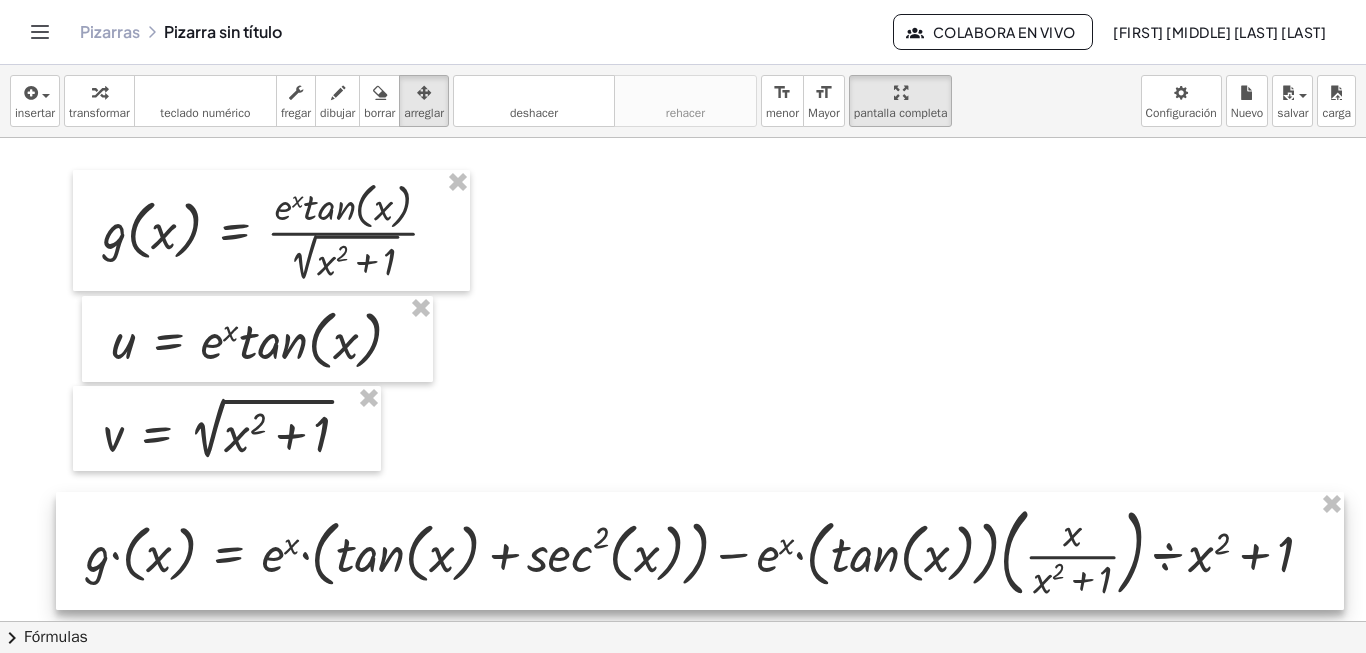 drag, startPoint x: 326, startPoint y: 531, endPoint x: 330, endPoint y: 577, distance: 46.173584 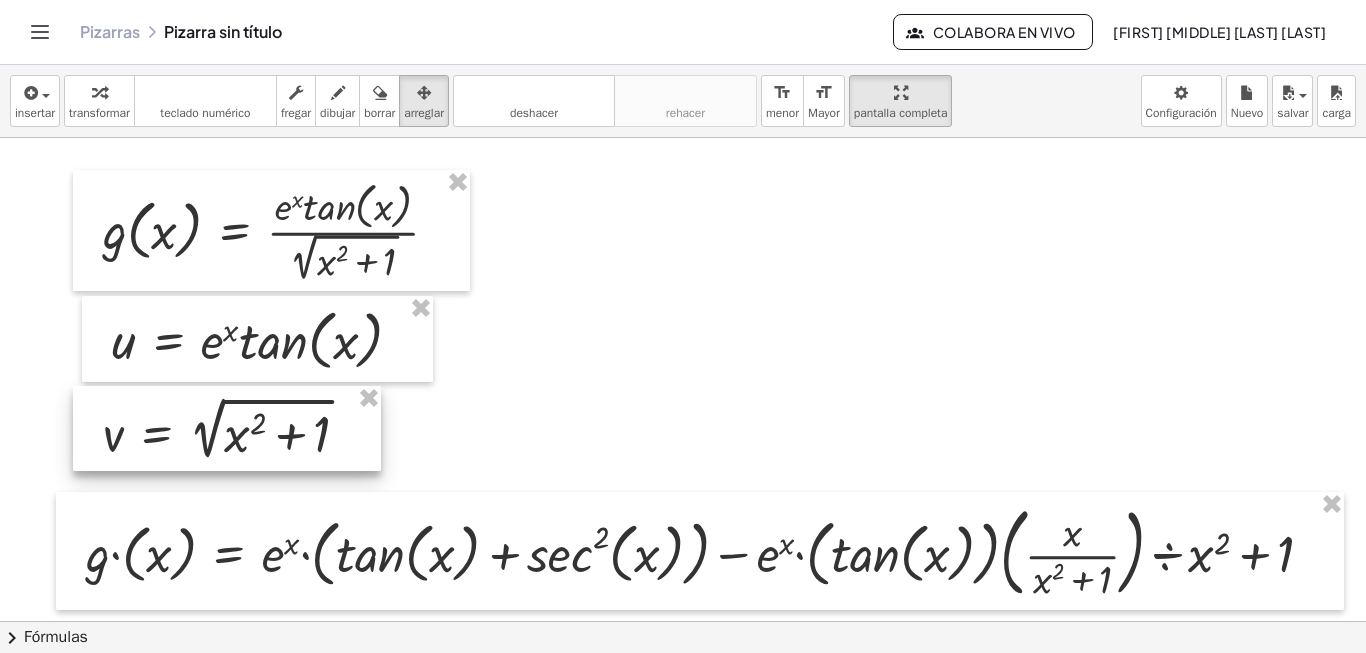 click at bounding box center [227, 428] 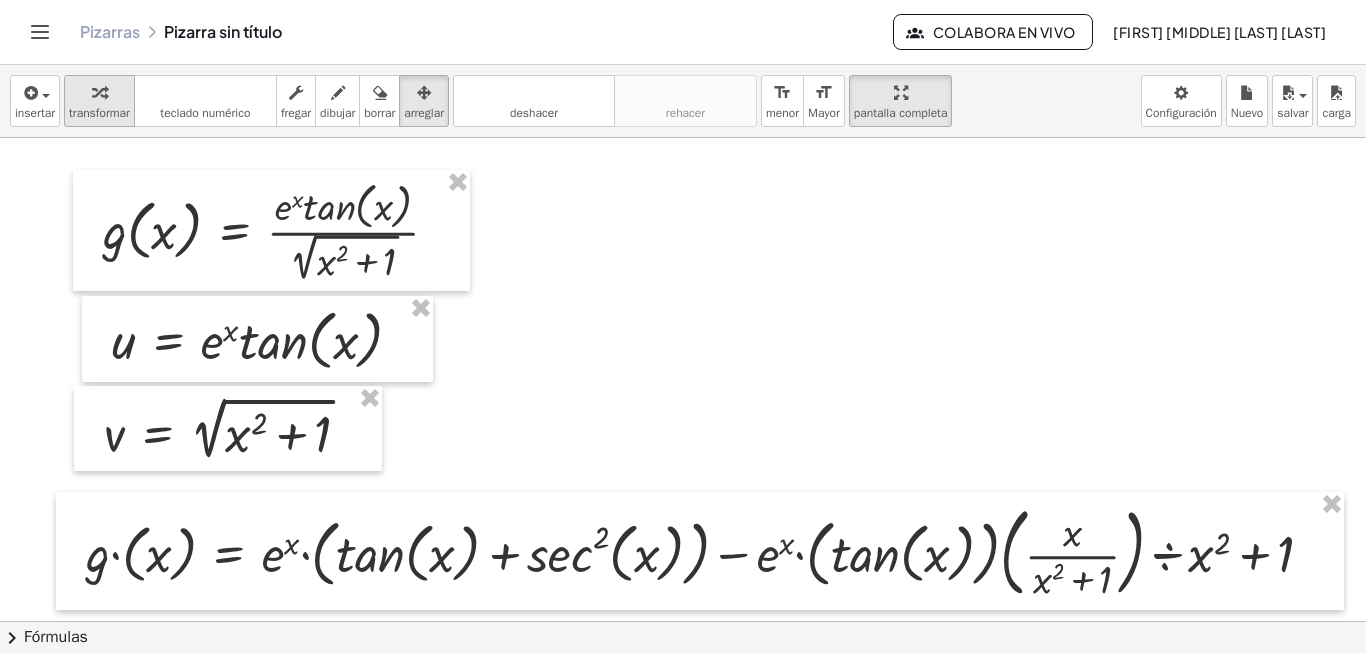 click at bounding box center (99, 92) 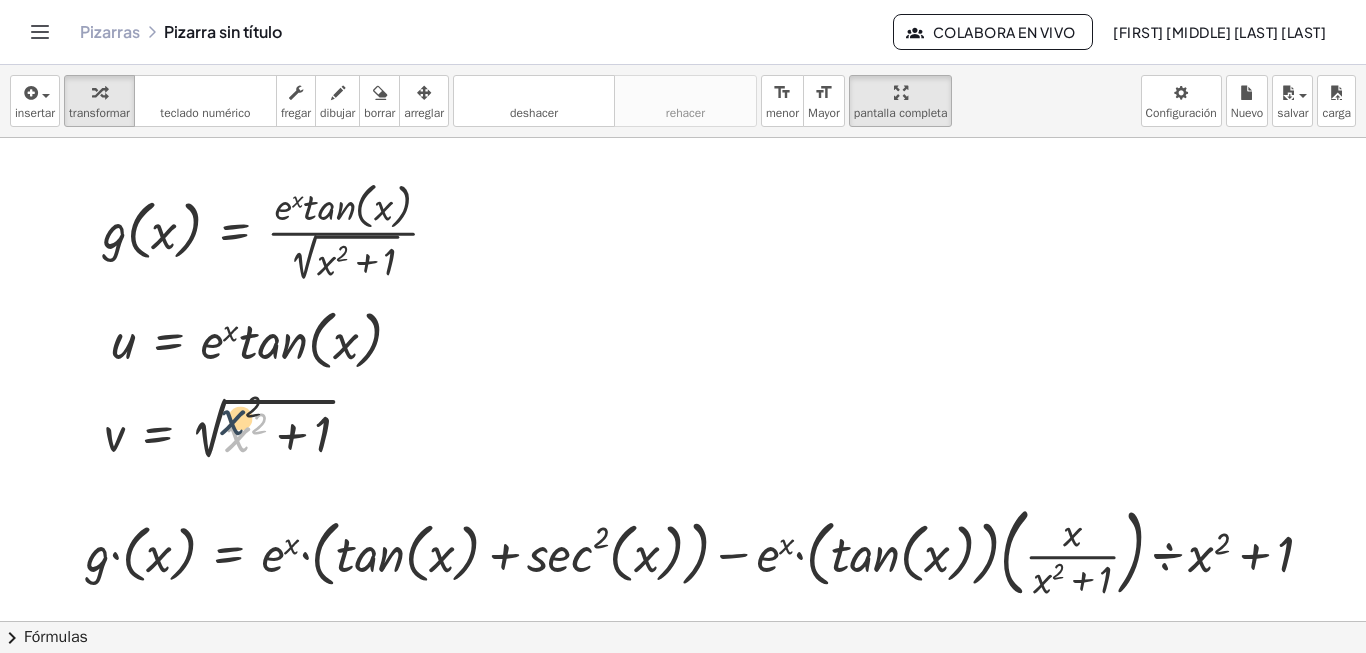 drag, startPoint x: 215, startPoint y: 457, endPoint x: 205, endPoint y: 427, distance: 31.622776 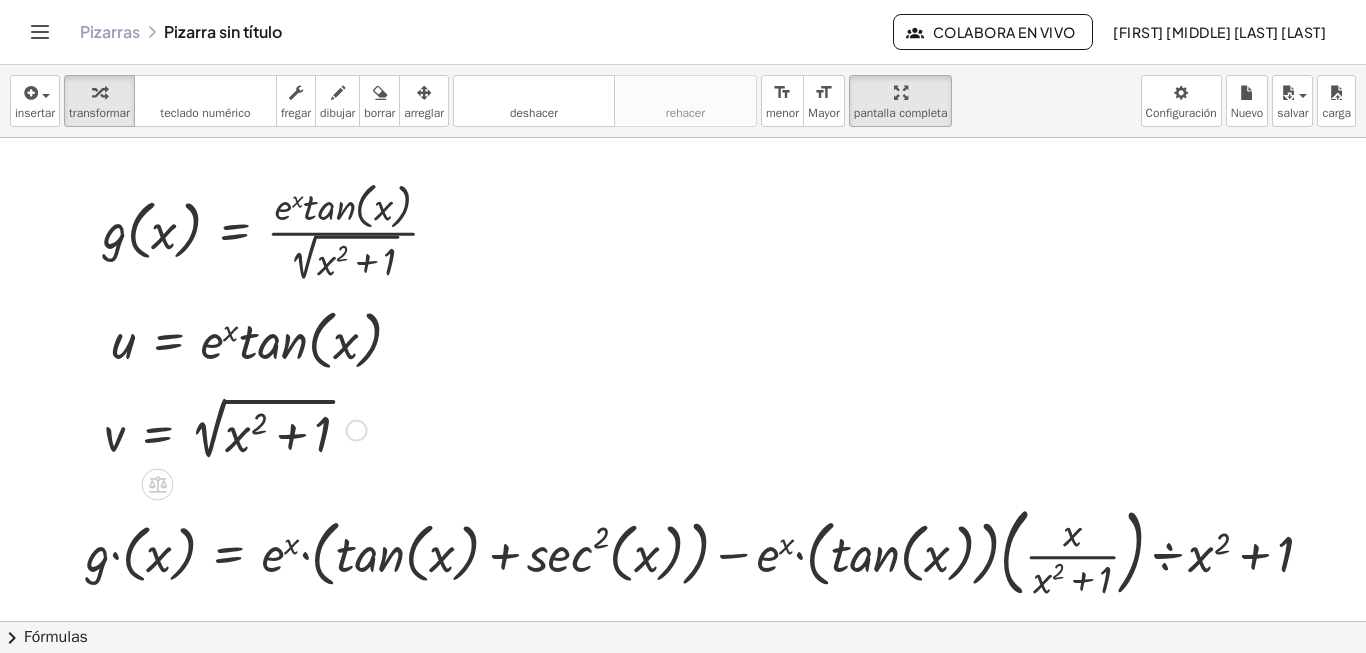 click at bounding box center (235, 428) 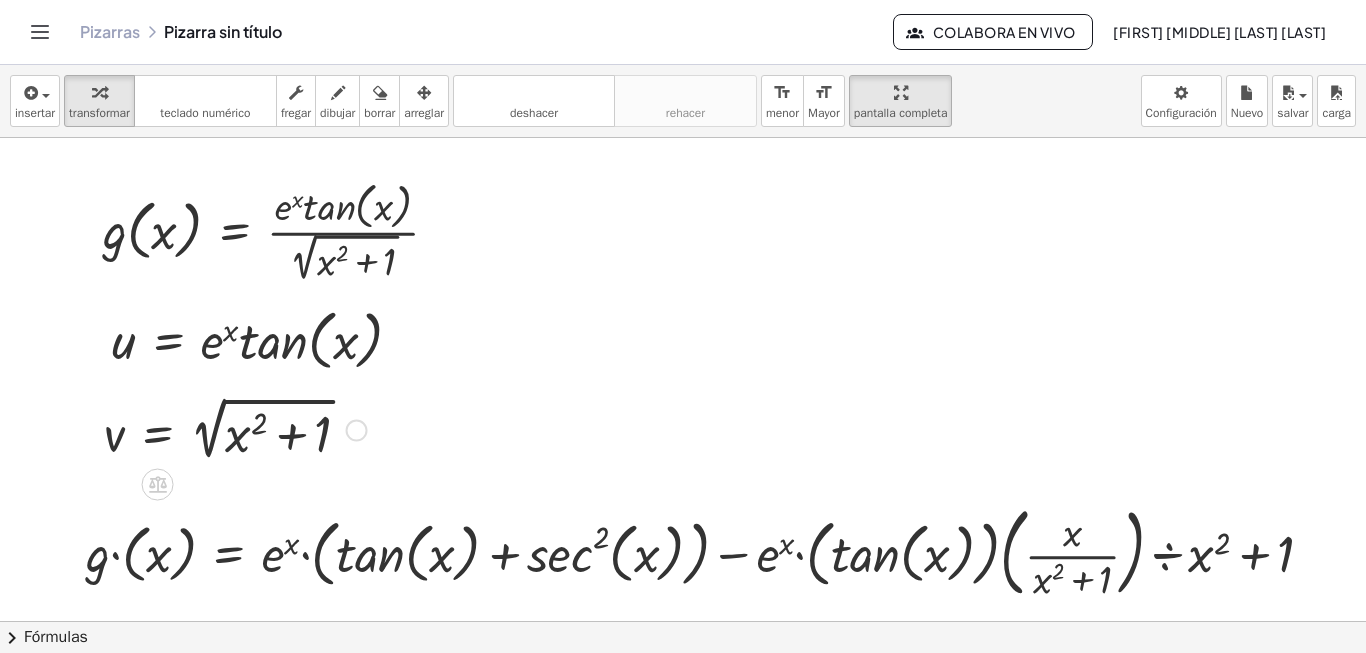 click at bounding box center (235, 428) 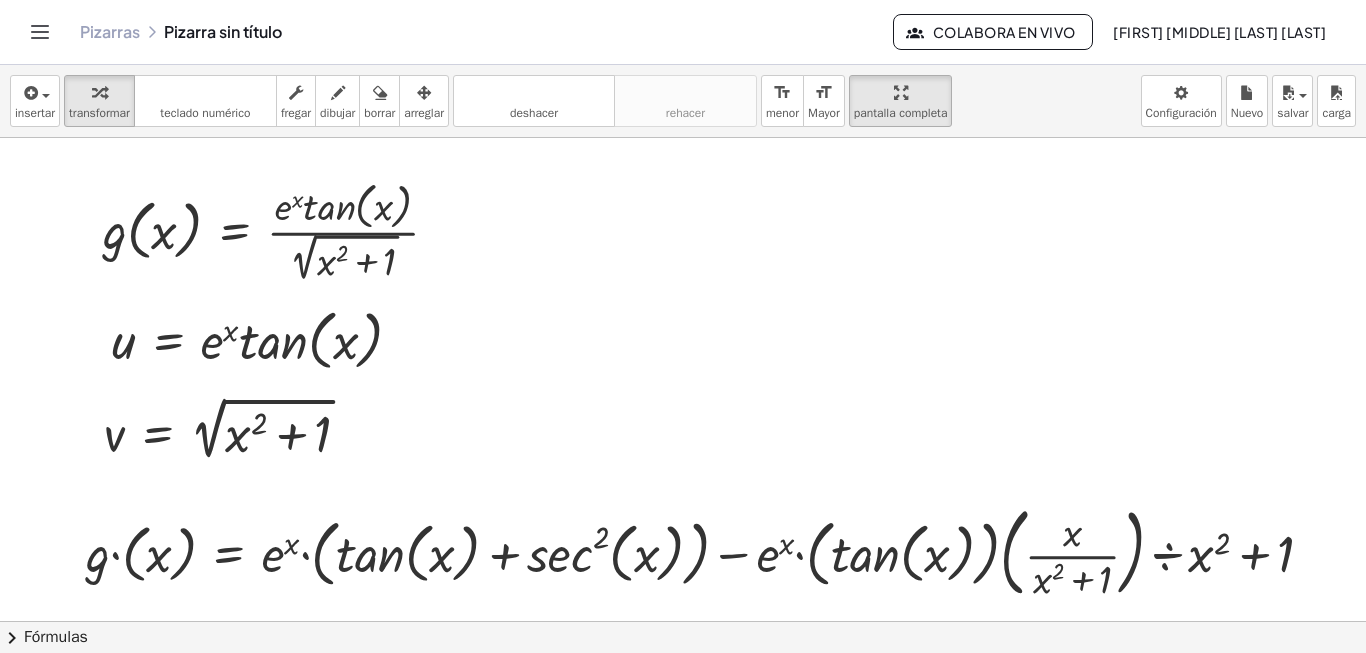 click at bounding box center (652, 684) 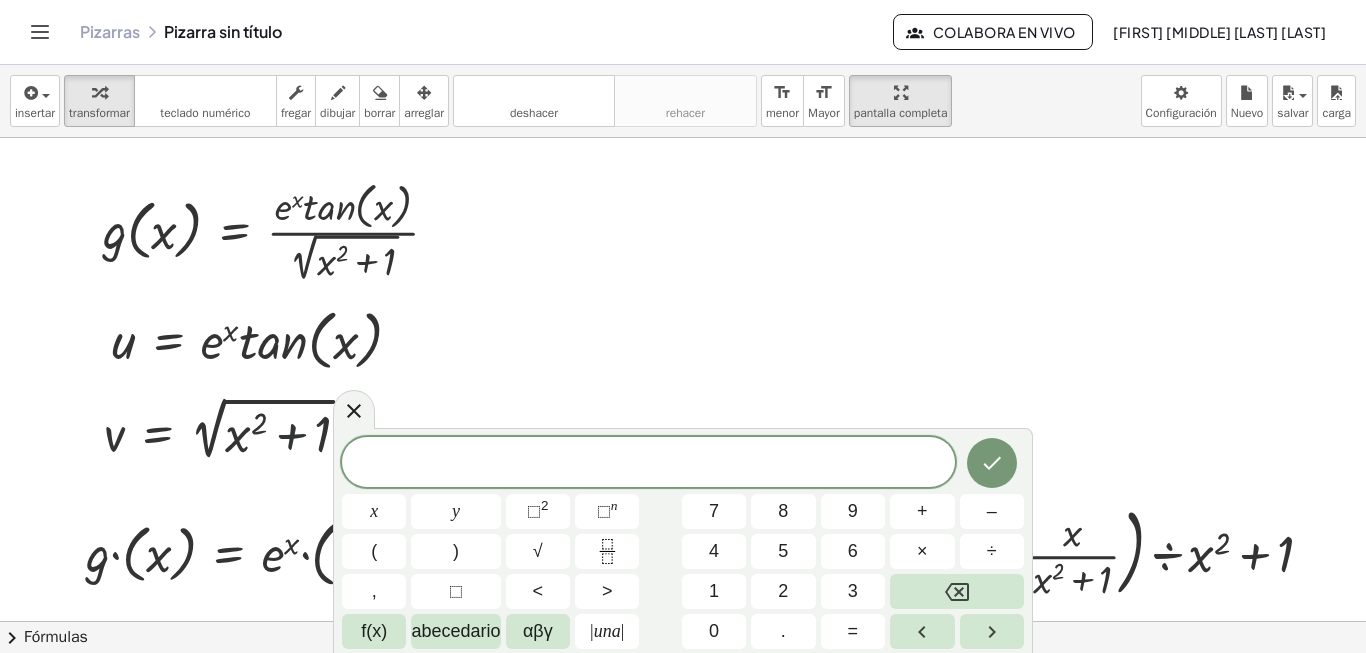 click at bounding box center [235, 428] 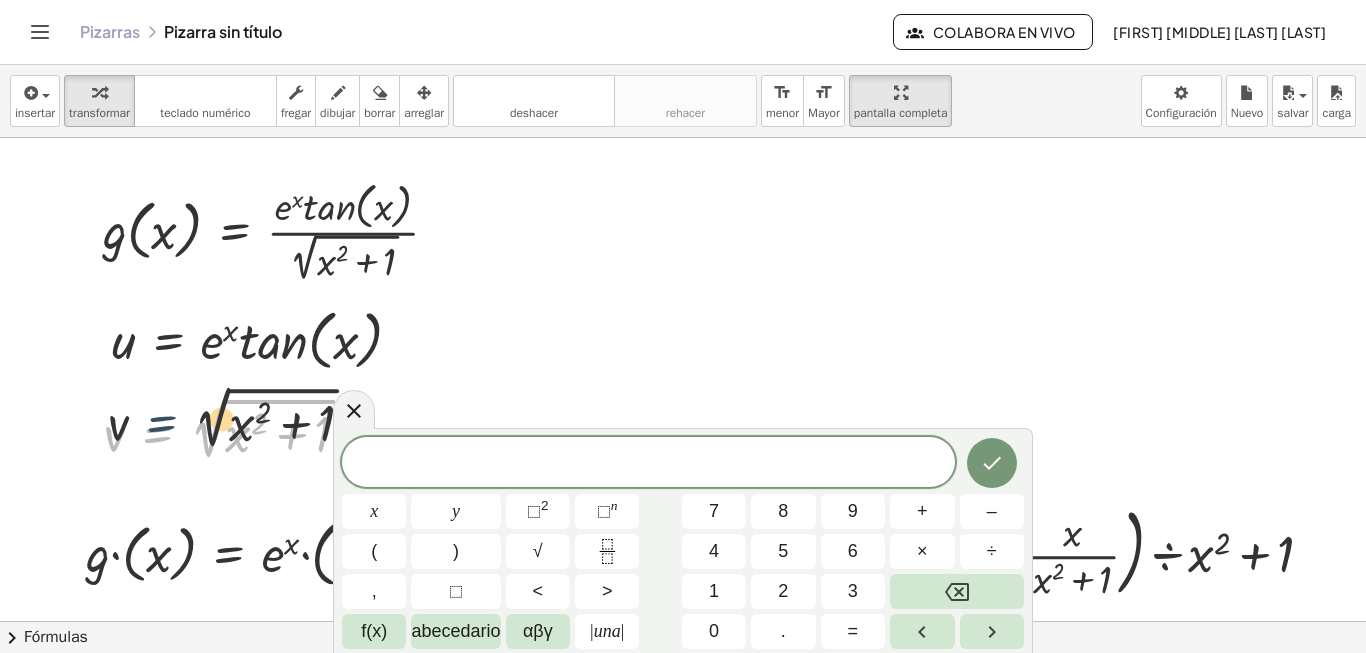 drag, startPoint x: 146, startPoint y: 431, endPoint x: 152, endPoint y: 416, distance: 16.155495 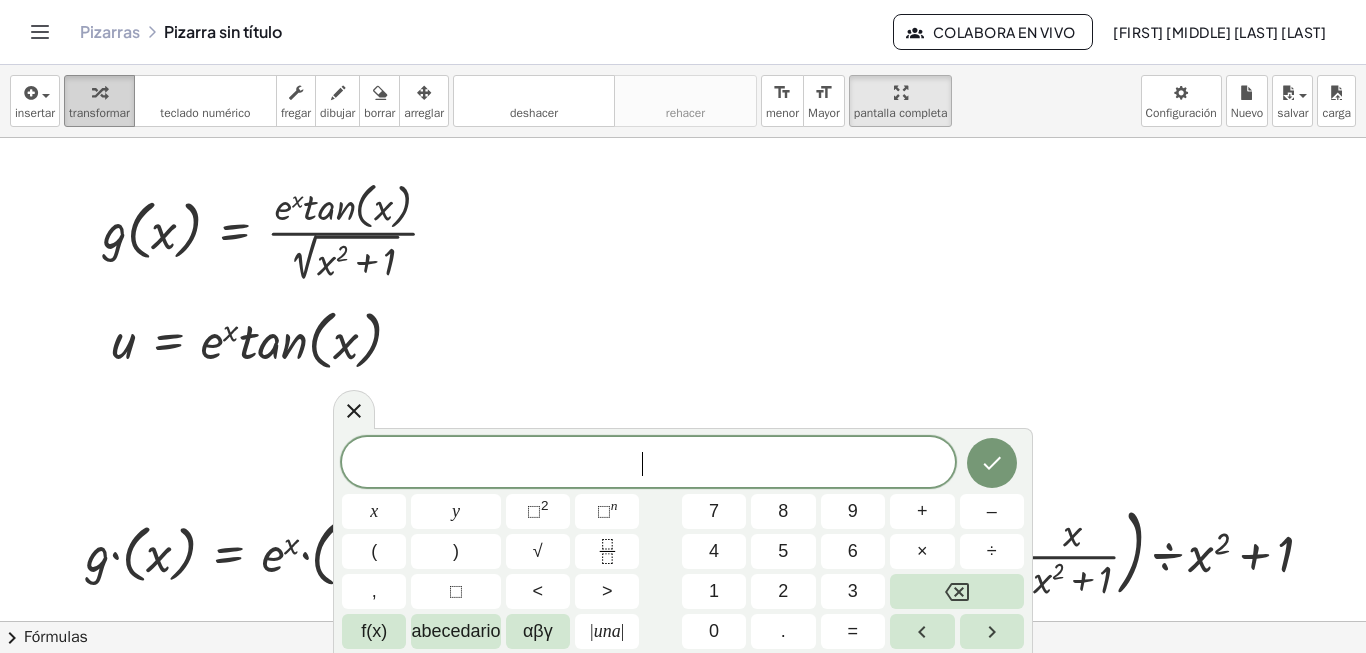 drag, startPoint x: 145, startPoint y: 310, endPoint x: 110, endPoint y: 86, distance: 226.71788 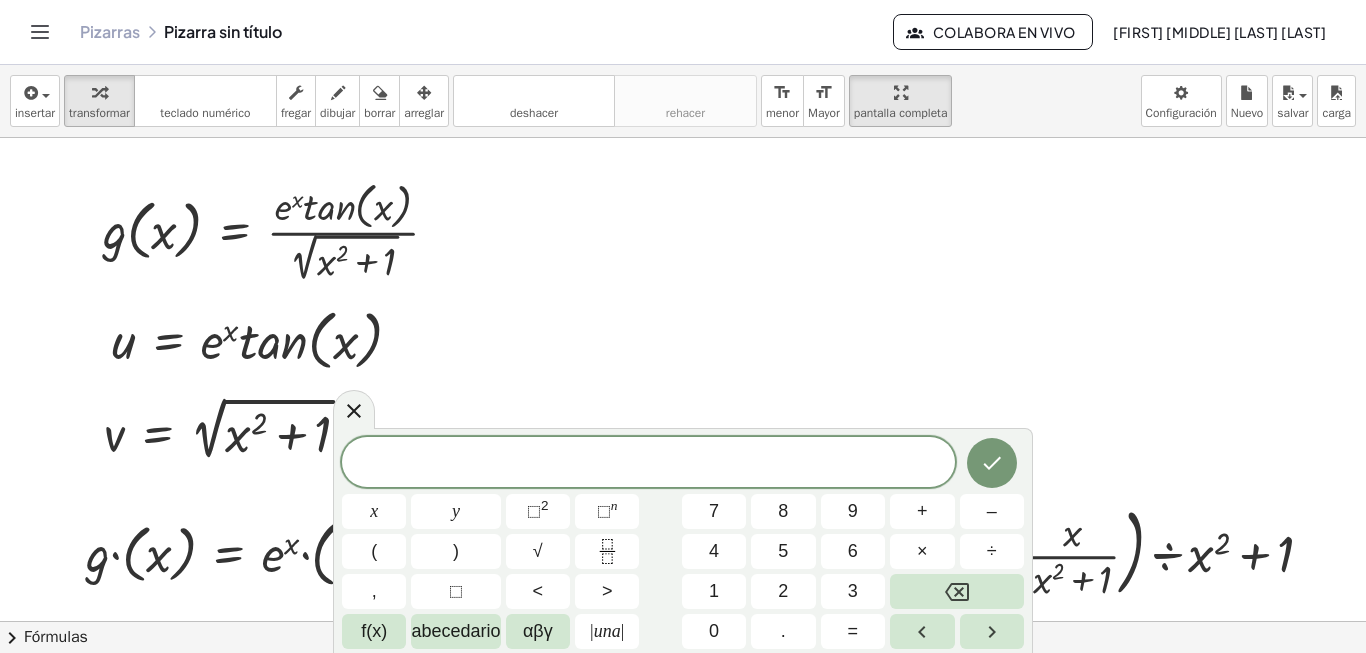 click at bounding box center (652, 684) 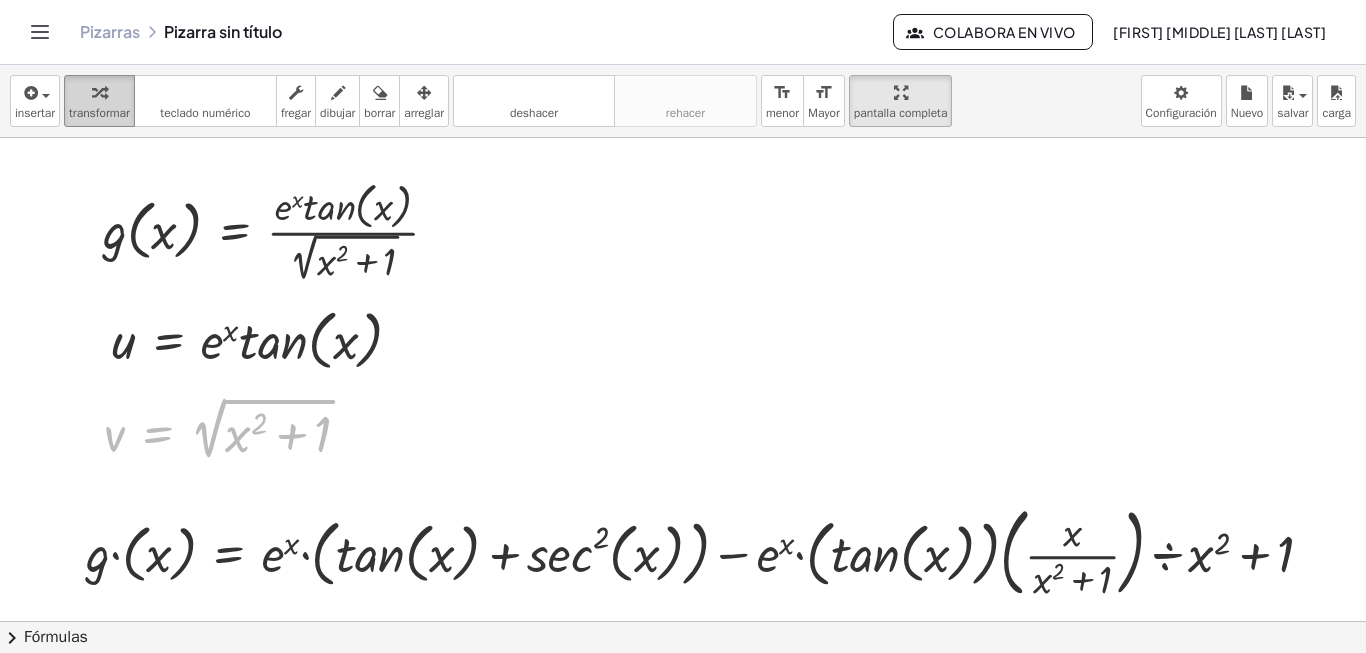 drag, startPoint x: 149, startPoint y: 428, endPoint x: 80, endPoint y: 89, distance: 345.95087 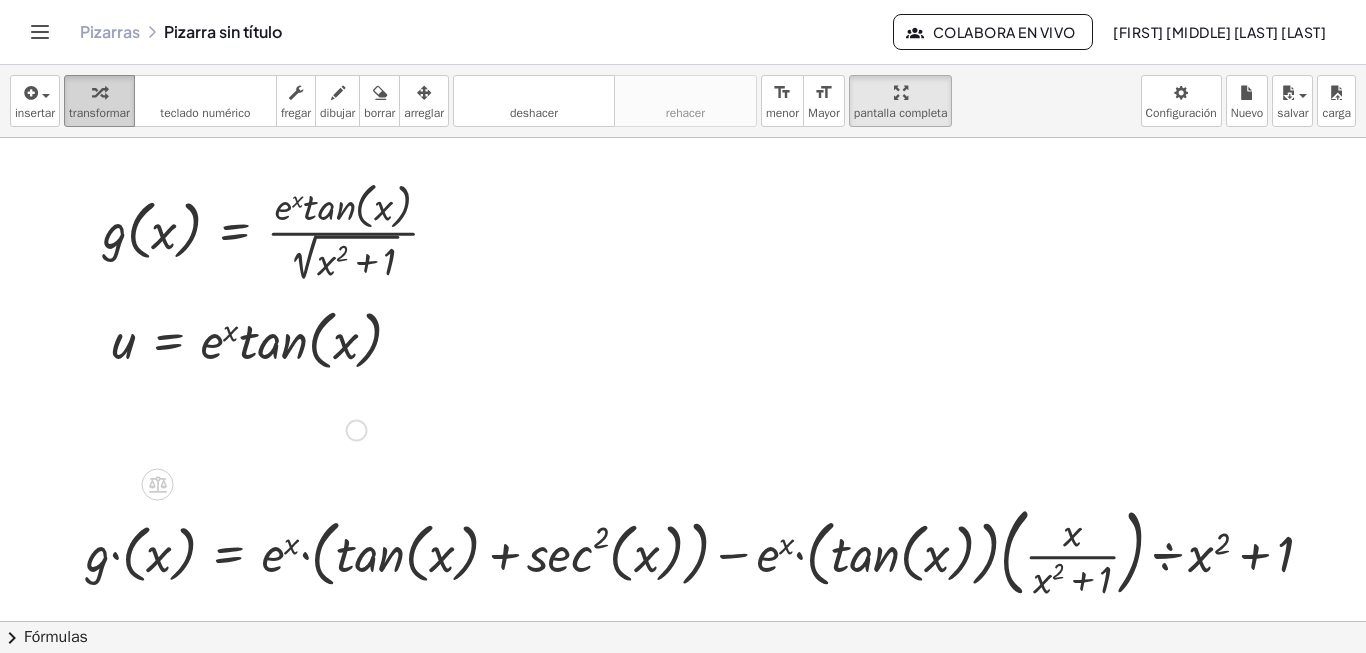 click at bounding box center (99, 92) 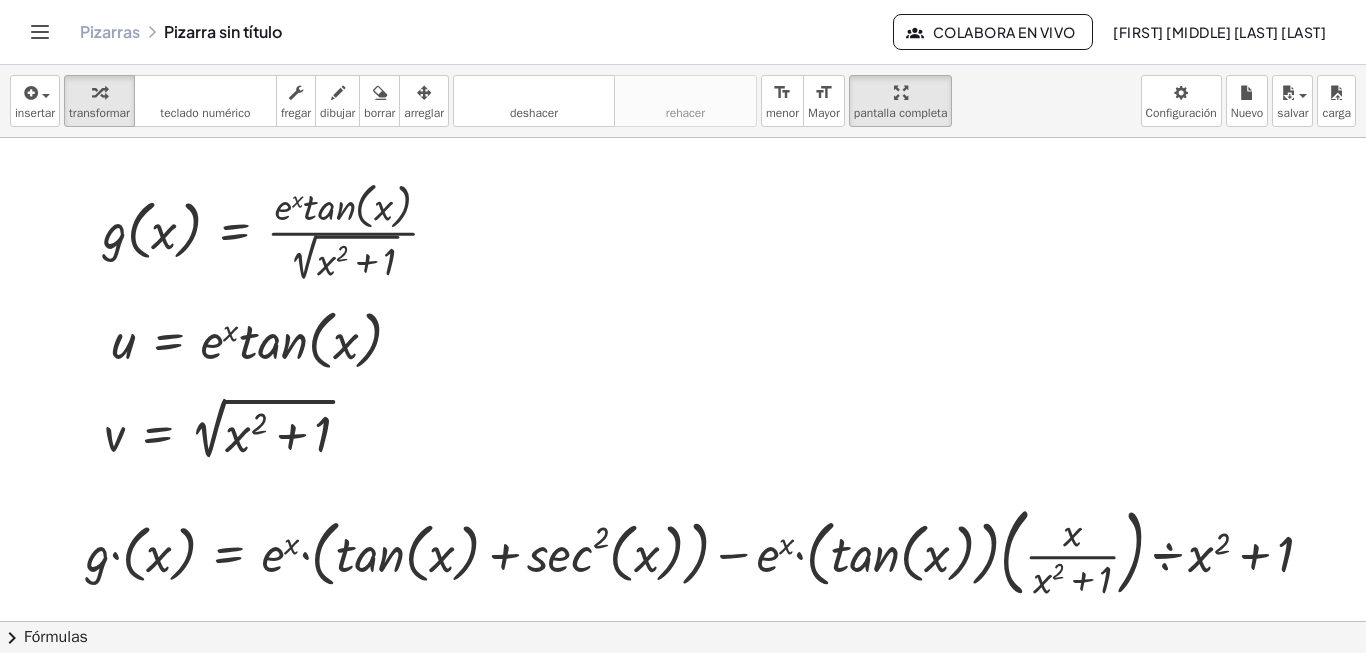 click at bounding box center [652, 684] 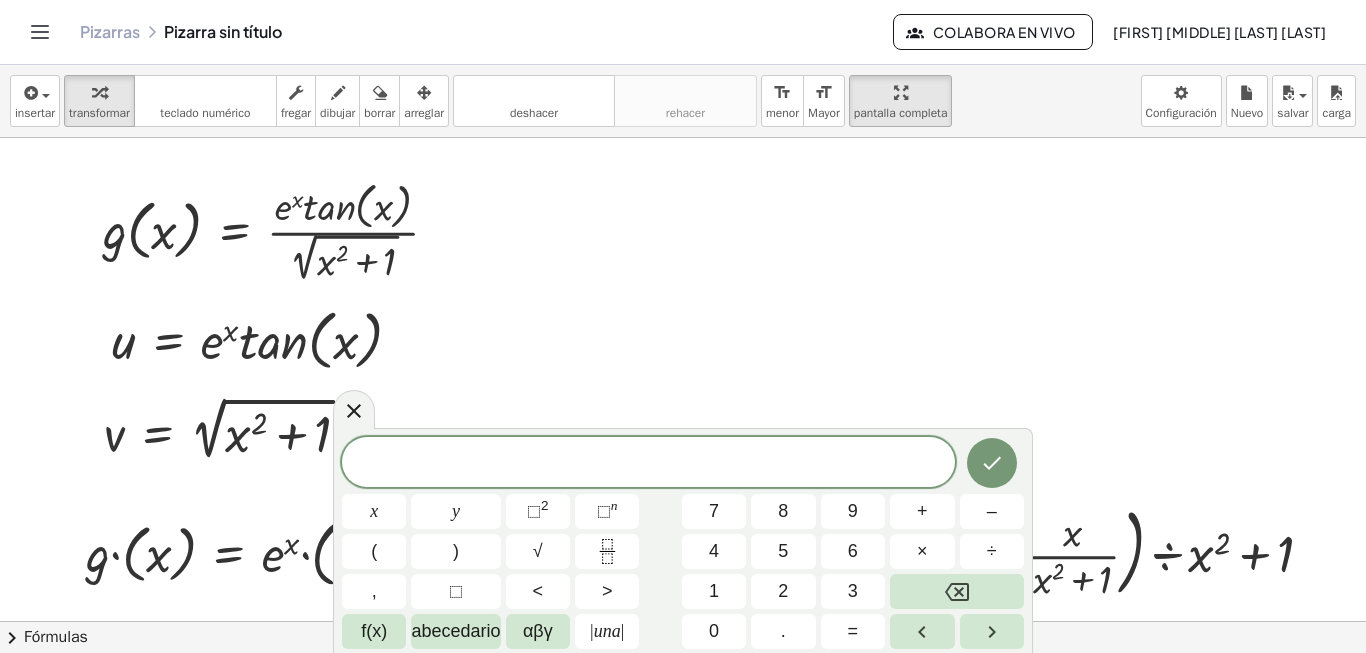 scroll, scrollTop: 100, scrollLeft: 77, axis: both 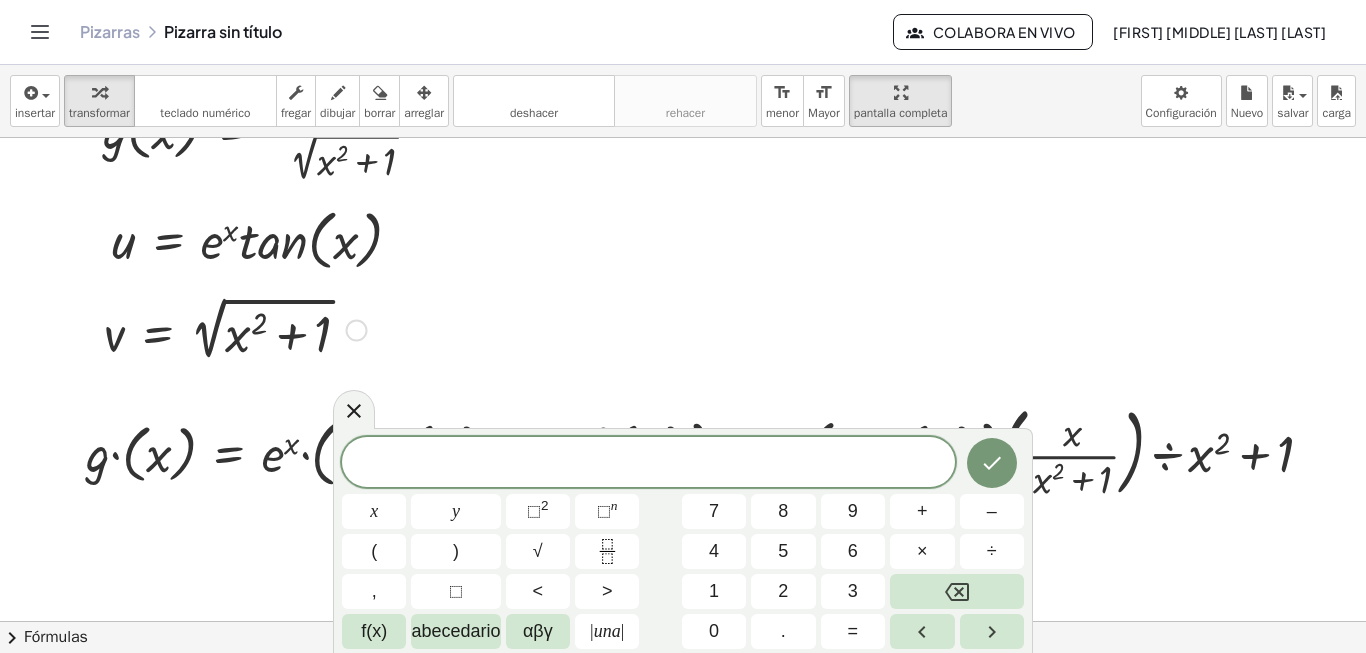 click at bounding box center (235, 328) 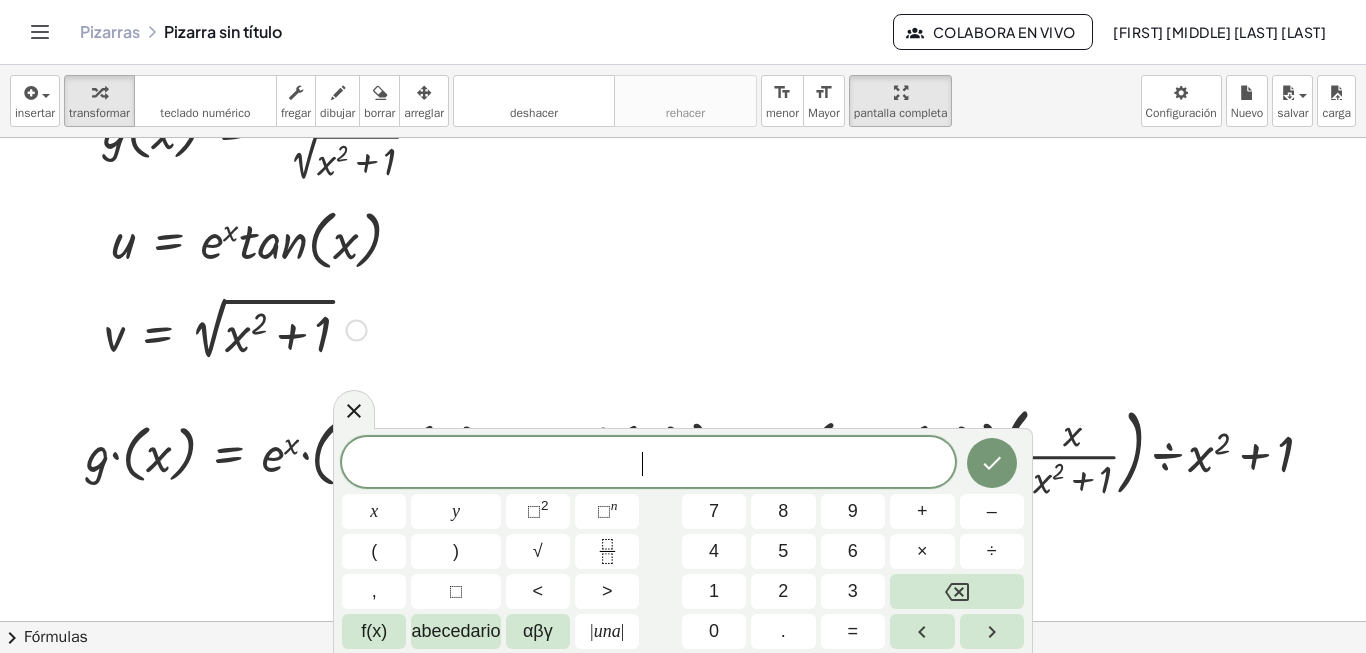 click at bounding box center (235, 328) 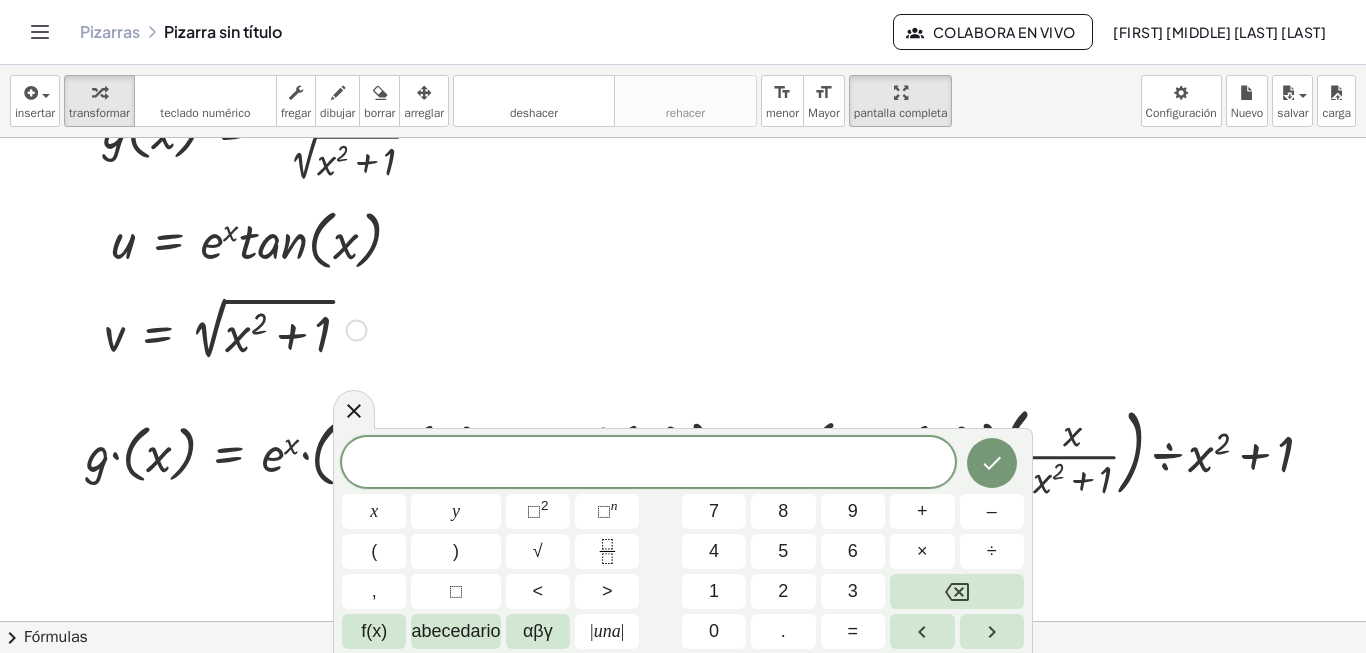 click at bounding box center (357, 331) 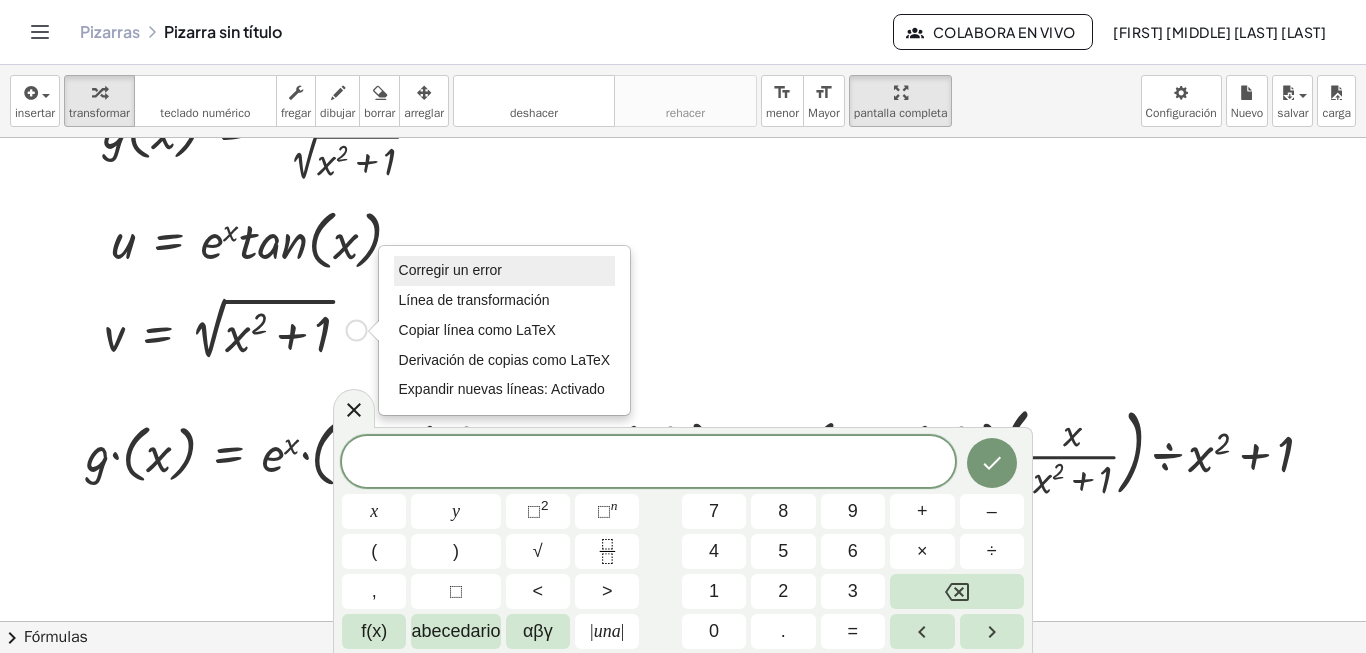 click on "Corregir un error" at bounding box center [450, 270] 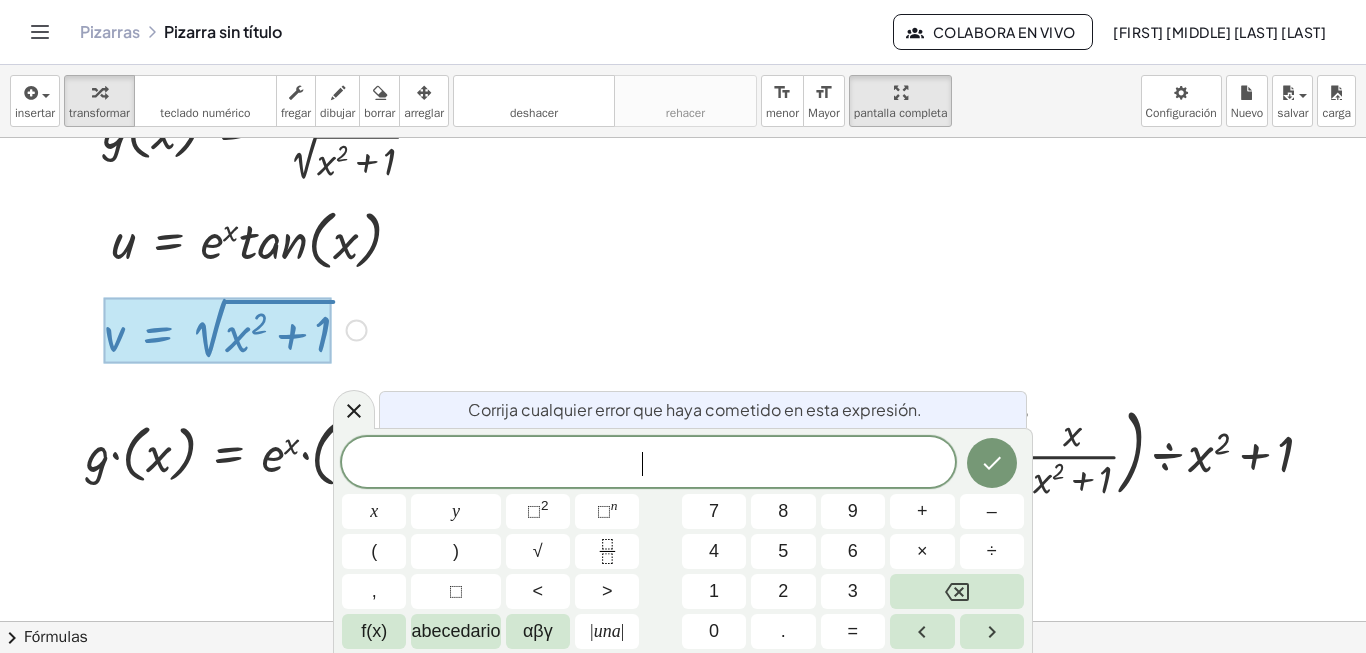 click at bounding box center (235, 328) 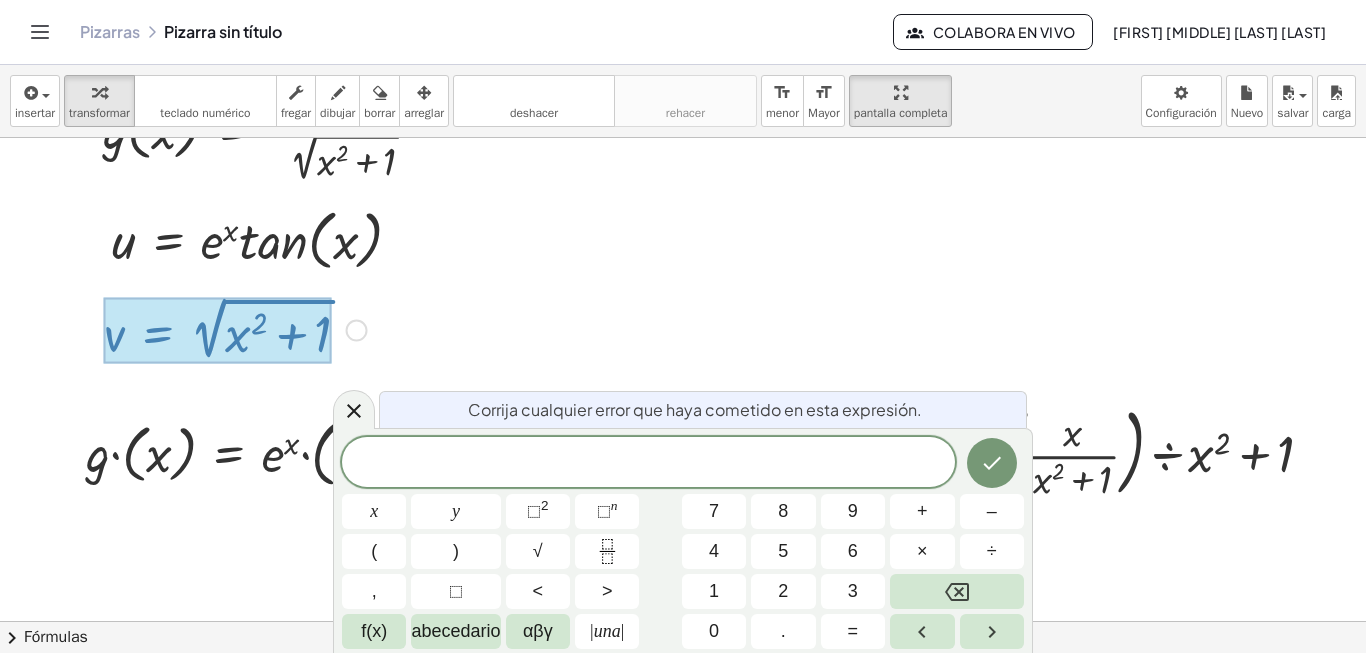 click on "Fix a mistake Transform line Copy line as LaTeX Copy derivation as LaTeX Expand new lines: On" at bounding box center [357, 331] 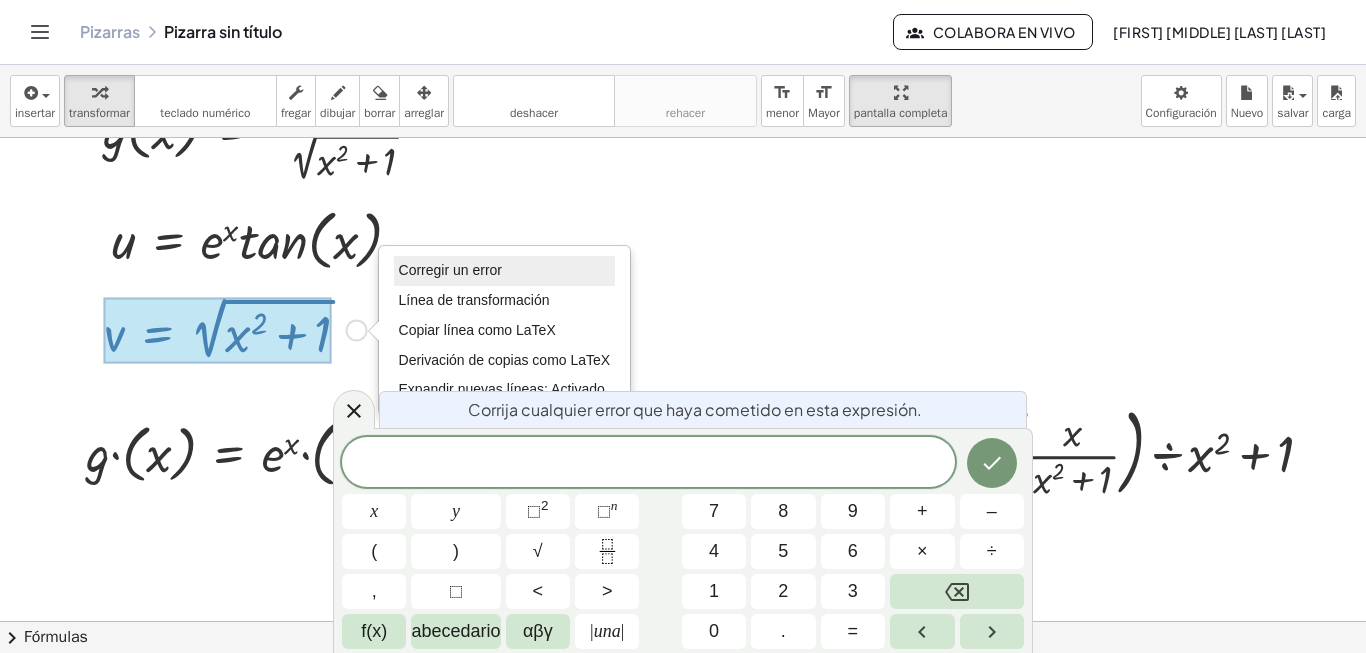 click on "Corregir un error" at bounding box center [450, 270] 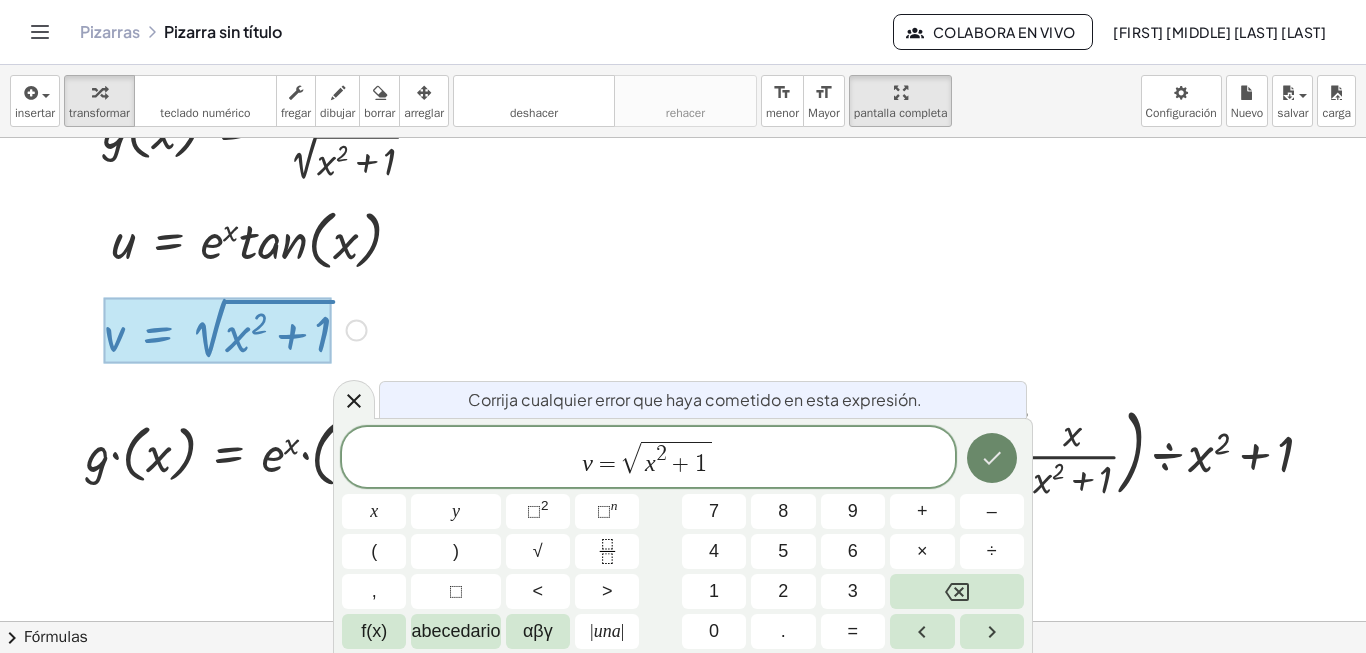 click 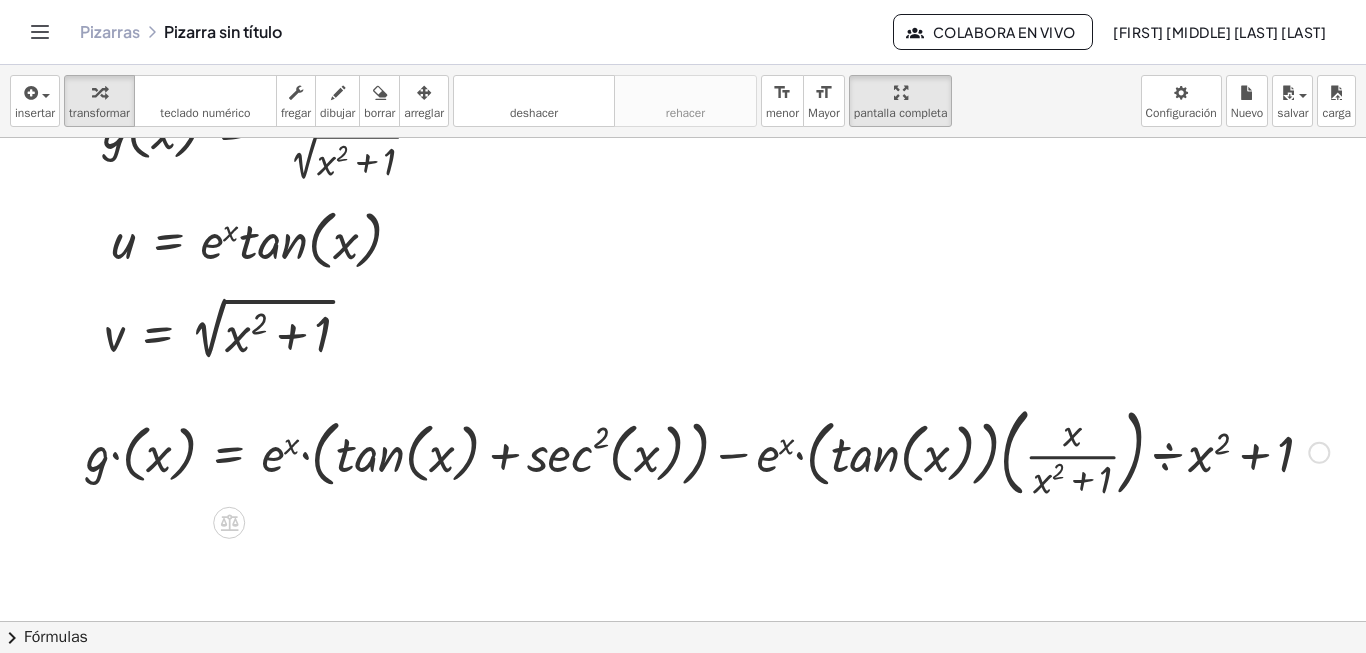 click at bounding box center (707, 451) 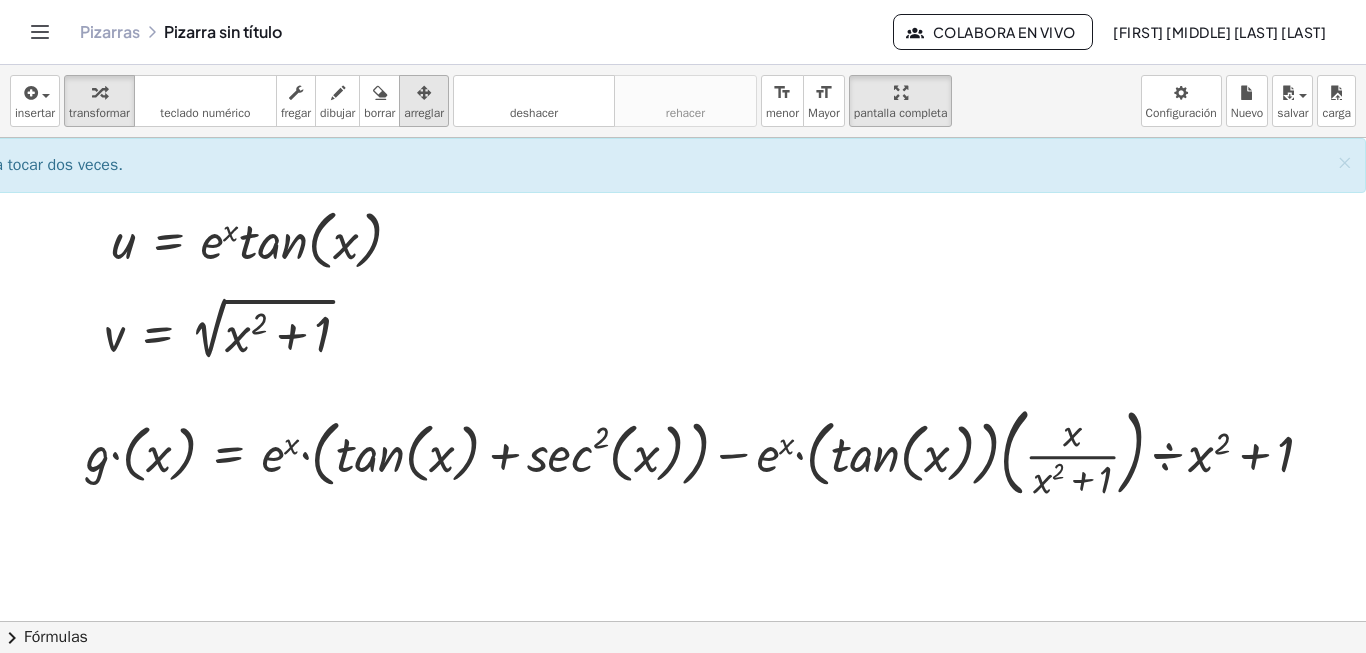 click at bounding box center [424, 92] 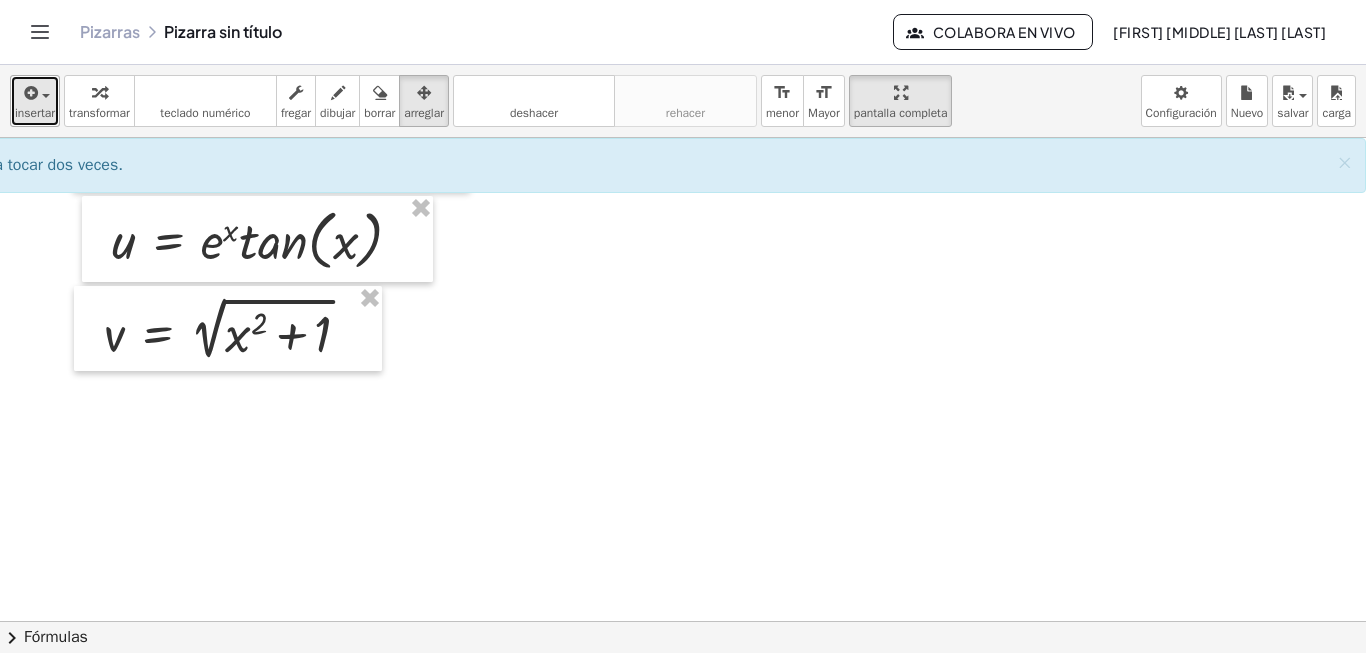 click at bounding box center [29, 93] 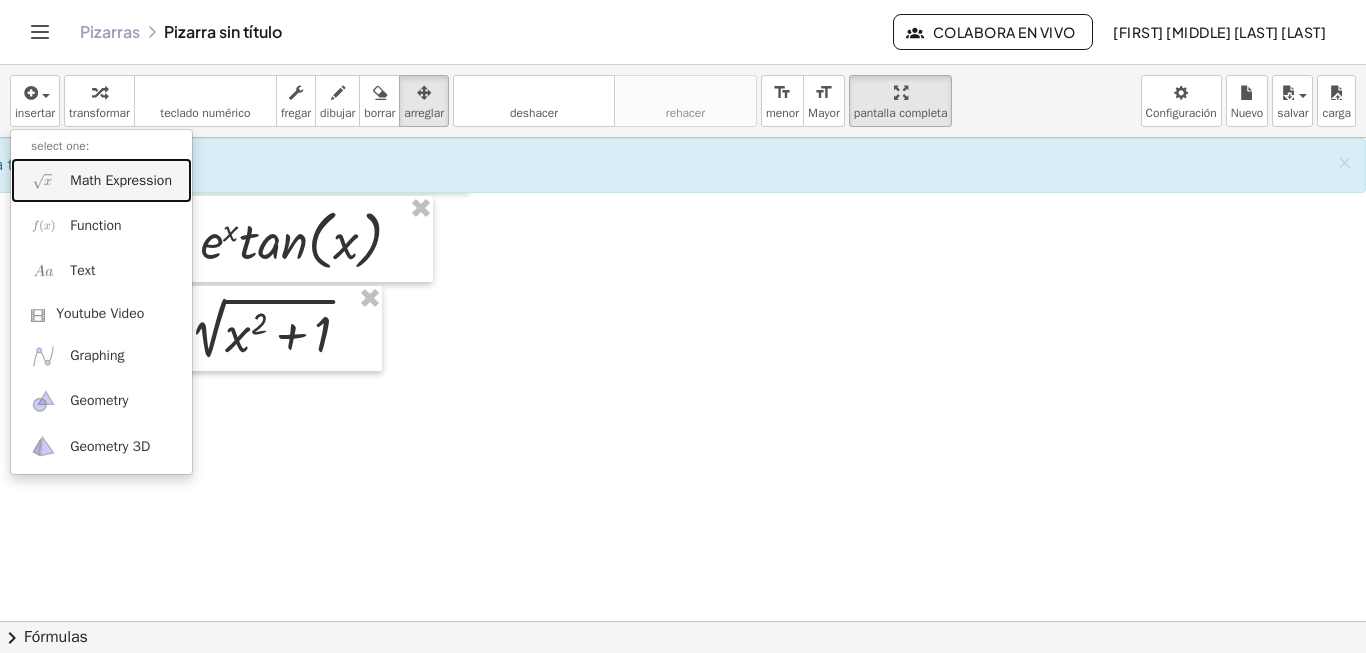 click on "Math Expression" at bounding box center [101, 180] 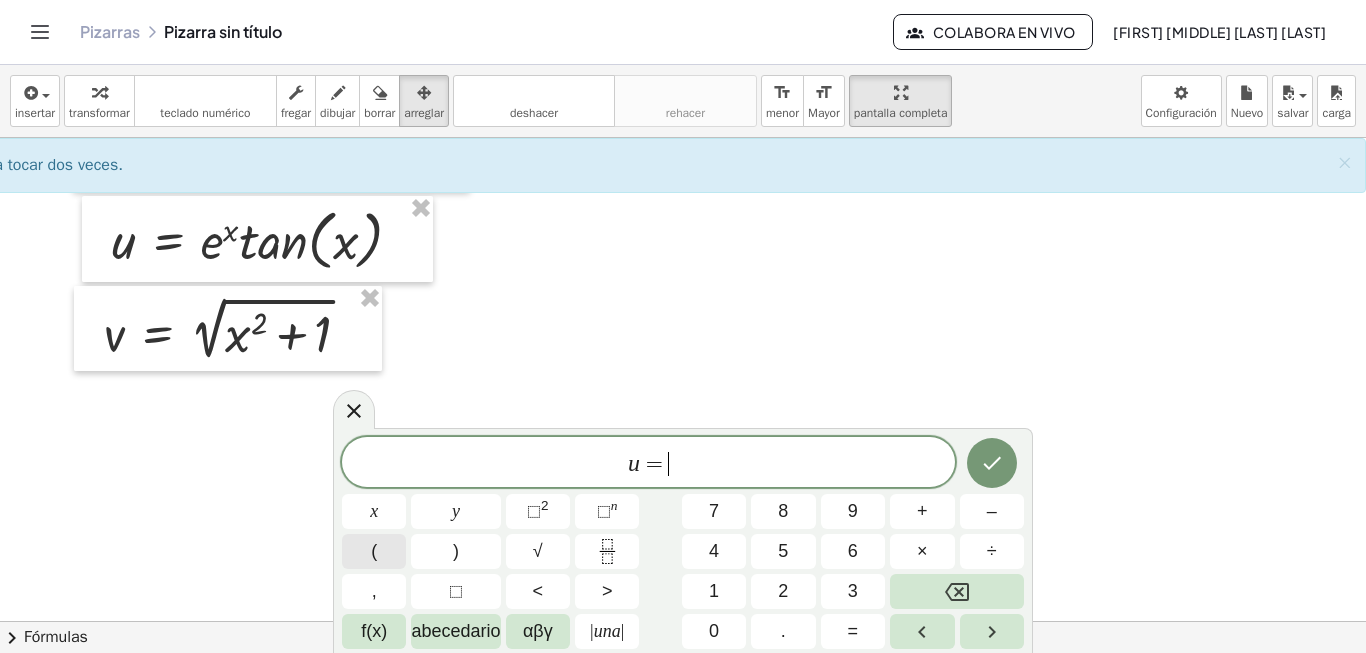 click on "(" at bounding box center [374, 551] 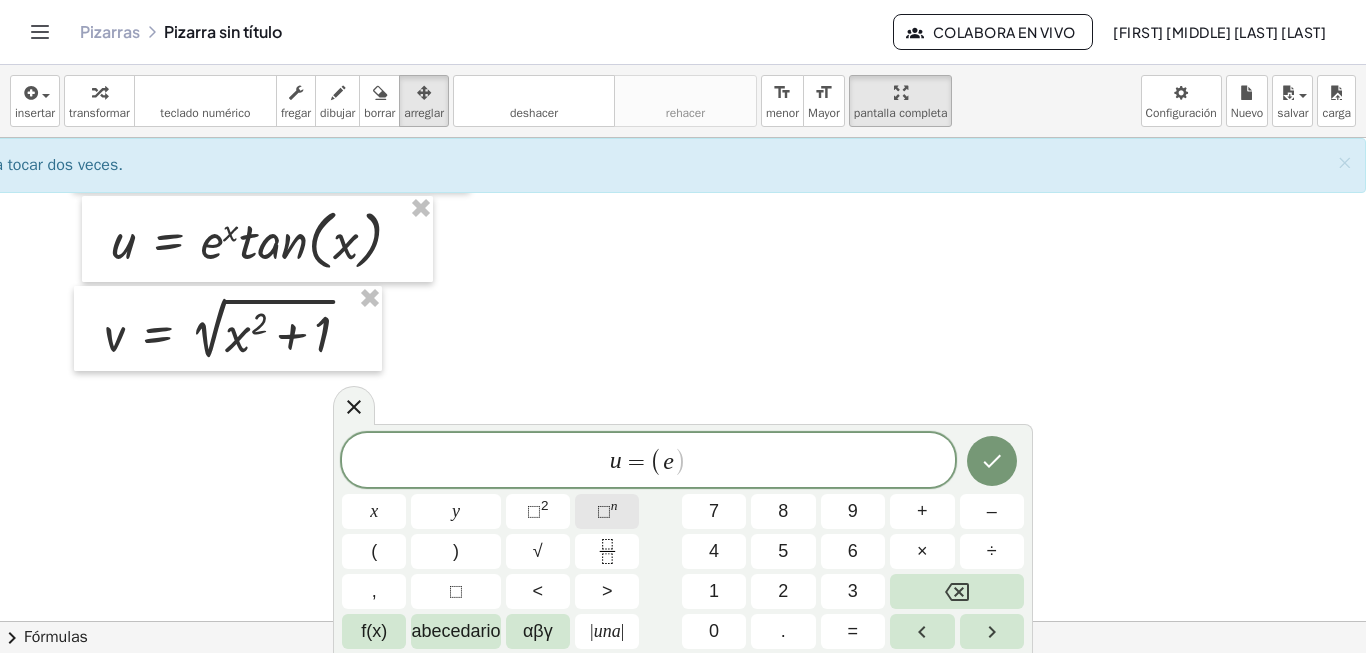 click on "⬚" at bounding box center (604, 511) 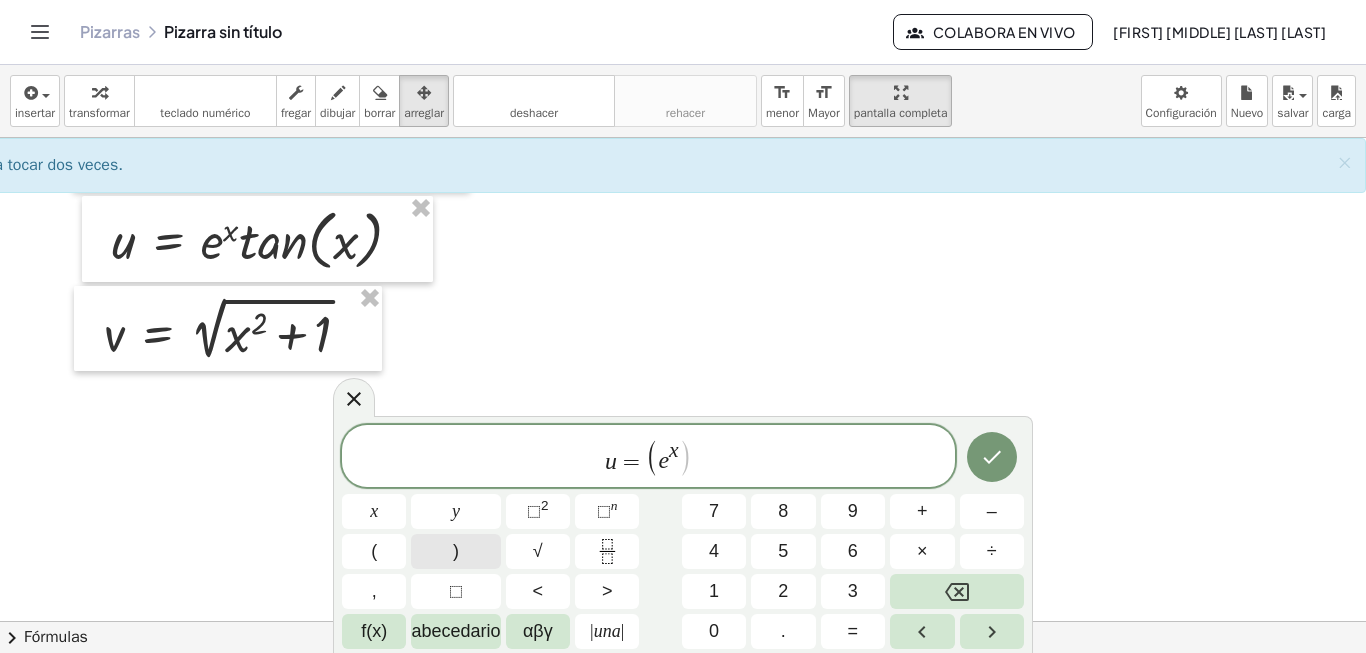 click on ")" at bounding box center [455, 551] 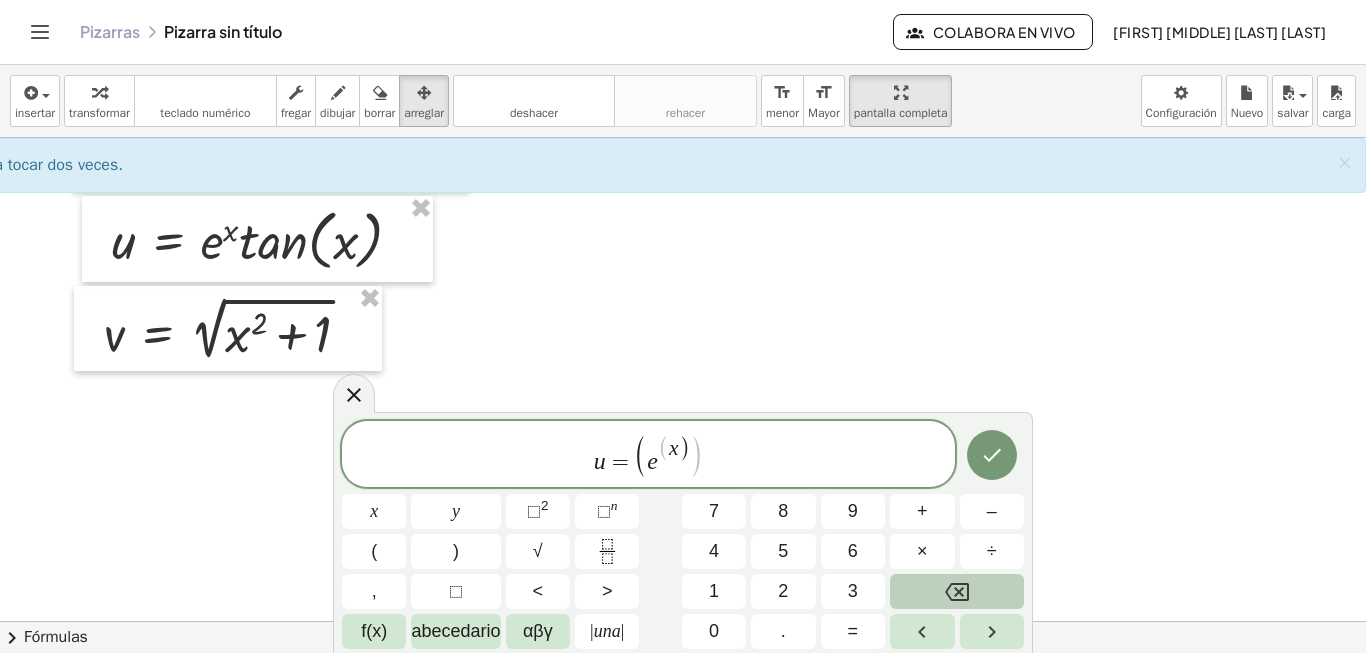 click 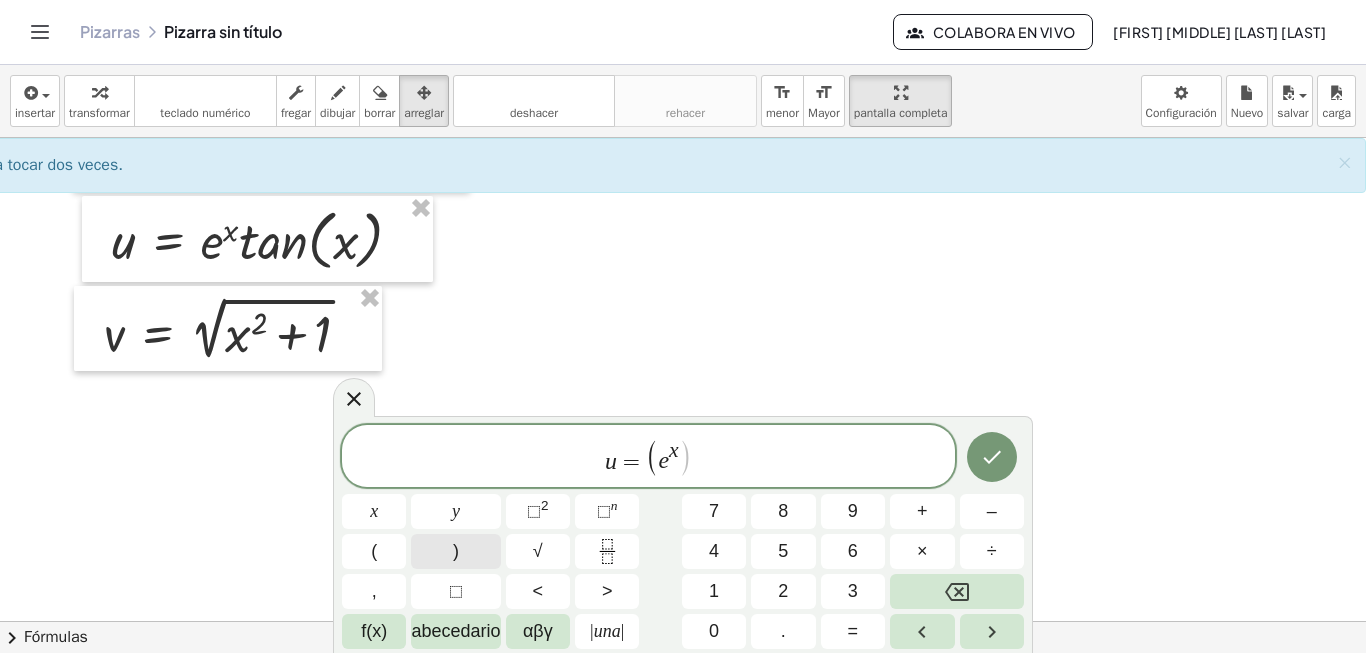 click on ")" at bounding box center (456, 551) 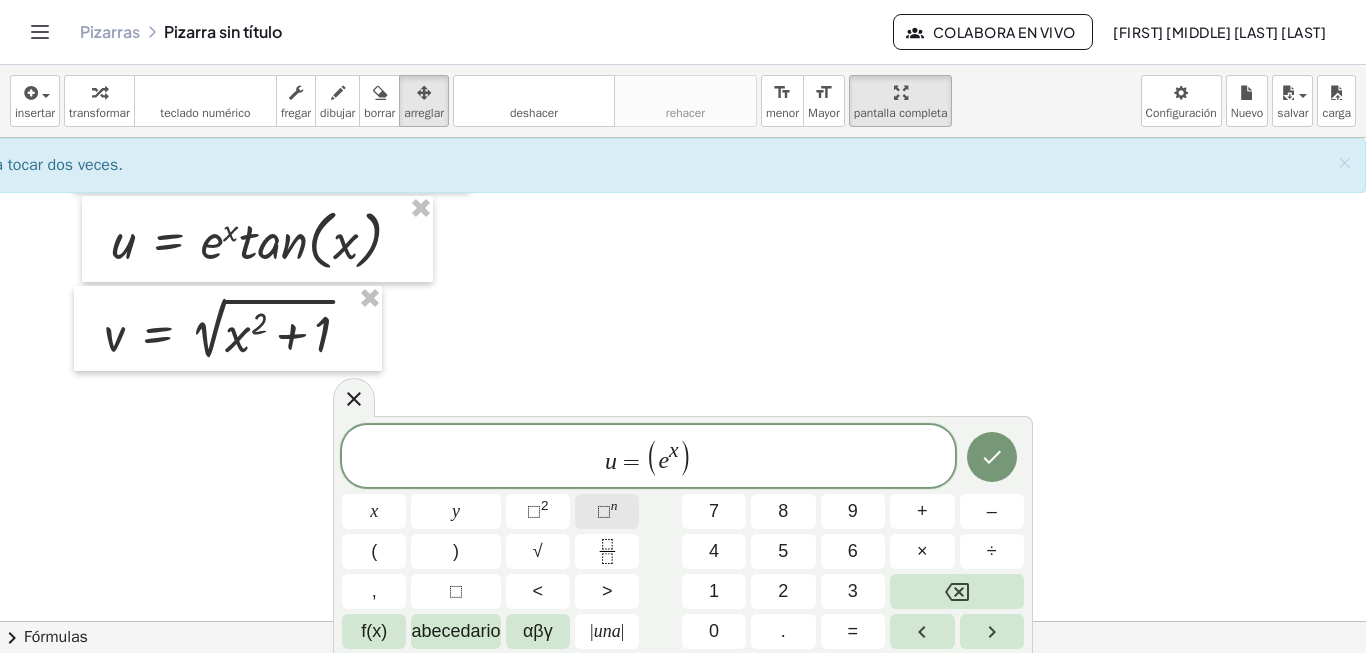 click on "⬚ n" at bounding box center [607, 511] 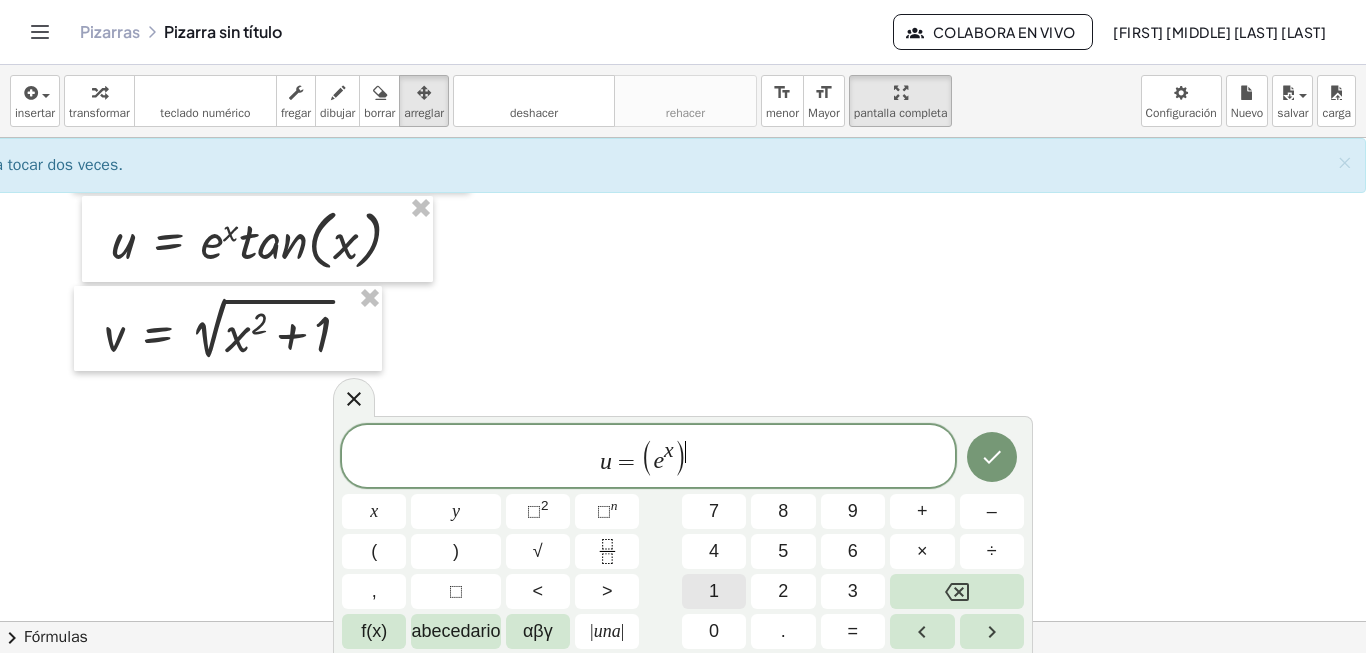 click on "1" at bounding box center [714, 591] 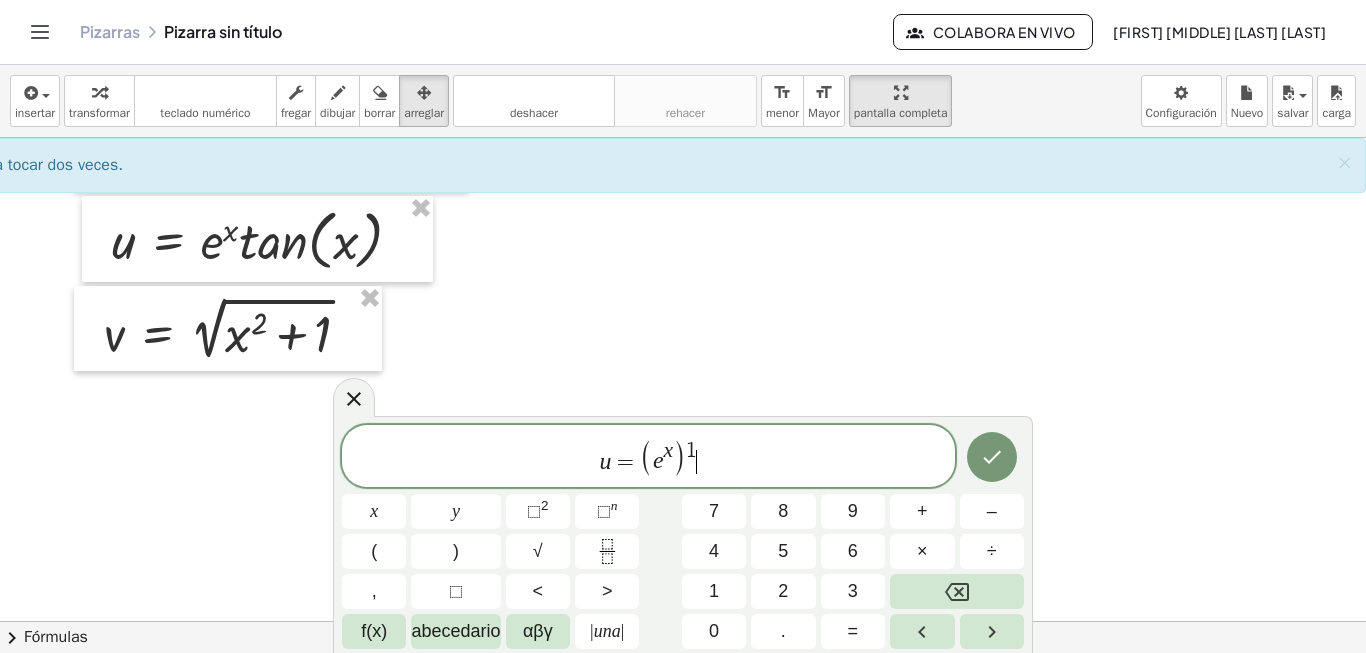 click on "u = ( e x ) 1 ​" at bounding box center (648, 457) 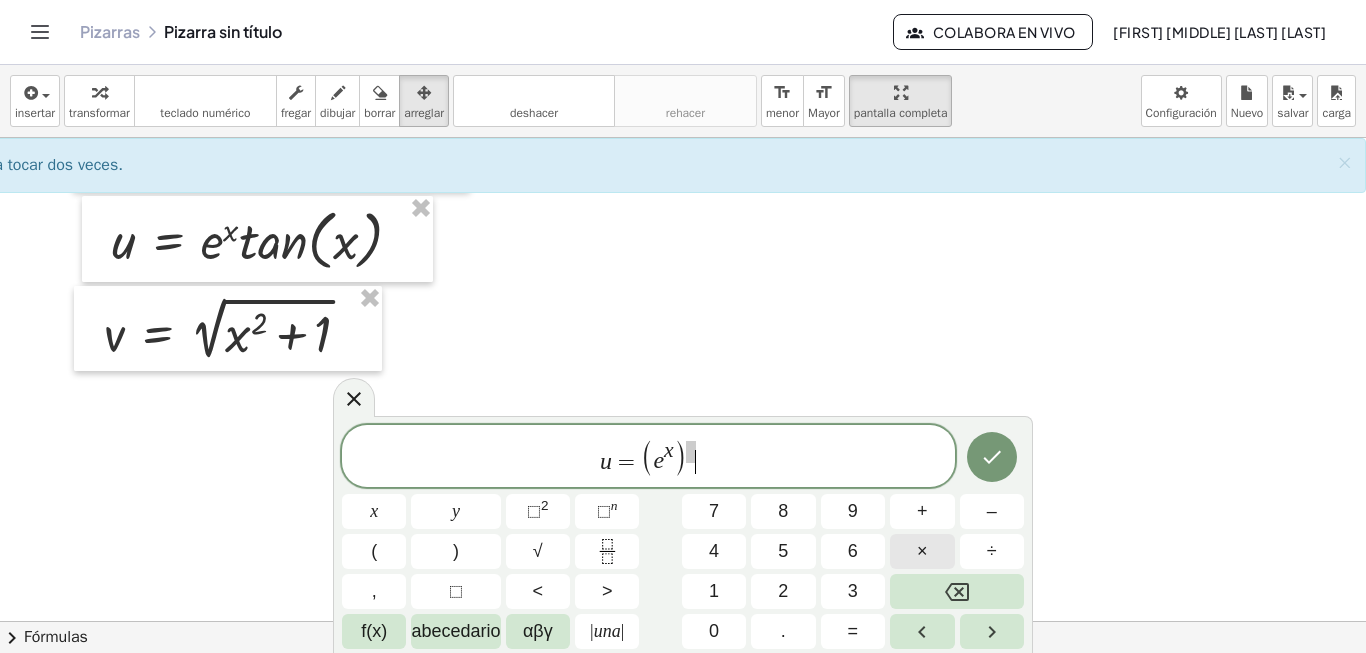 click on "×" at bounding box center [922, 551] 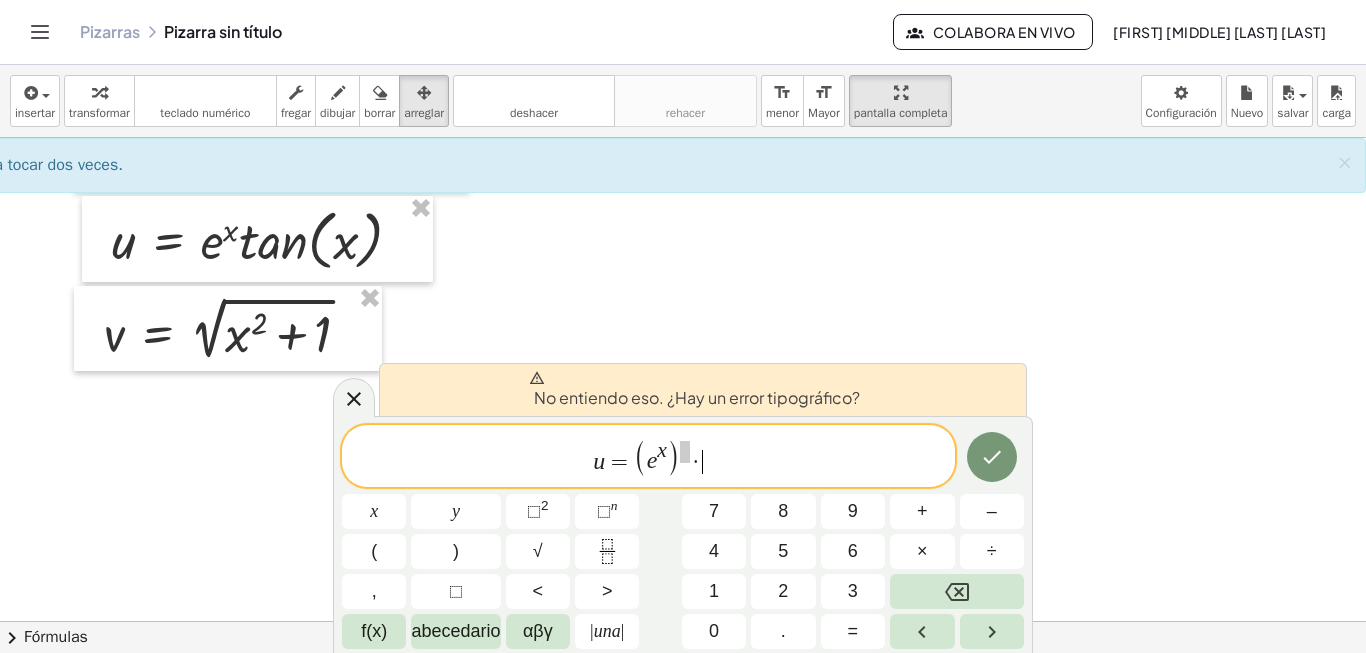 click on "u = ( e x ) · ​" at bounding box center (648, 457) 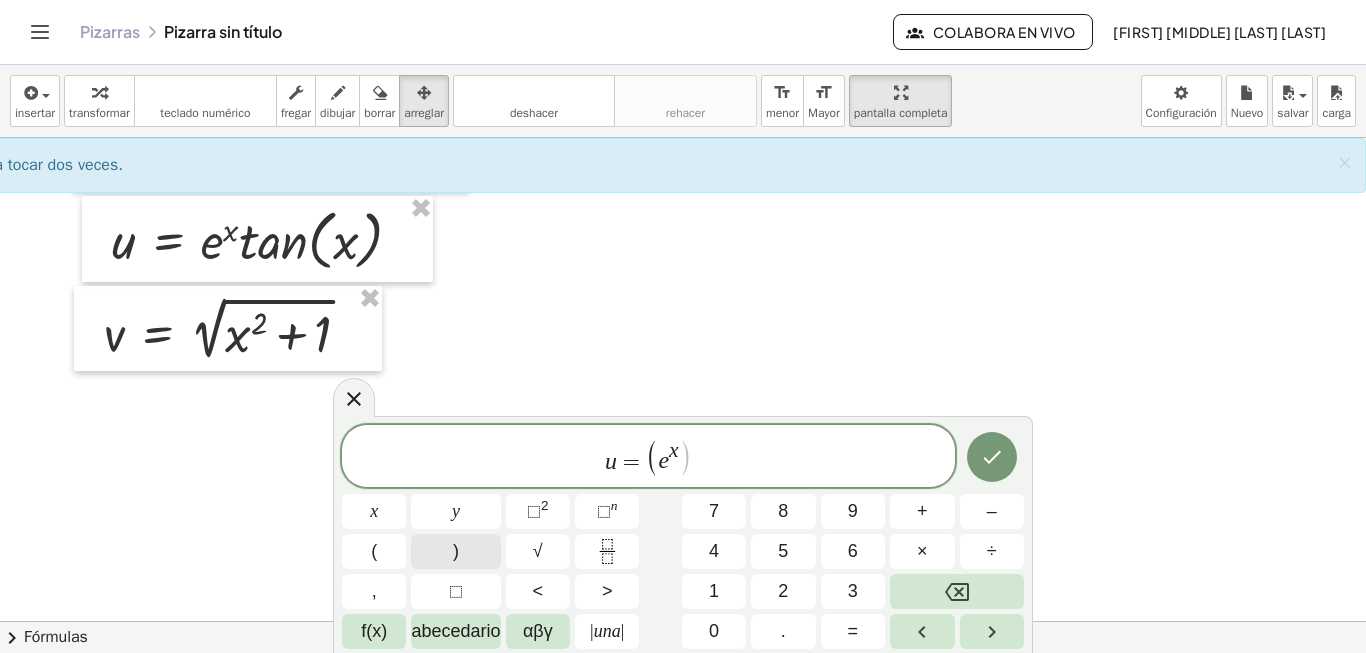 click on ")" at bounding box center (455, 551) 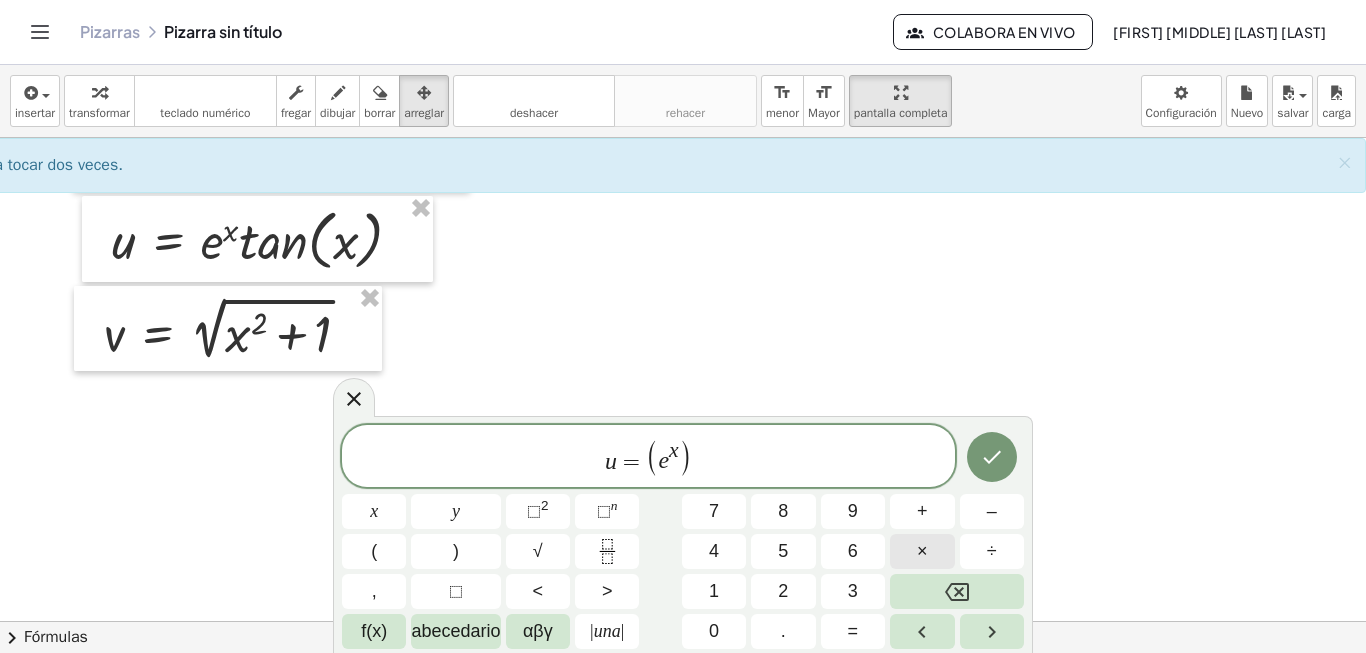 click on "×" at bounding box center [922, 551] 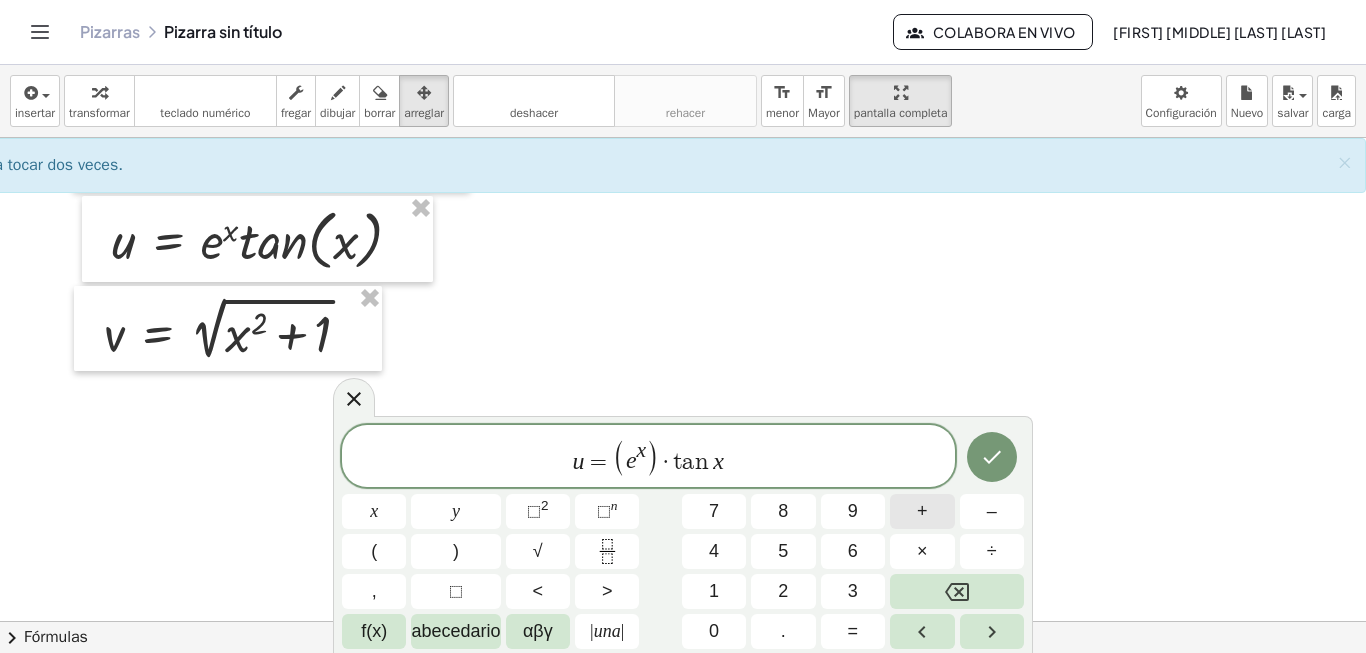 click on "+" at bounding box center [922, 511] 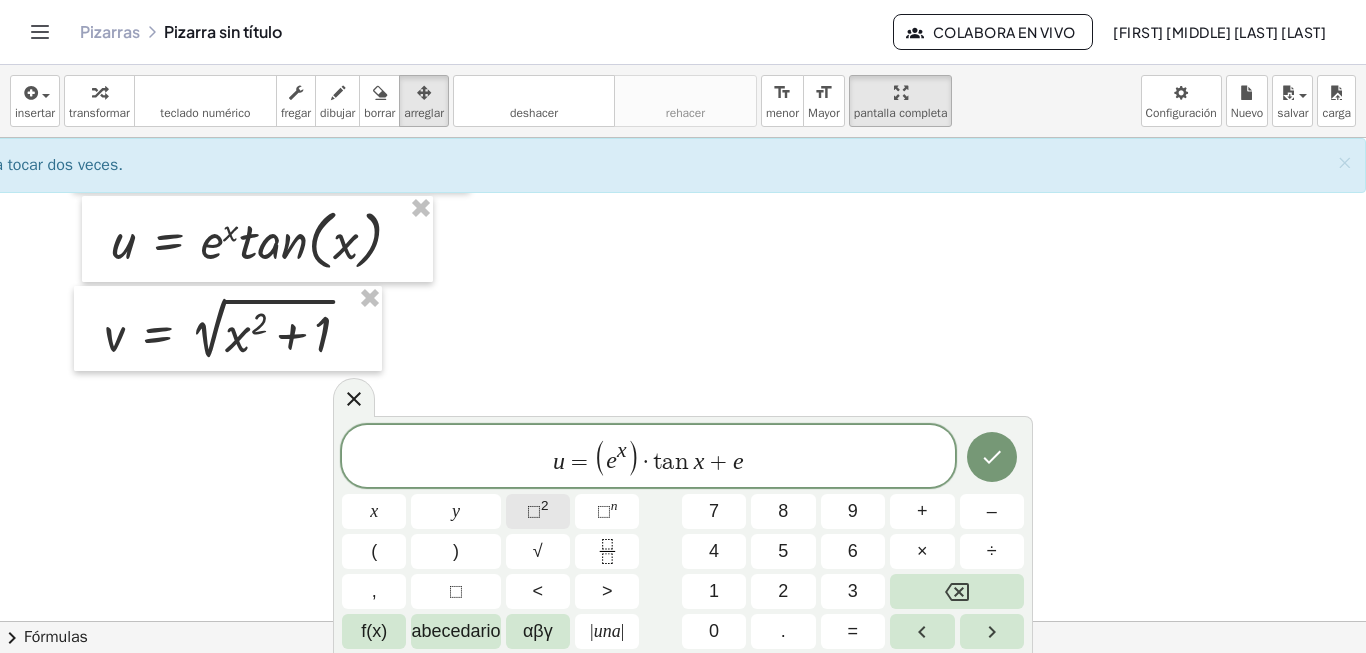 click on "⬚ 2" at bounding box center [538, 511] 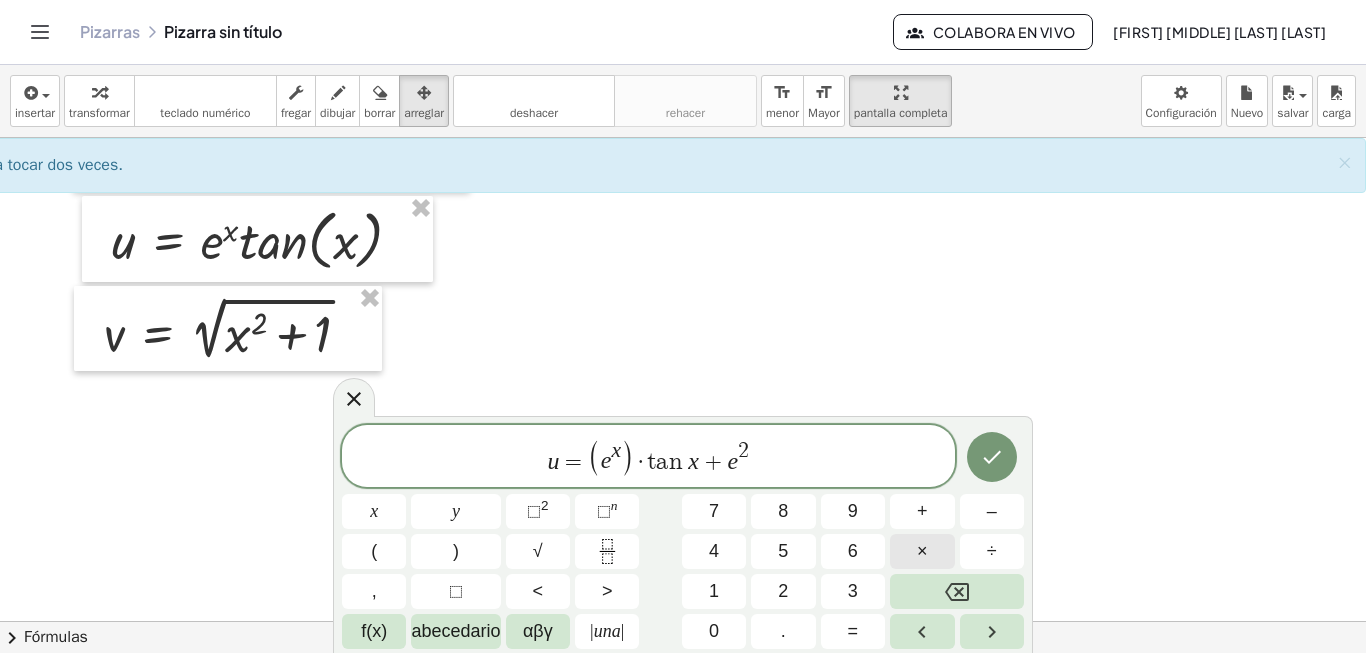 click on "×" at bounding box center (922, 551) 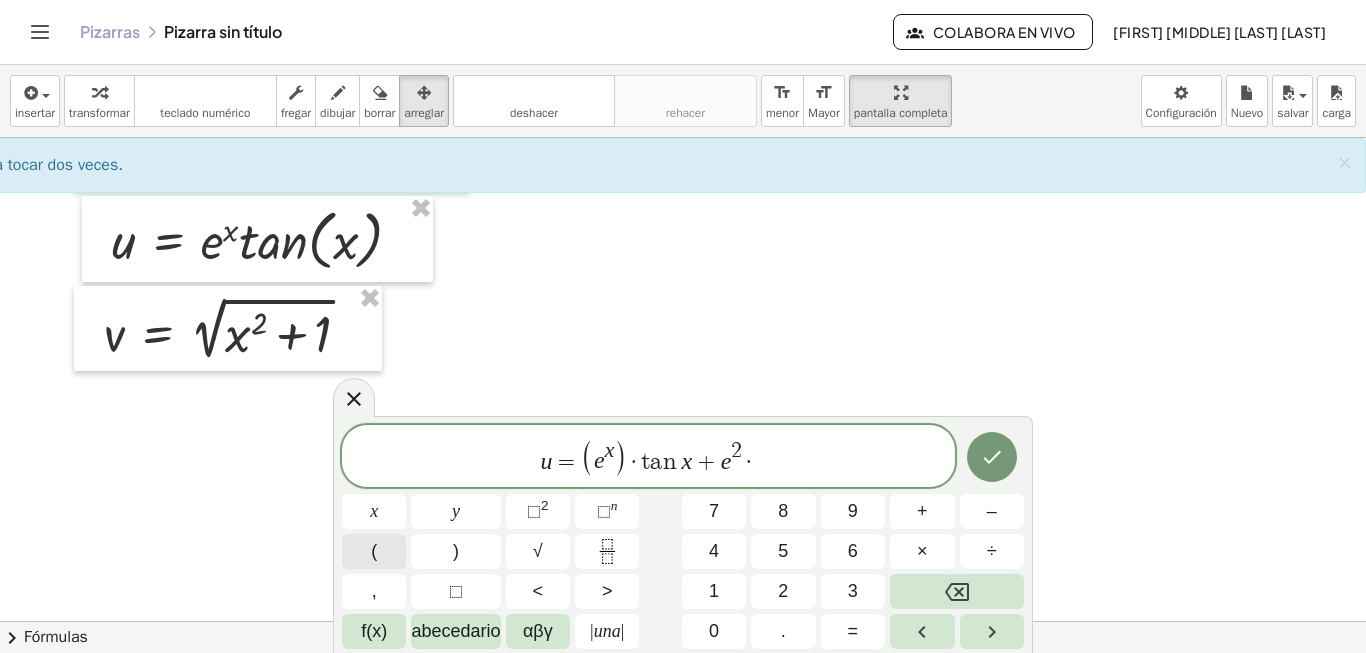 click on "(" at bounding box center [374, 551] 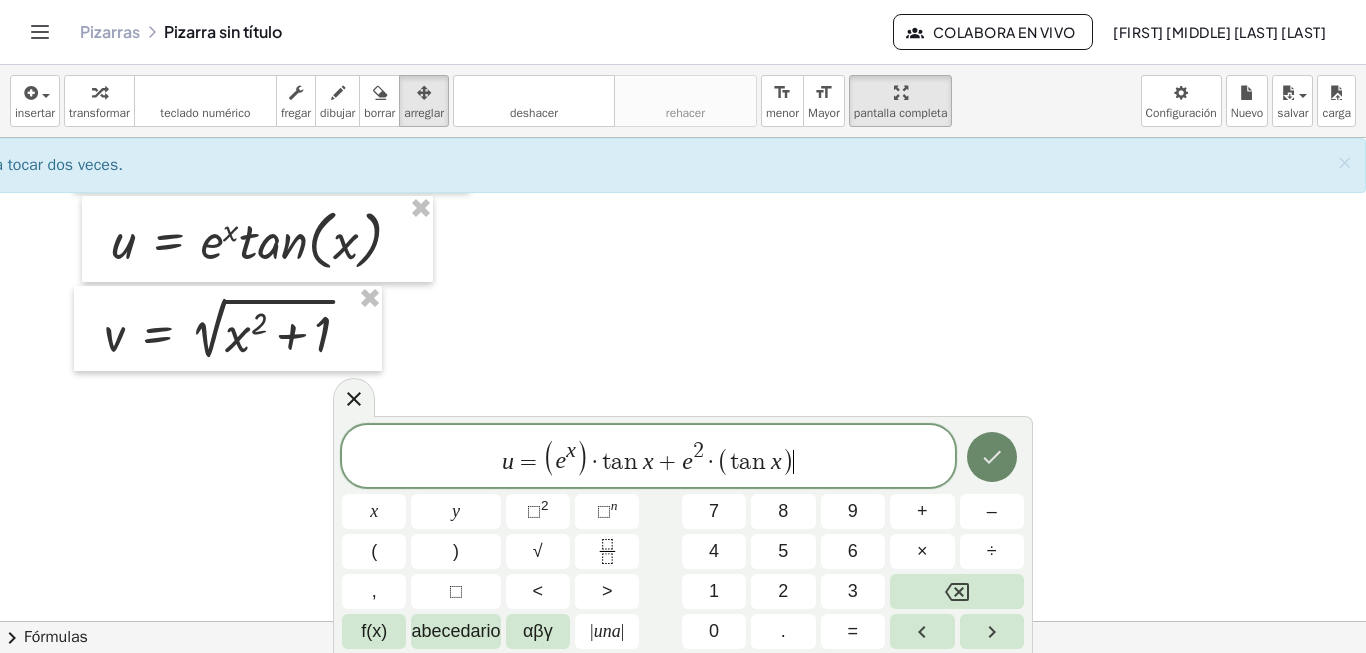 click at bounding box center [992, 457] 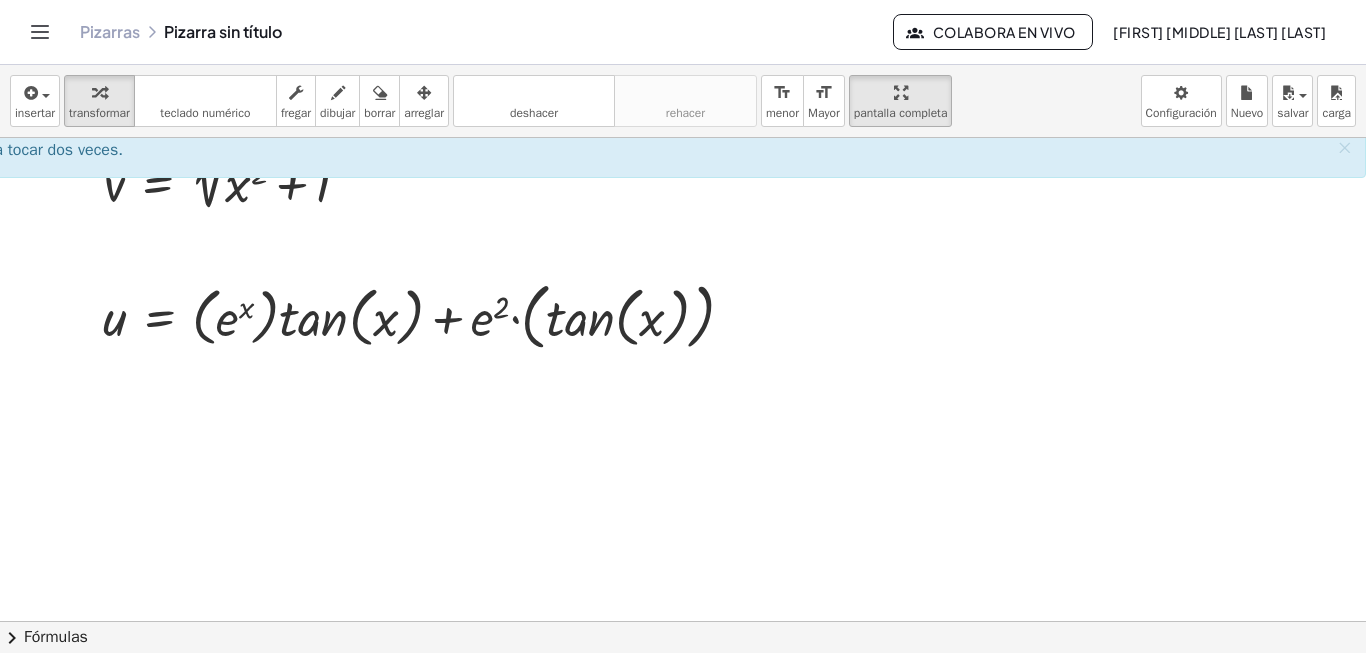 scroll, scrollTop: 200, scrollLeft: 77, axis: both 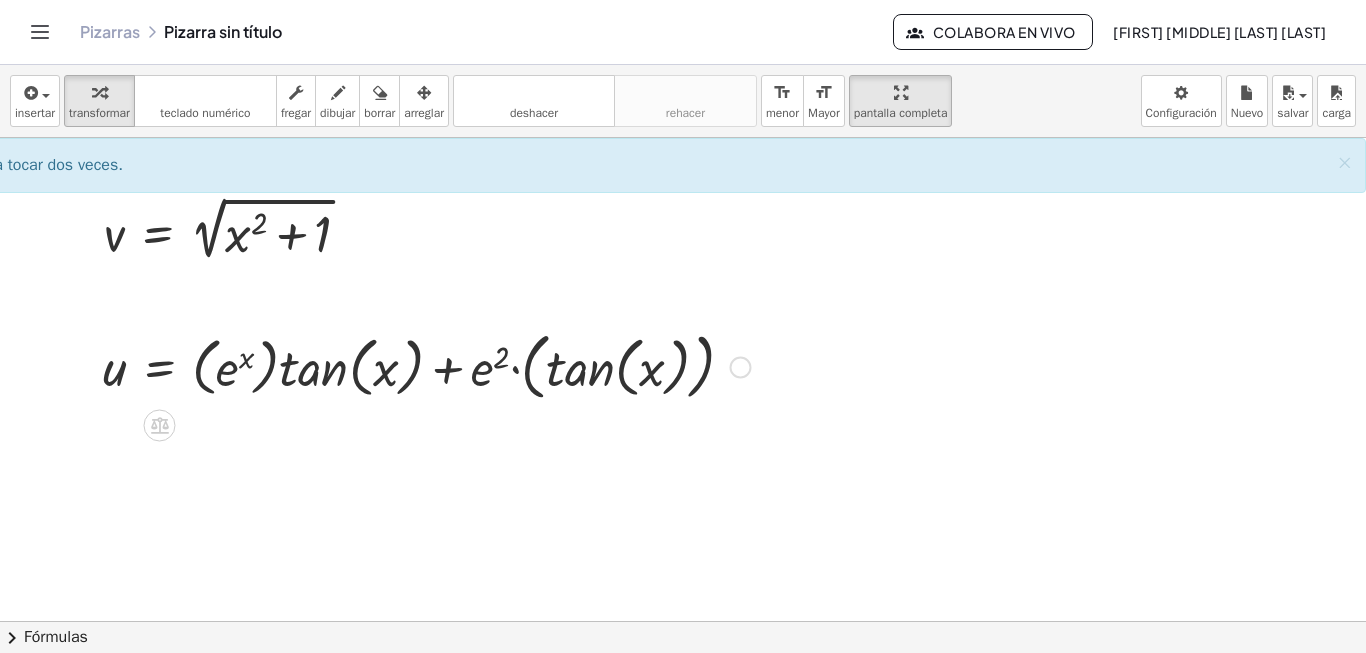 click at bounding box center [426, 365] 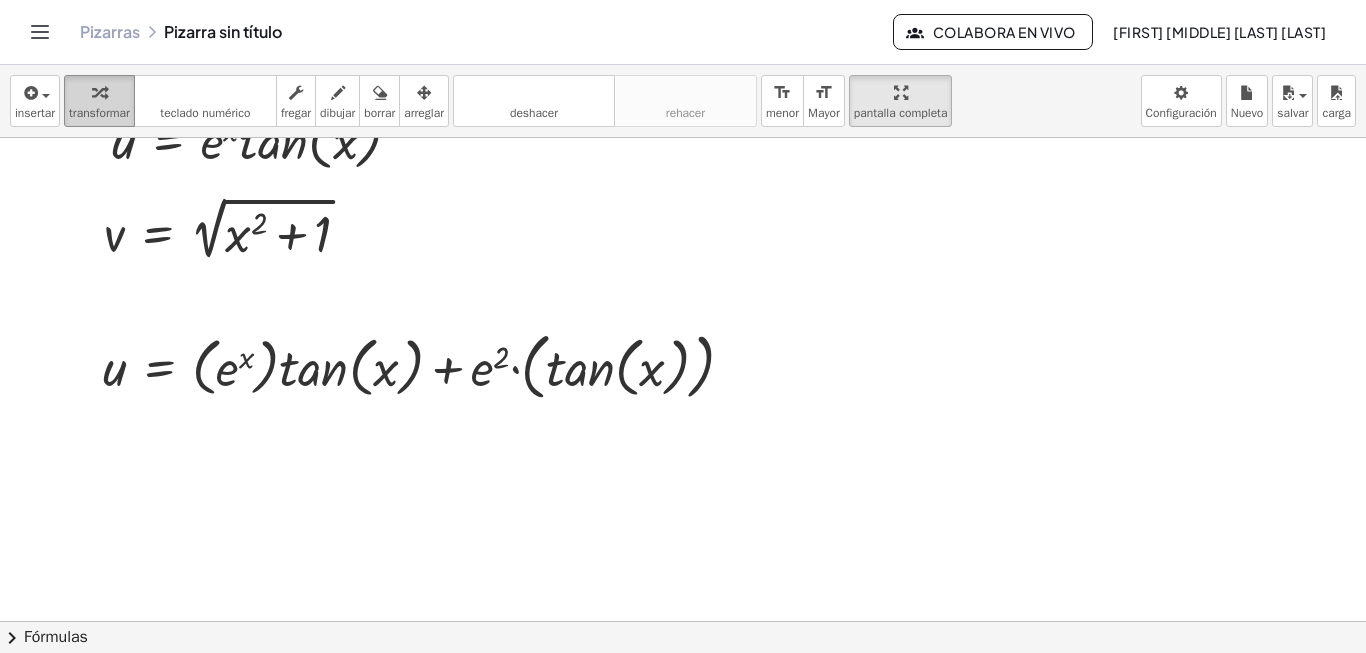 click at bounding box center [99, 92] 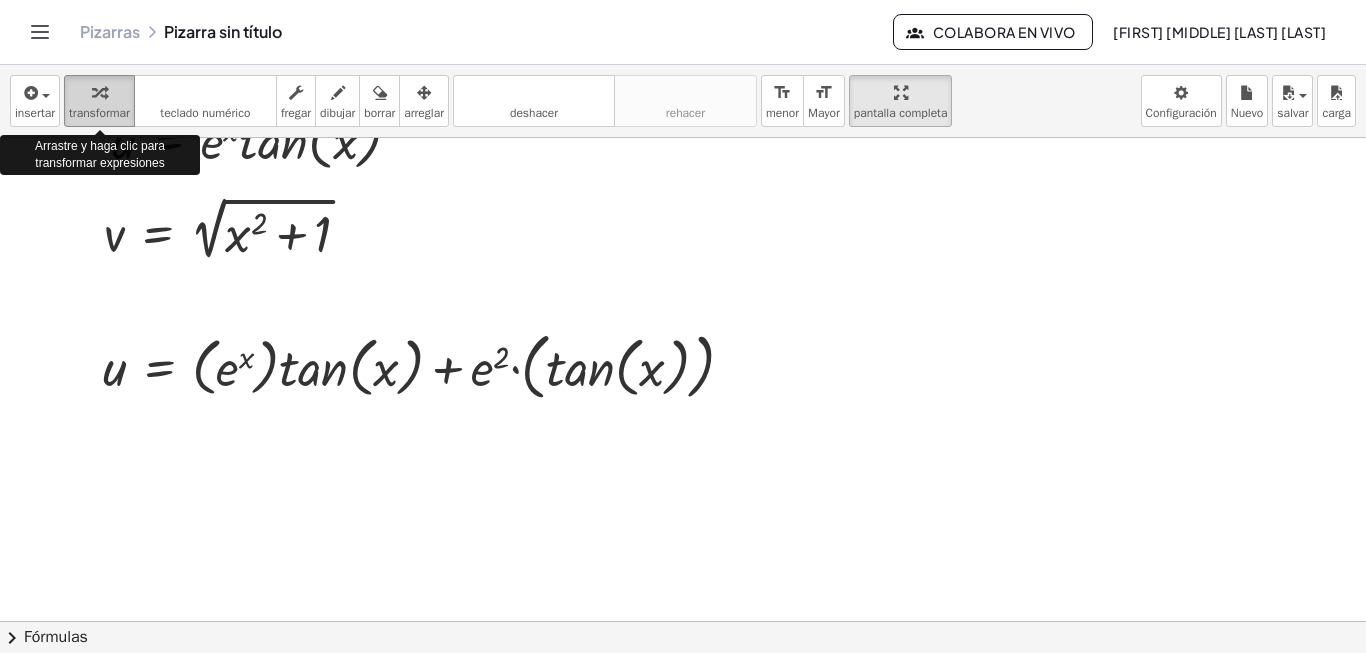 click at bounding box center [99, 92] 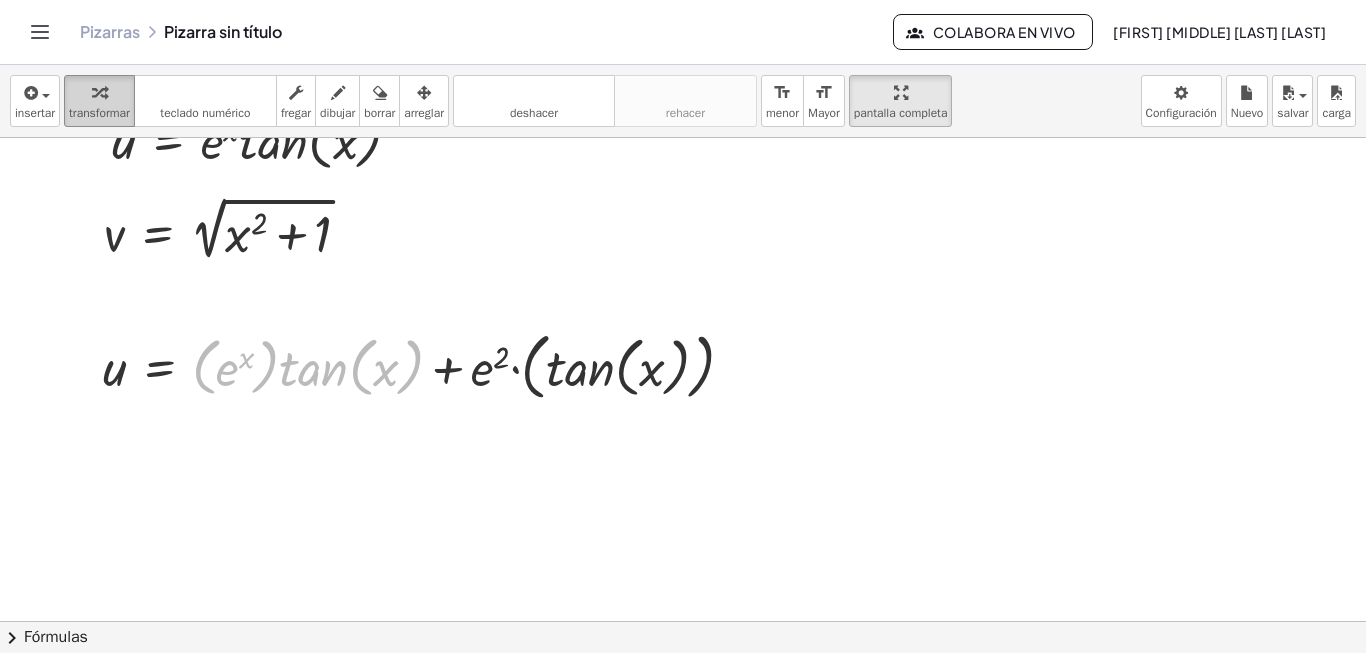 drag, startPoint x: 189, startPoint y: 380, endPoint x: 98, endPoint y: 122, distance: 273.57816 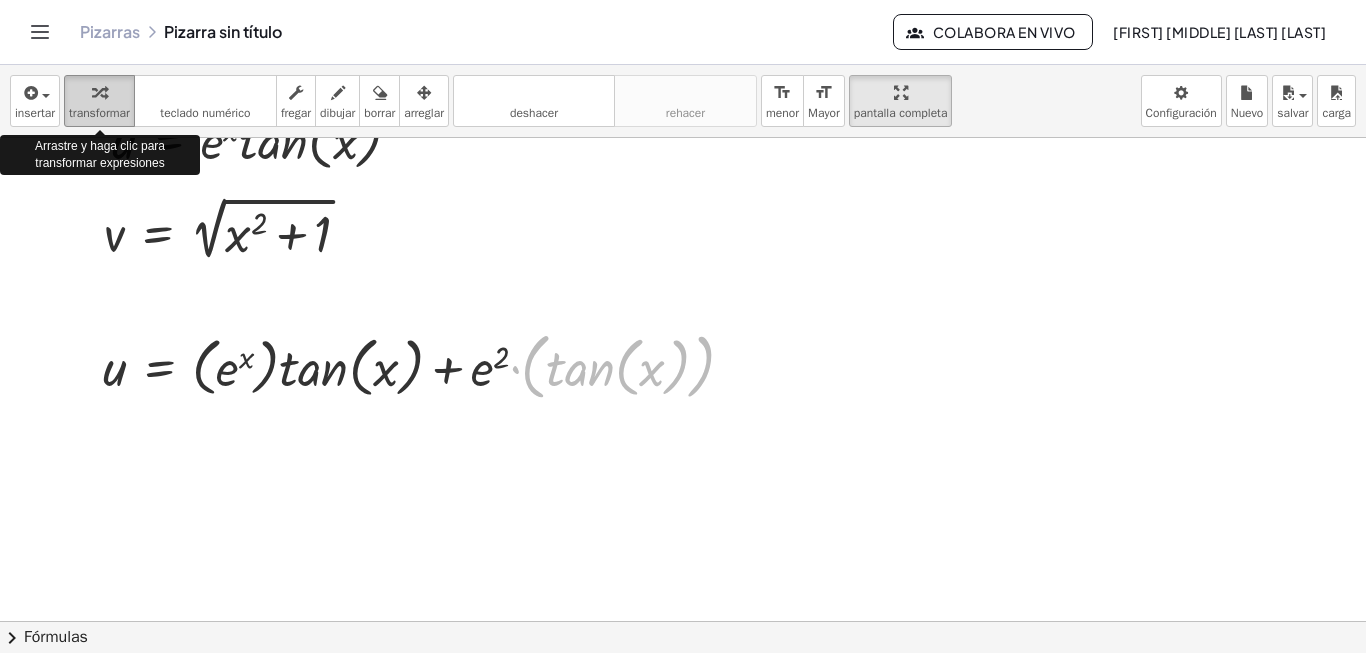 drag, startPoint x: 555, startPoint y: 376, endPoint x: 78, endPoint y: 99, distance: 551.5959 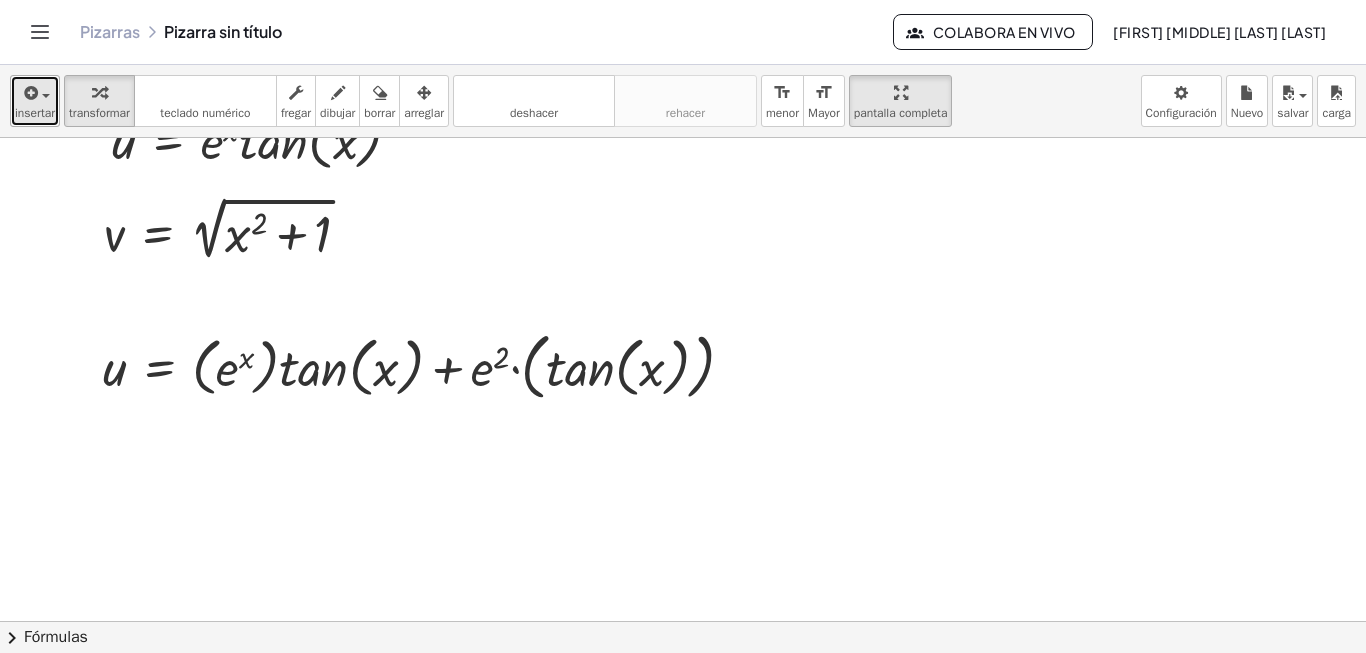 click at bounding box center (35, 92) 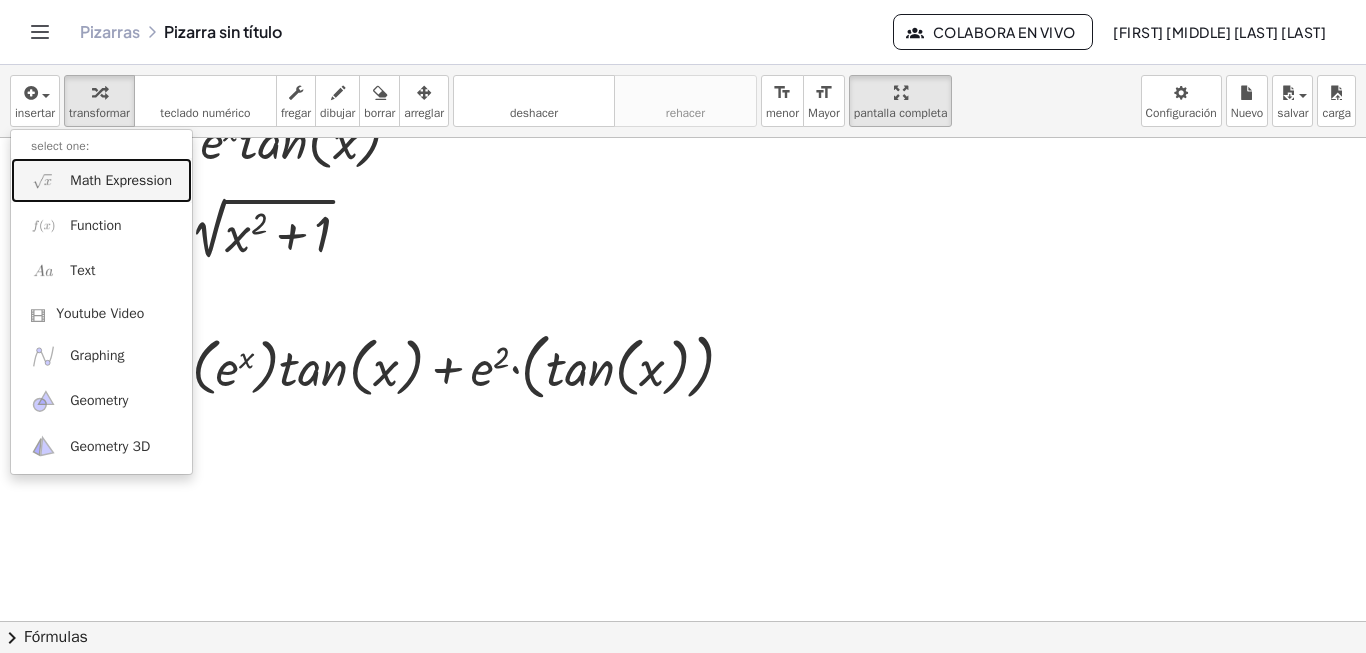 click on "Math Expression" at bounding box center (121, 181) 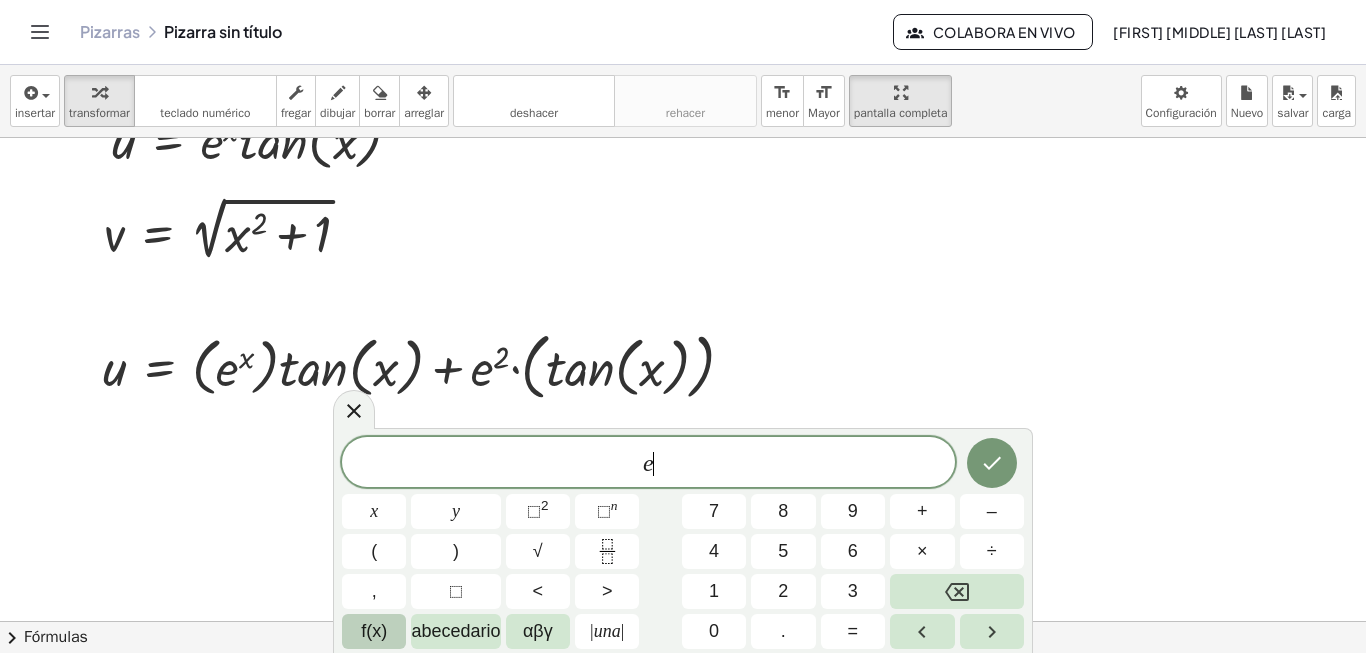 click on "f(x)" at bounding box center (374, 631) 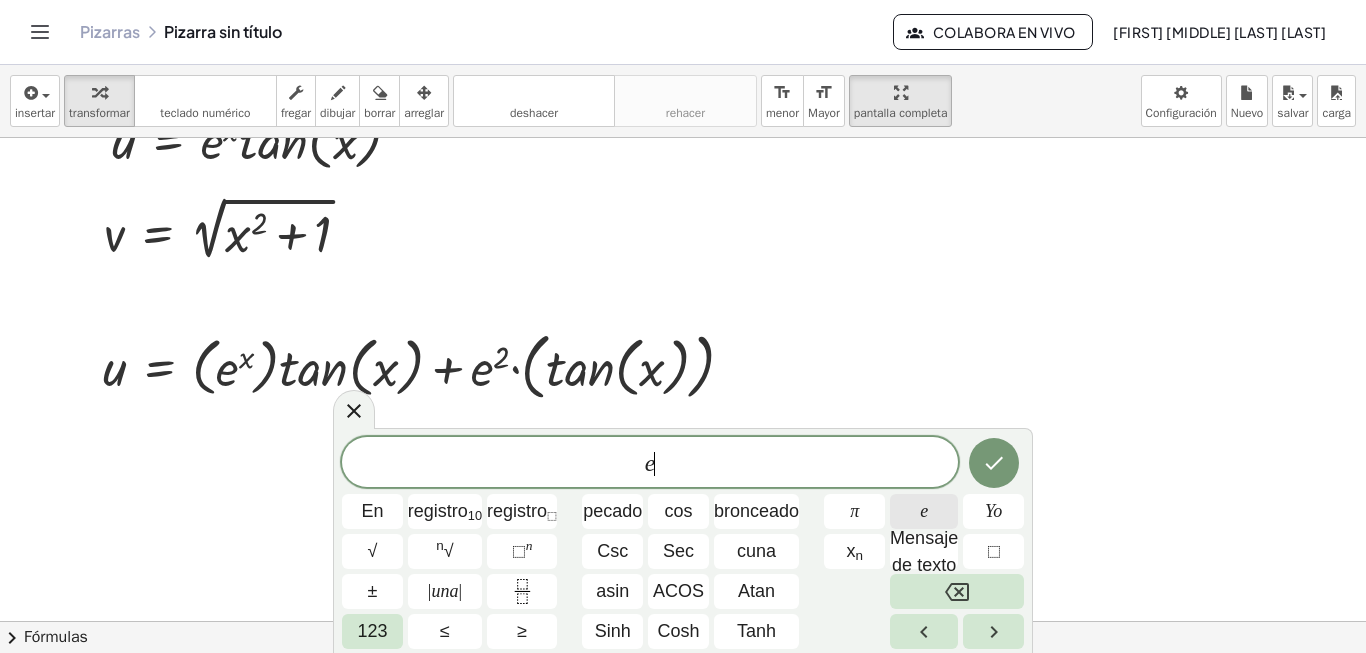 click on "e" at bounding box center (924, 511) 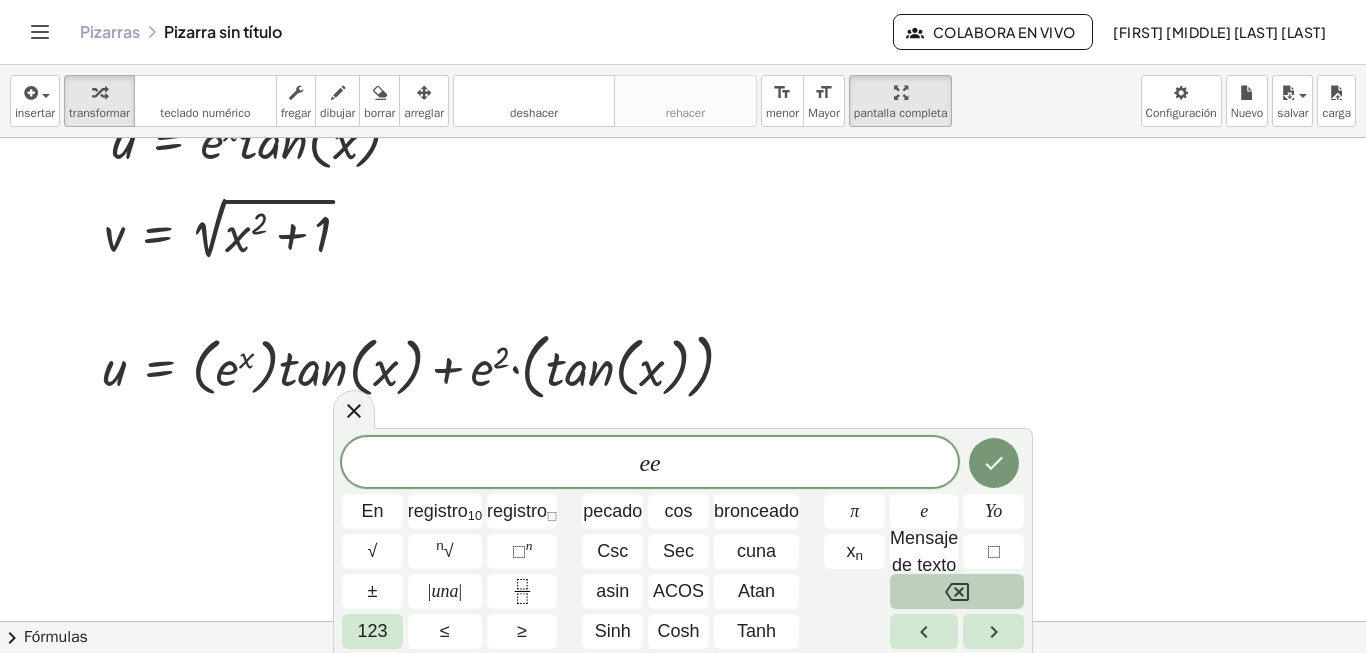 click 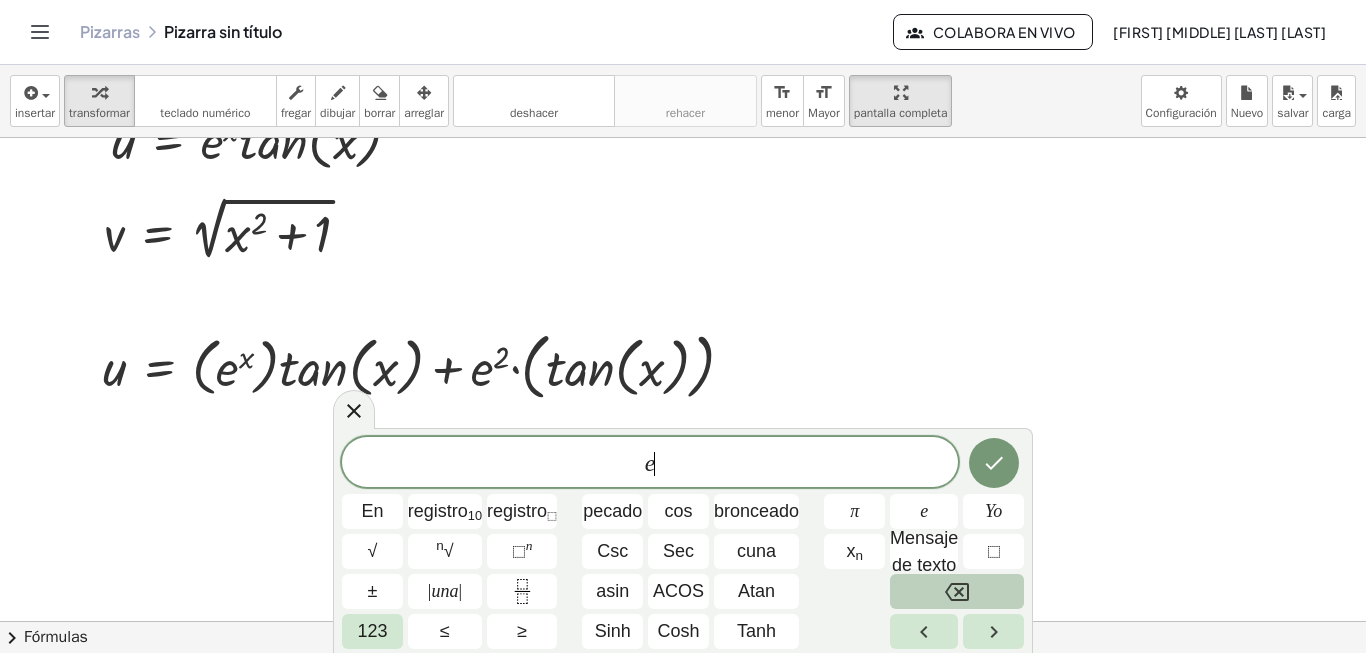 click 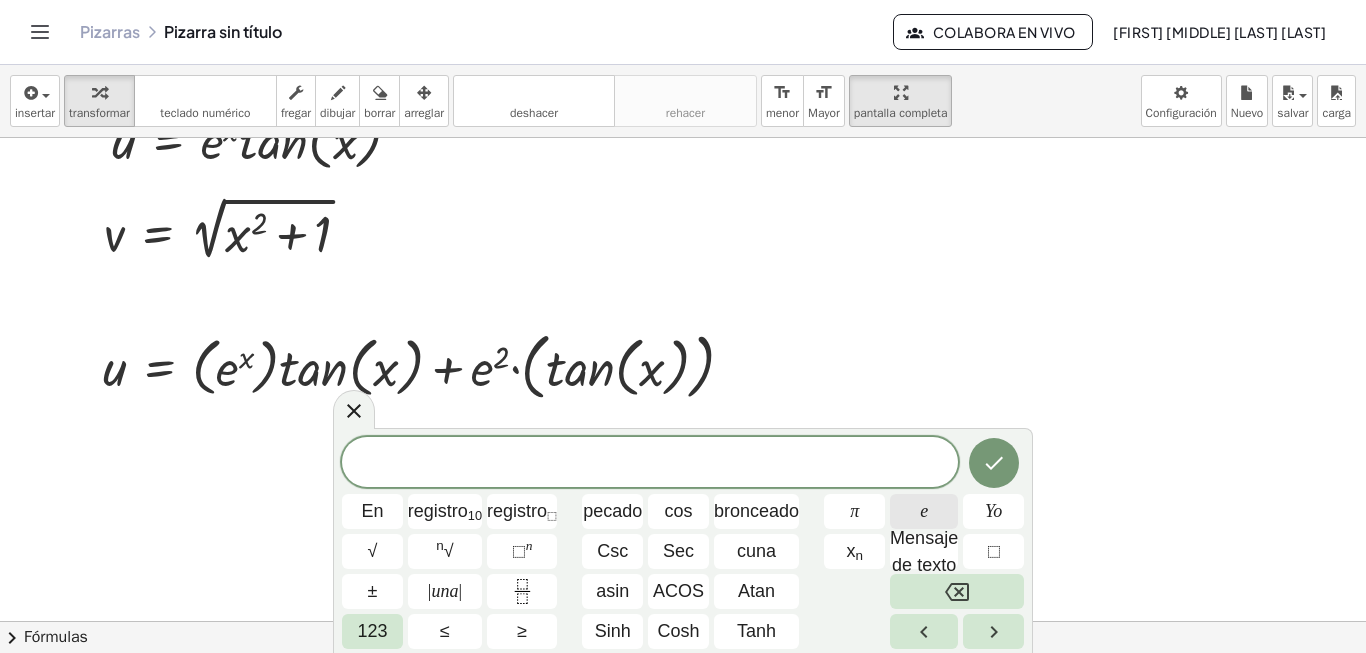 click on "e" at bounding box center (924, 511) 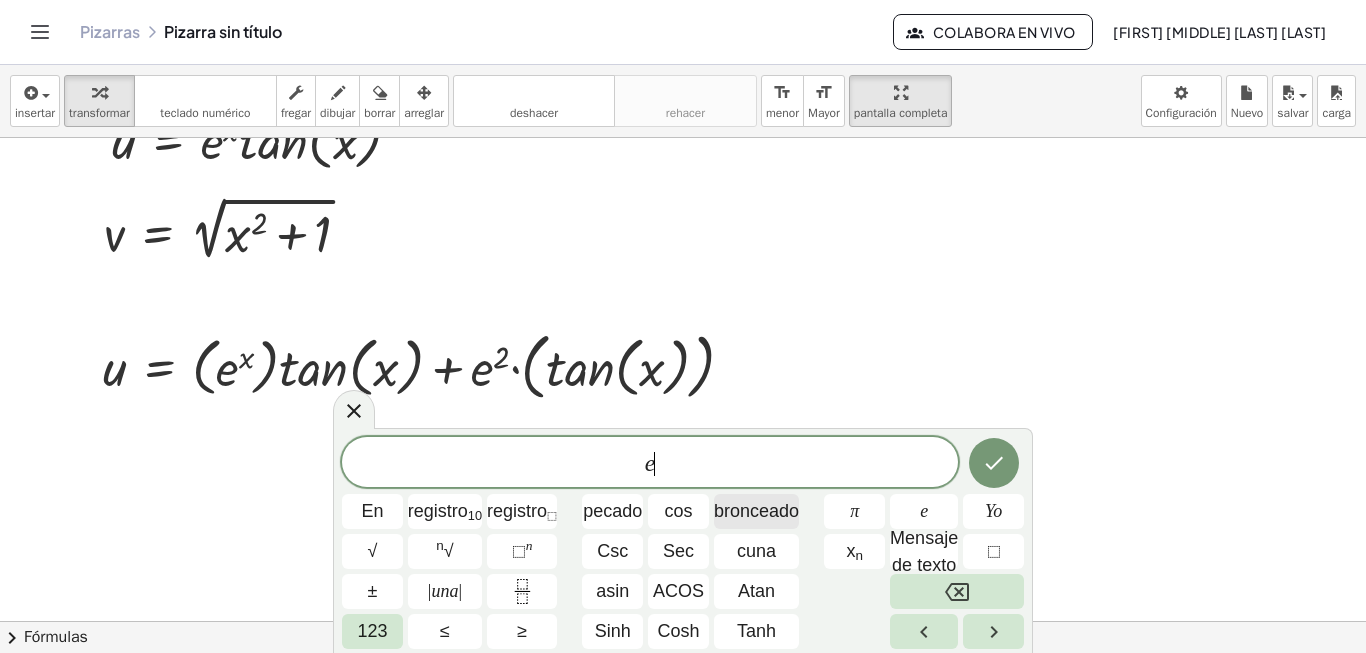 click on "bronceado" at bounding box center (756, 511) 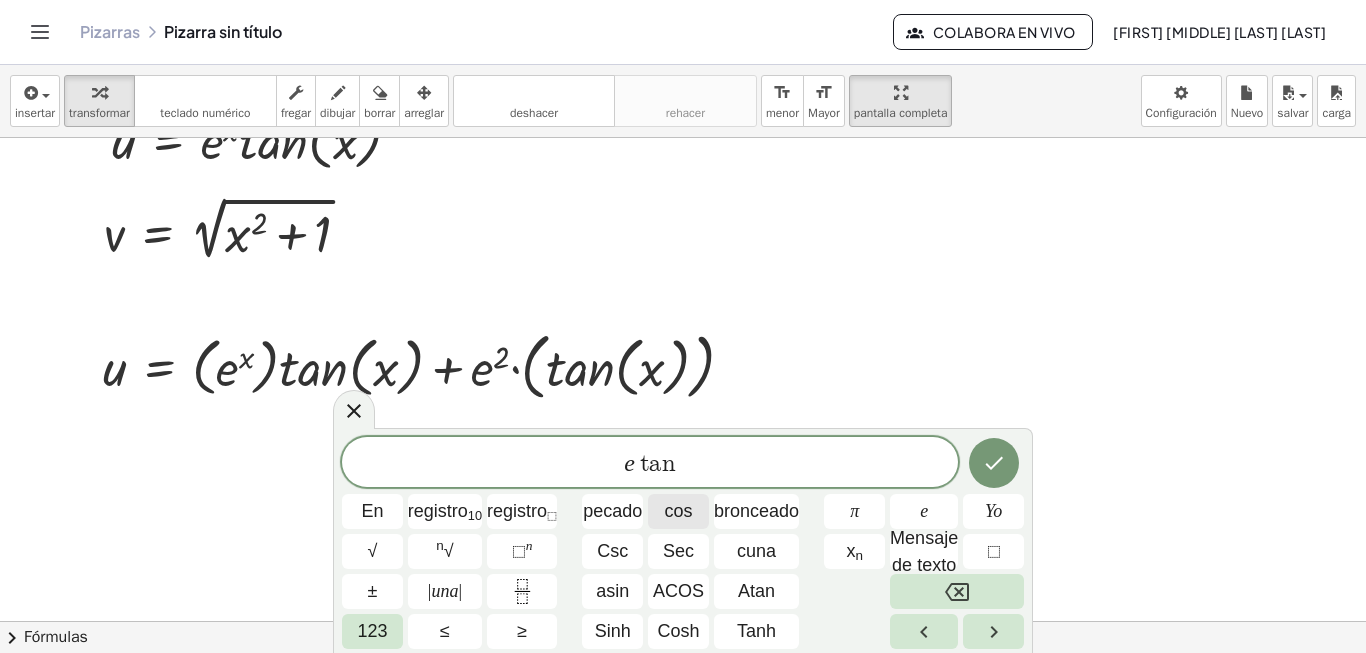 click on "cos" at bounding box center [679, 511] 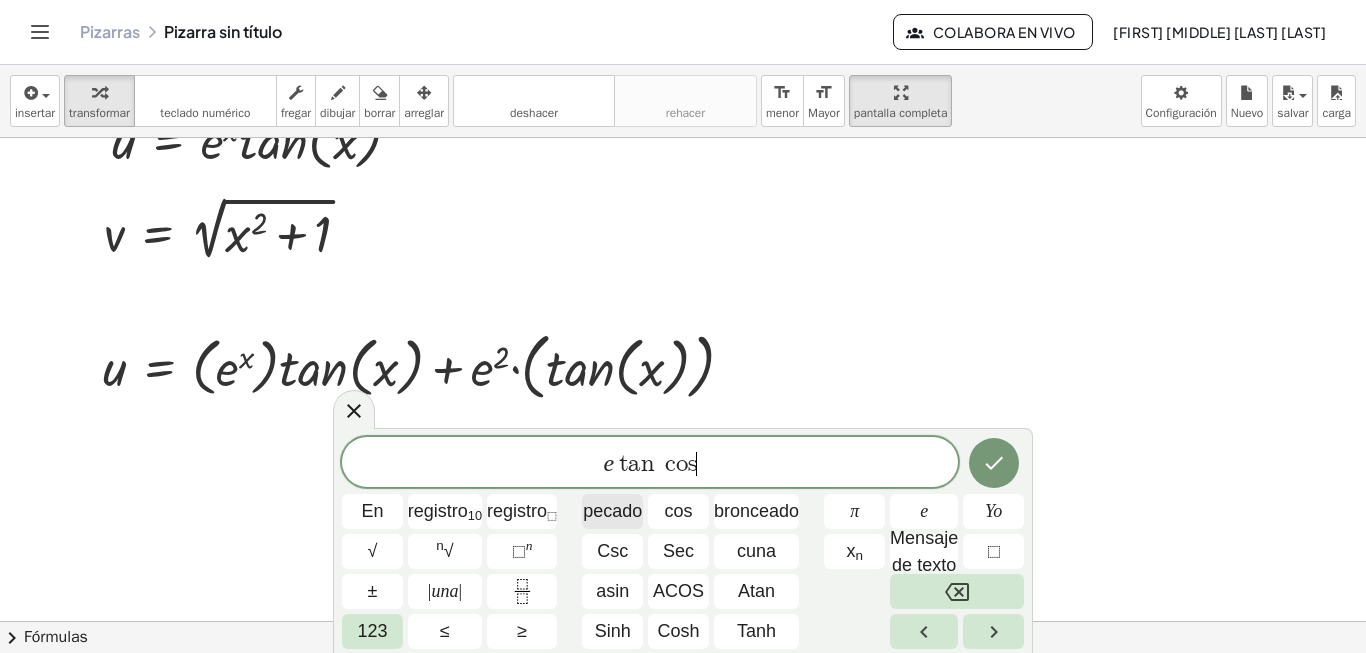 click on "pecado" at bounding box center (612, 511) 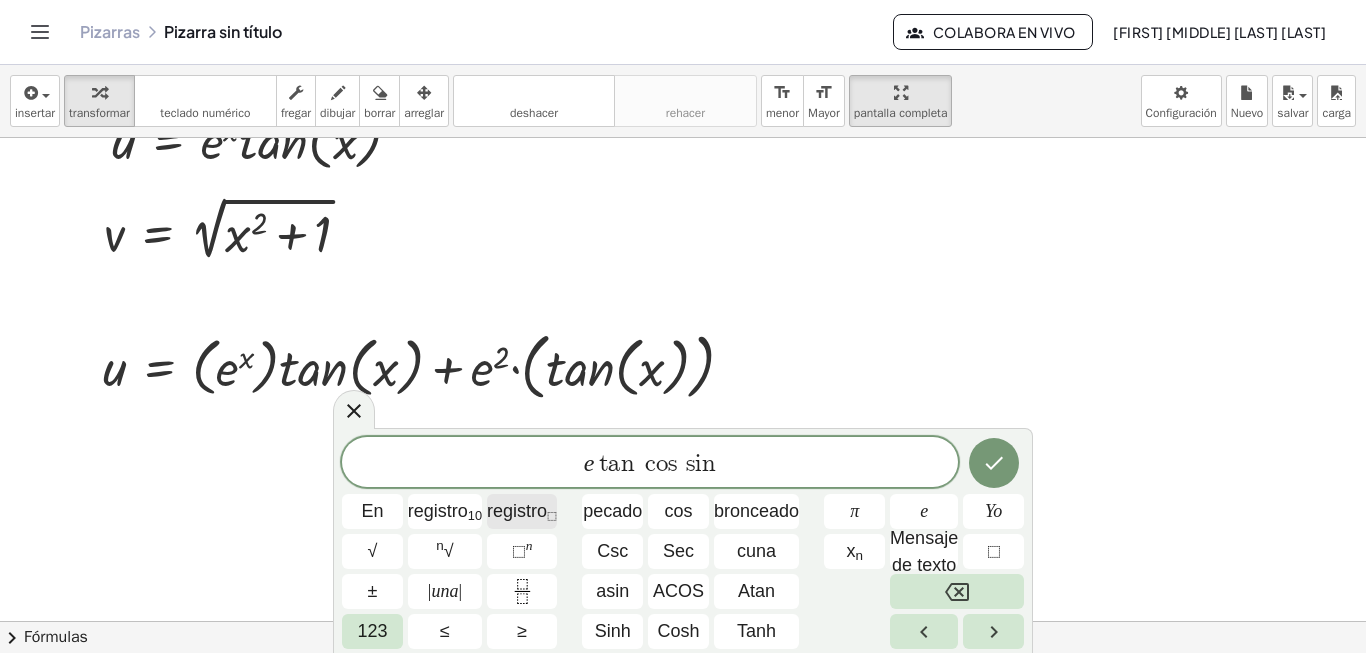 click on "registro" at bounding box center (517, 511) 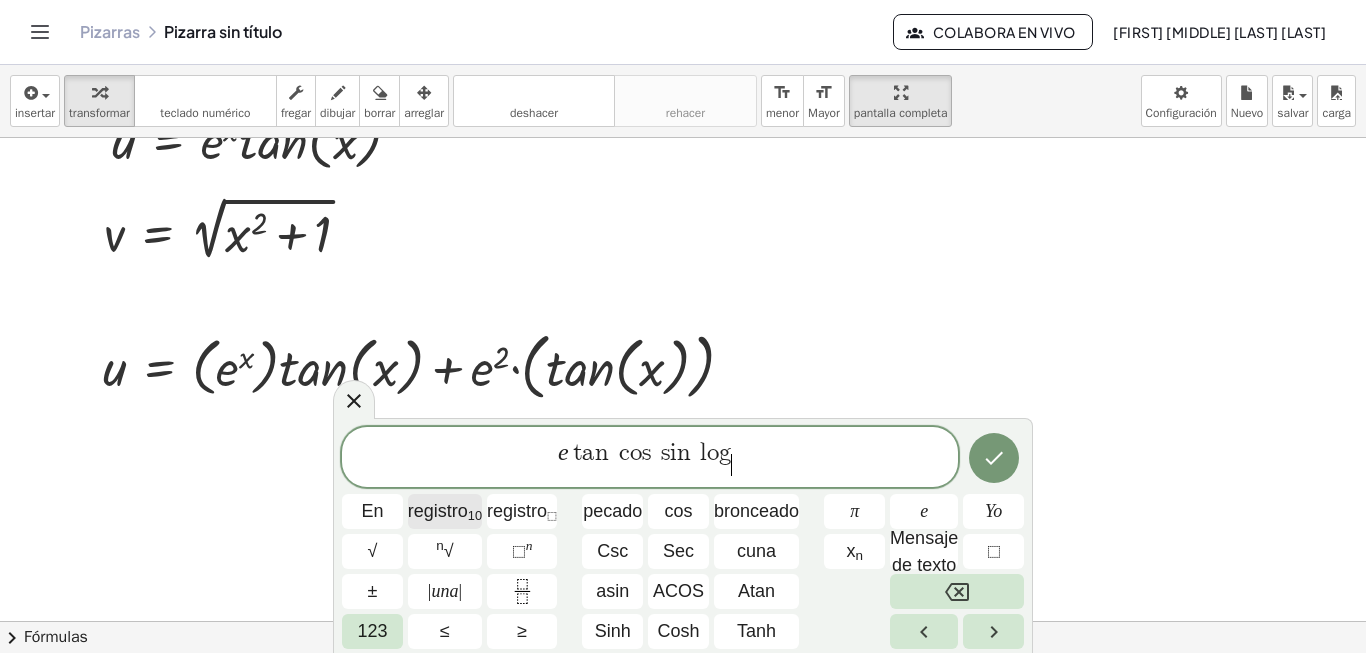 click on "registro" at bounding box center (438, 511) 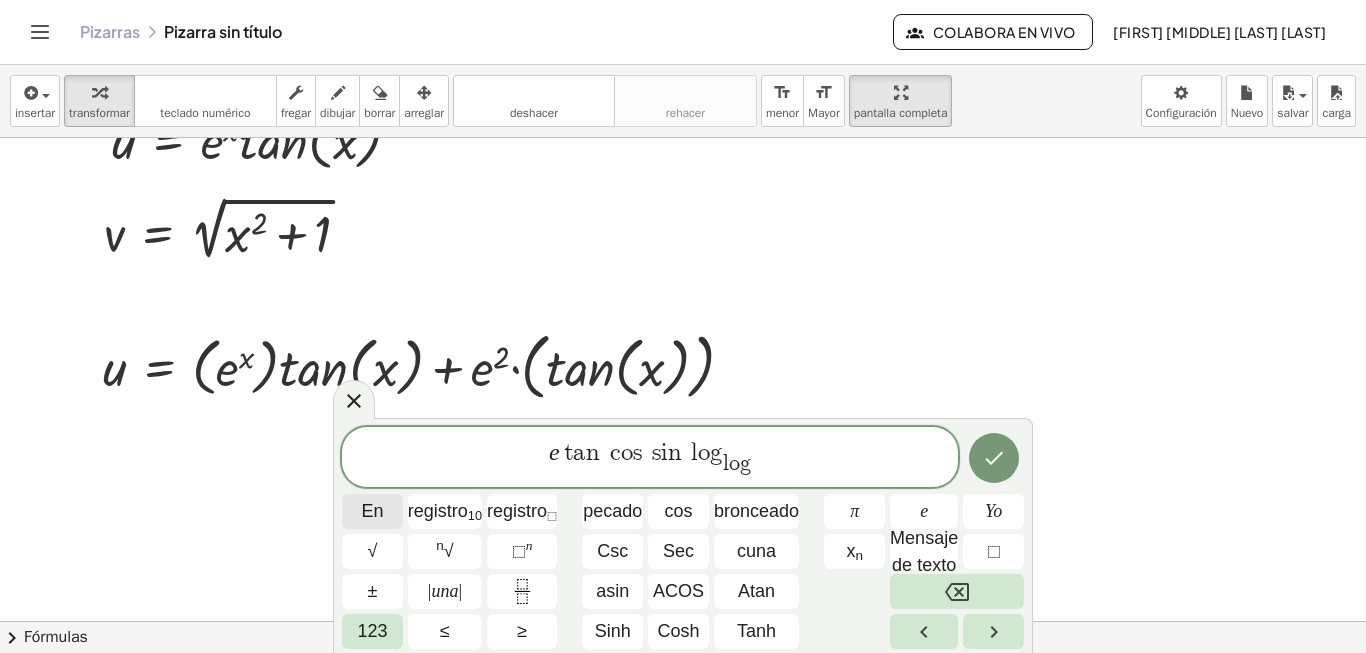 click on "En" at bounding box center [372, 511] 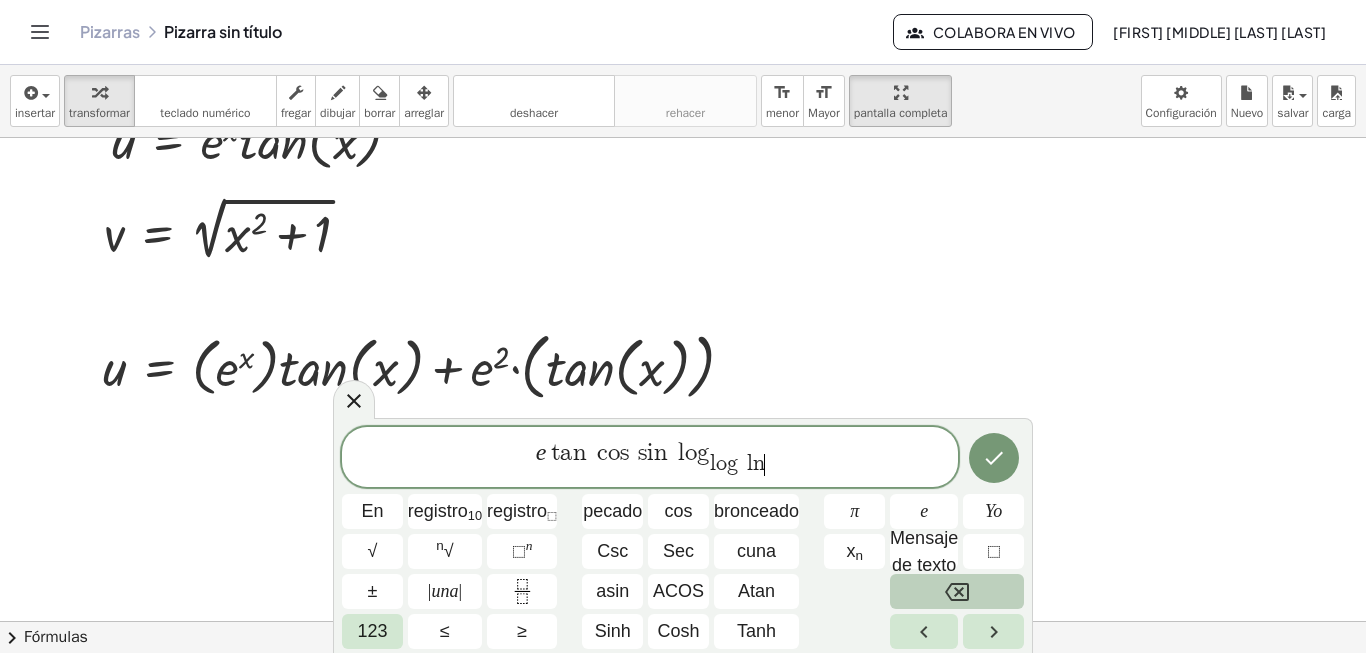 click at bounding box center [957, 591] 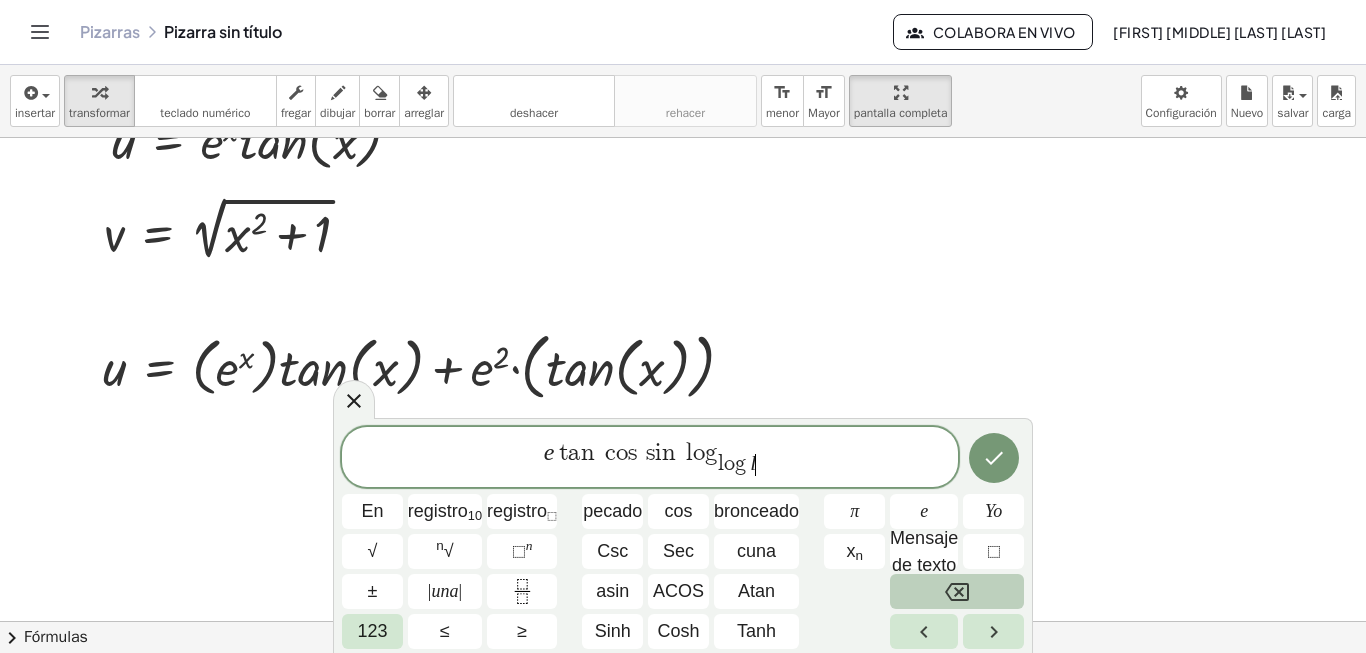 click at bounding box center [957, 591] 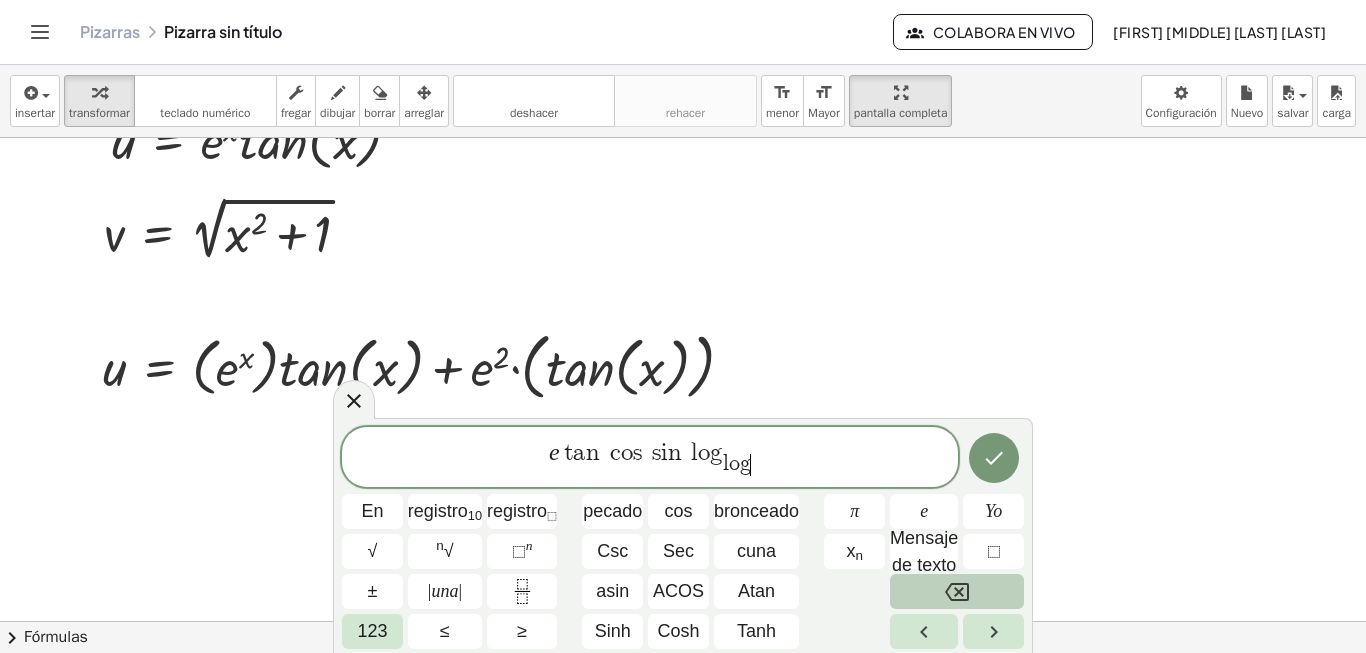 click at bounding box center [957, 591] 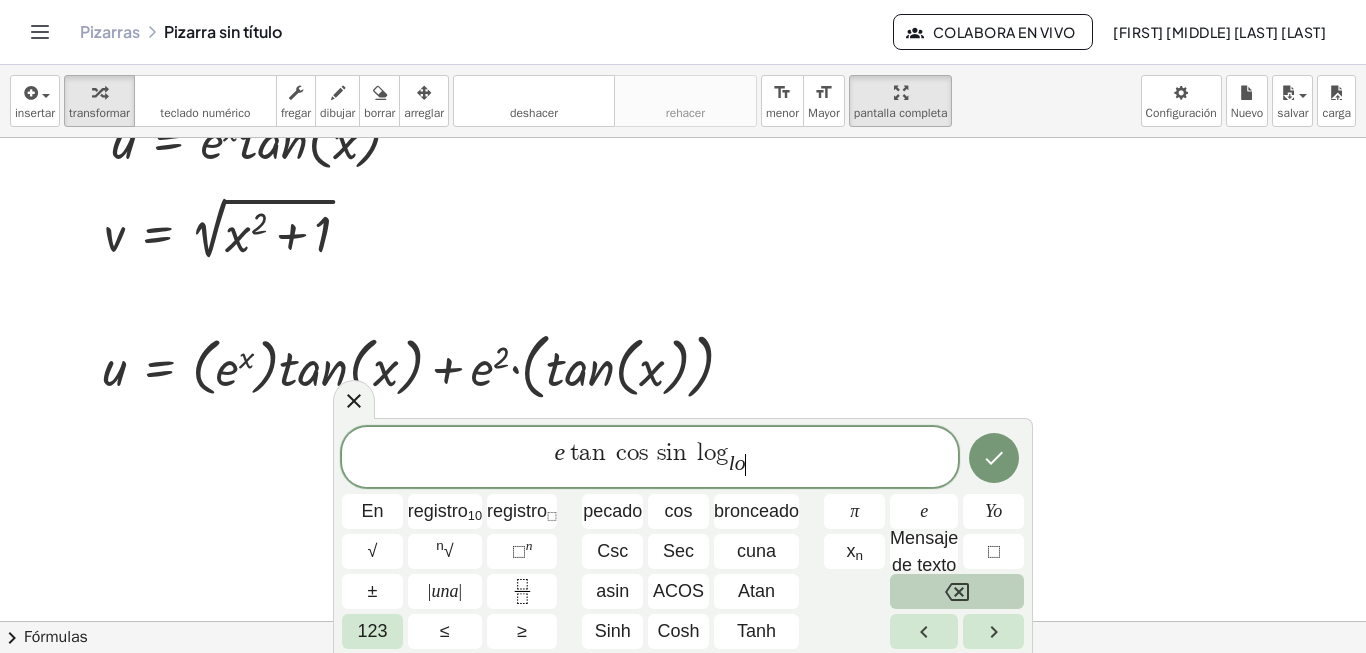 click at bounding box center [957, 591] 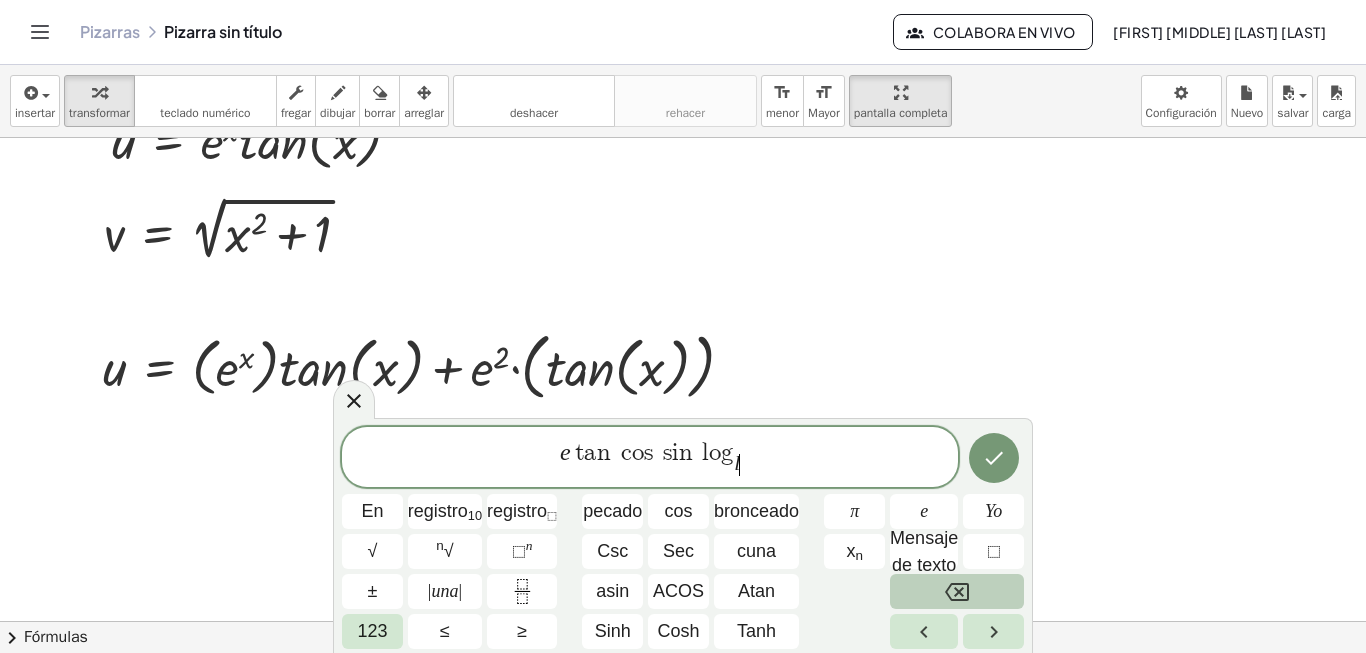 click at bounding box center (957, 591) 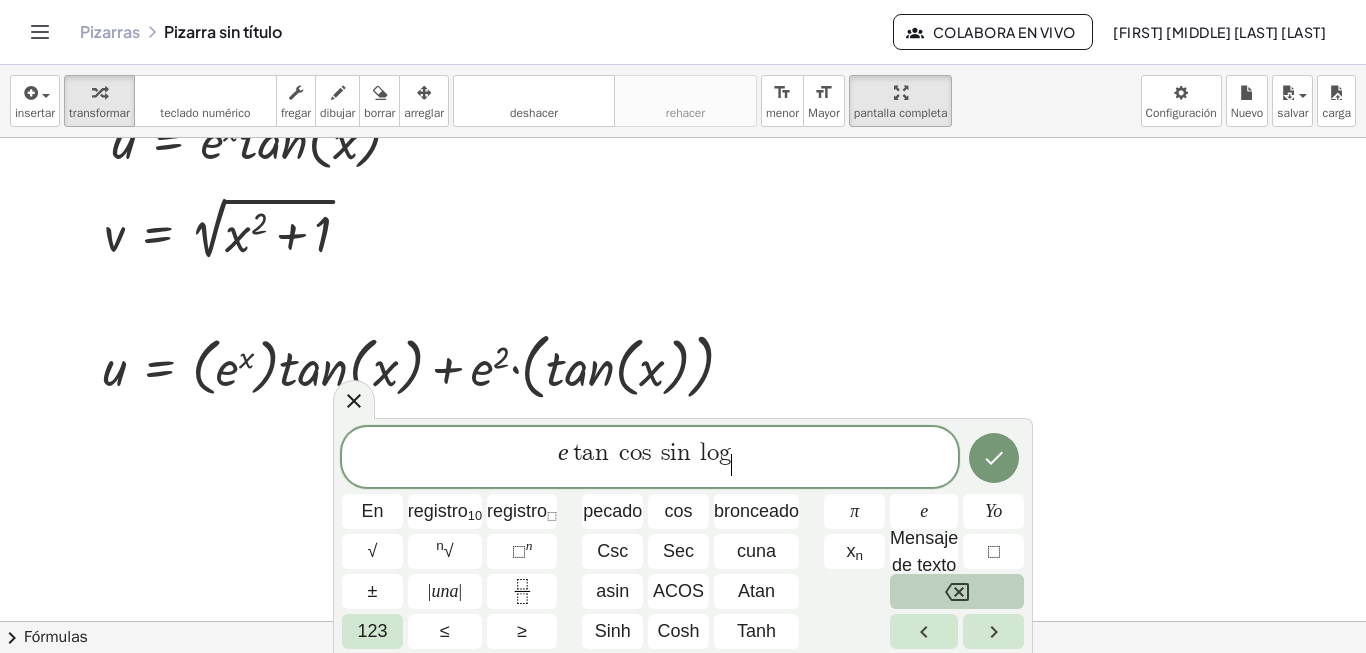 click at bounding box center (957, 591) 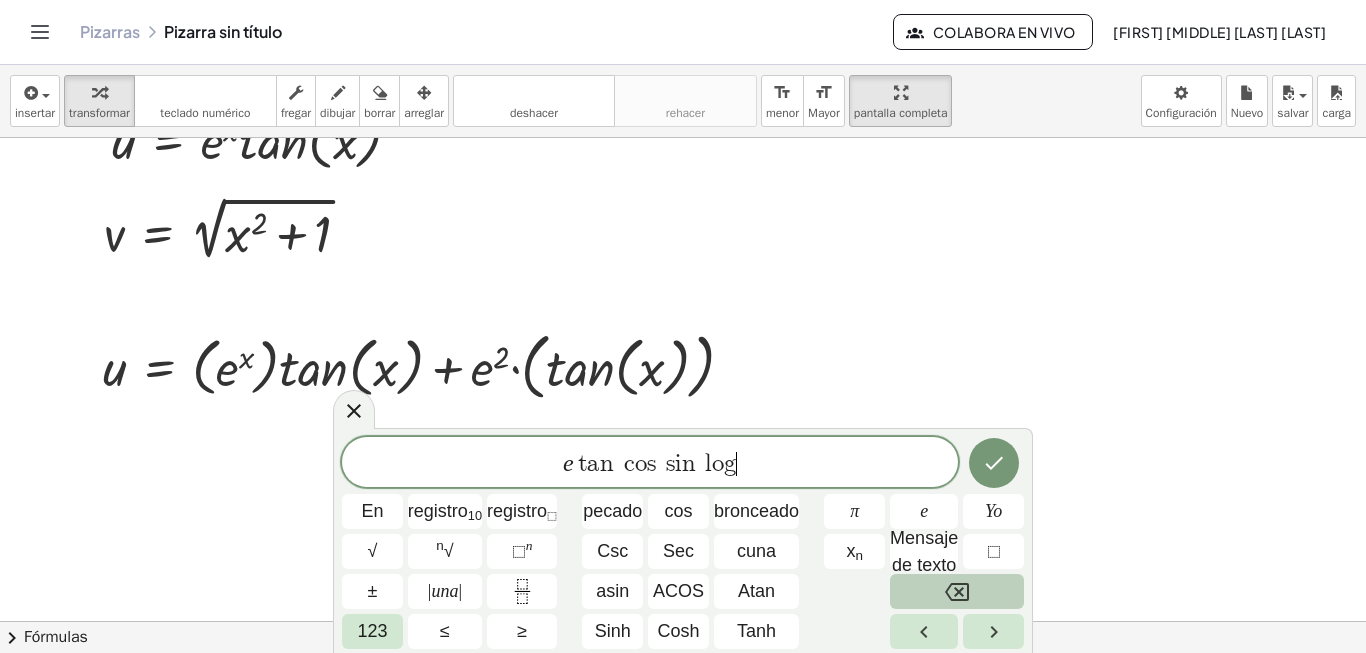 click at bounding box center [957, 591] 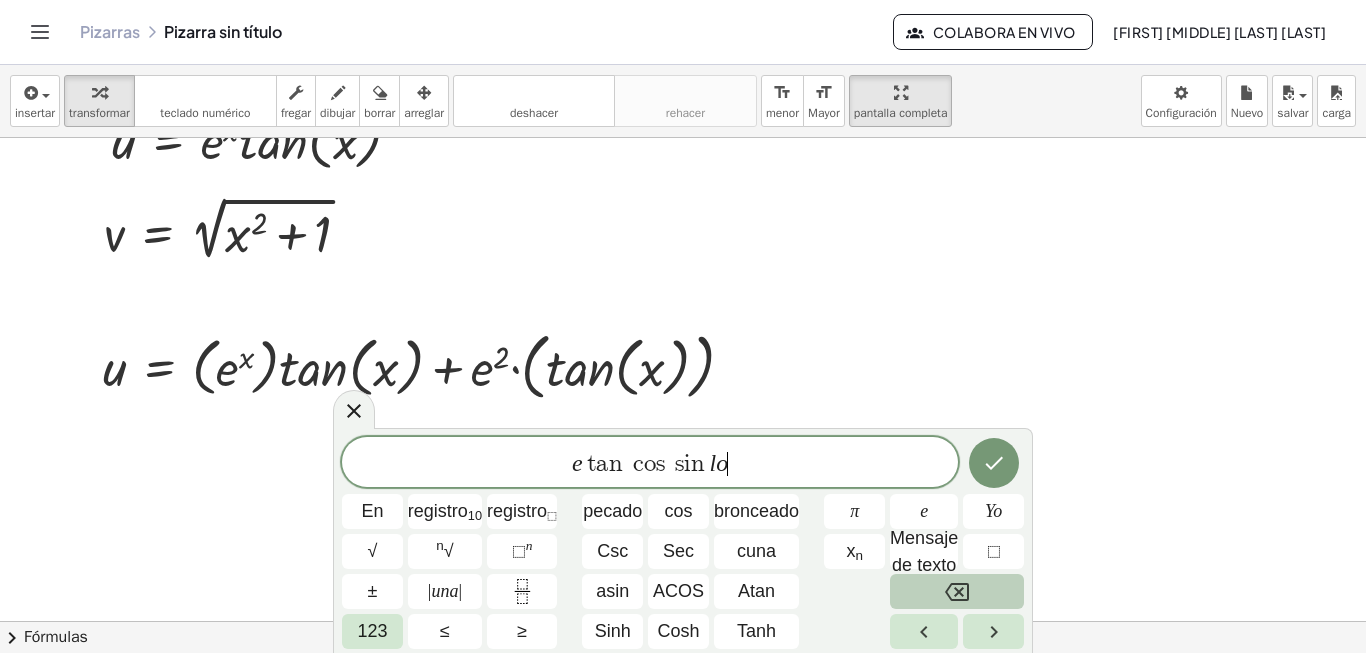 click at bounding box center [957, 591] 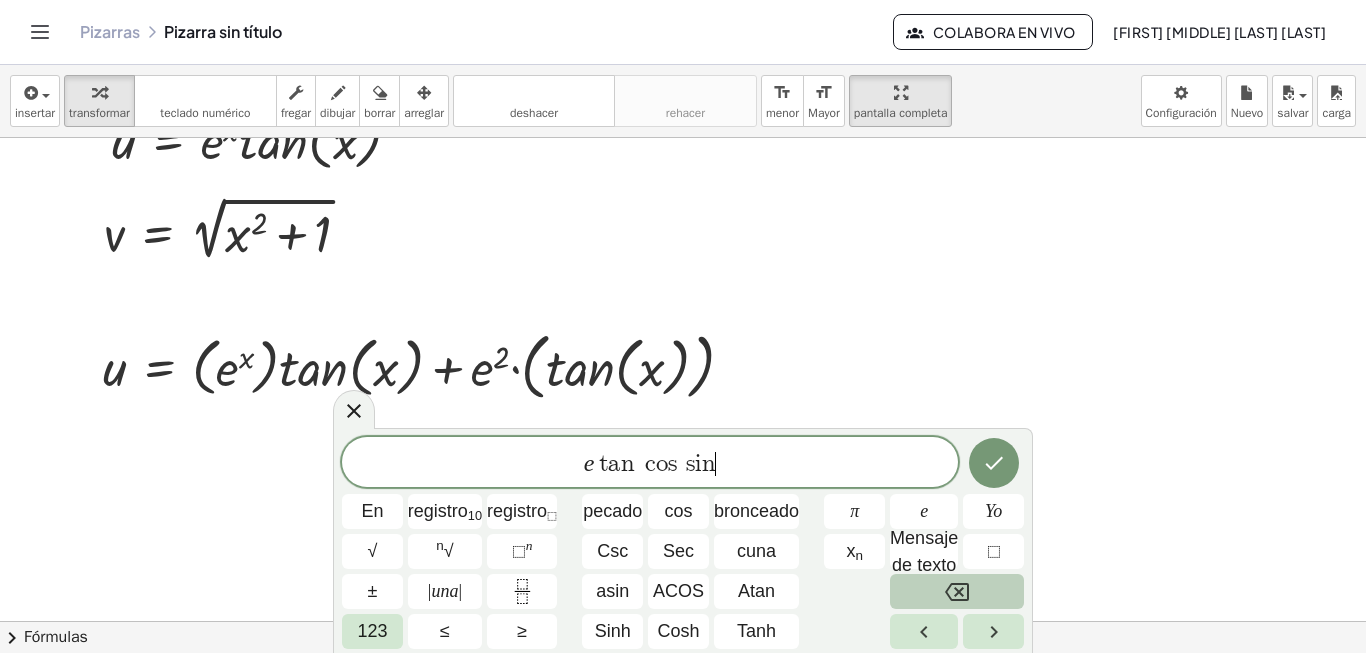 click at bounding box center (957, 591) 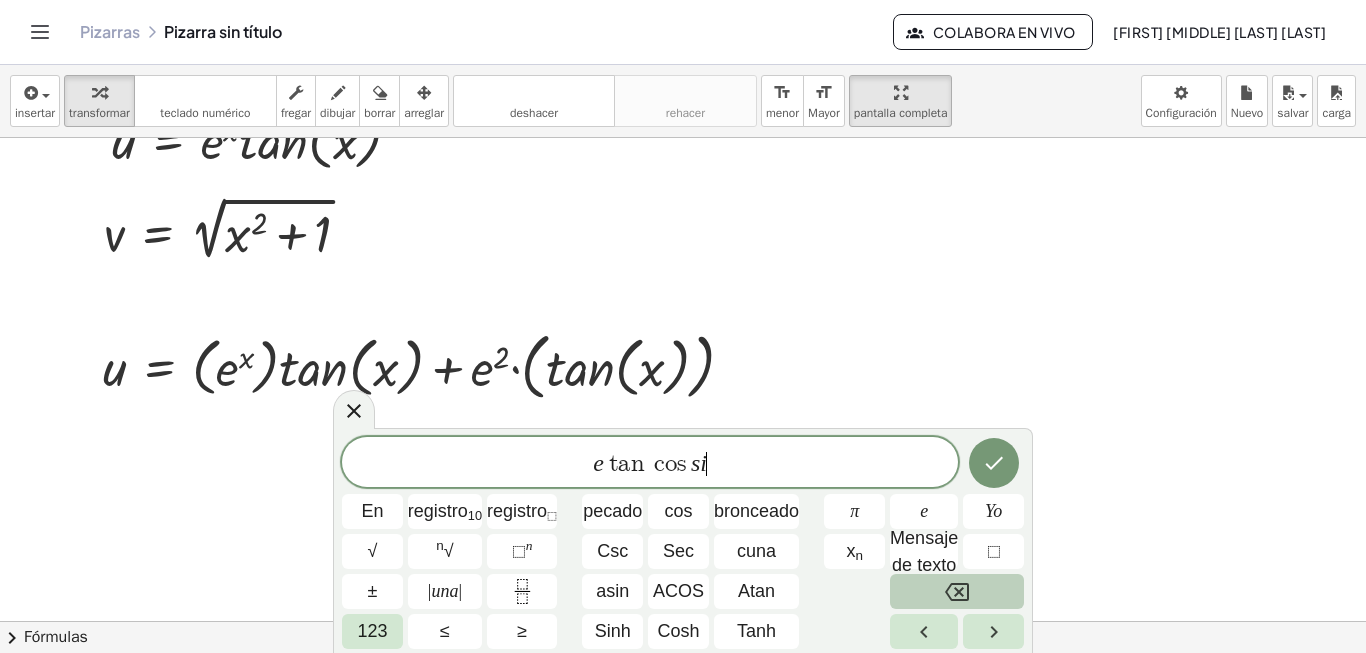click at bounding box center (957, 591) 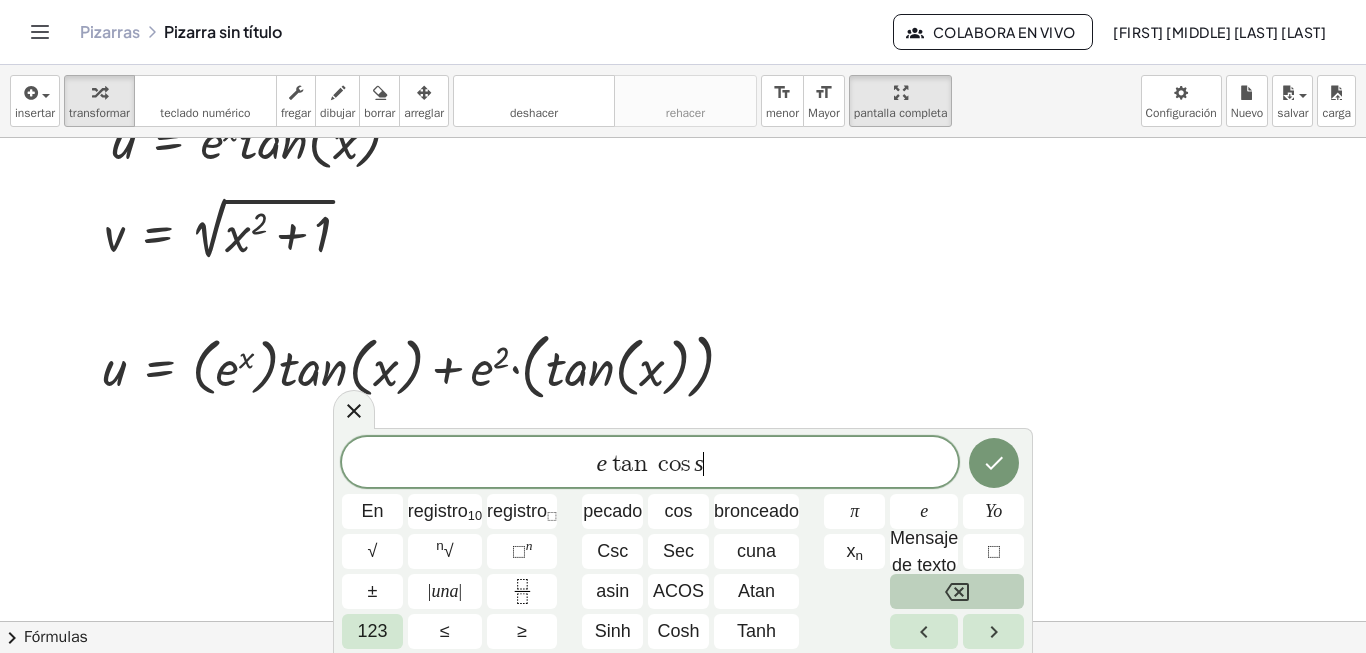 click at bounding box center (957, 591) 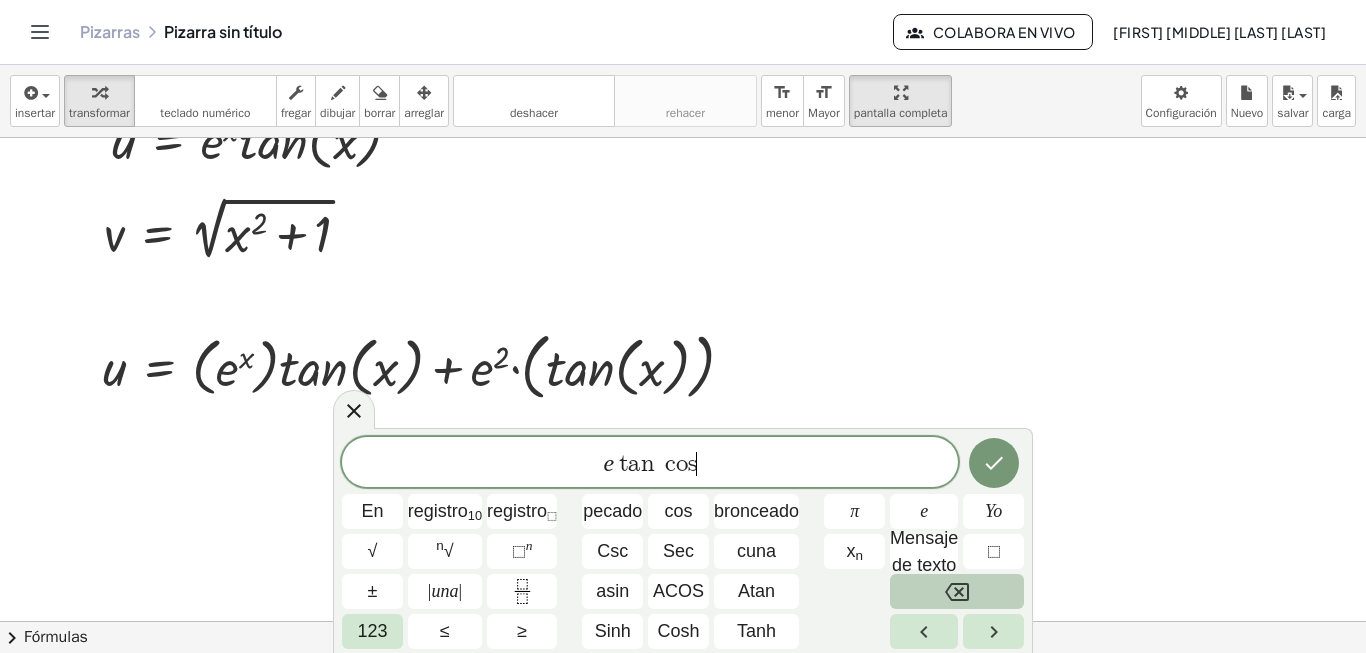 click at bounding box center (957, 591) 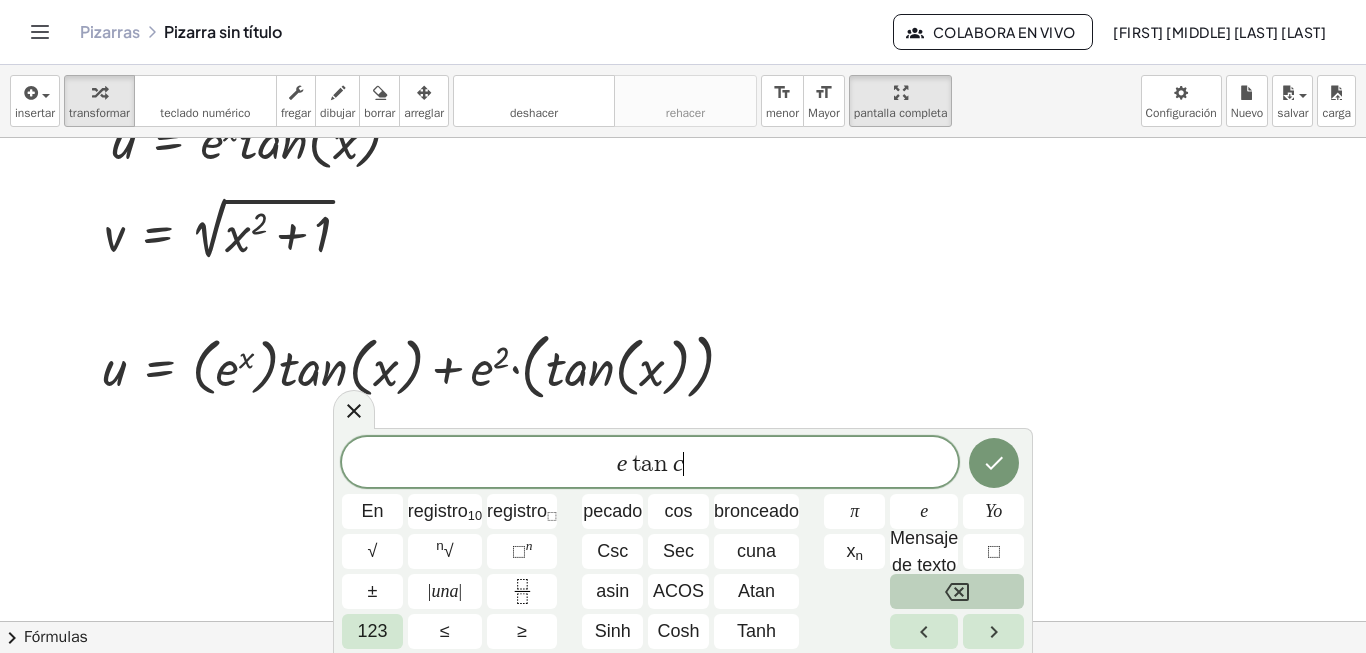 click at bounding box center [957, 591] 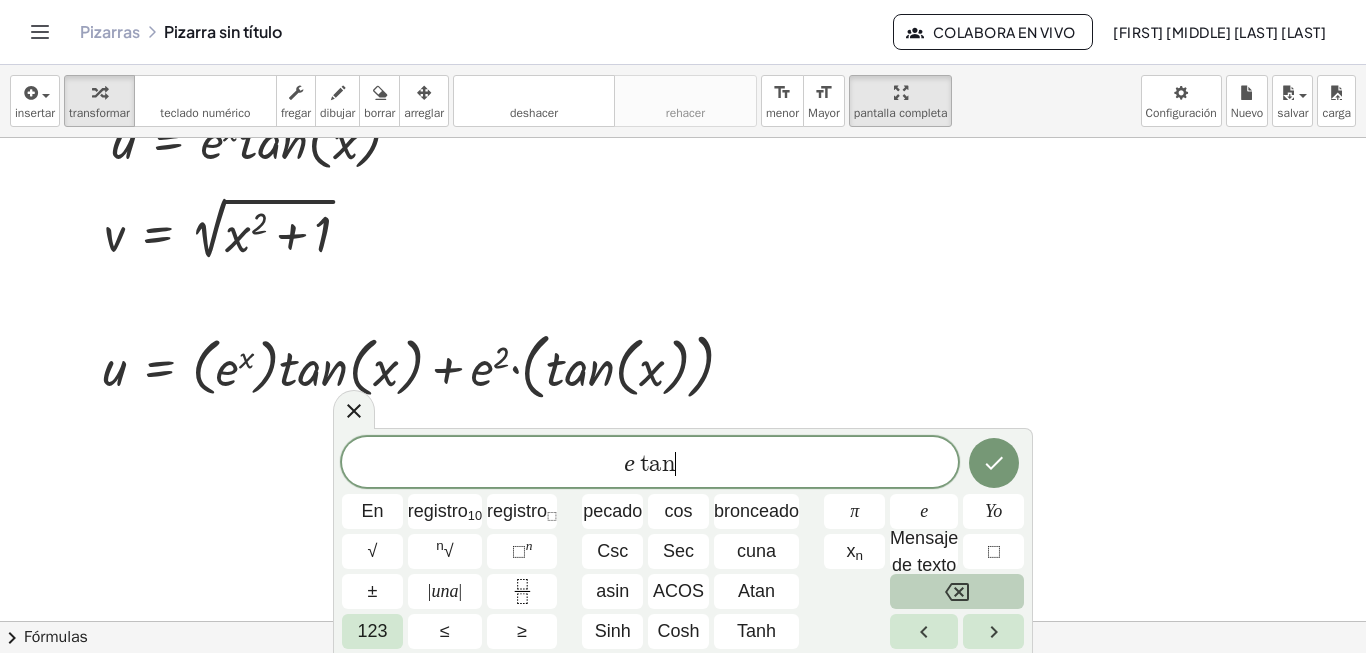click at bounding box center [957, 591] 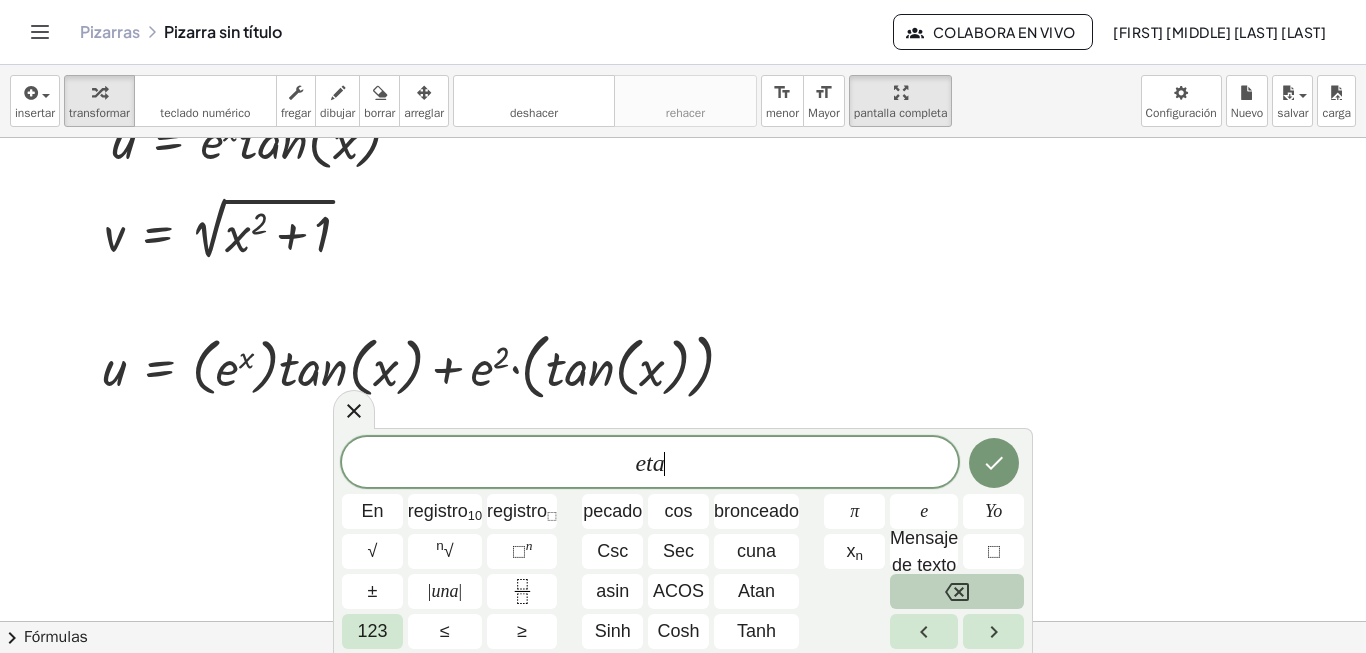click at bounding box center [957, 591] 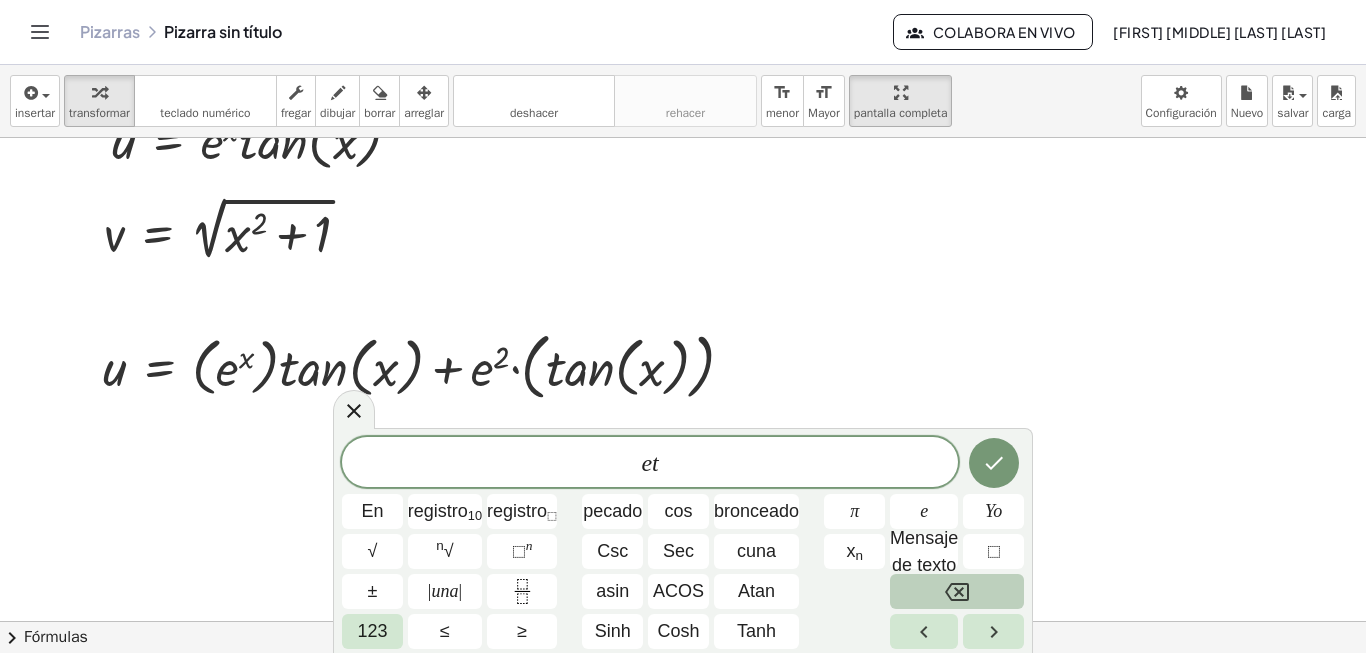 click at bounding box center (957, 591) 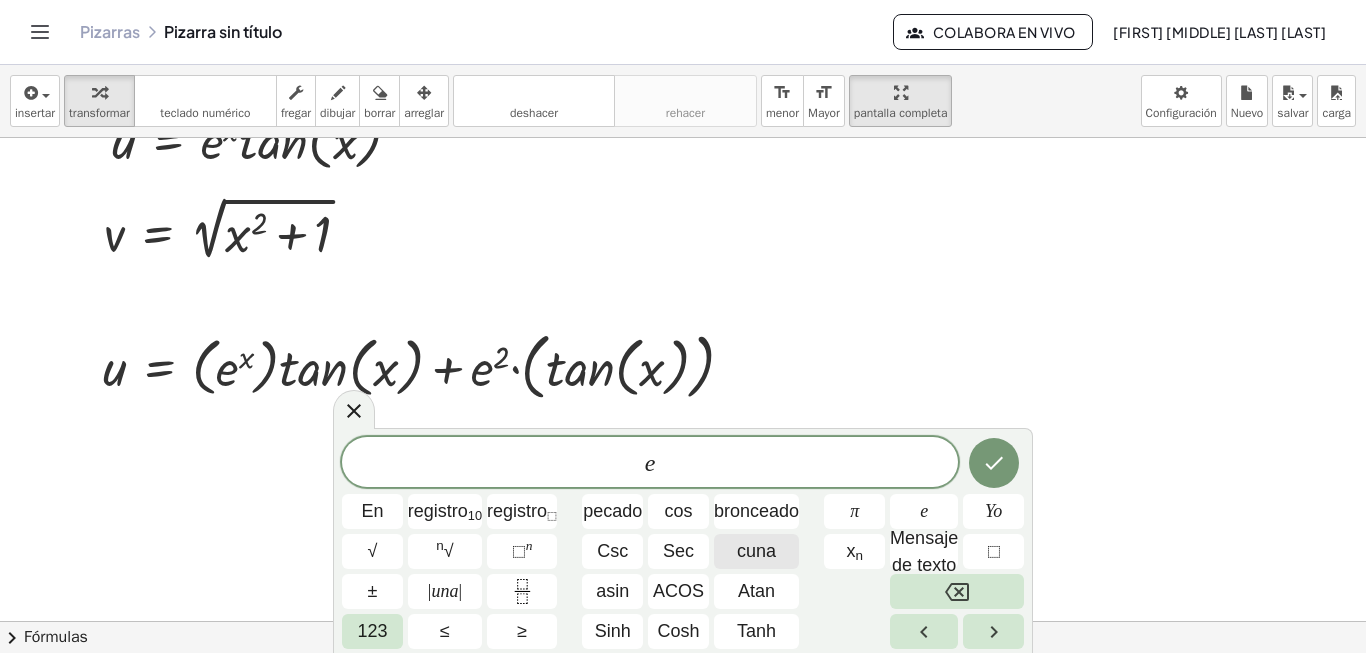 click on "cuna" at bounding box center (756, 551) 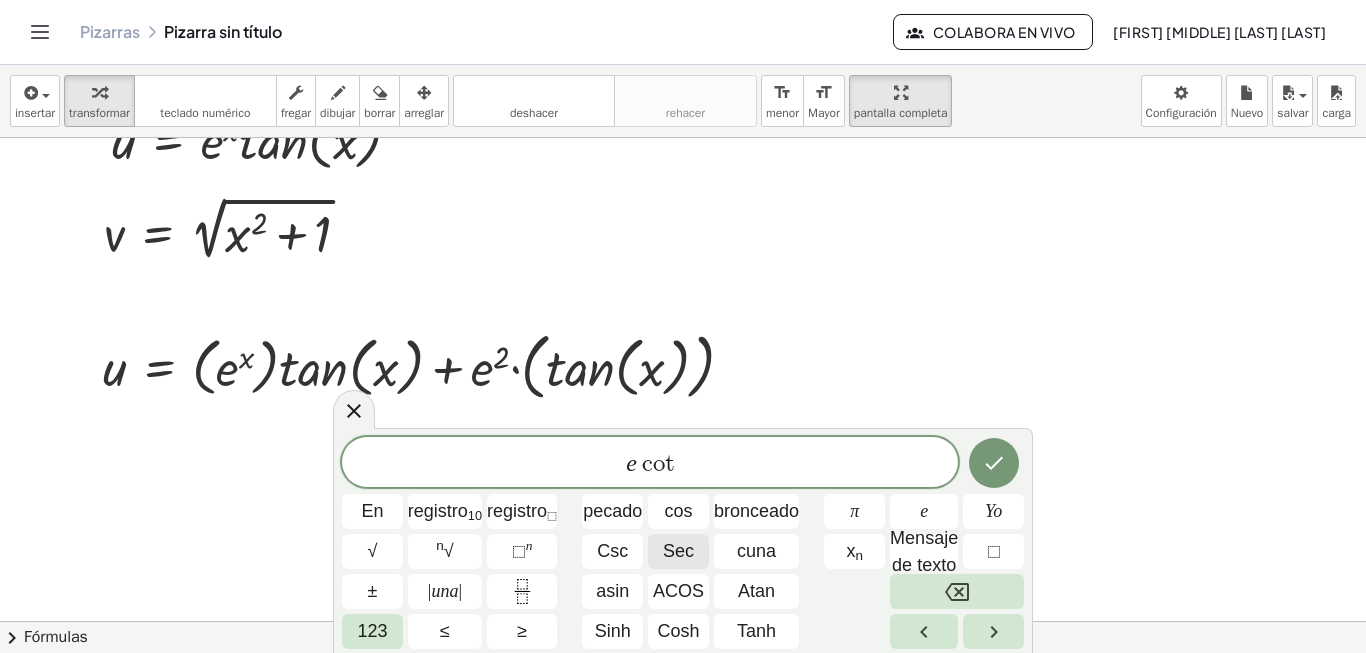 click on "Sec" at bounding box center (678, 551) 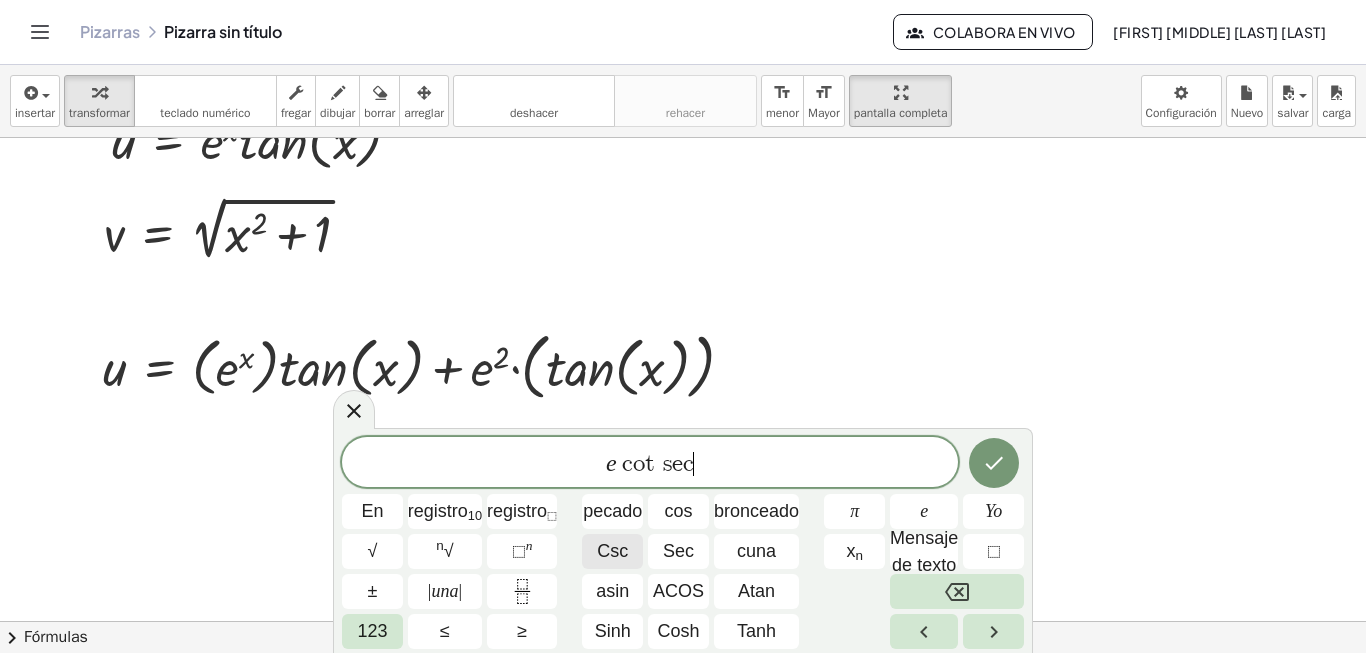click on "Csc" at bounding box center (612, 551) 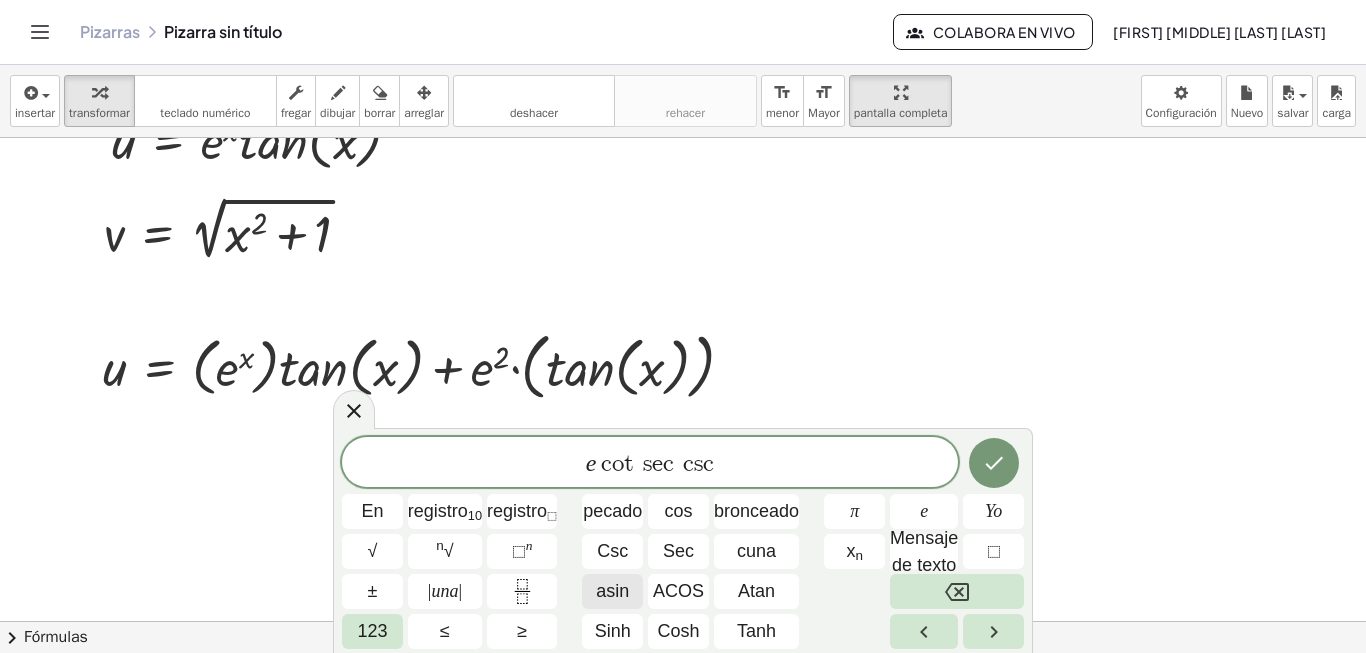 click on "asin" at bounding box center [612, 591] 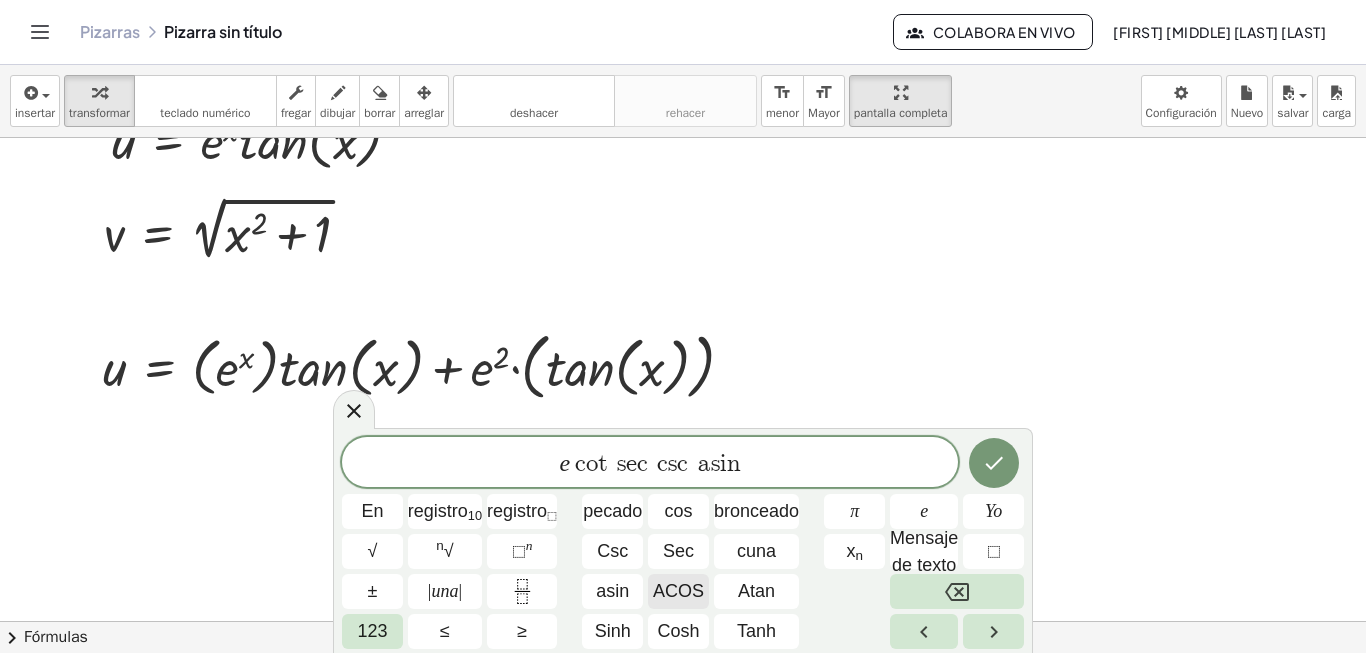 click on "ACOS" at bounding box center (678, 591) 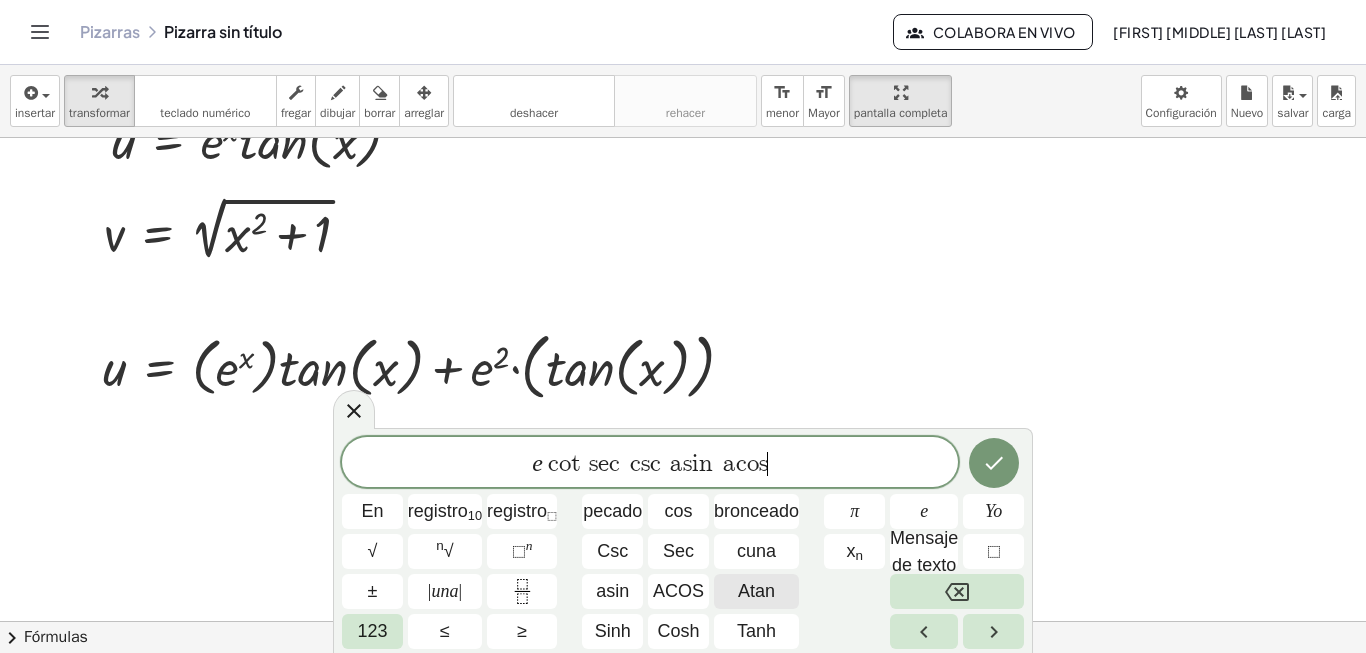 click on "Atan" at bounding box center (756, 591) 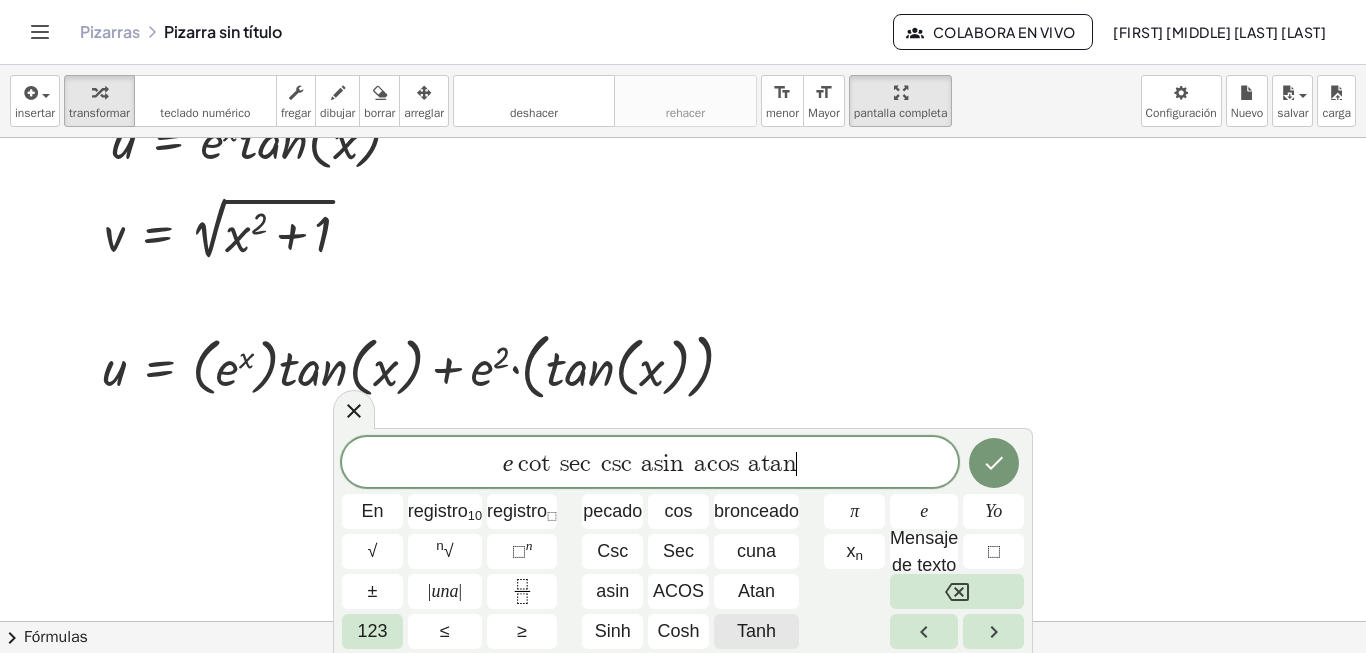click on "Tanh" at bounding box center [756, 631] 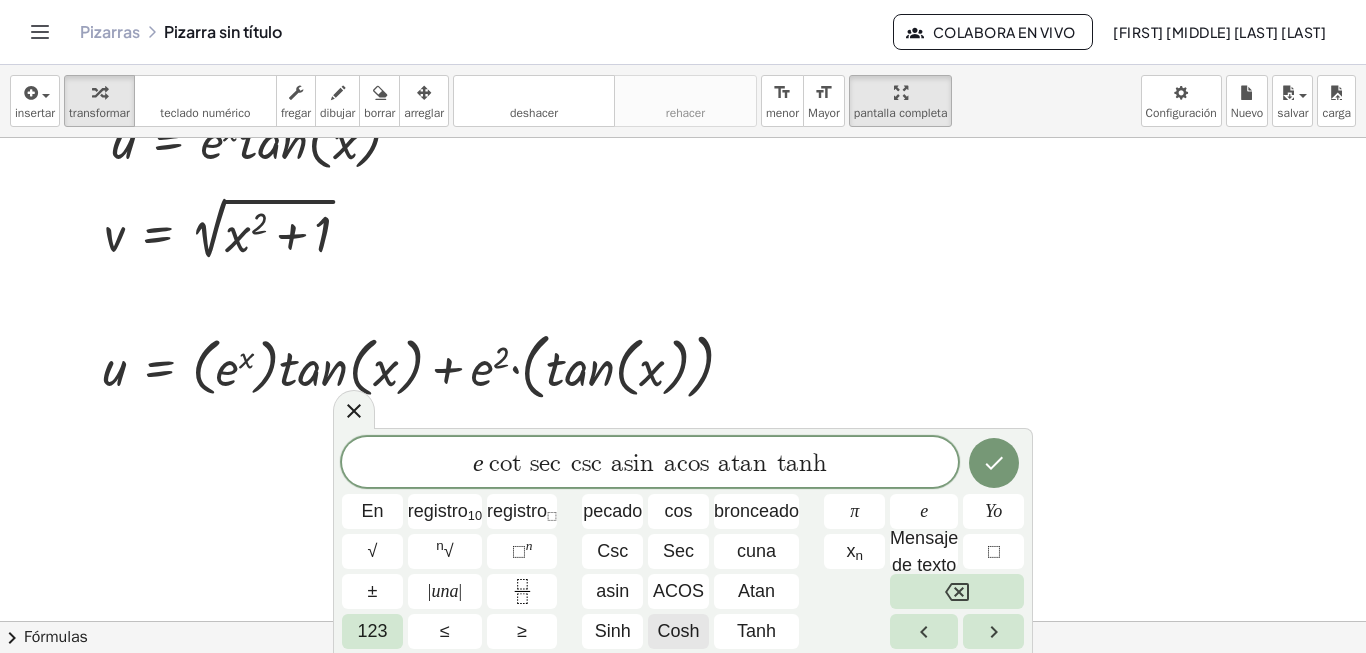 click on "Cosh" at bounding box center [679, 631] 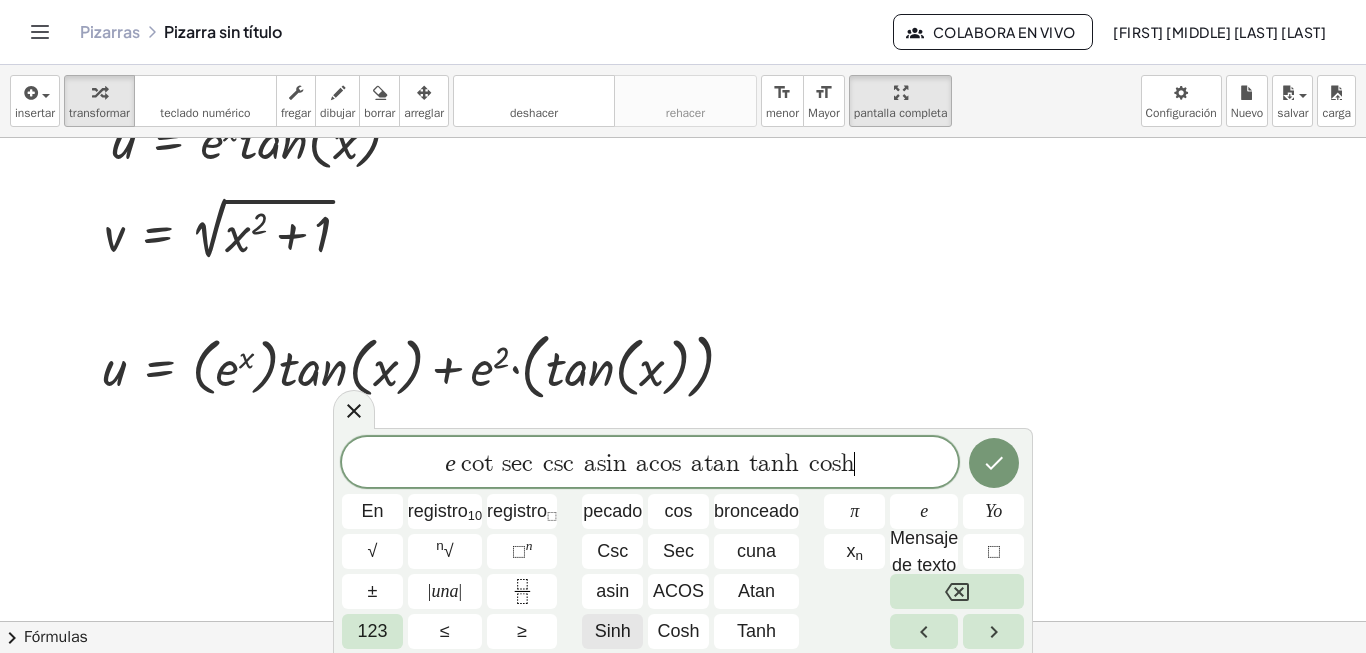 click on "Sinh" at bounding box center (613, 631) 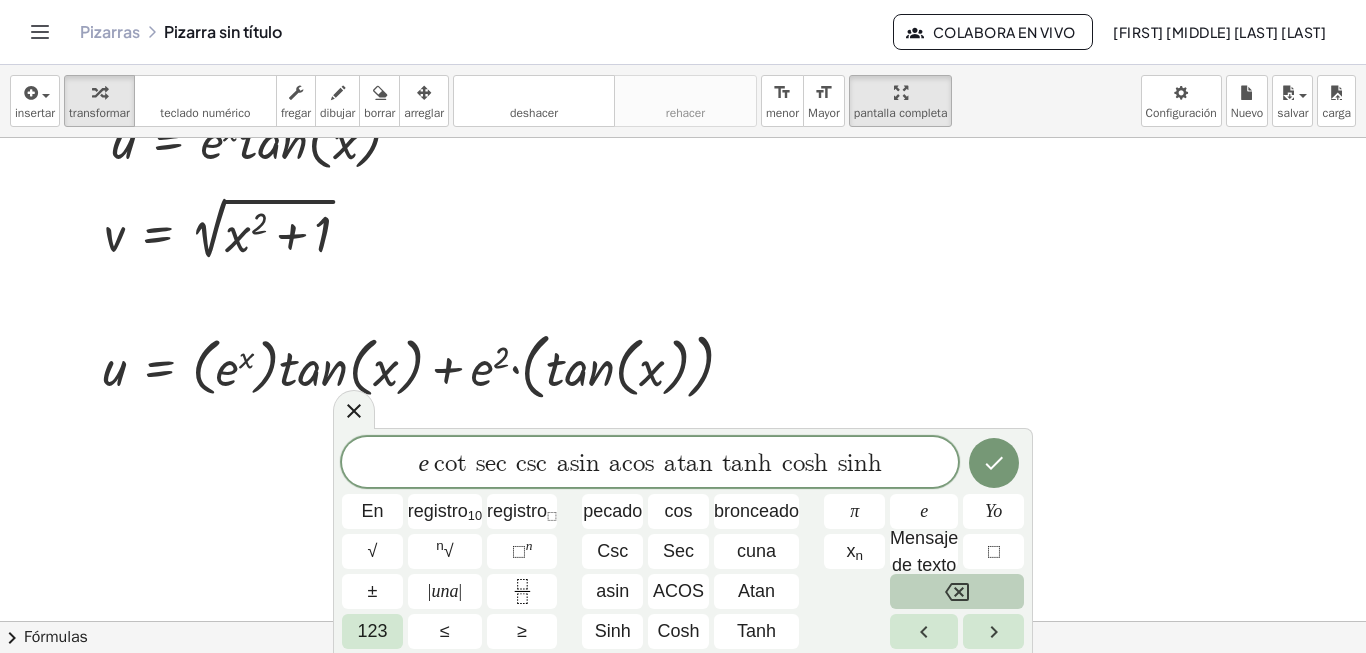 click 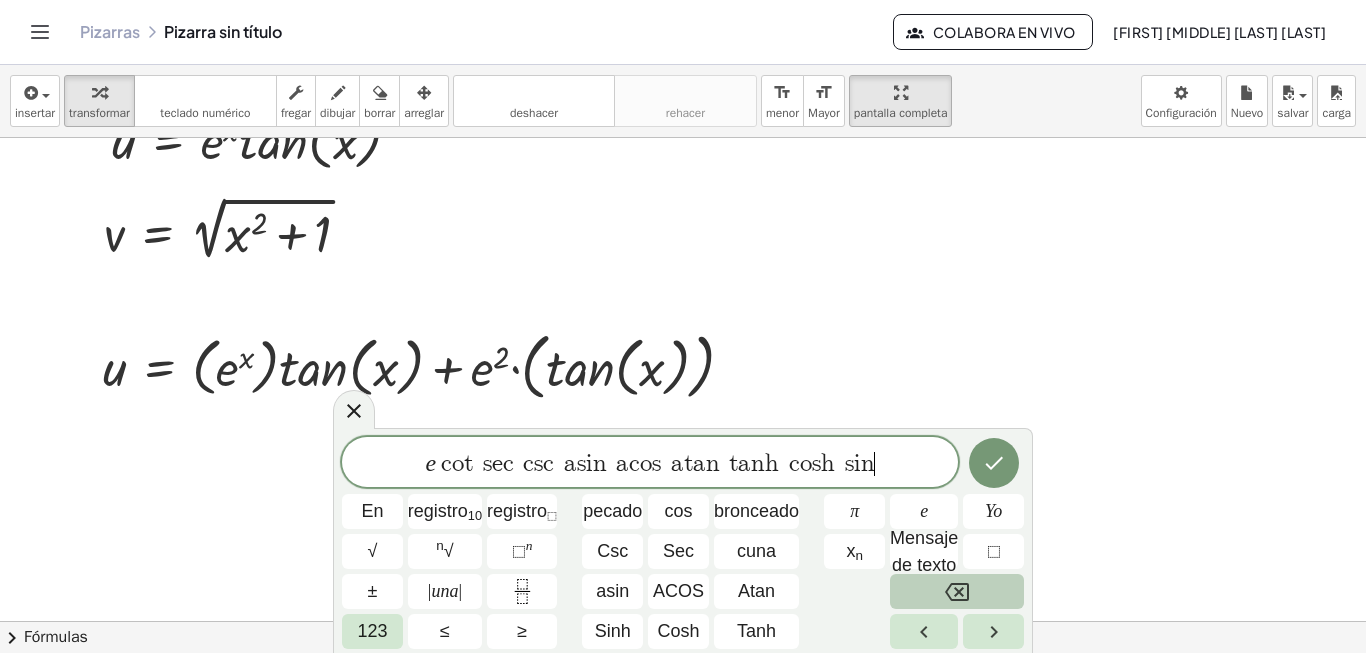 click 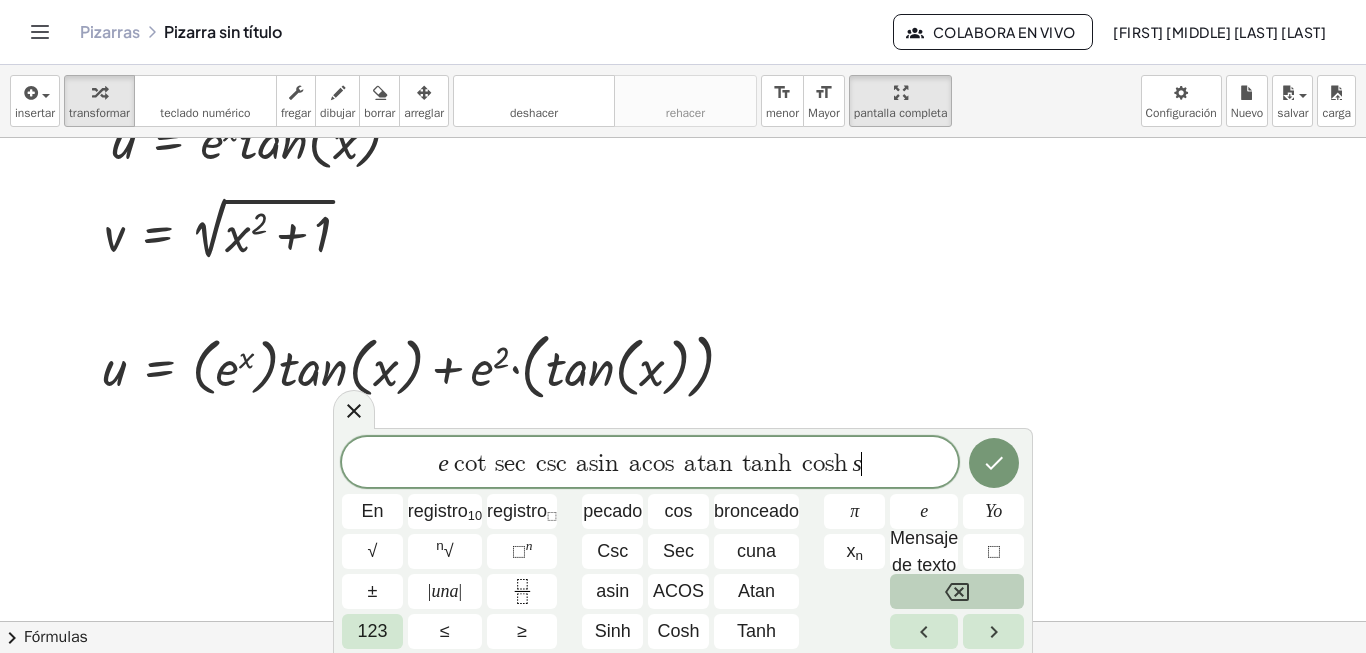 click 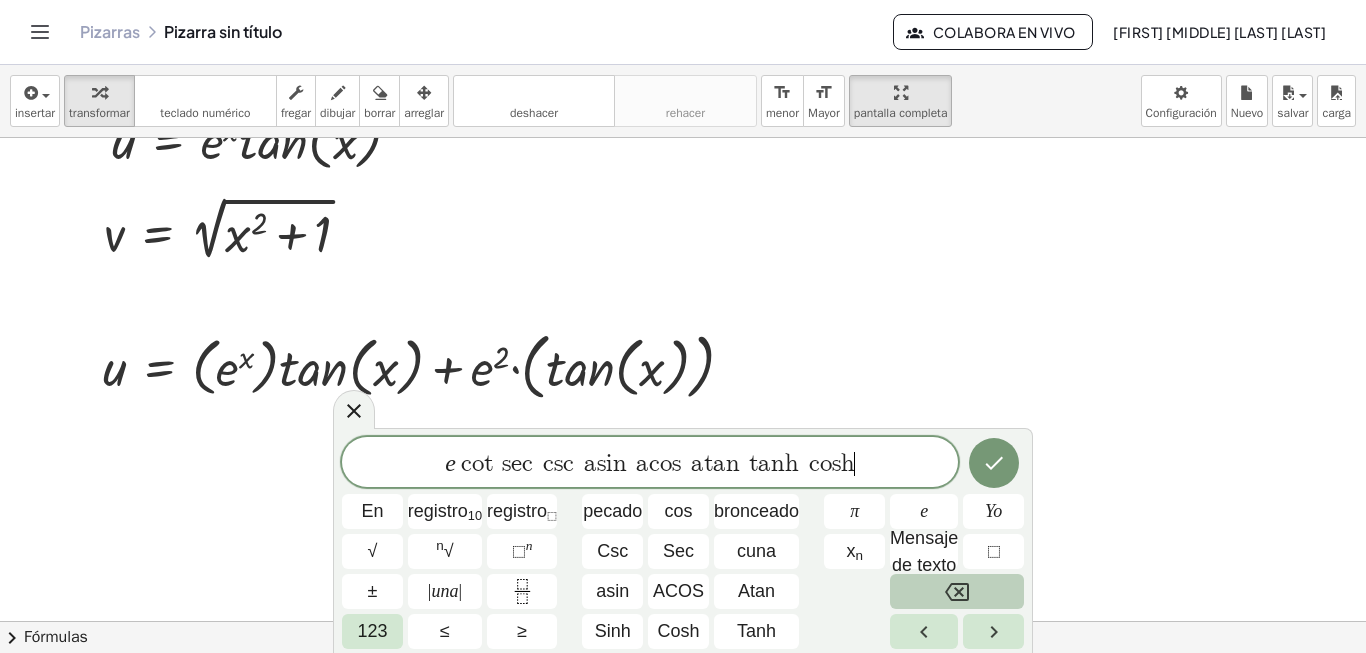 click 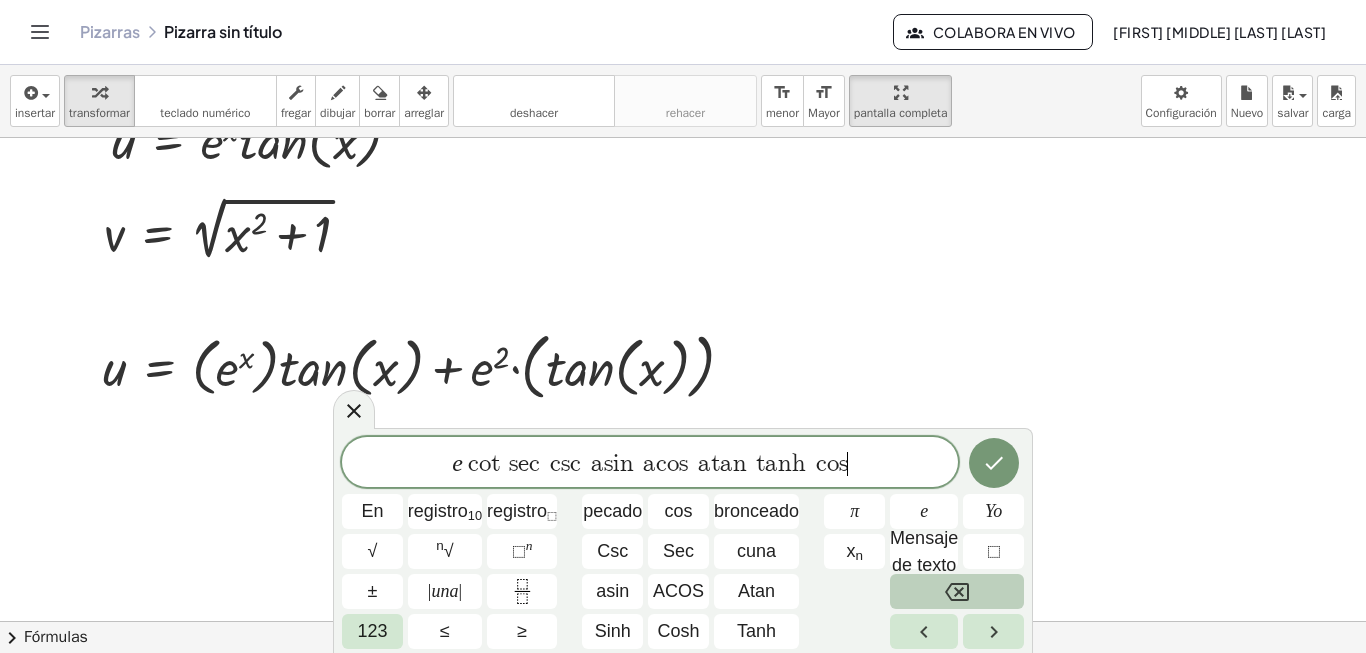 click 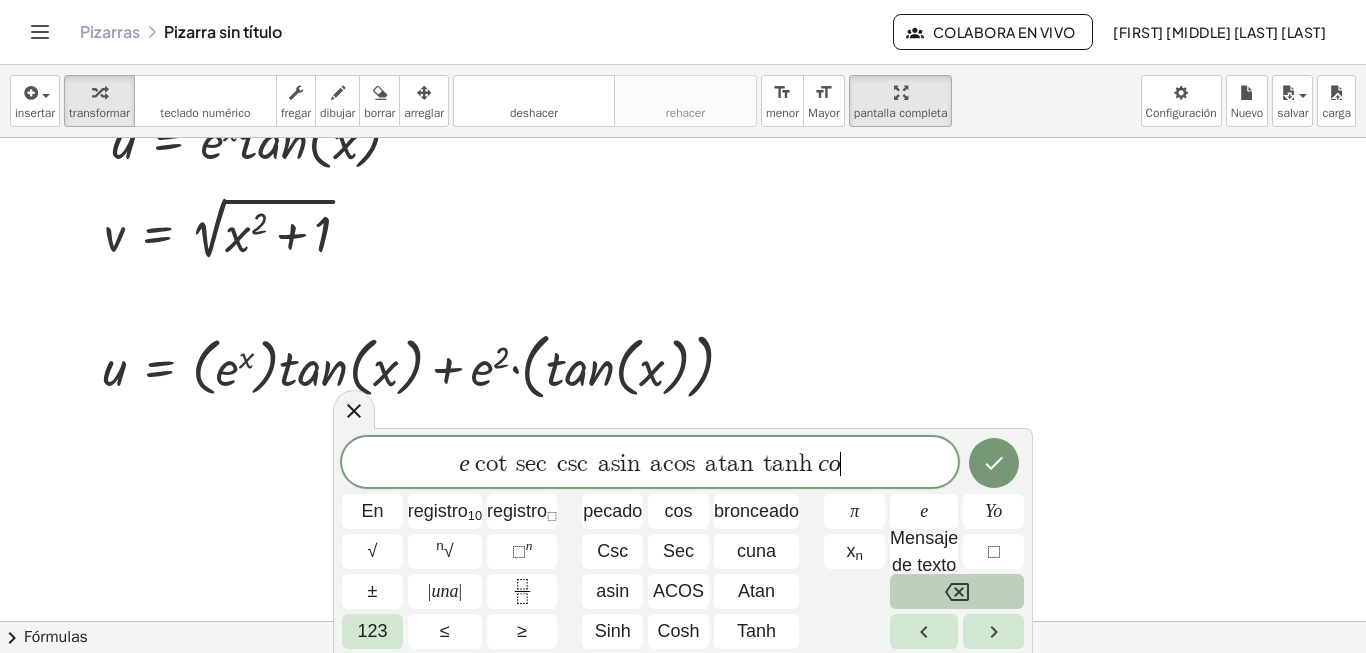 click 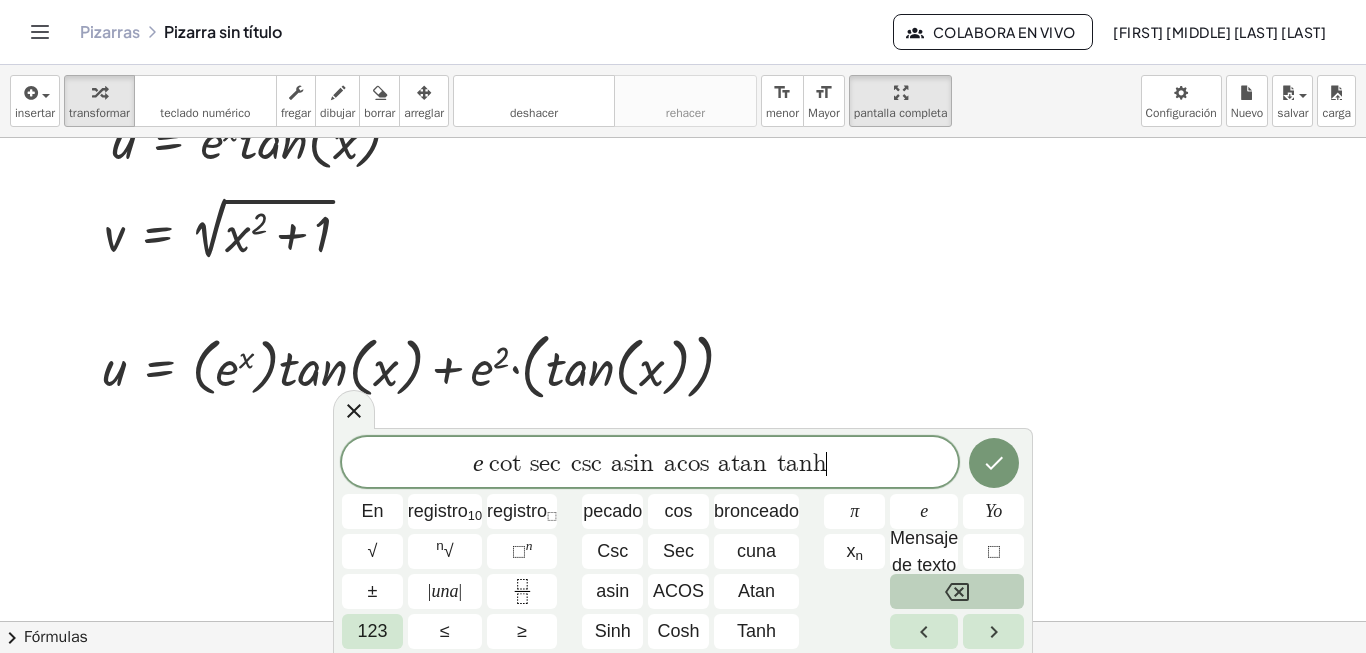 click 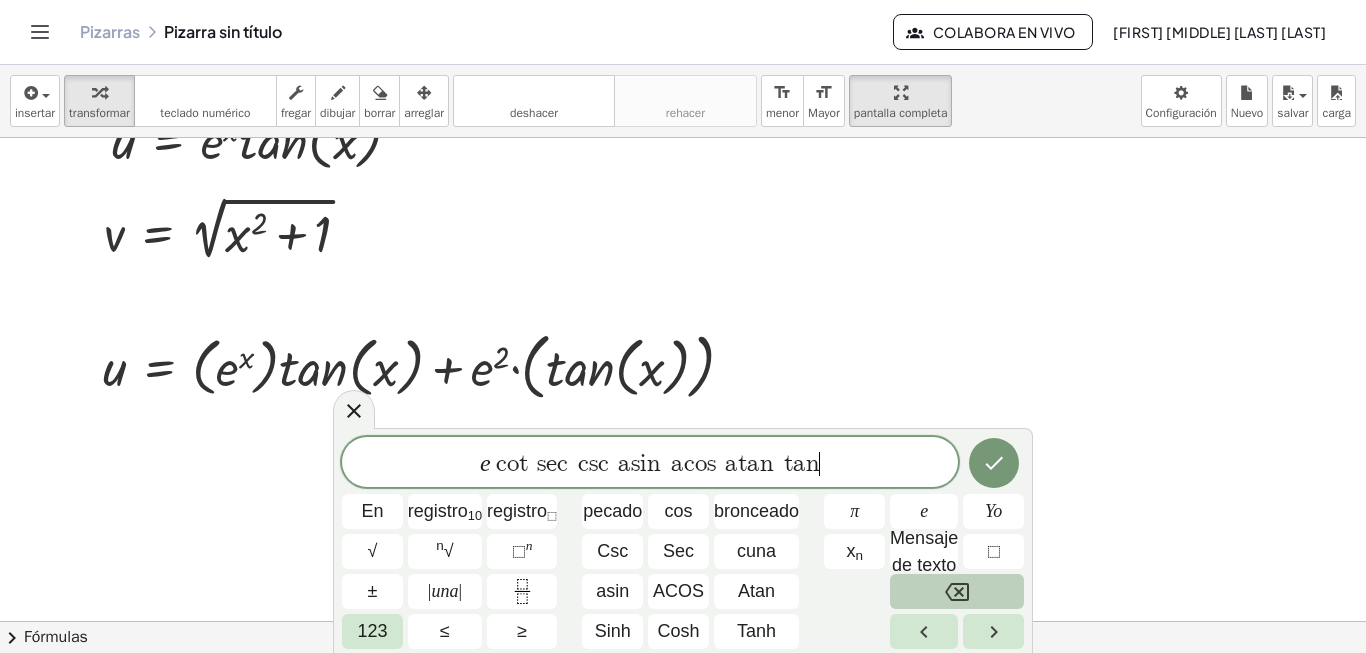 click 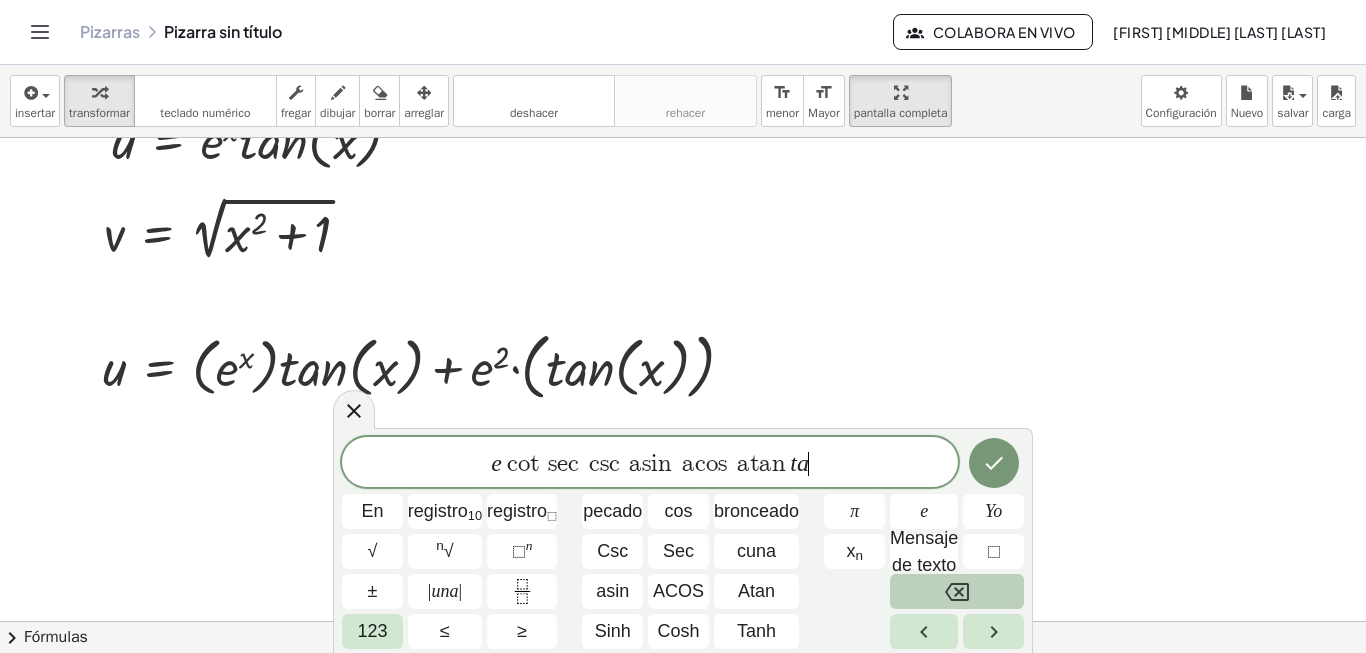 click 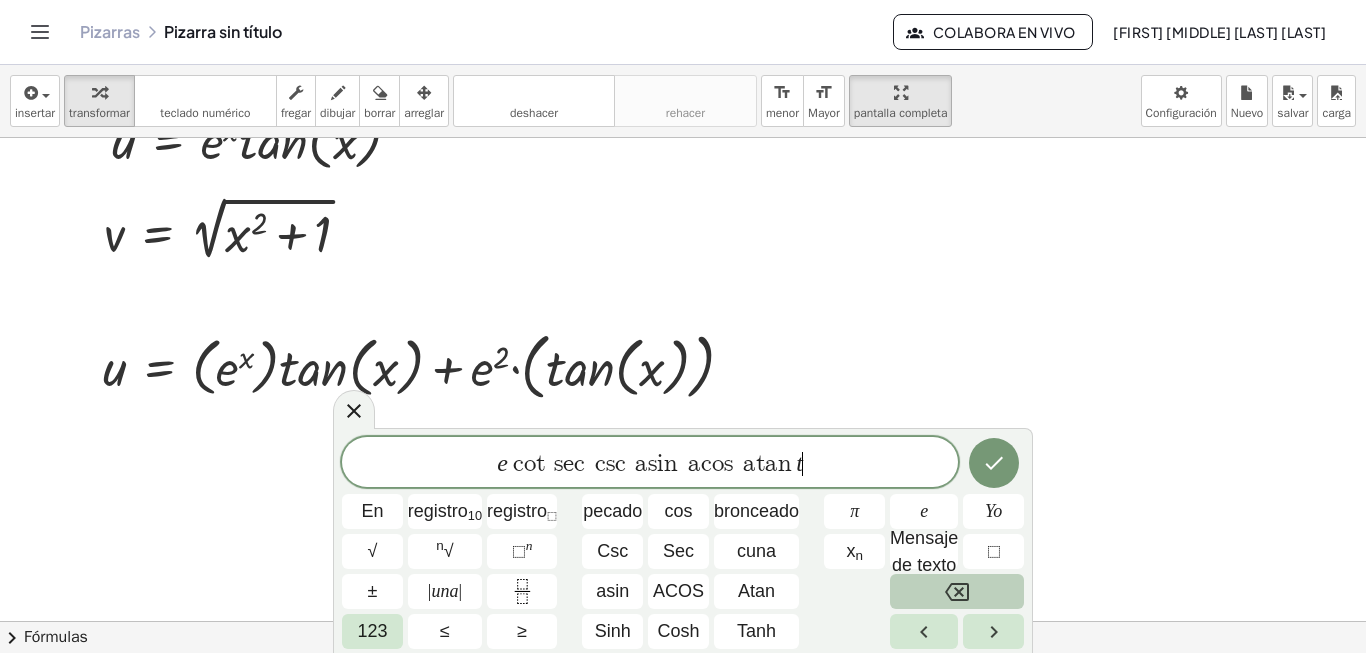 click 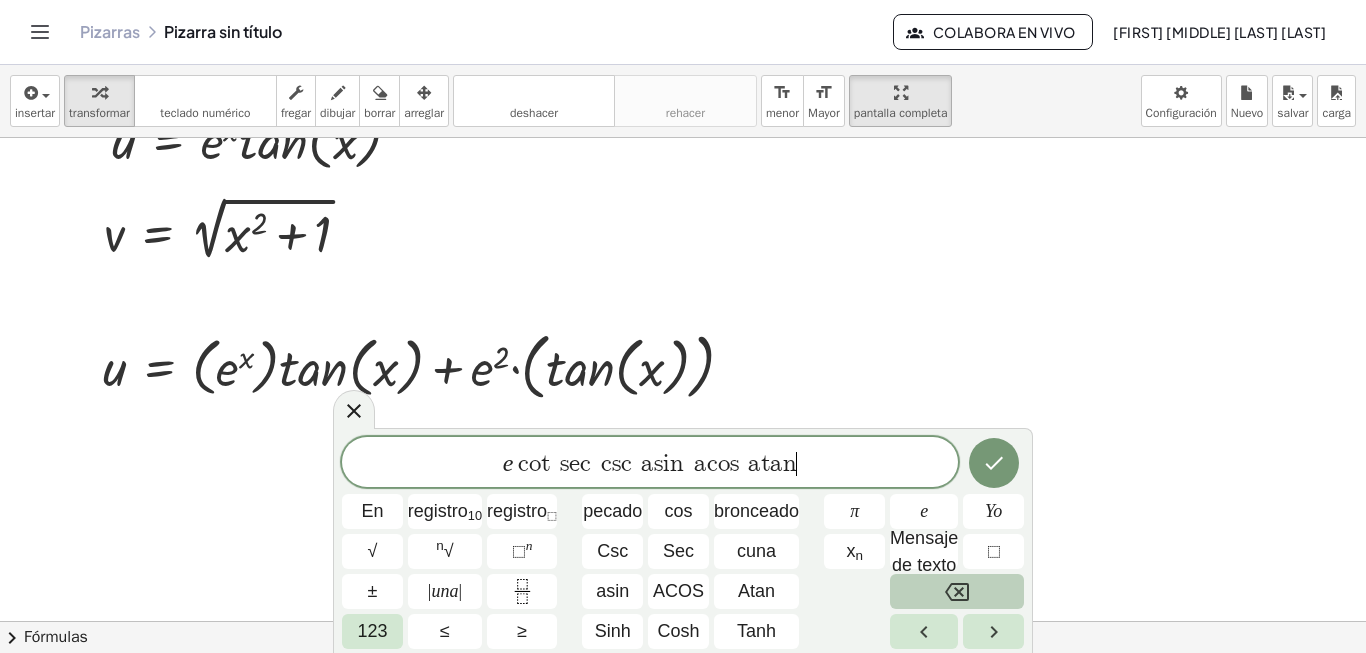 click 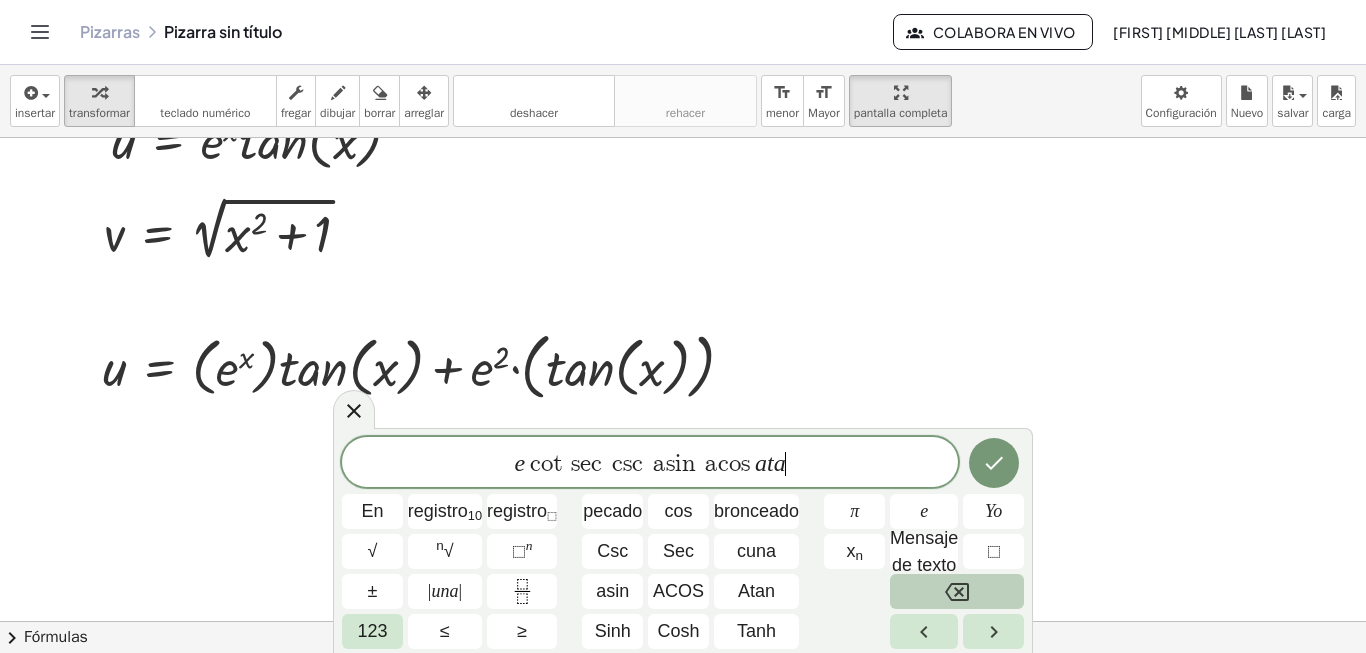 click 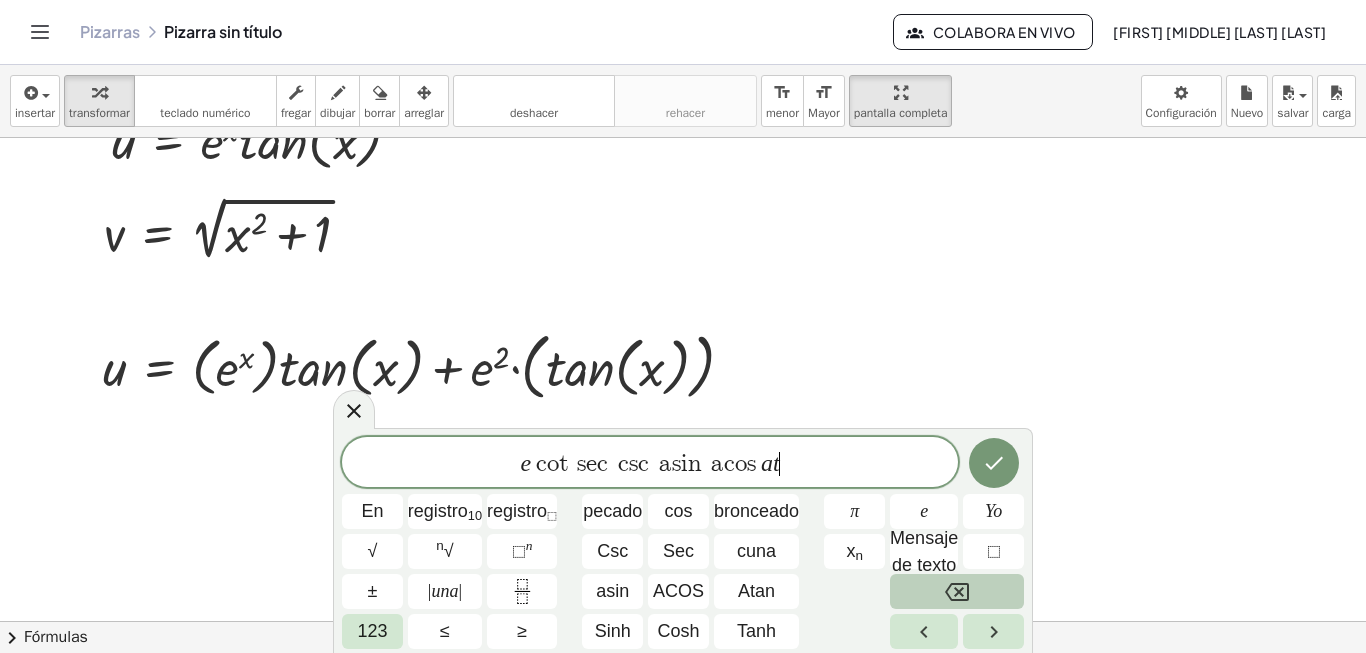click 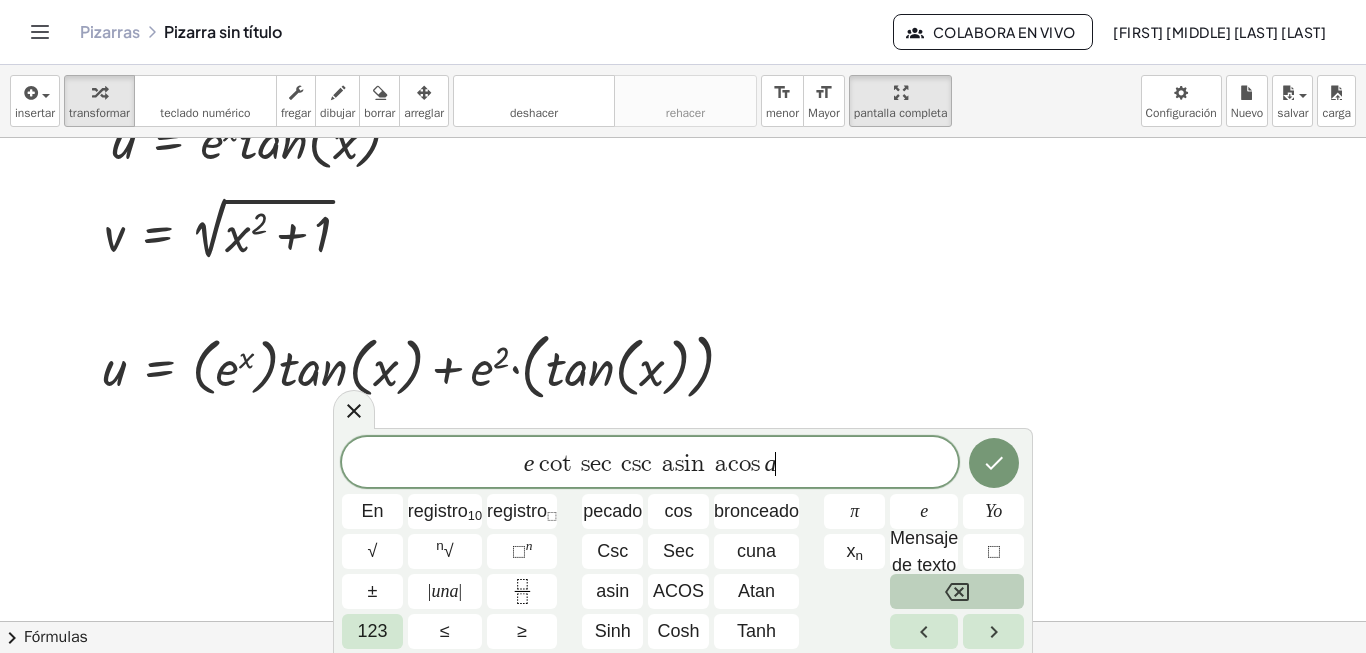 click 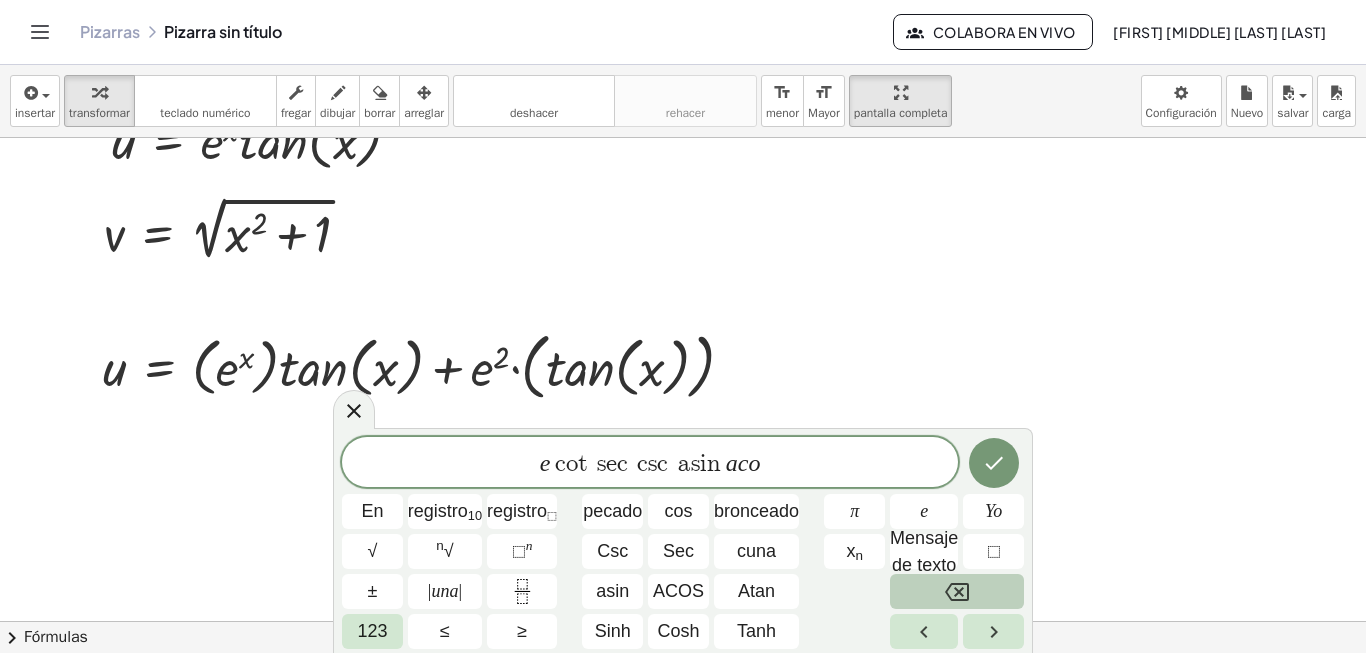 click 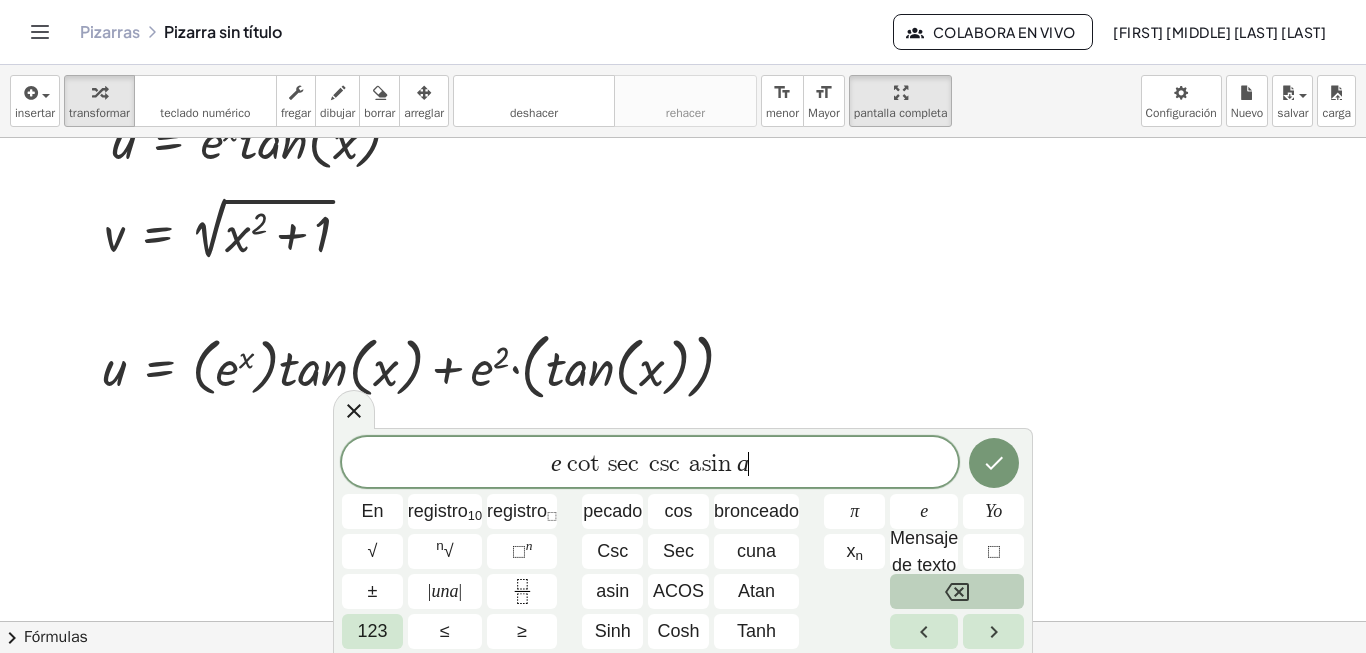 click 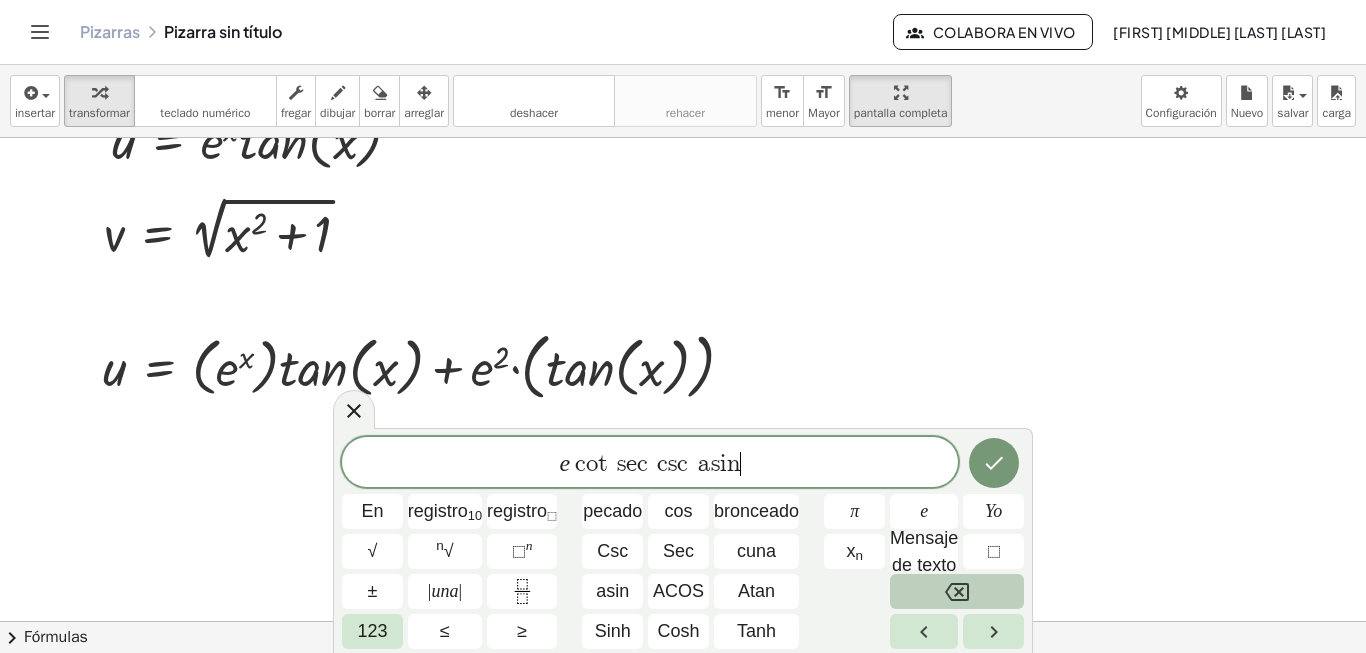 click 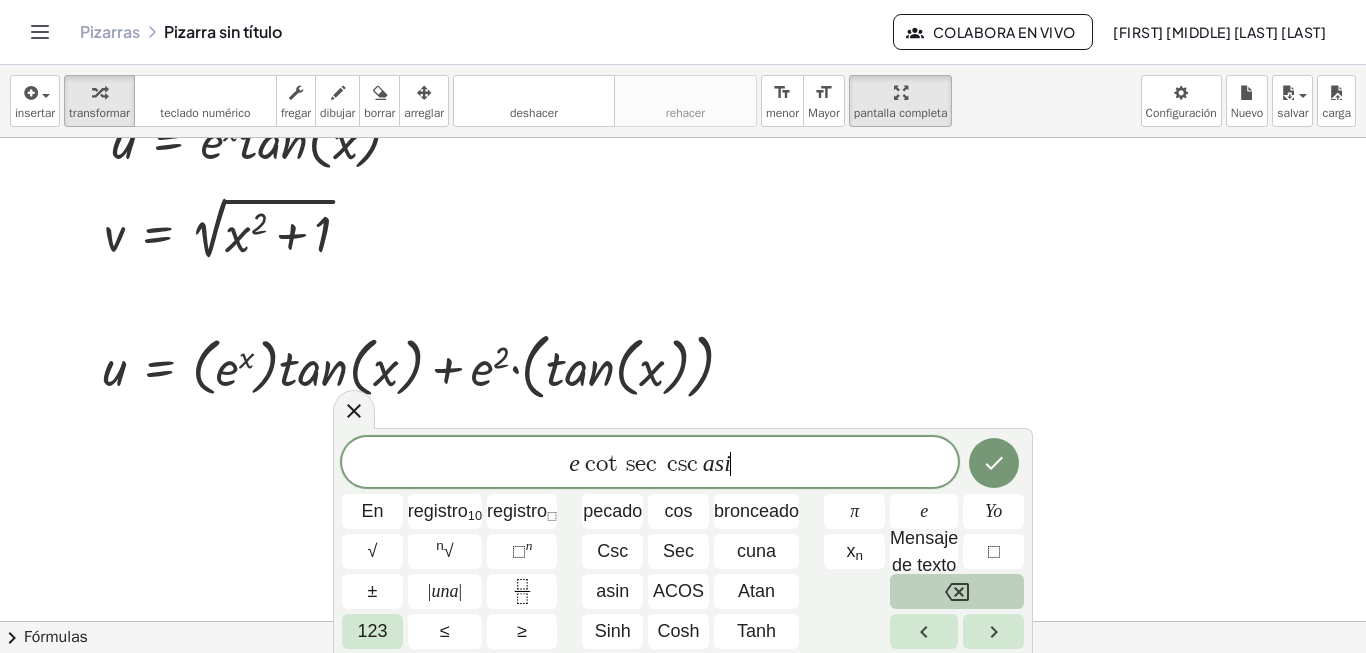 click 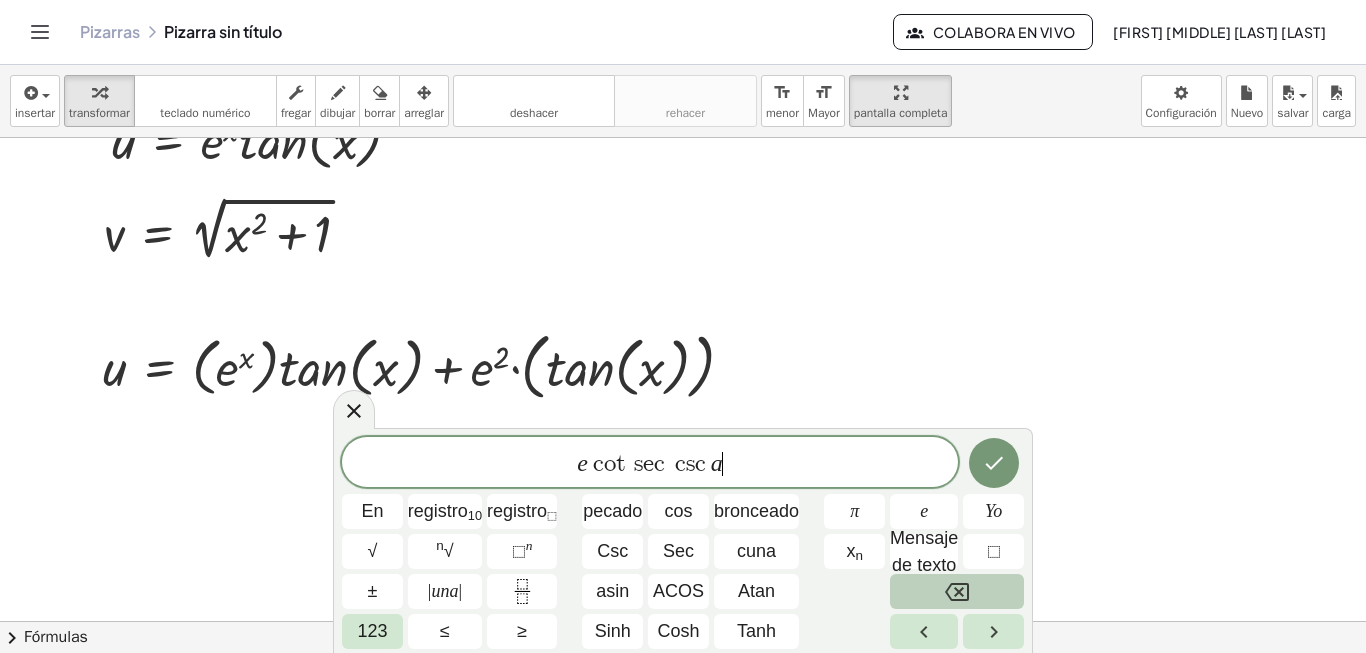 click 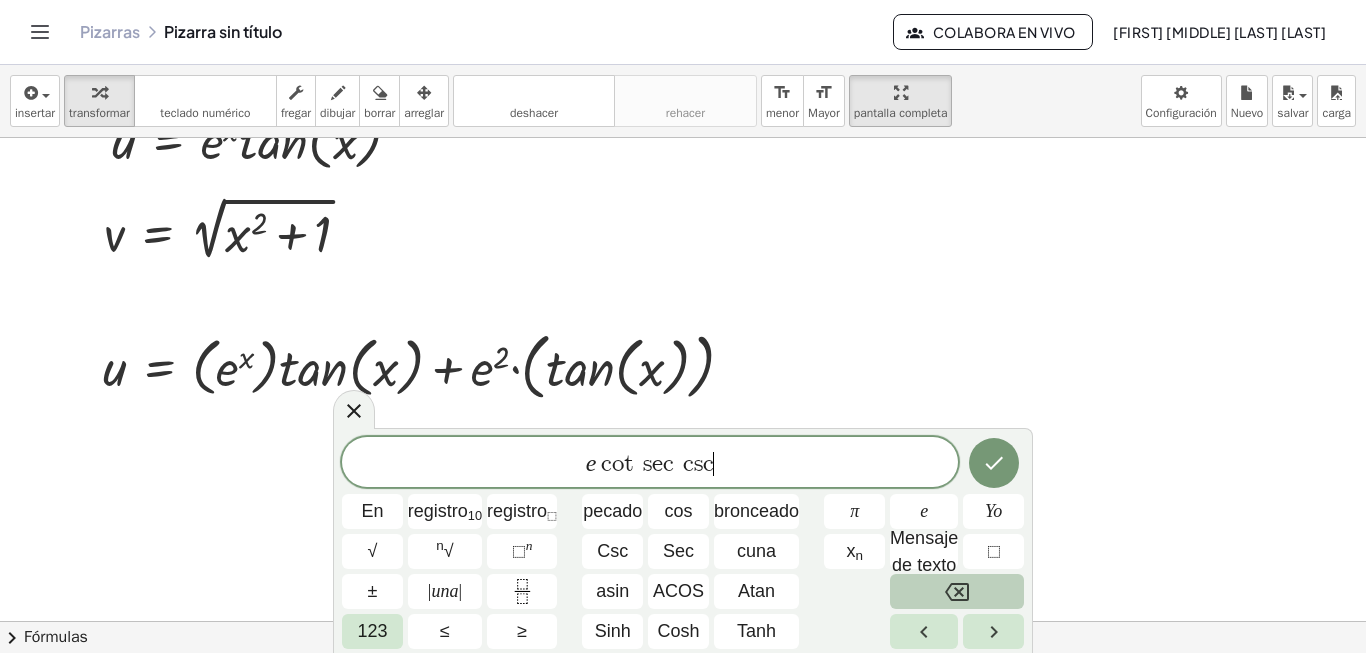 click 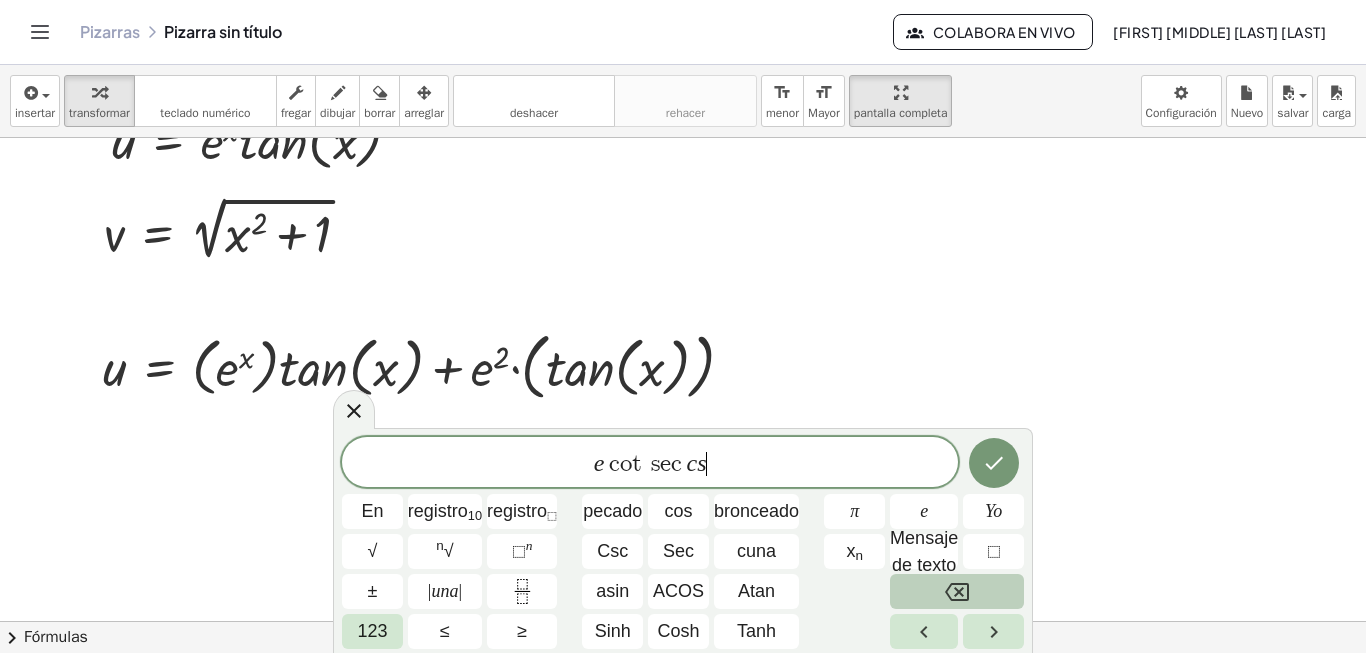 click 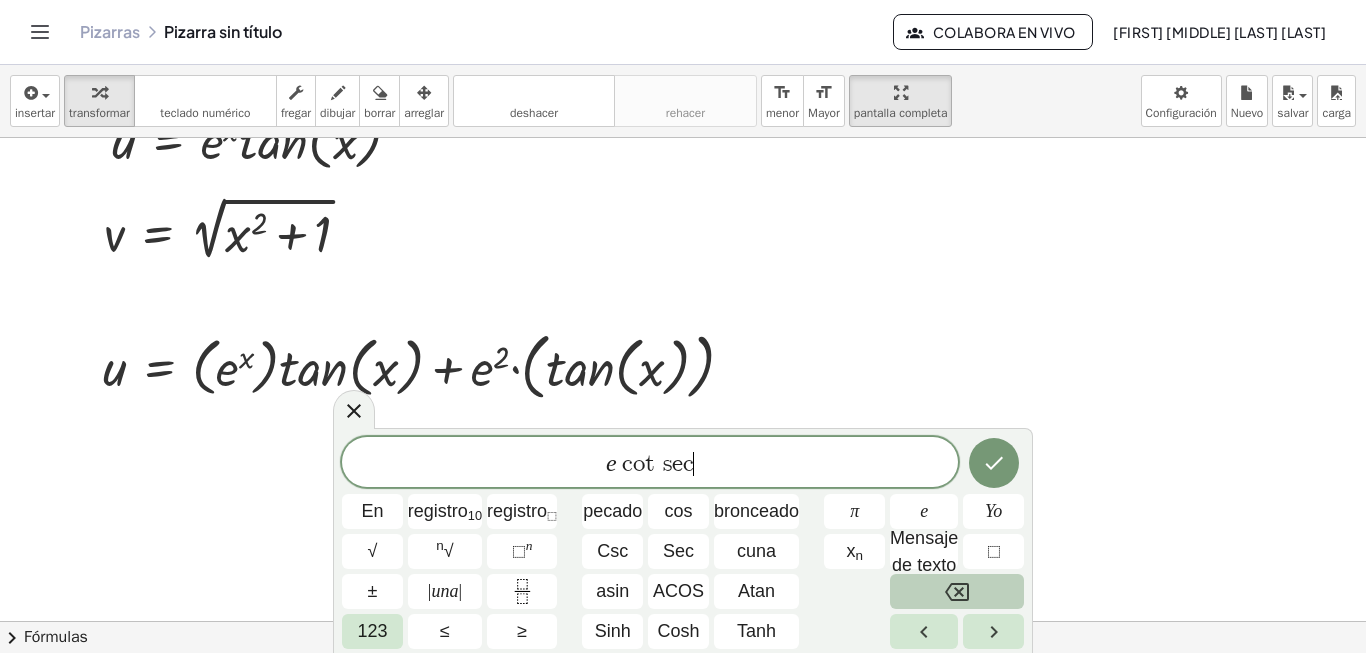 click 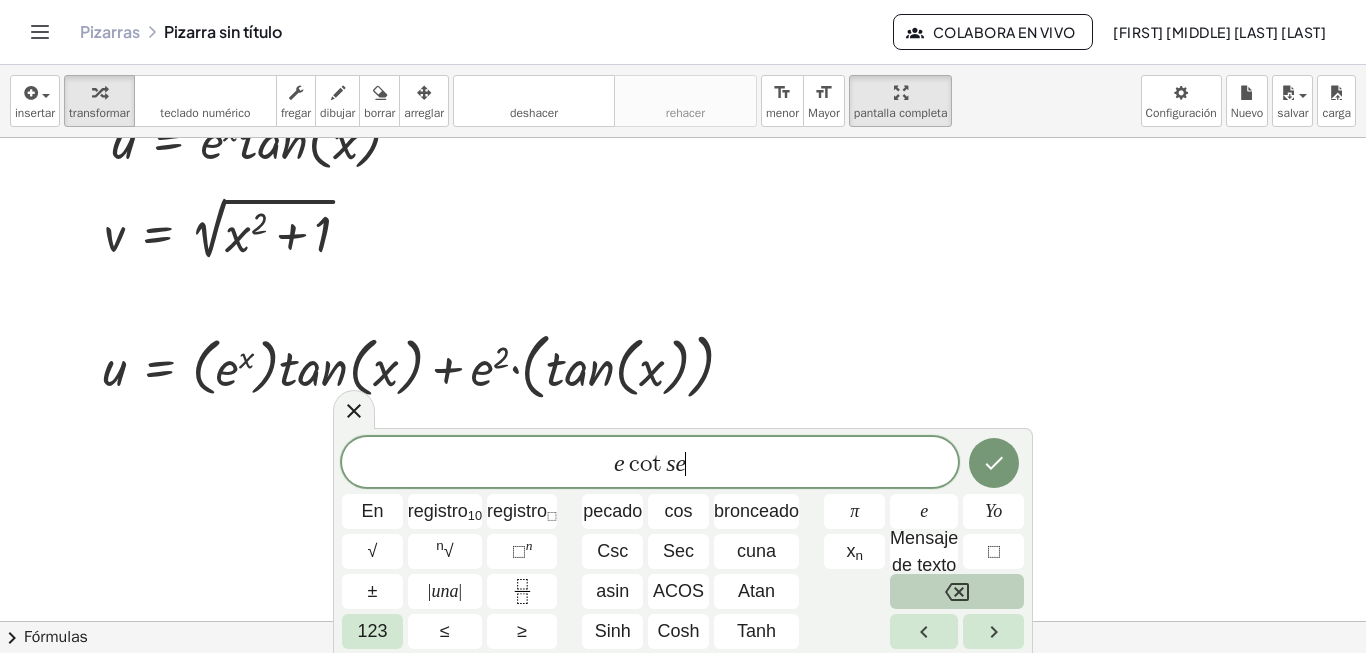 click 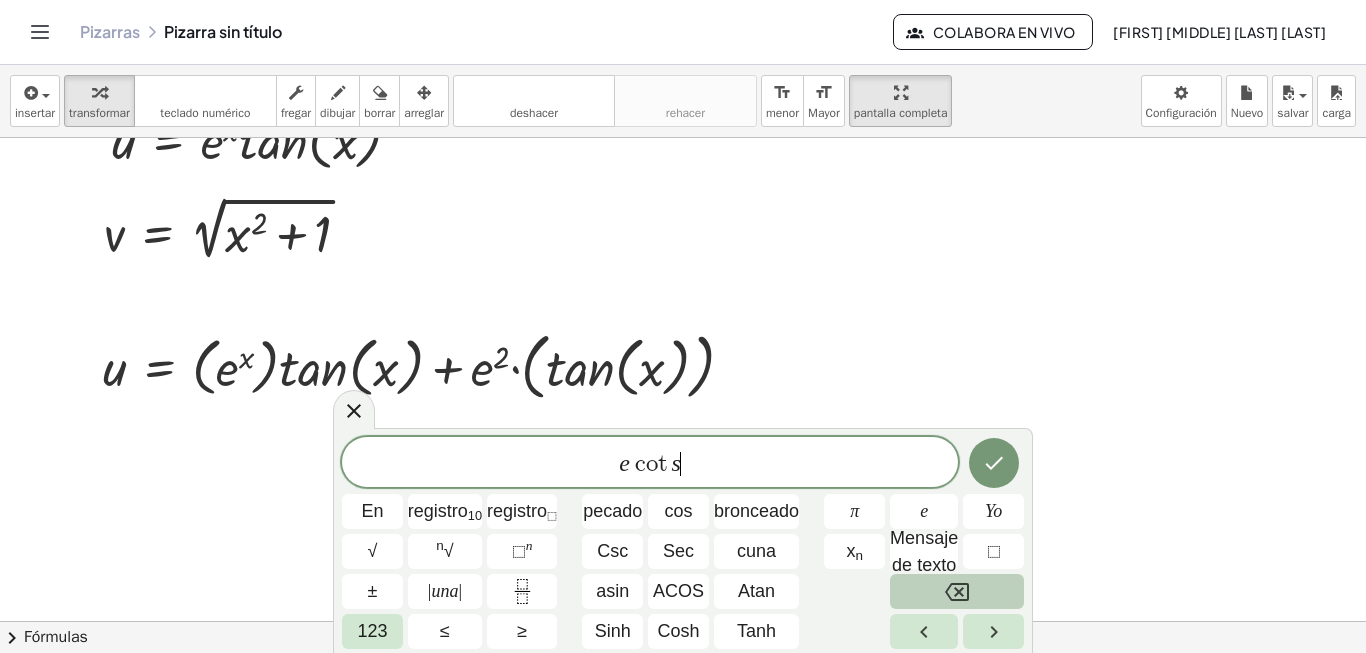 click 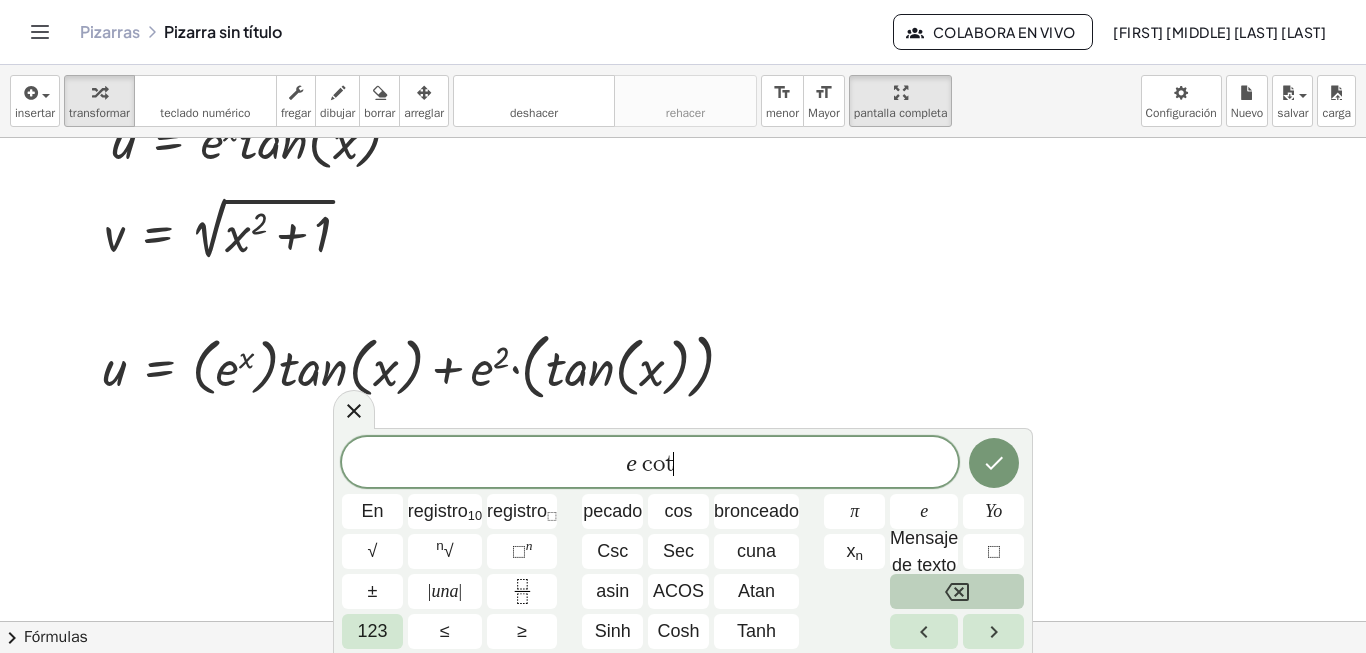 click 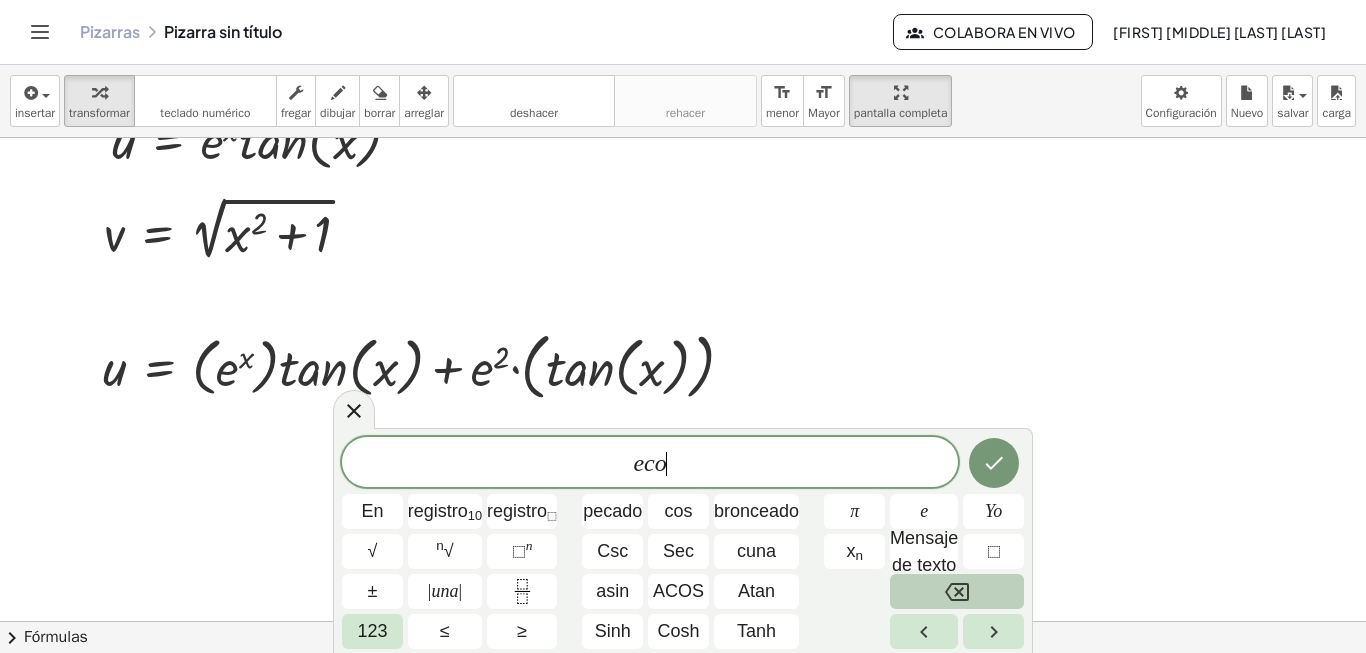 click 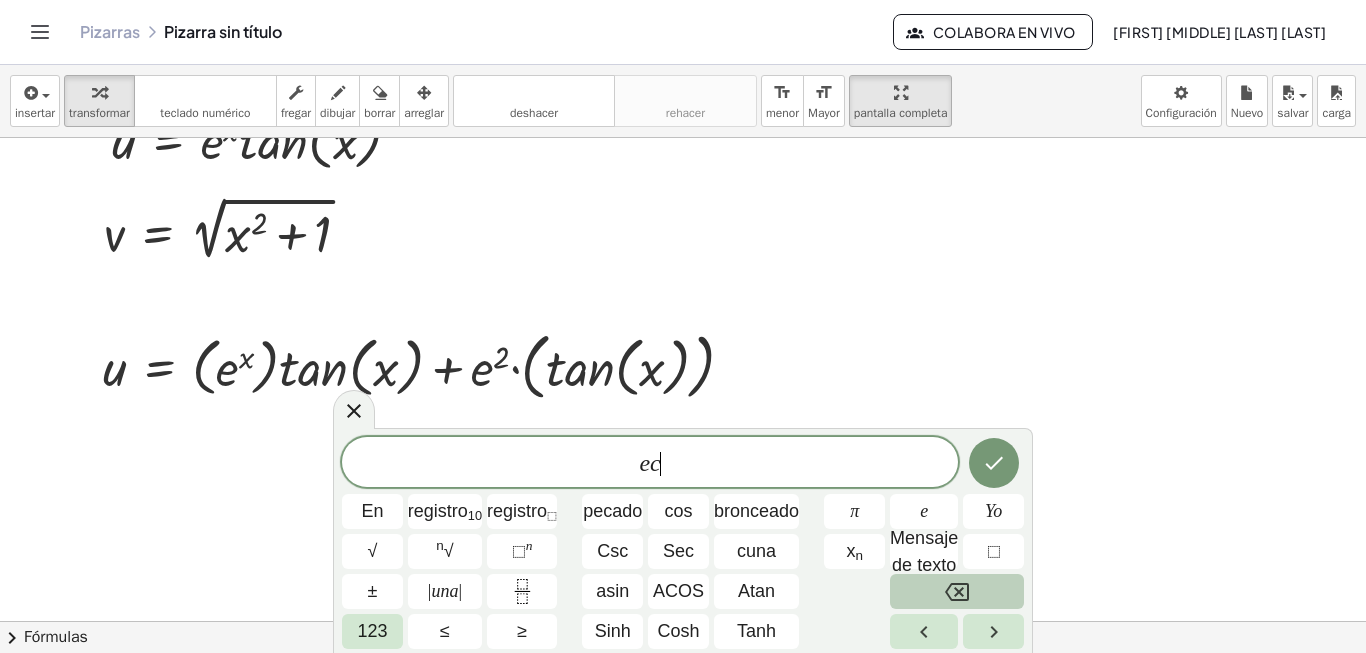 click 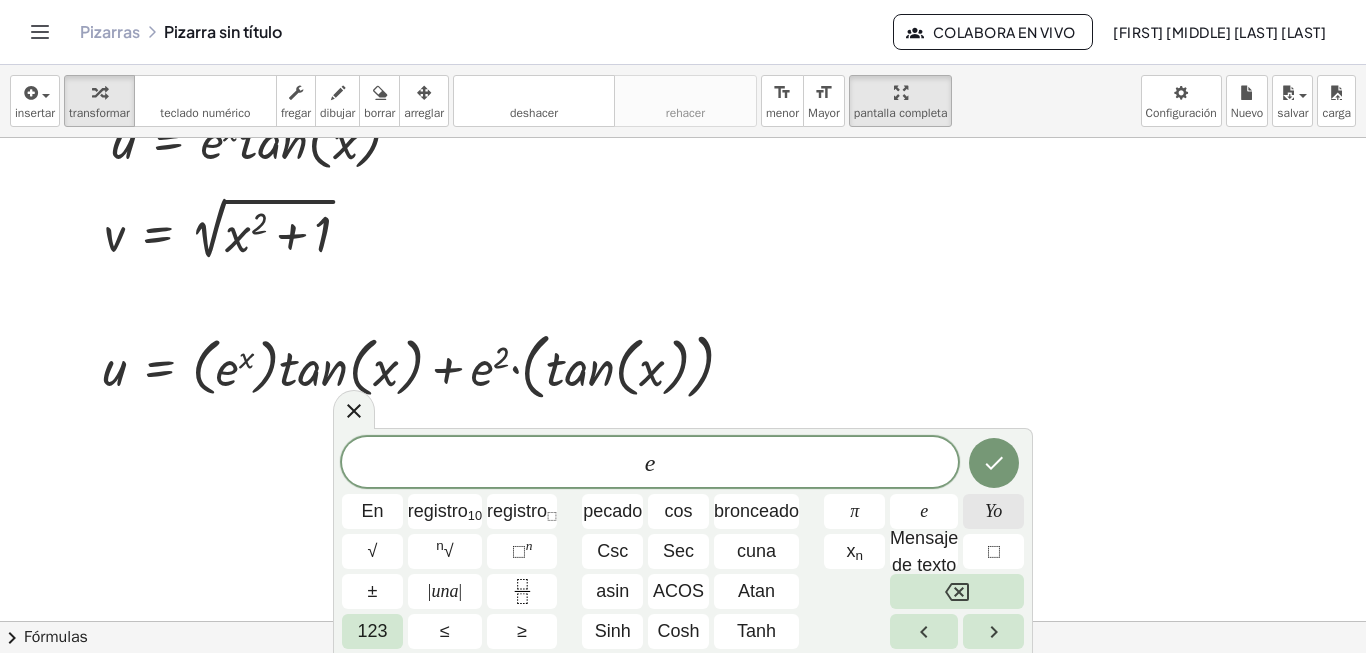 click on "Yo" at bounding box center [993, 511] 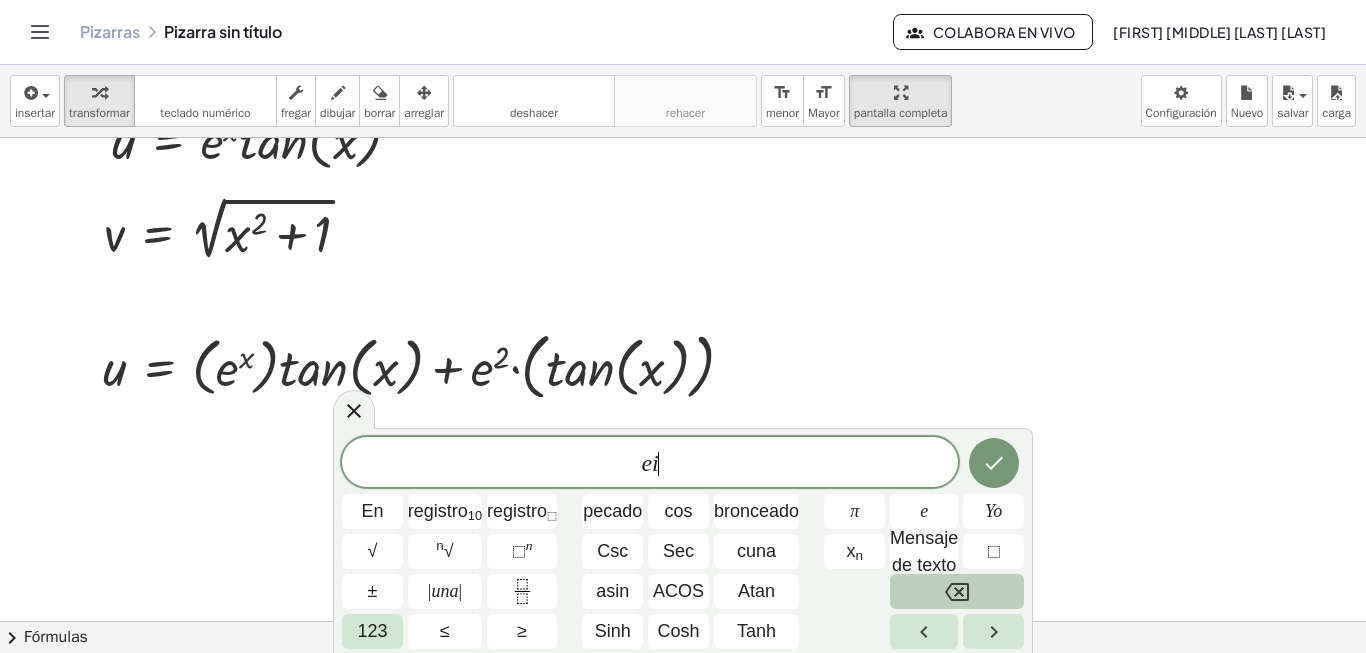 click 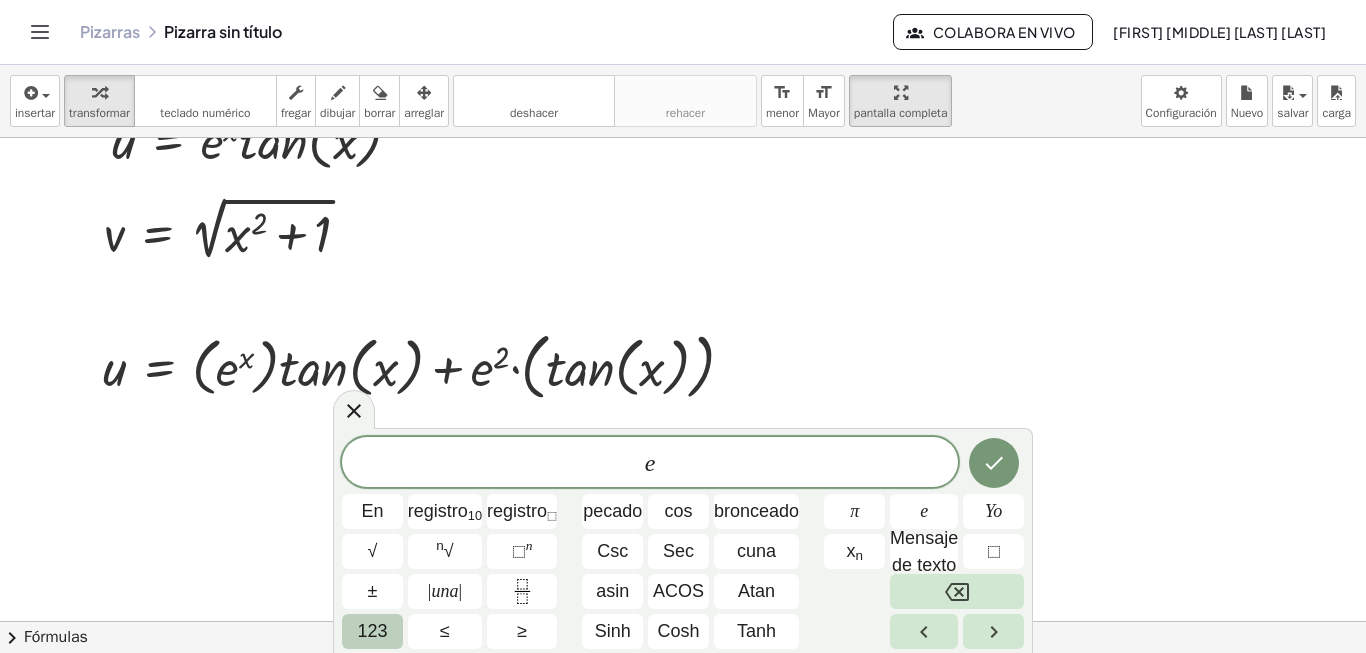 click on "123" at bounding box center [372, 631] 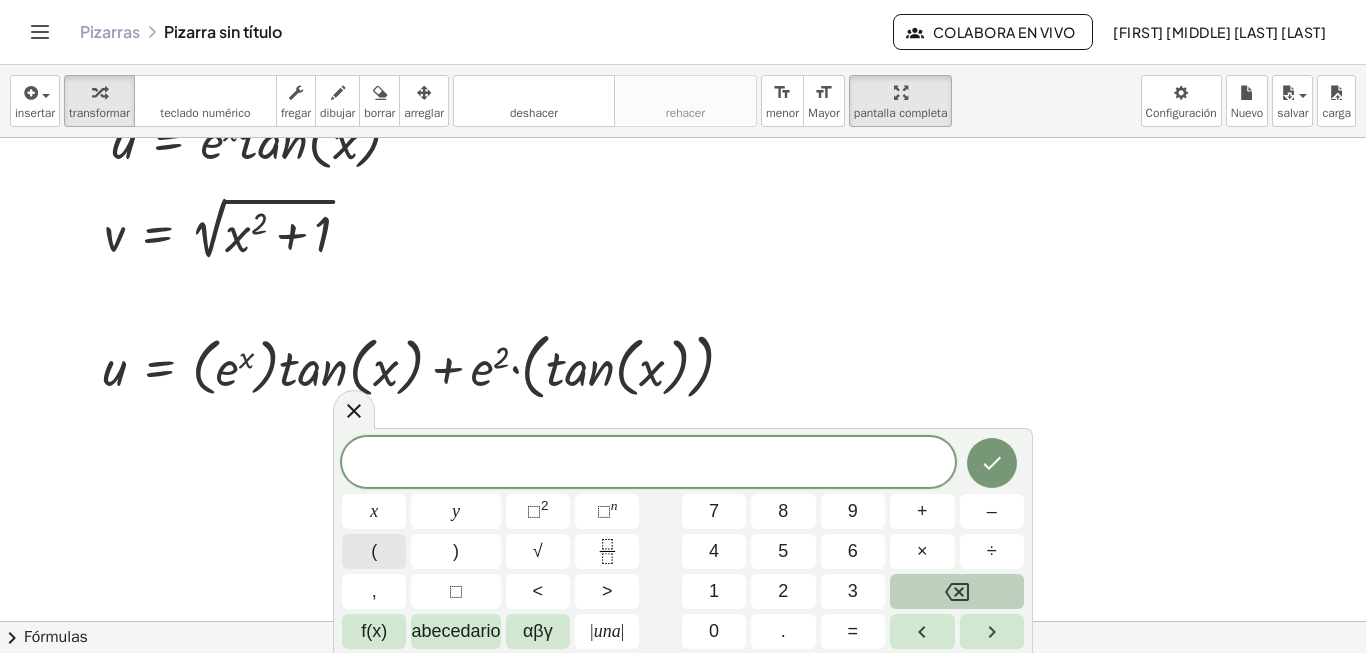 click on "(" at bounding box center (374, 551) 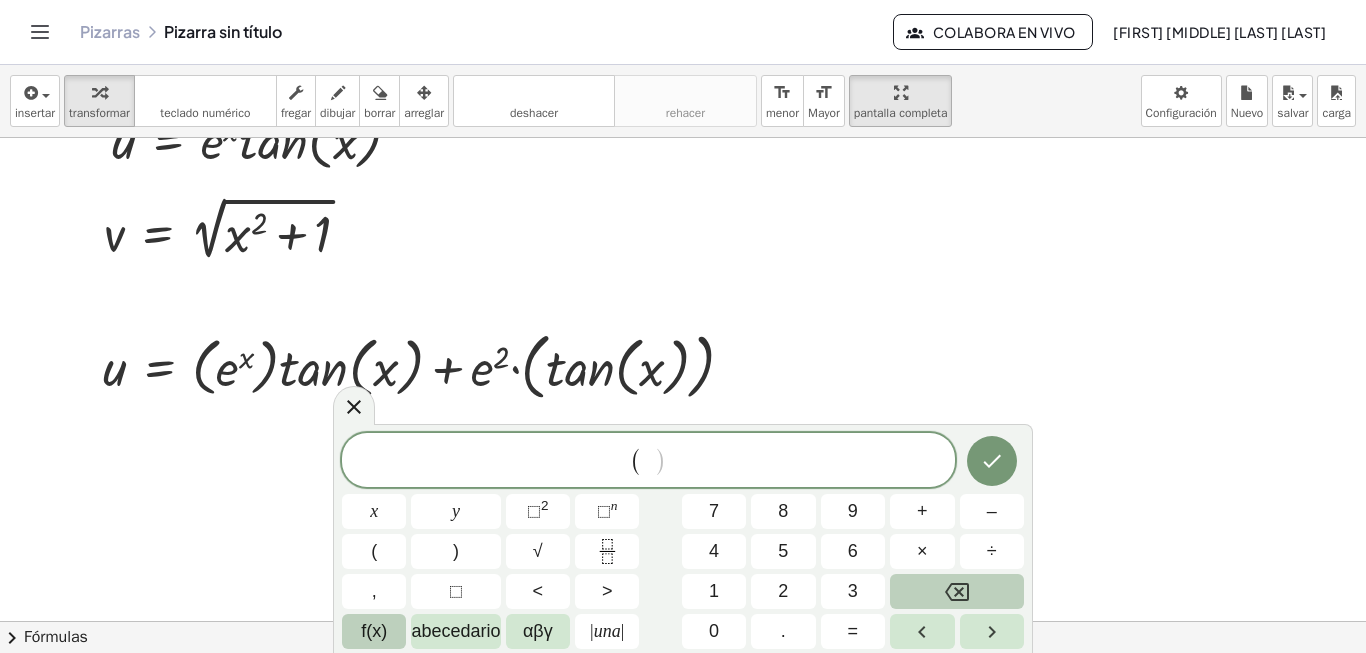 click on "f(x)" at bounding box center (374, 631) 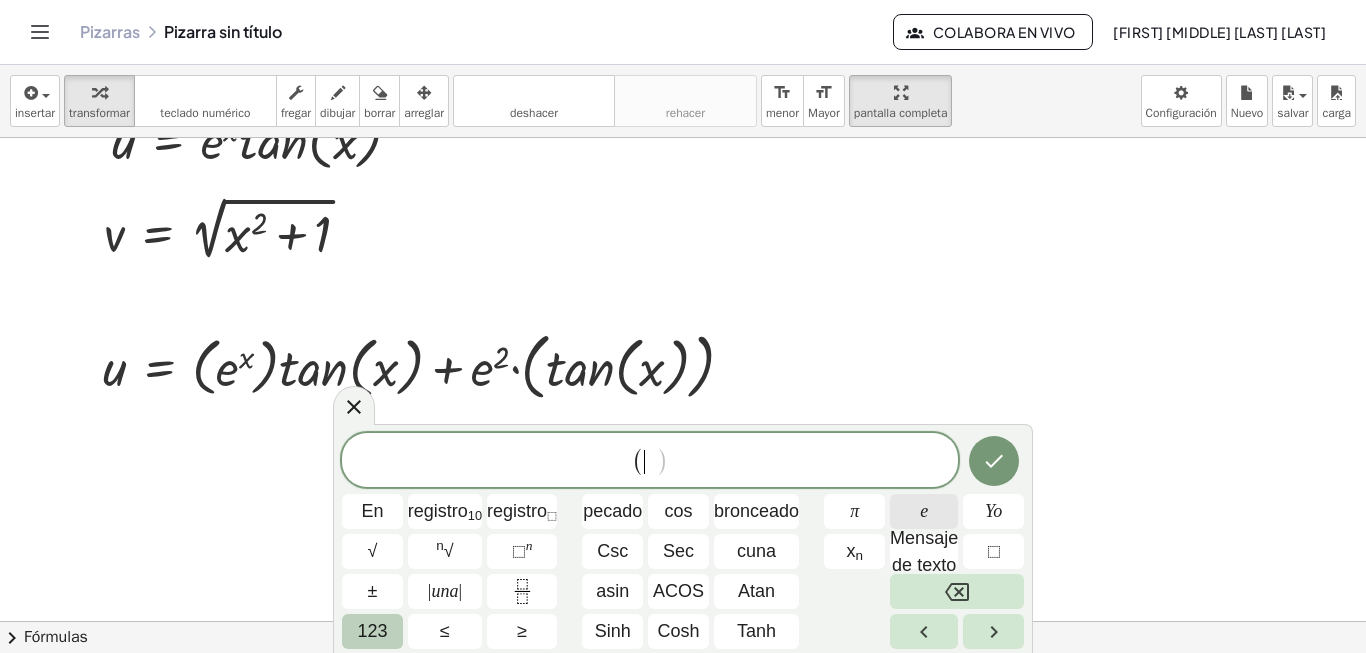 click on "e" at bounding box center [924, 511] 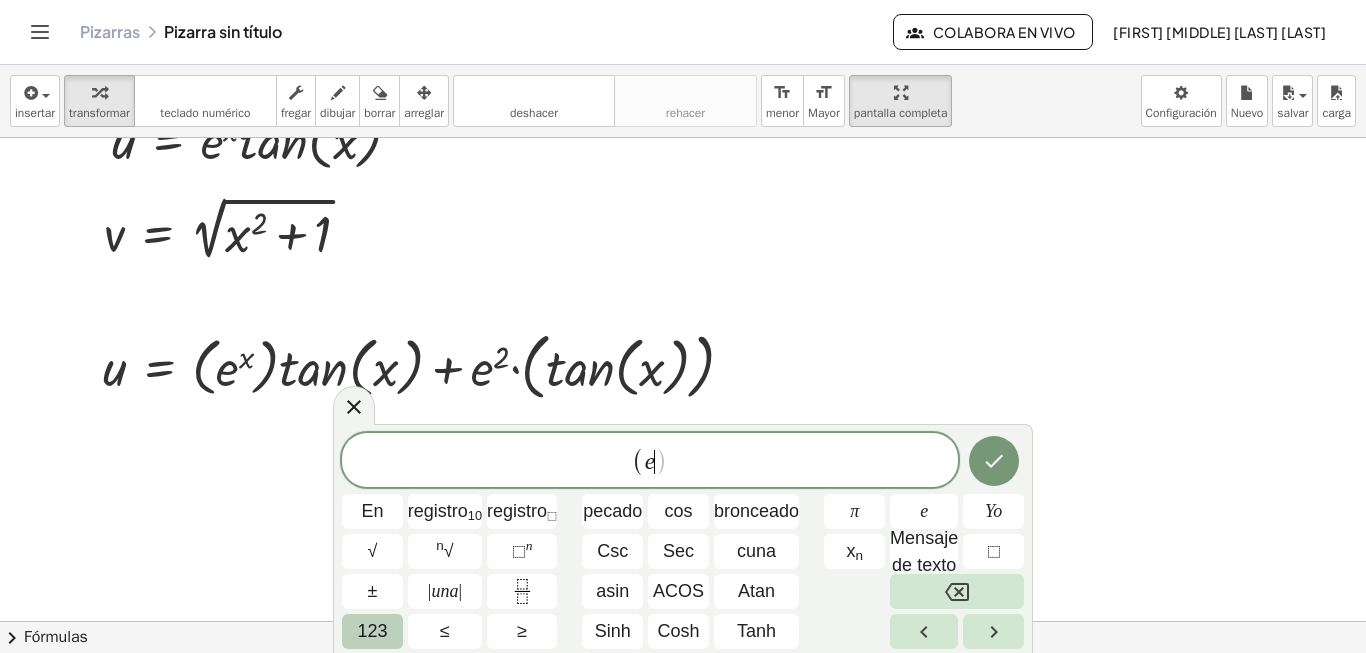 click on "123" at bounding box center (372, 631) 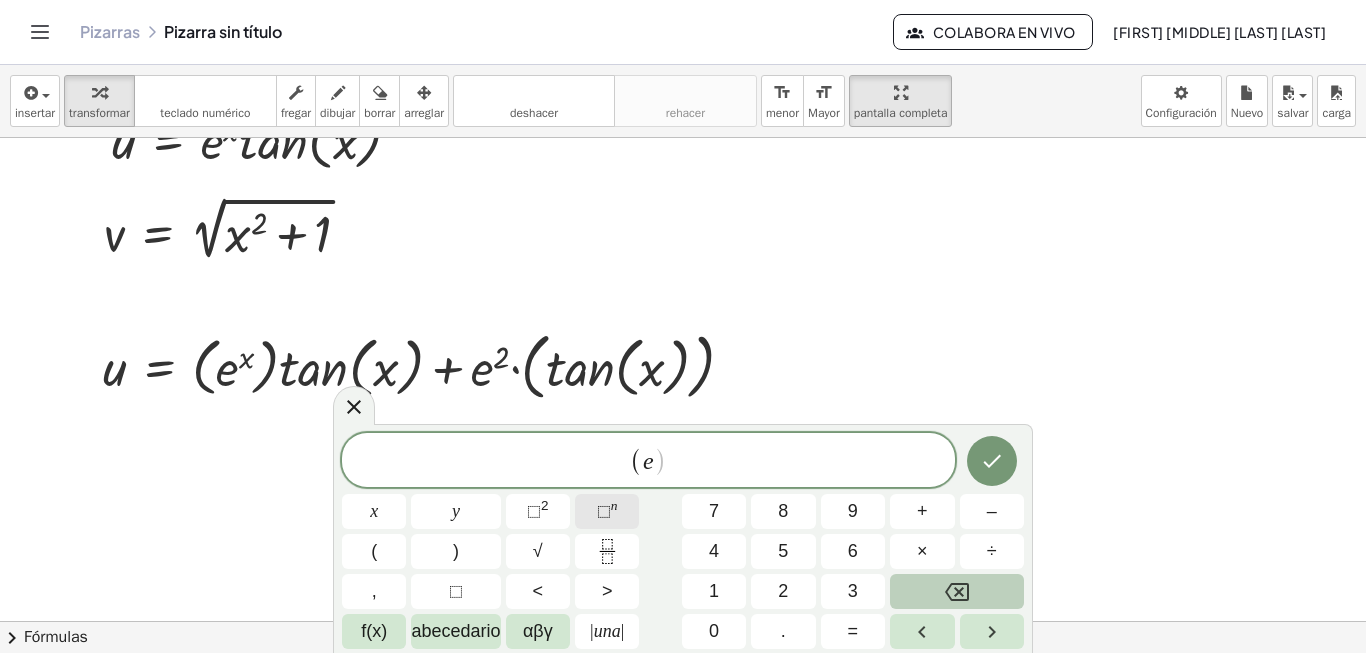 click on "⬚" at bounding box center (604, 511) 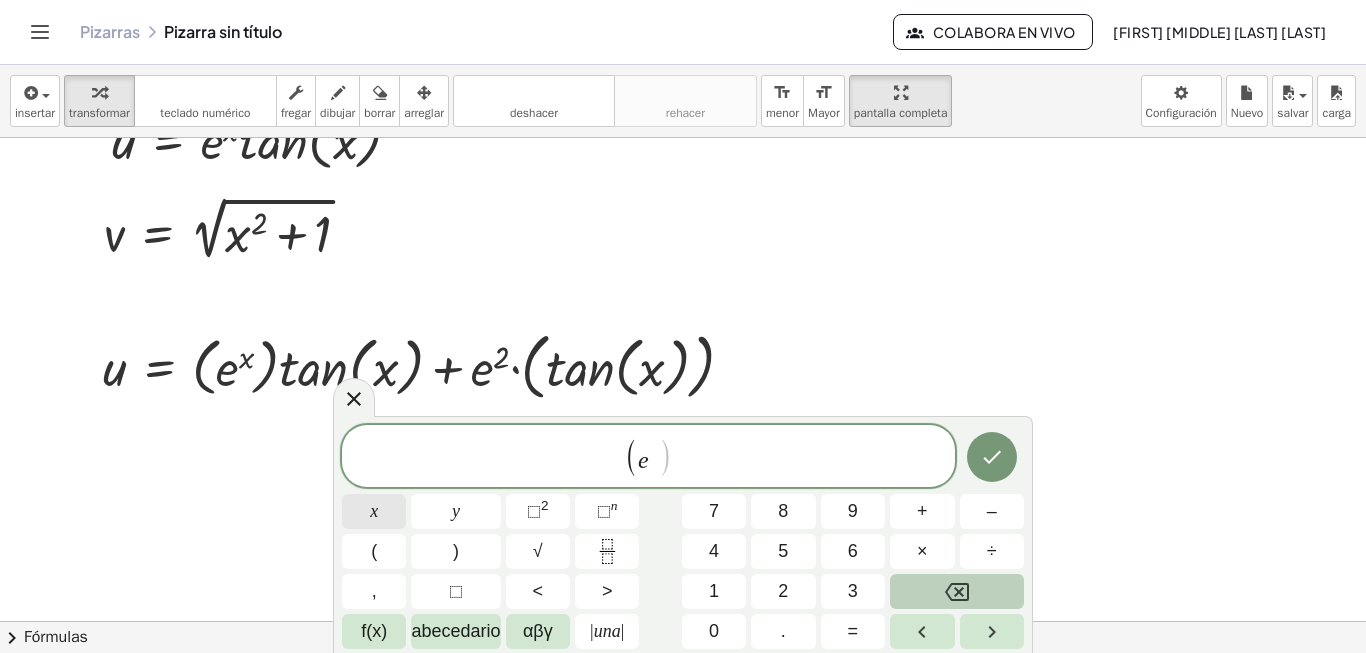 click on "x" at bounding box center (374, 511) 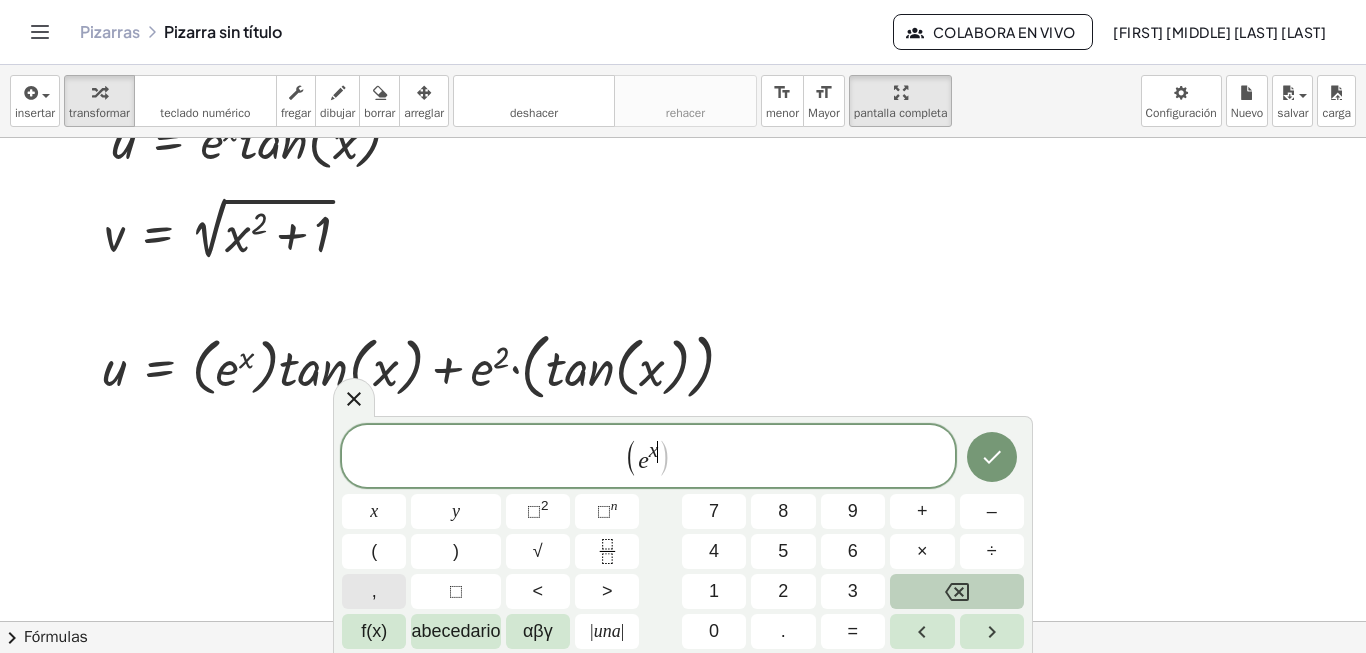 click on "," at bounding box center (374, 591) 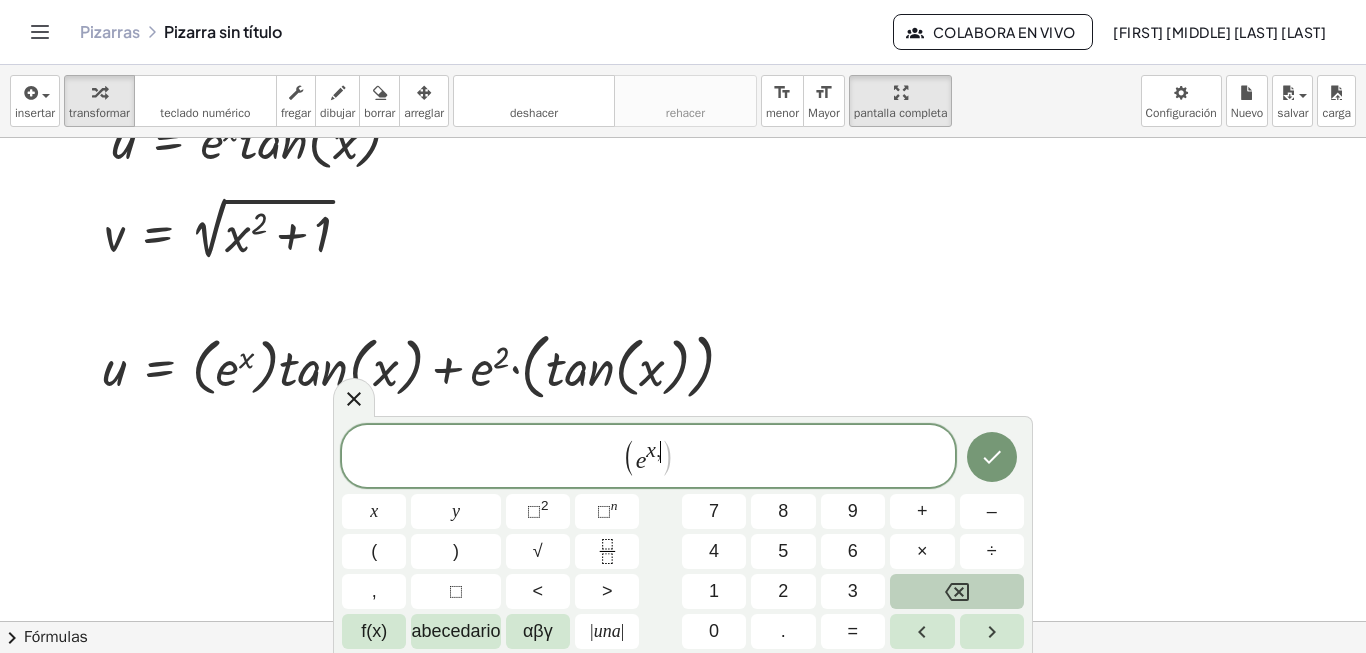 click at bounding box center [957, 591] 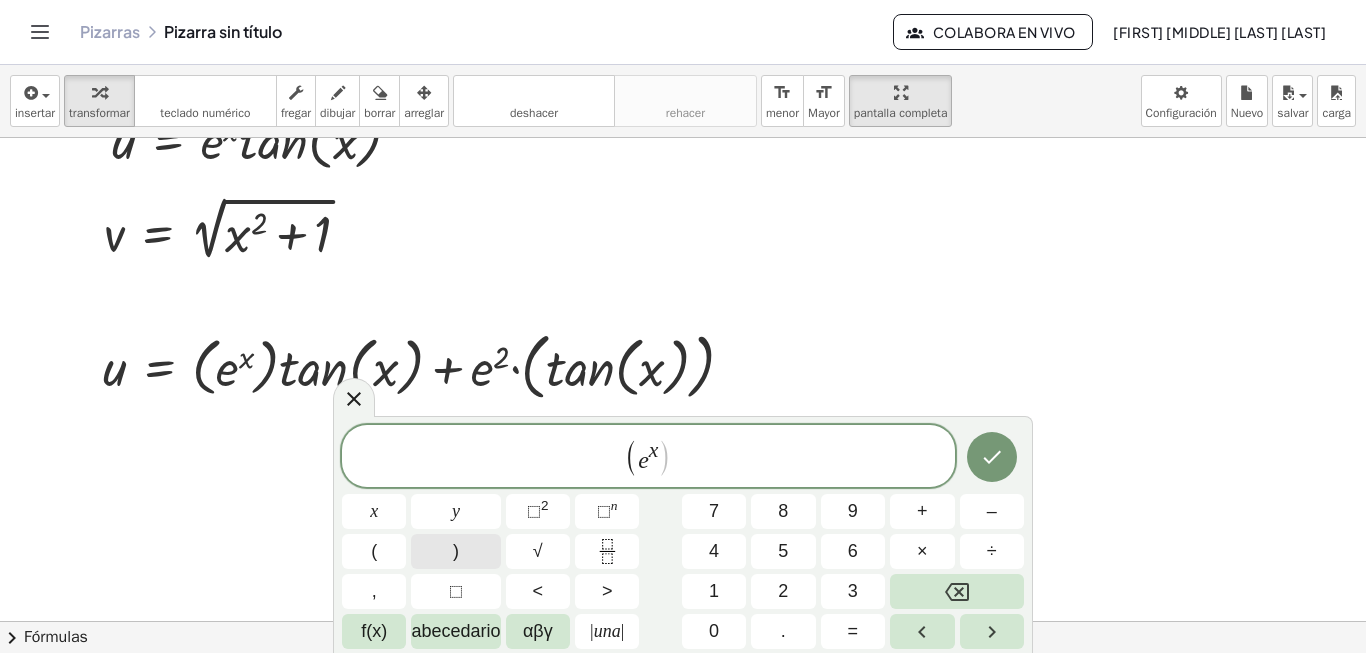 click on ")" at bounding box center (455, 551) 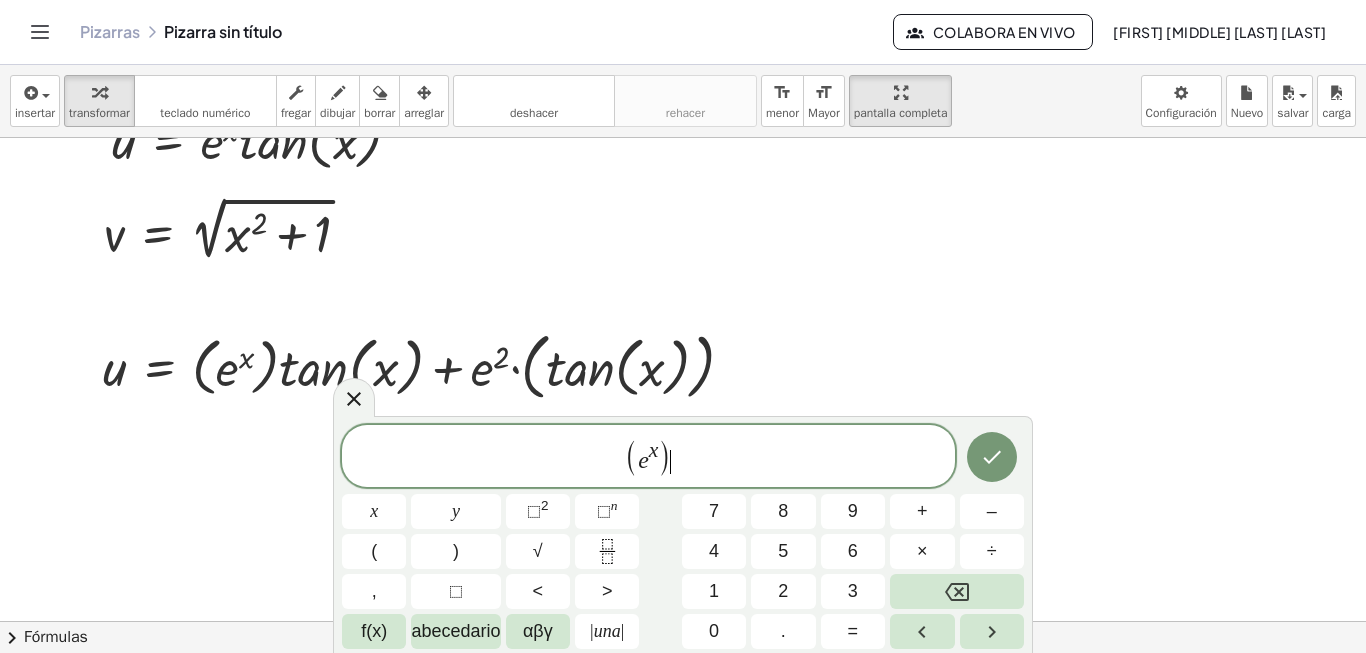 click on "( e x ) ​" at bounding box center [648, 457] 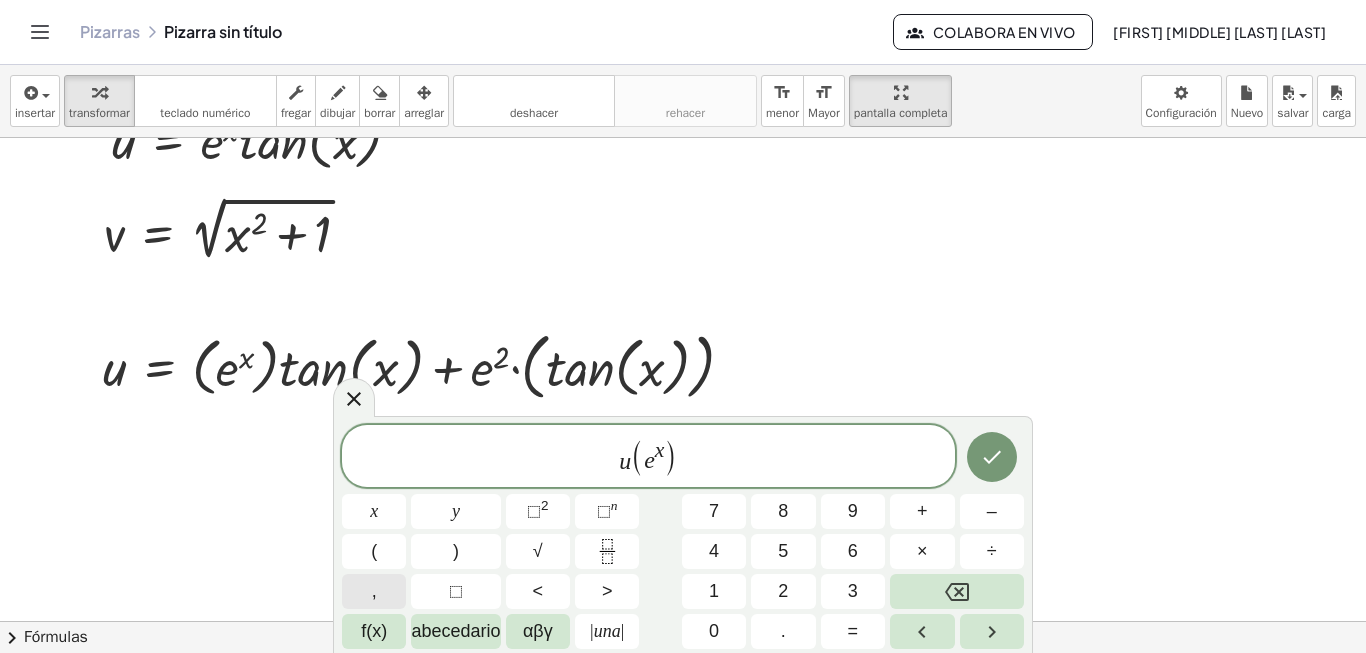 click on "," at bounding box center [374, 591] 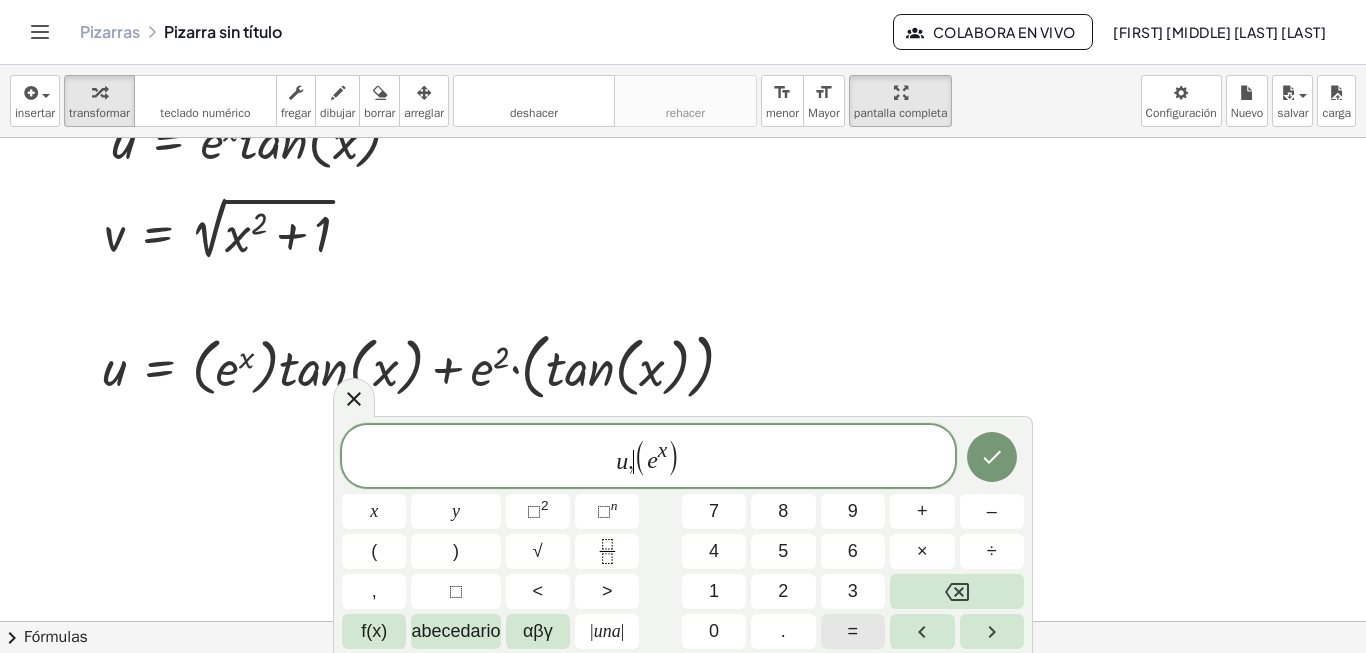 click on "=" at bounding box center (853, 631) 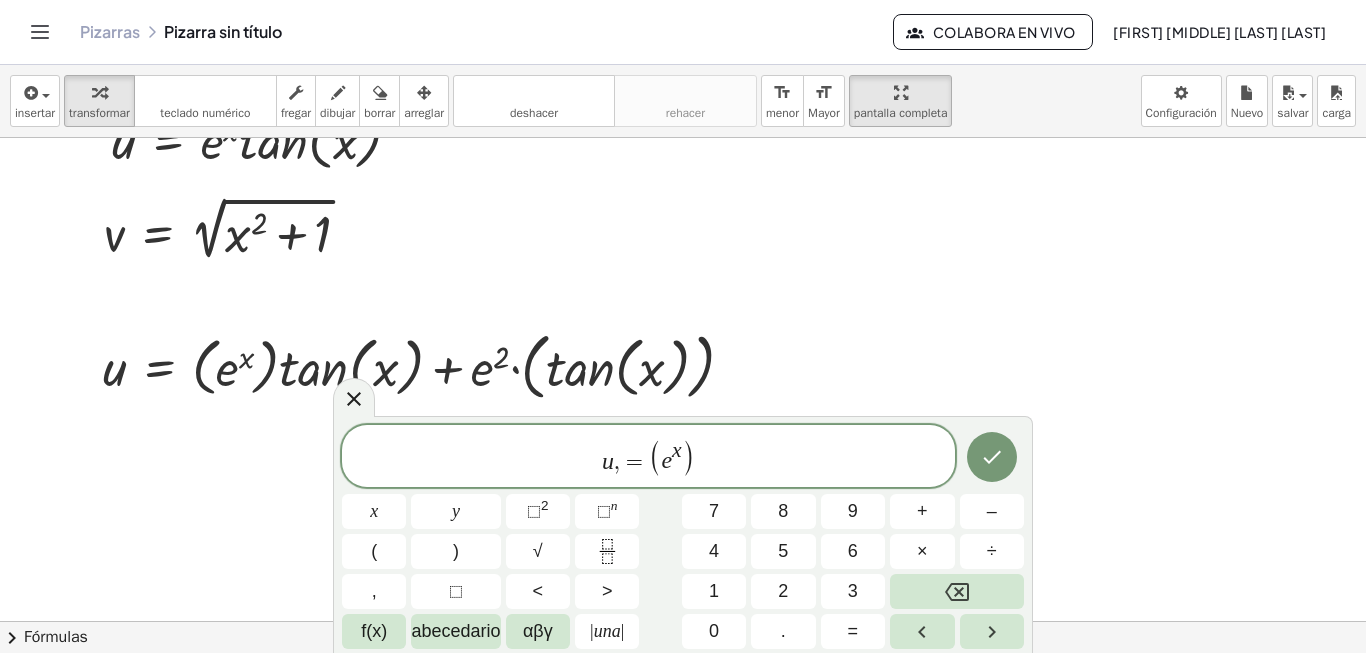 click on "=" at bounding box center (634, 462) 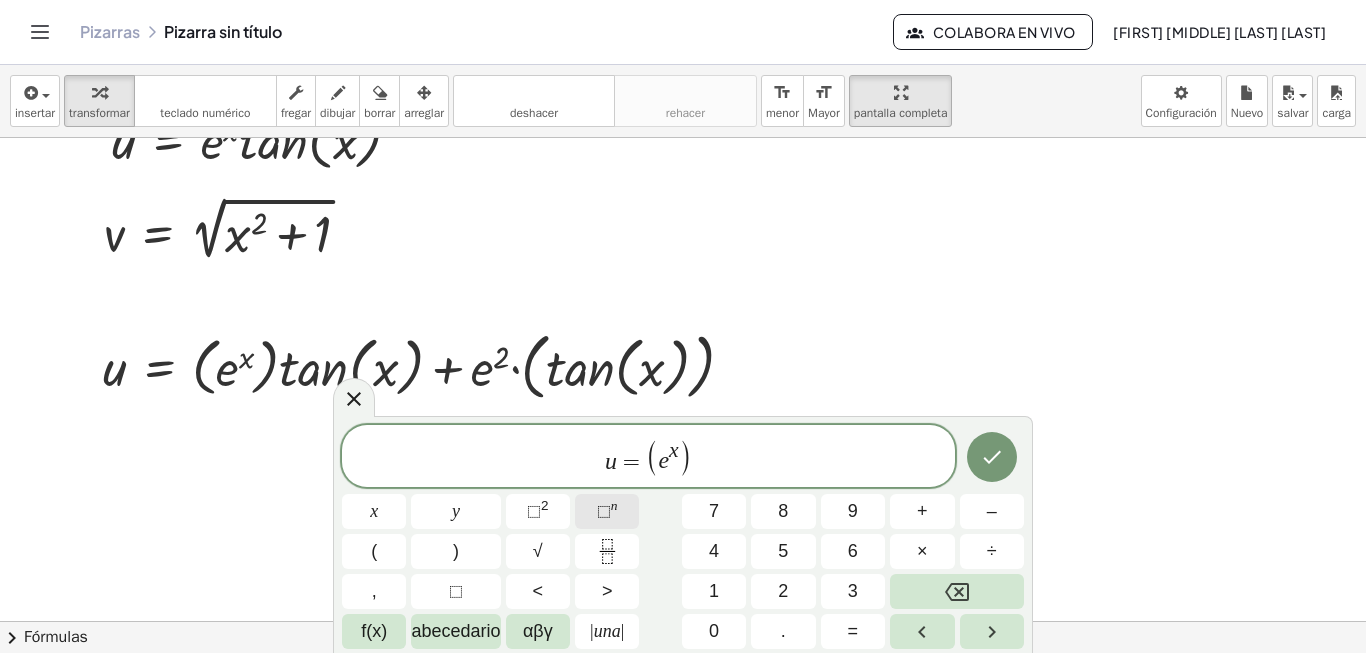 click on "⬚" at bounding box center (604, 511) 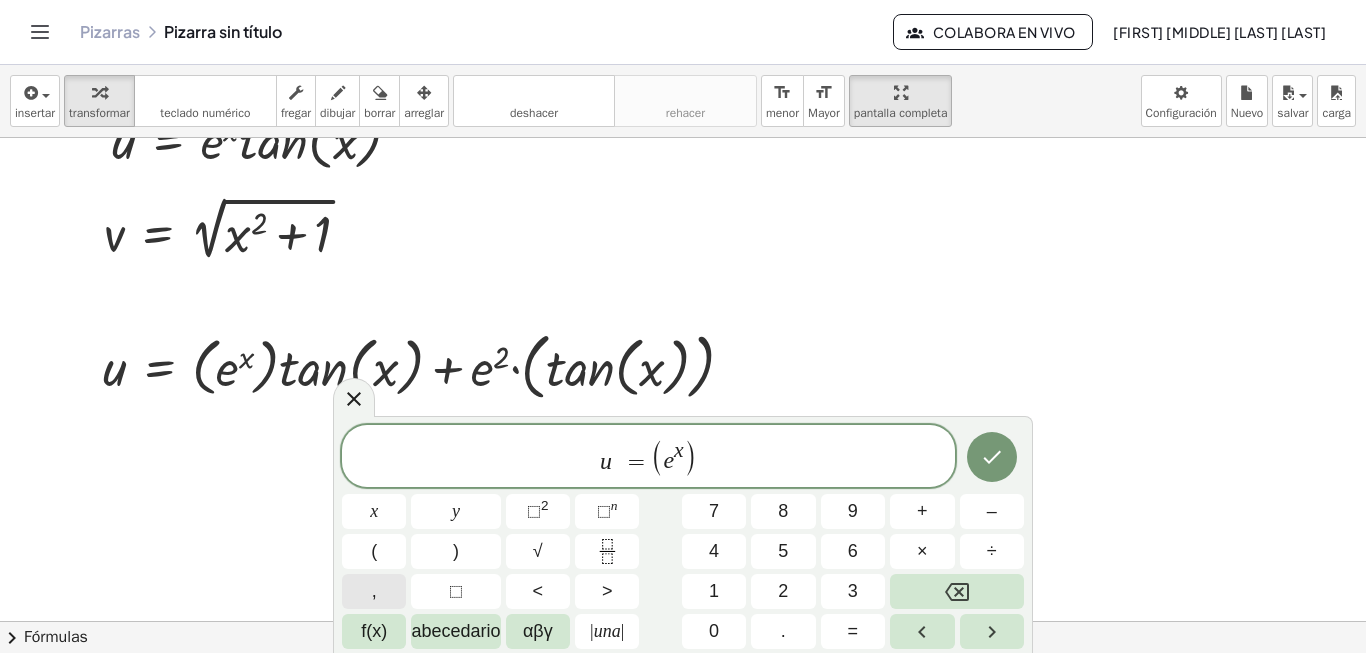 click on "," at bounding box center (374, 591) 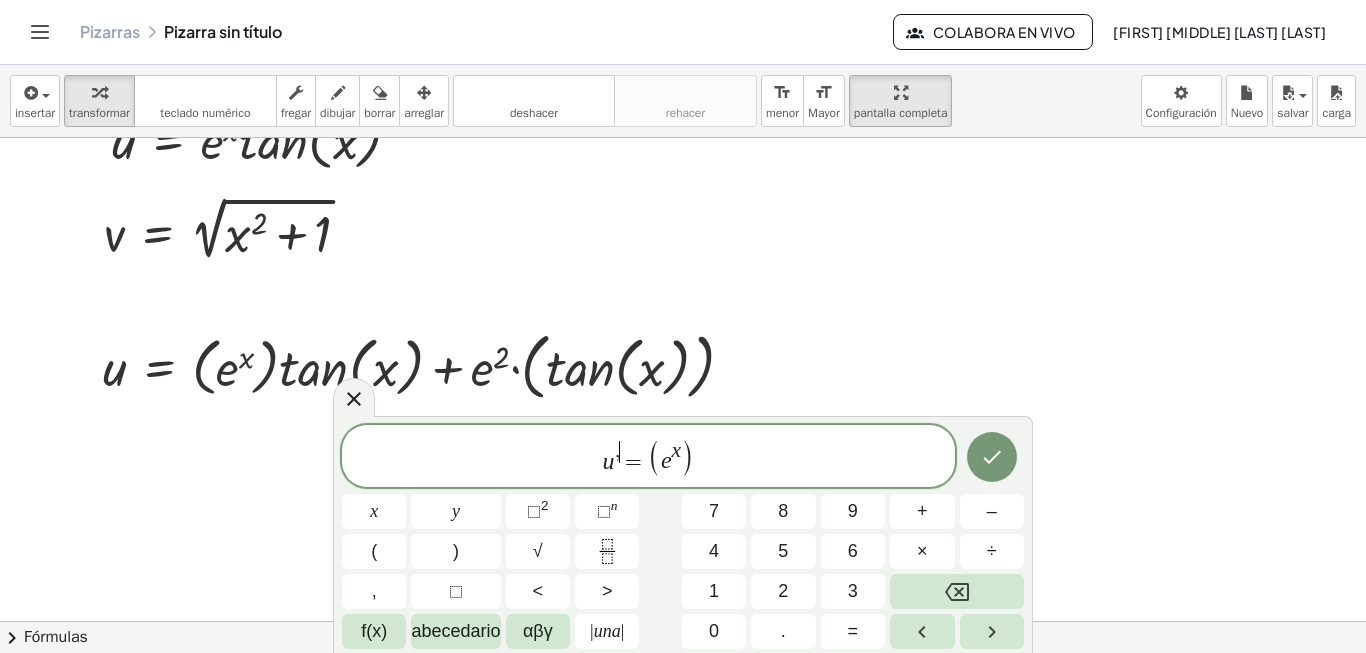 click on "u , ​ = ( e x )" at bounding box center [648, 457] 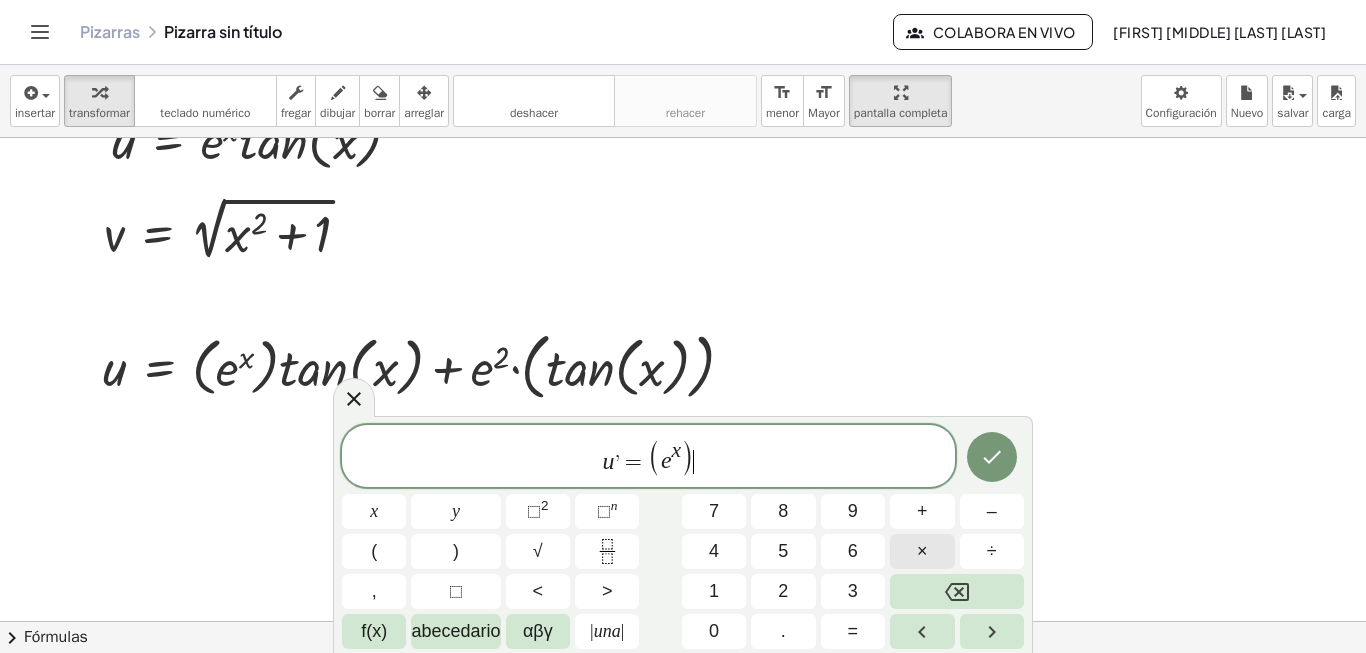 click on "×" at bounding box center [922, 551] 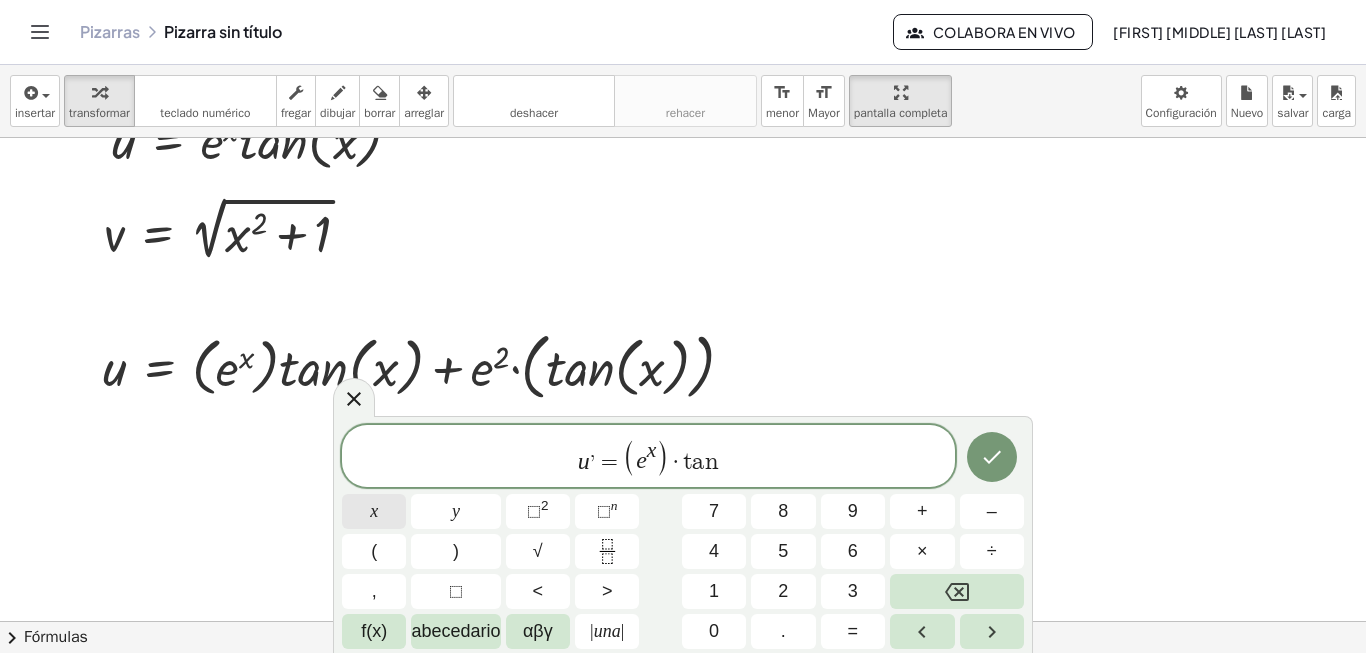 click on "x" at bounding box center [374, 511] 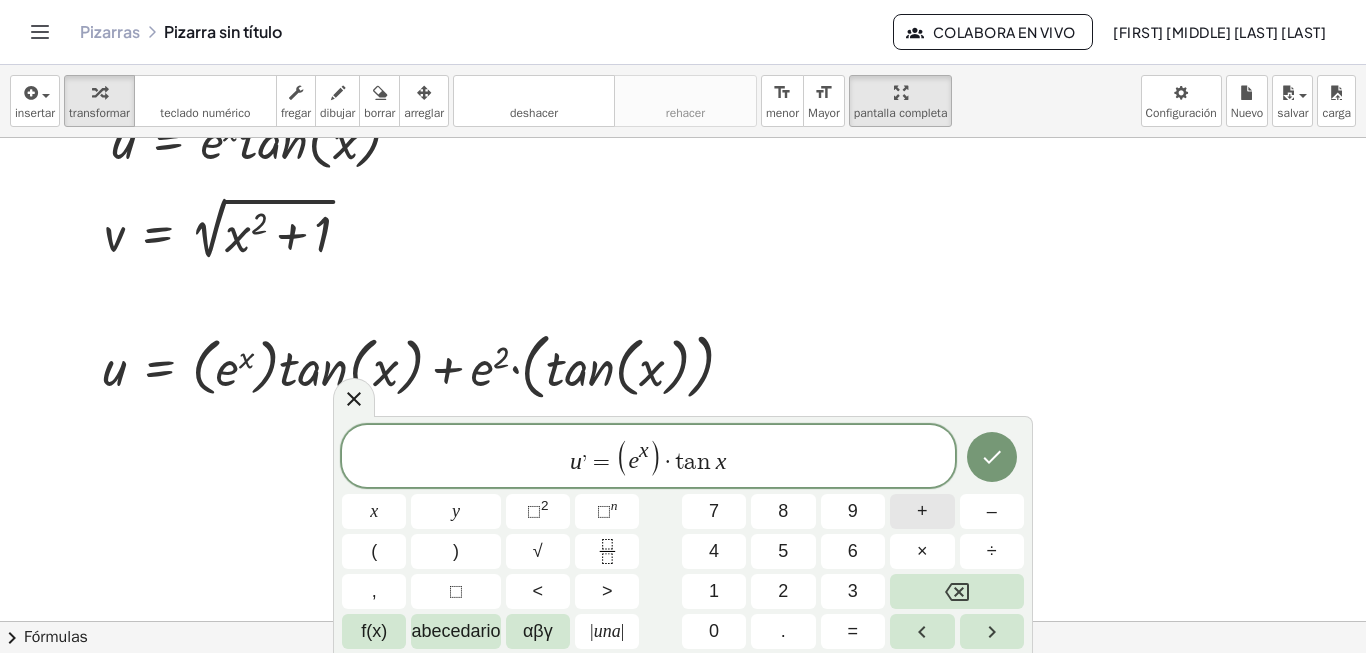 click on "+" at bounding box center [922, 511] 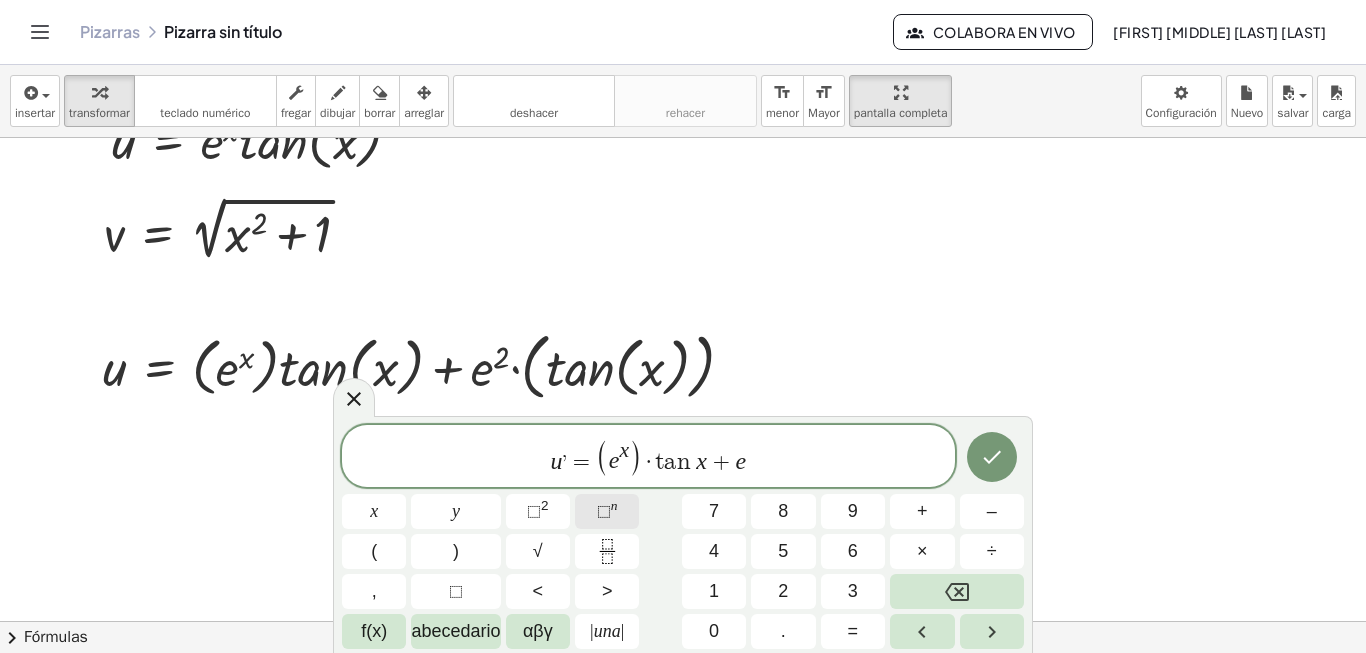 click on "⬚" at bounding box center [604, 511] 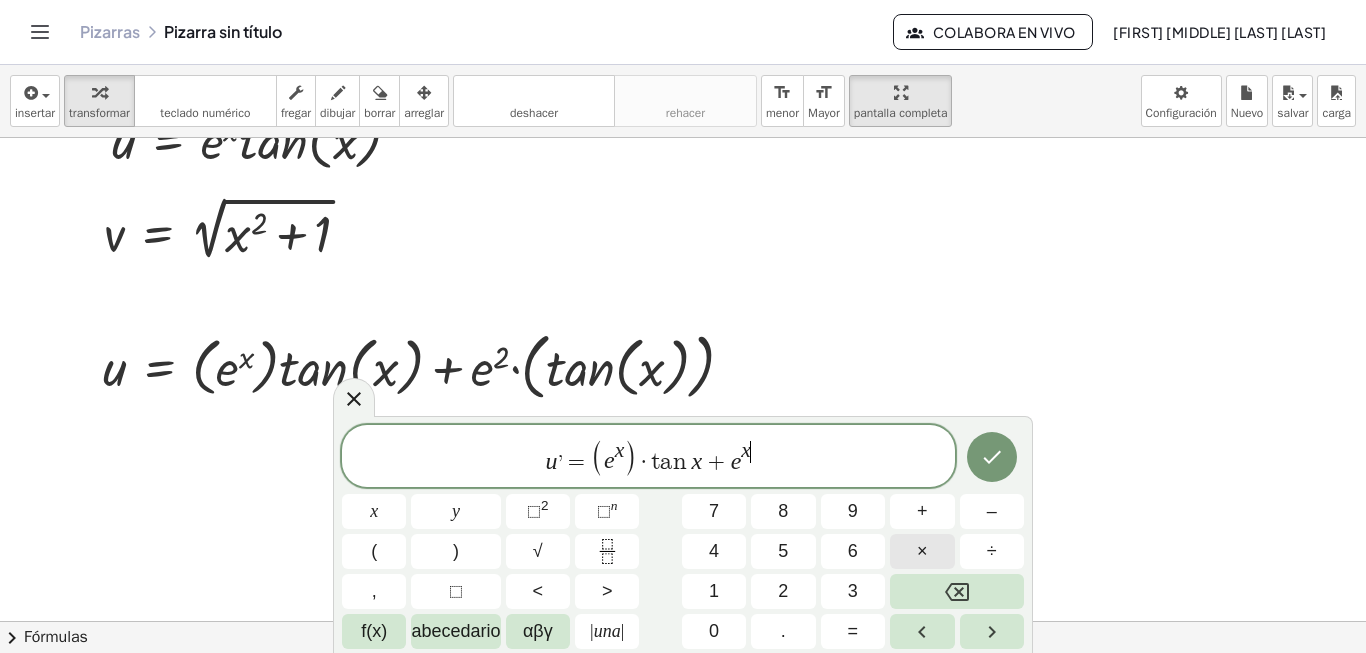 click on "×" at bounding box center (922, 551) 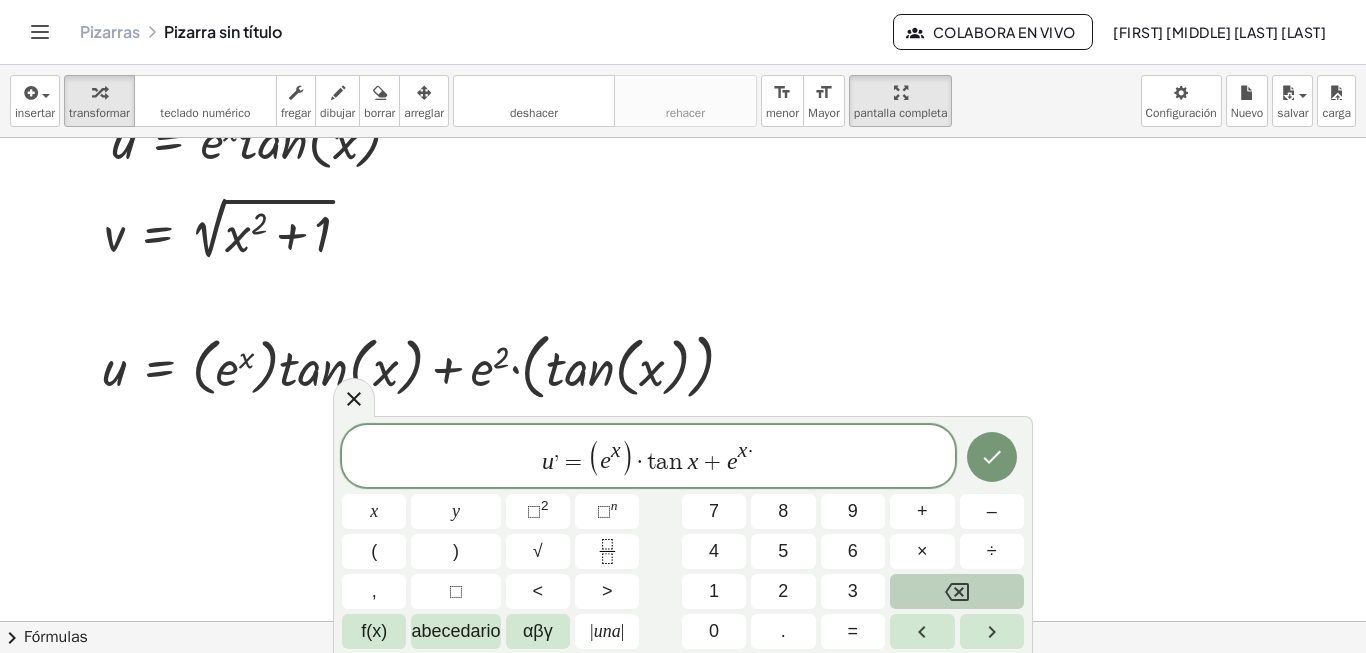click at bounding box center (957, 591) 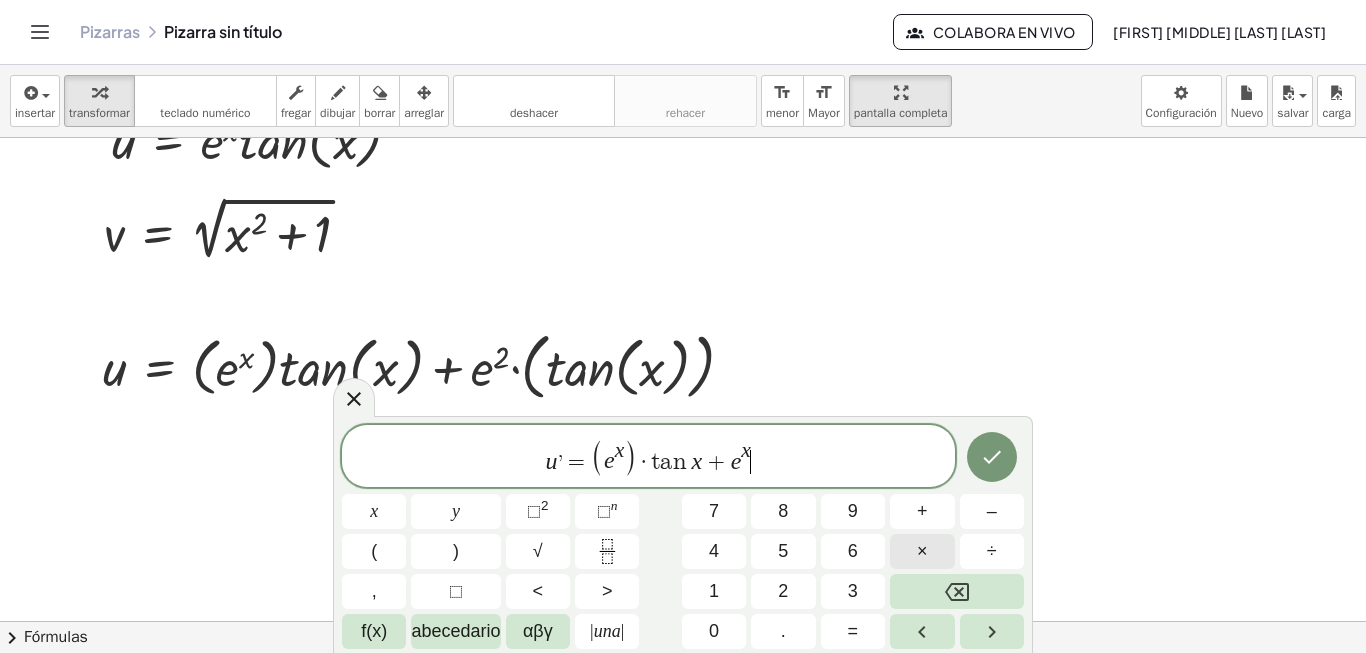click on "×" at bounding box center [922, 551] 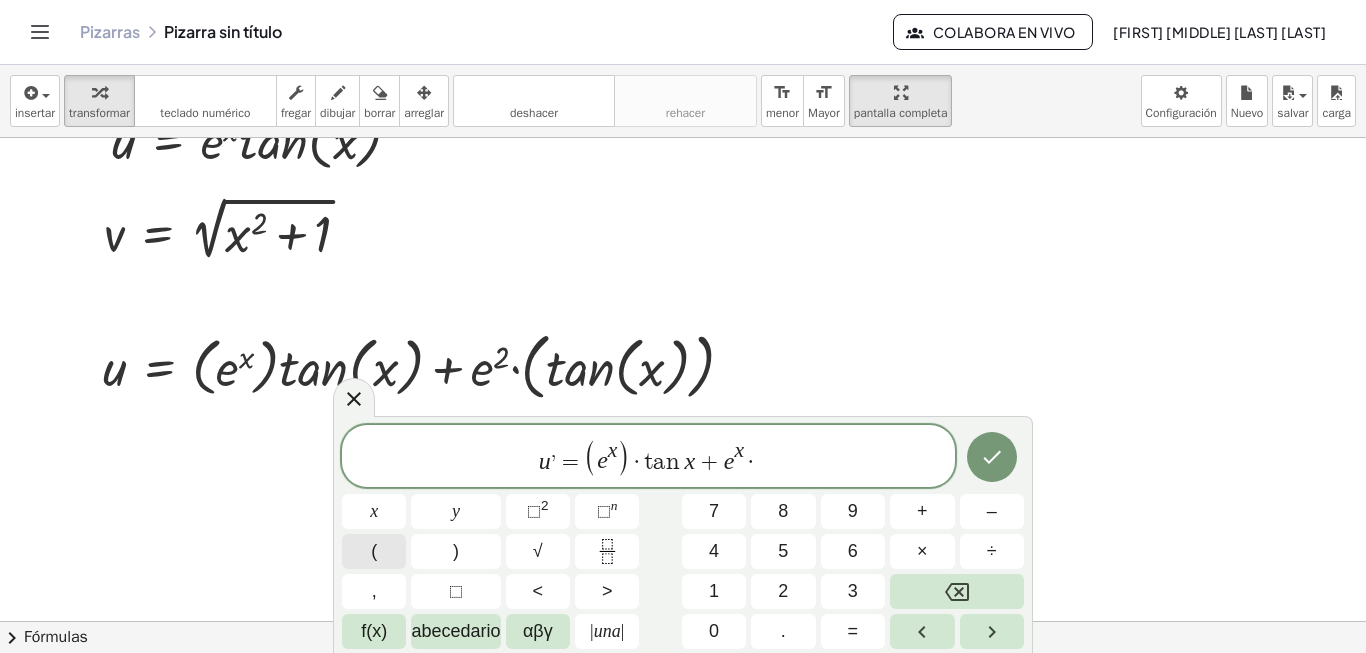 click on "(" at bounding box center [374, 551] 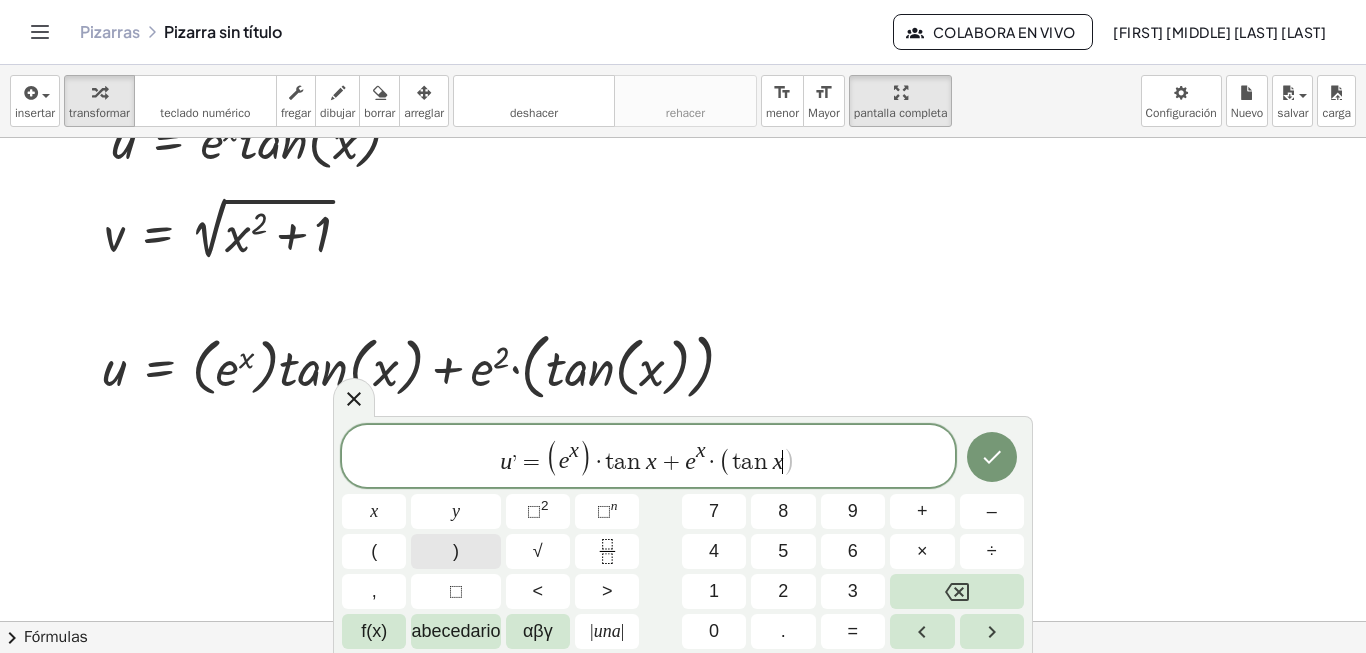 click on ")" at bounding box center (455, 551) 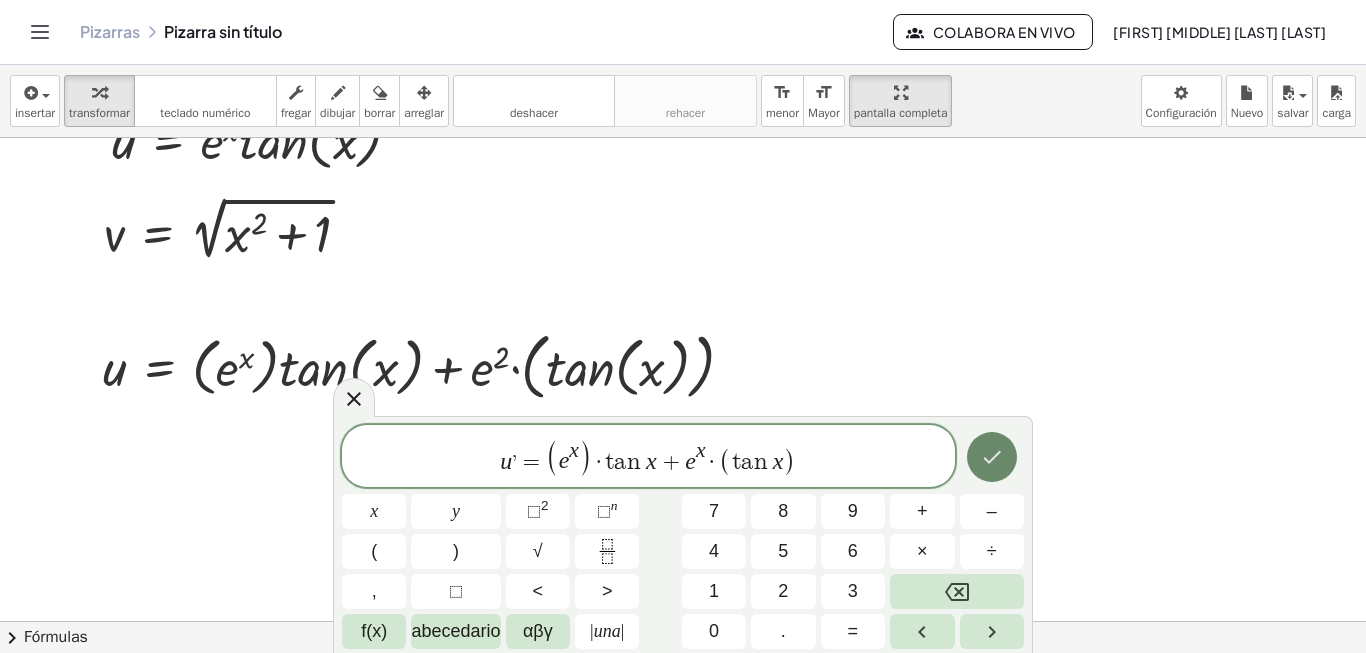 click at bounding box center (992, 457) 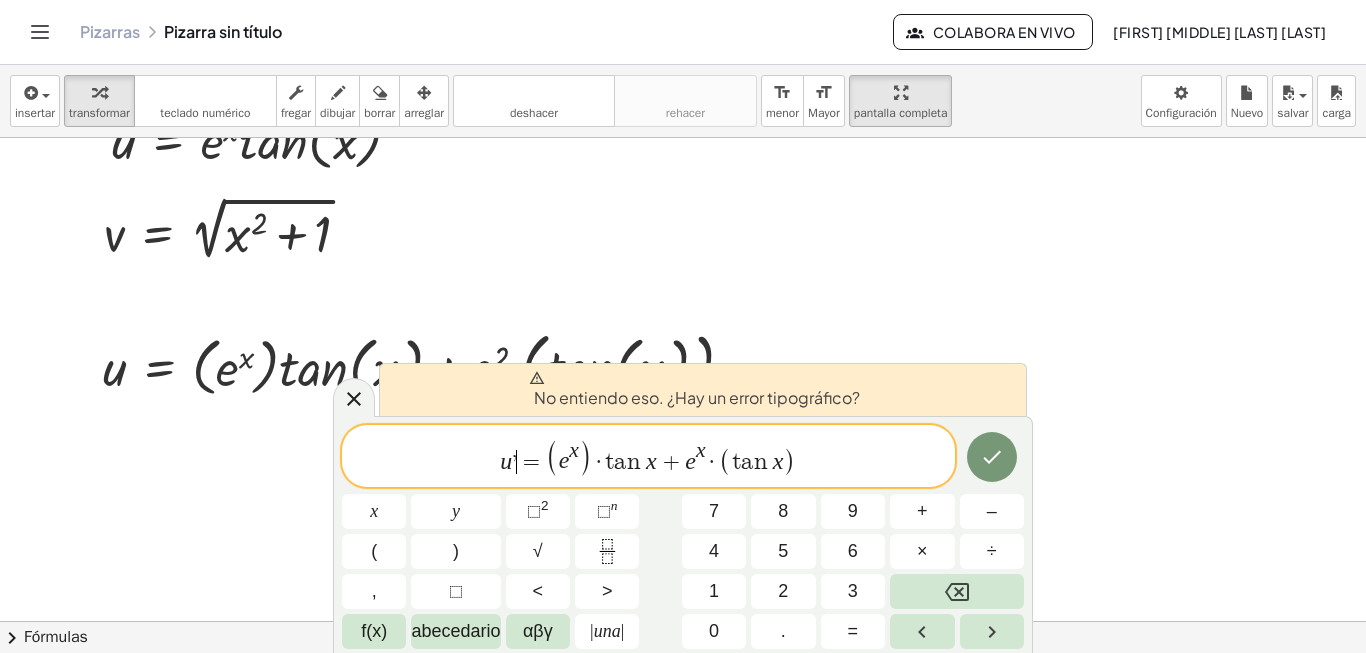 drag, startPoint x: 520, startPoint y: 462, endPoint x: 531, endPoint y: 488, distance: 28.231188 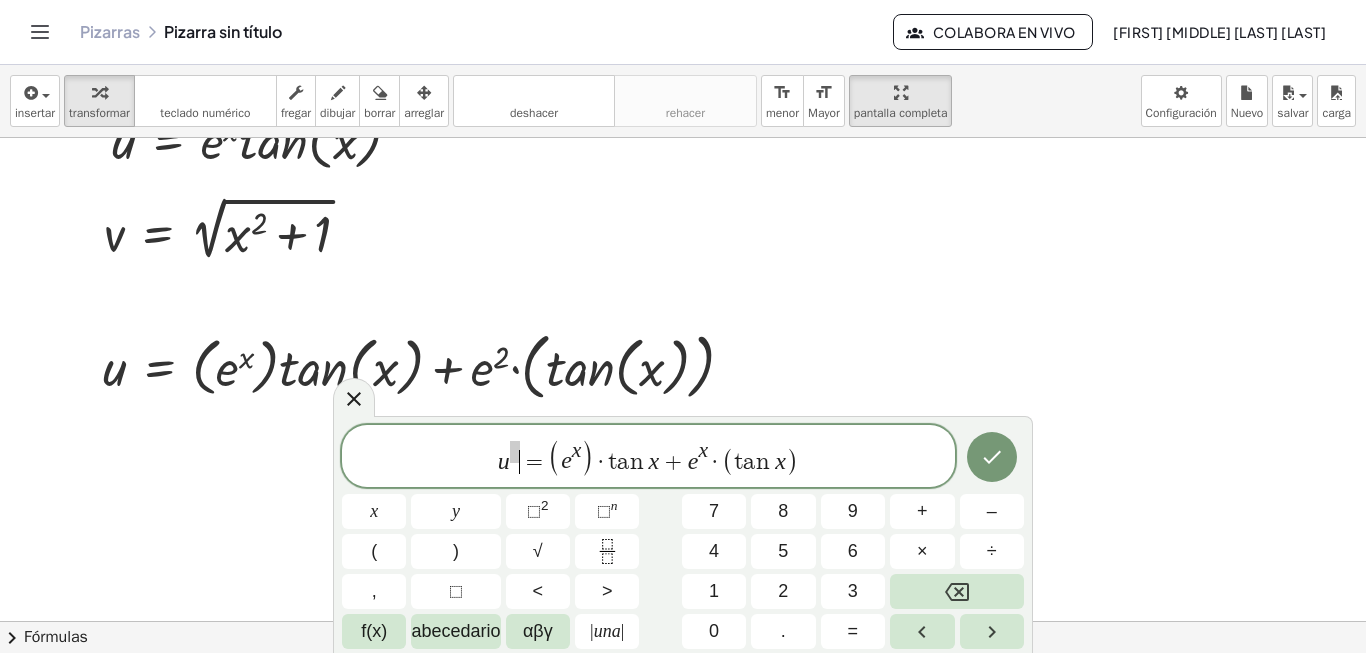 click on "=" at bounding box center [534, 462] 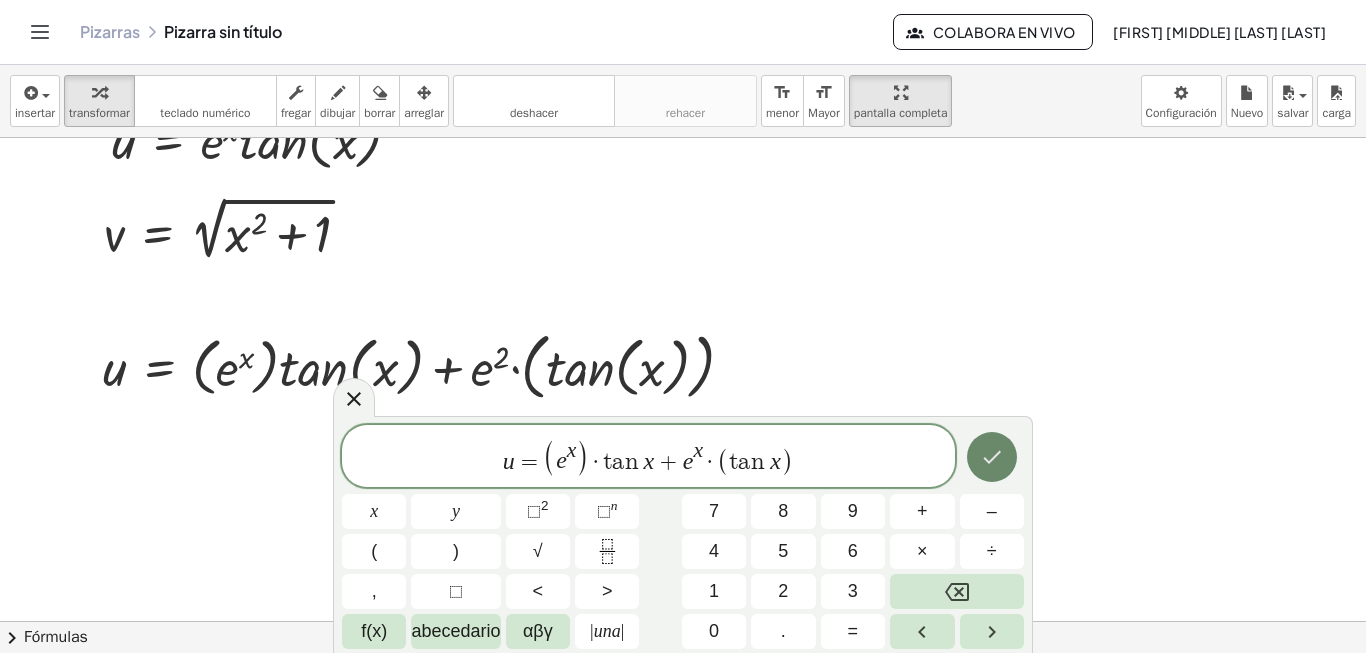 click at bounding box center [992, 457] 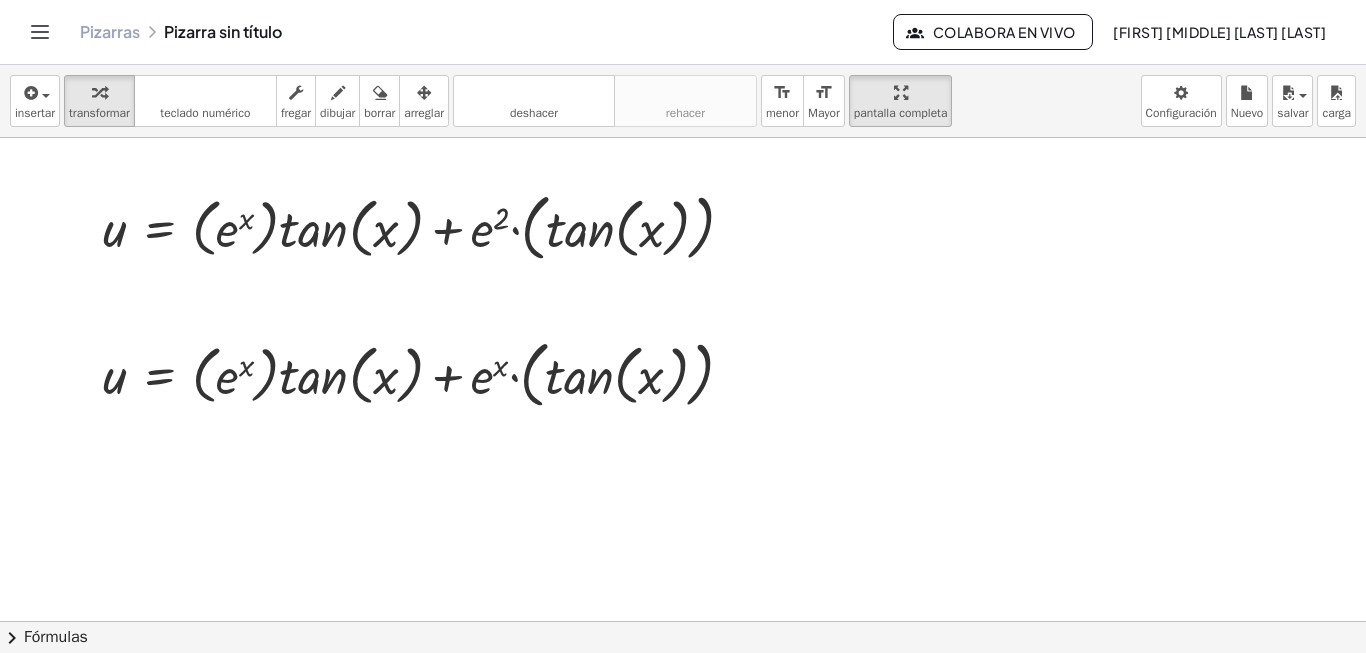 scroll, scrollTop: 400, scrollLeft: 77, axis: both 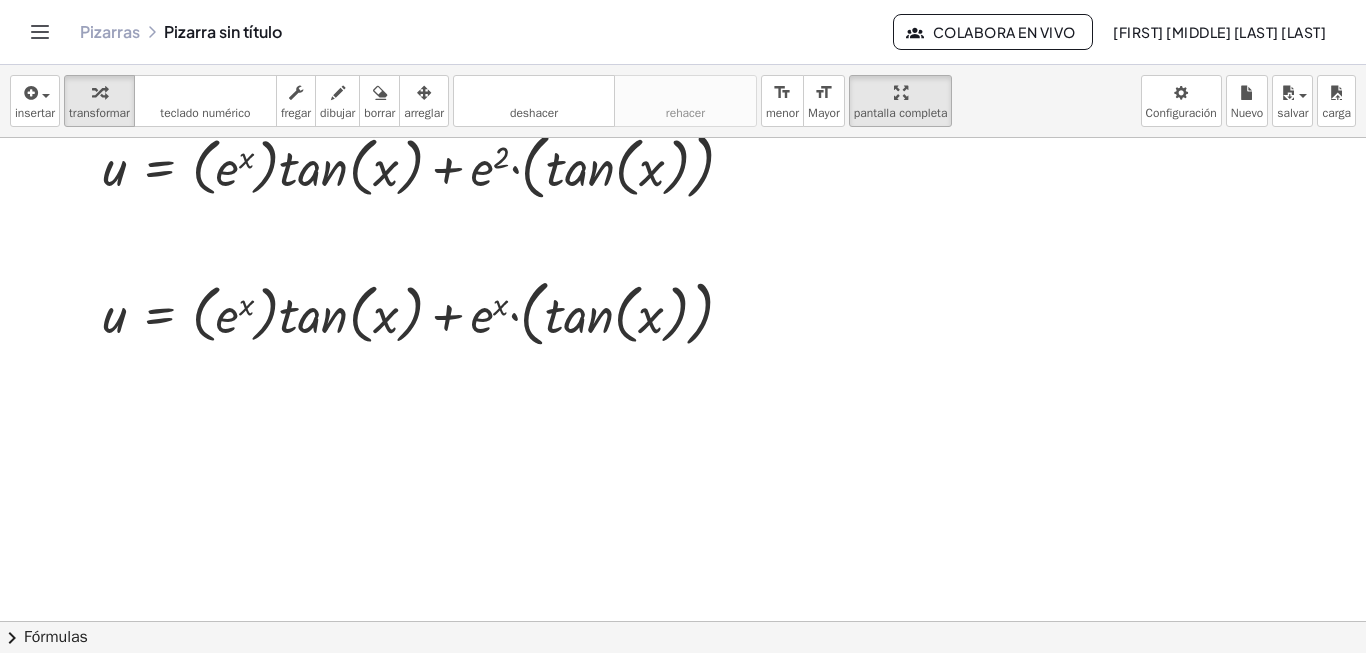 click 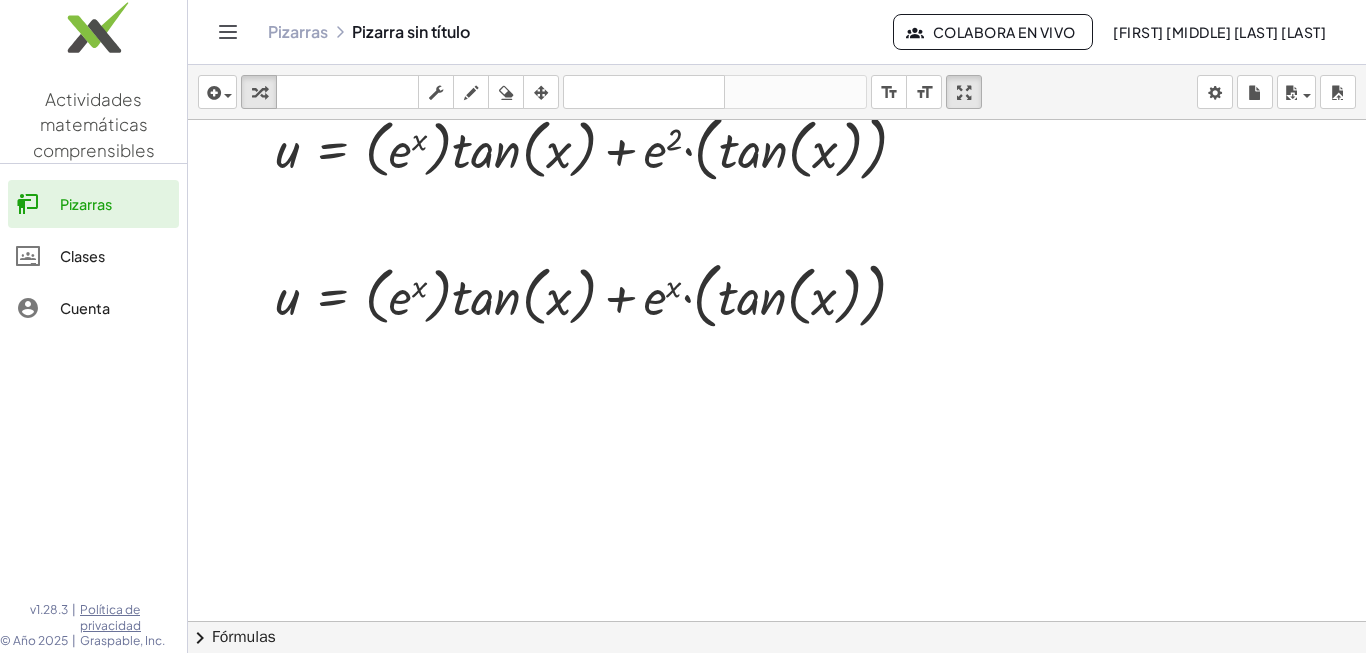 click 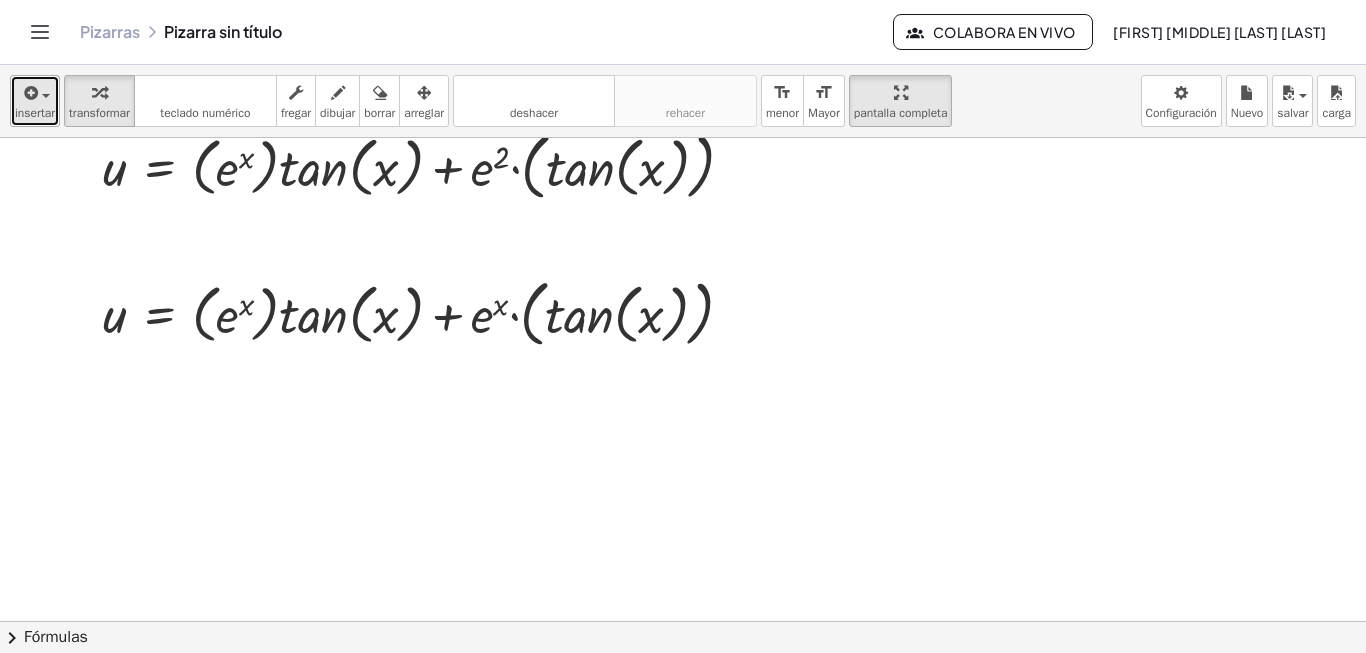 click at bounding box center (35, 92) 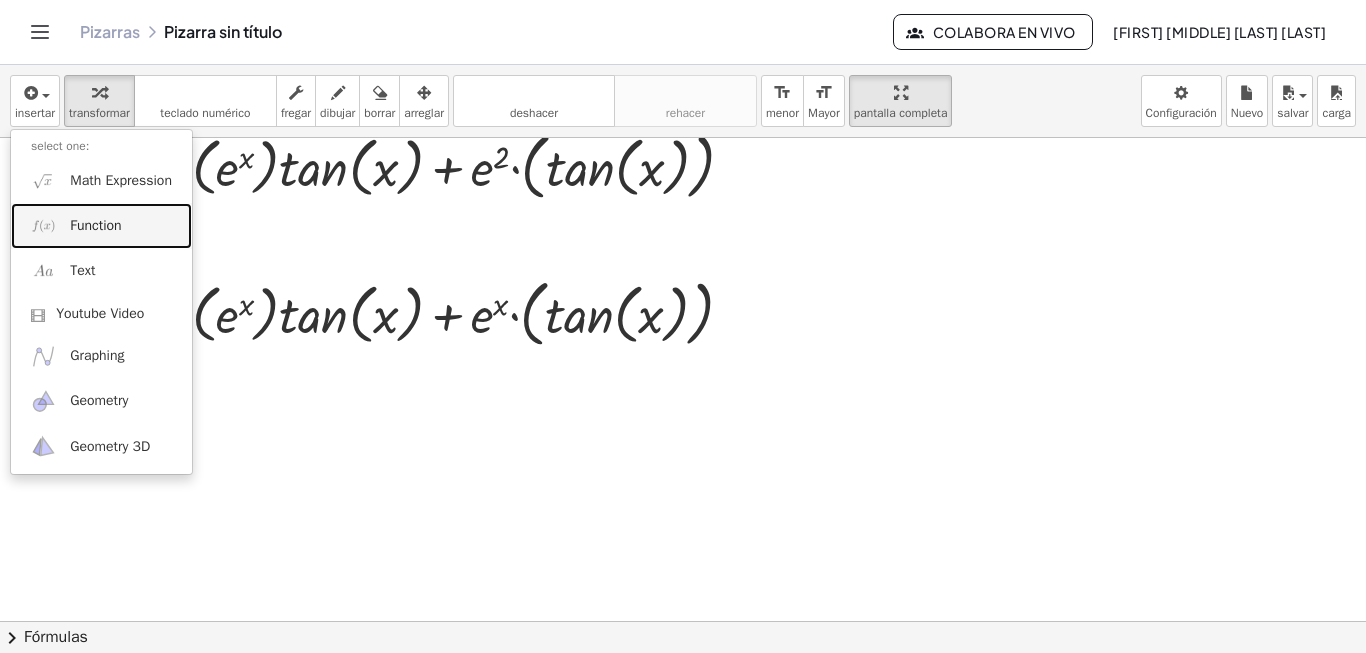 click on "Function" at bounding box center (95, 226) 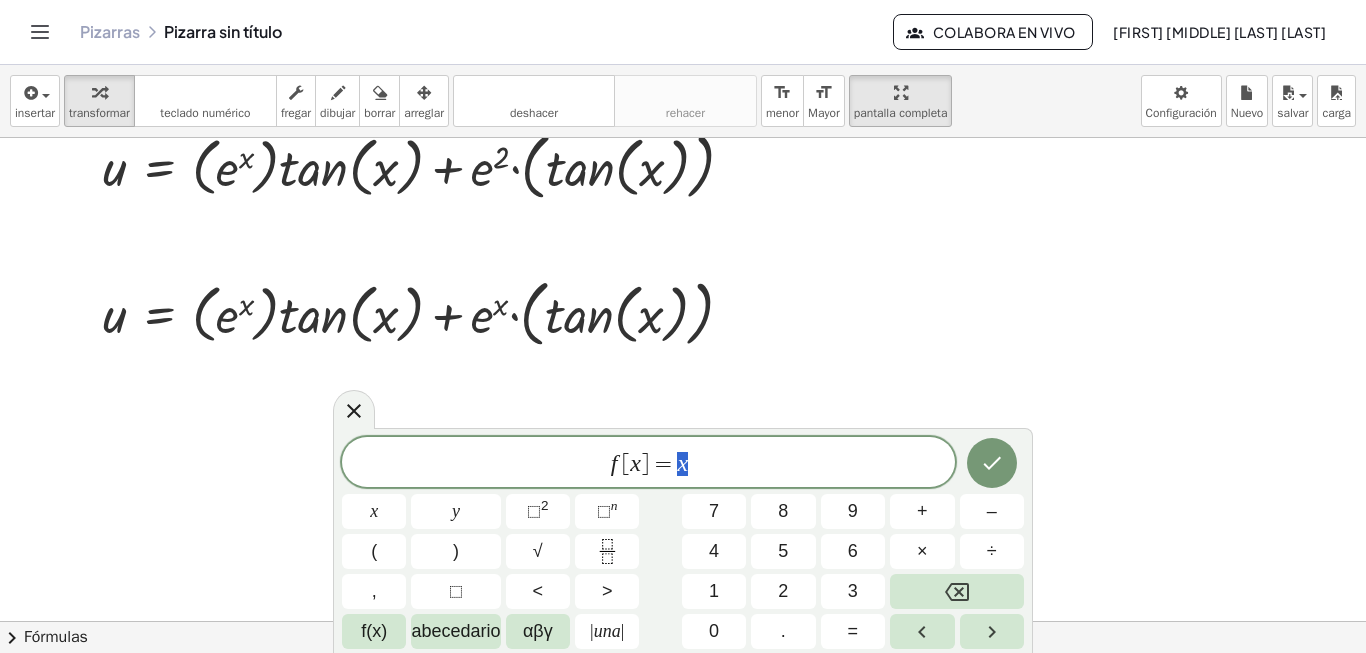 click on "f [ x ] = x" at bounding box center [648, 464] 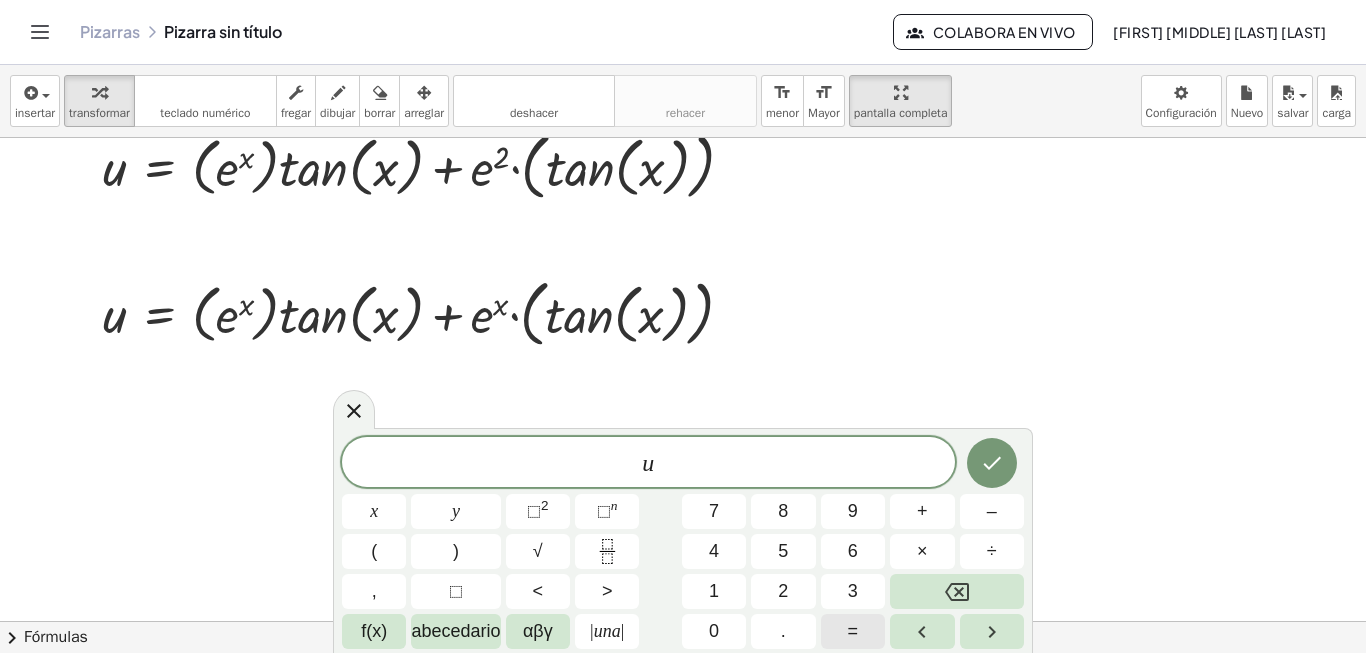 click on "=" at bounding box center [853, 631] 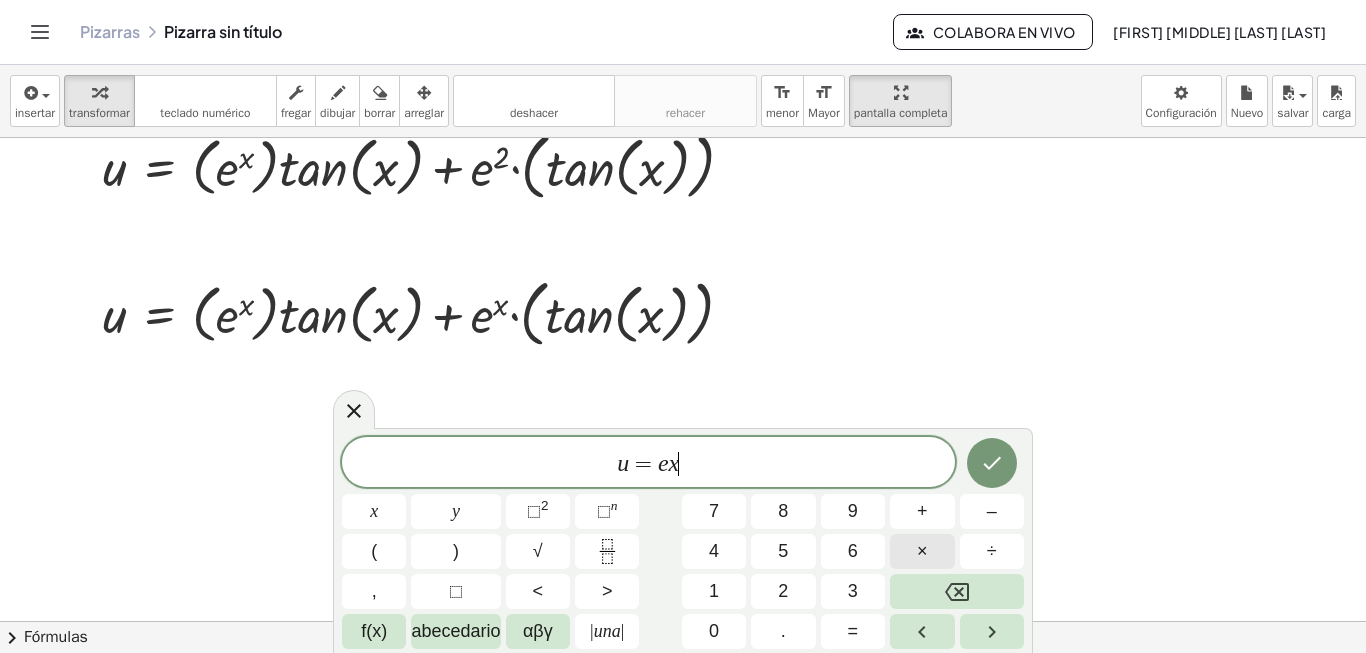click on "×" at bounding box center [922, 551] 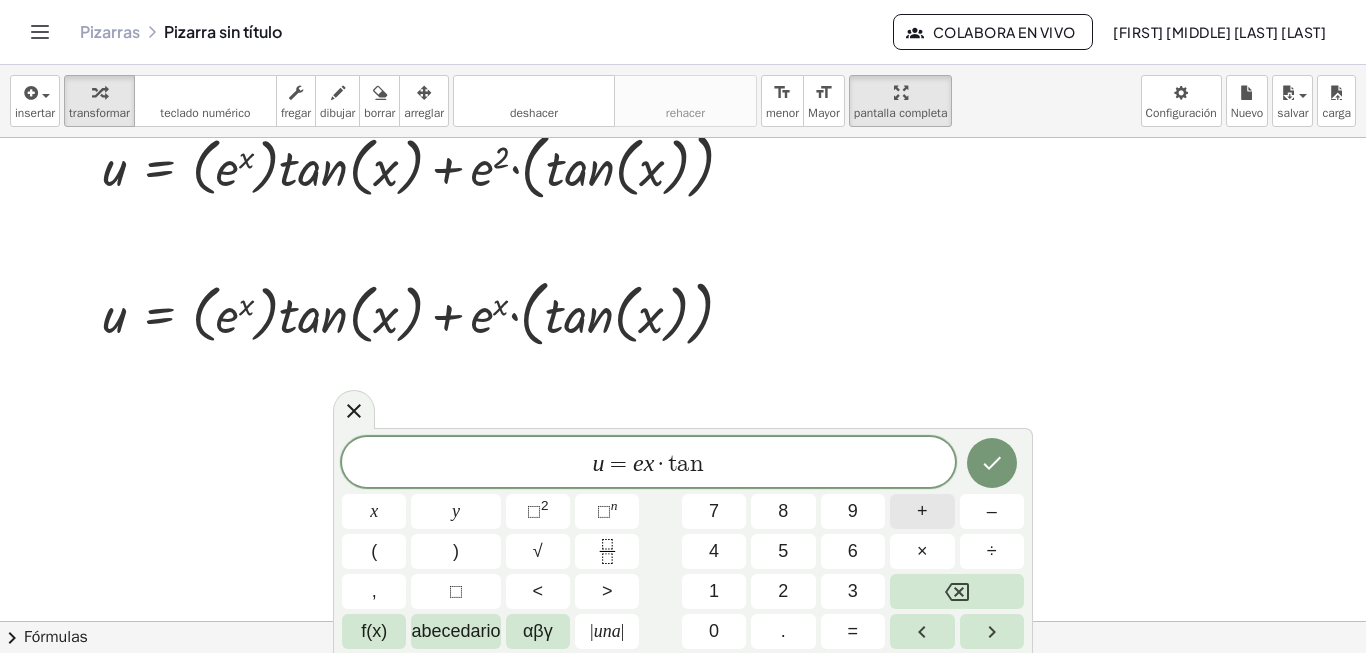click on "+" at bounding box center [922, 511] 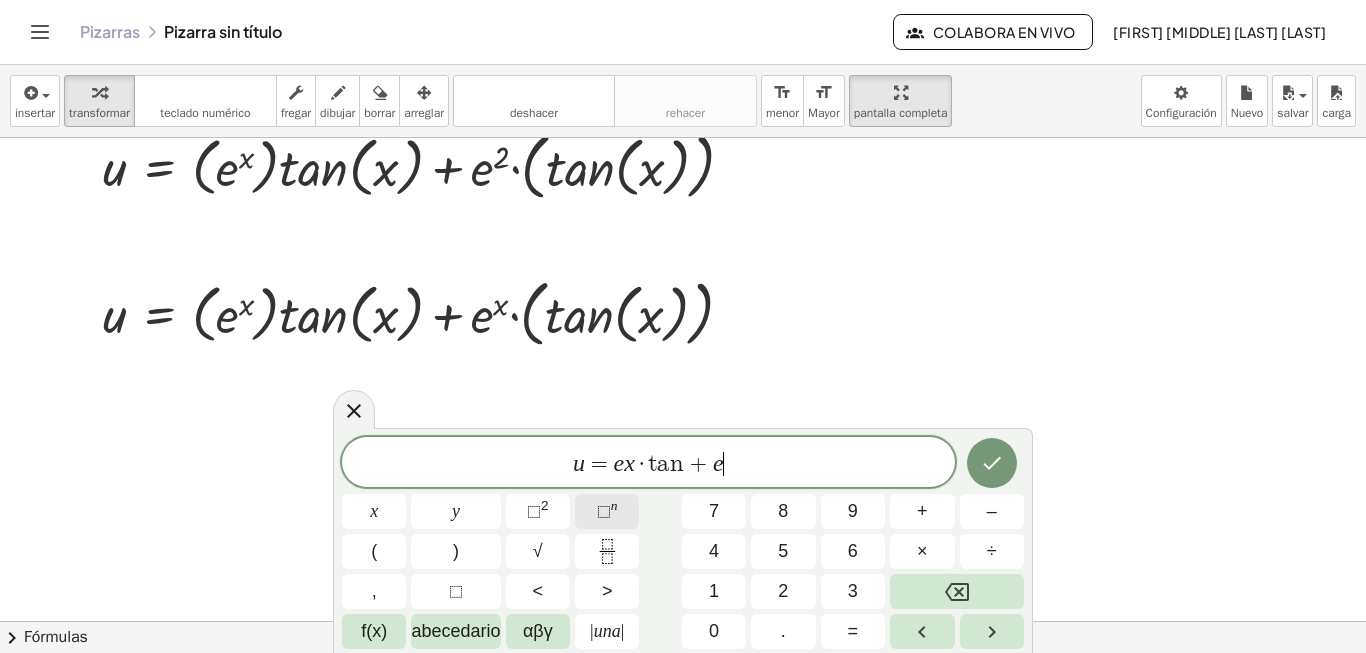click on "⬚" at bounding box center (604, 511) 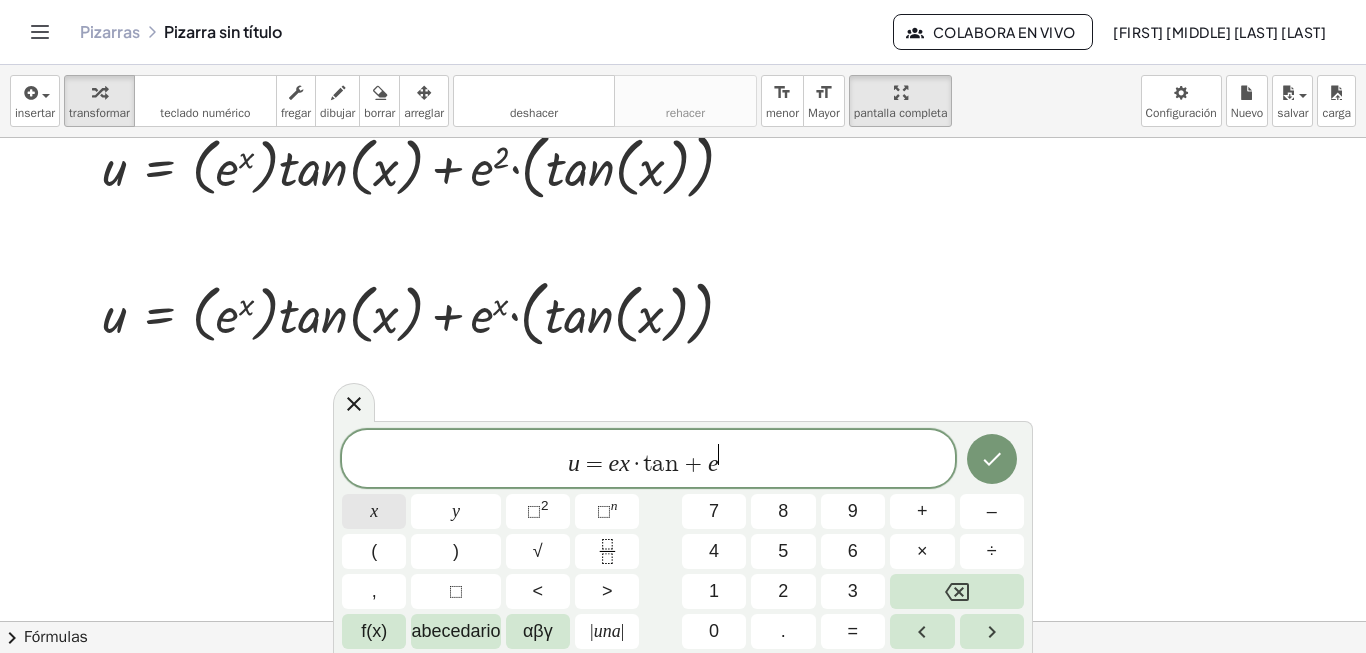 click on "x" at bounding box center [374, 511] 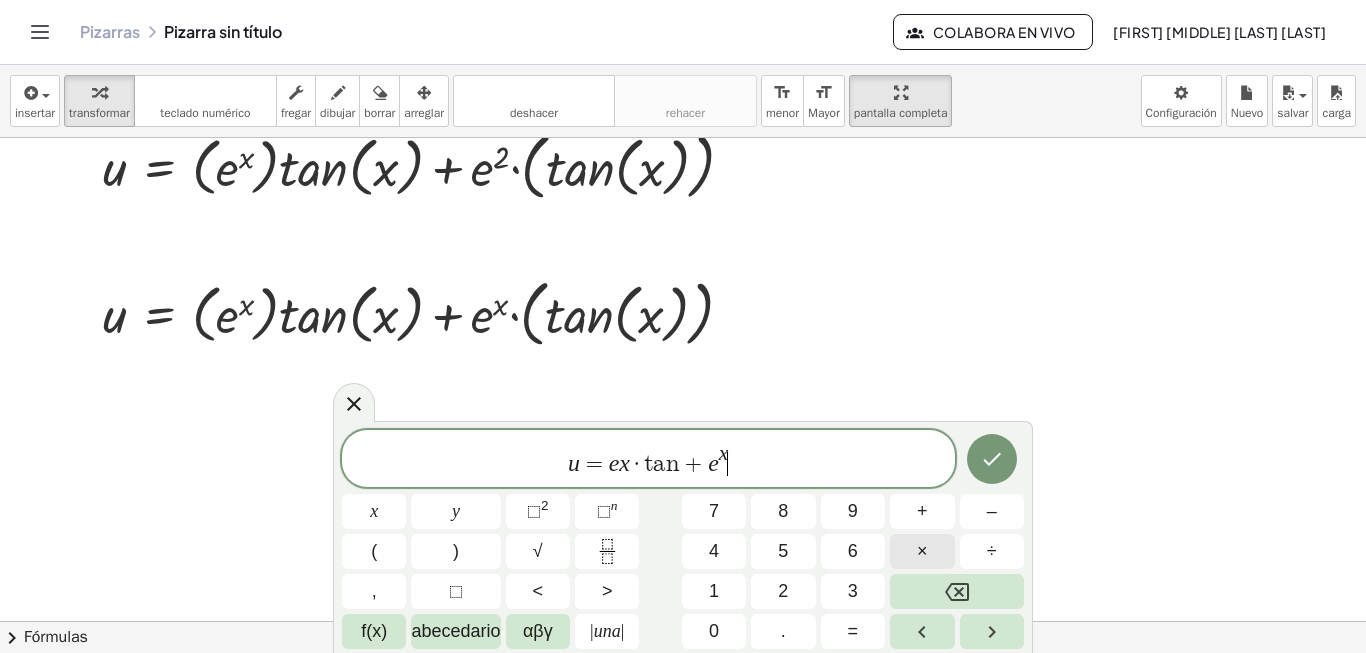 click on "×" at bounding box center (922, 551) 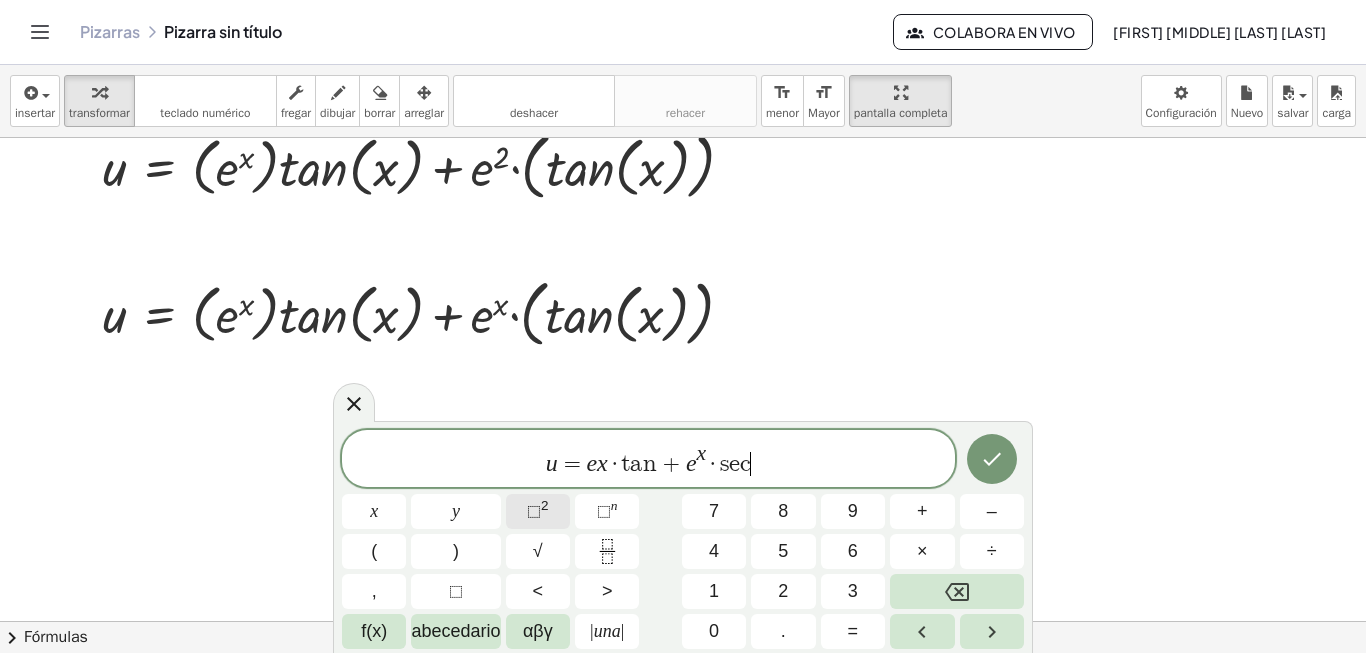 click on "⬚ 2" at bounding box center [538, 511] 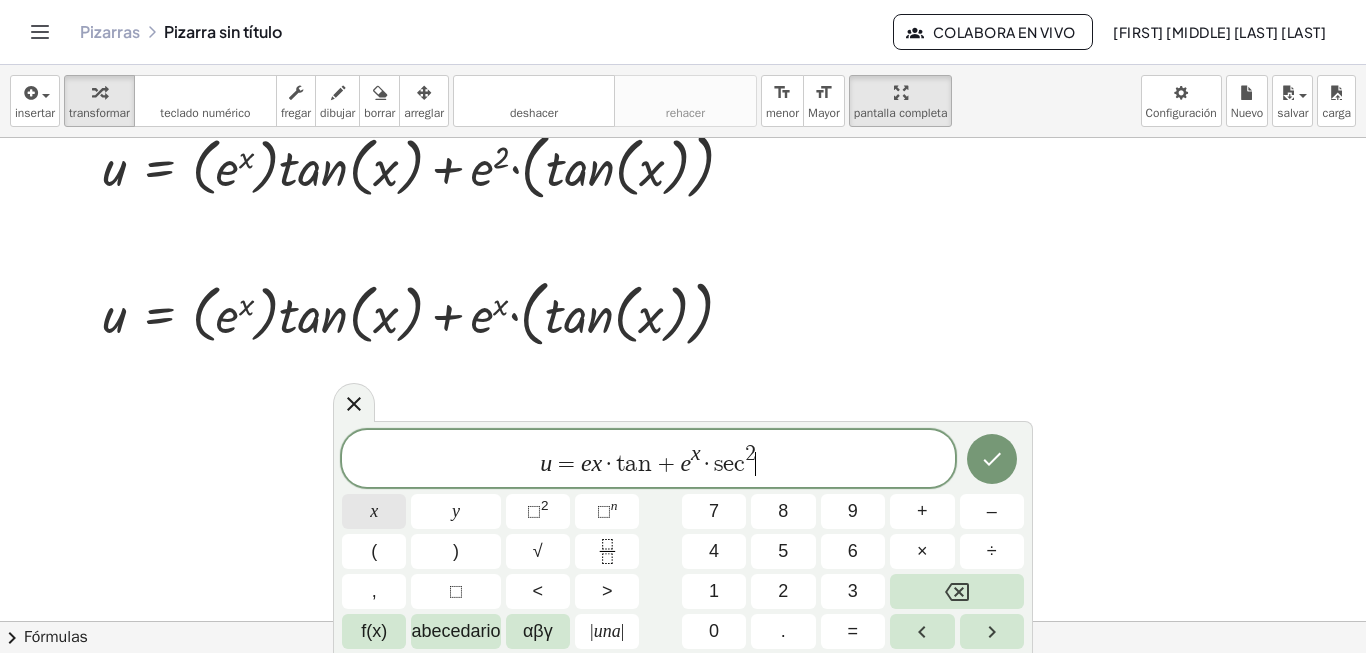 click on "x" at bounding box center [374, 511] 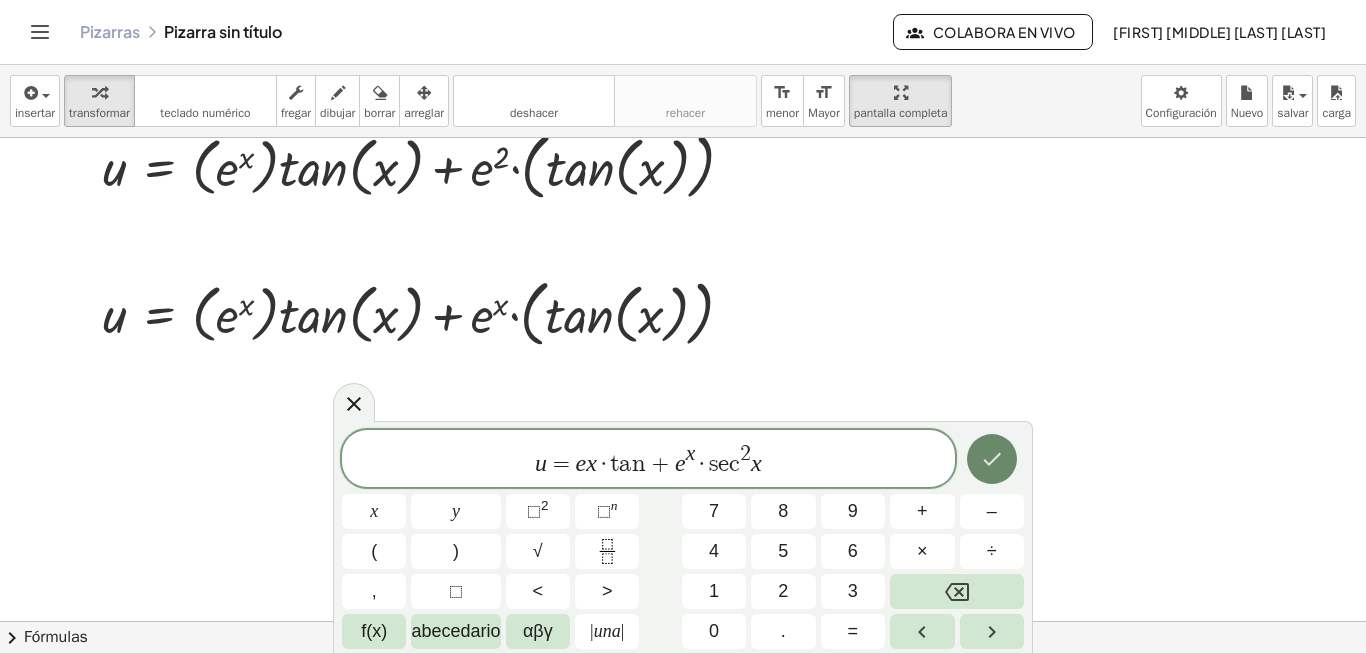 click 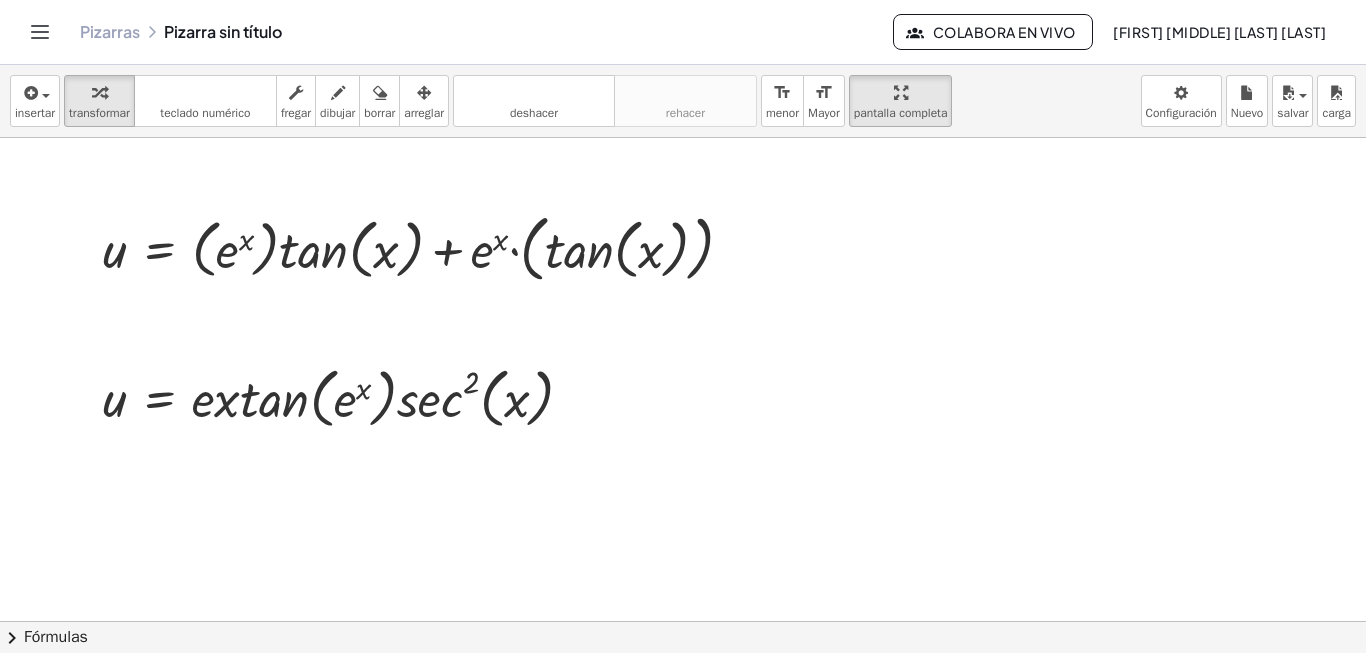 scroll, scrollTop: 500, scrollLeft: 77, axis: both 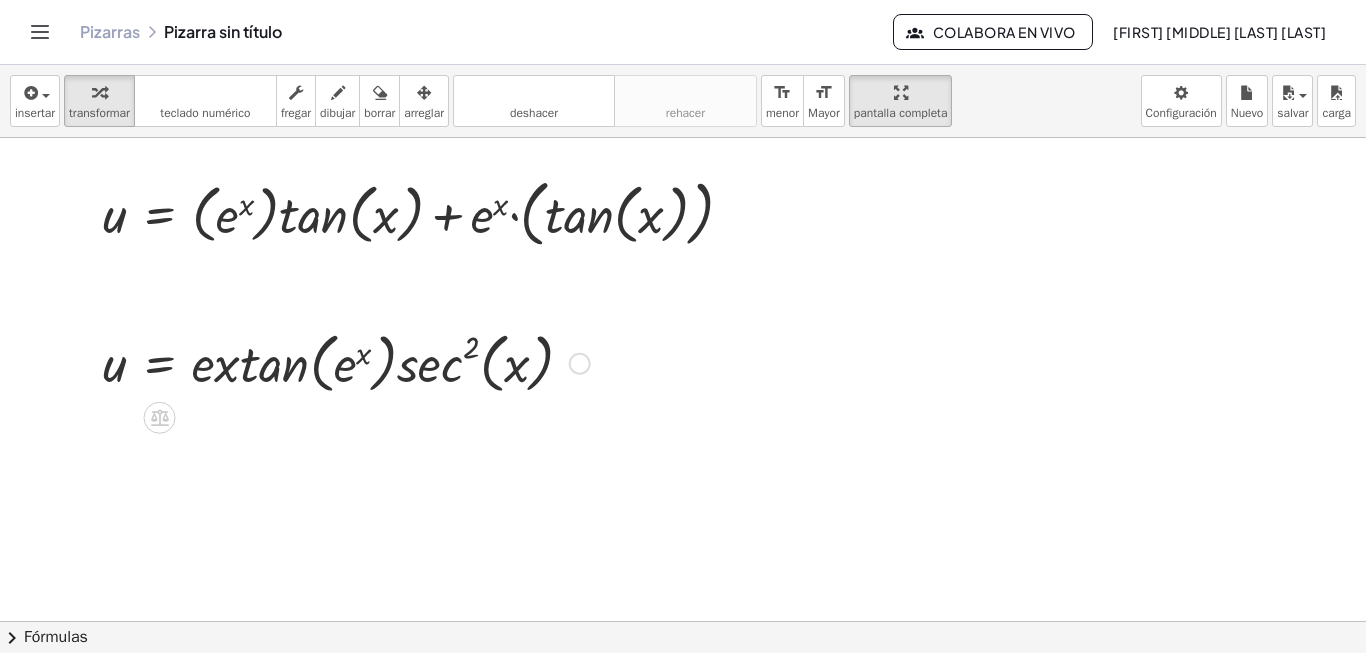 click at bounding box center (346, 362) 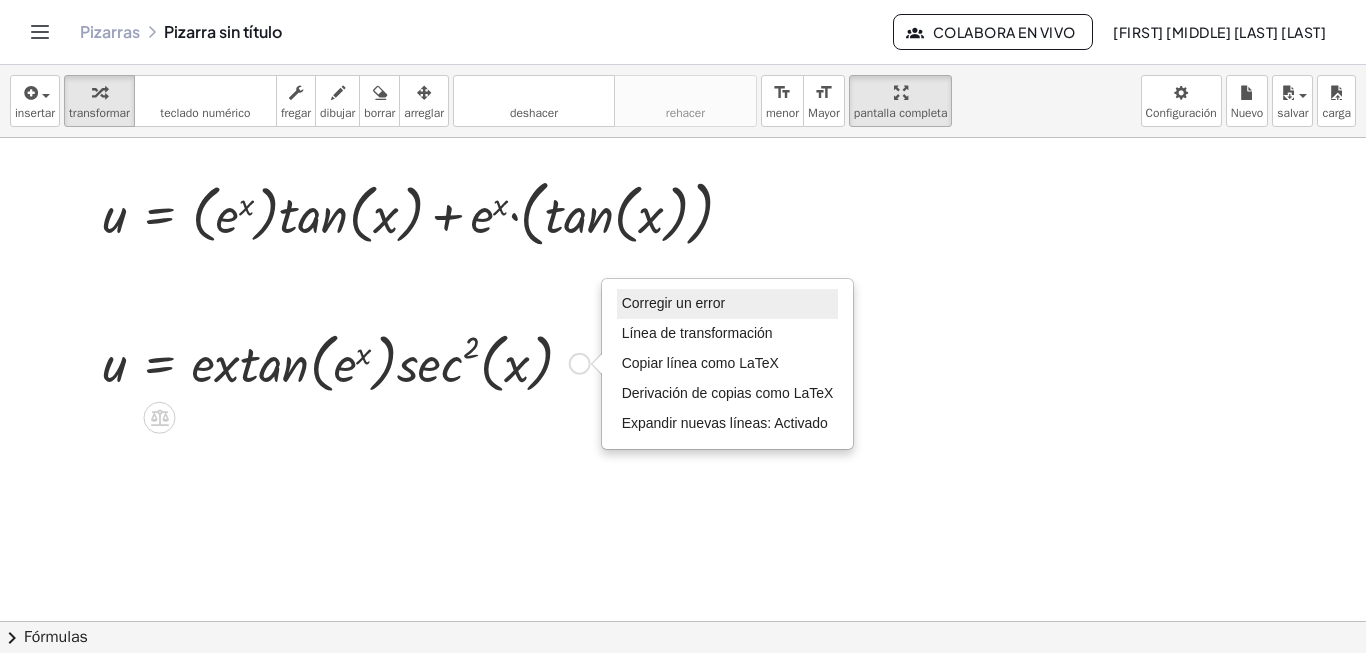 click on "Corregir un error" at bounding box center [728, 304] 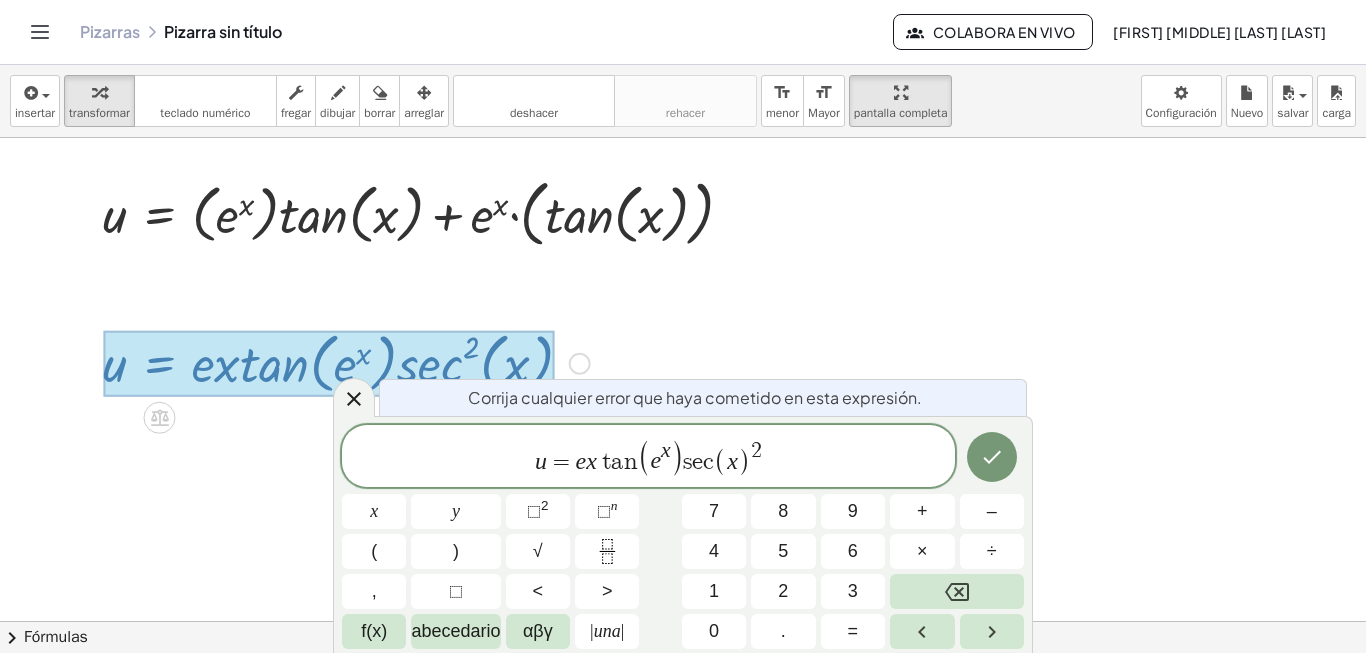 click on "t" at bounding box center (604, 462) 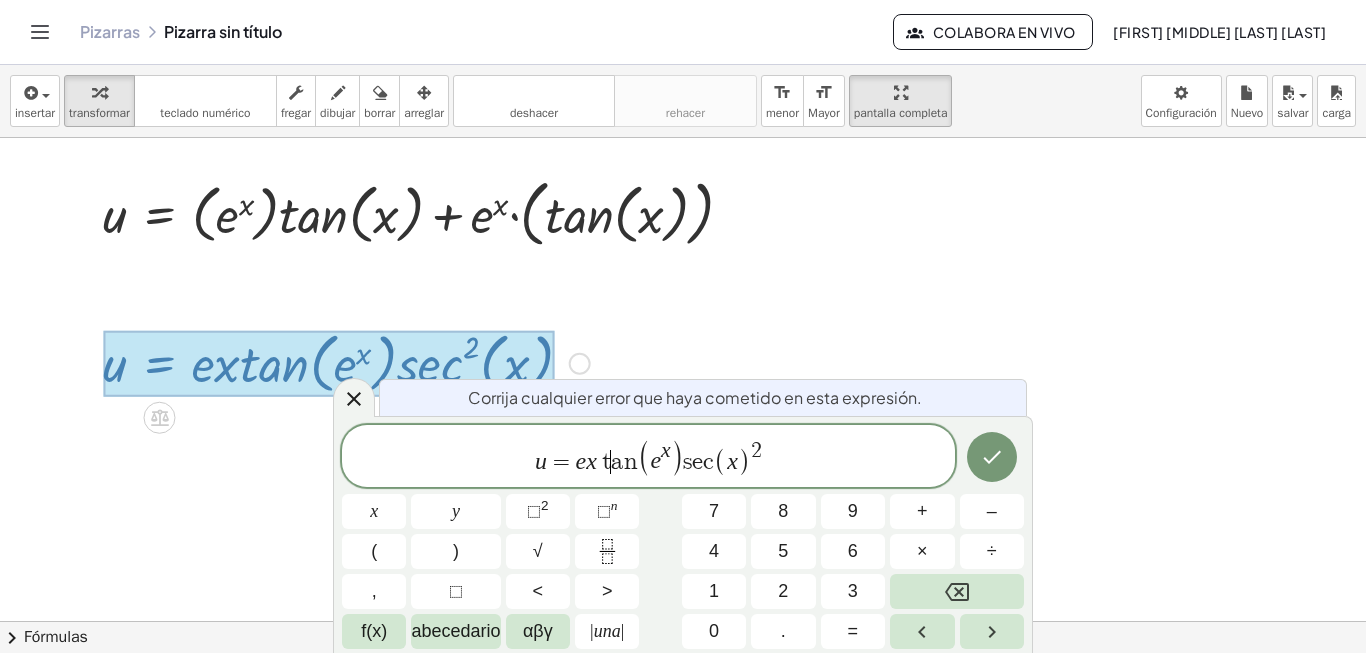 click on "t" at bounding box center (604, 462) 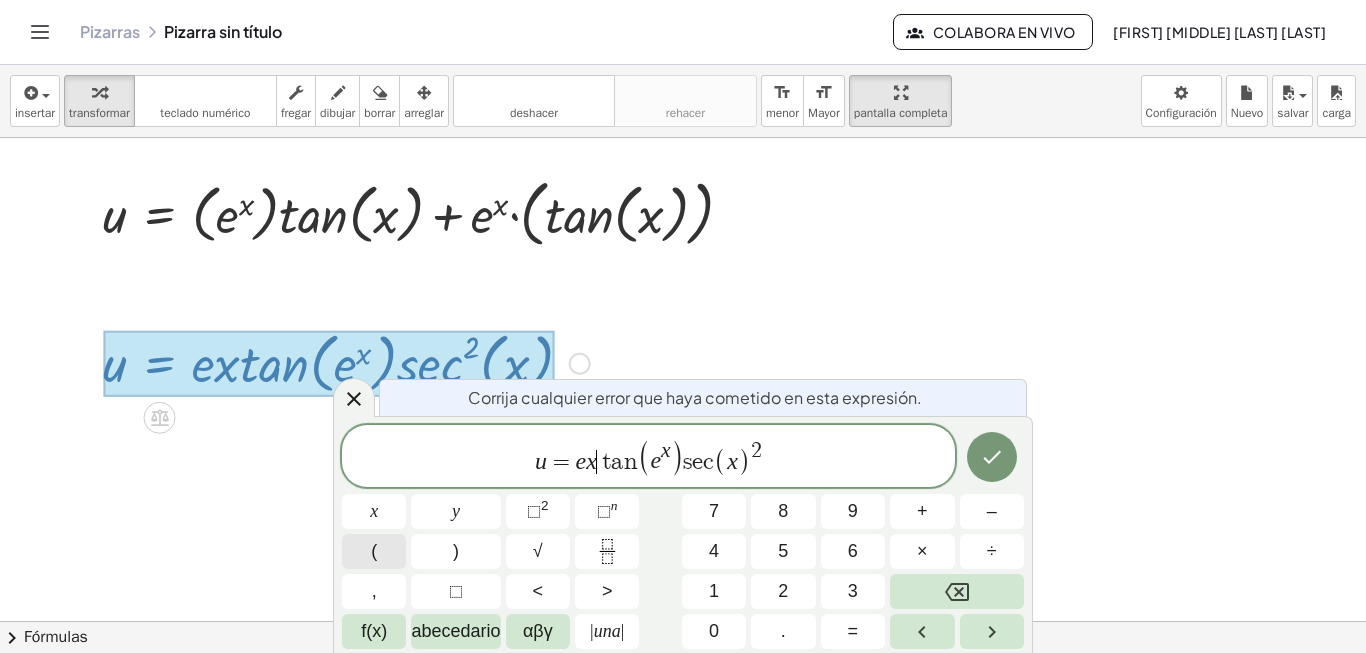 click on "(" at bounding box center (374, 551) 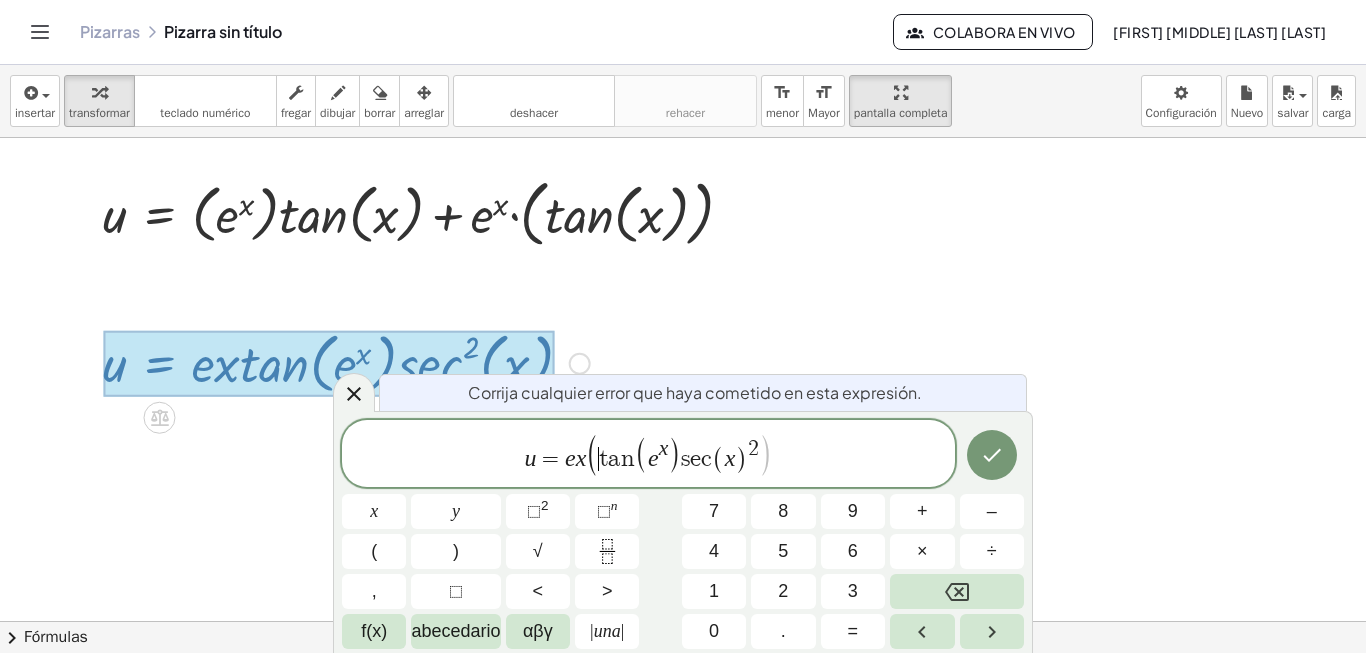 click on "n" at bounding box center (628, 459) 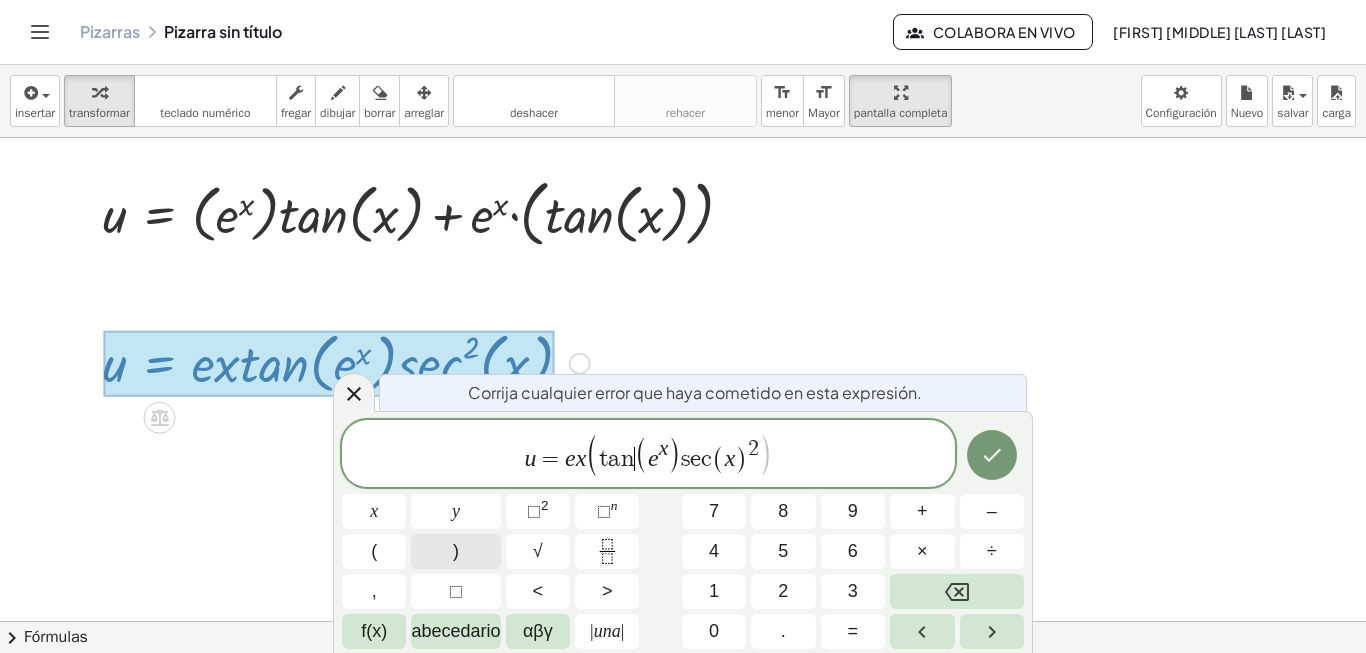 click on ")" at bounding box center [455, 551] 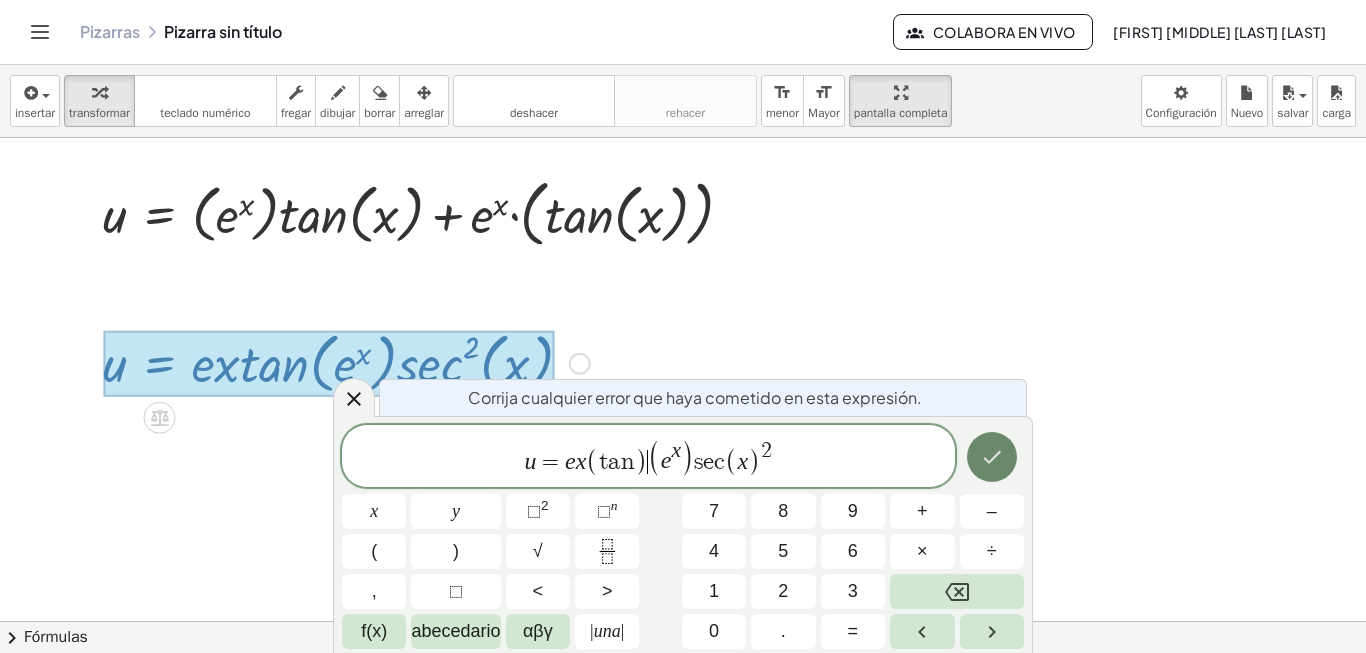 click at bounding box center [992, 457] 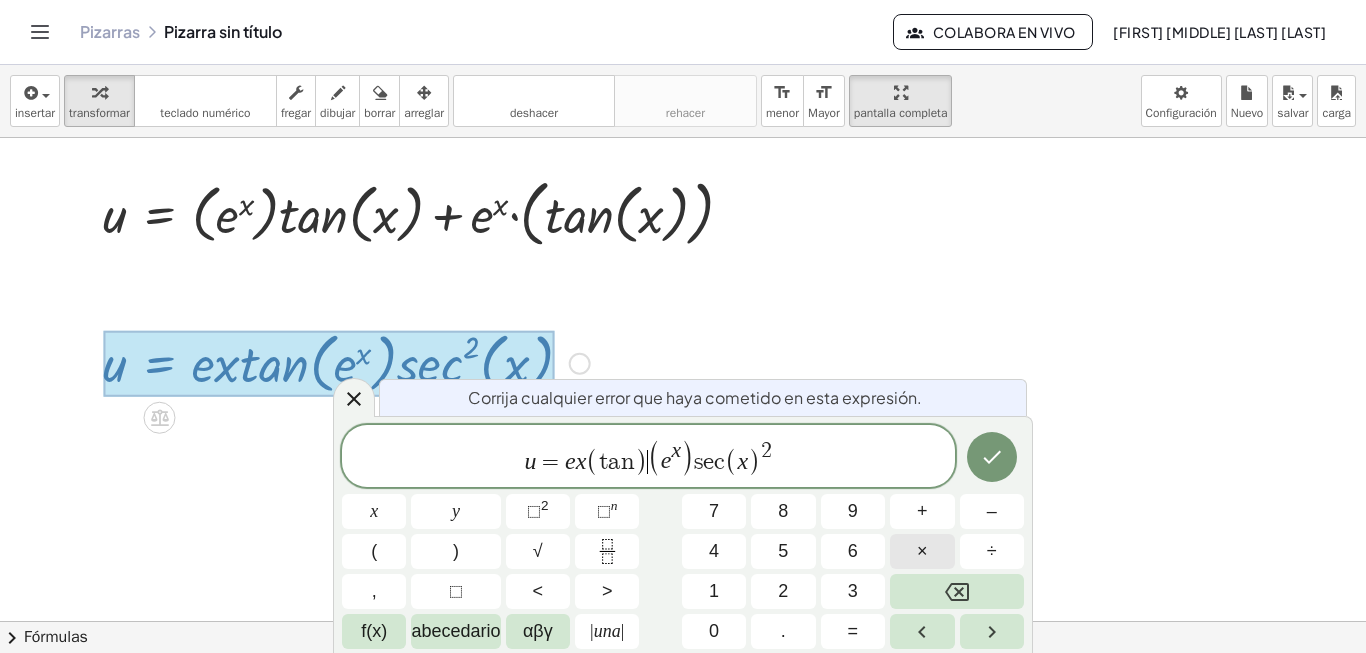 click on "×" at bounding box center [922, 551] 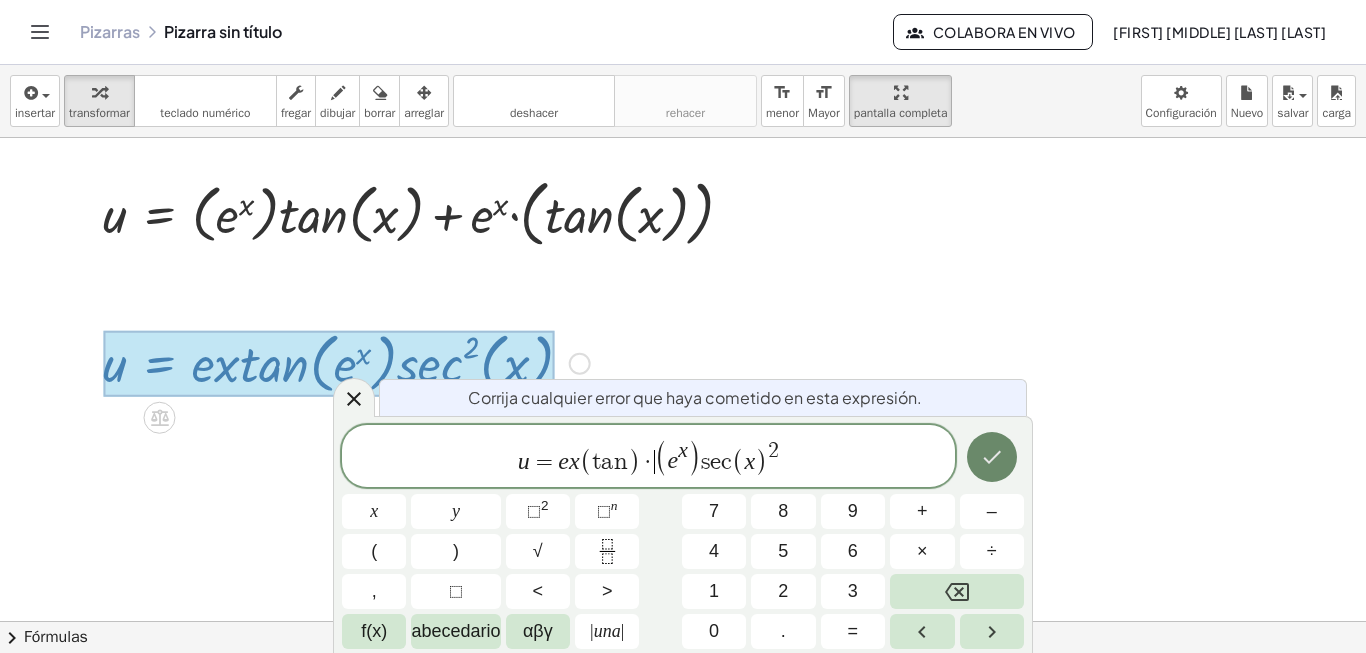 click at bounding box center (992, 457) 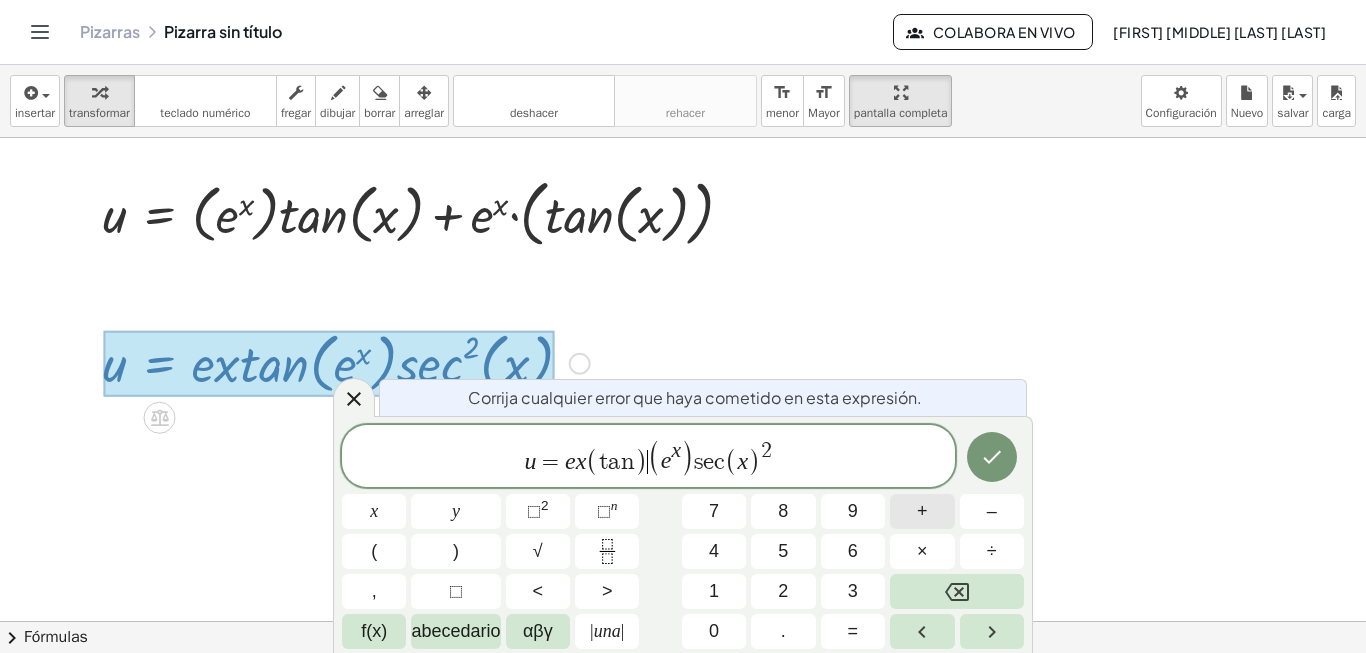 click on "+" at bounding box center (922, 511) 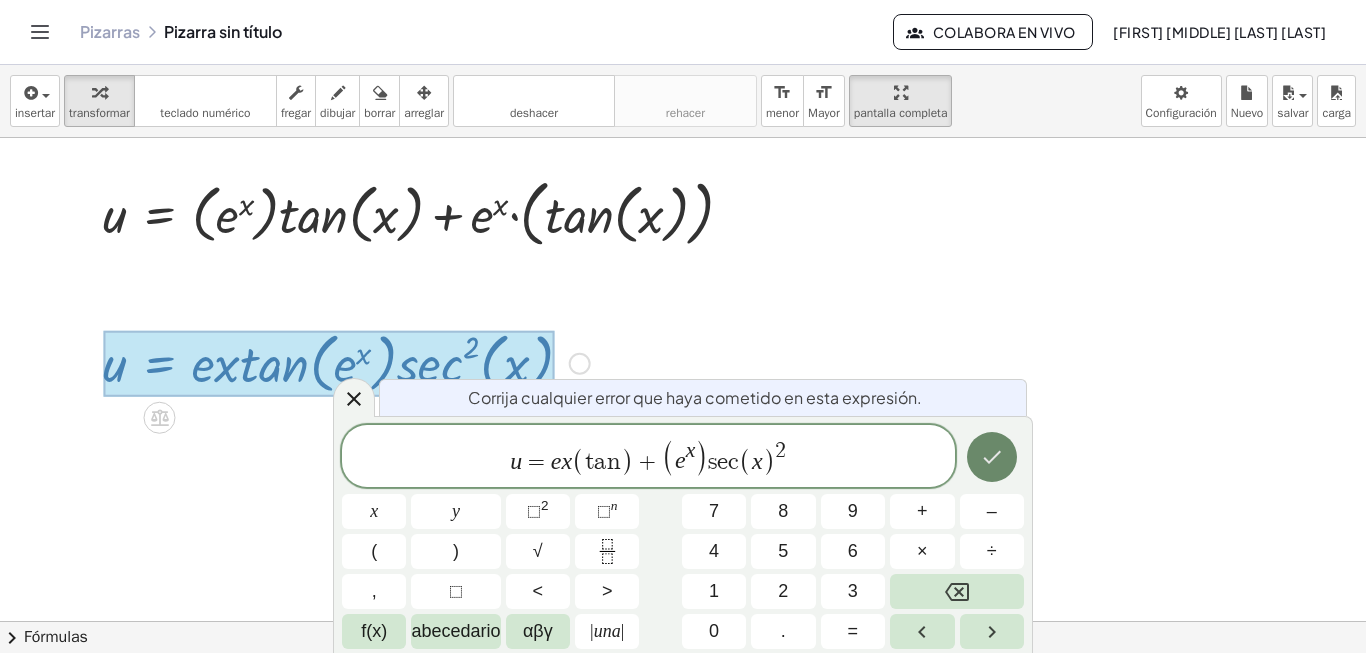 click at bounding box center (992, 457) 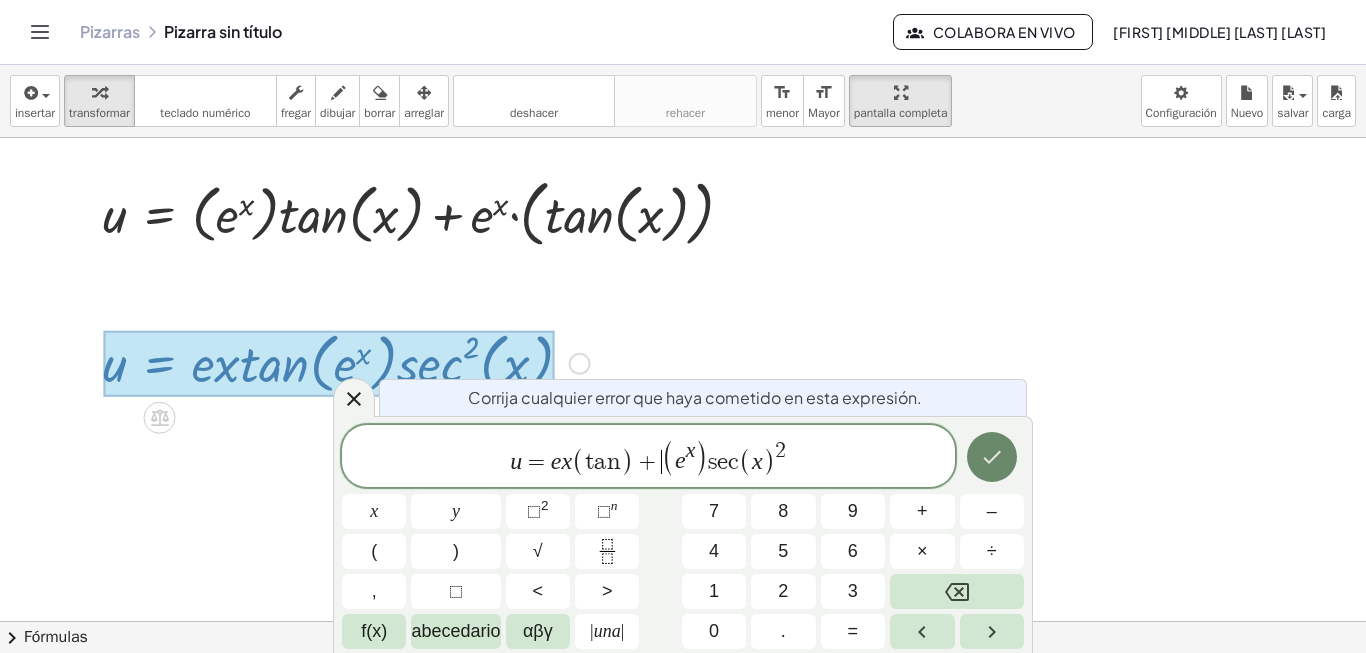 click 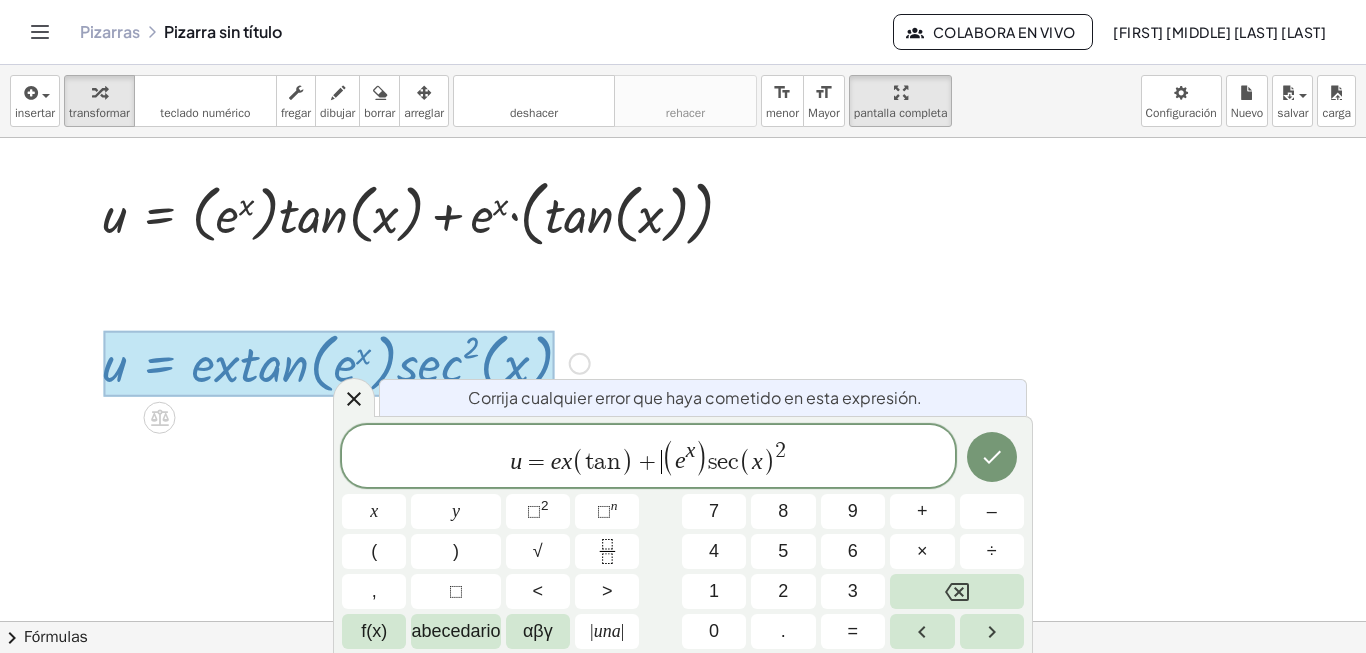 click at bounding box center (652, 184) 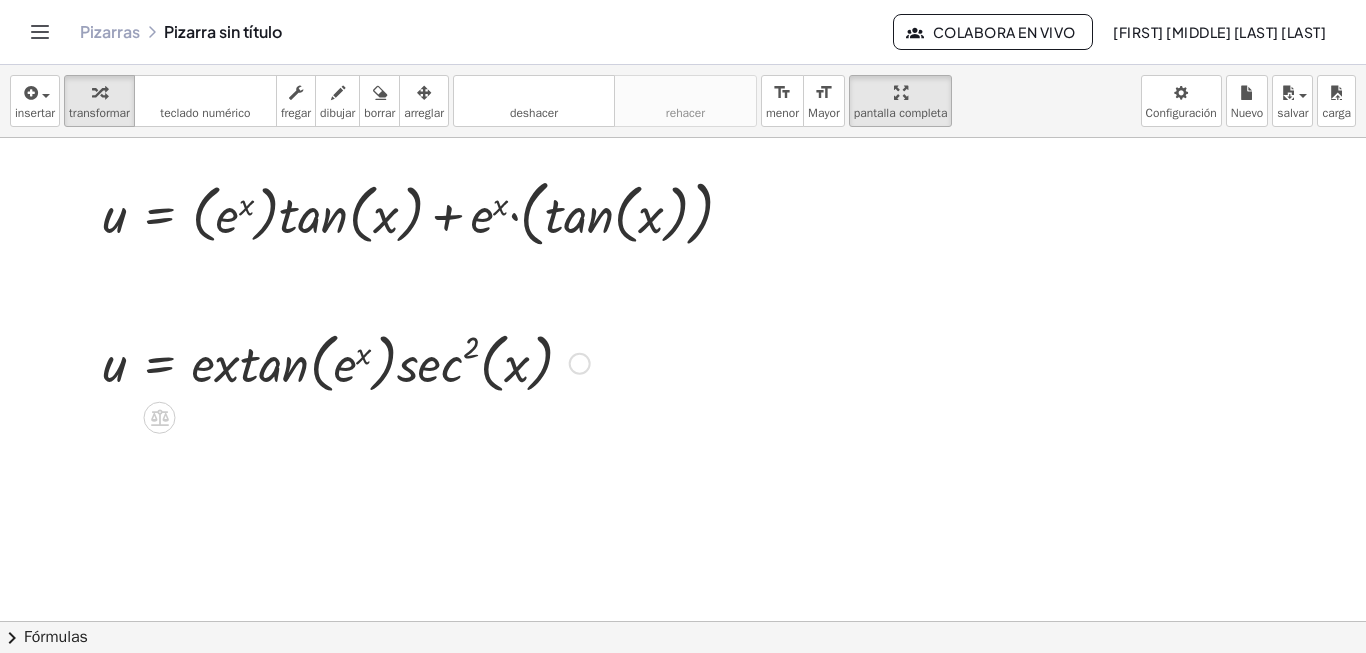click on "Fix a mistake Transform line Copy line as LaTeX Copy derivation as LaTeX Expand new lines: On" at bounding box center [580, 364] 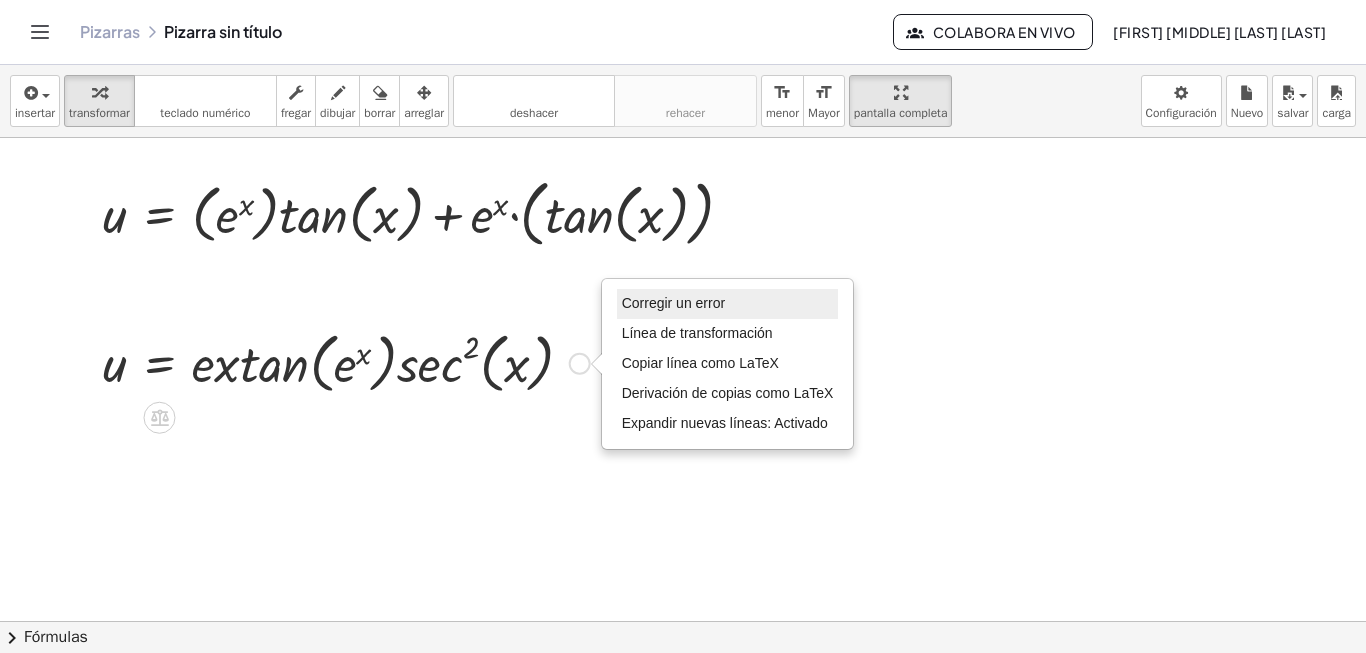 click on "Corregir un error" at bounding box center (673, 303) 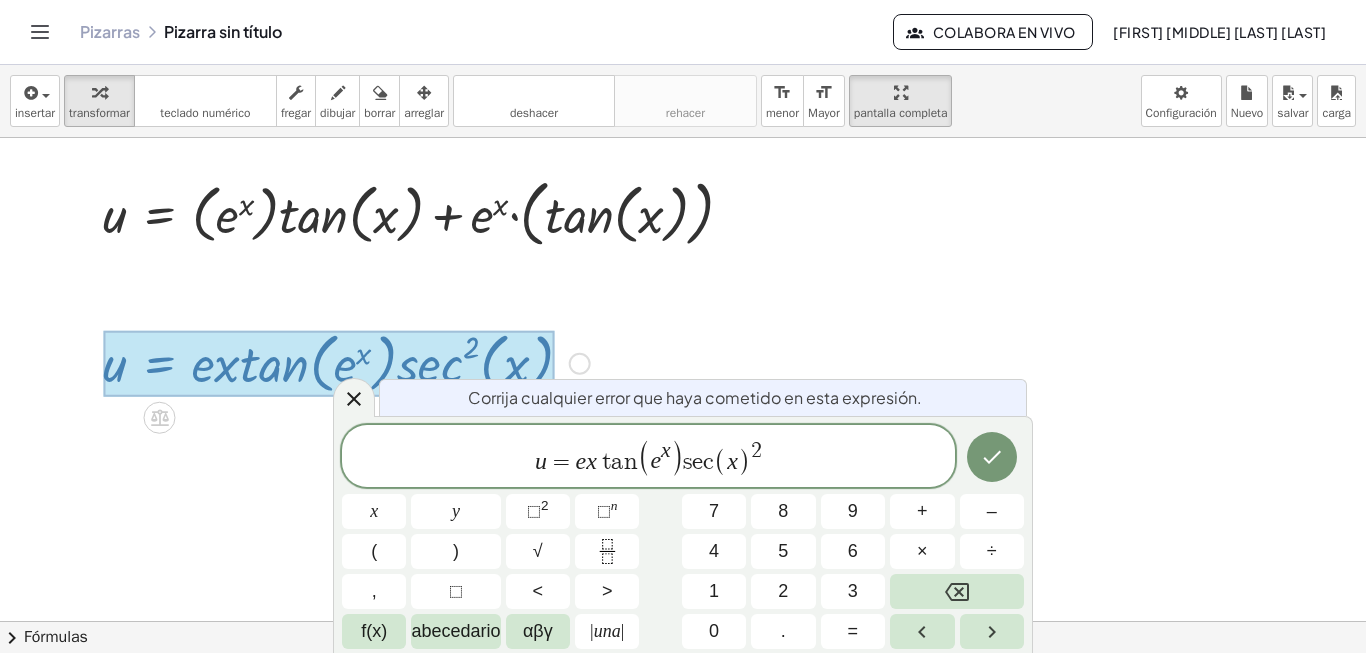 click on "n" at bounding box center (631, 462) 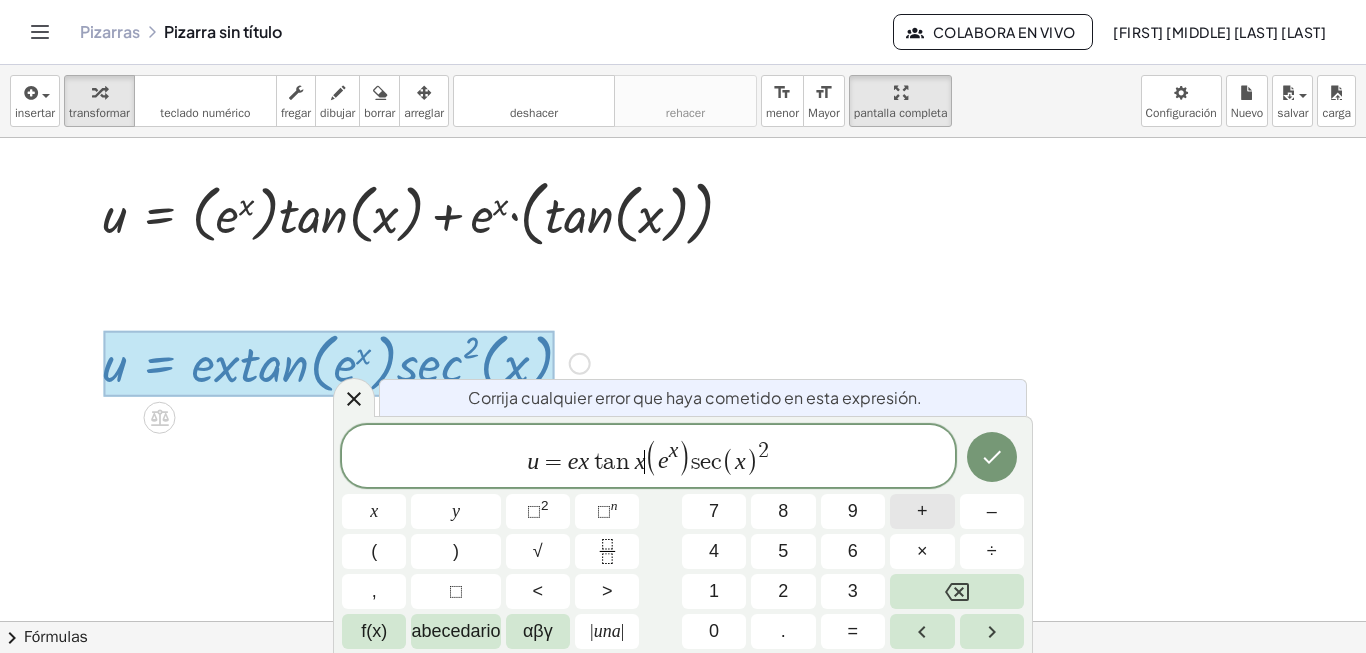 click on "+" at bounding box center (922, 511) 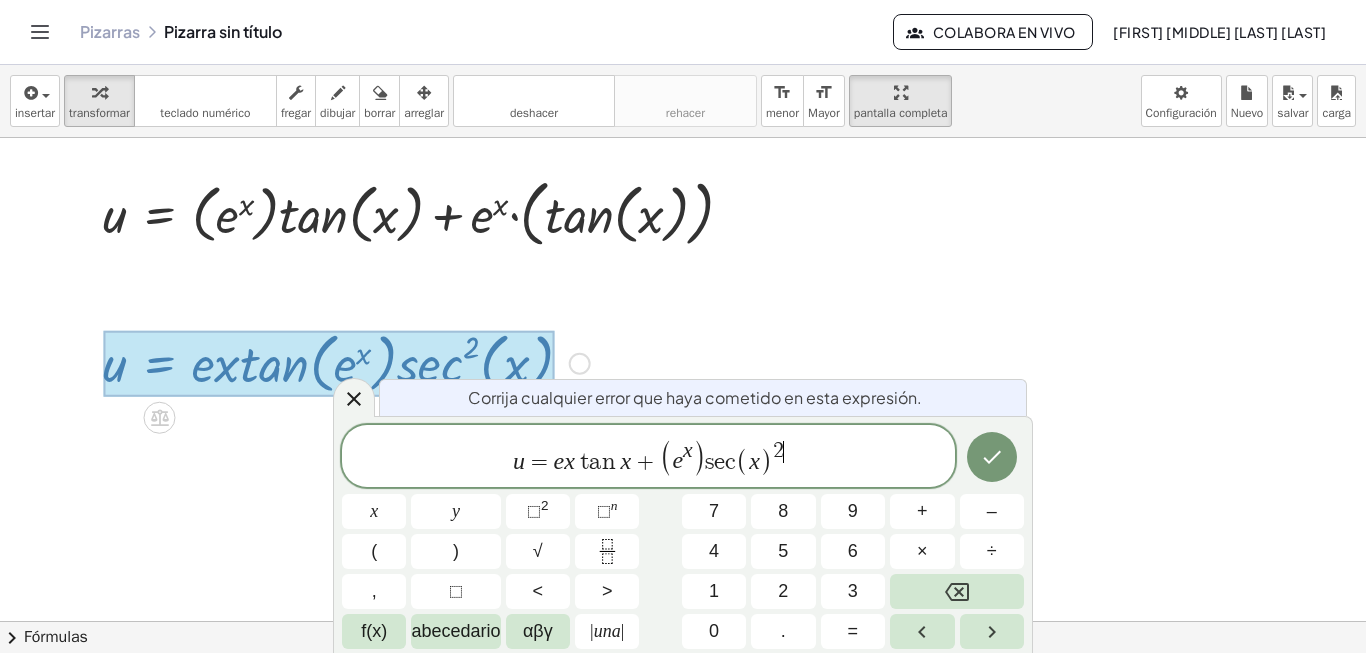 click on "2 ​" at bounding box center (778, 452) 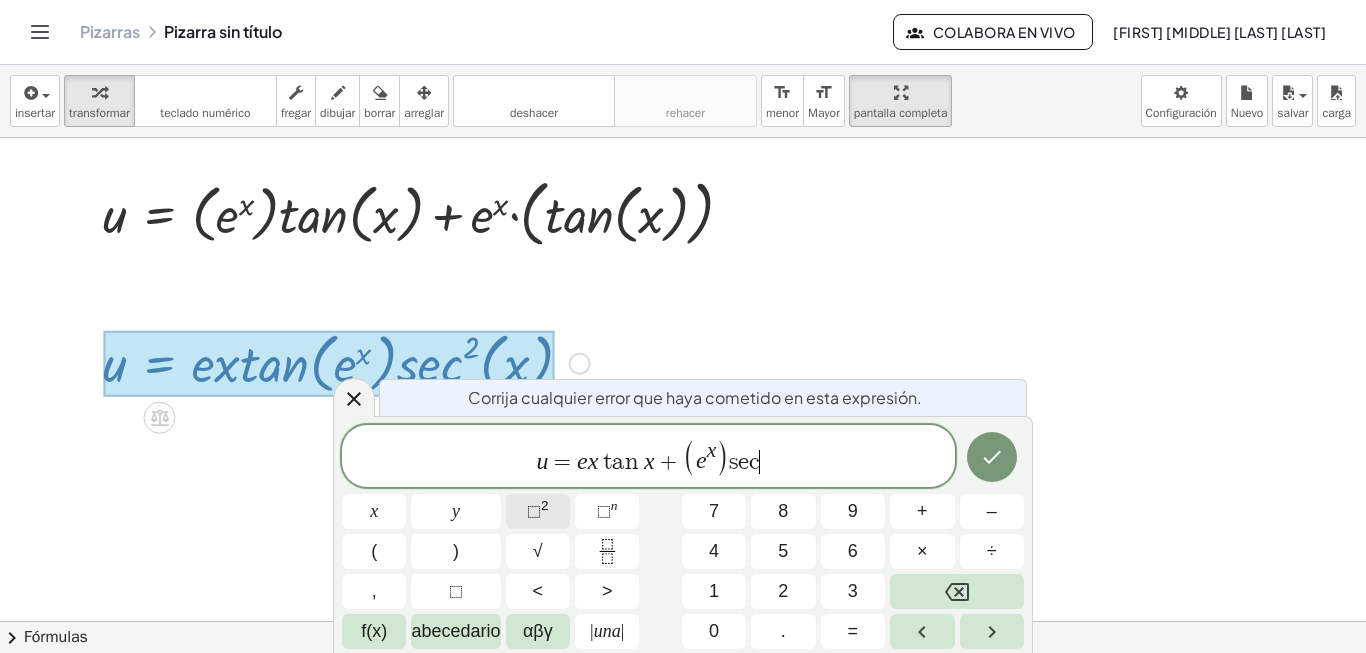 click on "⬚ 2" at bounding box center [538, 511] 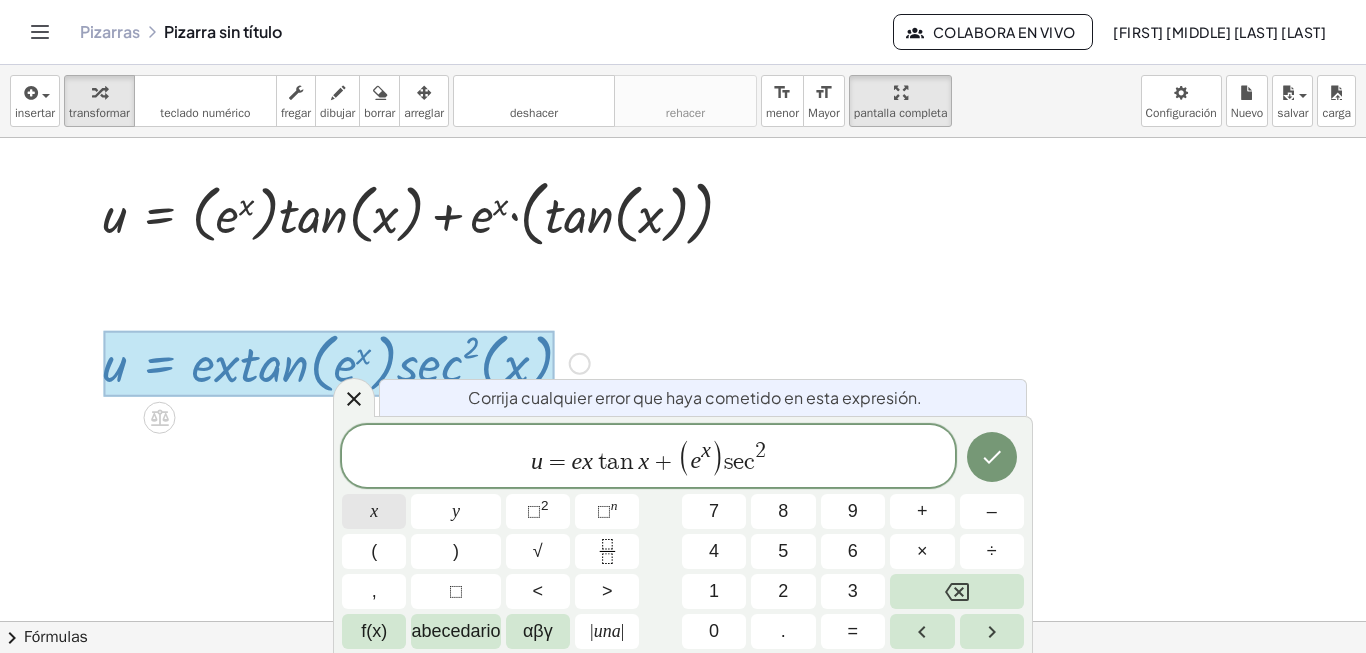 click on "x" at bounding box center [374, 511] 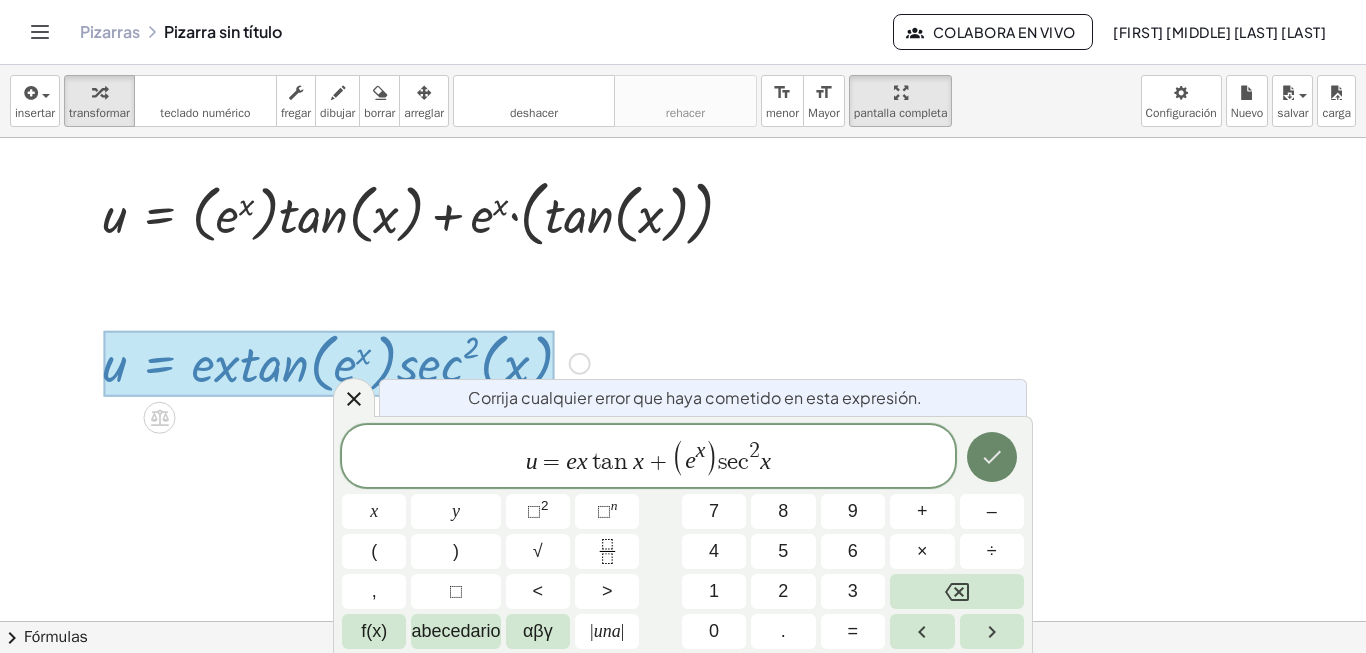 click at bounding box center (992, 457) 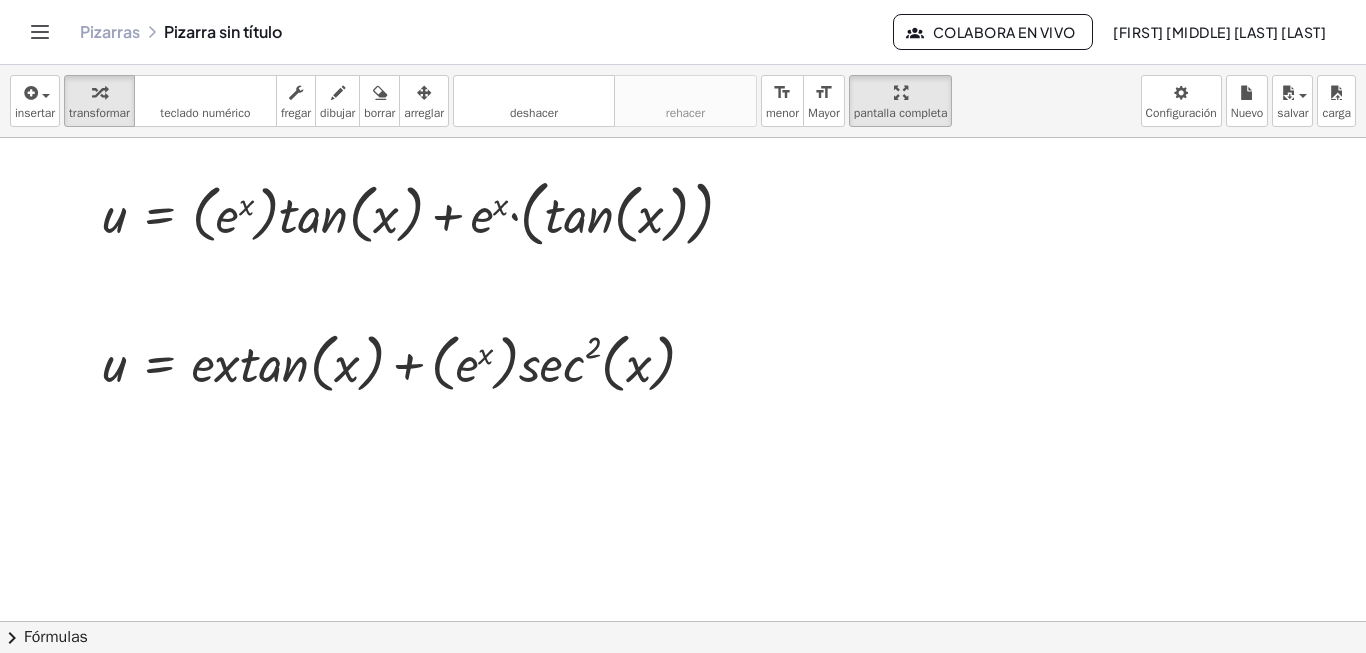 click 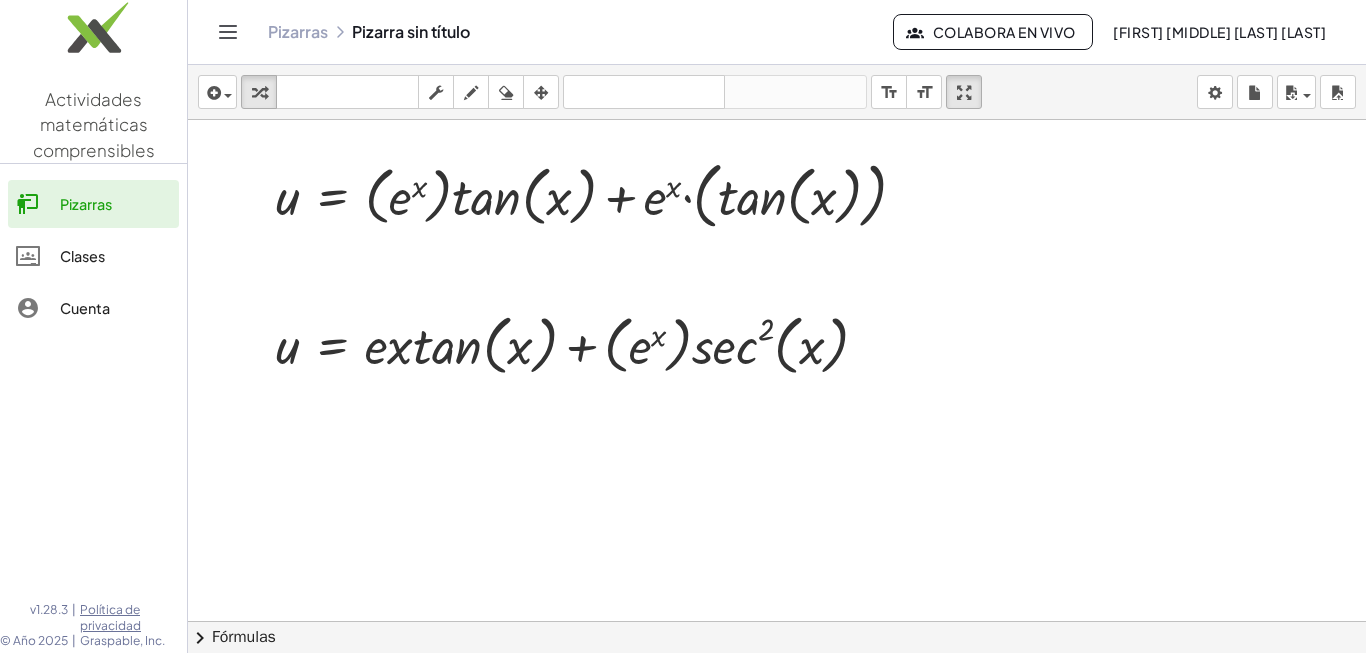 click 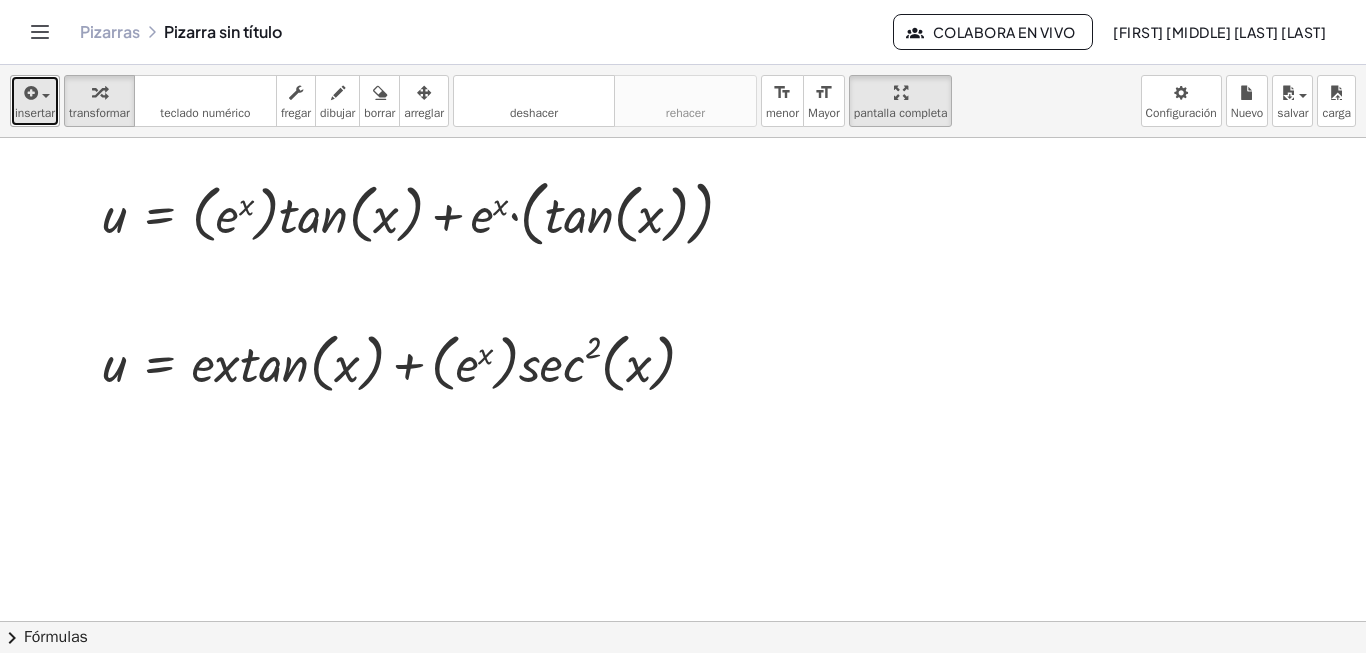 click at bounding box center (29, 93) 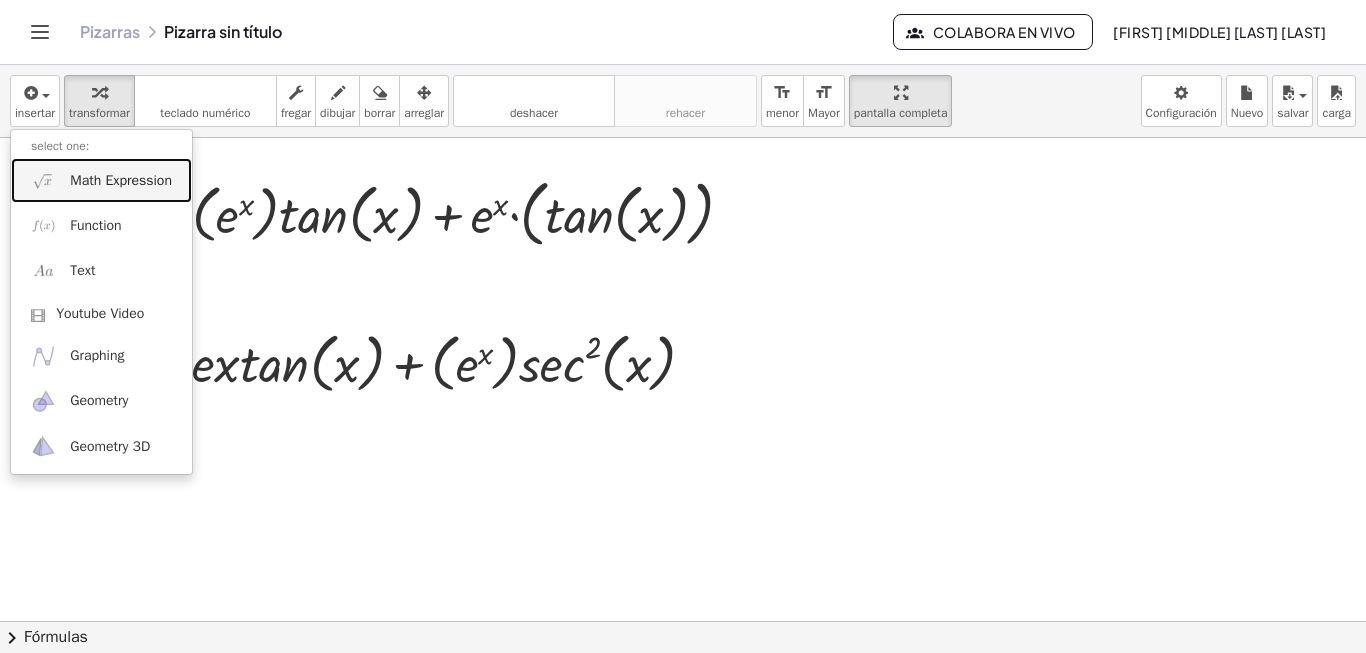 click on "Math Expression" at bounding box center [121, 181] 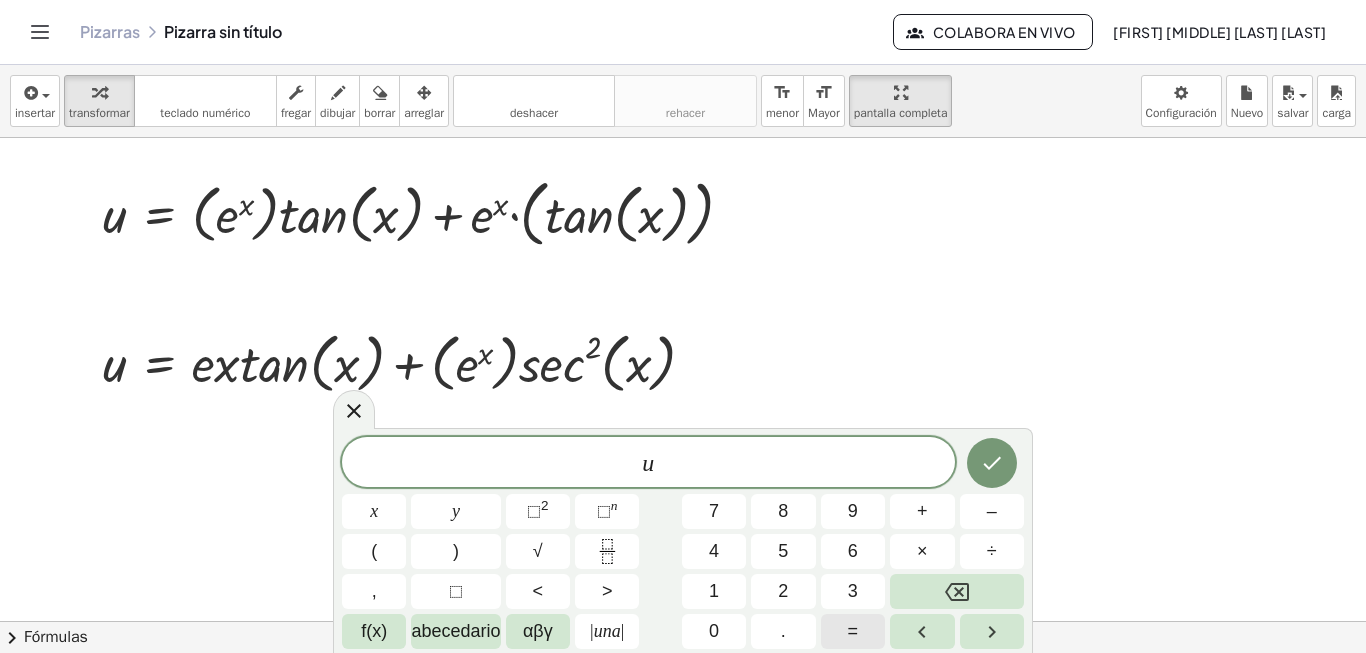 click on "=" at bounding box center (853, 631) 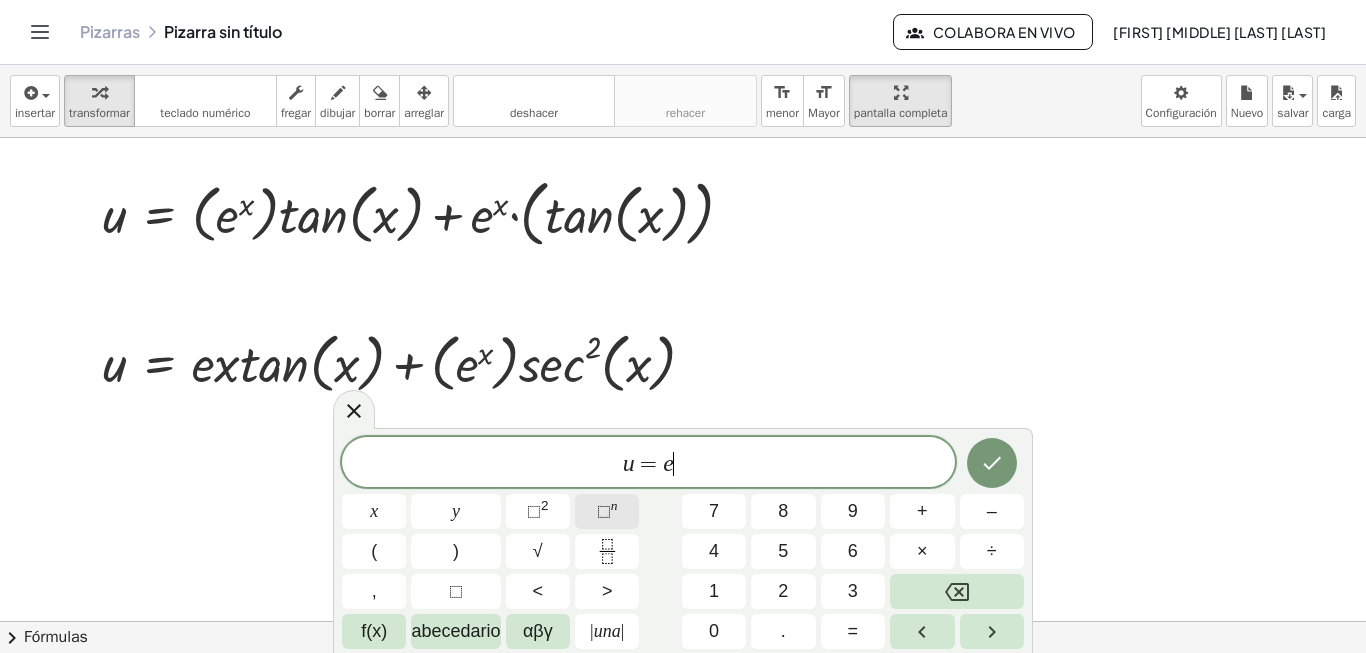 click on "⬚ n" 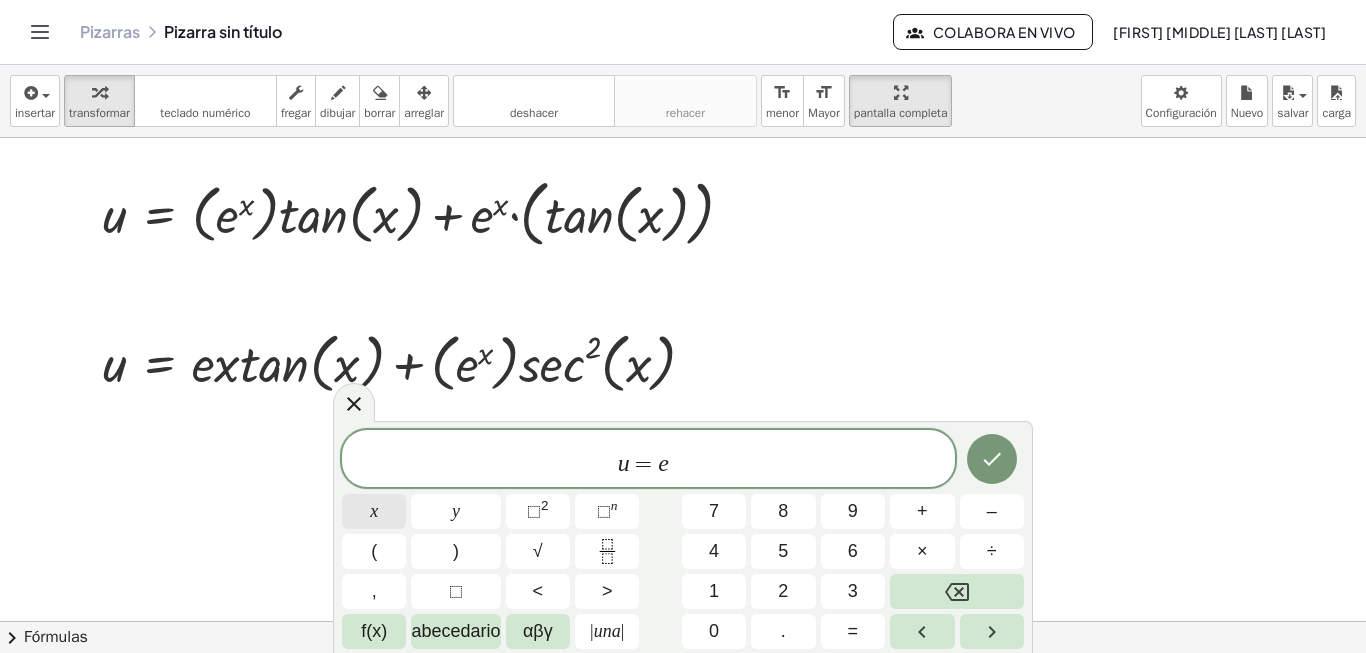 click on "x" at bounding box center [374, 511] 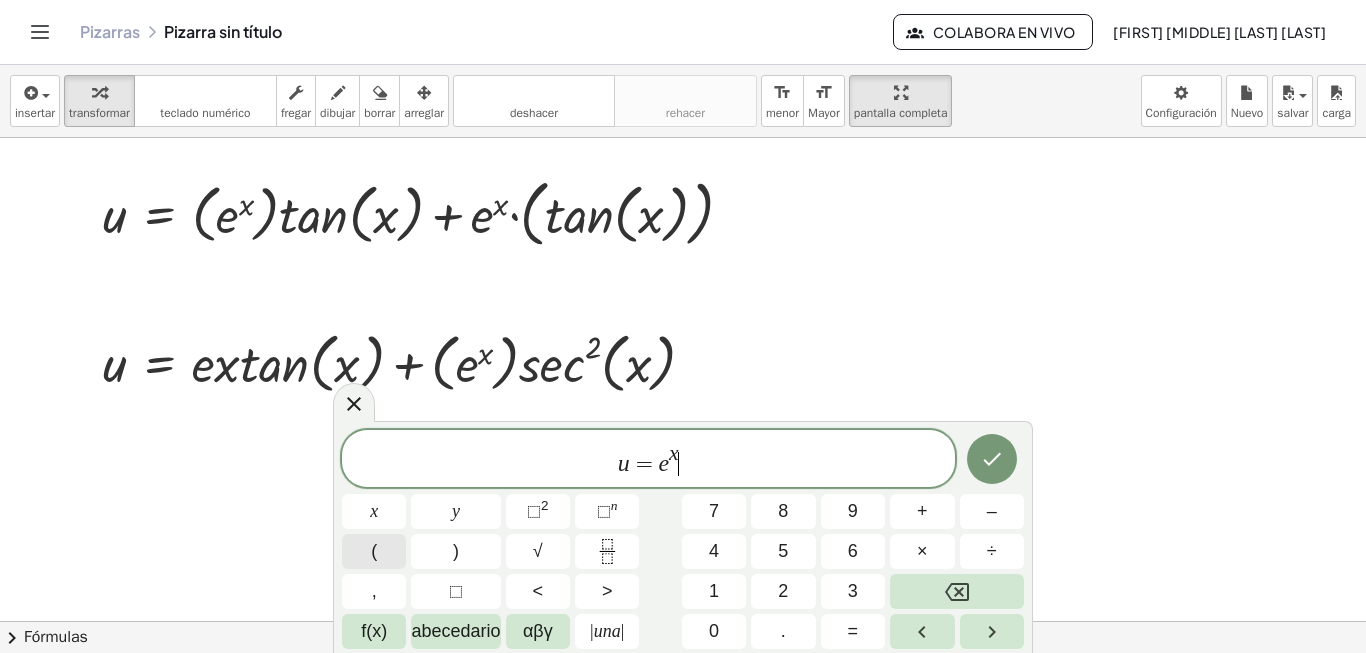 click on "(" at bounding box center (374, 551) 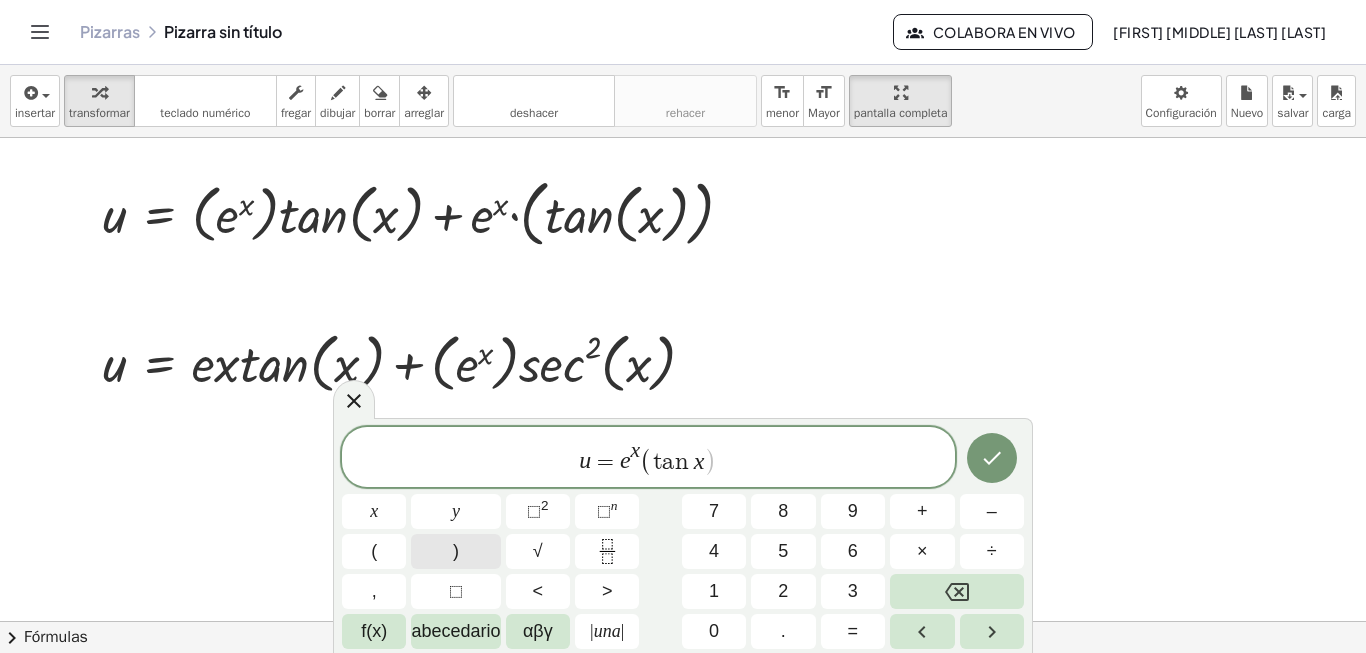 click on ")" at bounding box center (456, 551) 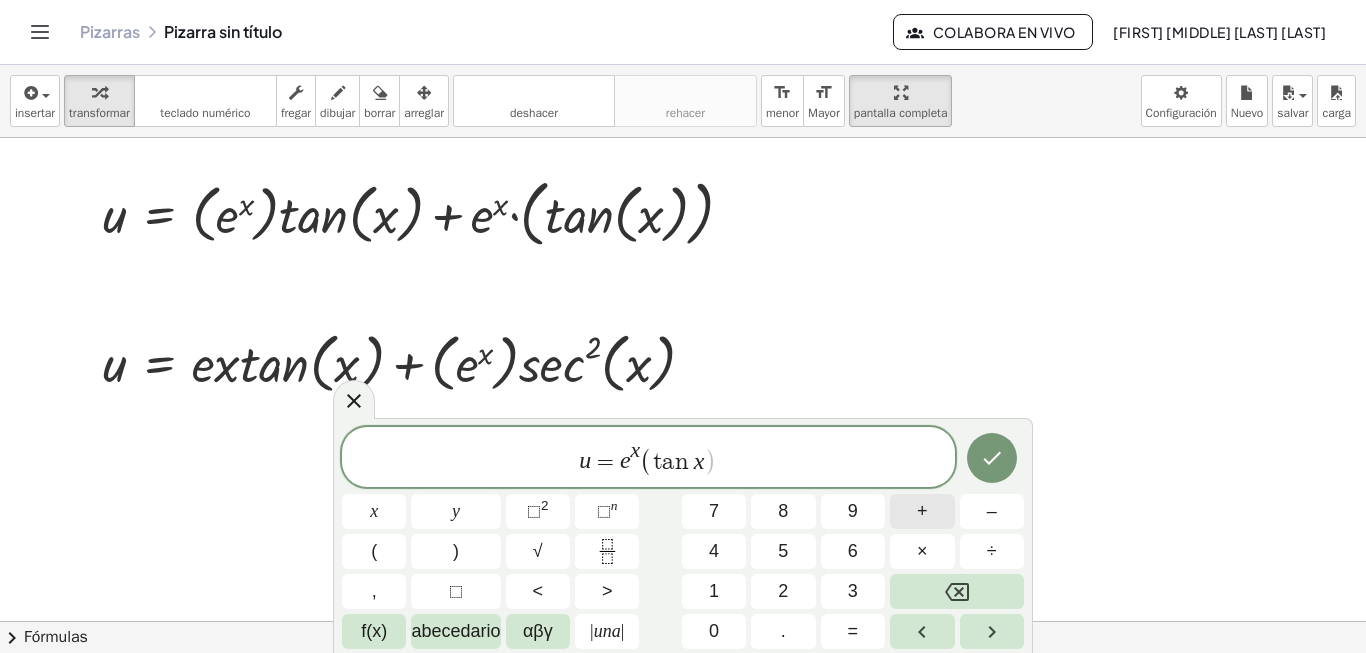 click on "+" at bounding box center (922, 511) 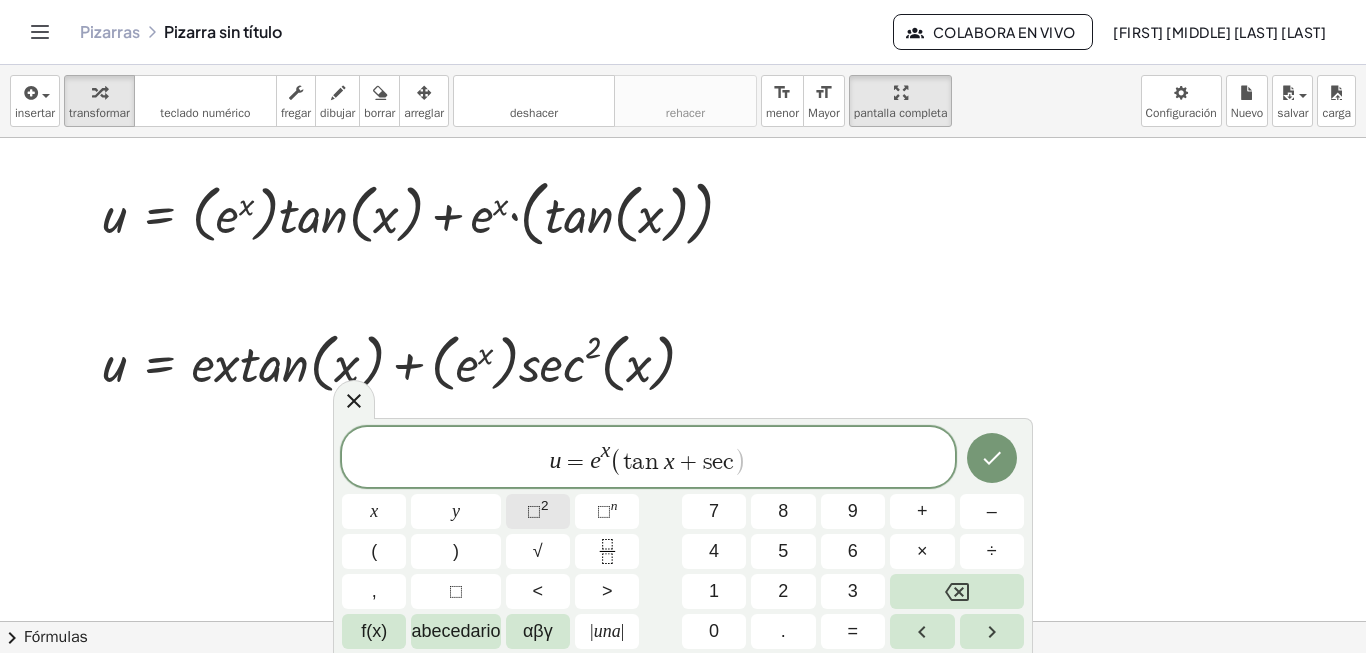 click on "⬚" at bounding box center [534, 511] 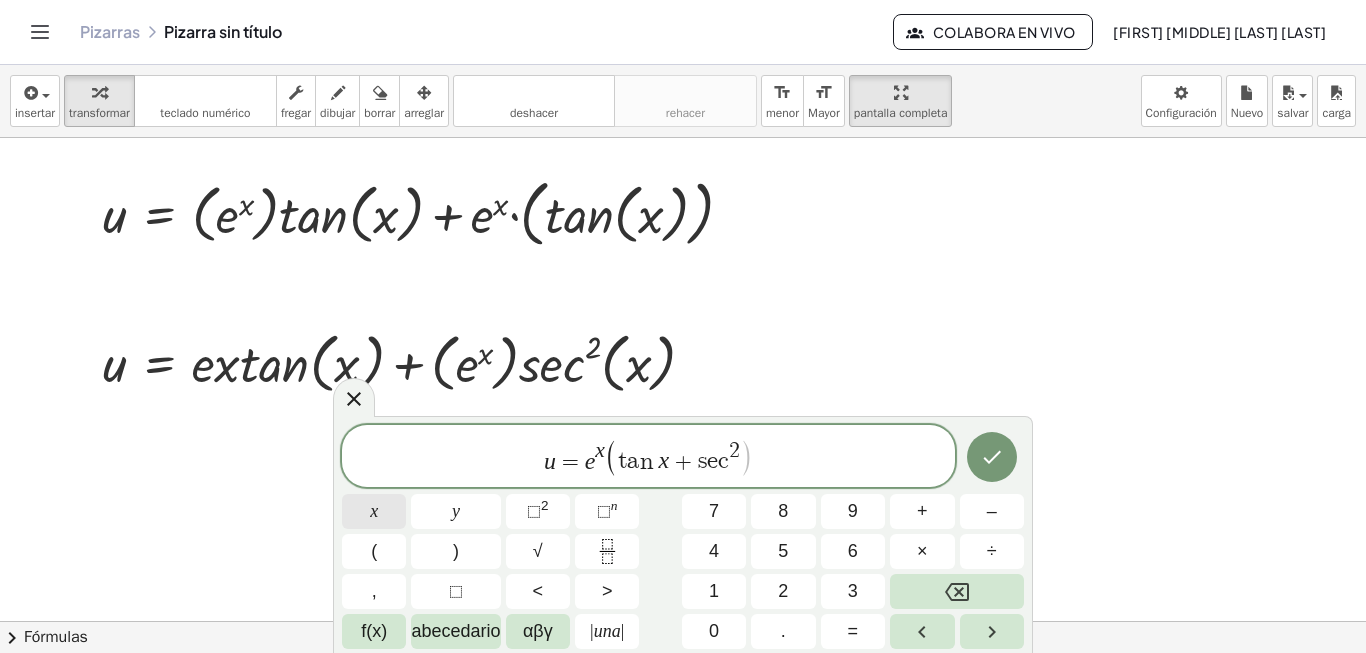 click on "x" at bounding box center (374, 511) 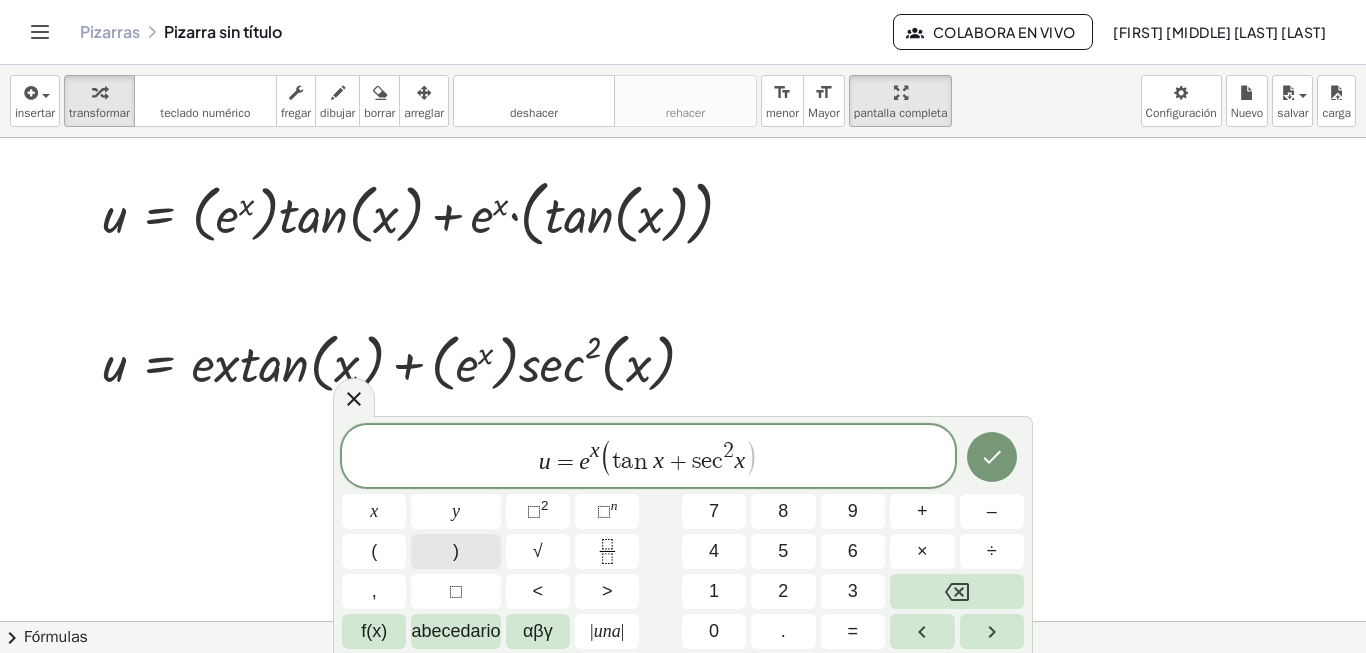 click on ")" at bounding box center (455, 551) 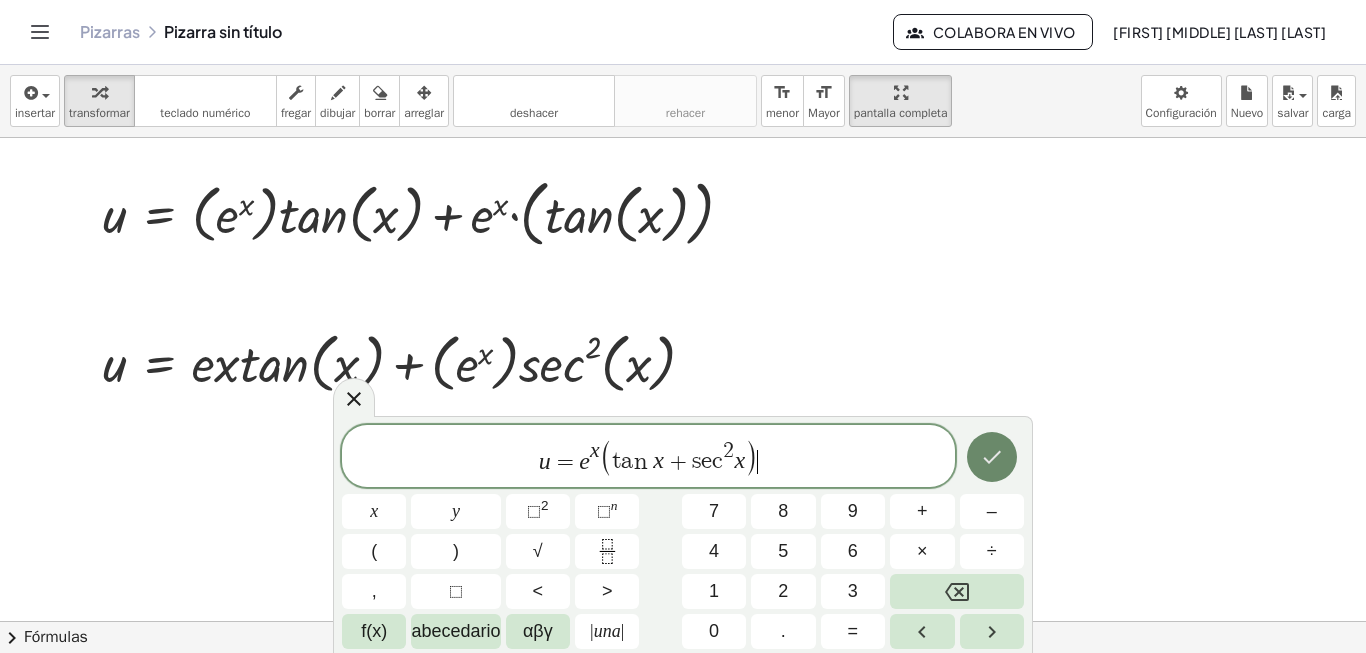 click 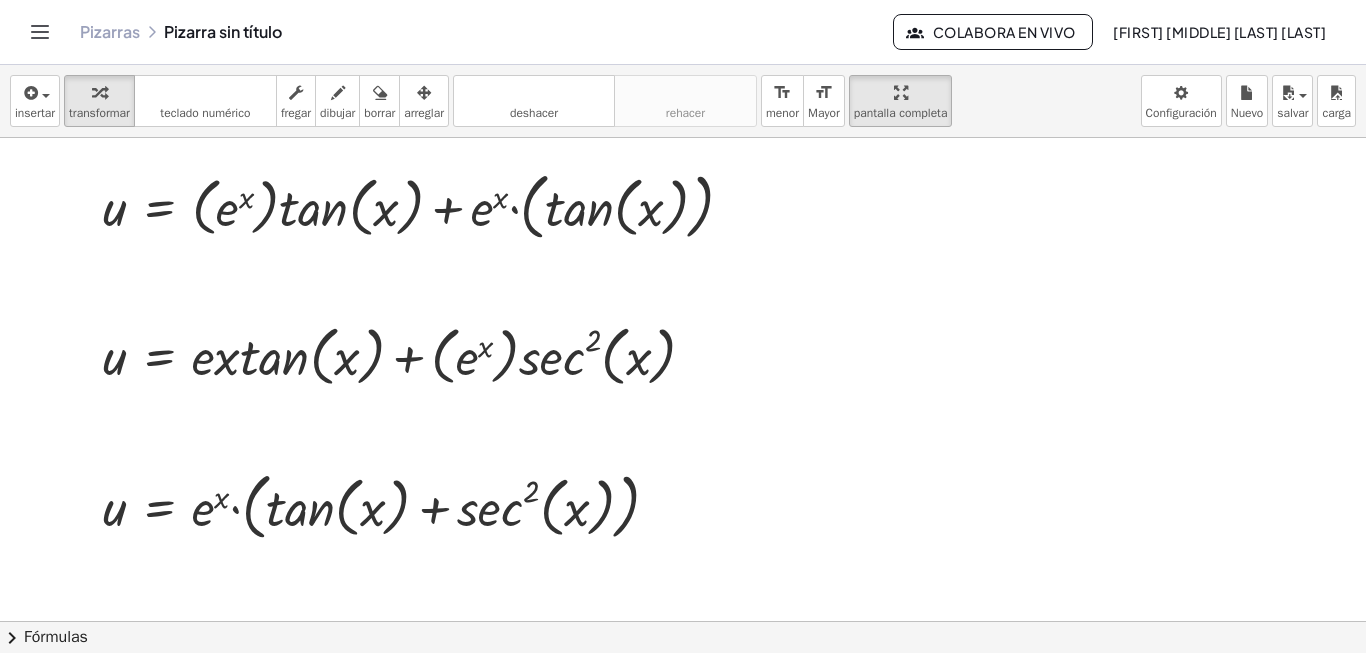 scroll, scrollTop: 700, scrollLeft: 77, axis: both 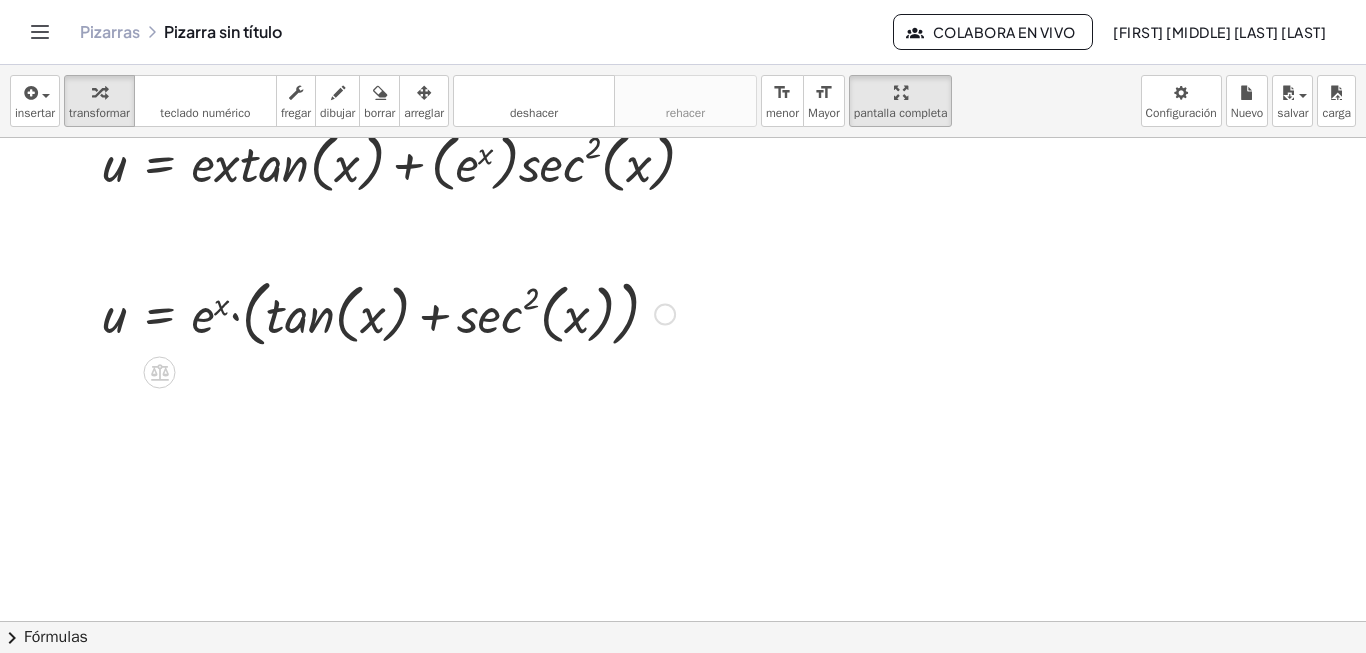 click at bounding box center (389, 312) 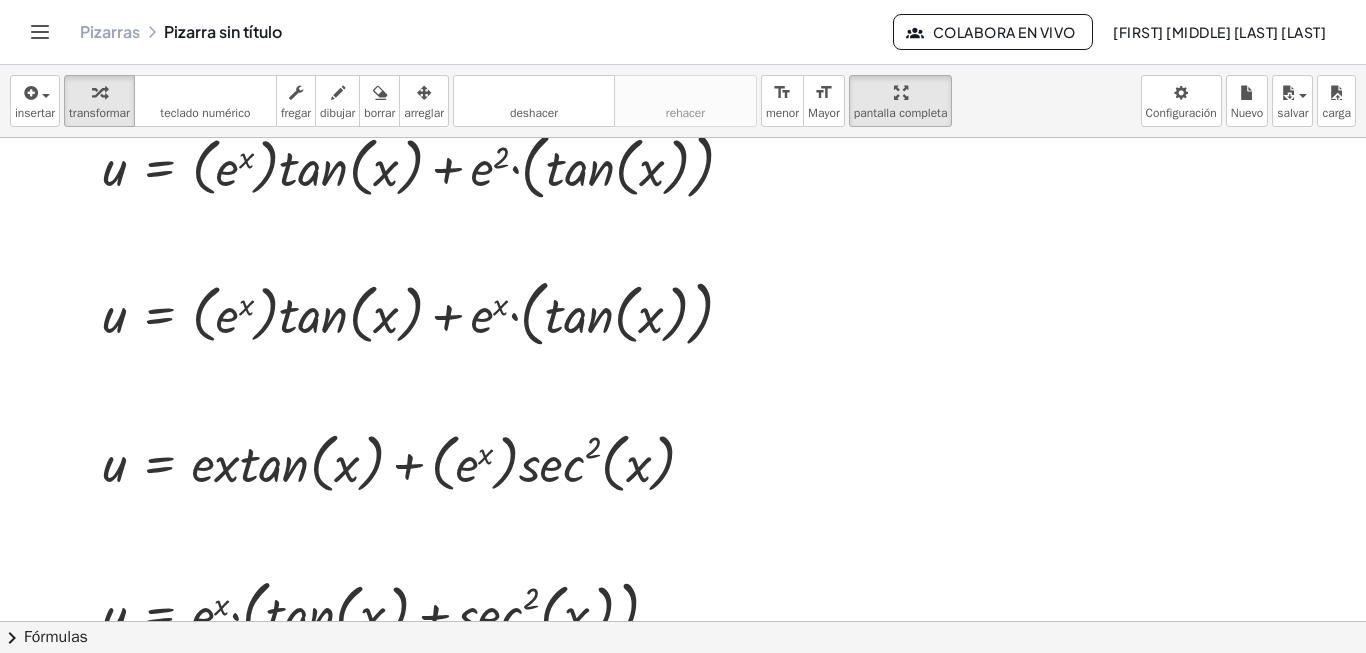 scroll, scrollTop: 600, scrollLeft: 77, axis: both 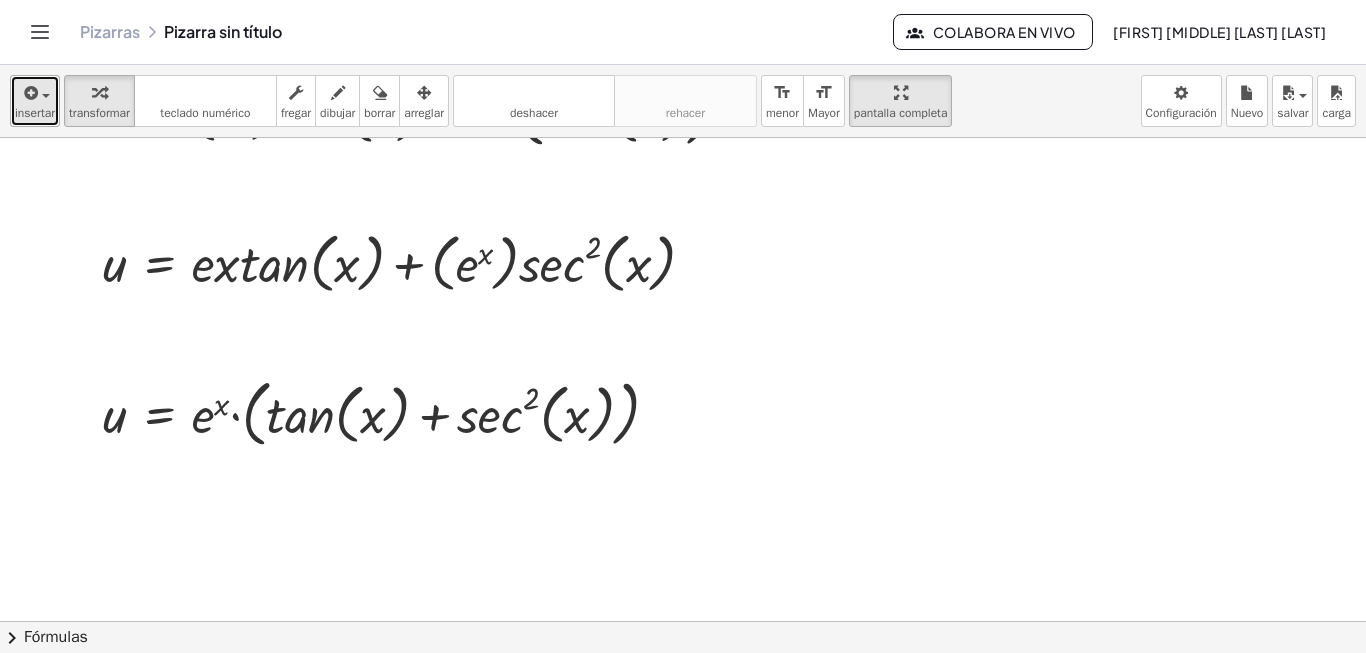 click at bounding box center (29, 93) 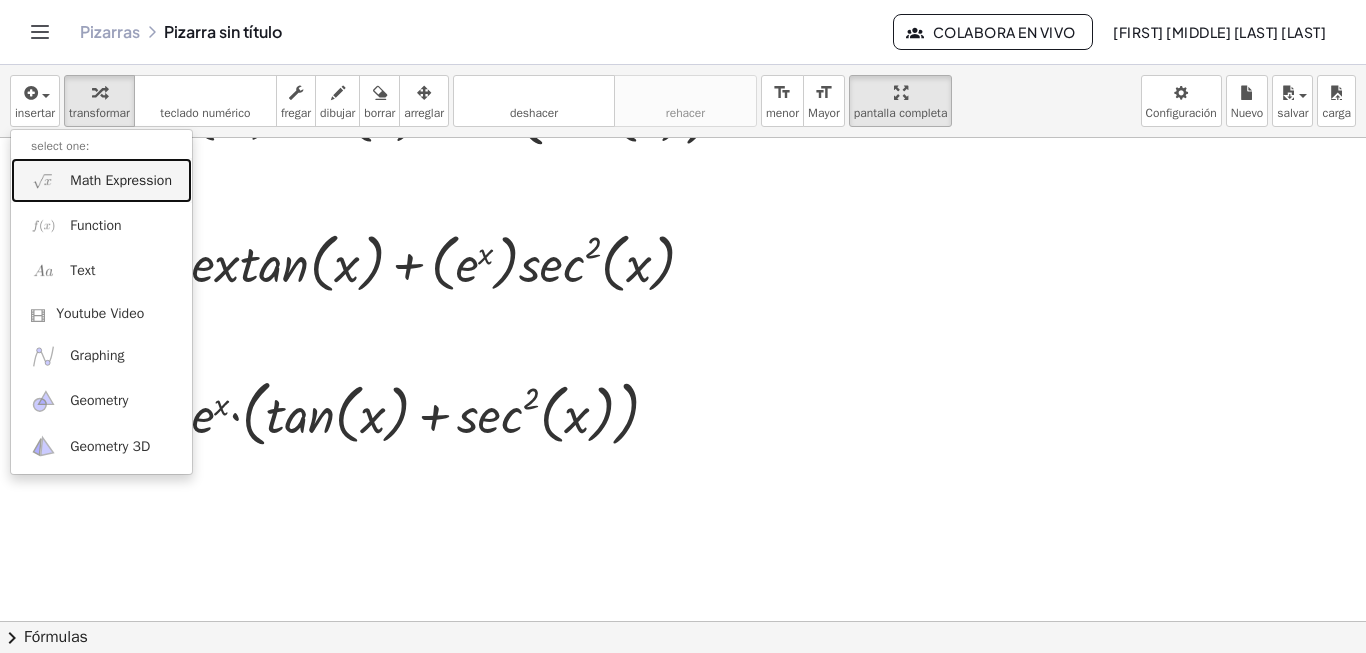 click on "Math Expression" at bounding box center (121, 181) 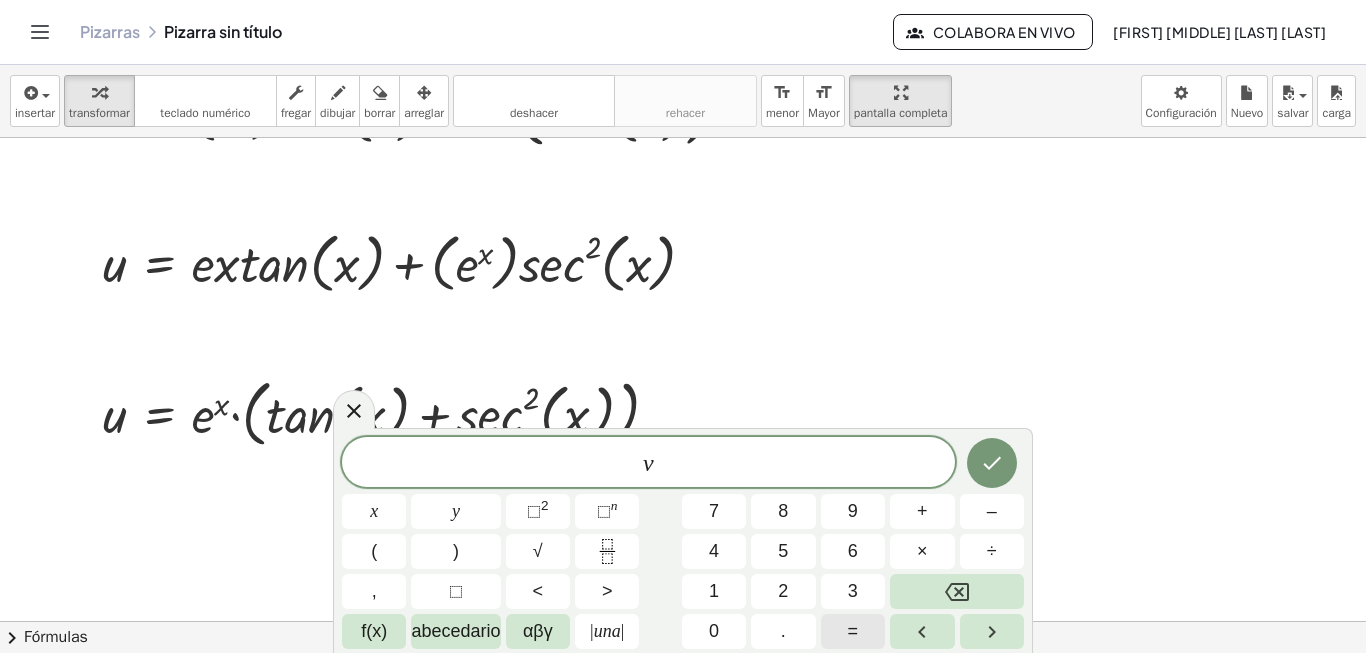 click on "=" at bounding box center (853, 631) 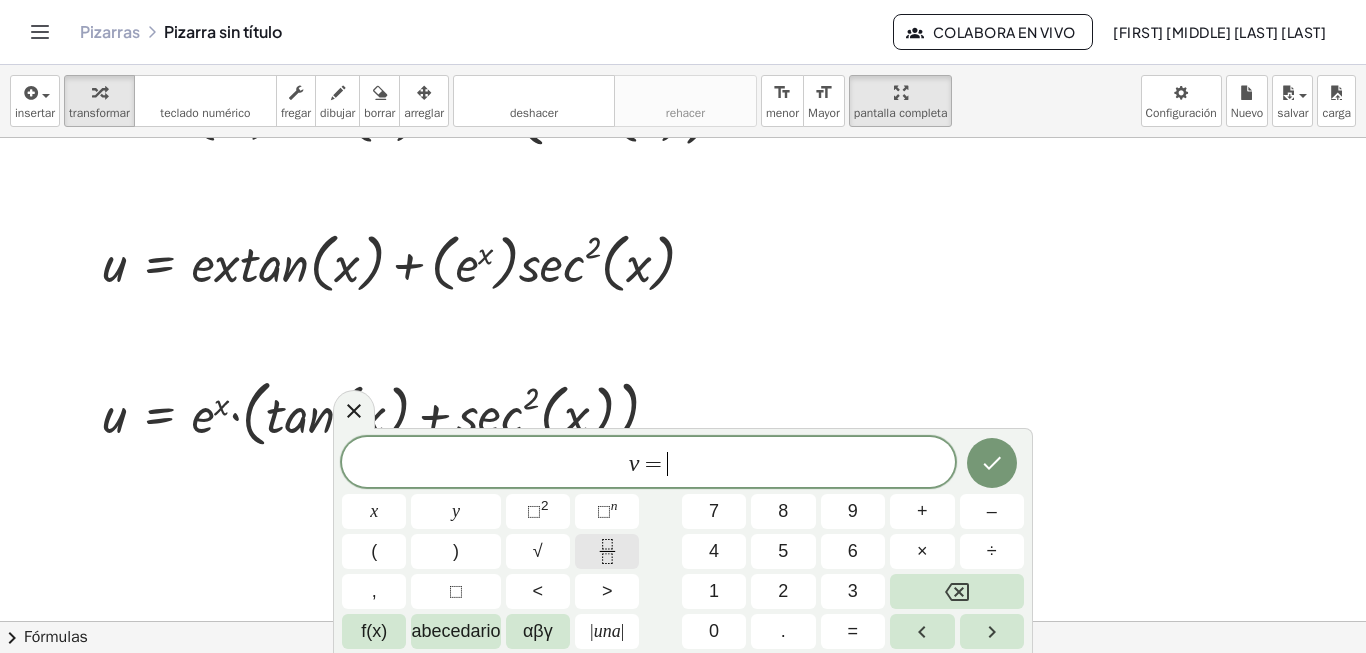 click 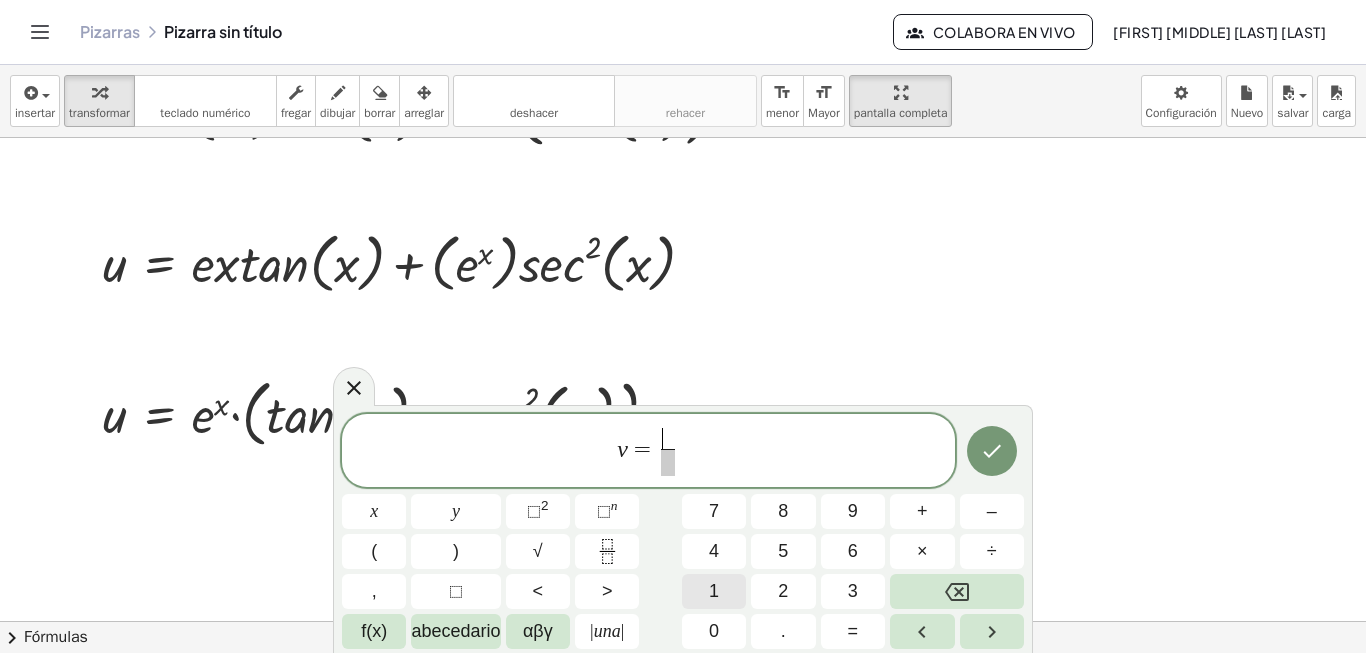 click on "1" at bounding box center (714, 591) 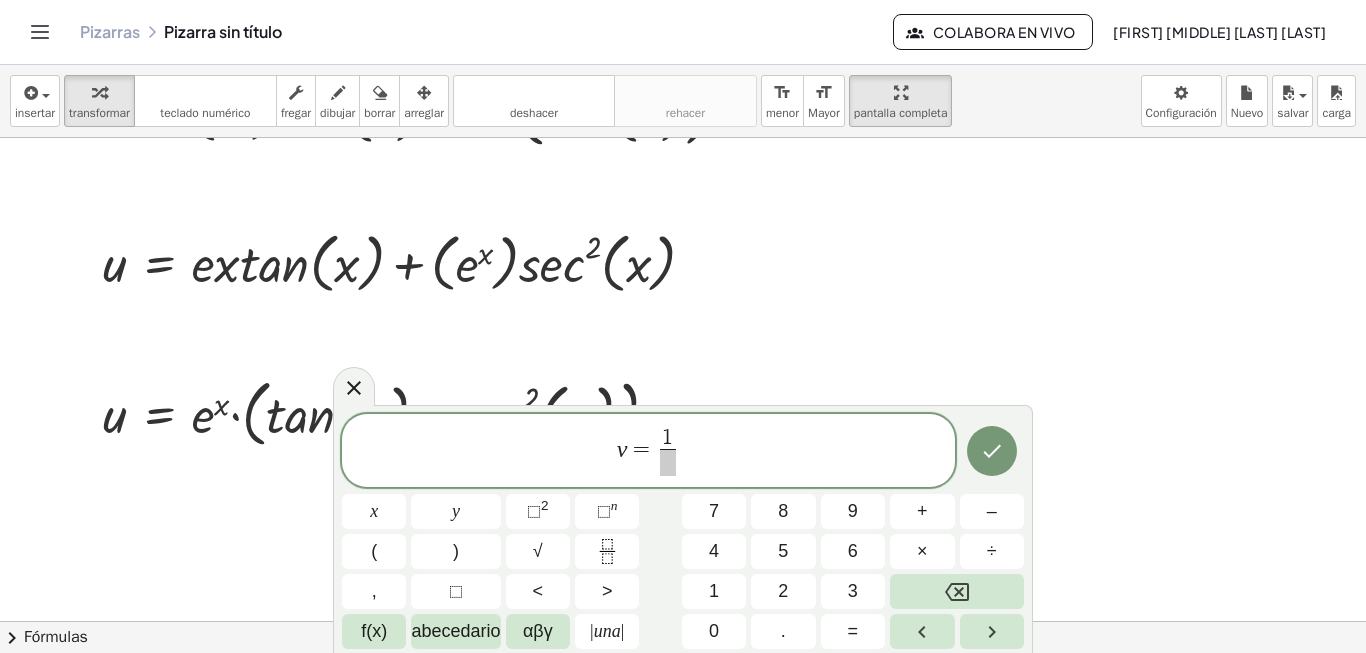 click at bounding box center (667, 462) 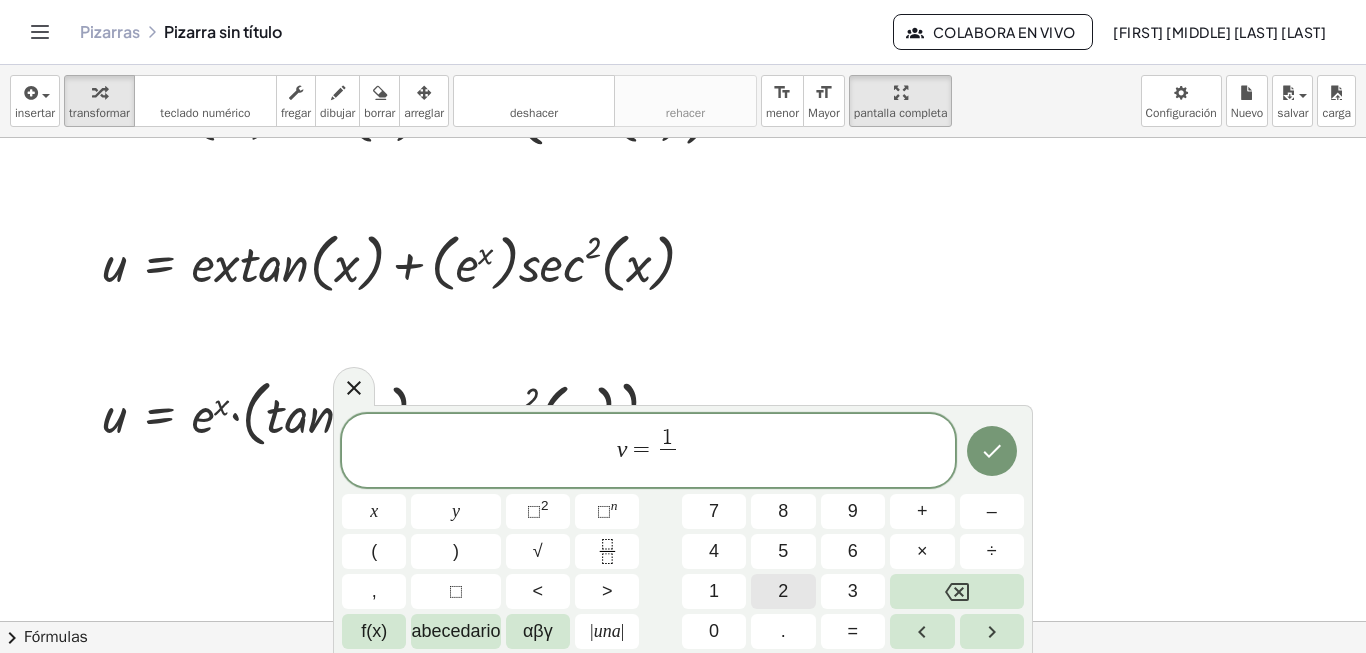 click on "2" at bounding box center [783, 591] 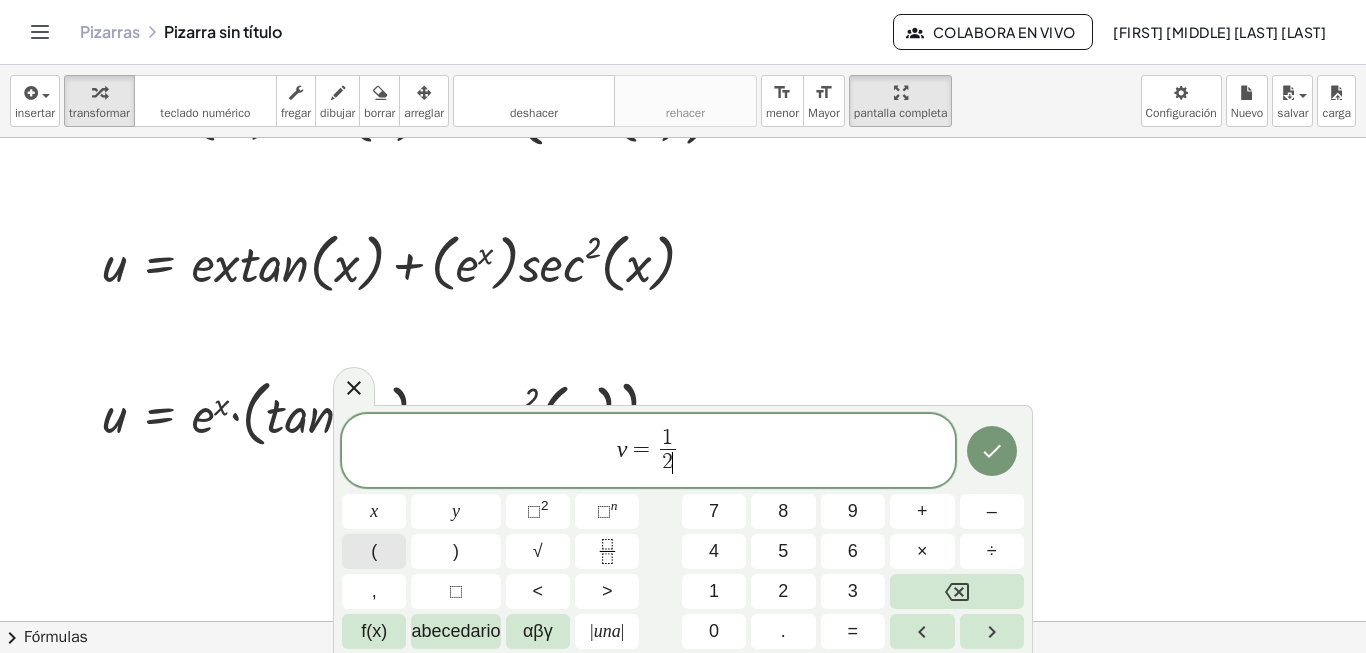 click on "(" at bounding box center [374, 551] 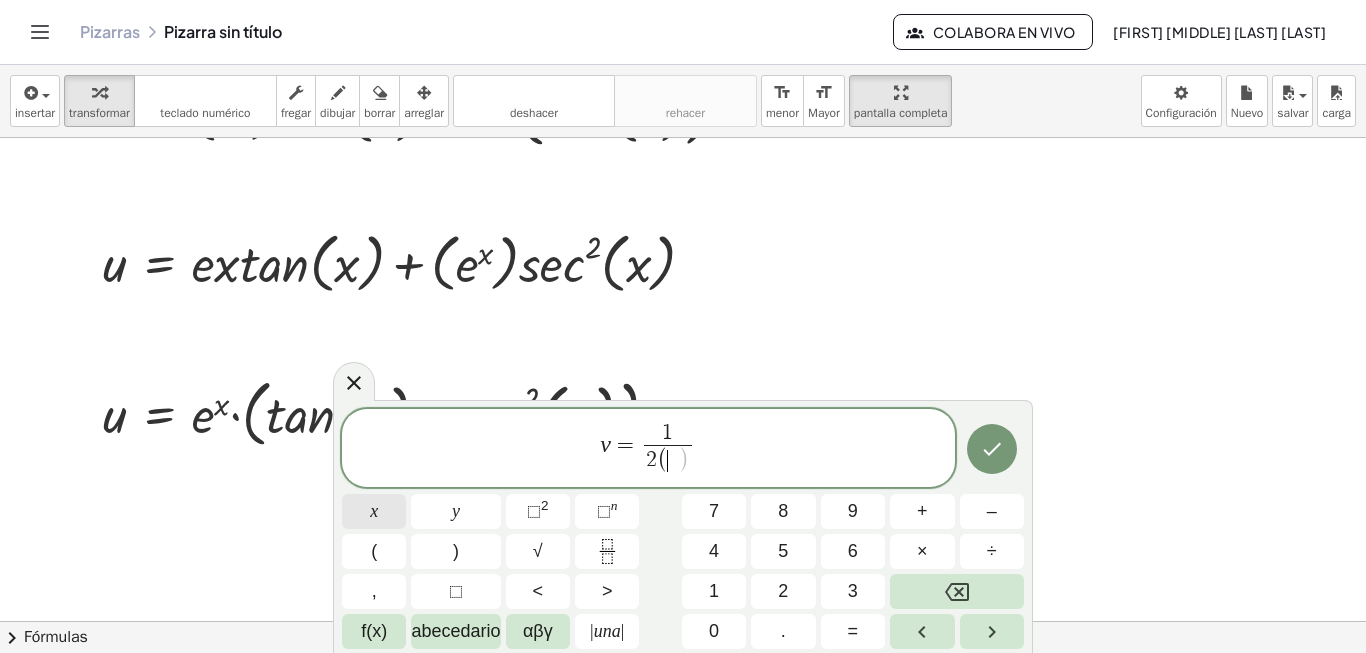 click on "x" at bounding box center (374, 511) 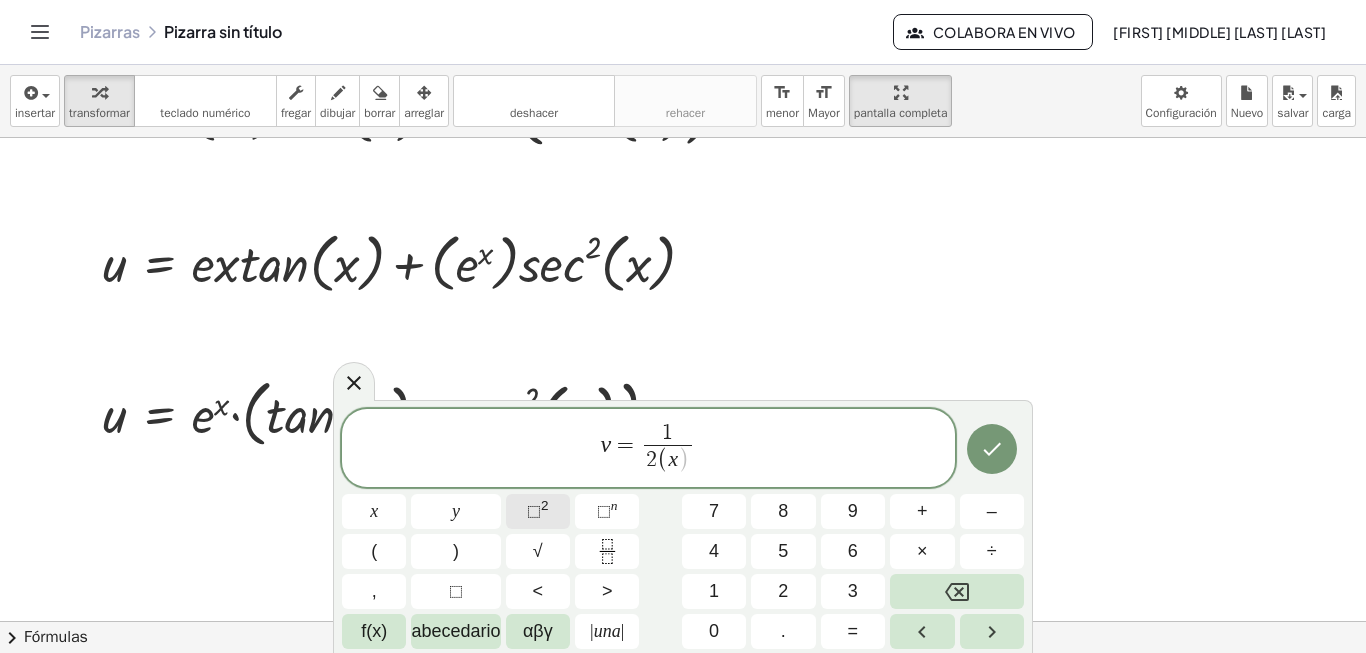 click on "2" at bounding box center (545, 505) 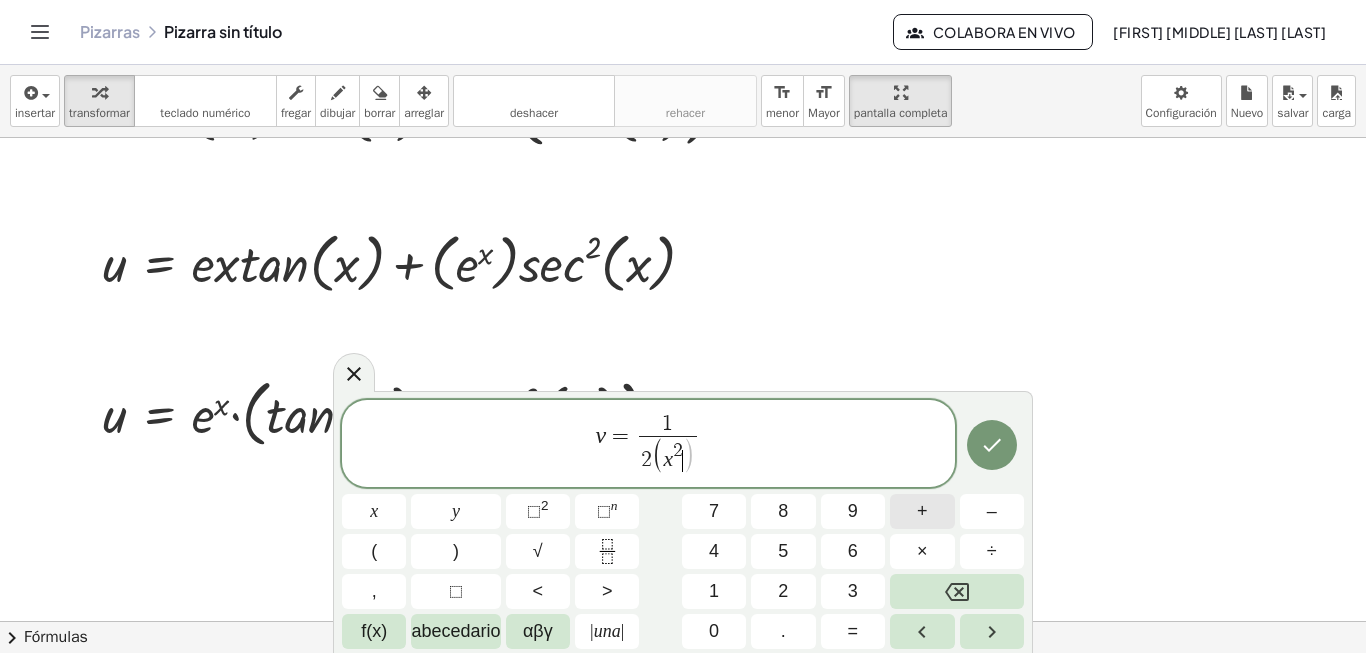 click on "+" at bounding box center (922, 511) 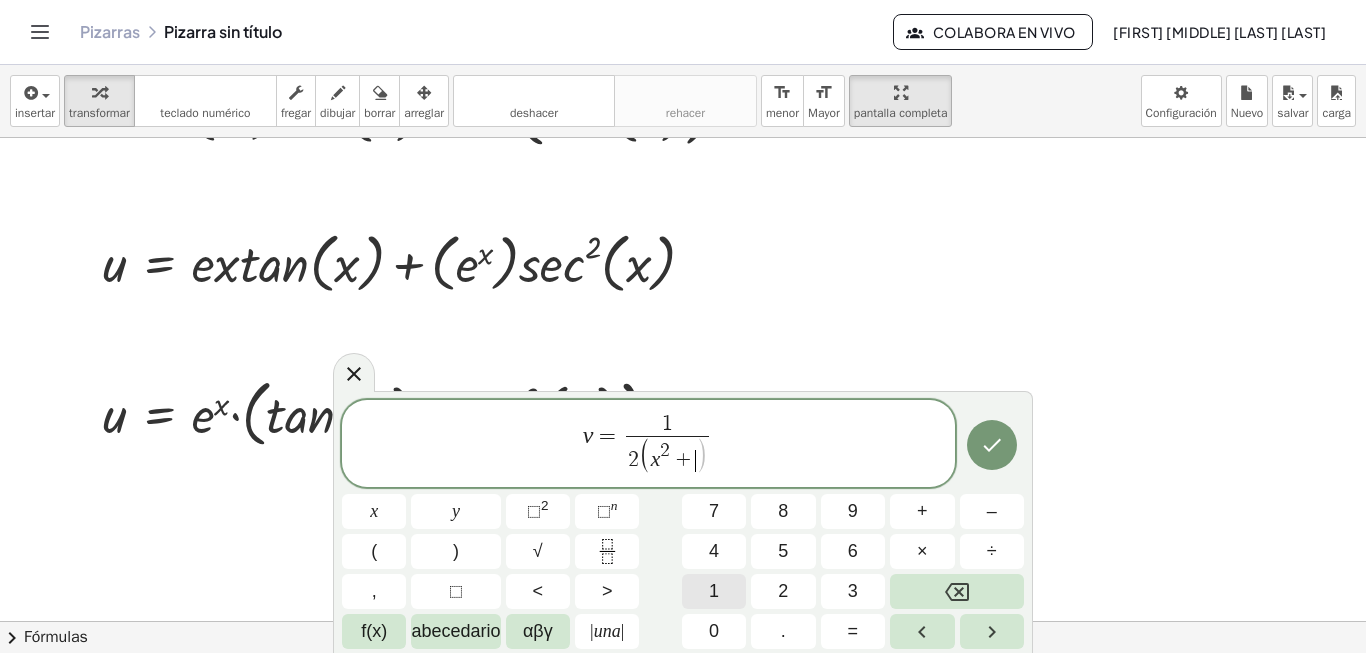 click on "1" at bounding box center (714, 591) 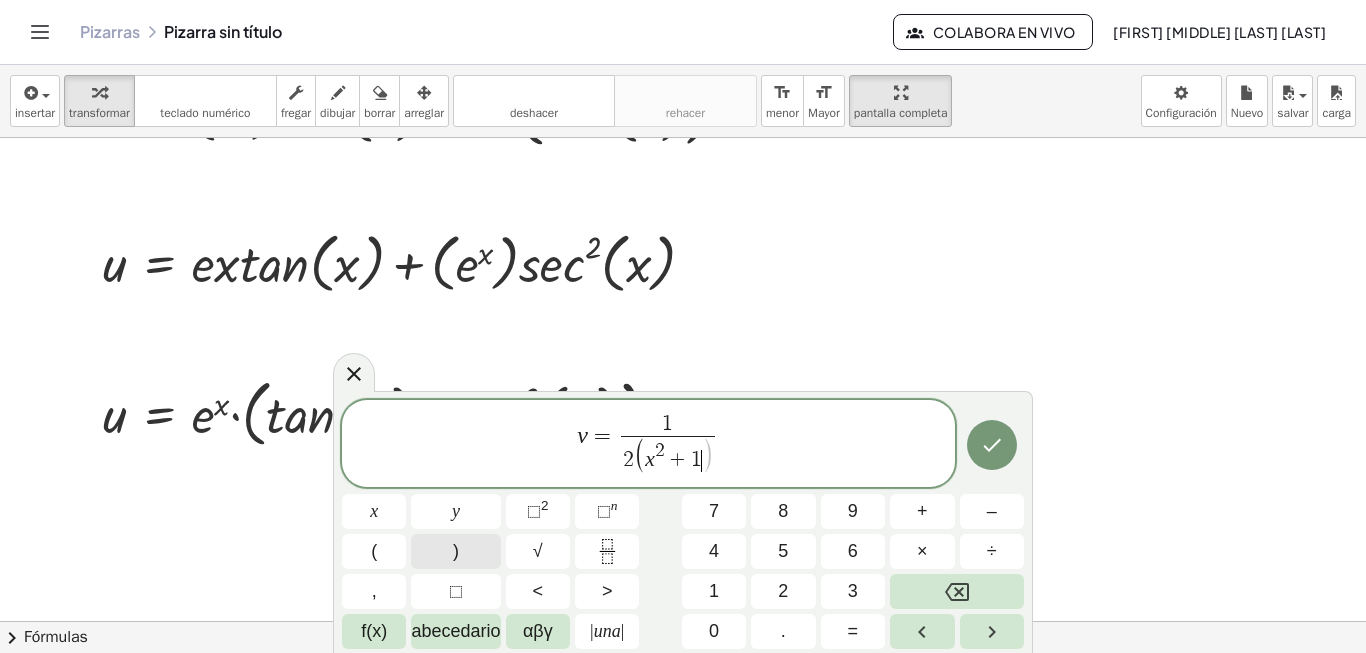 click on ")" at bounding box center [455, 551] 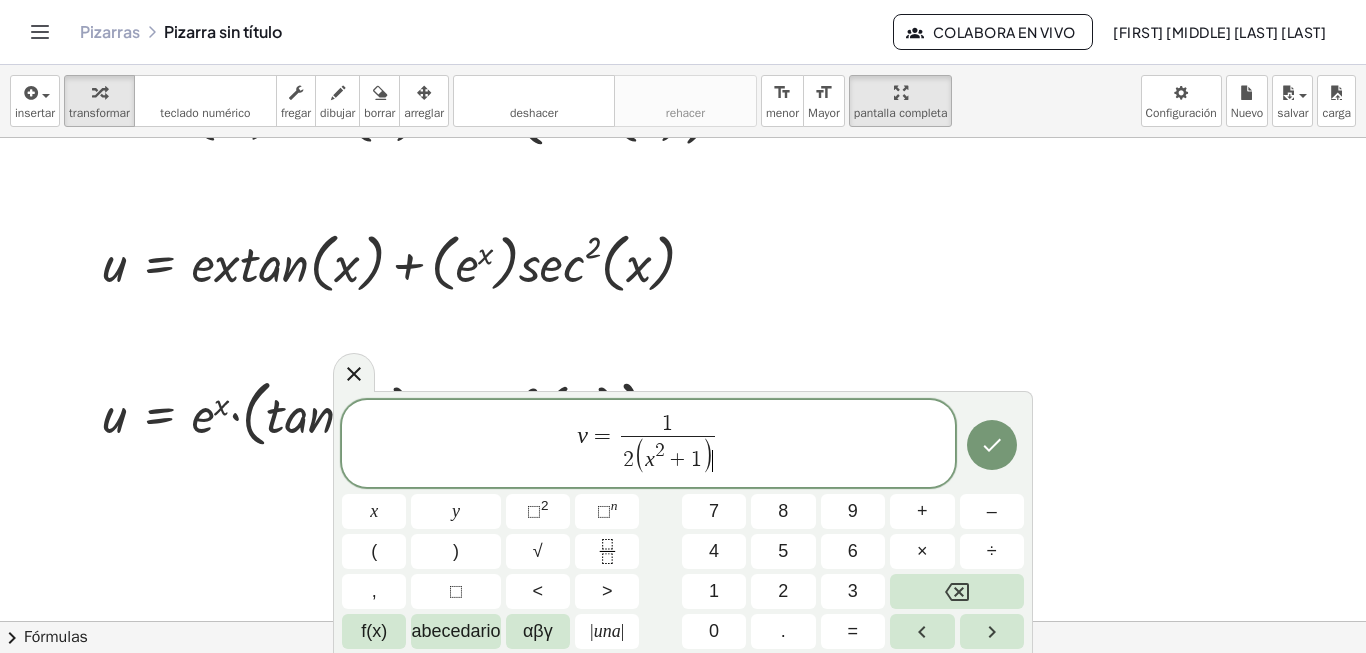 click on "v = 1 2 ( x 2 + 1 ) ​ ​" at bounding box center (648, 445) 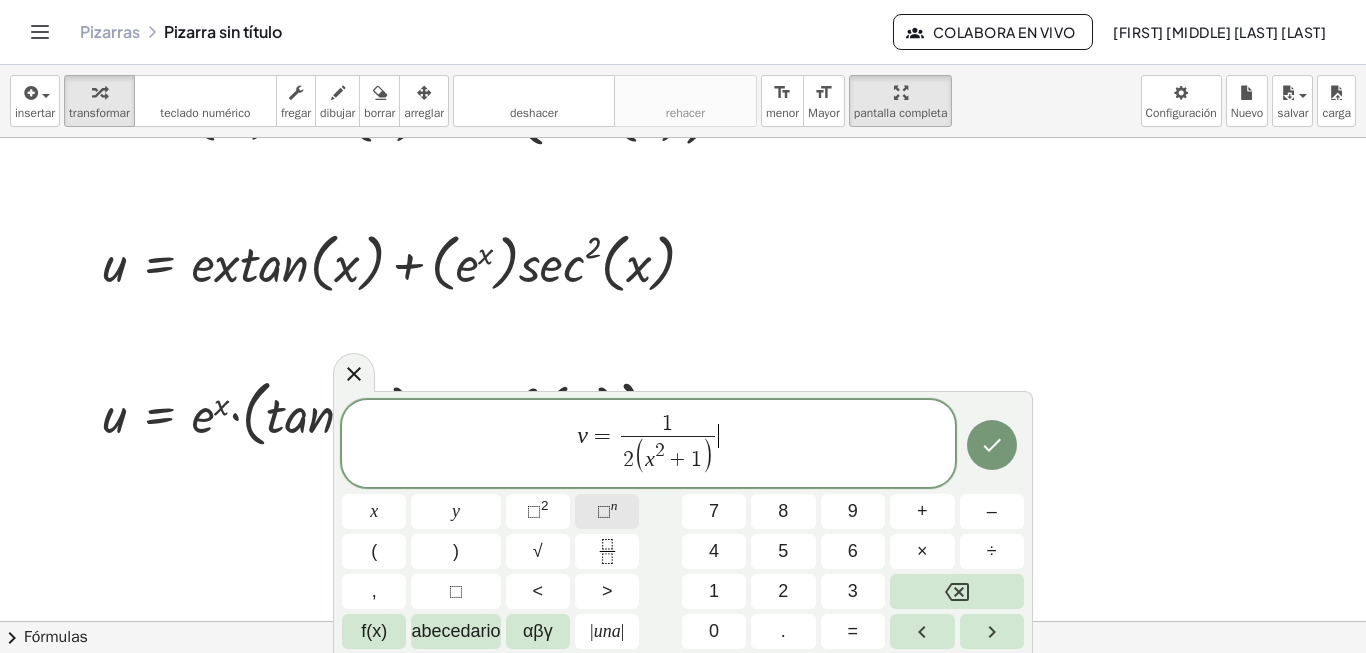 click on "⬚ n" at bounding box center [607, 511] 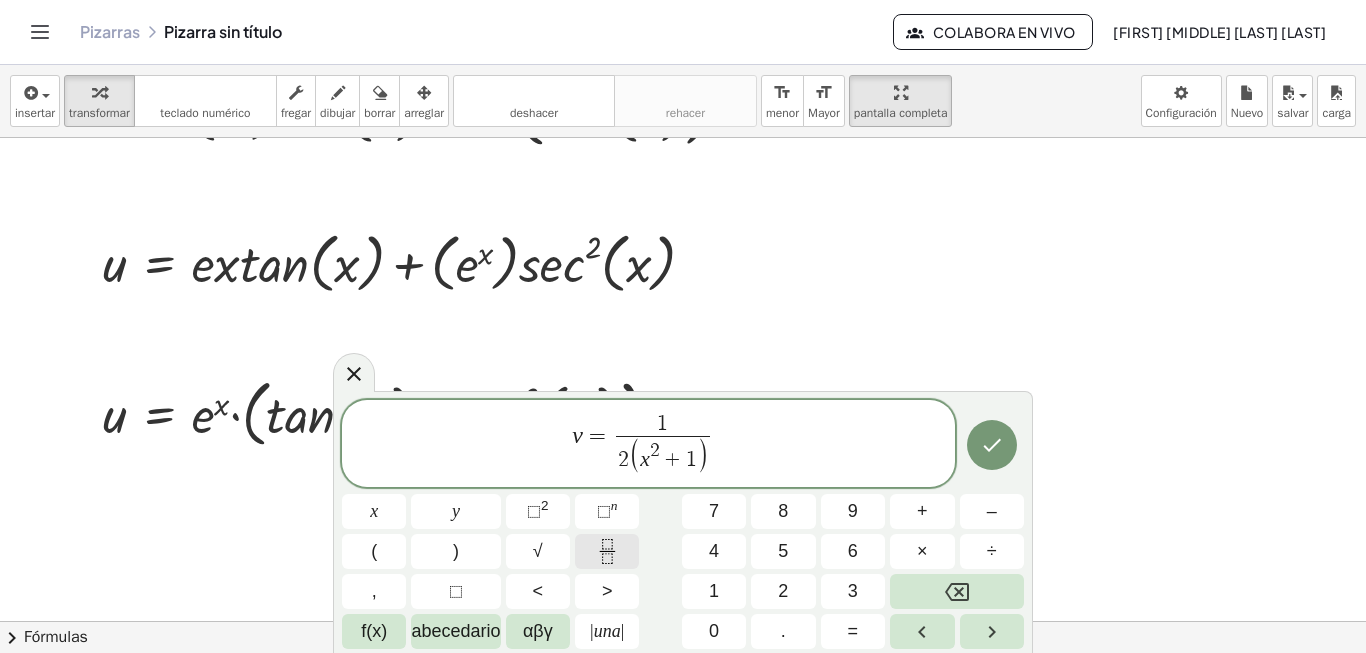 click 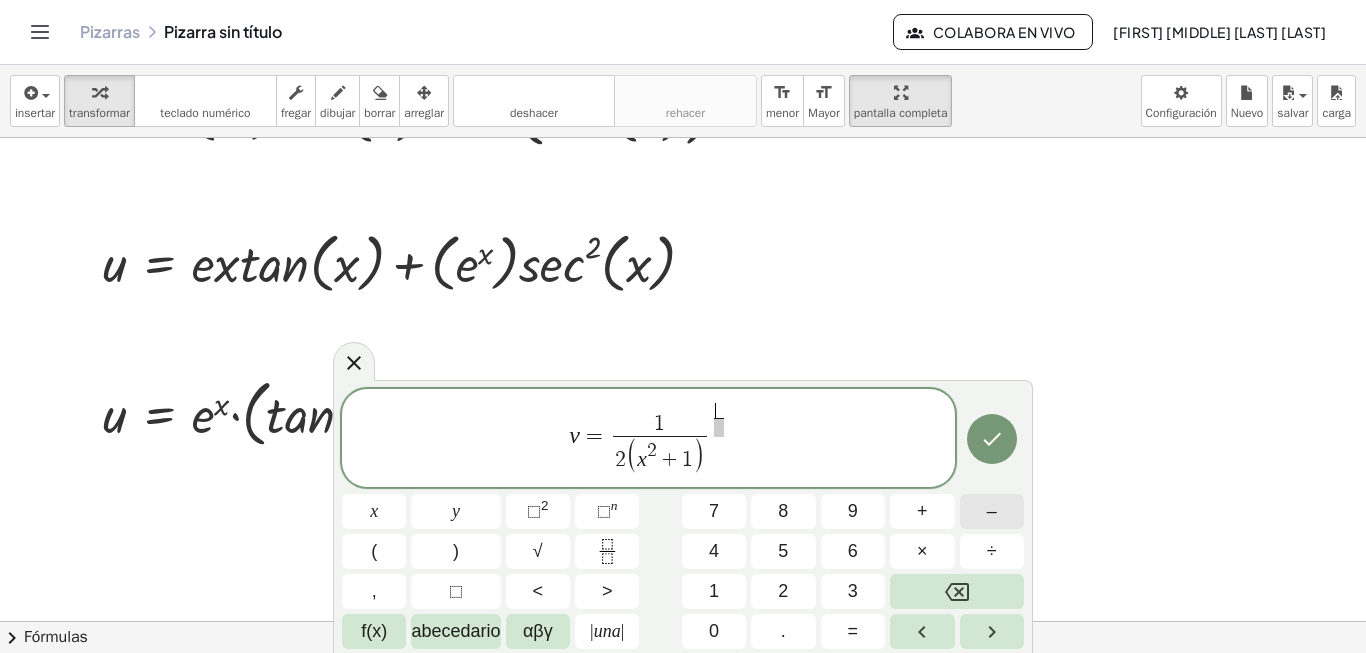 click on "–" at bounding box center [992, 511] 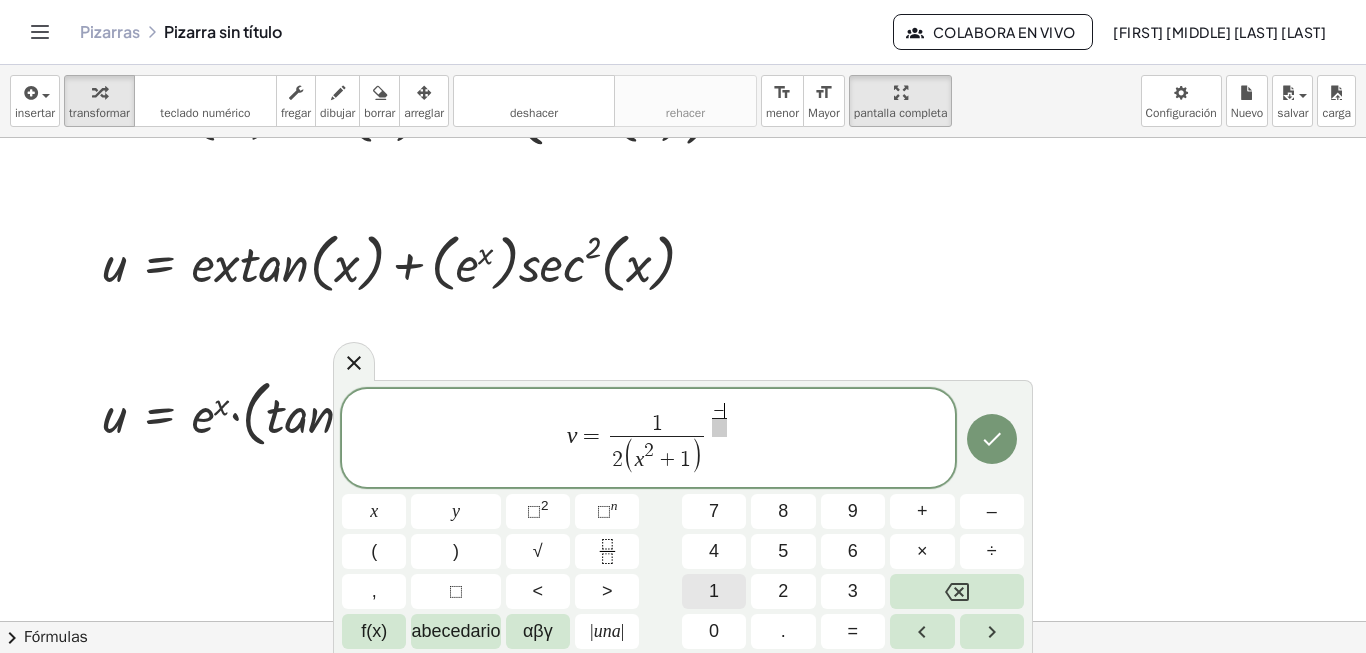 click on "1" at bounding box center [714, 591] 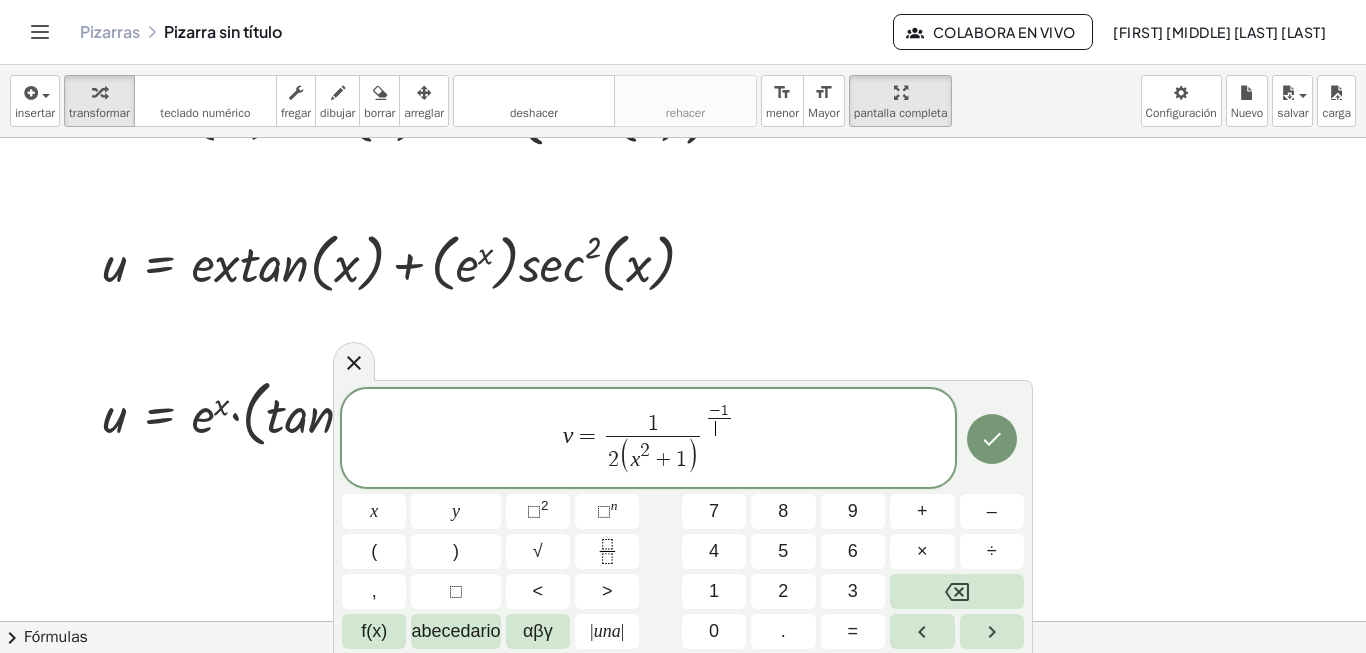 click on "​" at bounding box center [719, 427] 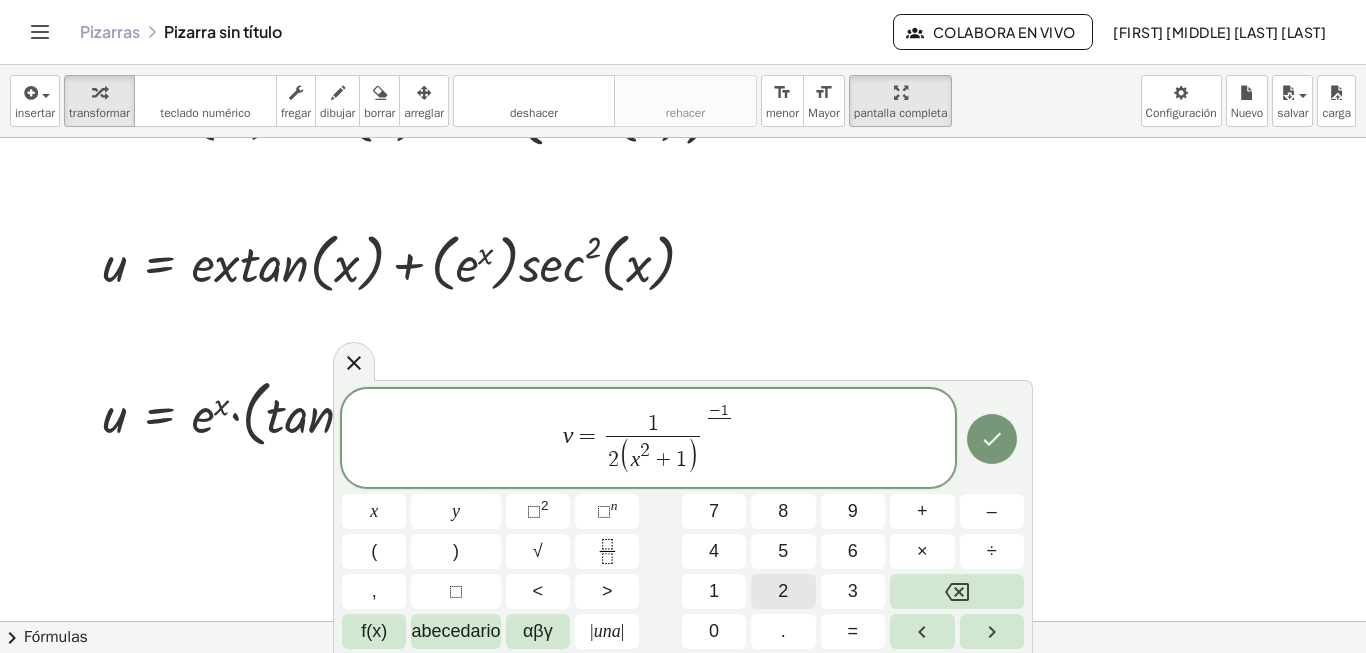 click on "2" at bounding box center [783, 591] 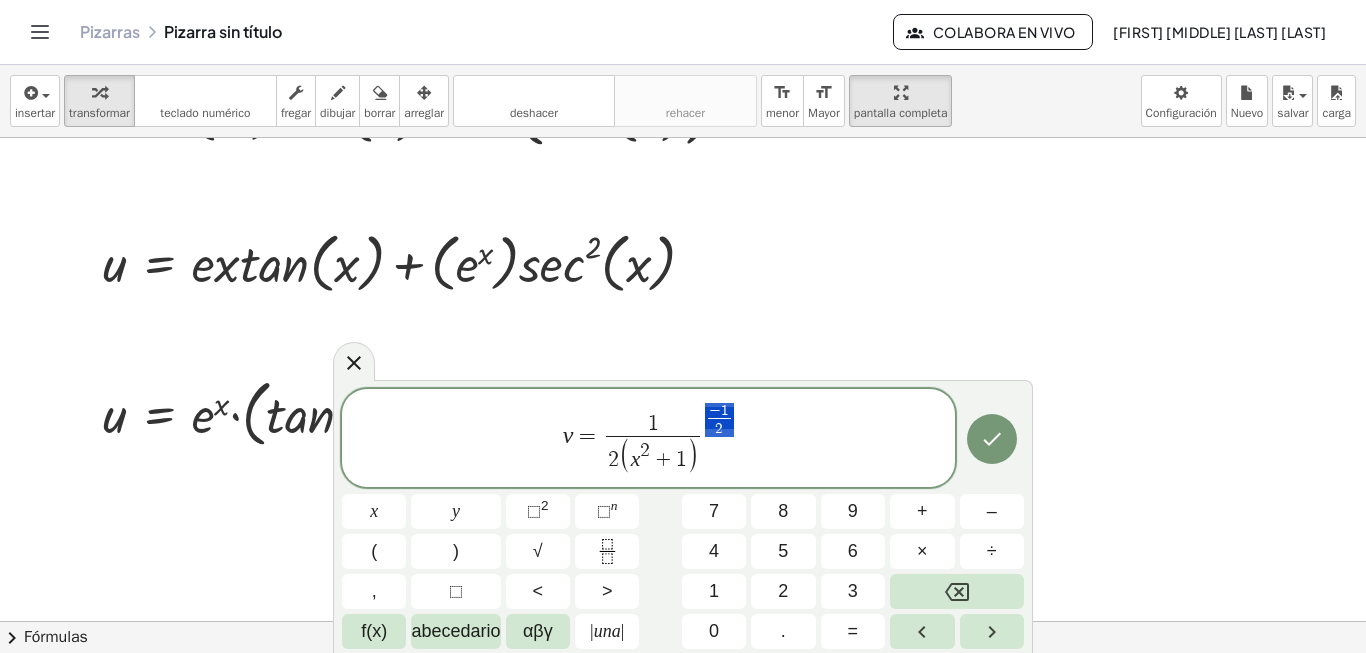 drag, startPoint x: 733, startPoint y: 428, endPoint x: 721, endPoint y: 420, distance: 14.422205 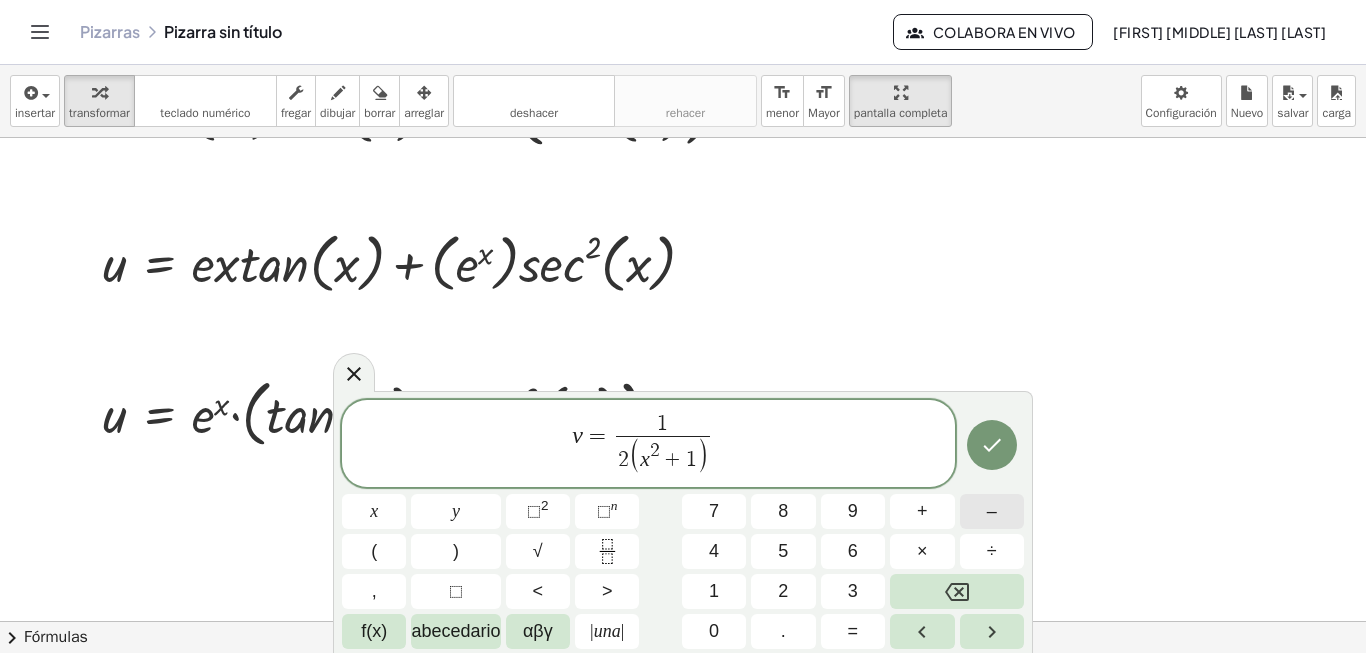 click on "–" at bounding box center (992, 511) 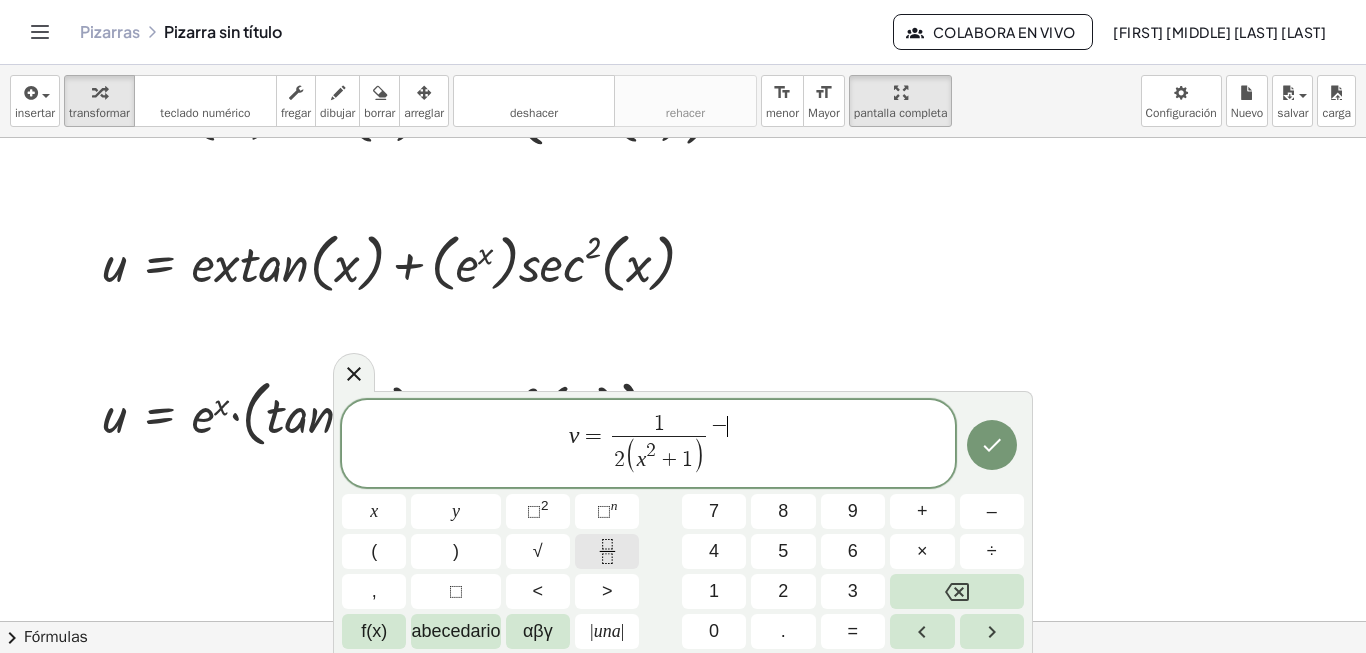 click at bounding box center (607, 551) 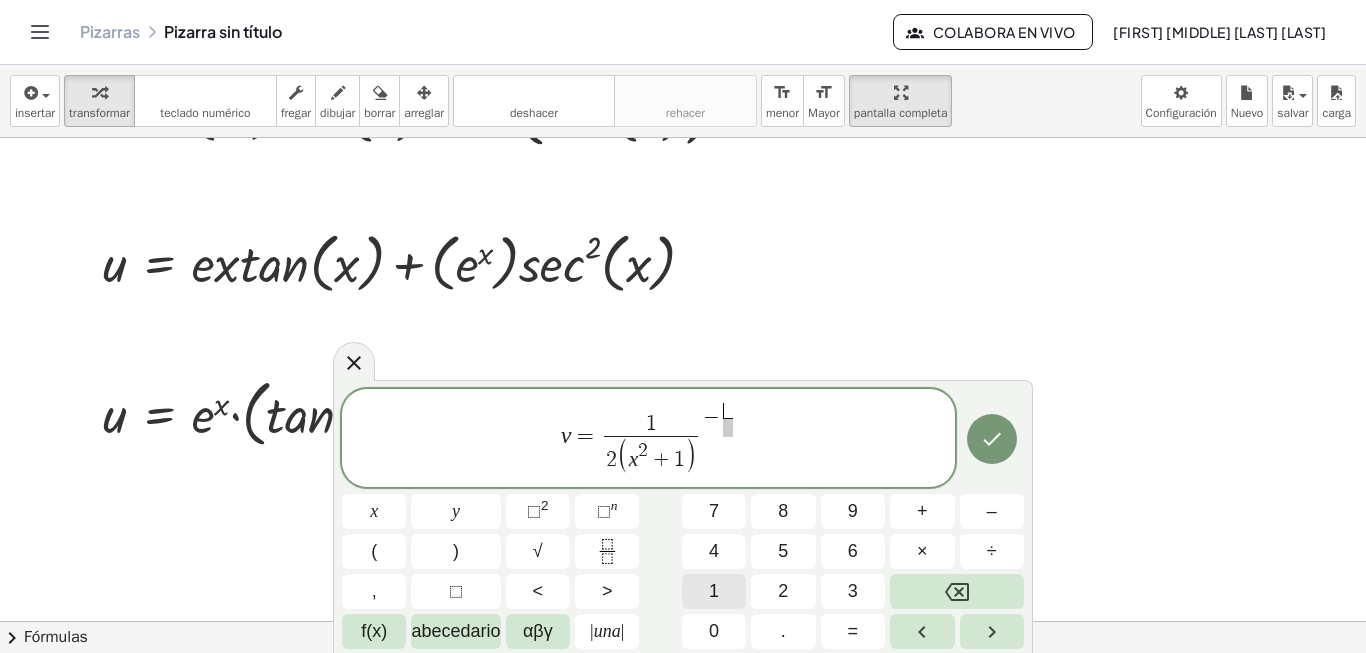 click on "1" at bounding box center (714, 591) 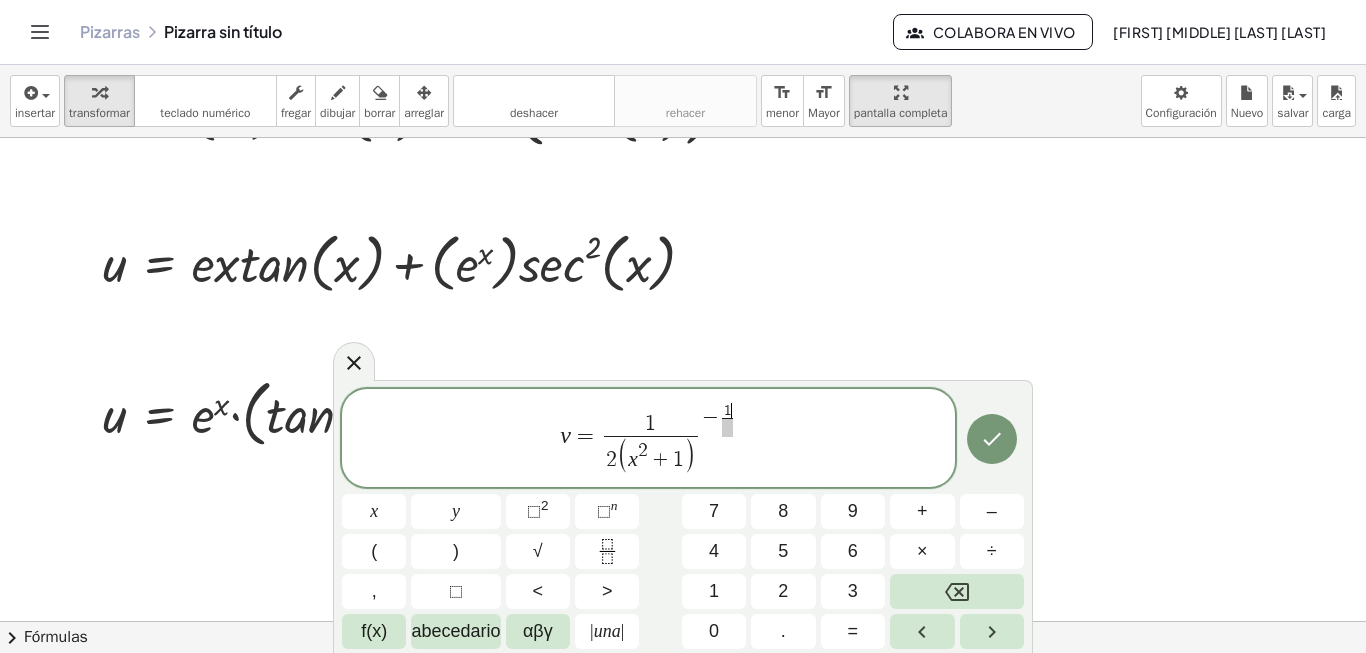click at bounding box center (727, 427) 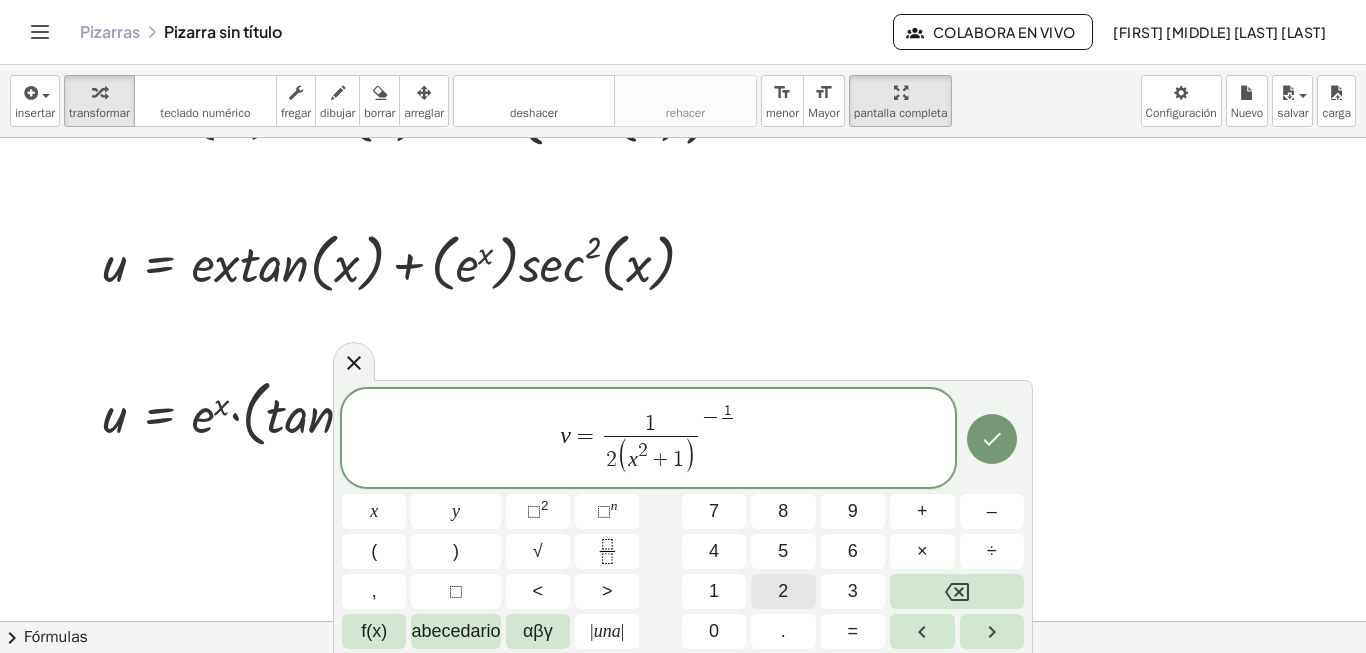 click on "2" at bounding box center (783, 591) 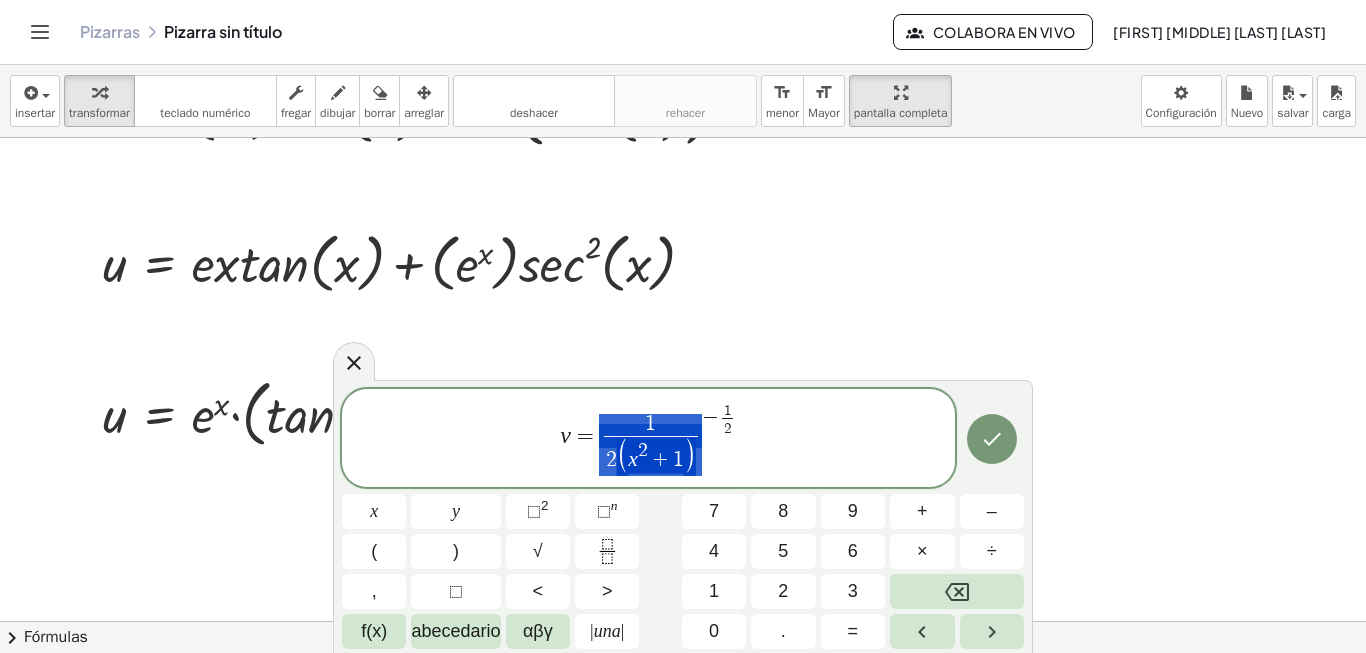 click on "−" at bounding box center (710, 418) 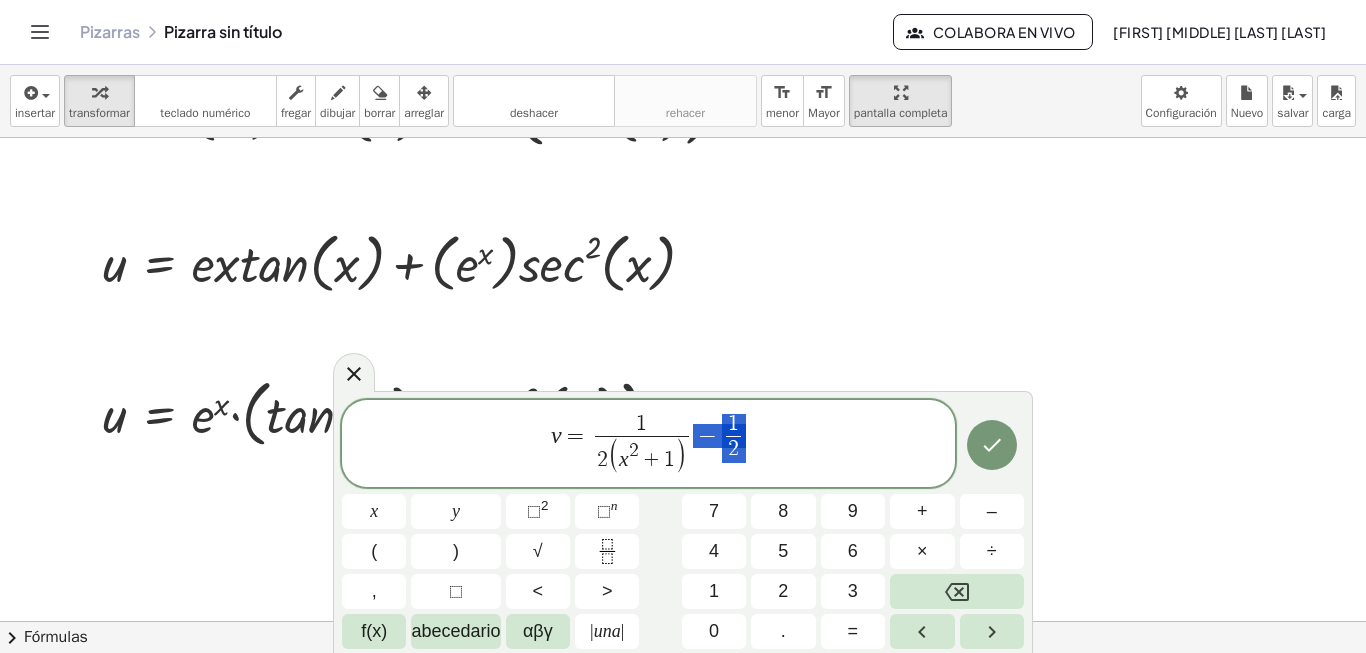 drag, startPoint x: 747, startPoint y: 456, endPoint x: 696, endPoint y: 439, distance: 53.75872 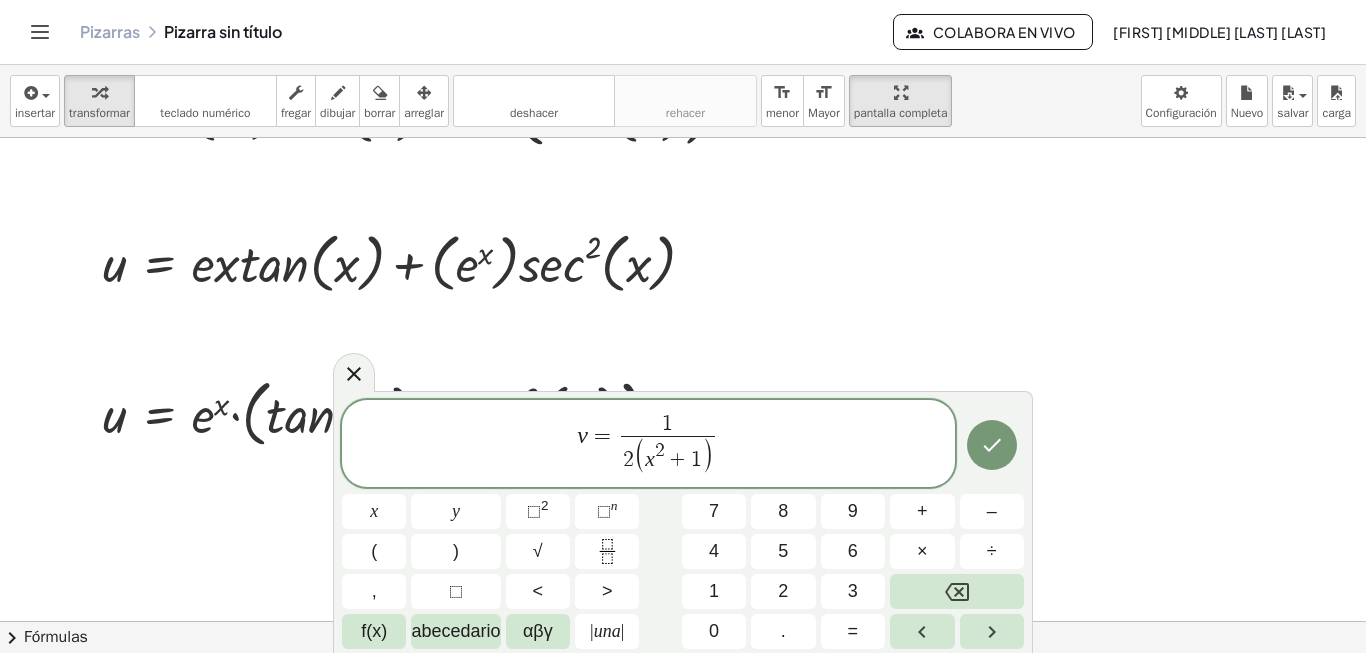 click on "1" at bounding box center [668, 425] 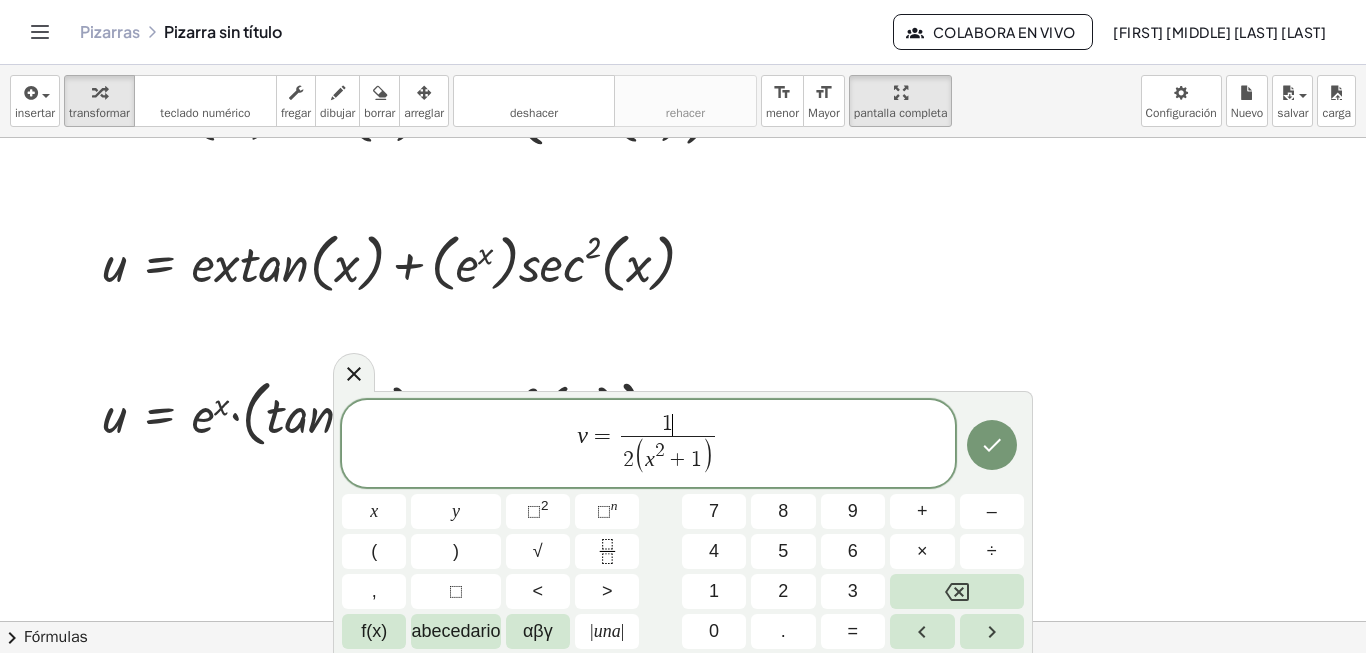 click on "1 ​ 2 ( x 2 + 1 ) ​" at bounding box center [668, 445] 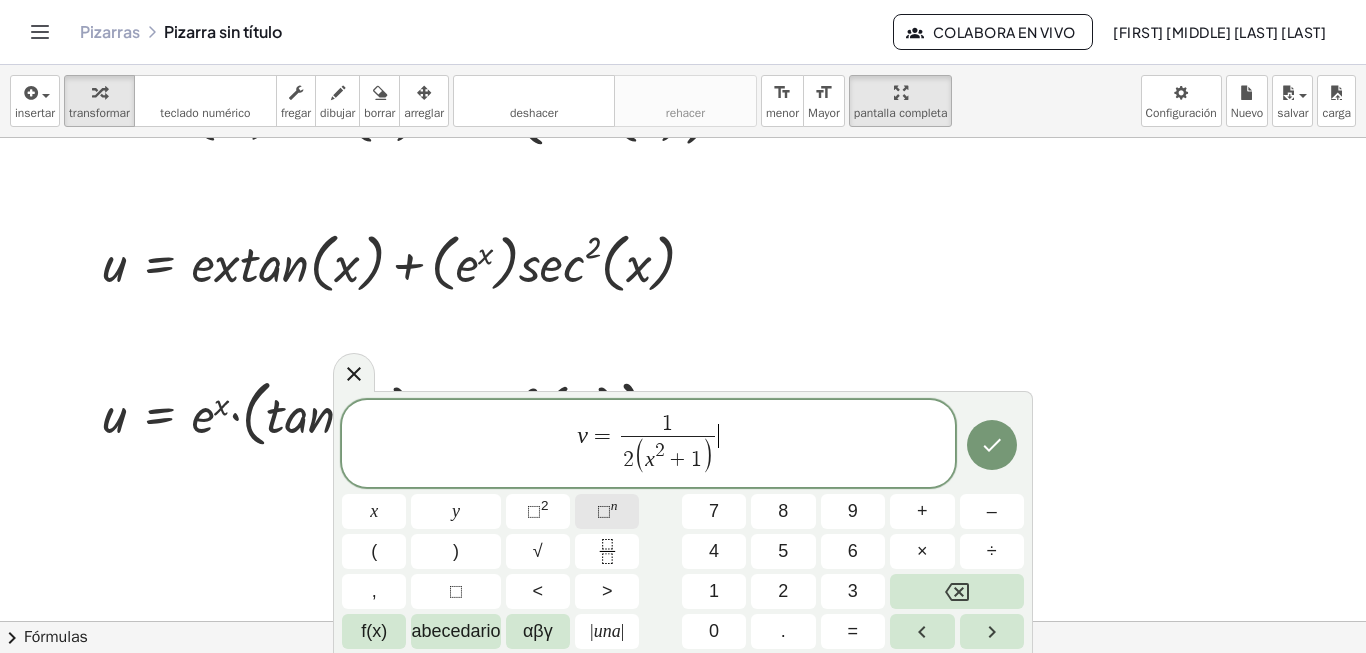 click on "⬚" at bounding box center [604, 511] 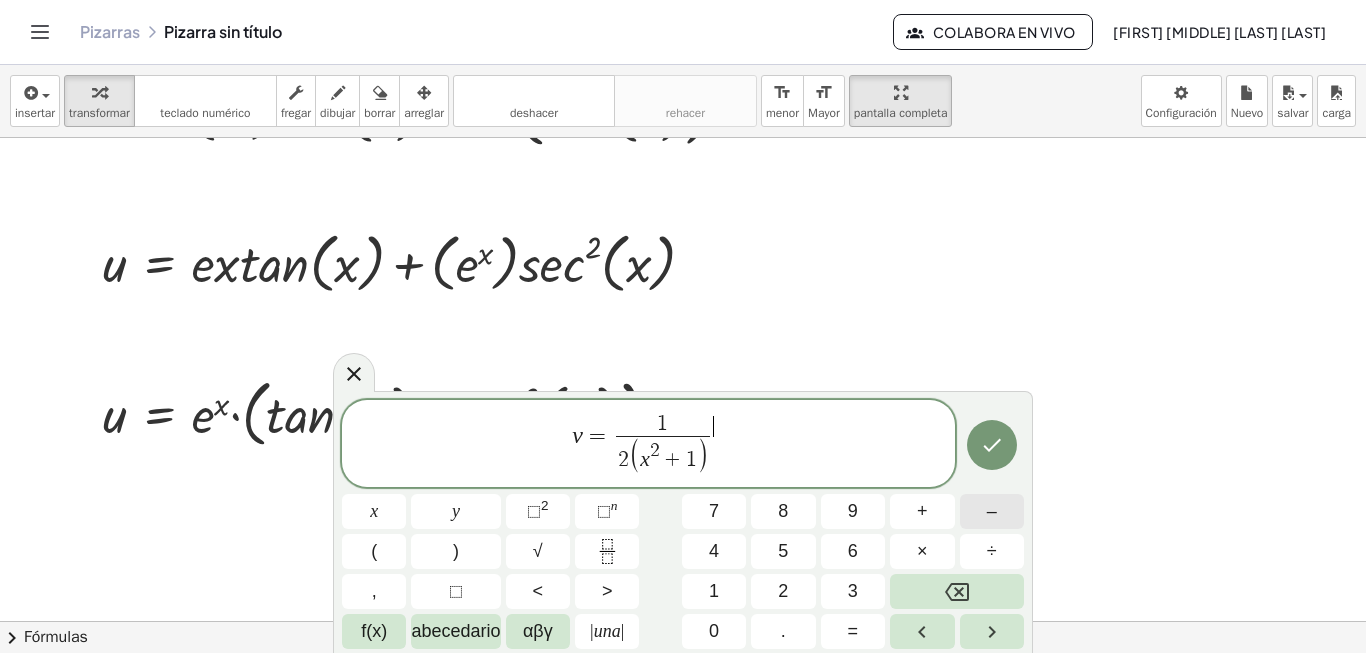 click on "–" at bounding box center [992, 511] 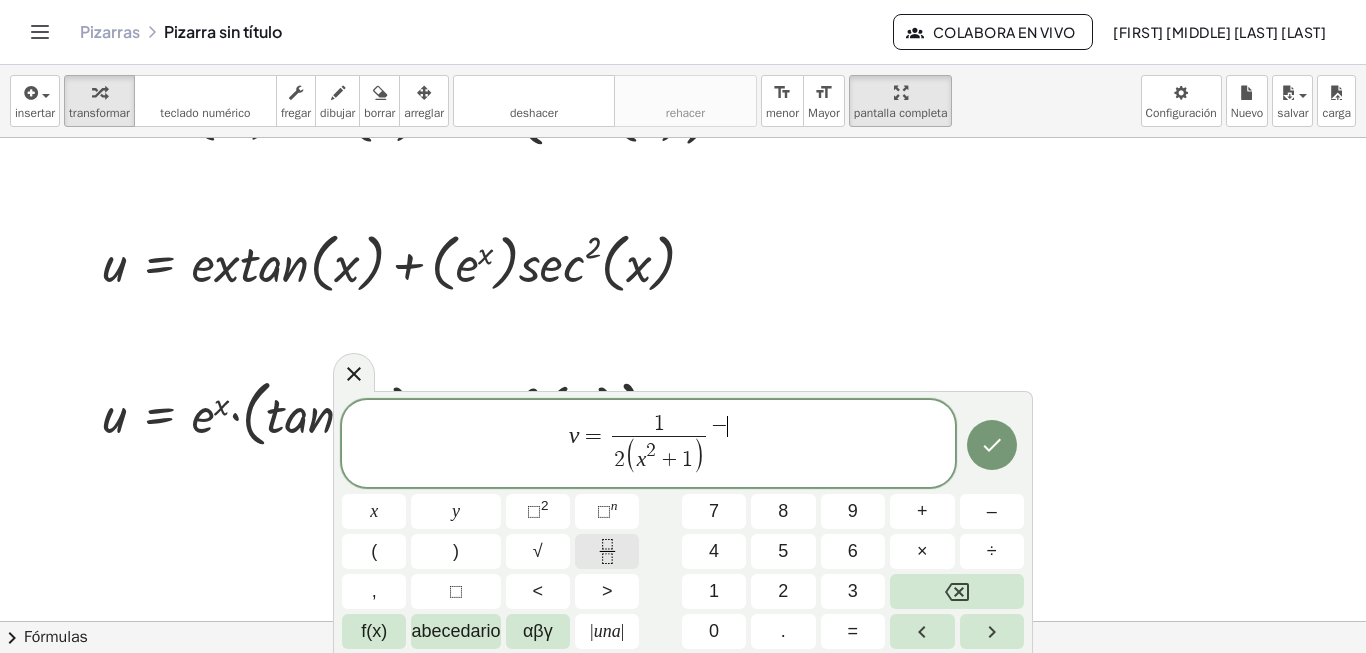 click 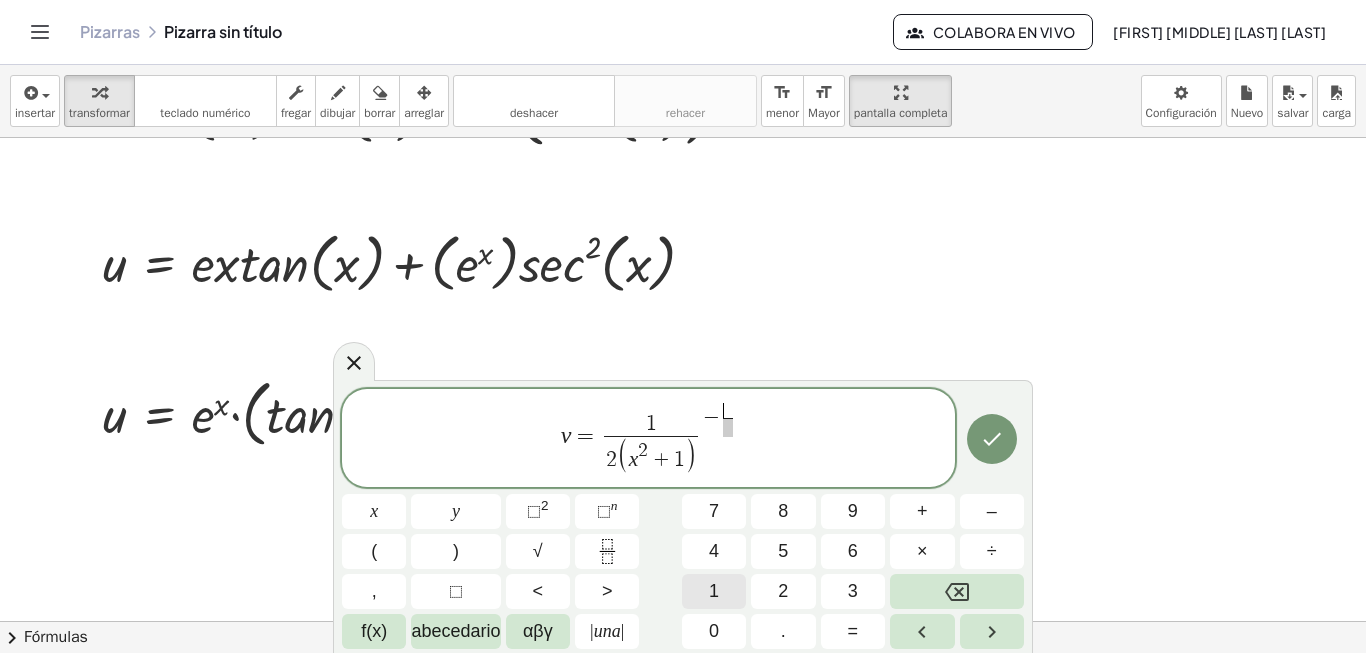 click on "1" at bounding box center (714, 591) 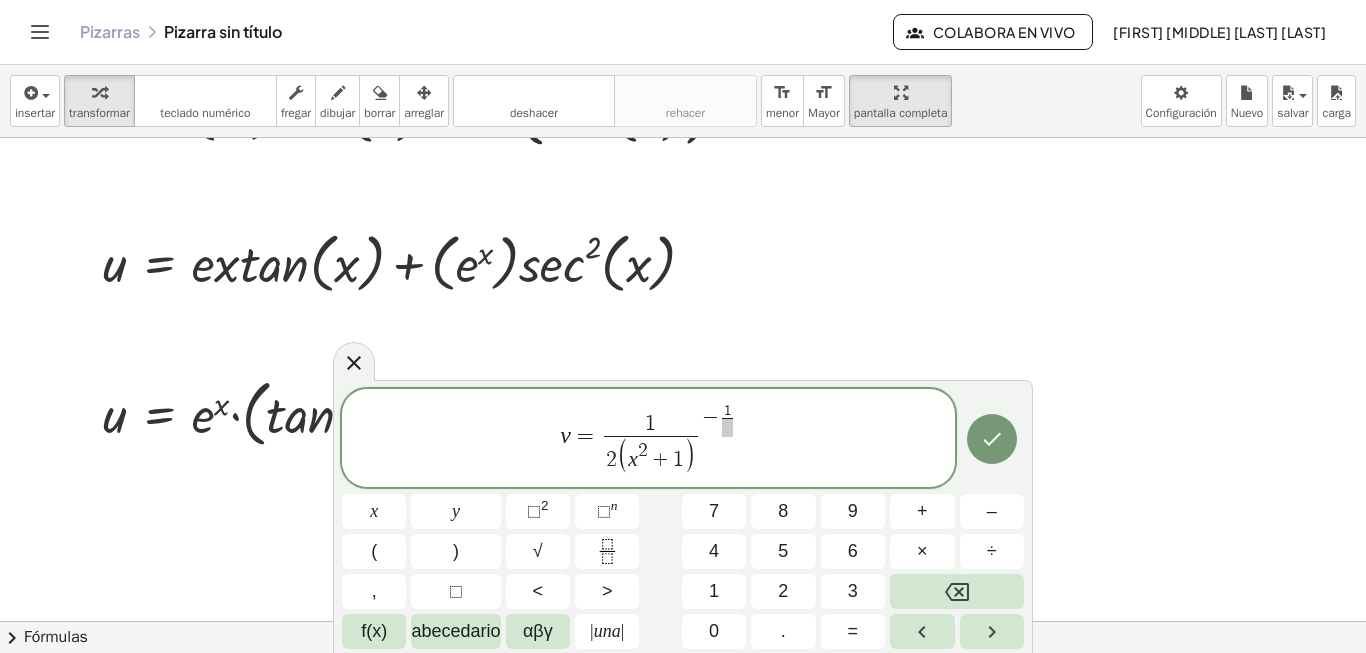 click at bounding box center (727, 427) 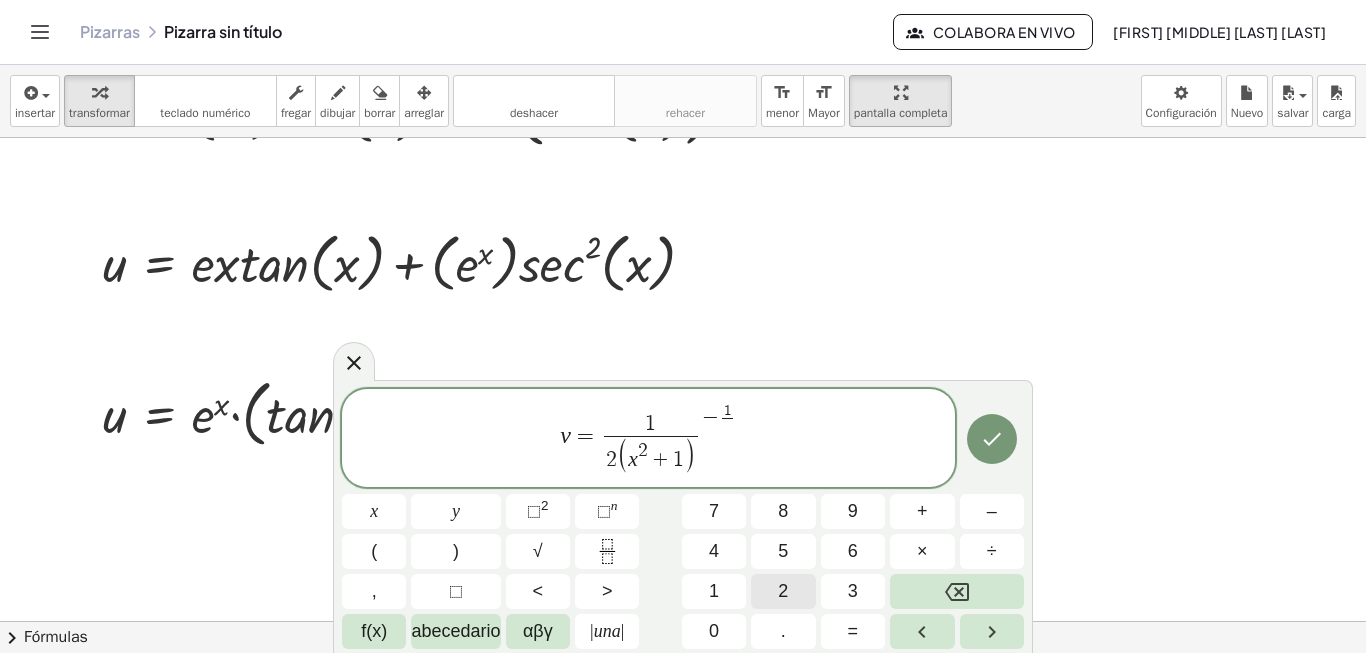 click on "2" at bounding box center (783, 591) 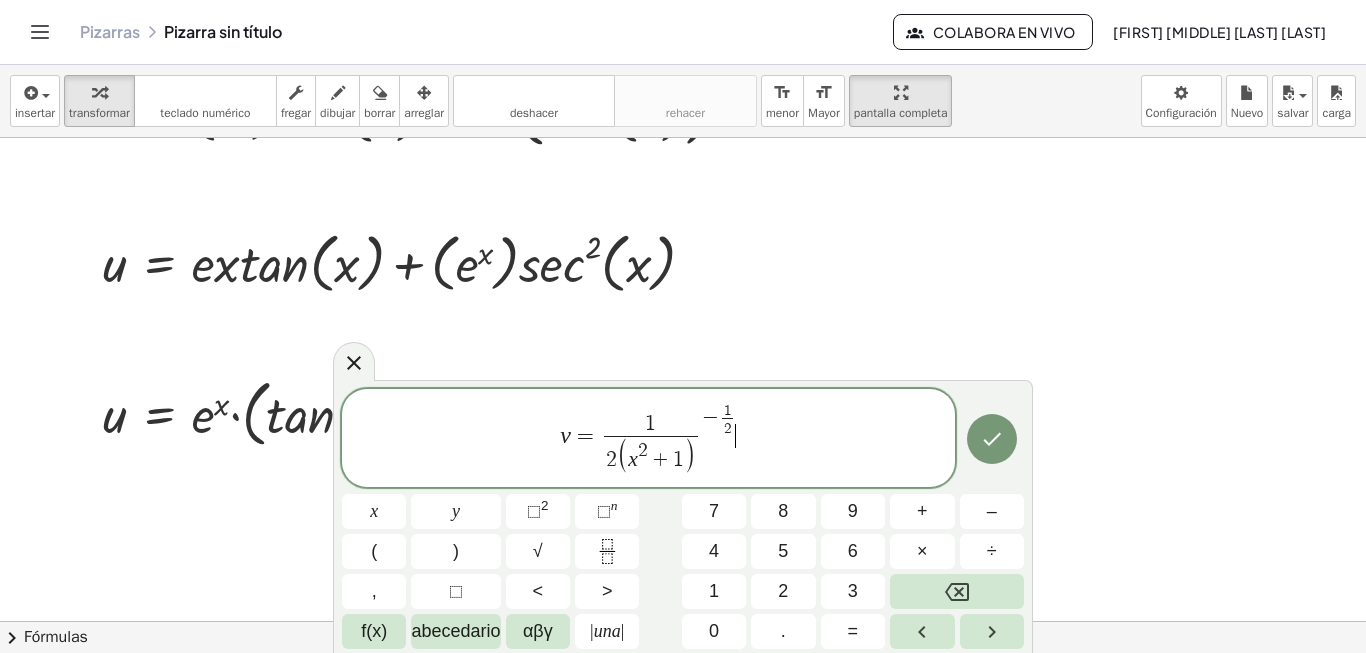 click on "v = 1 2 ( x 2 + 1 ) ​ − 1 2 ​ ​" at bounding box center (648, 439) 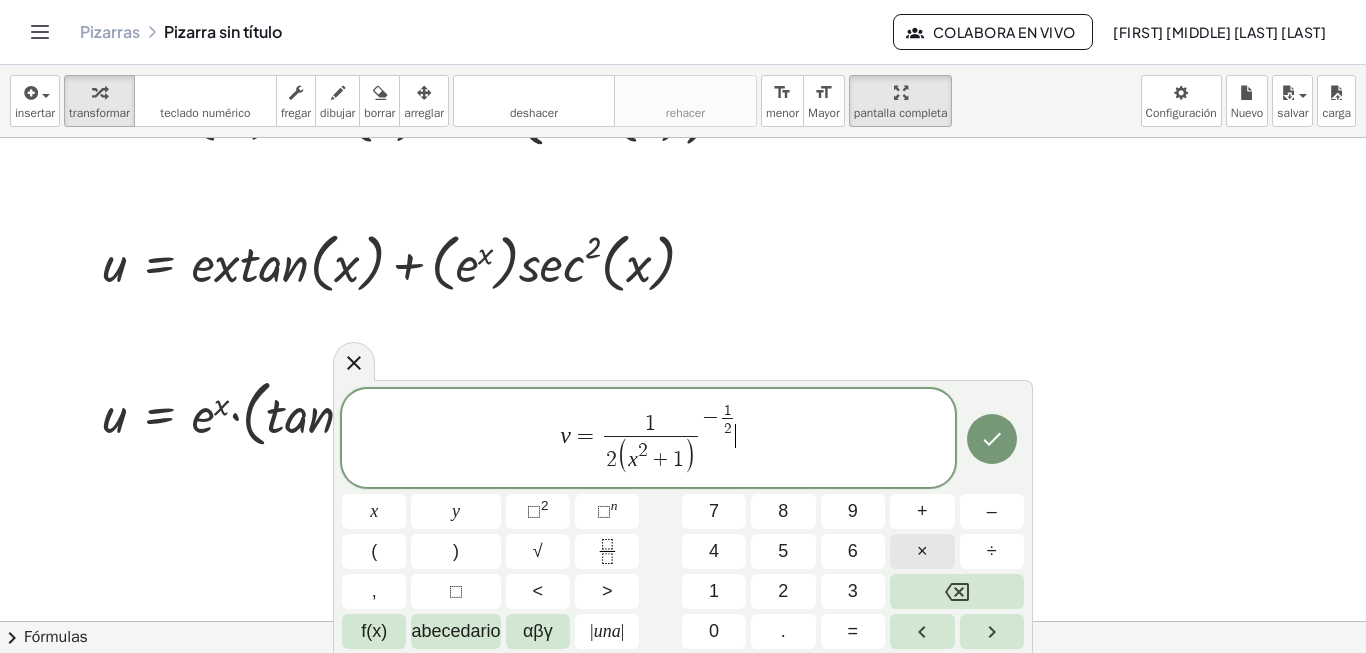 click on "×" at bounding box center [922, 551] 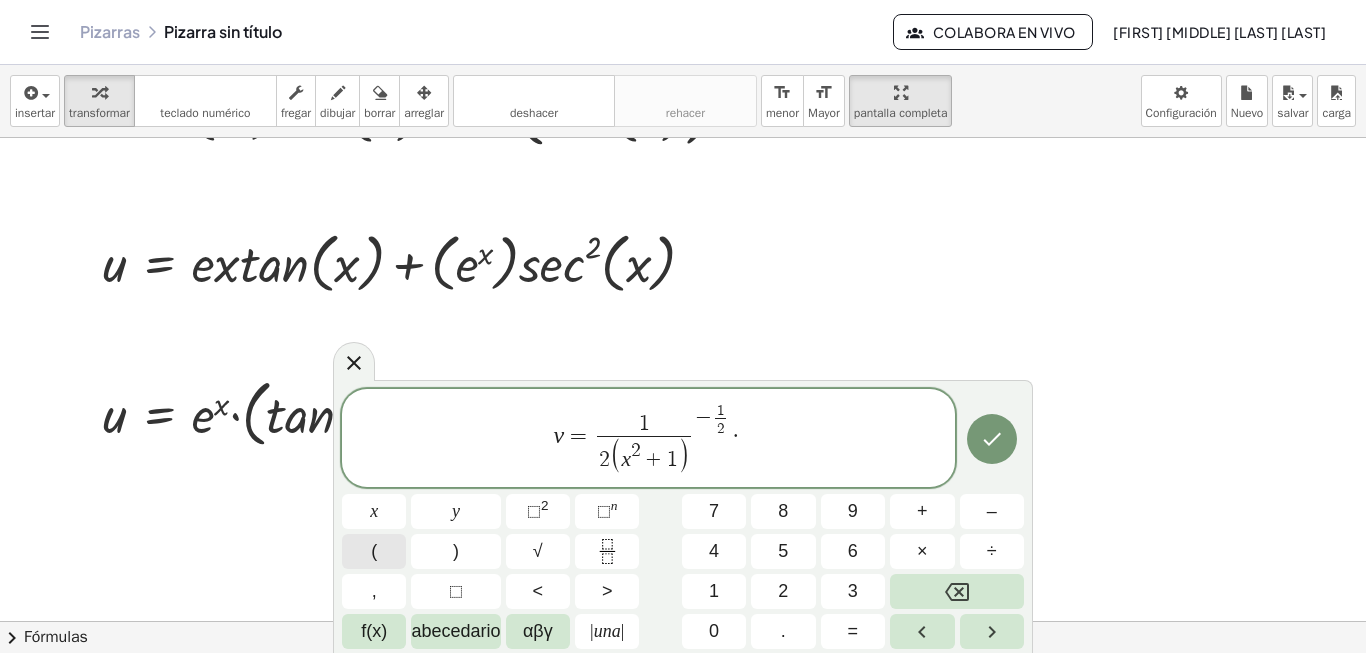 click on "(" at bounding box center [374, 551] 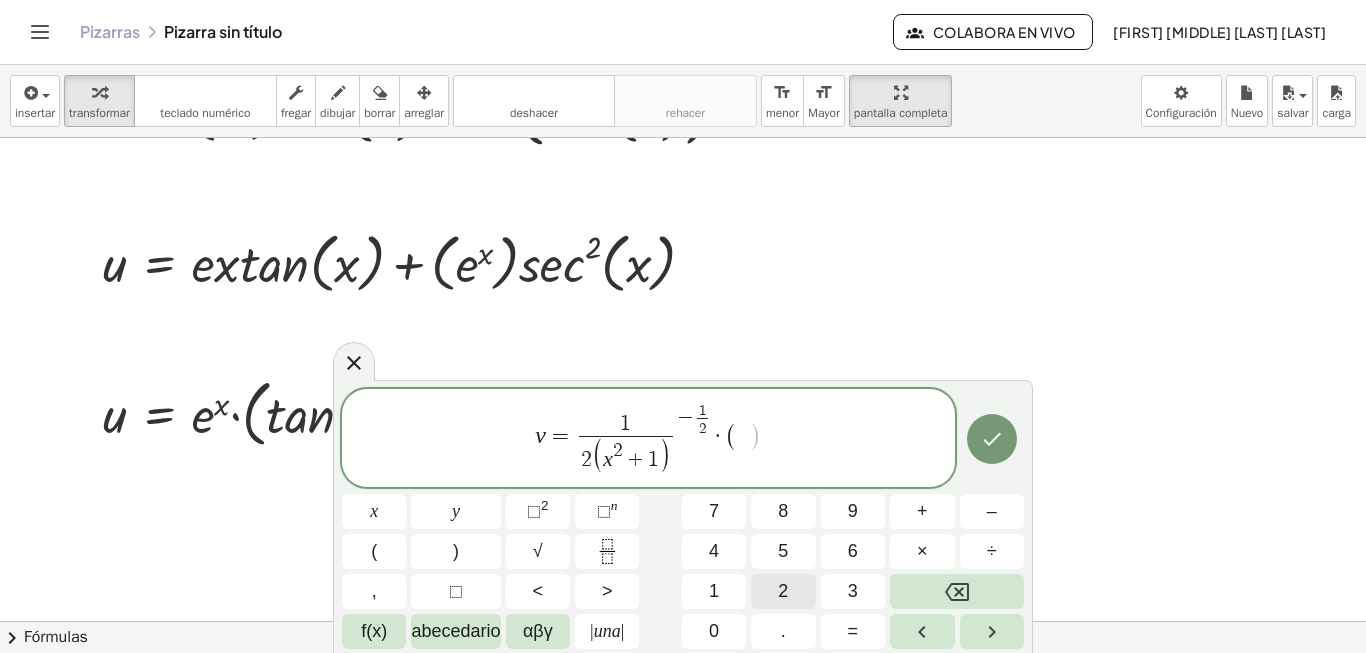 click on "2" at bounding box center (783, 591) 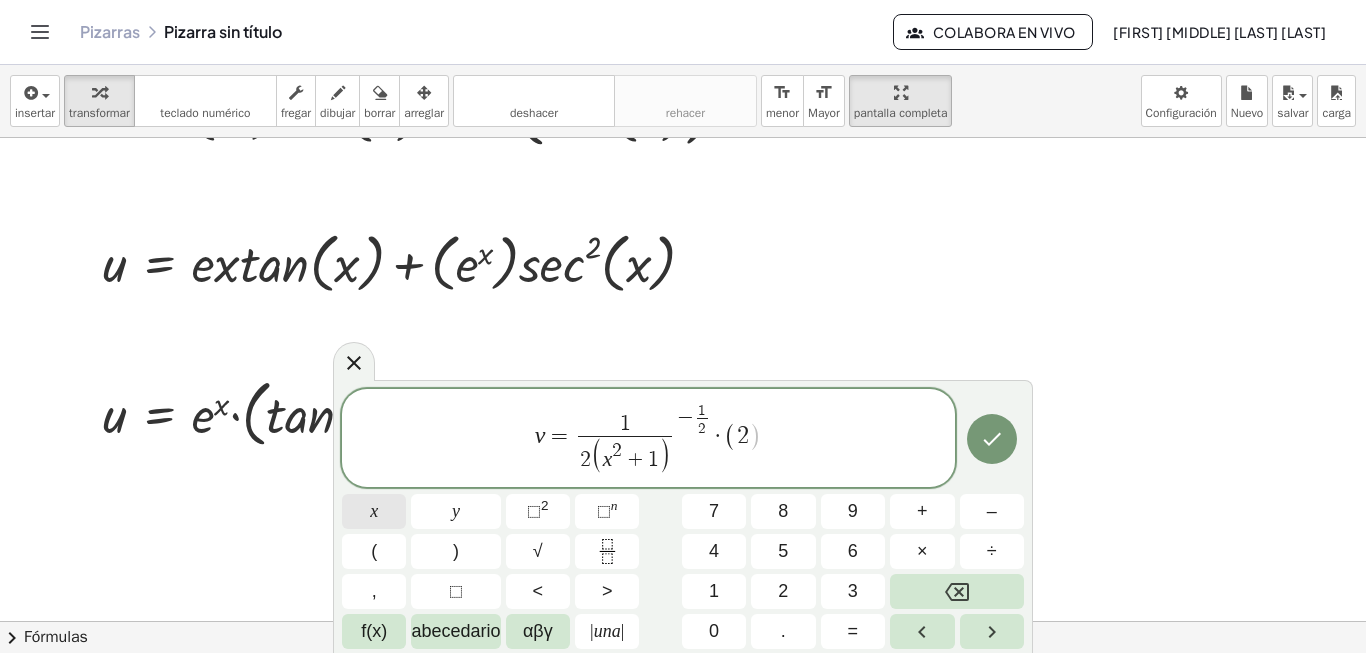 click on "x" at bounding box center [374, 511] 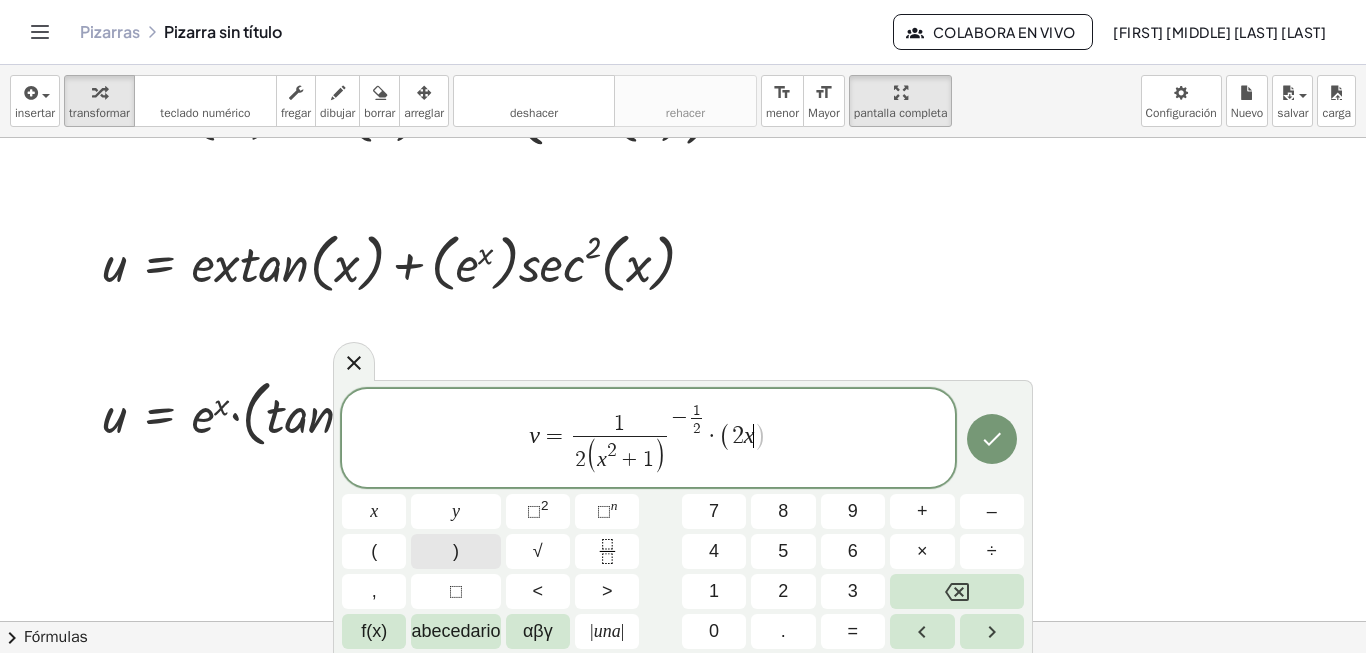 click on ")" at bounding box center (456, 551) 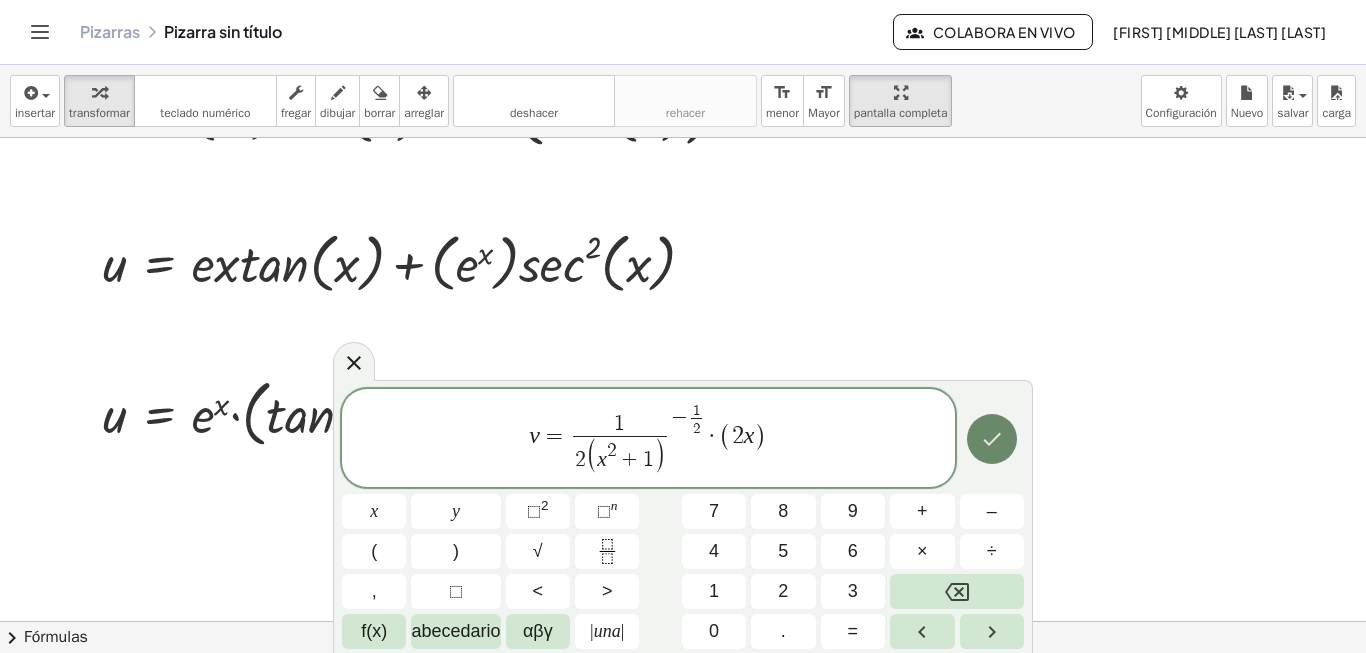click at bounding box center (992, 439) 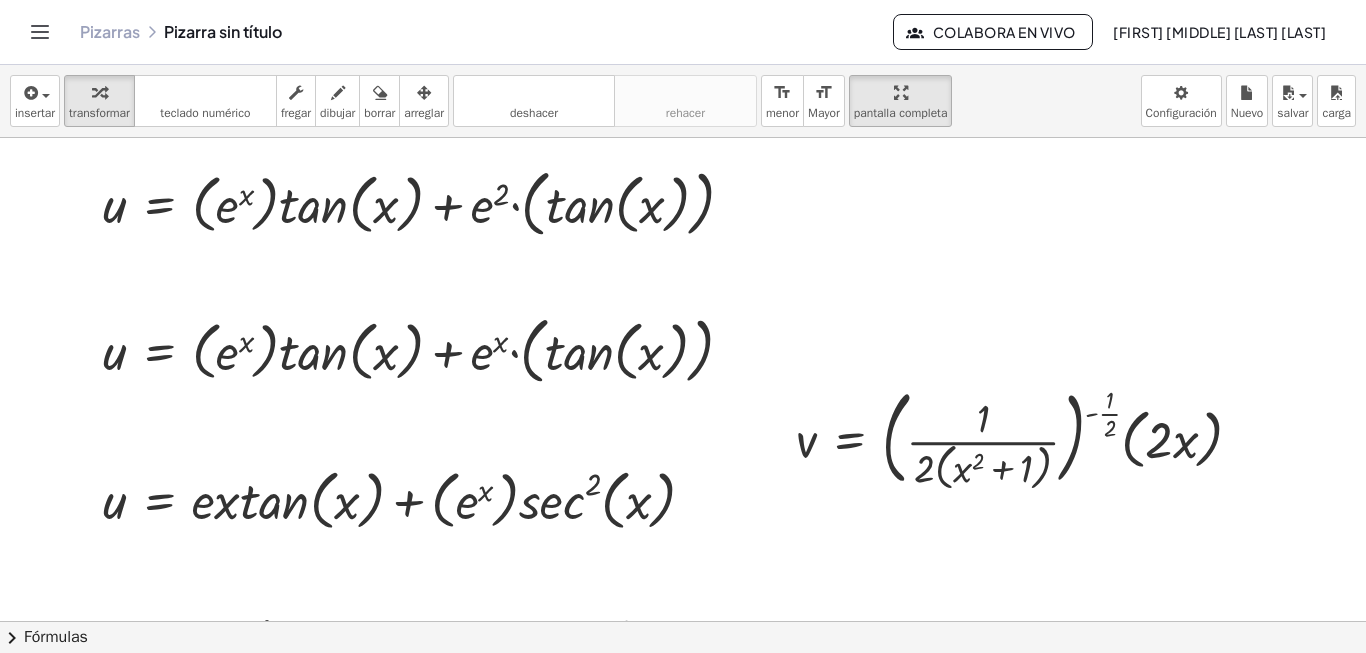 scroll, scrollTop: 364, scrollLeft: 77, axis: both 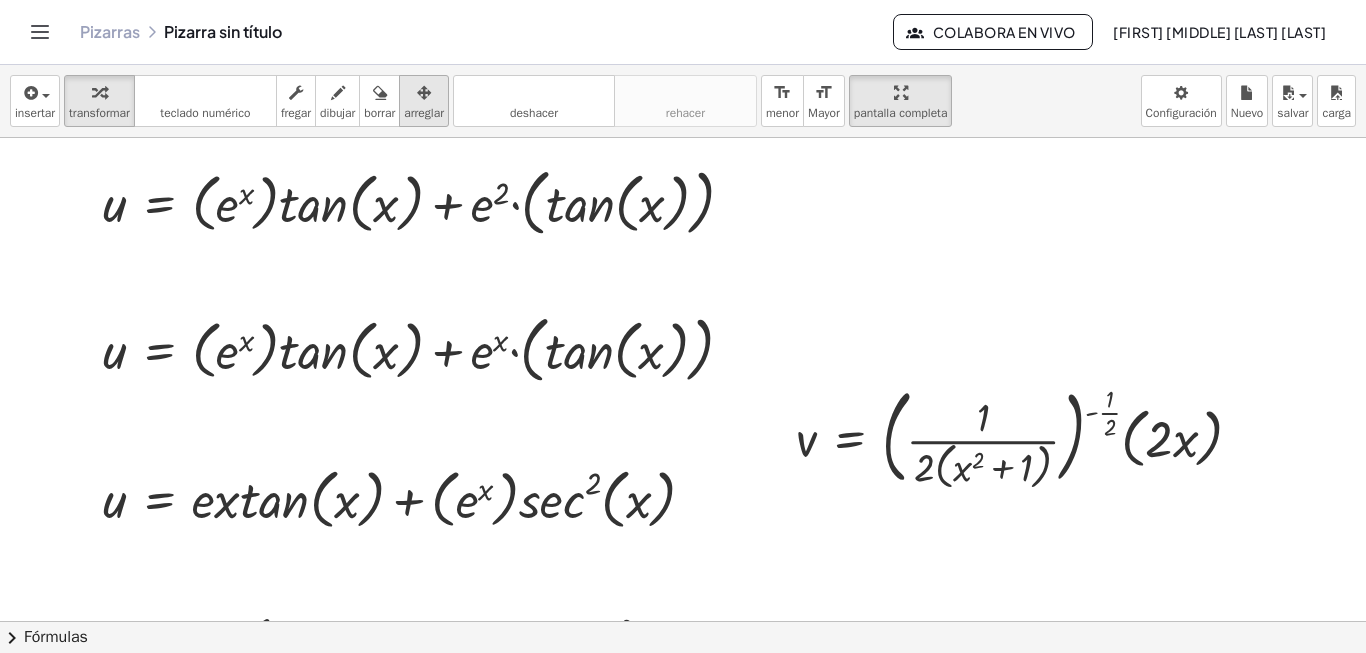 click on "arreglar" at bounding box center (424, 113) 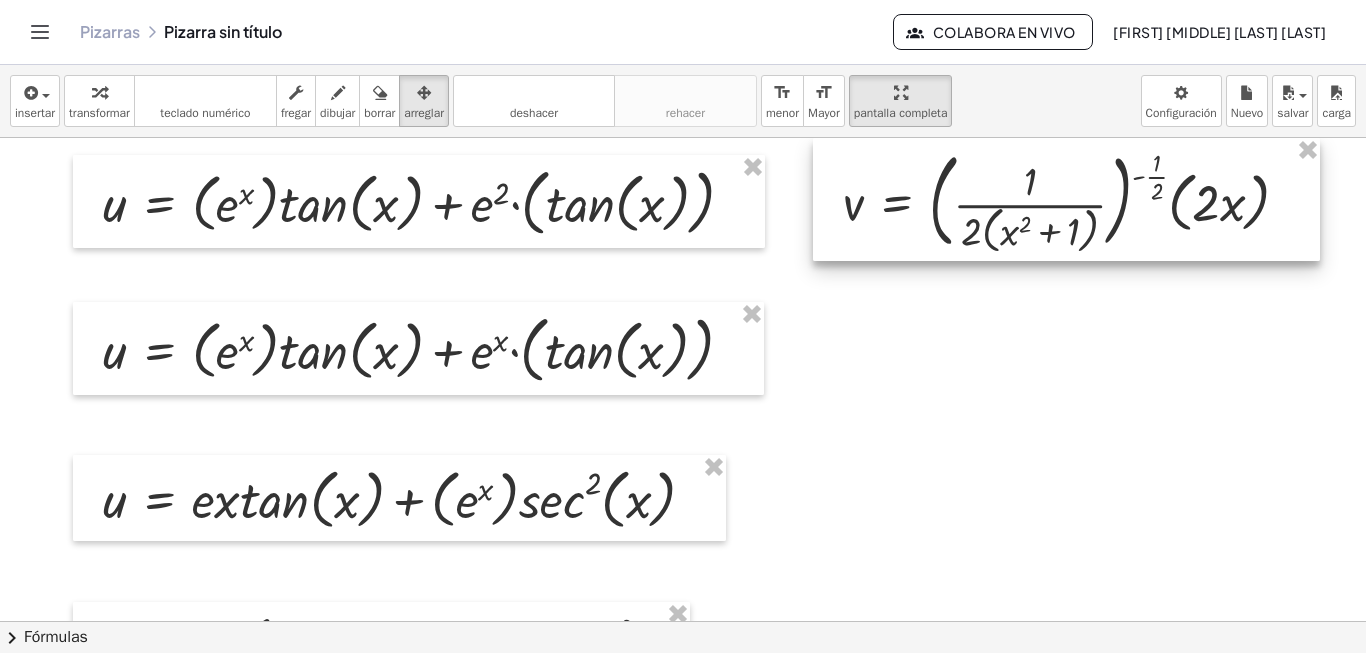 drag, startPoint x: 927, startPoint y: 421, endPoint x: 974, endPoint y: 185, distance: 240.63458 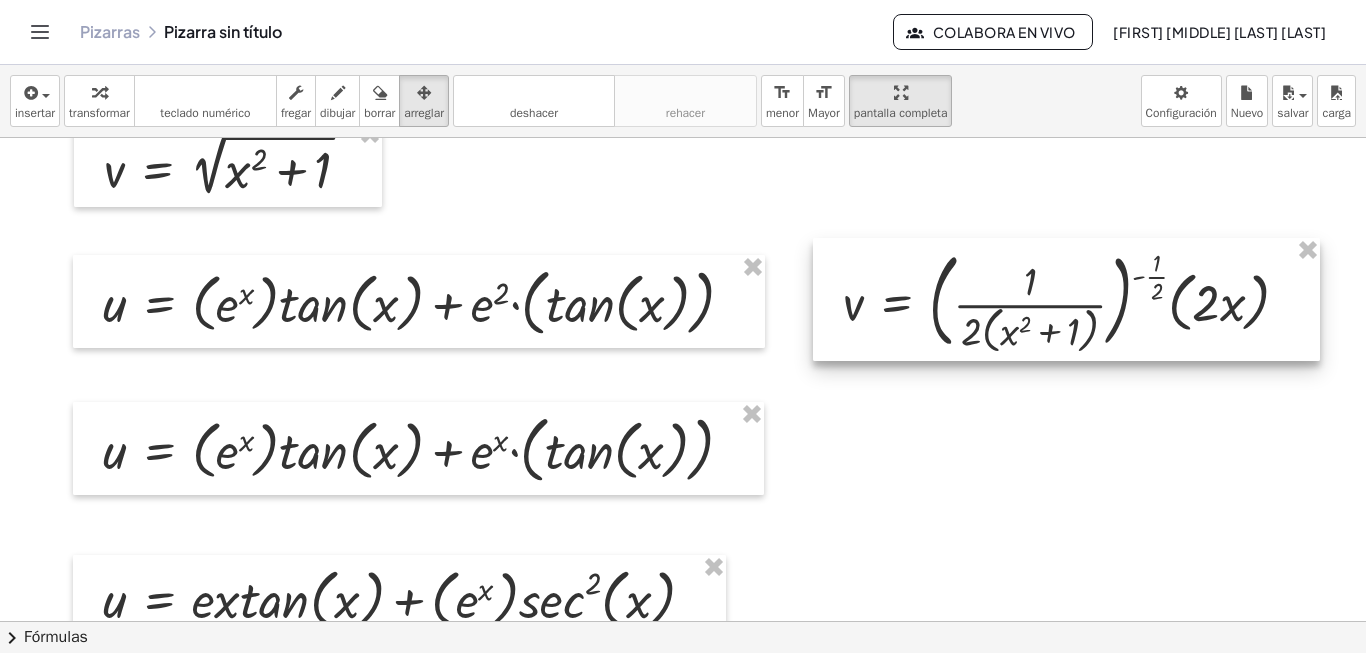 scroll, scrollTop: 364, scrollLeft: 77, axis: both 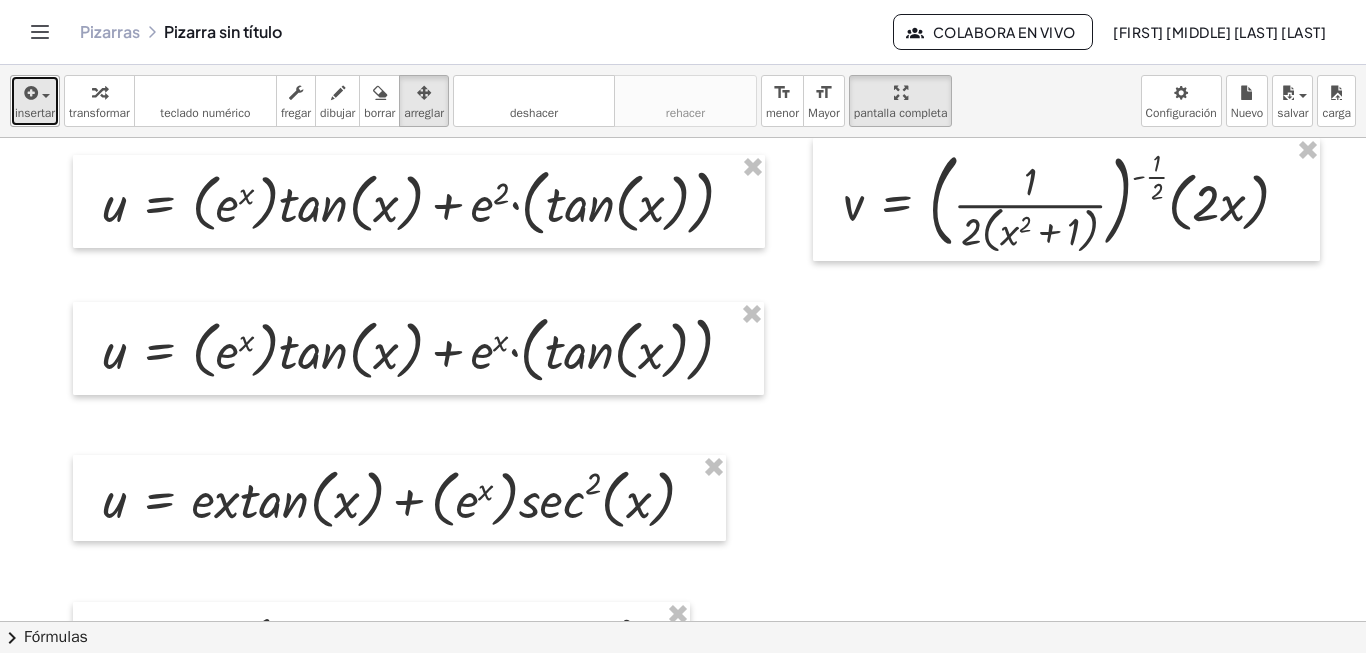 click at bounding box center [35, 92] 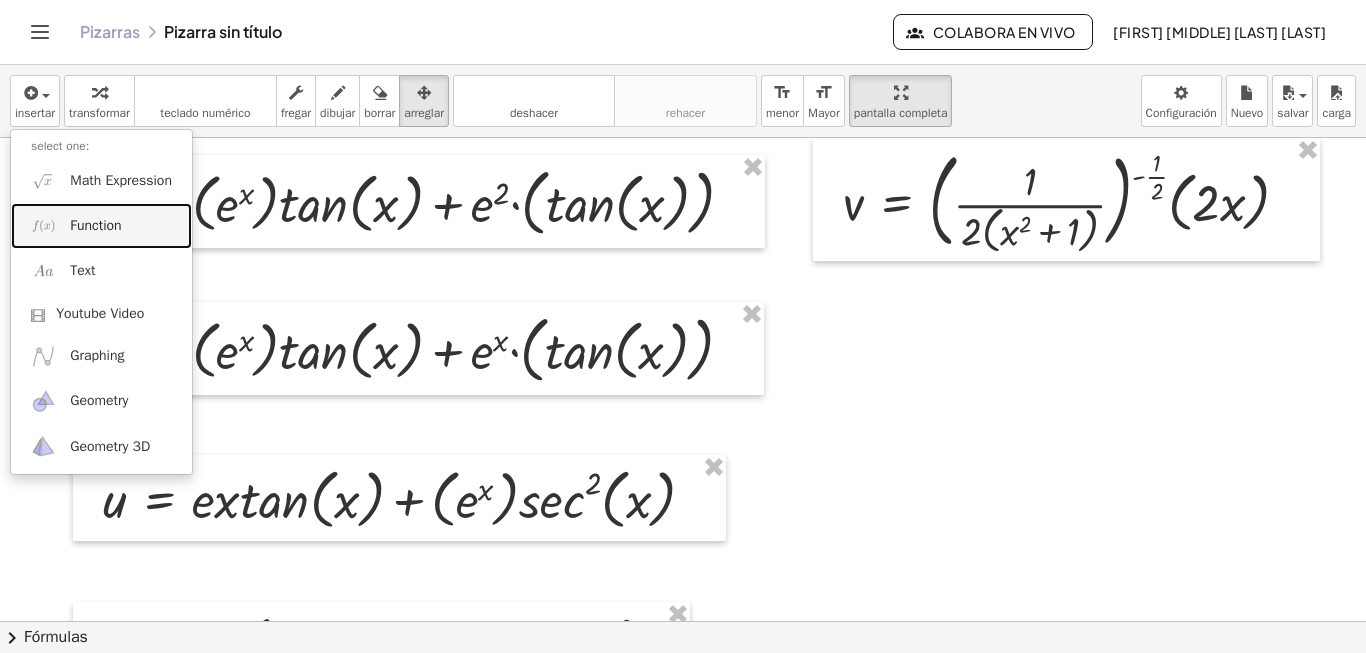 click on "Function" at bounding box center (95, 226) 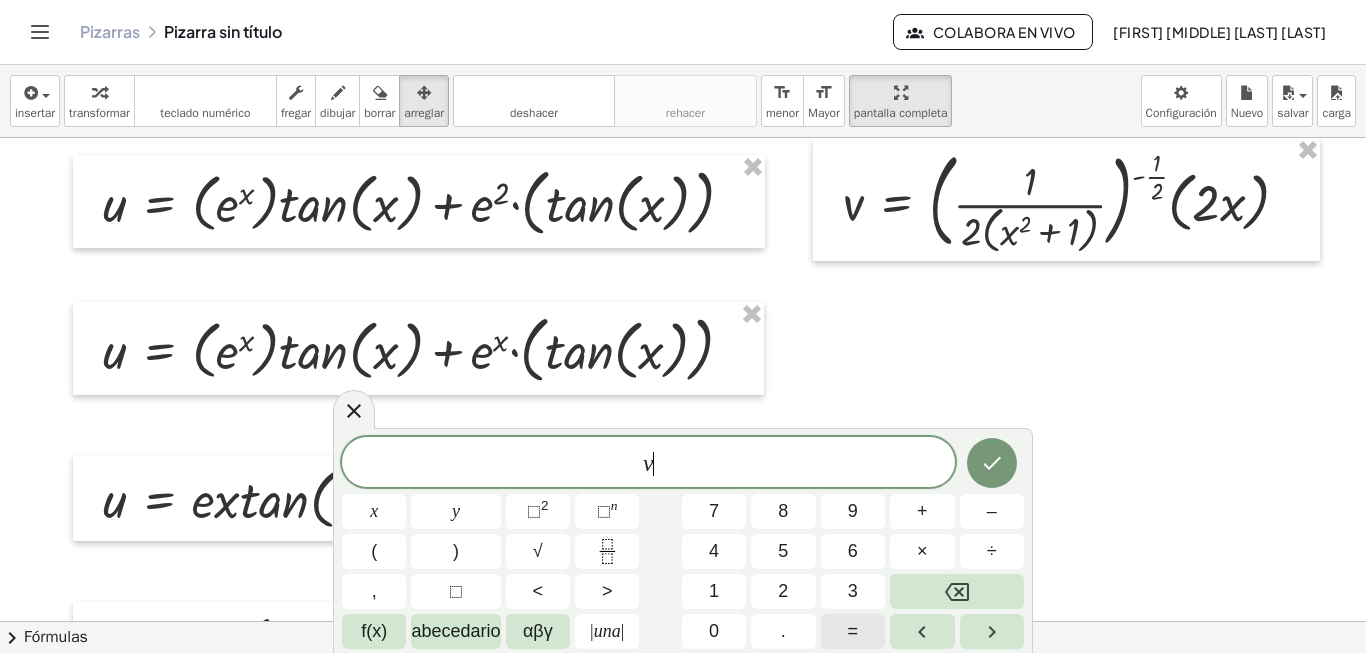 click on "=" at bounding box center (853, 631) 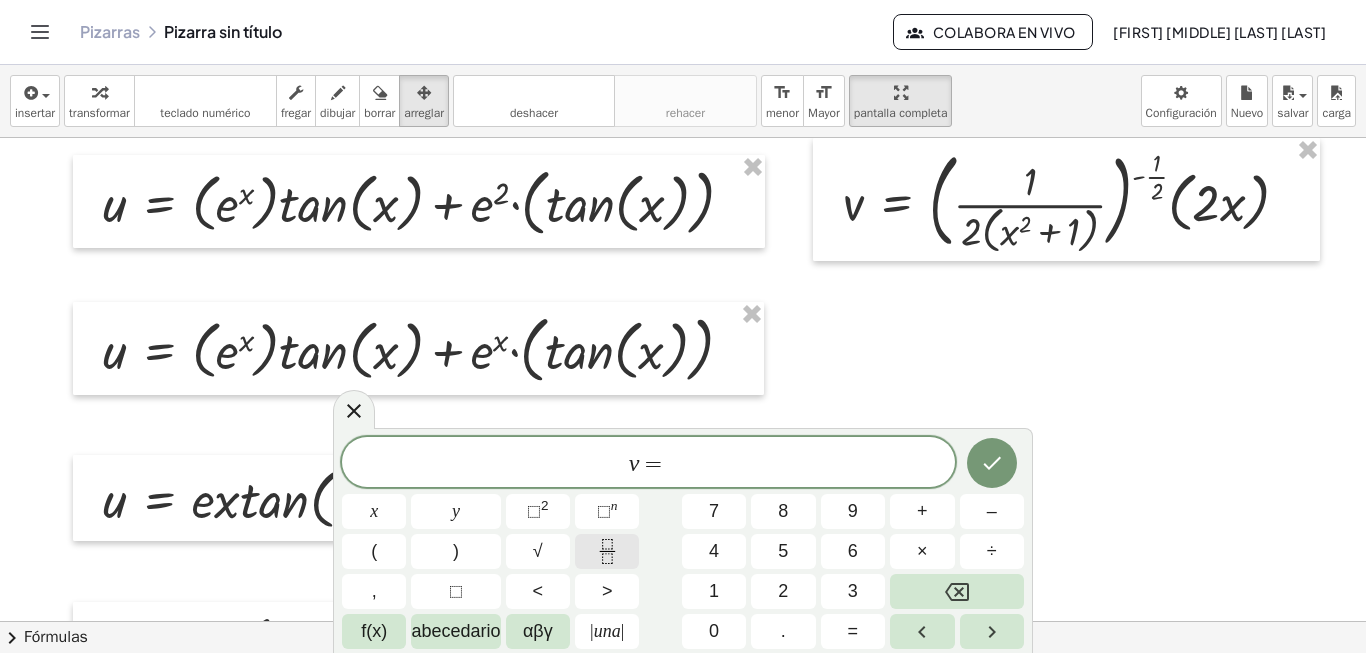 click 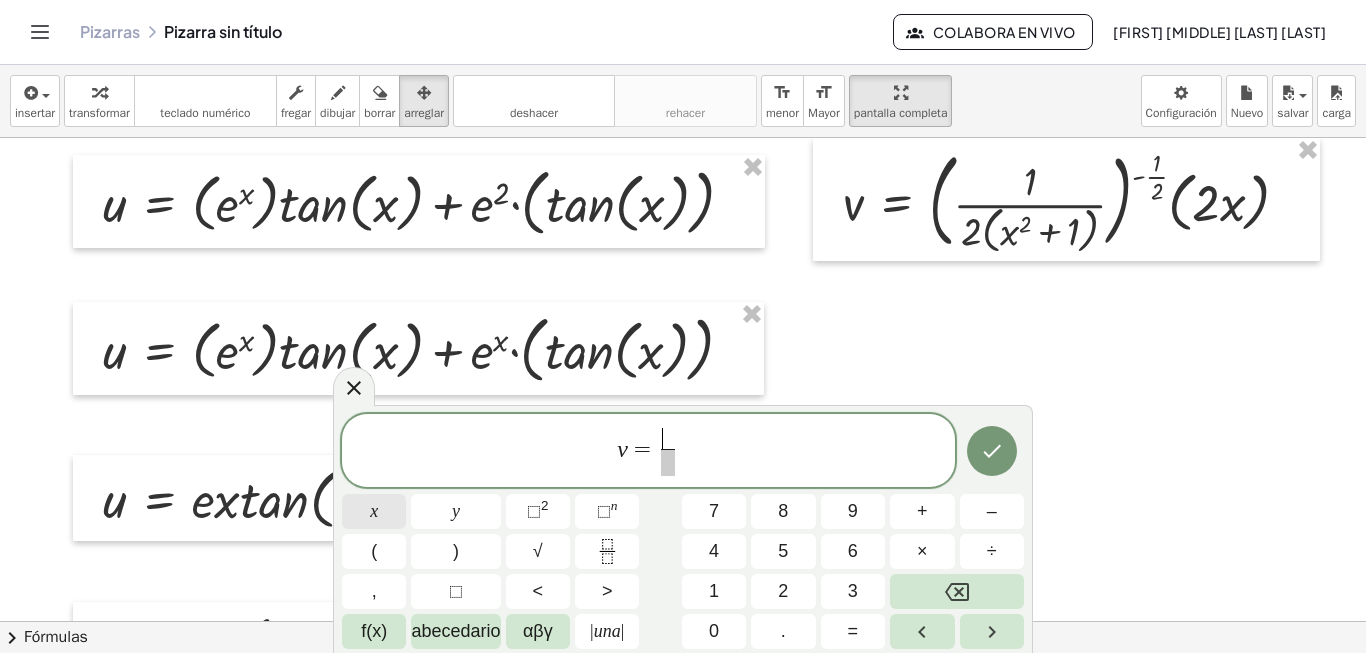 click on "x" at bounding box center [374, 511] 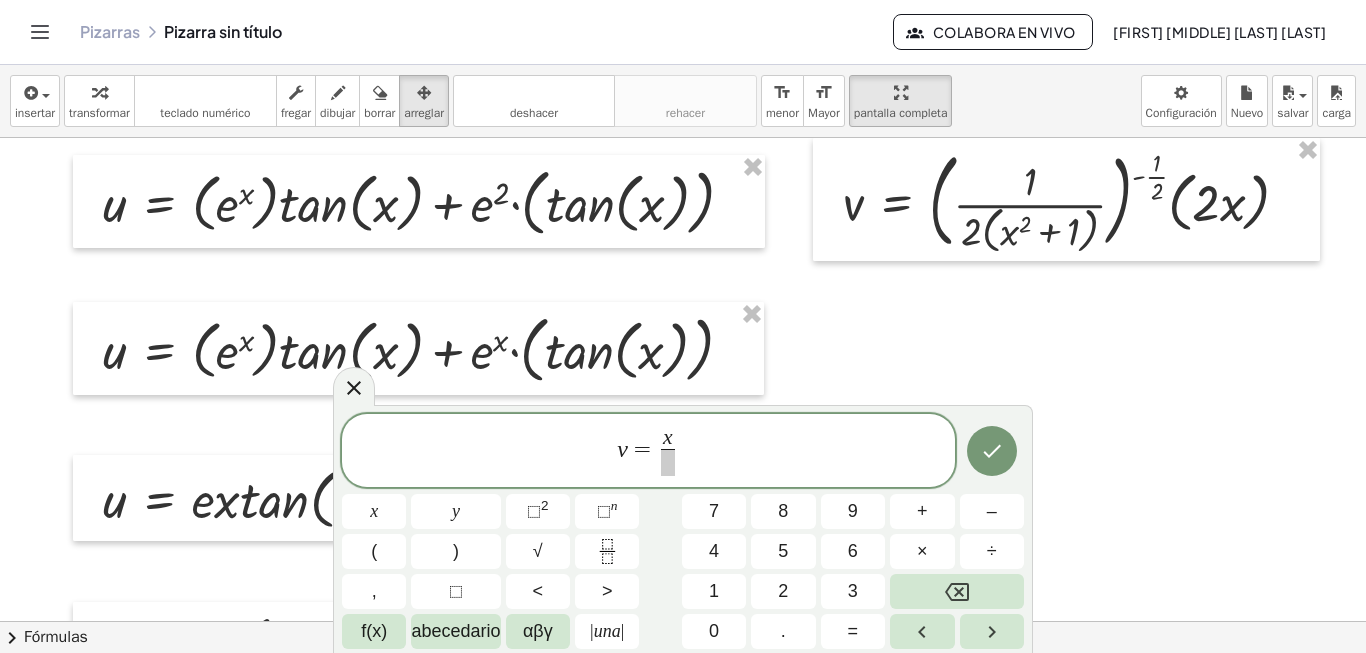 click at bounding box center [668, 462] 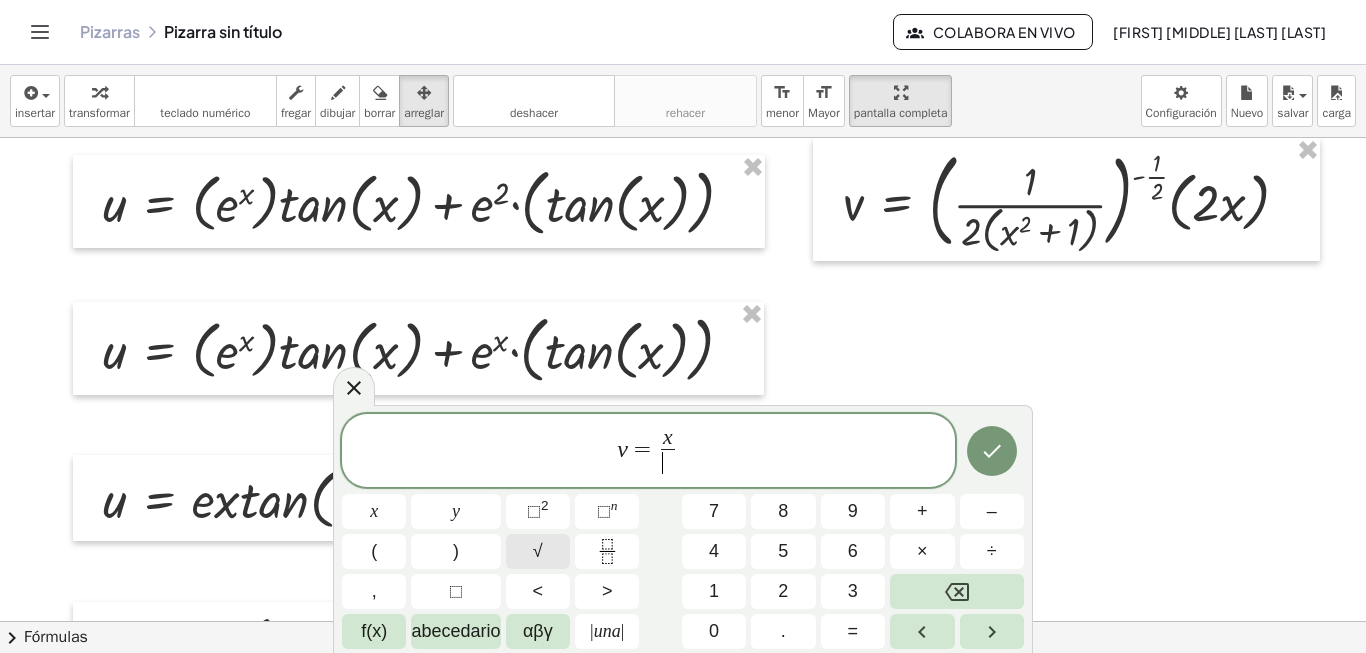 click on "√" at bounding box center (538, 551) 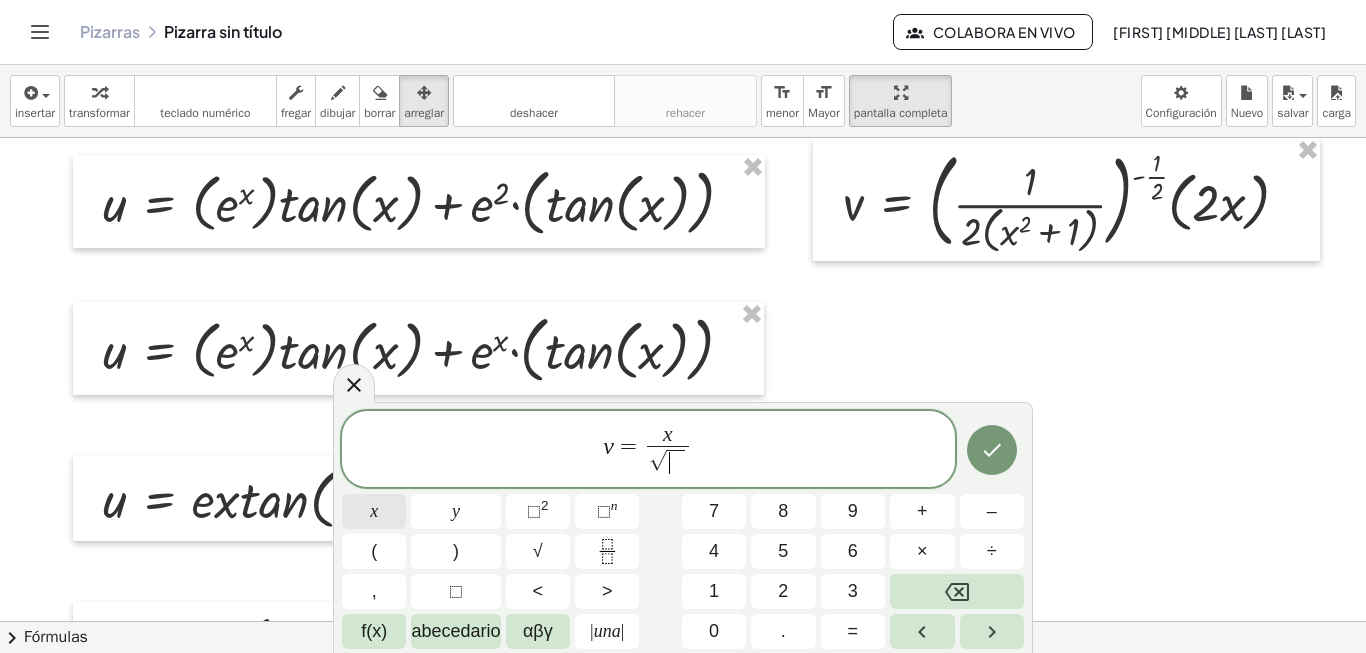 click on "x" at bounding box center [374, 511] 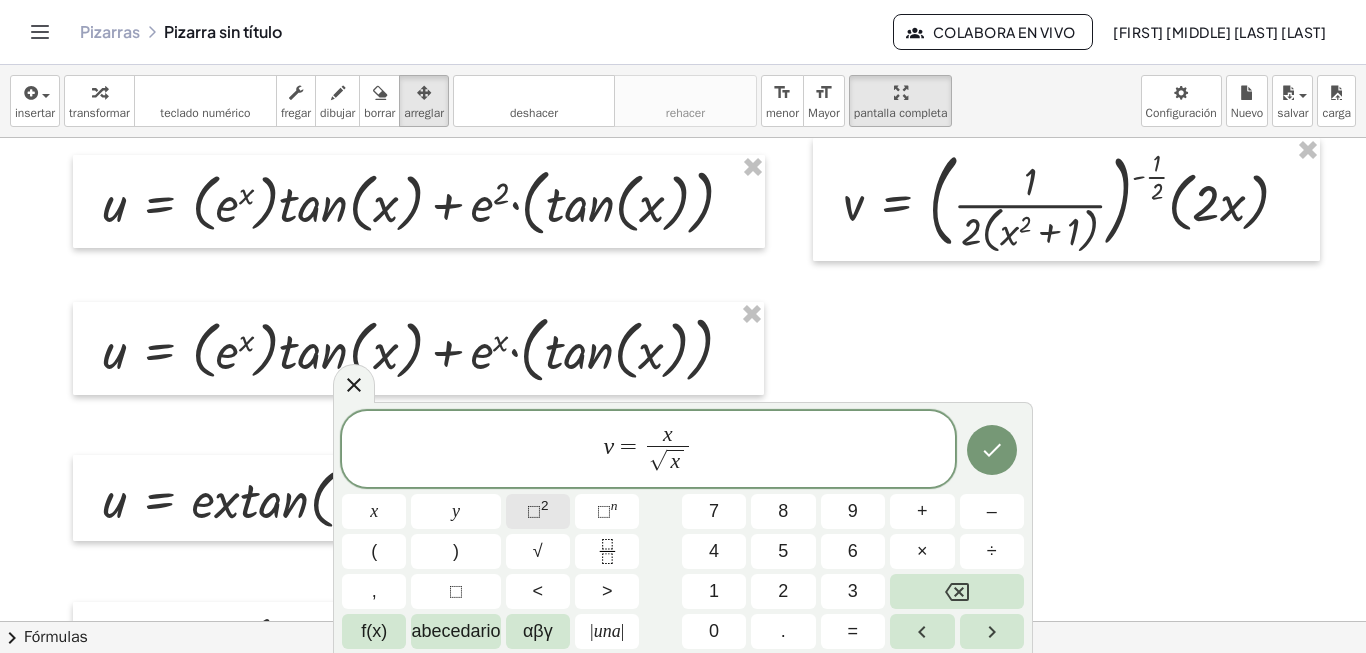 click on "⬚" at bounding box center [534, 511] 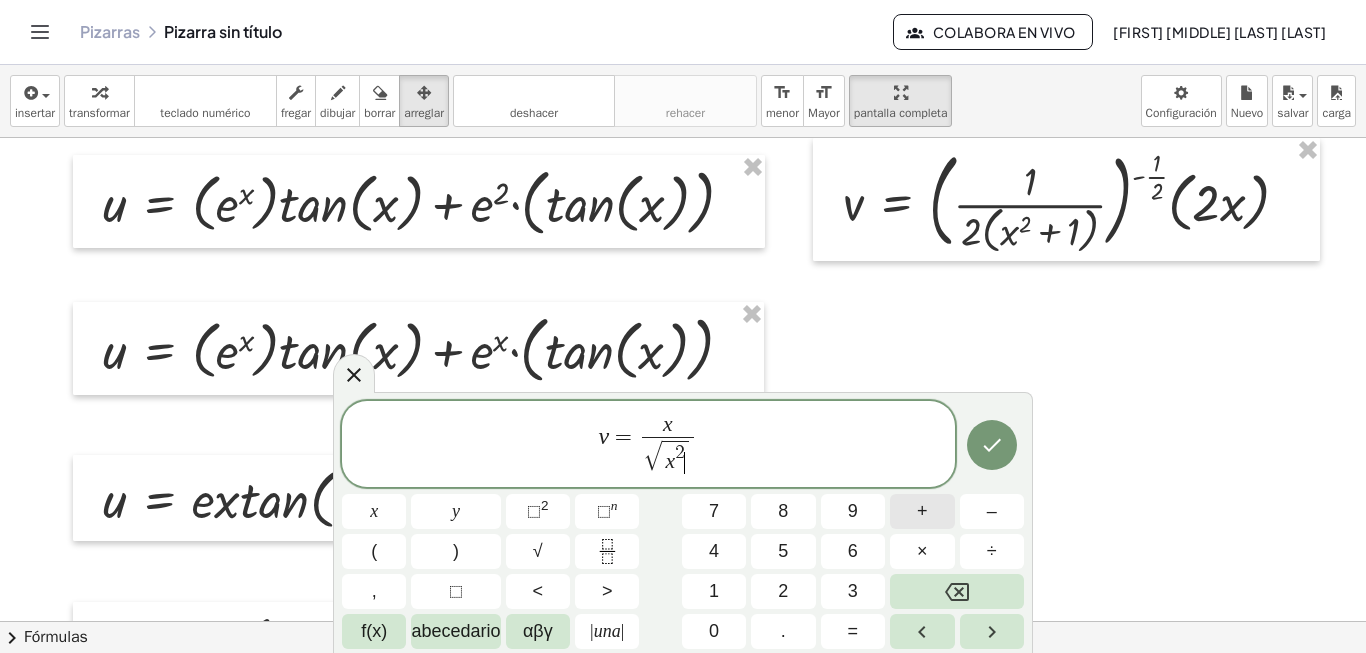 click on "+" at bounding box center (922, 511) 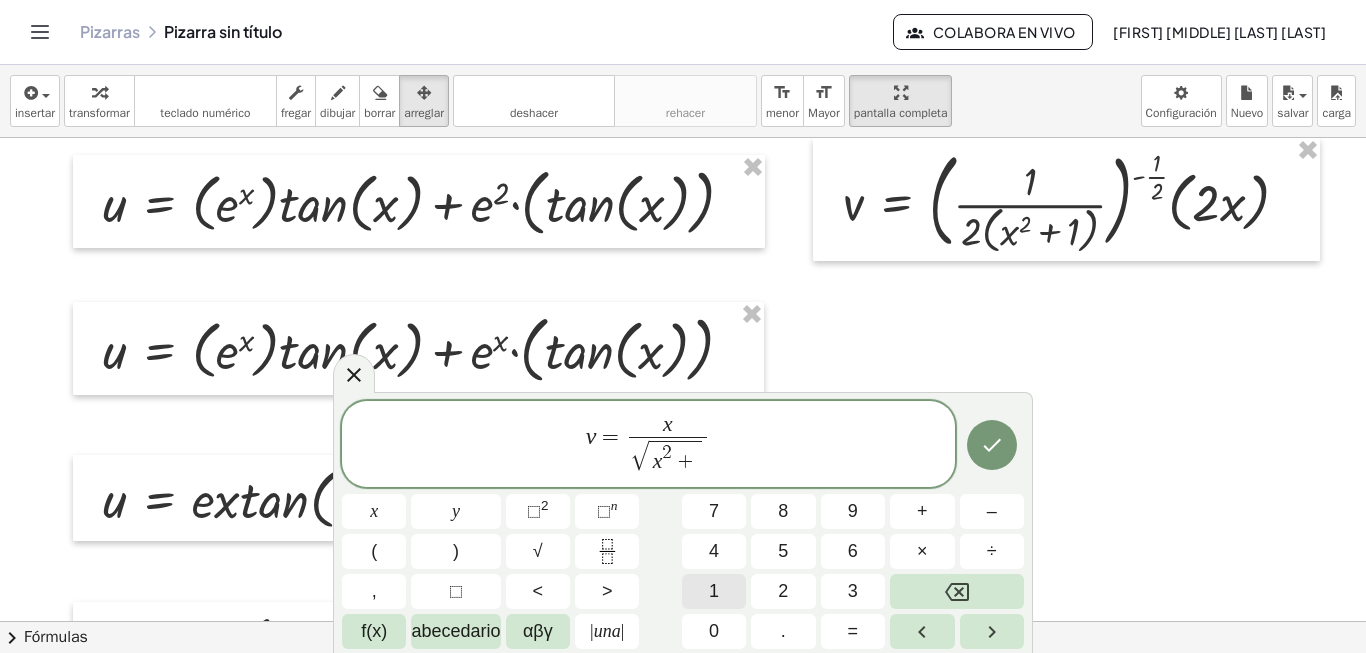 click on "1" at bounding box center [714, 591] 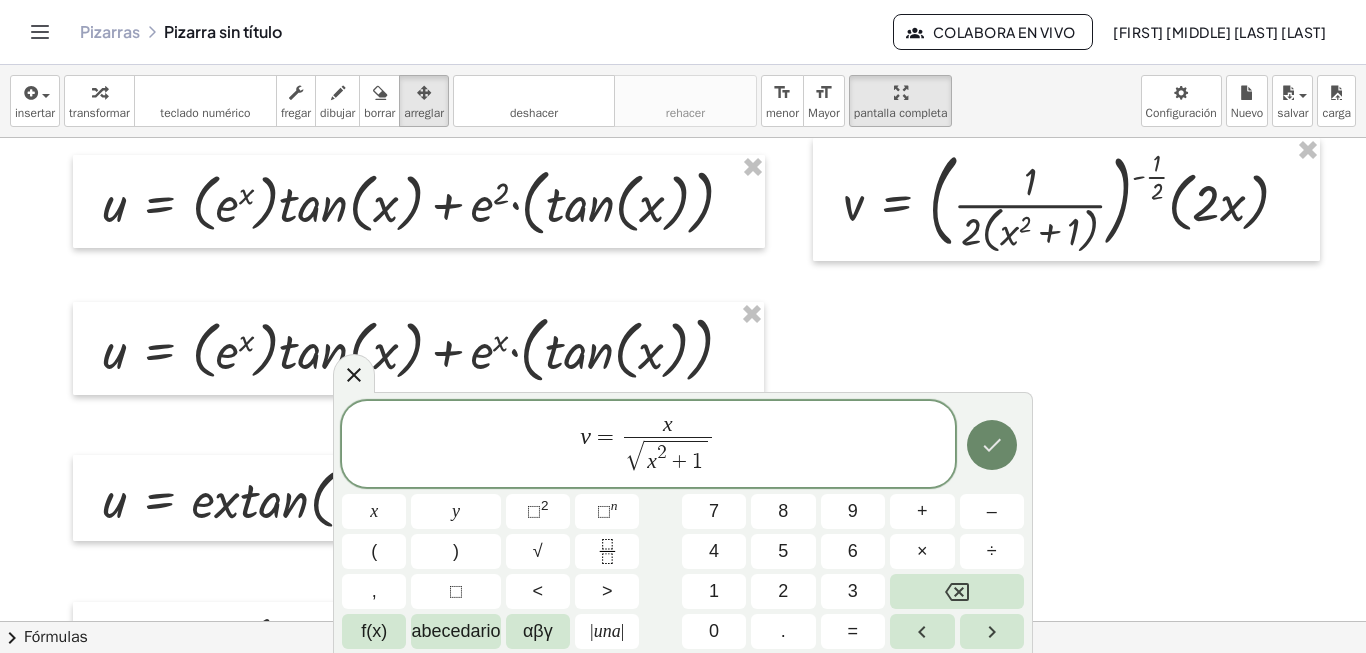 click at bounding box center (992, 445) 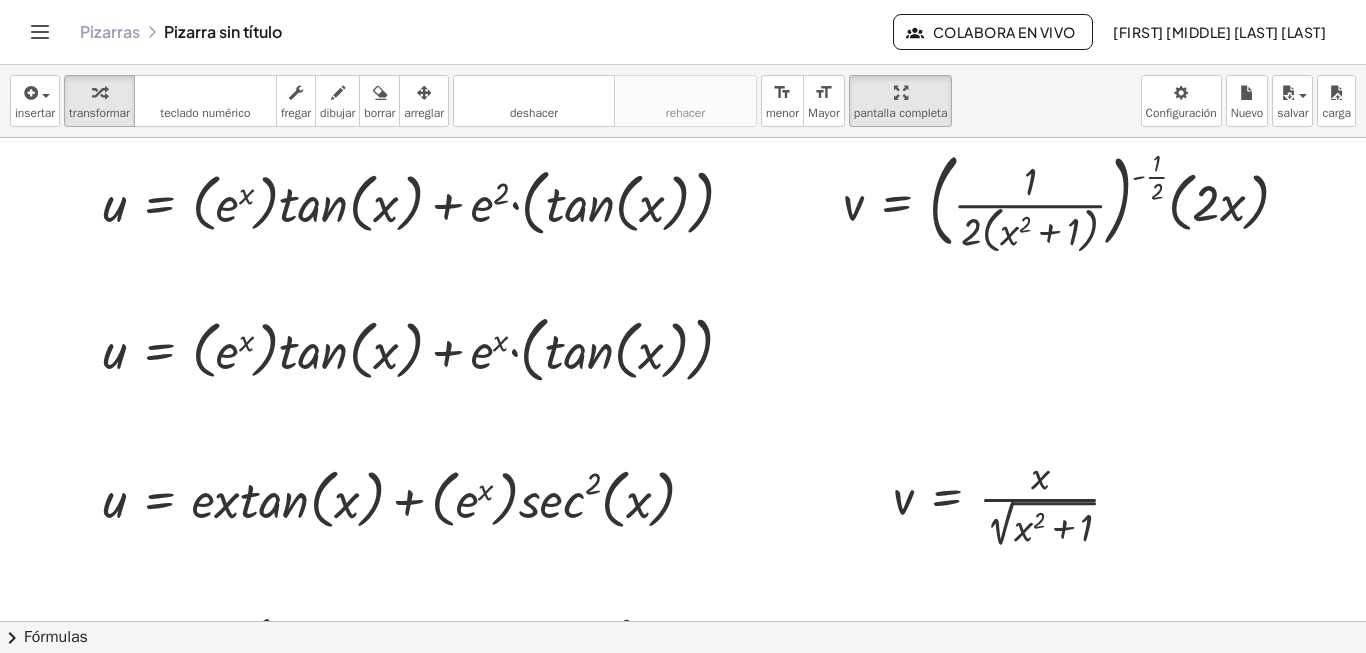 drag, startPoint x: 415, startPoint y: 97, endPoint x: 840, endPoint y: 421, distance: 534.4165 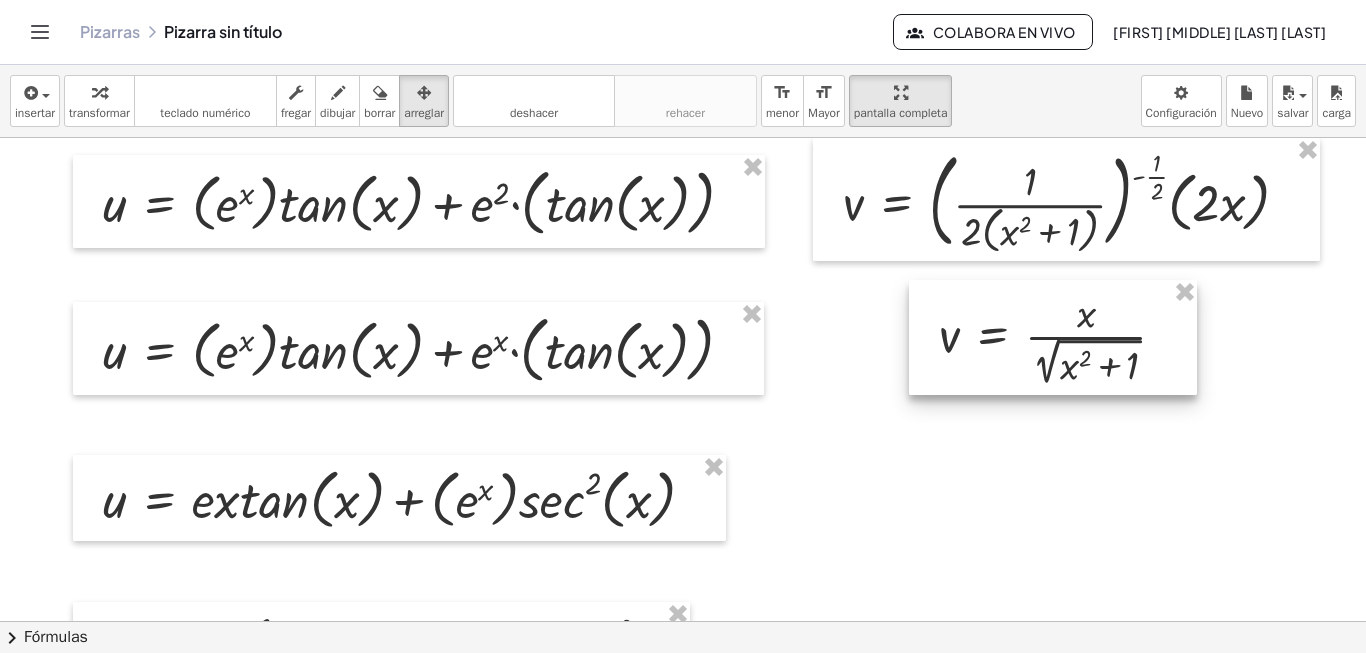 drag, startPoint x: 944, startPoint y: 492, endPoint x: 990, endPoint y: 330, distance: 168.40428 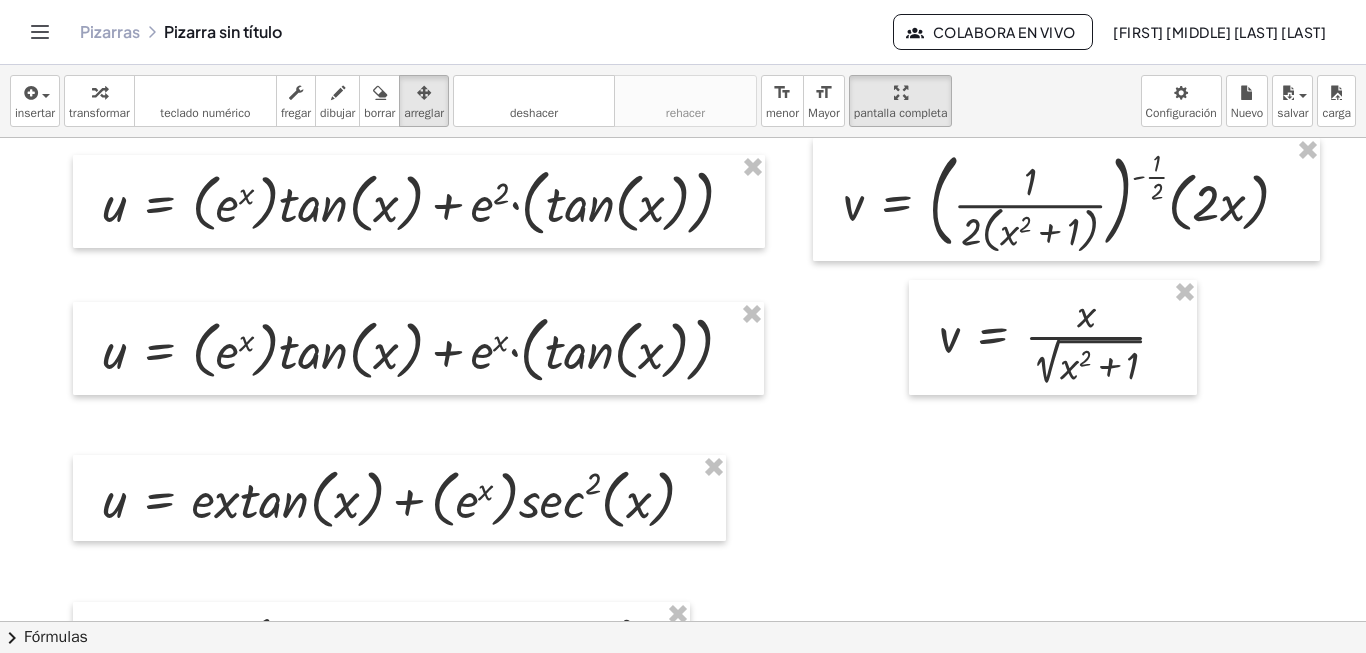 click at bounding box center (652, 498) 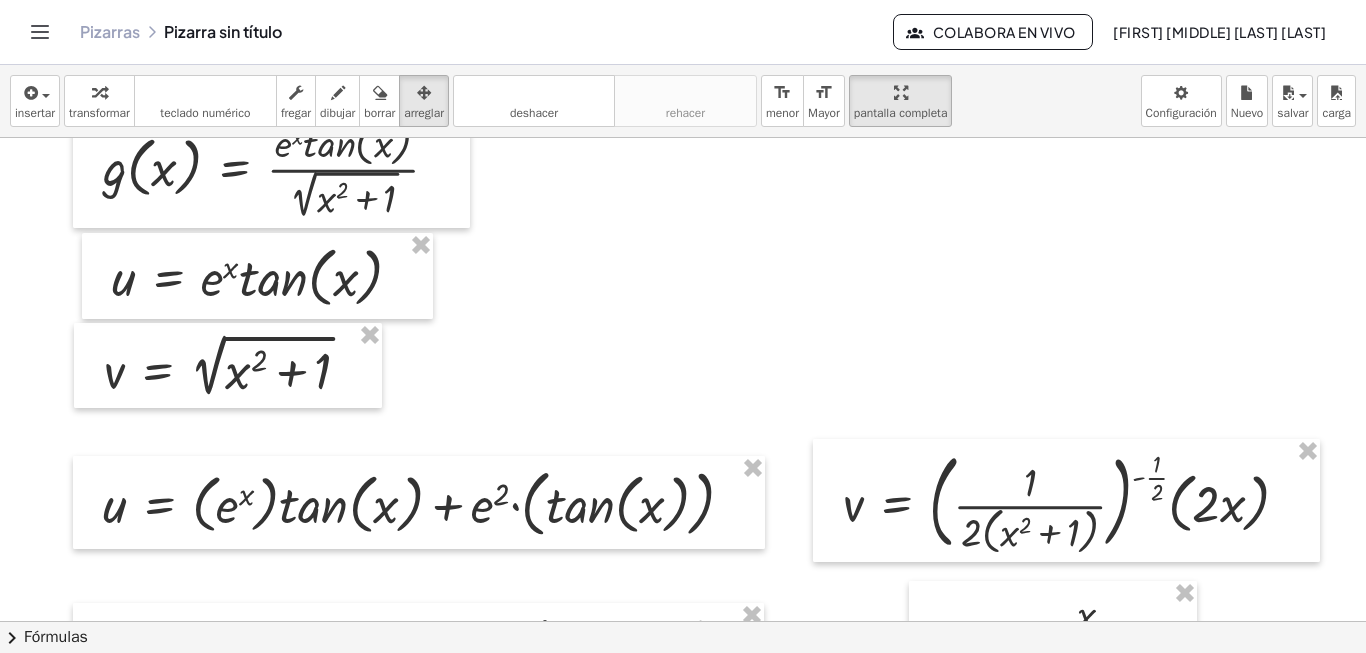 scroll, scrollTop: 0, scrollLeft: 77, axis: horizontal 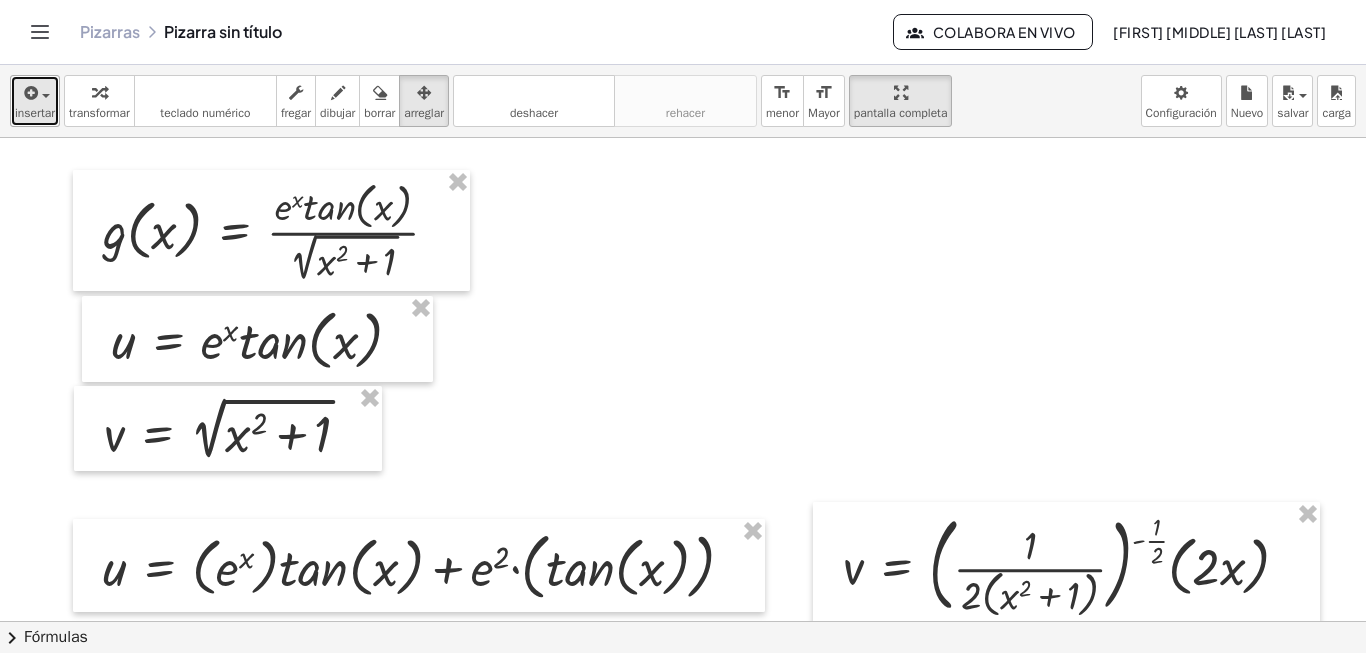 click at bounding box center (29, 93) 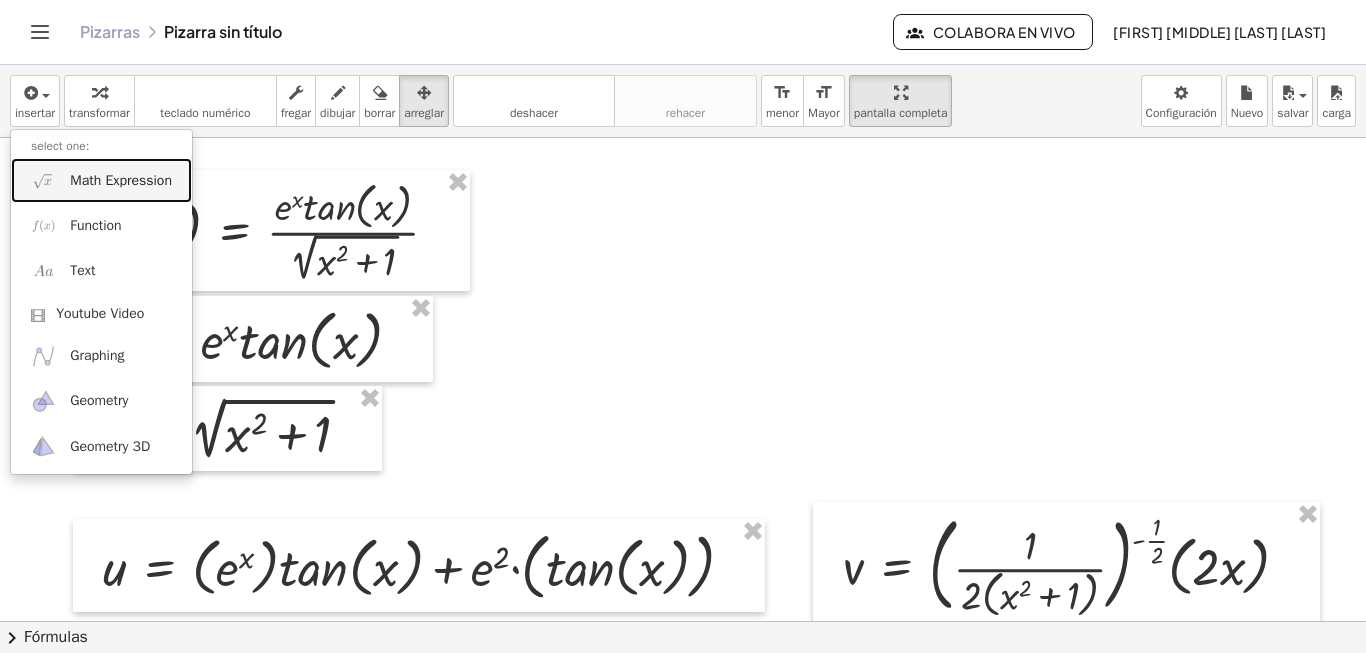 click on "Math Expression" at bounding box center (121, 181) 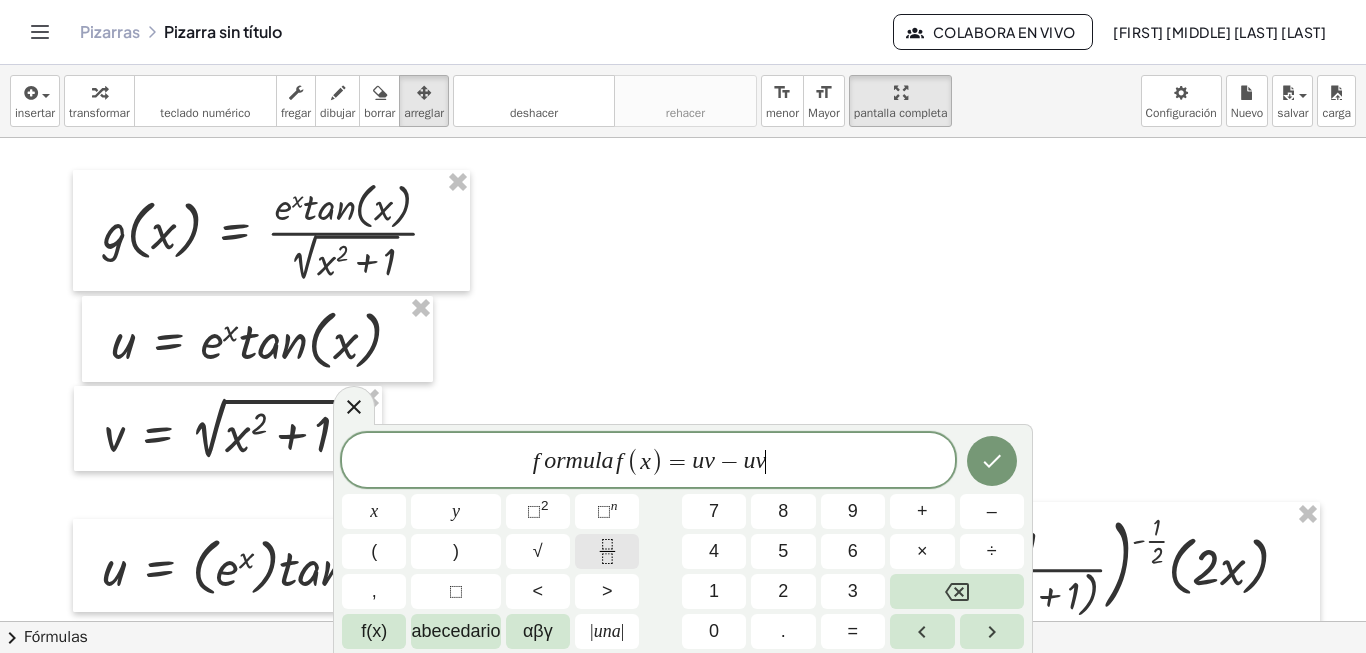 click 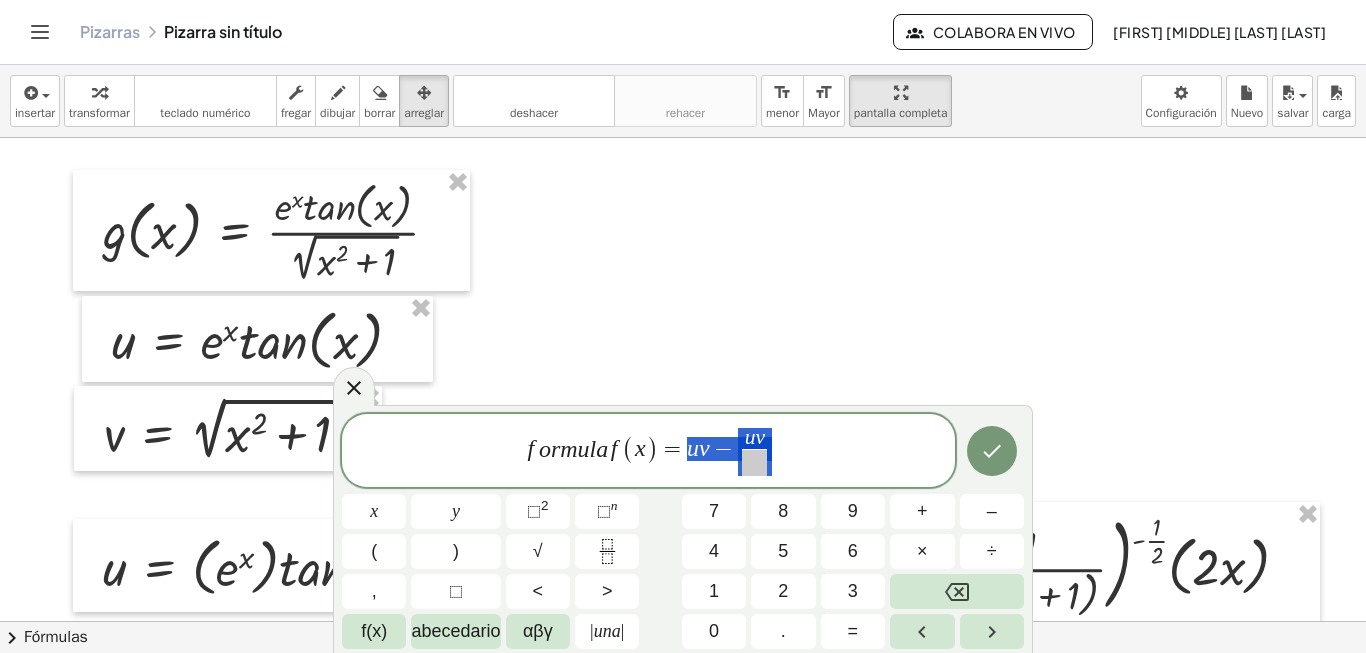 drag, startPoint x: 786, startPoint y: 449, endPoint x: 685, endPoint y: 456, distance: 101.24229 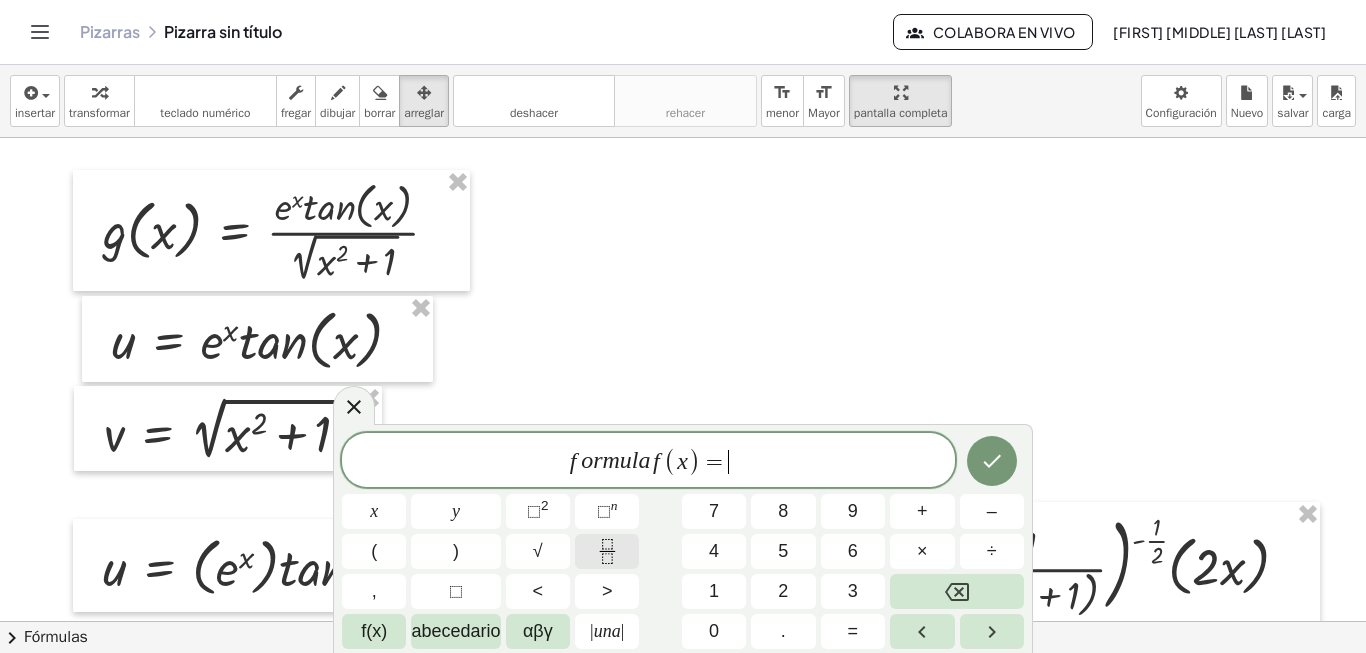 click 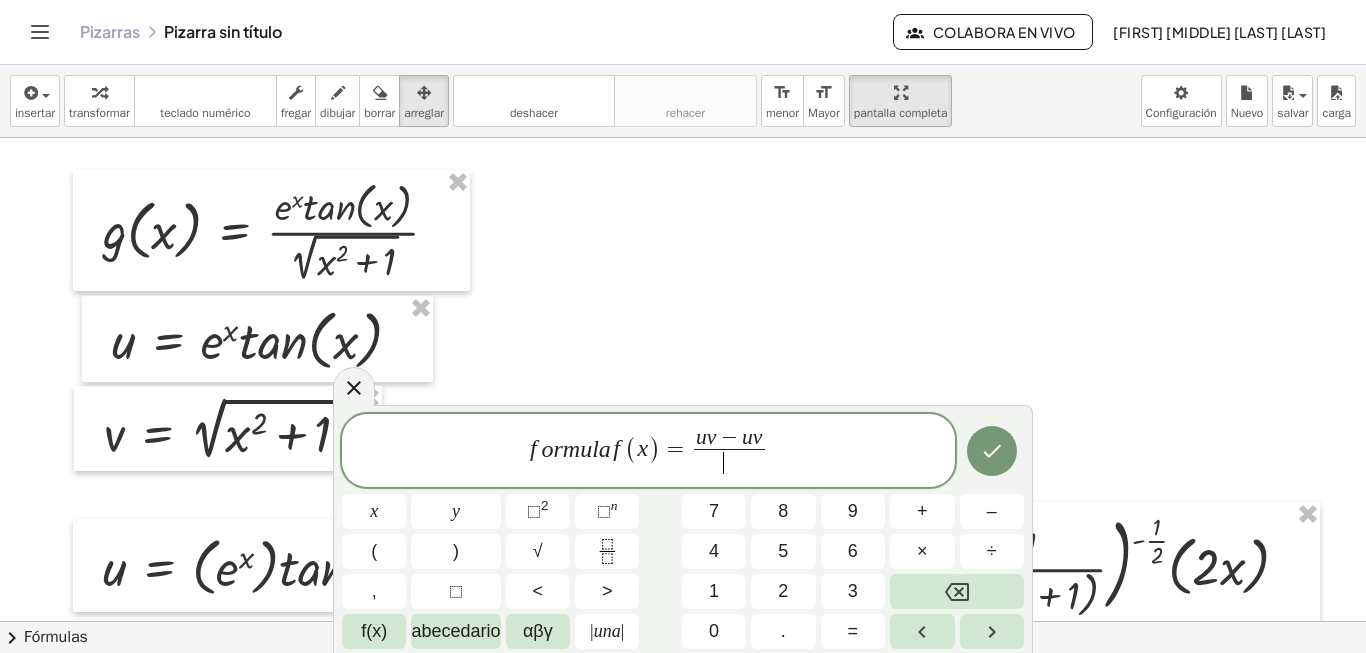click on "​" at bounding box center [729, 462] 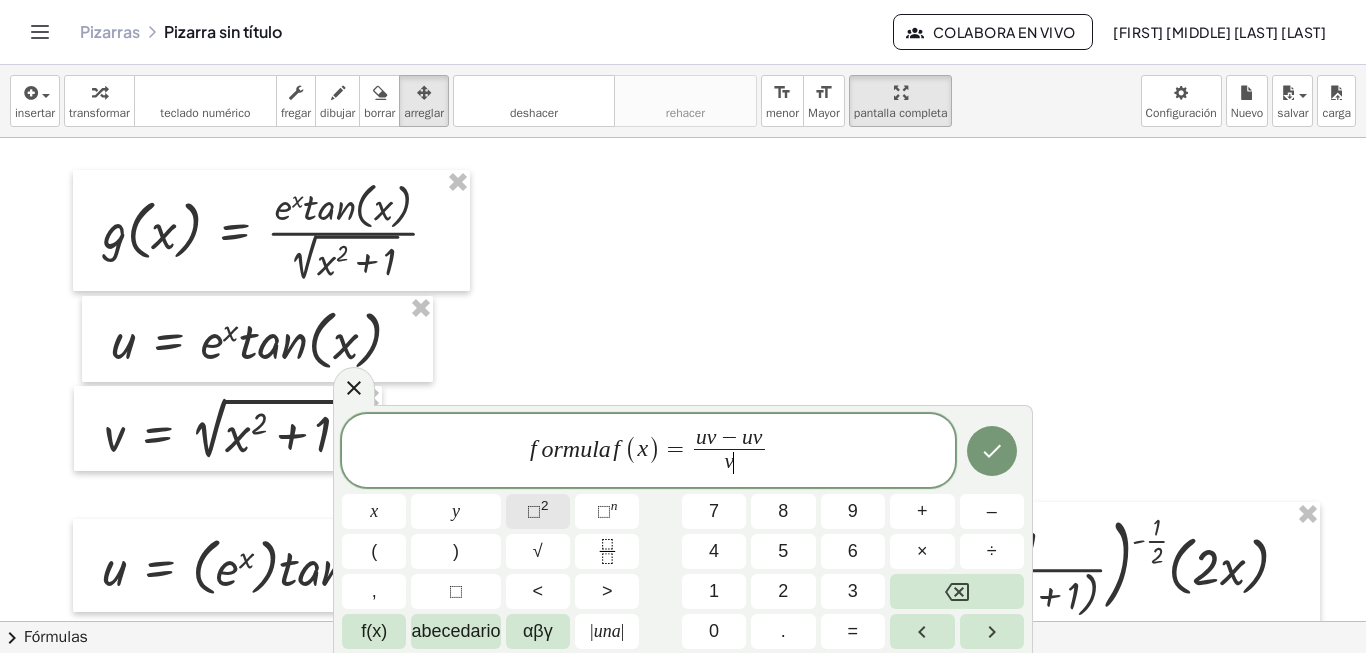 click on "2" at bounding box center [545, 505] 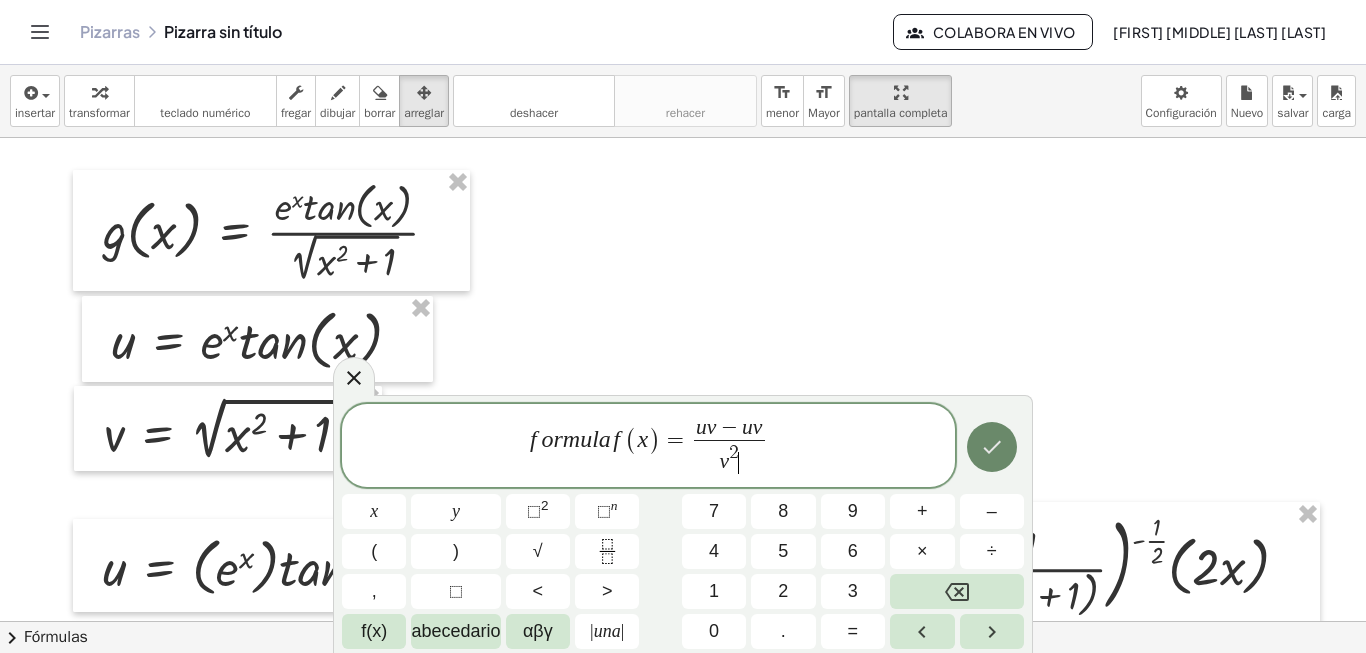 click 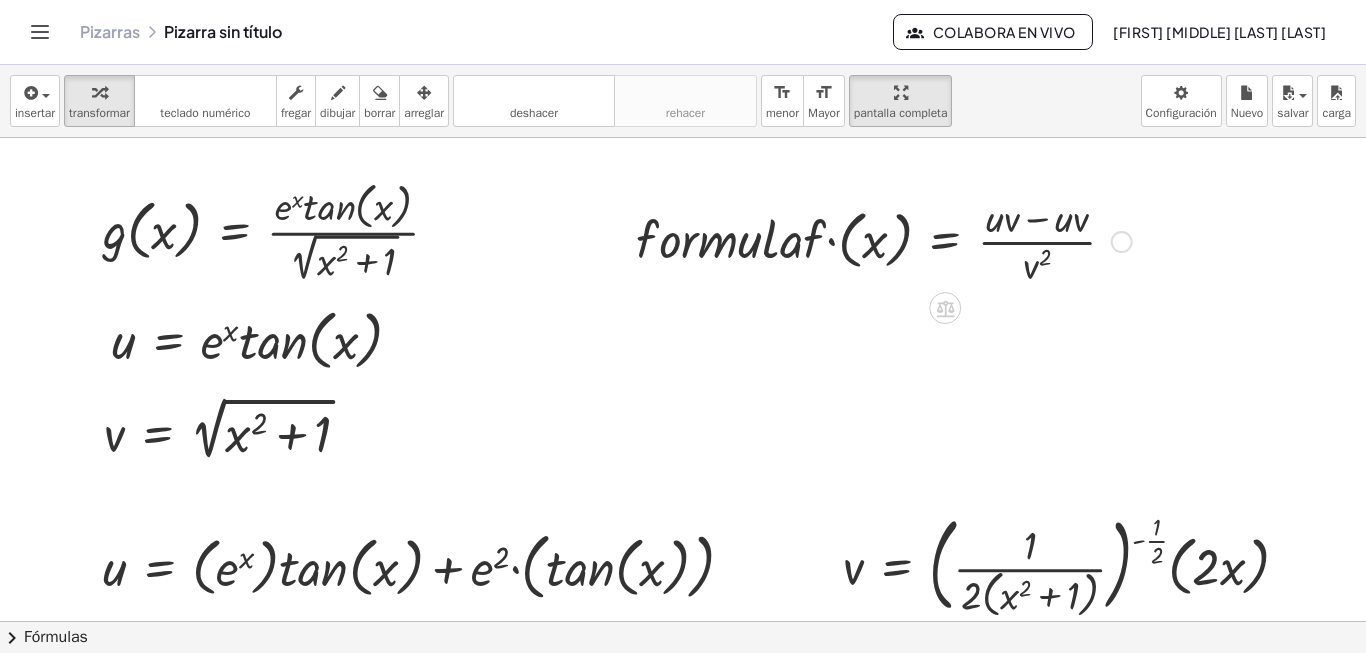 click at bounding box center (884, 240) 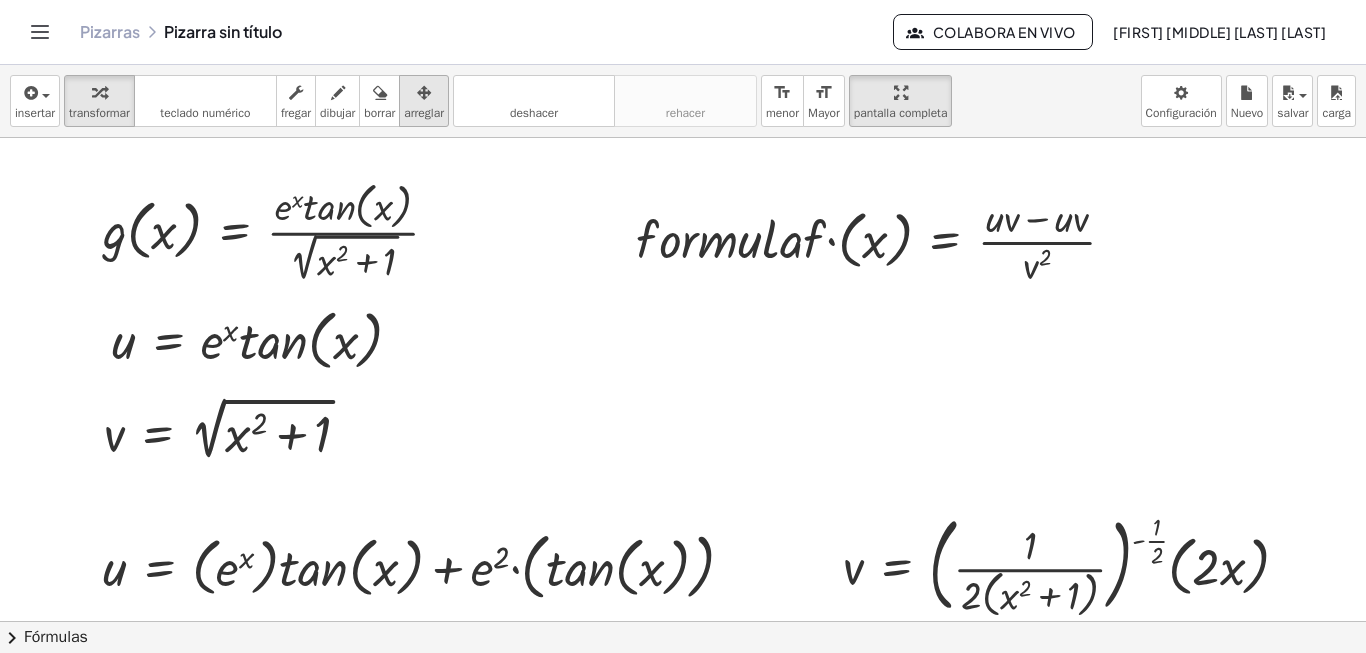 click on "arreglar" at bounding box center (424, 113) 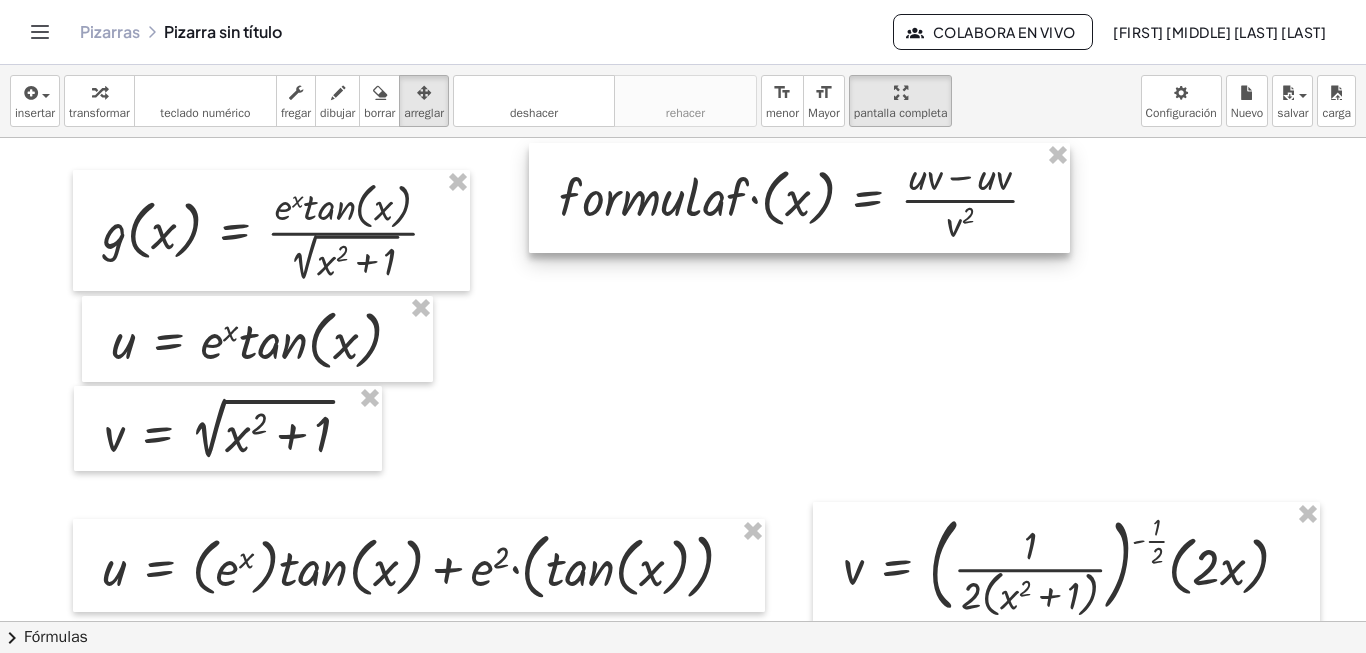 drag, startPoint x: 715, startPoint y: 229, endPoint x: 638, endPoint y: 187, distance: 87.70975 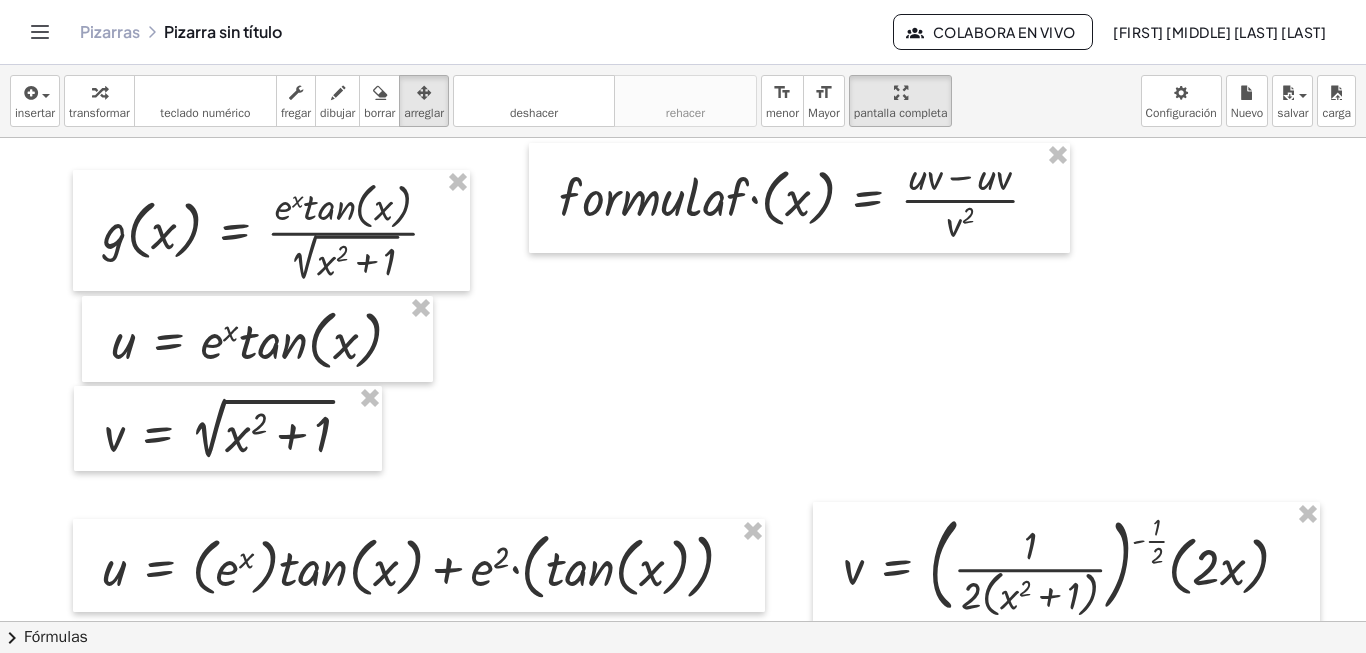 click at bounding box center [652, 862] 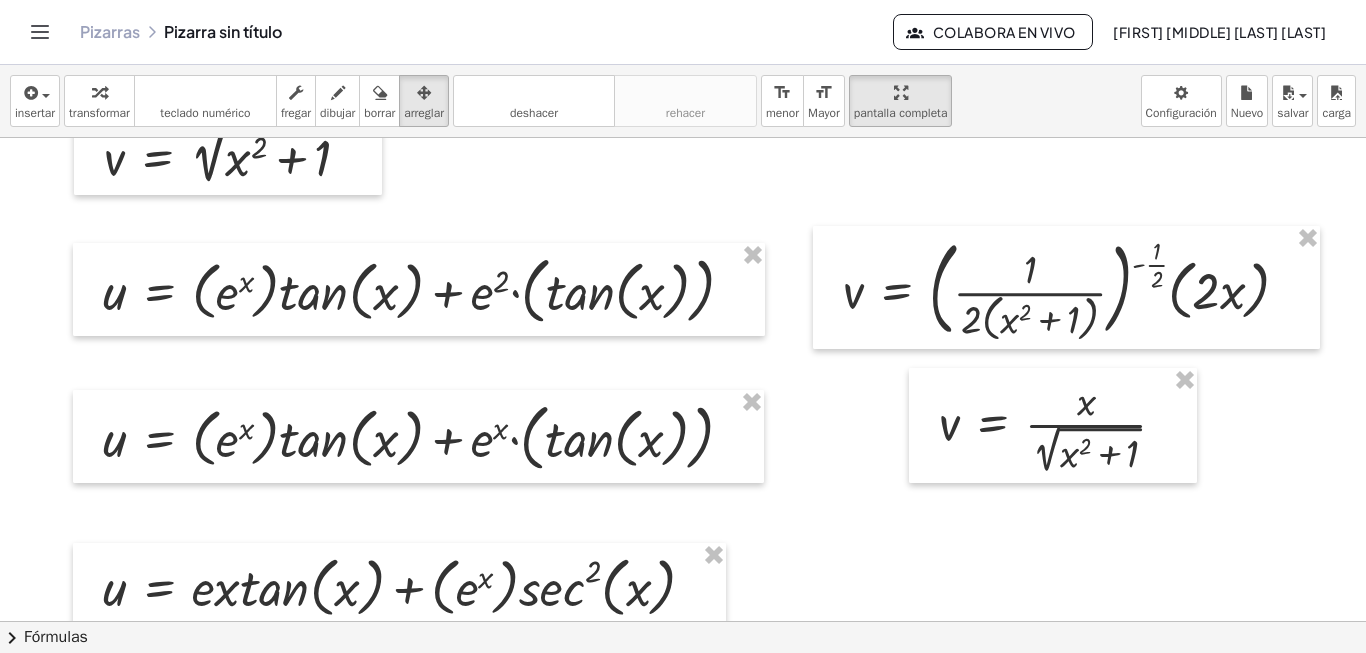 scroll, scrollTop: 300, scrollLeft: 77, axis: both 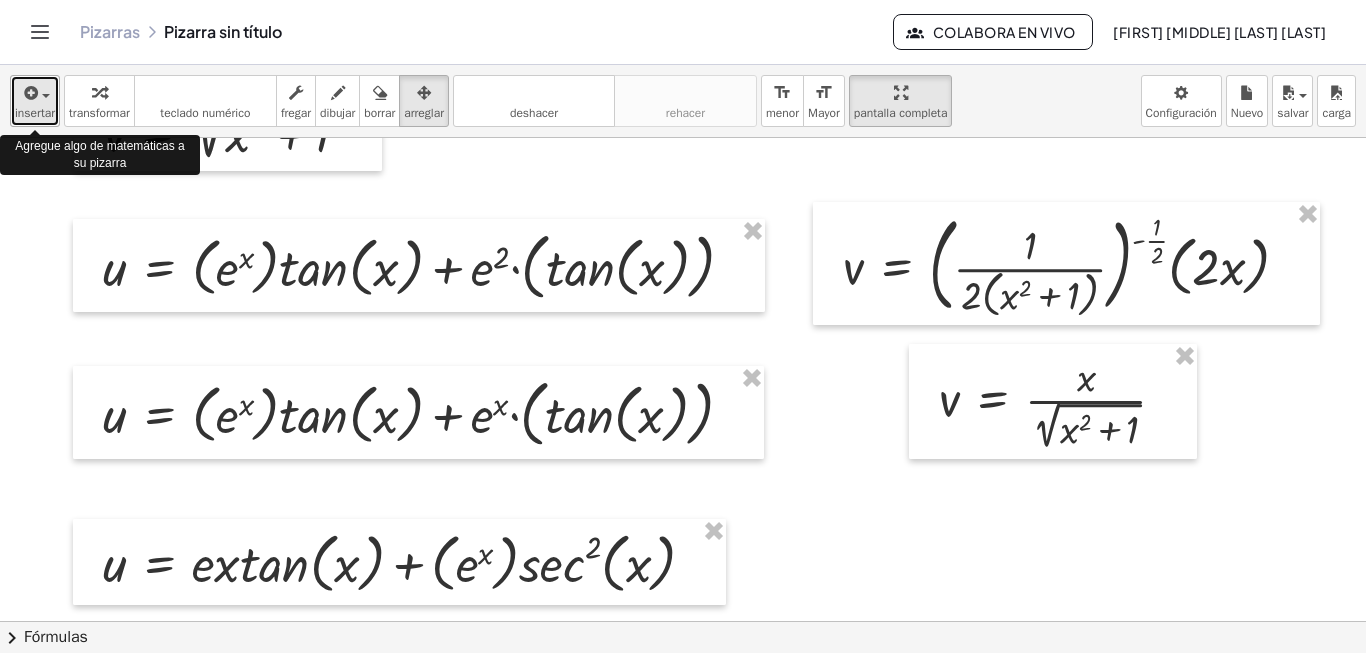 click at bounding box center (35, 92) 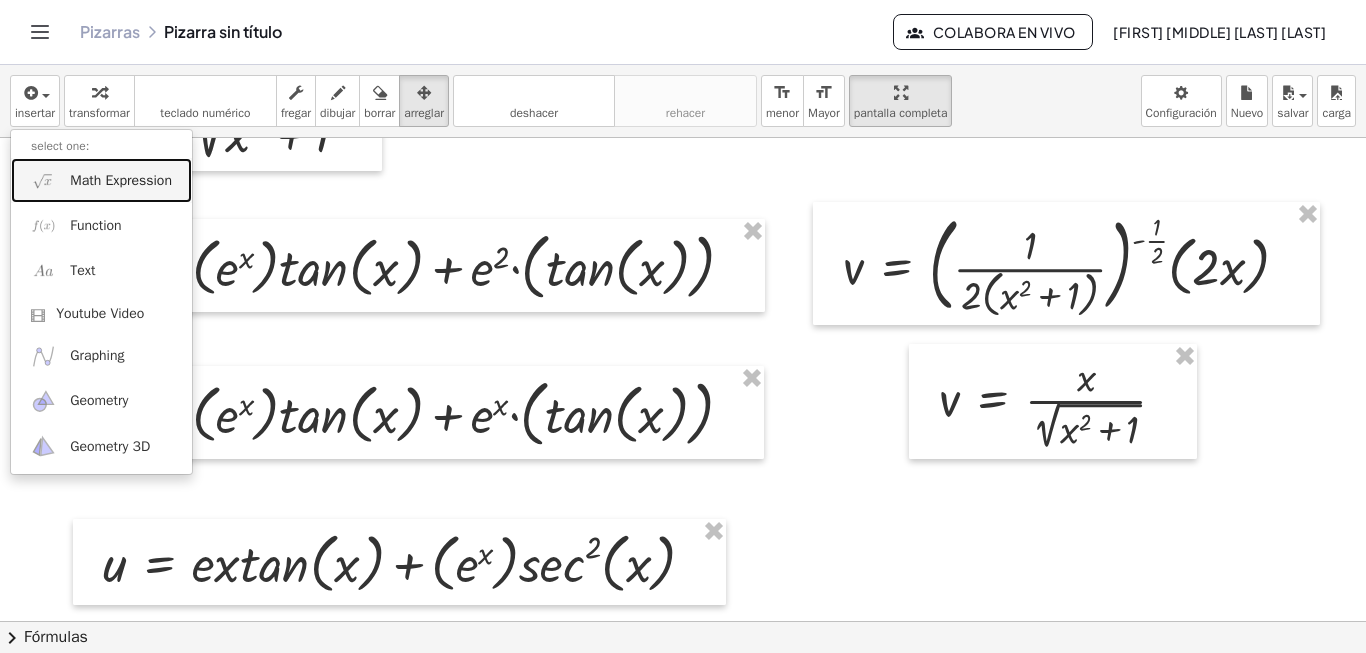 click on "Math Expression" at bounding box center (121, 181) 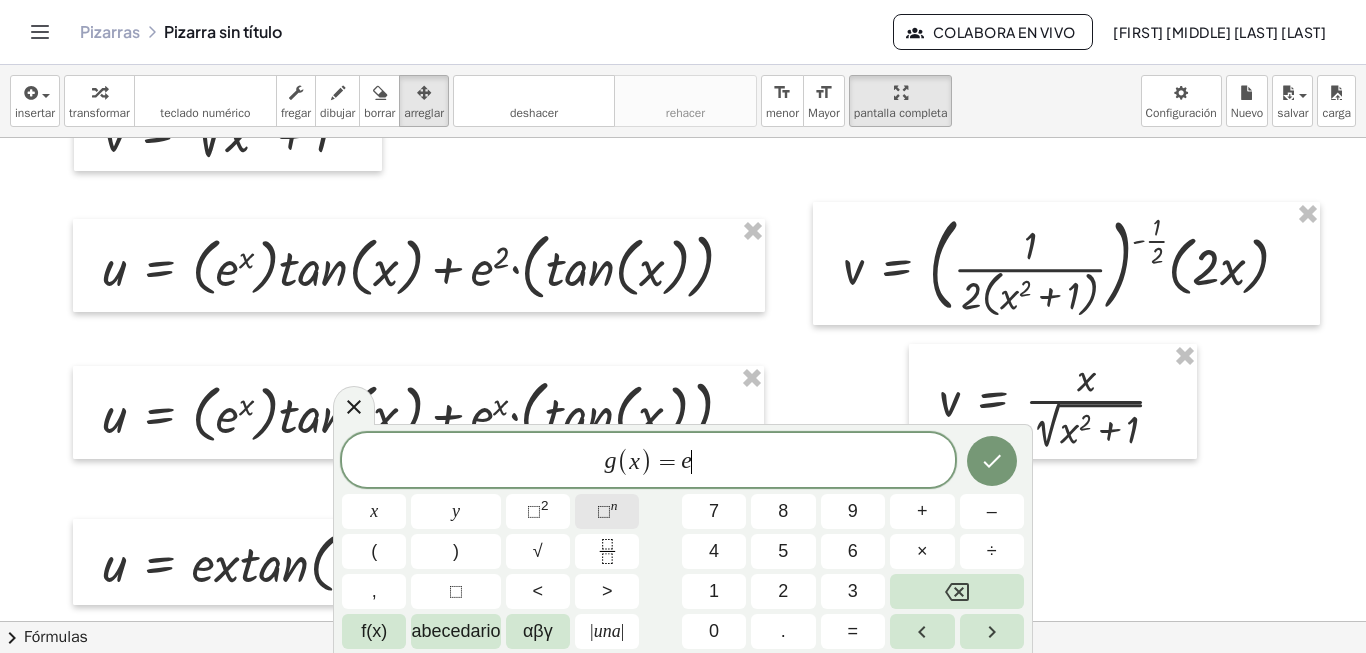 click on "⬚" at bounding box center [604, 511] 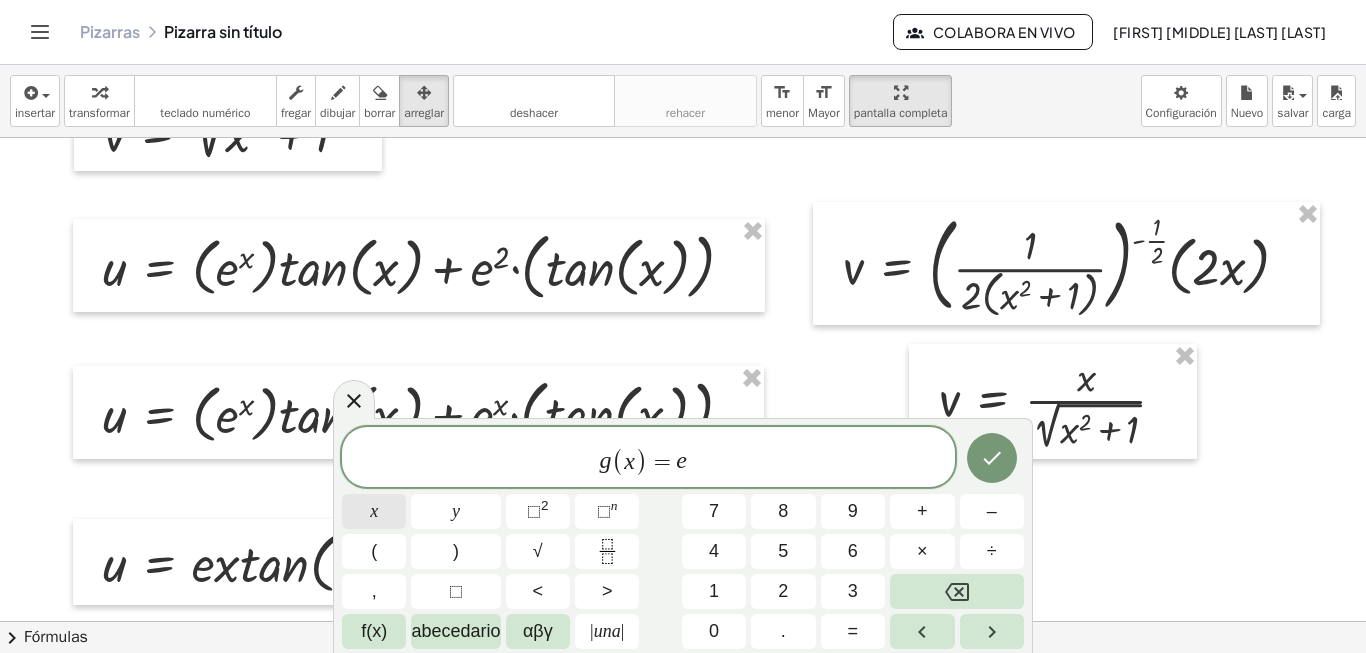 click on "x" at bounding box center (374, 511) 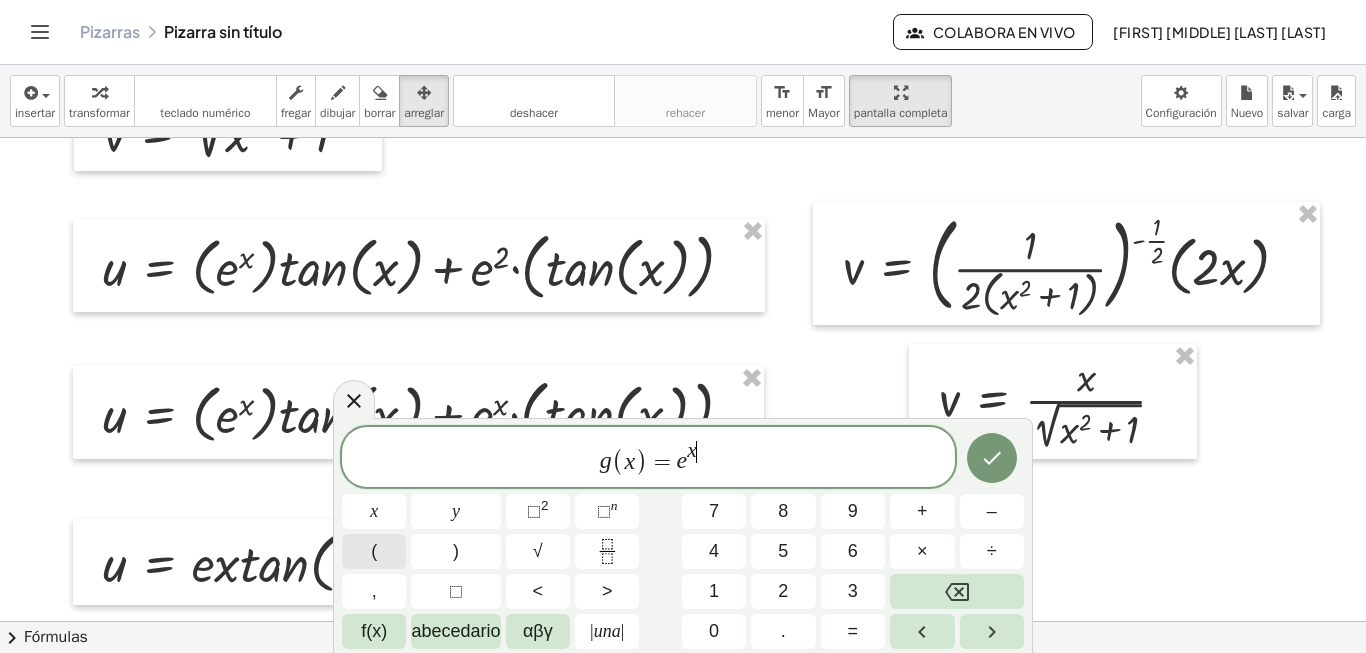 click on "(" at bounding box center (374, 551) 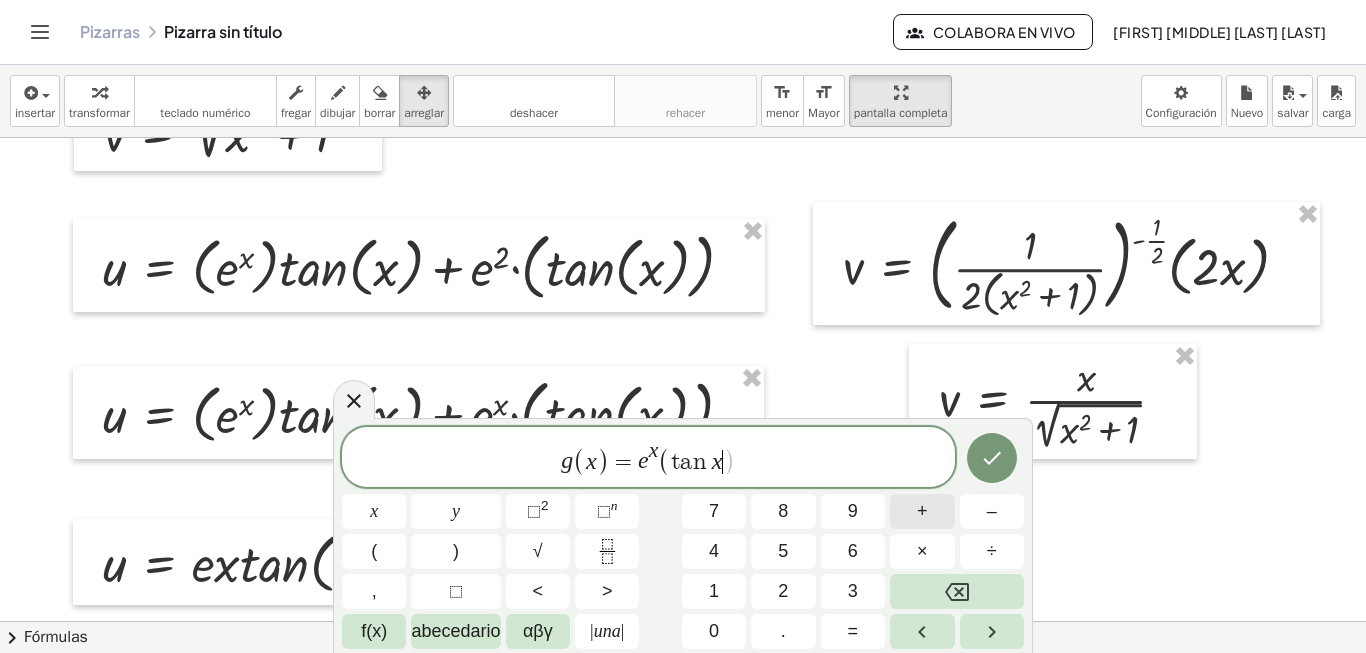 click on "+" at bounding box center (922, 511) 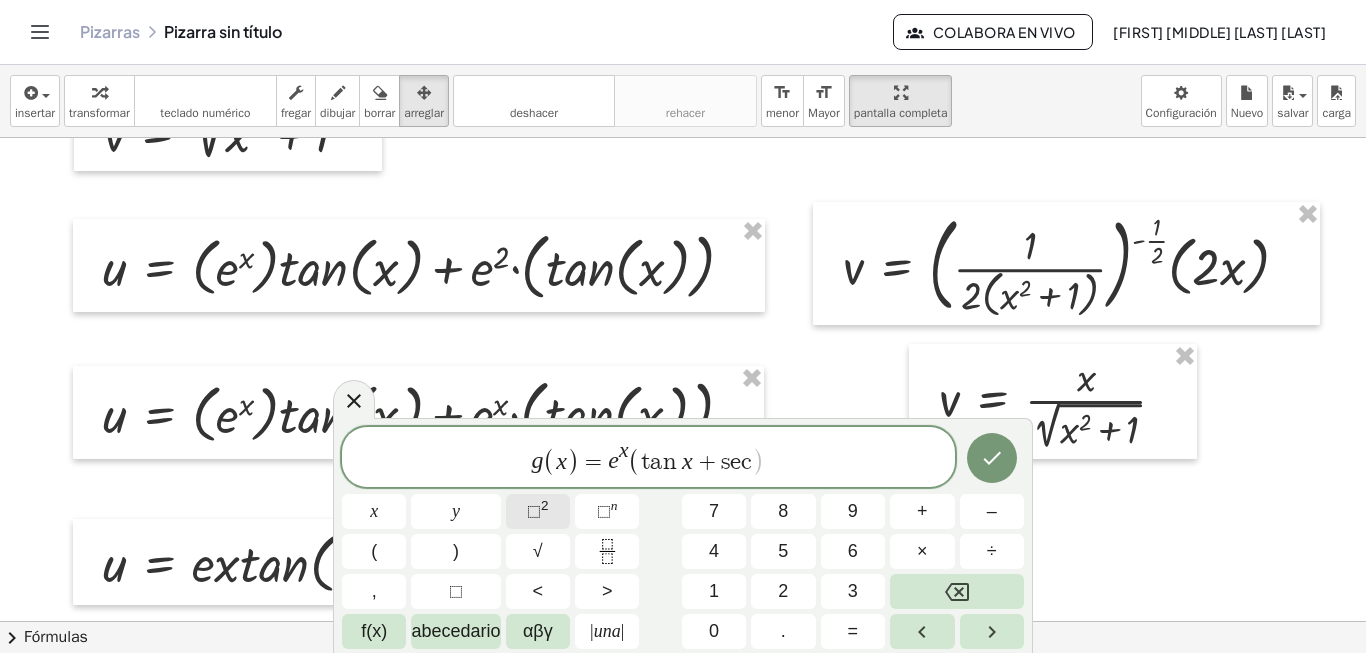 click on "⬚" at bounding box center (534, 511) 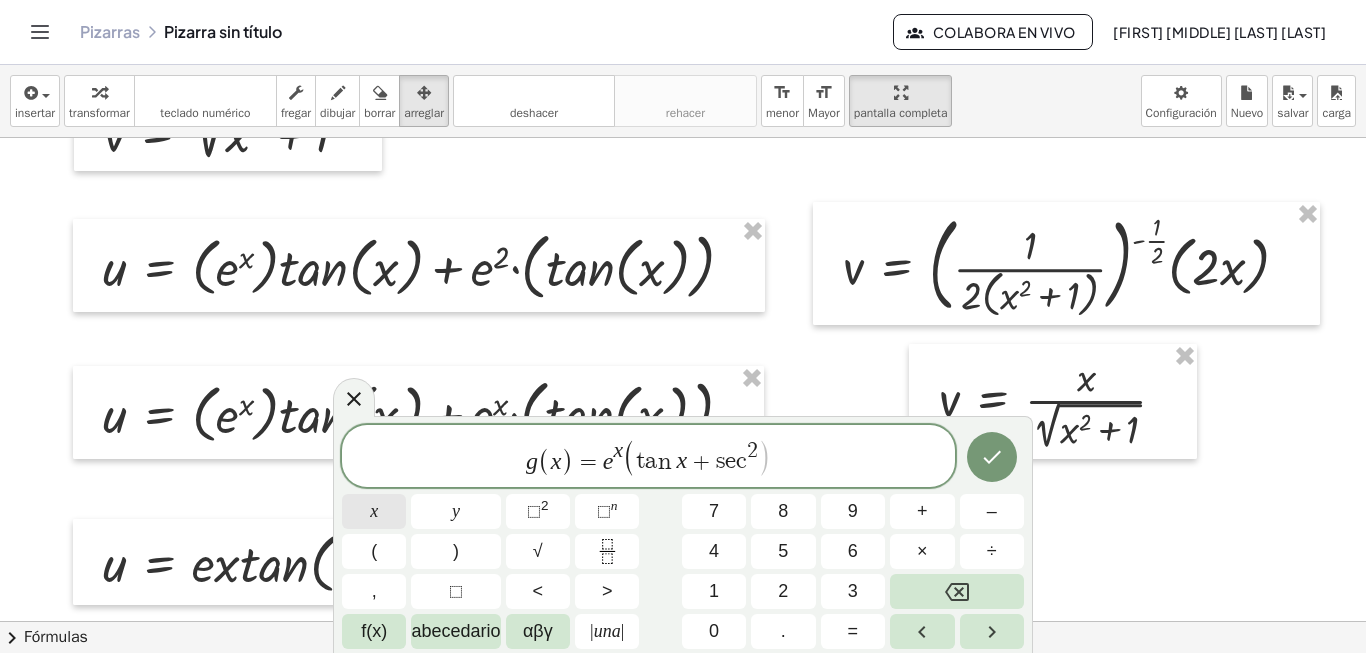 click on "x" at bounding box center [374, 511] 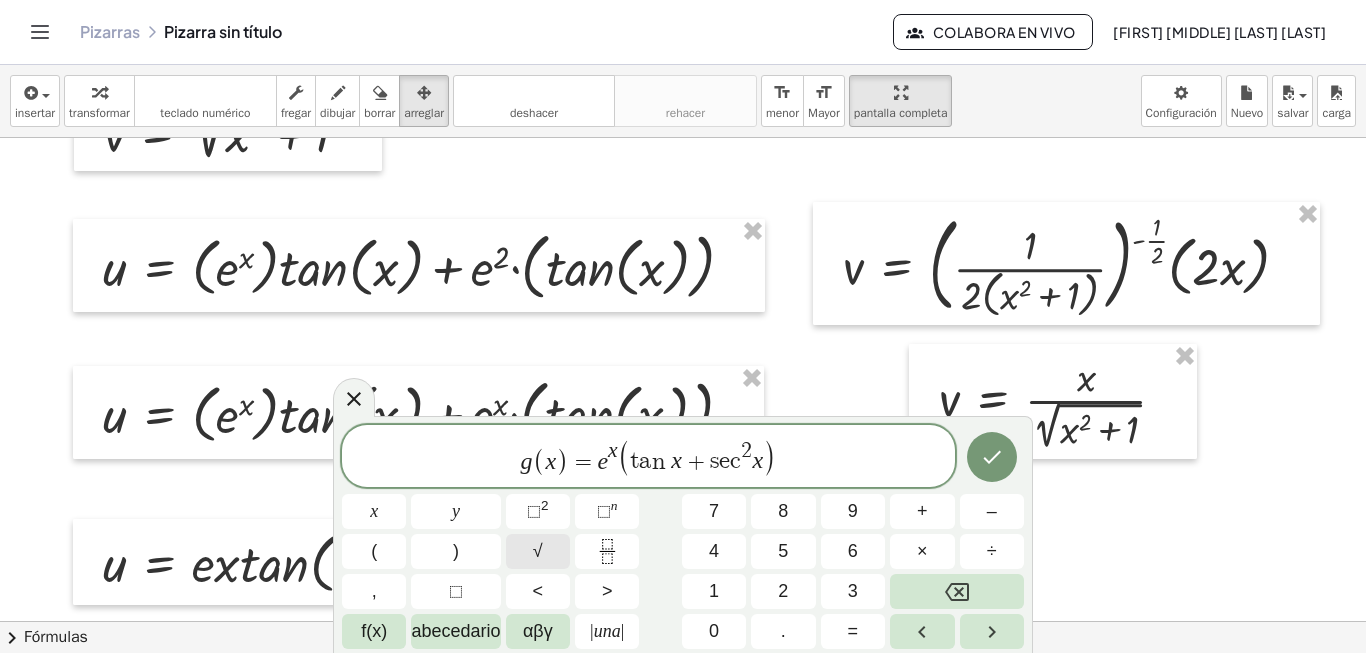 click on "√" at bounding box center (538, 551) 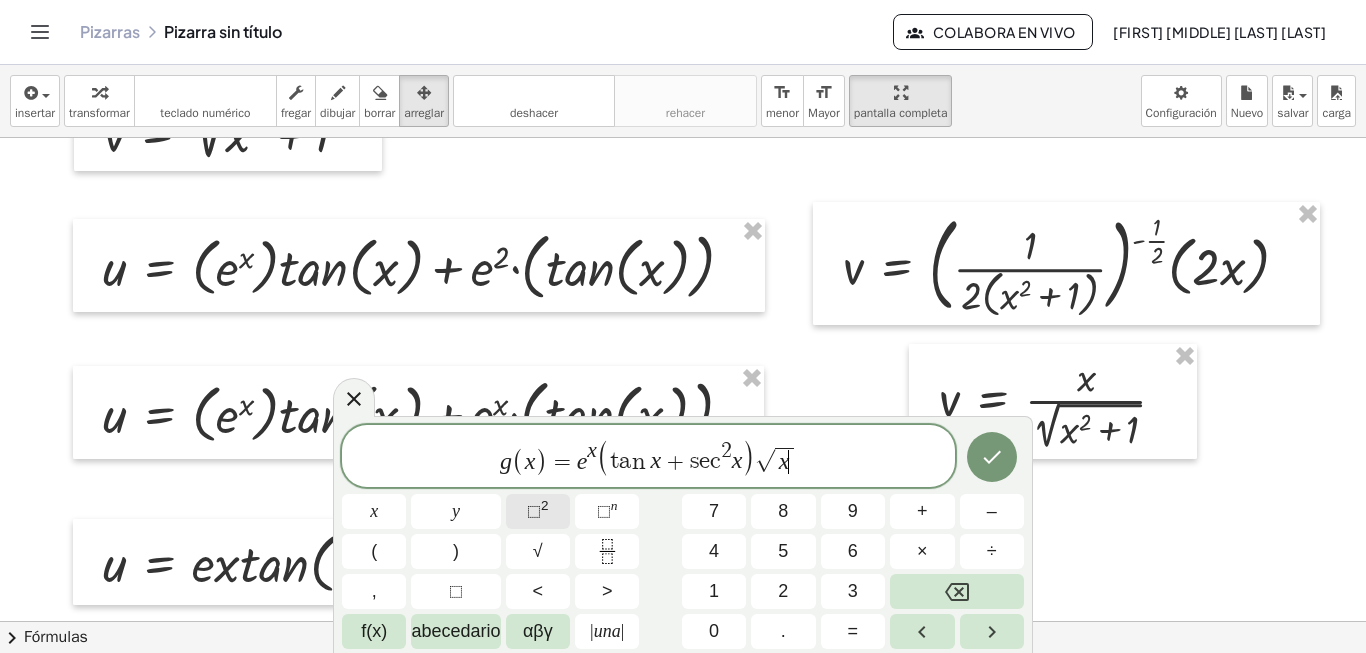 click on "⬚ 2" at bounding box center (538, 511) 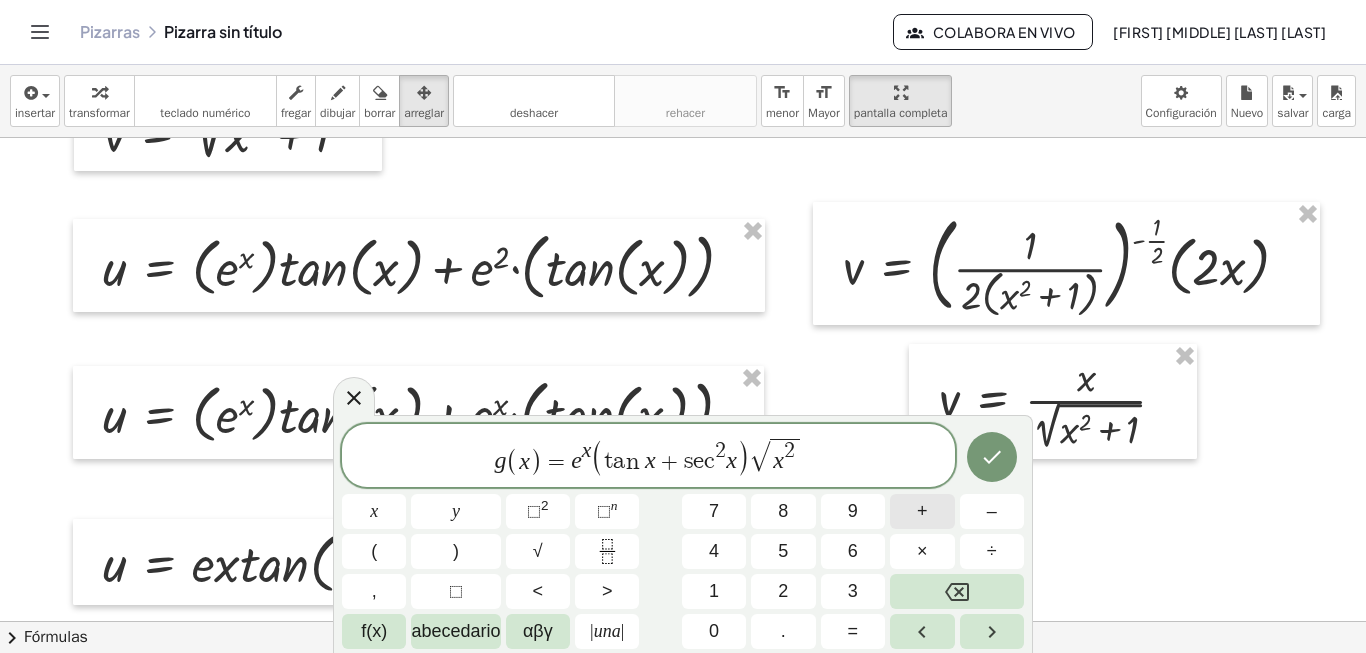 click on "+" at bounding box center [922, 511] 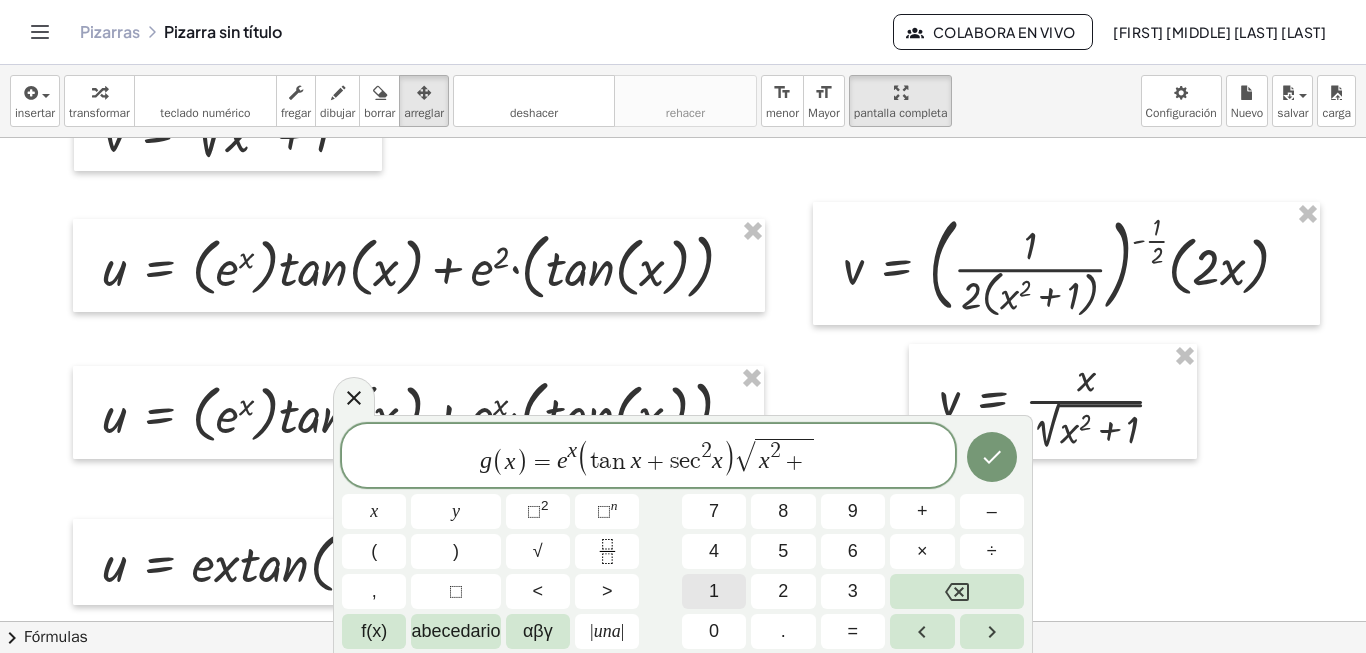 click on "1" at bounding box center [714, 591] 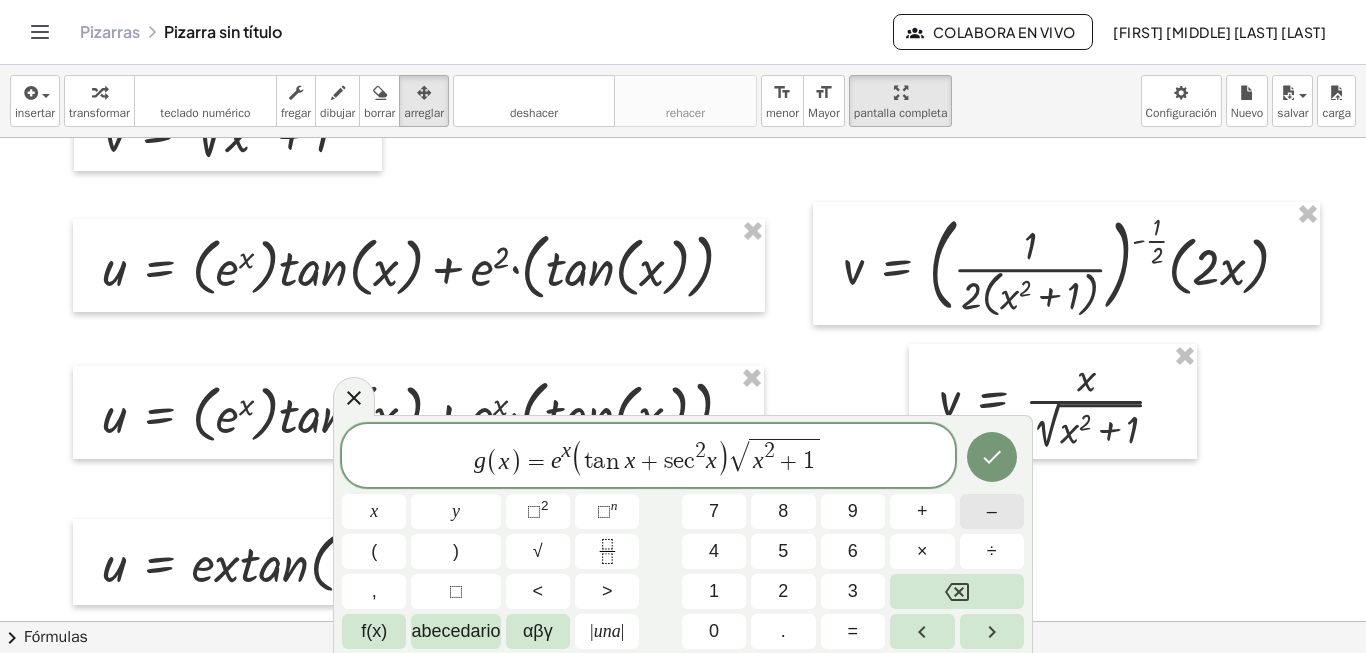 click on "–" at bounding box center (992, 511) 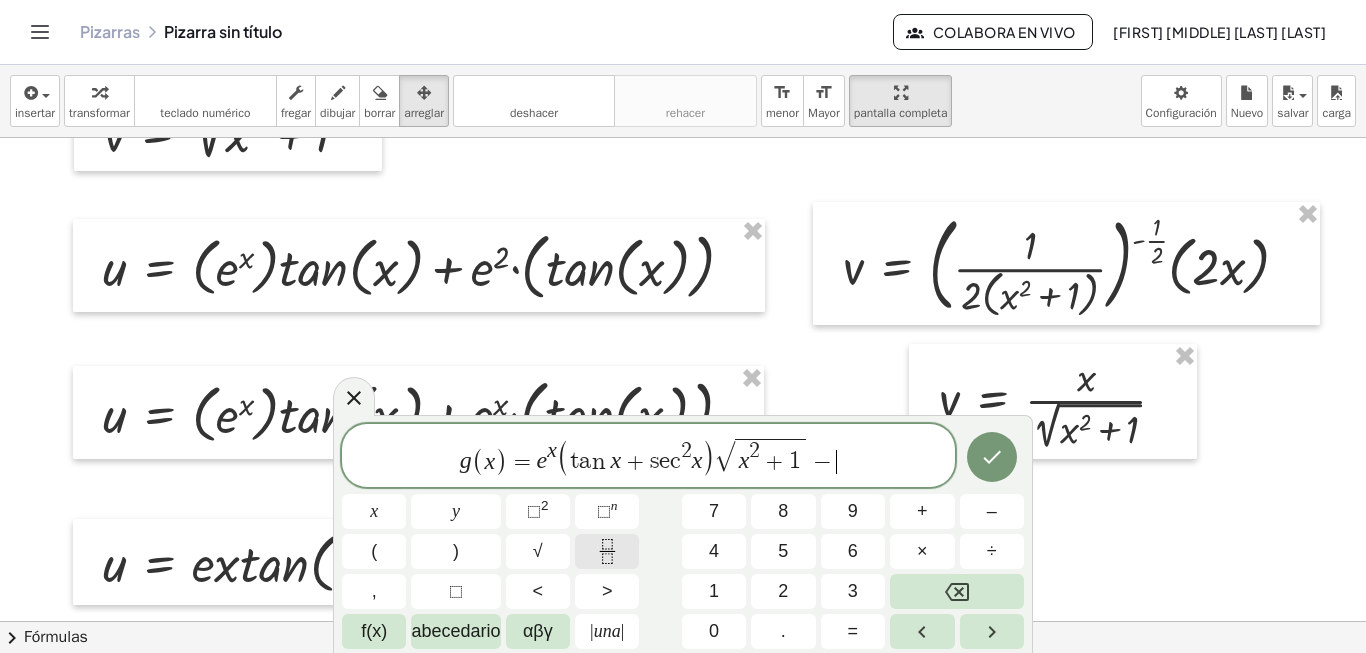 click 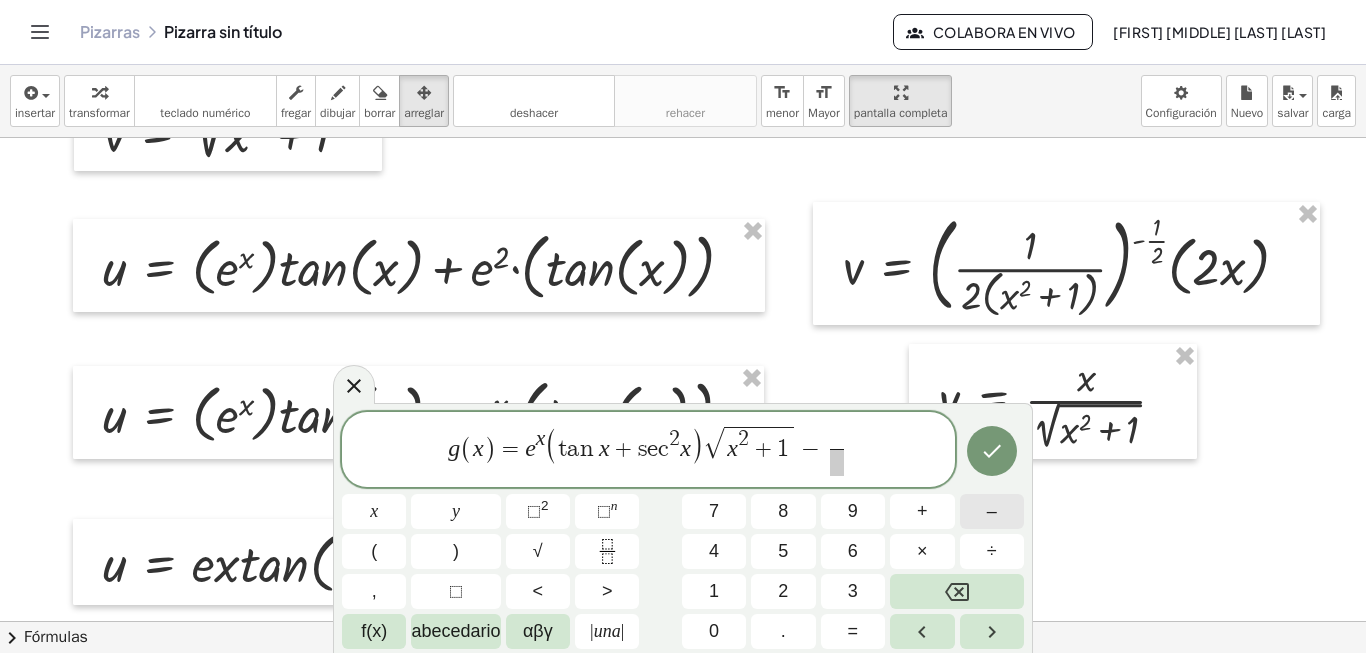 click on "–" at bounding box center [992, 511] 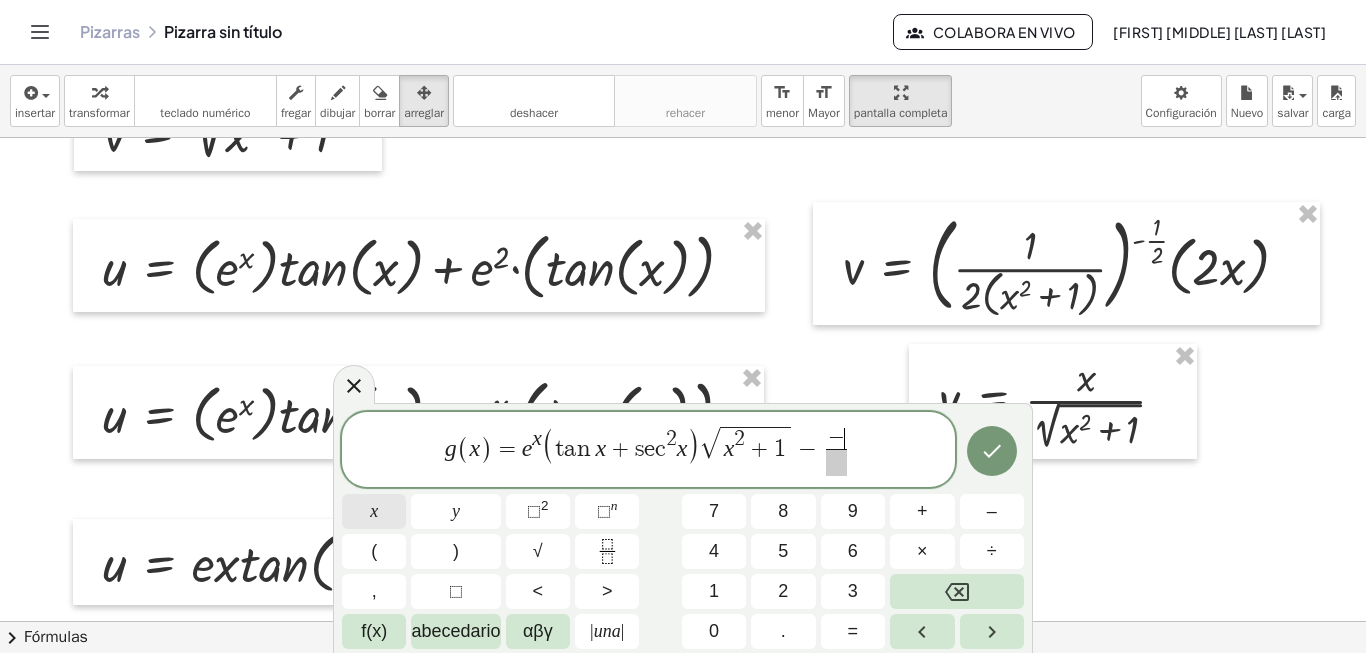 click on "x" at bounding box center (374, 511) 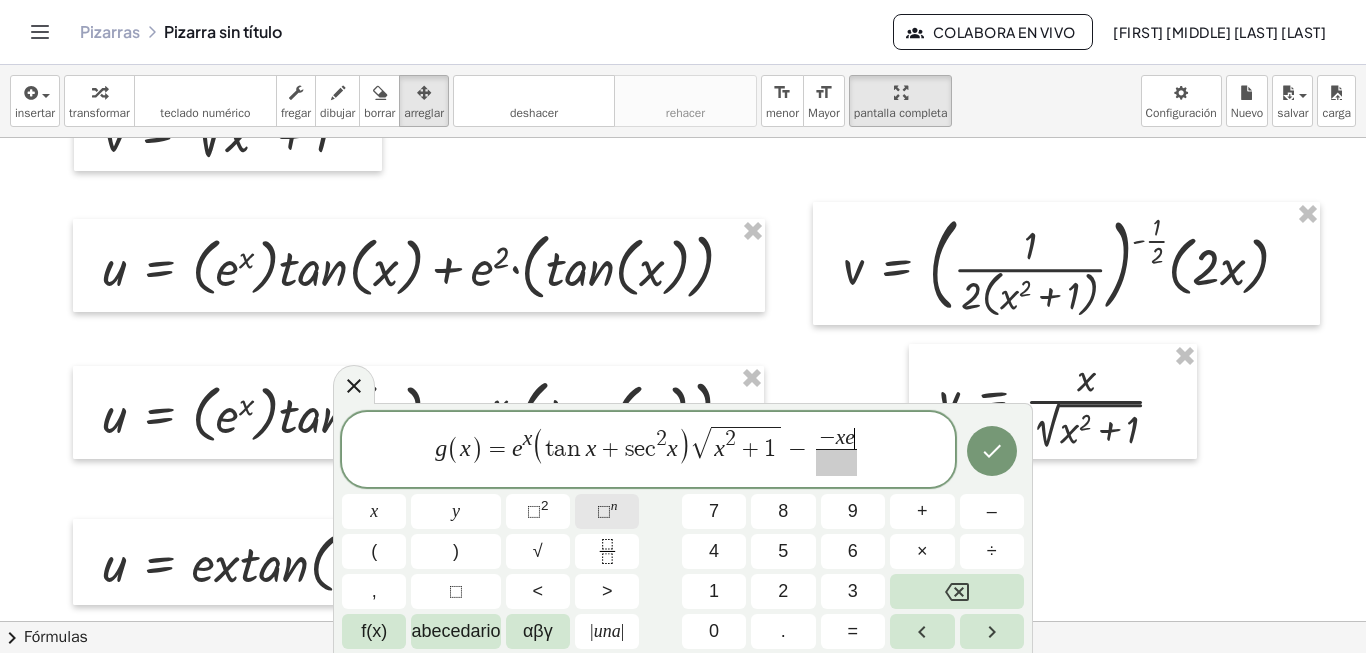 click on "⬚ n" at bounding box center [607, 511] 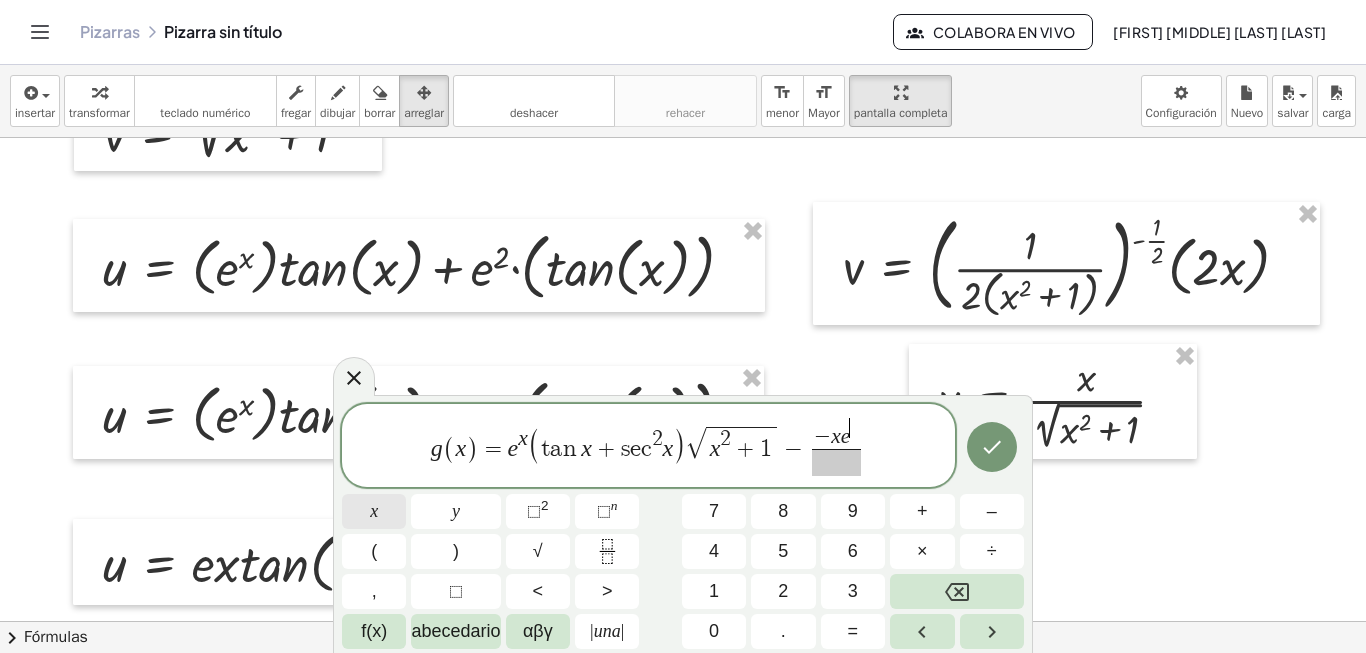 click on "x" at bounding box center (374, 511) 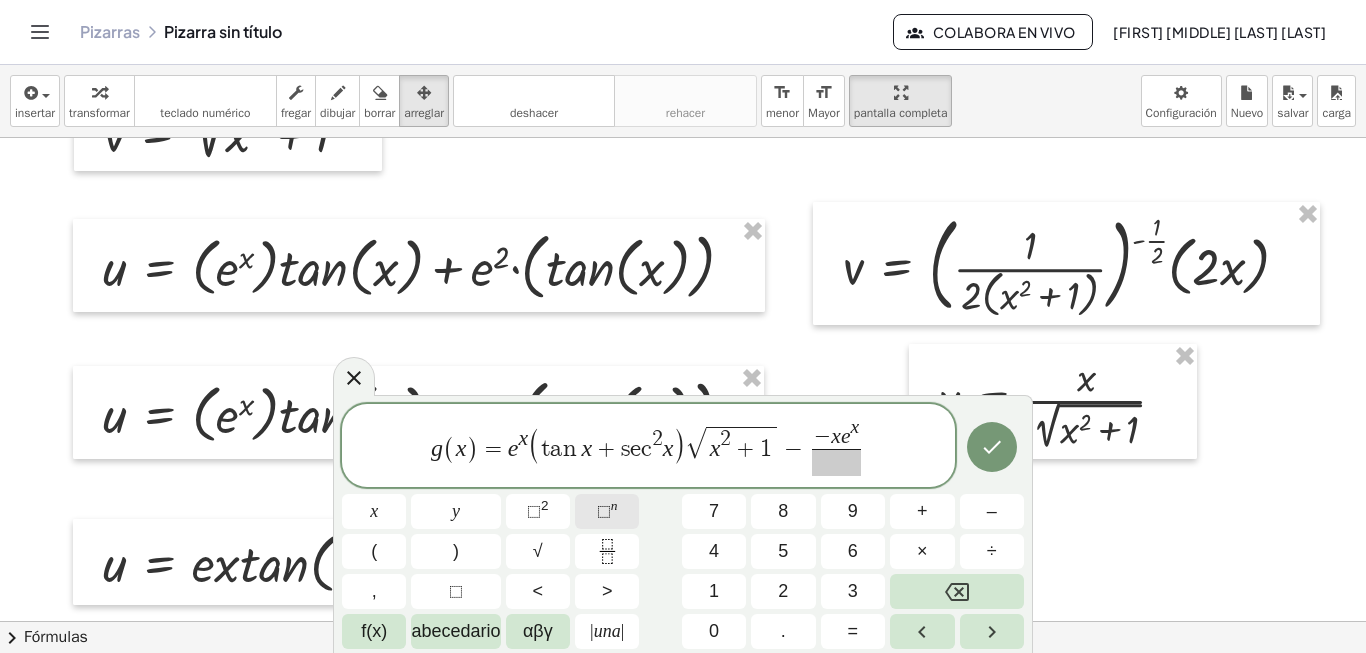 click on "⬚ n" 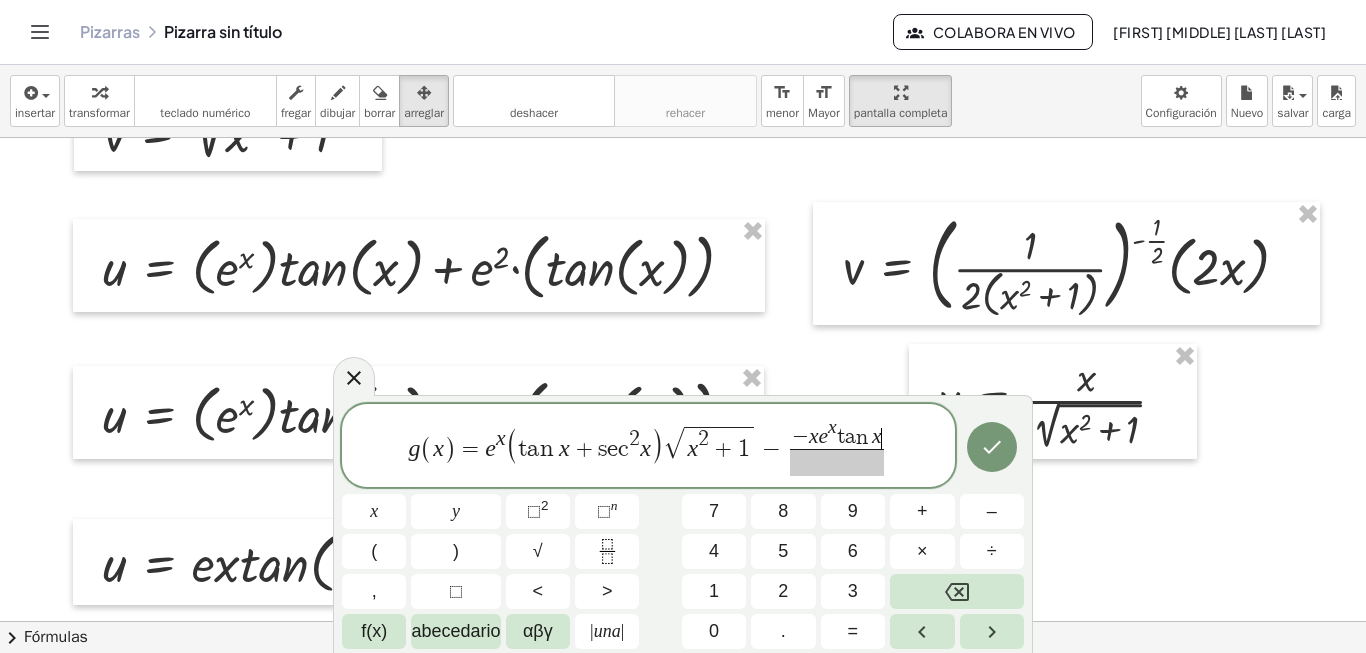 click at bounding box center [837, 462] 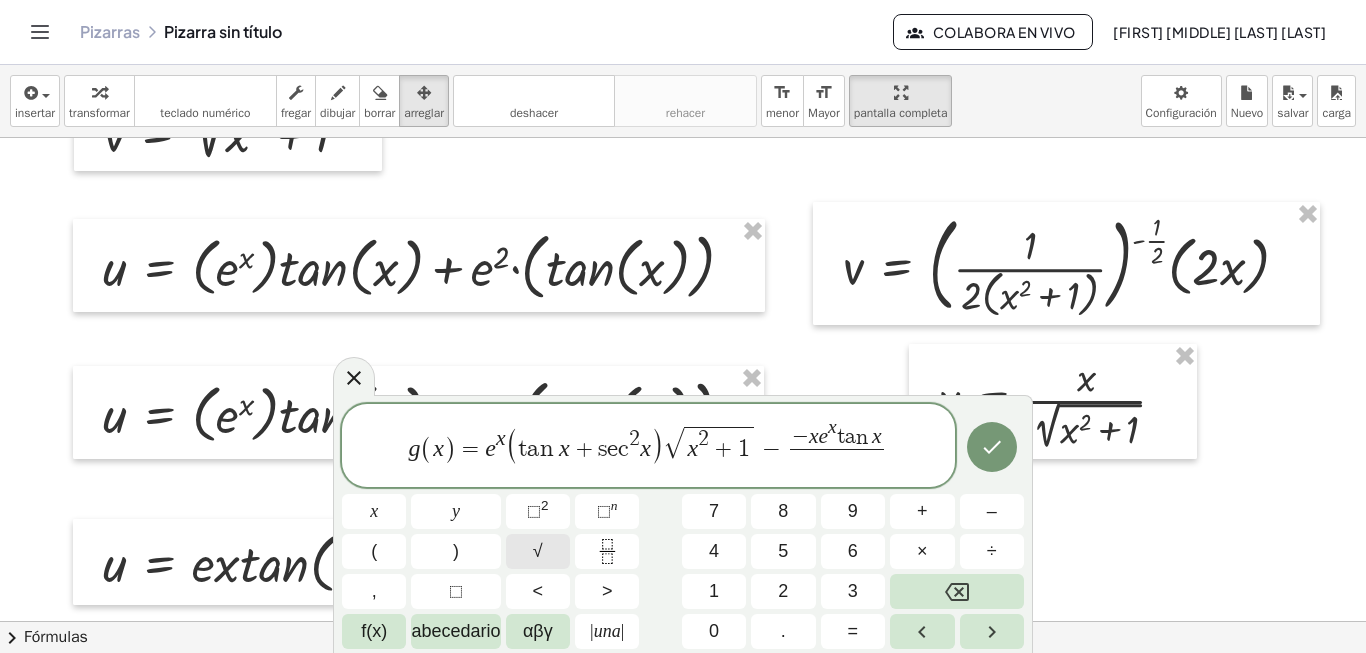 click on "√" at bounding box center [538, 551] 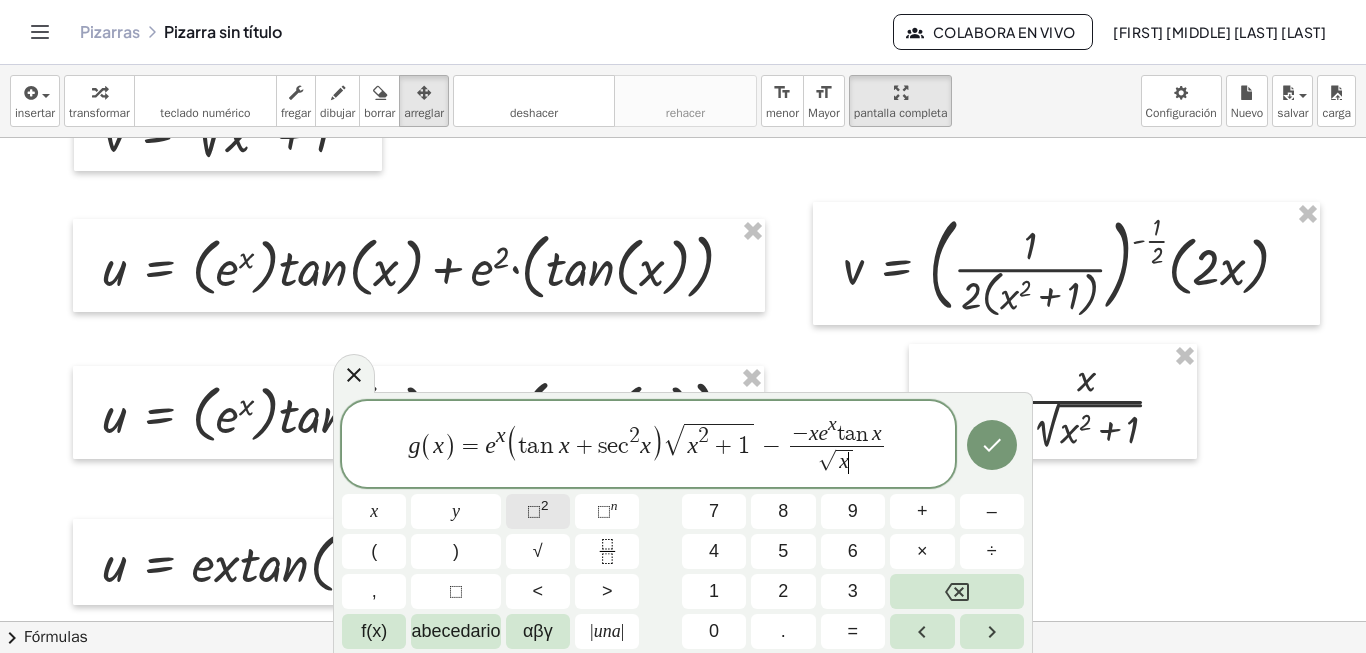click on "⬚ 2" at bounding box center [538, 511] 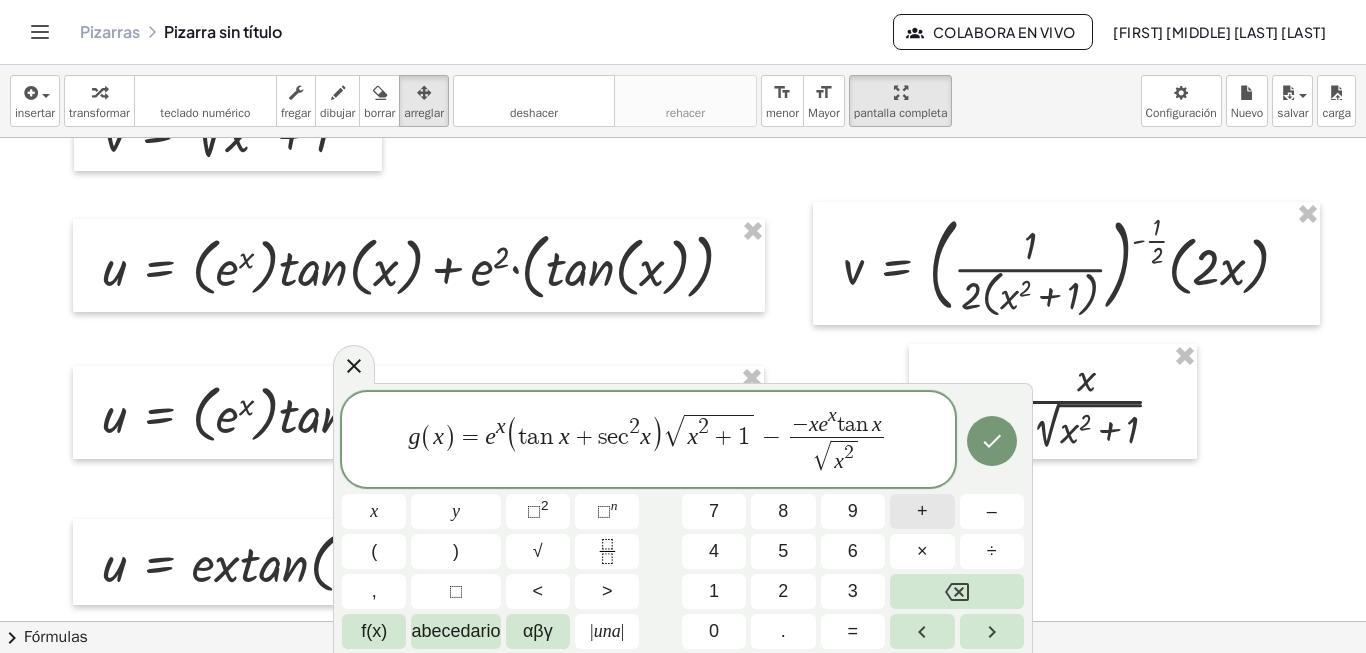 click on "+" at bounding box center [922, 511] 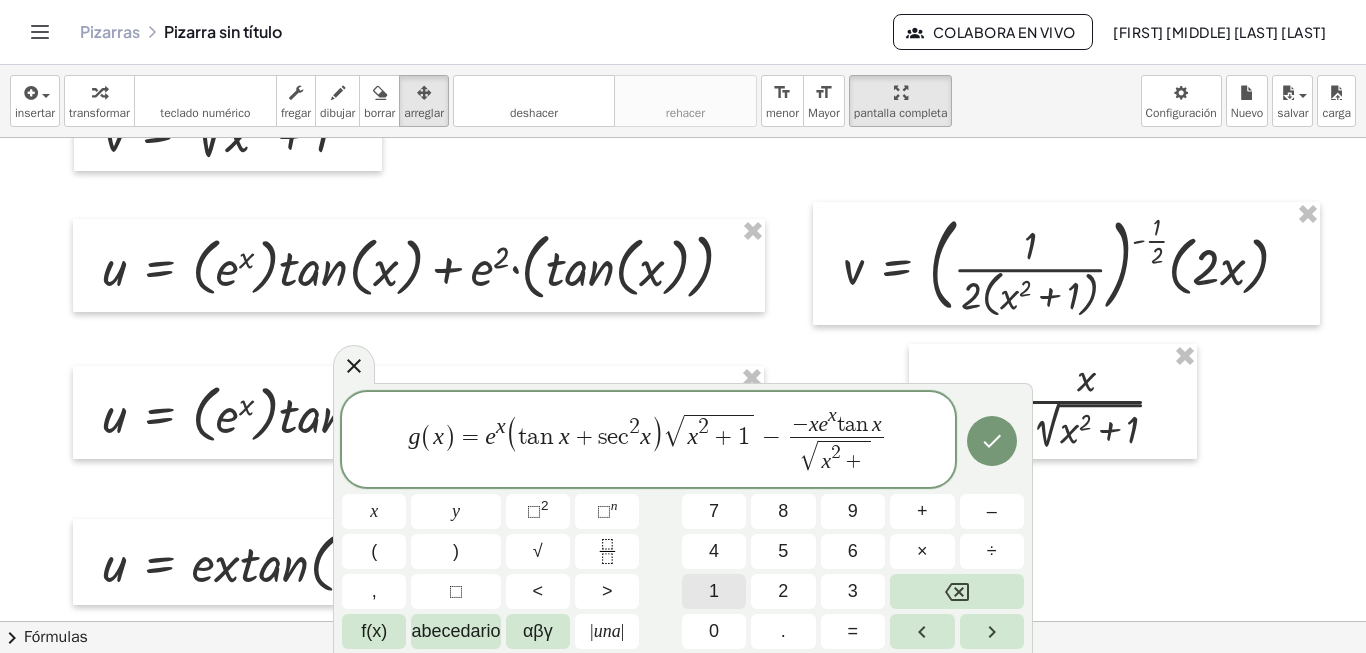 click on "1" at bounding box center (714, 591) 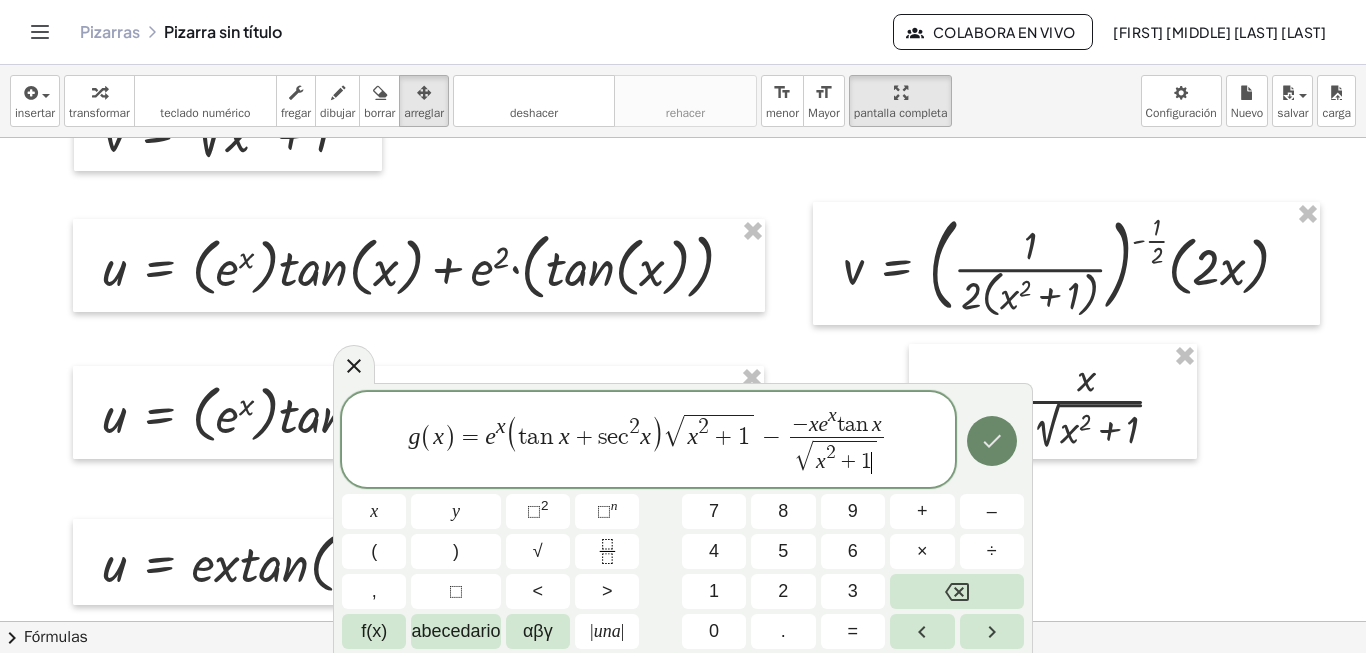 click 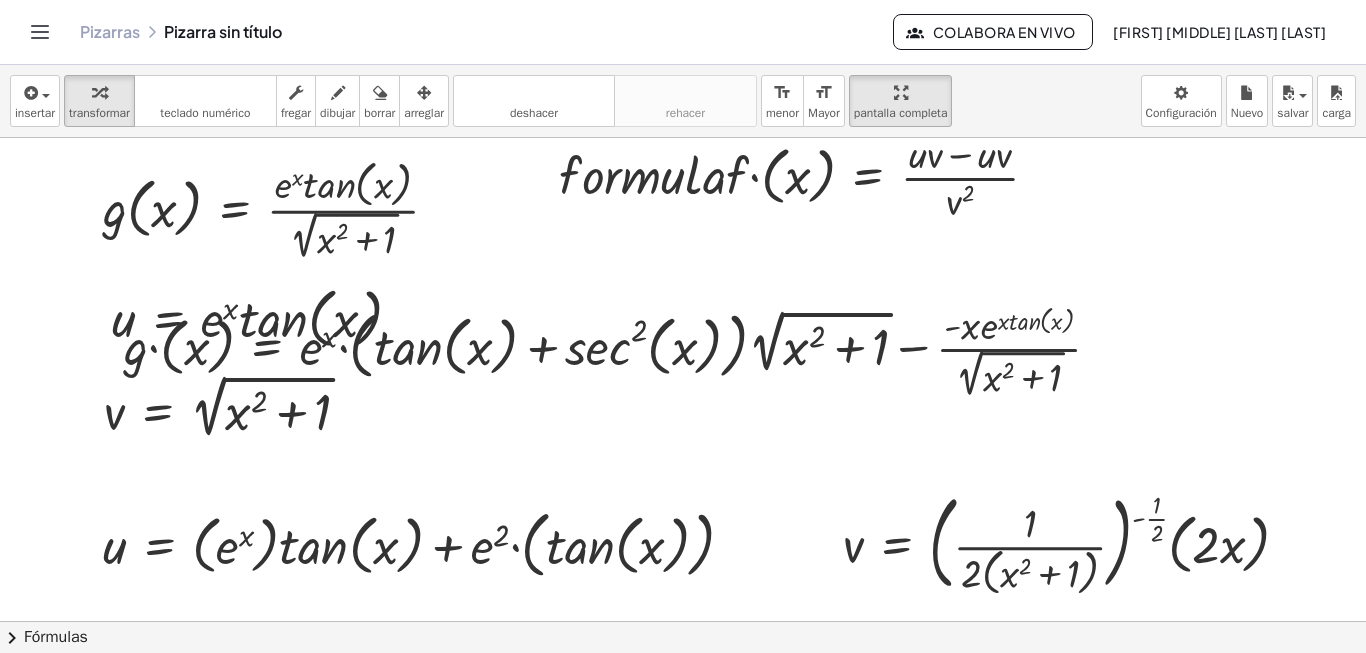 scroll, scrollTop: 0, scrollLeft: 77, axis: horizontal 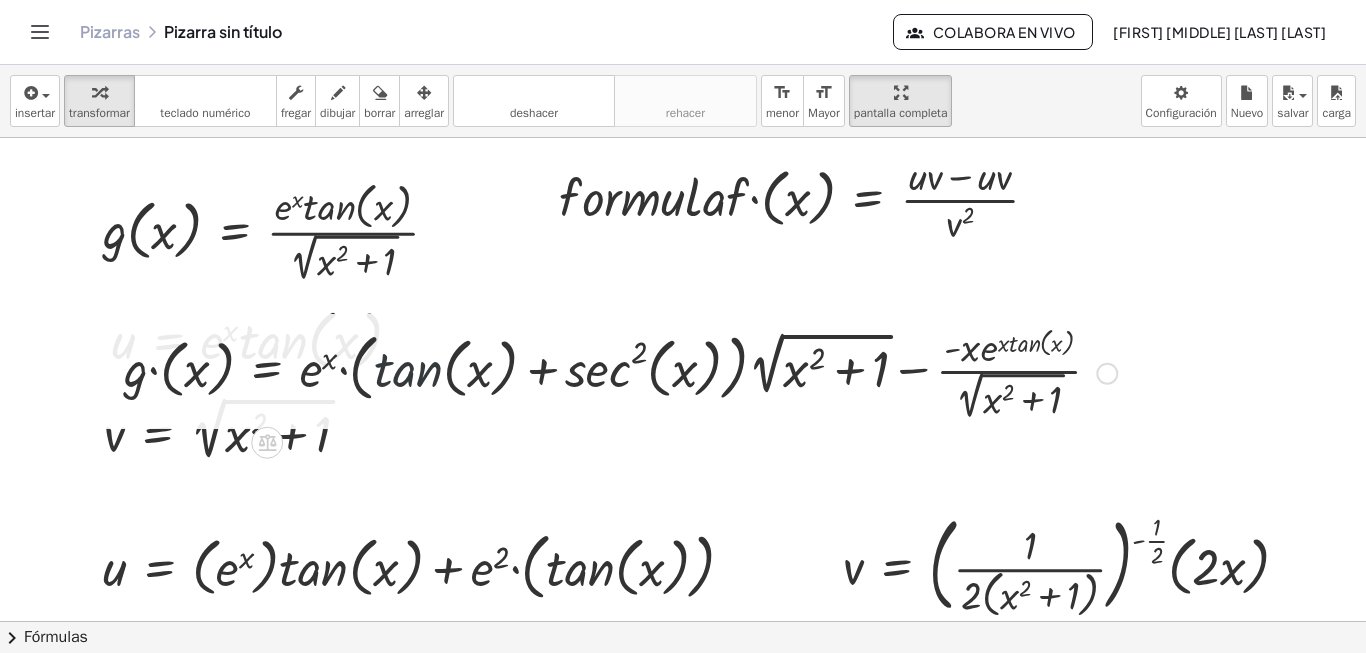 drag, startPoint x: 380, startPoint y: 384, endPoint x: 380, endPoint y: 395, distance: 11 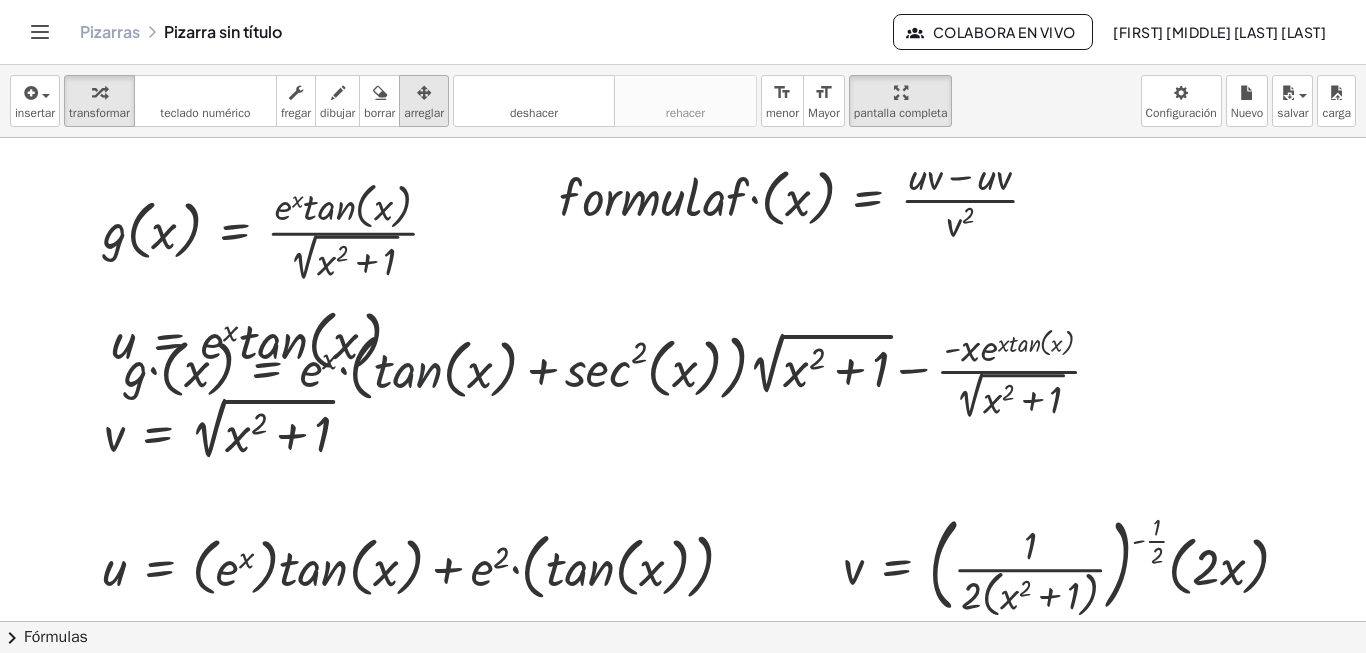 click on "arreglar" at bounding box center (424, 113) 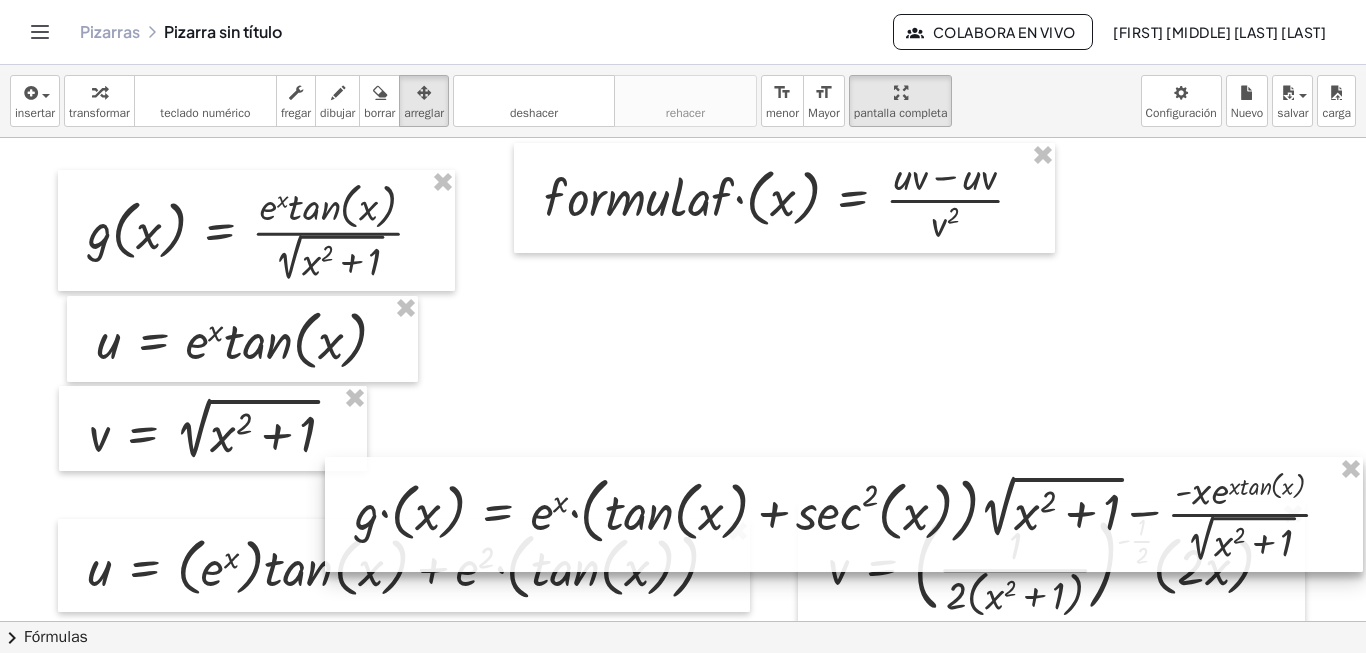 drag, startPoint x: 429, startPoint y: 363, endPoint x: 675, endPoint y: 506, distance: 284.5435 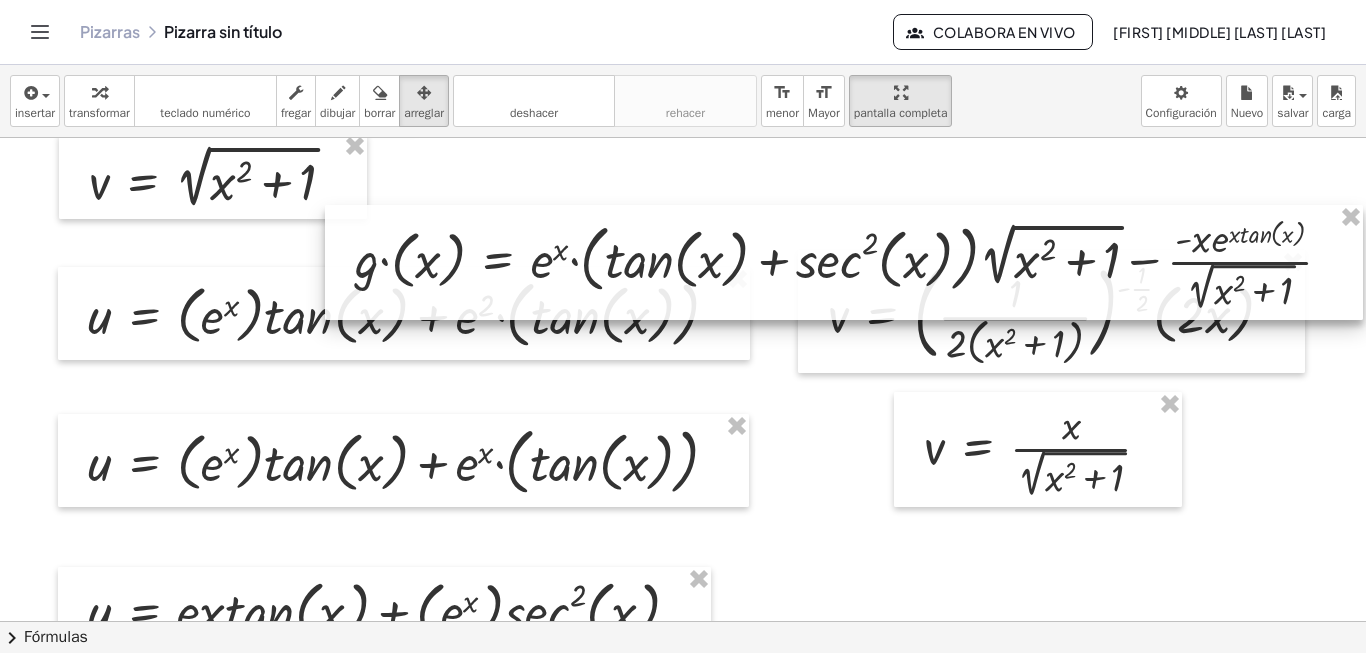 scroll, scrollTop: 300, scrollLeft: 77, axis: both 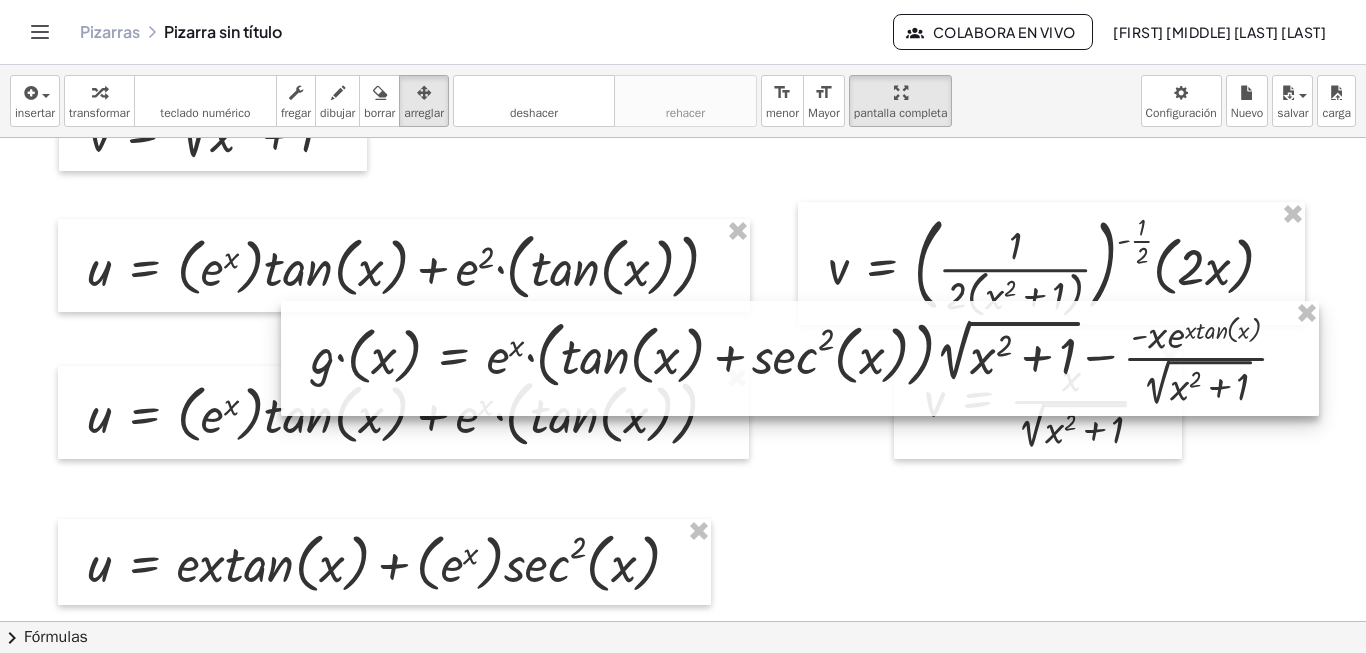 drag, startPoint x: 670, startPoint y: 232, endPoint x: 589, endPoint y: 458, distance: 240.07707 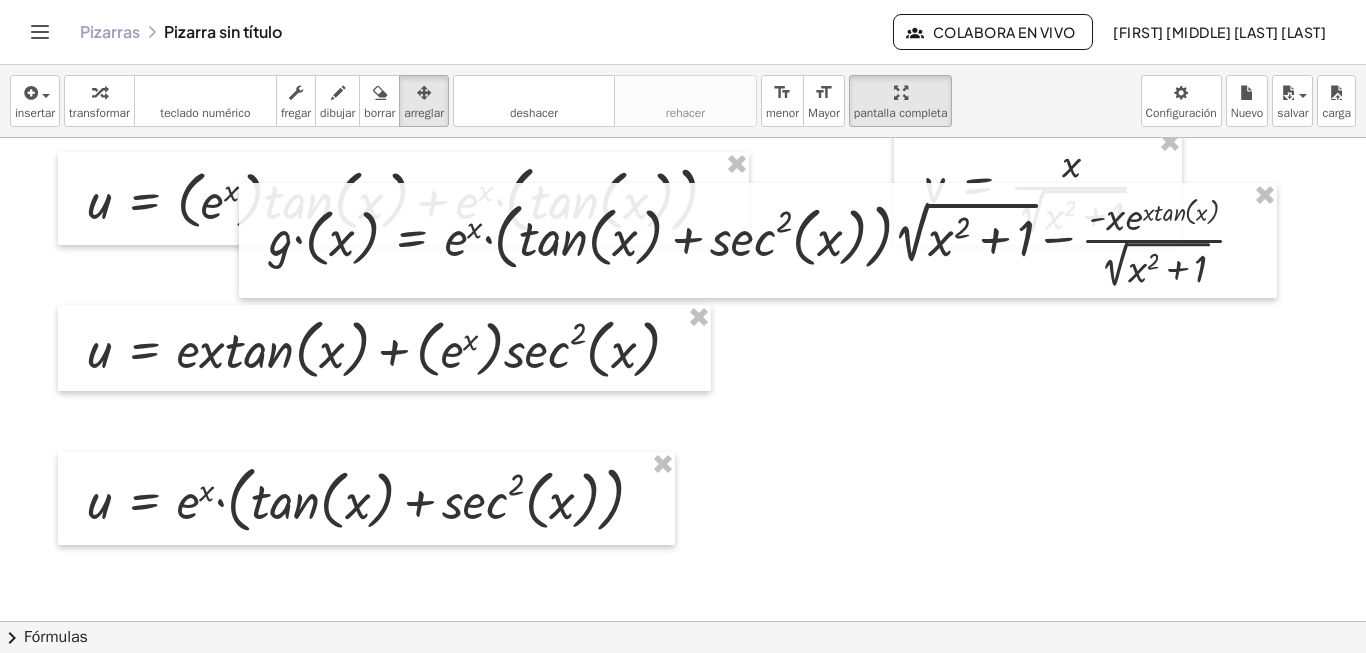scroll, scrollTop: 500, scrollLeft: 77, axis: both 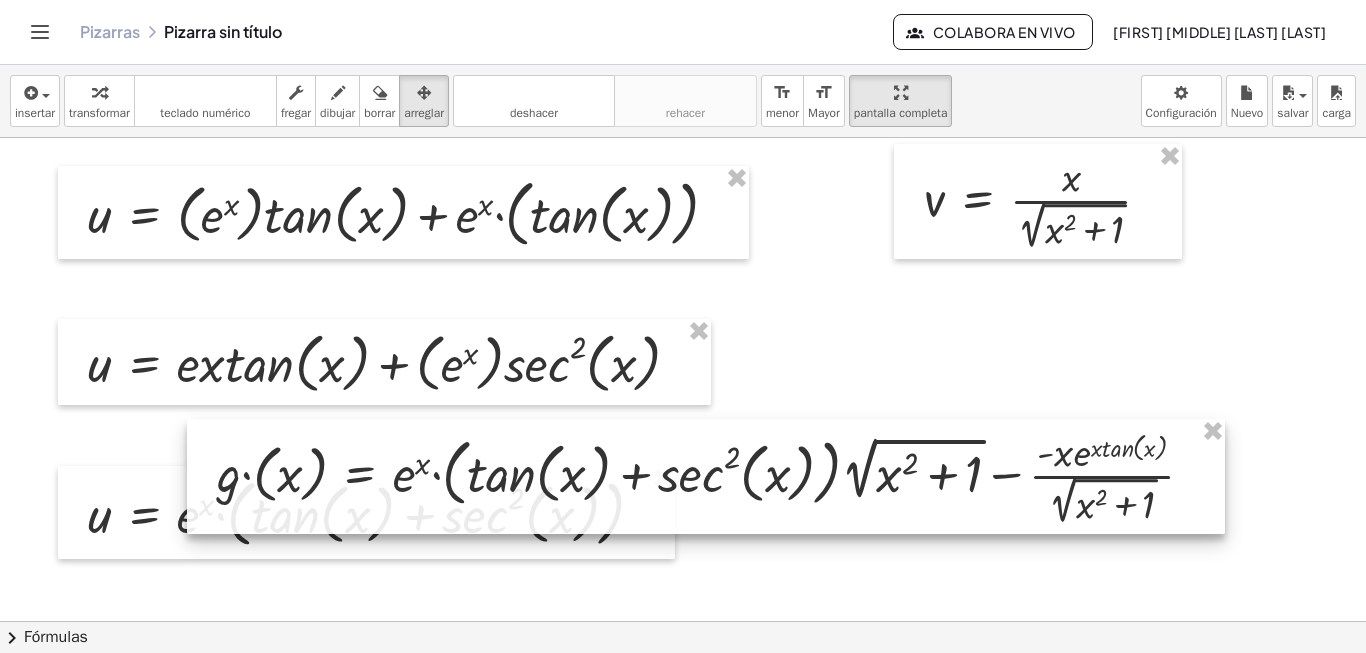 drag, startPoint x: 634, startPoint y: 248, endPoint x: 582, endPoint y: 471, distance: 228.98253 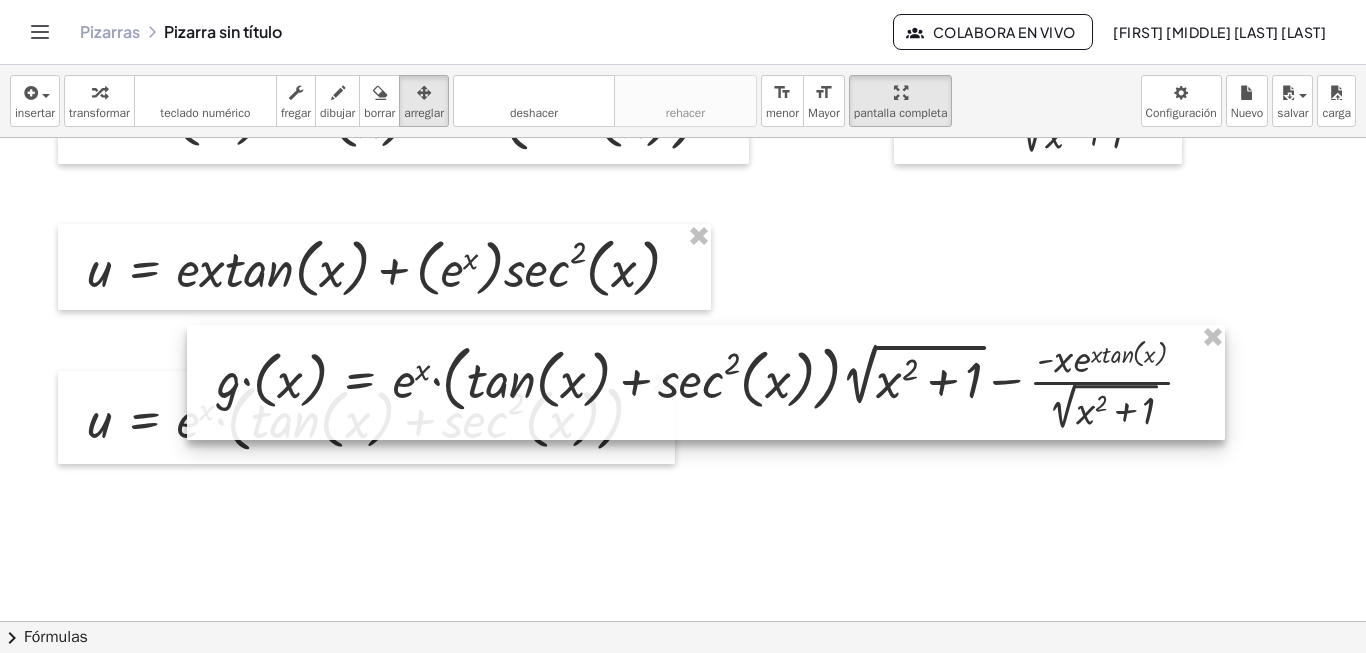 scroll, scrollTop: 700, scrollLeft: 77, axis: both 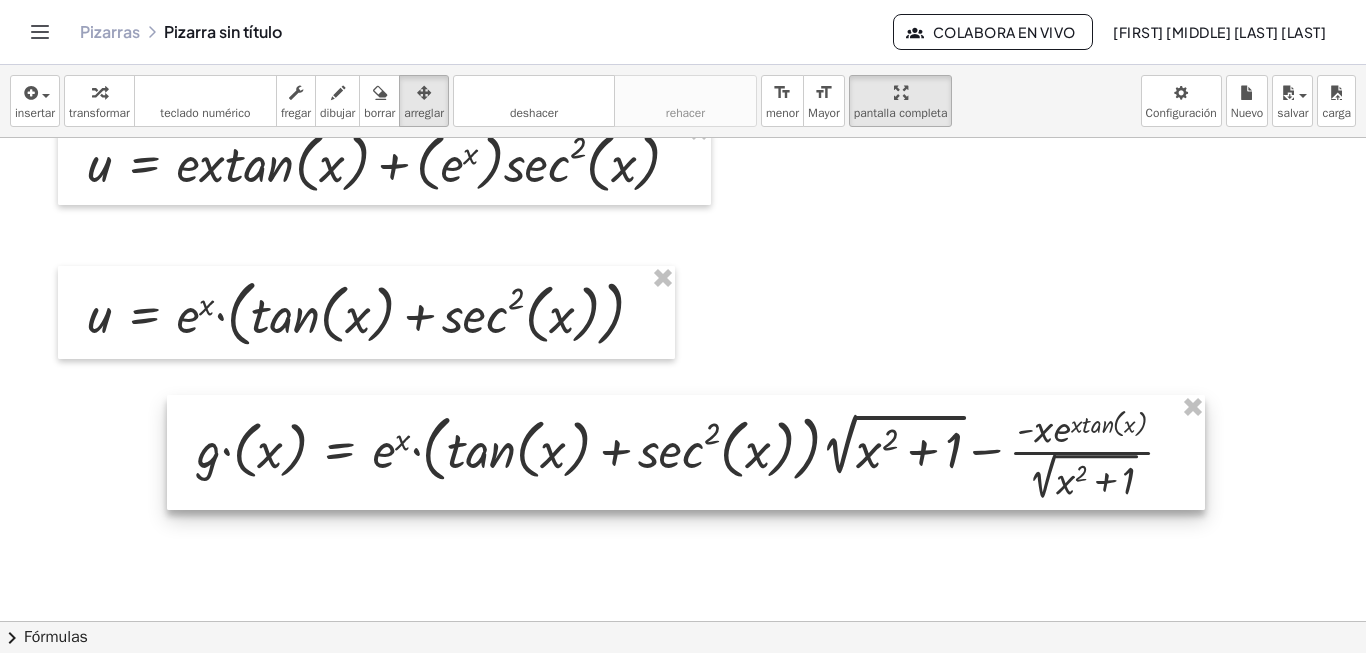 drag, startPoint x: 625, startPoint y: 307, endPoint x: 605, endPoint y: 482, distance: 176.13914 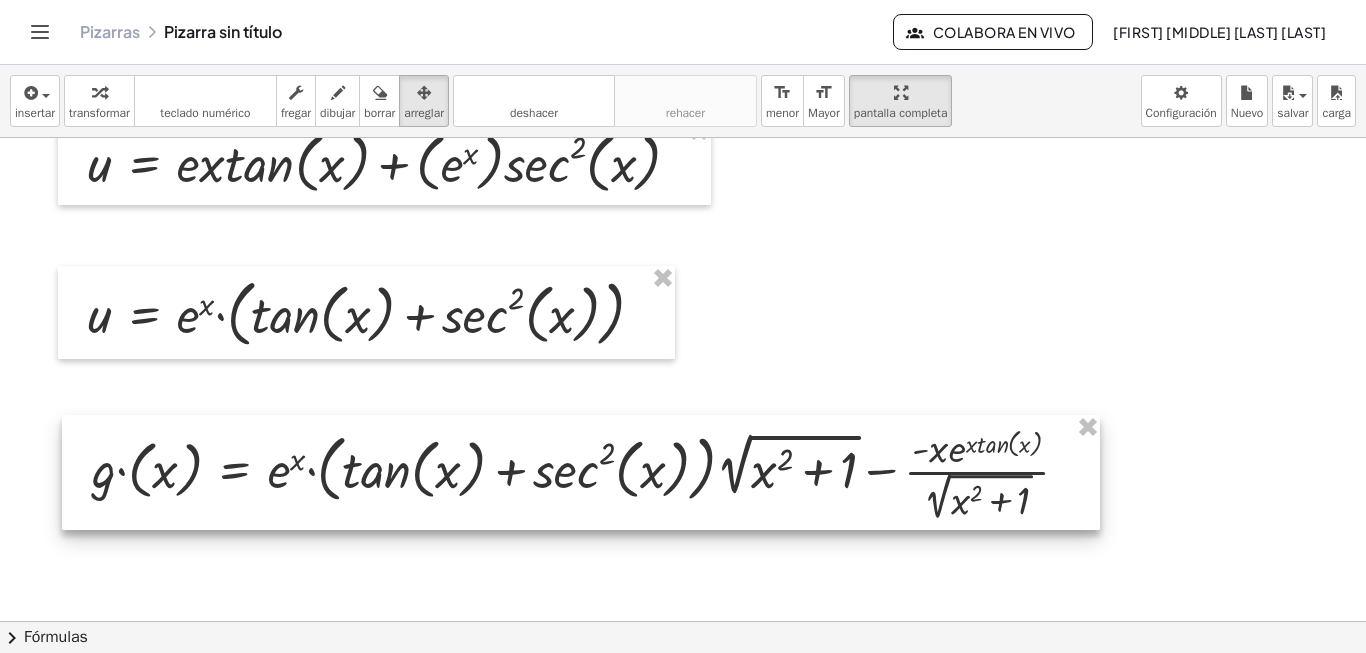 drag, startPoint x: 1072, startPoint y: 483, endPoint x: 976, endPoint y: 499, distance: 97.3242 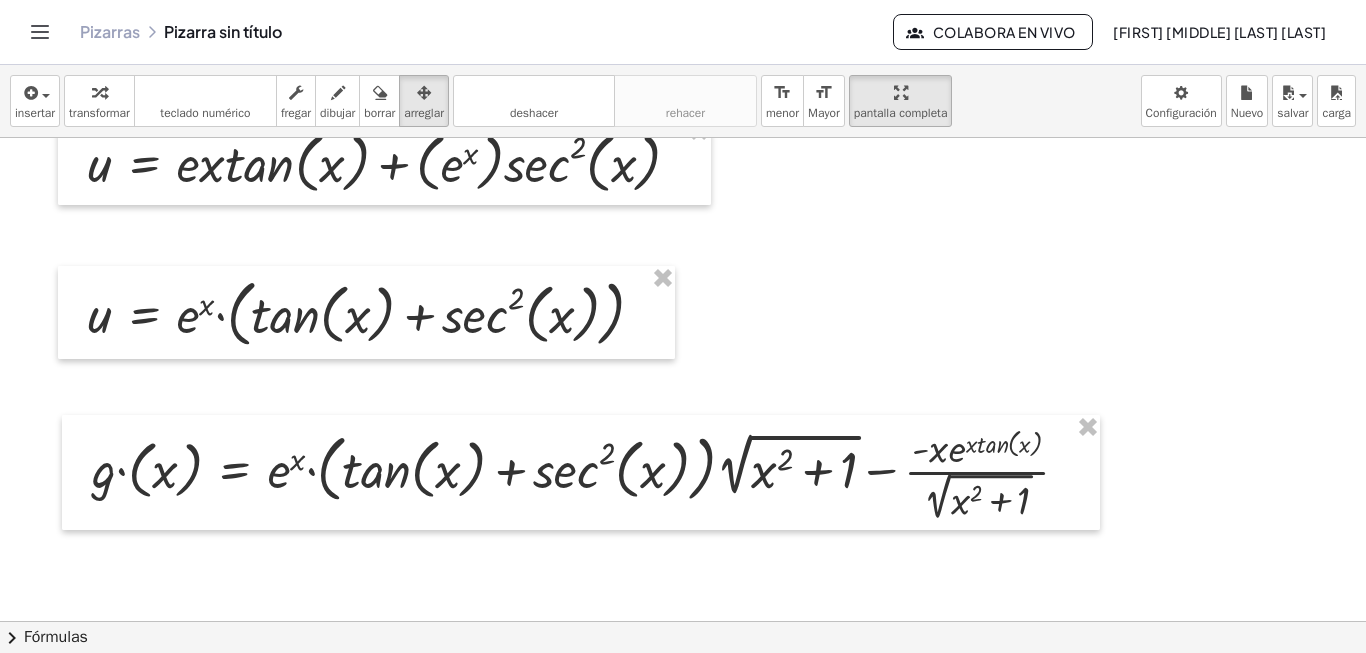 click at bounding box center (646, 162) 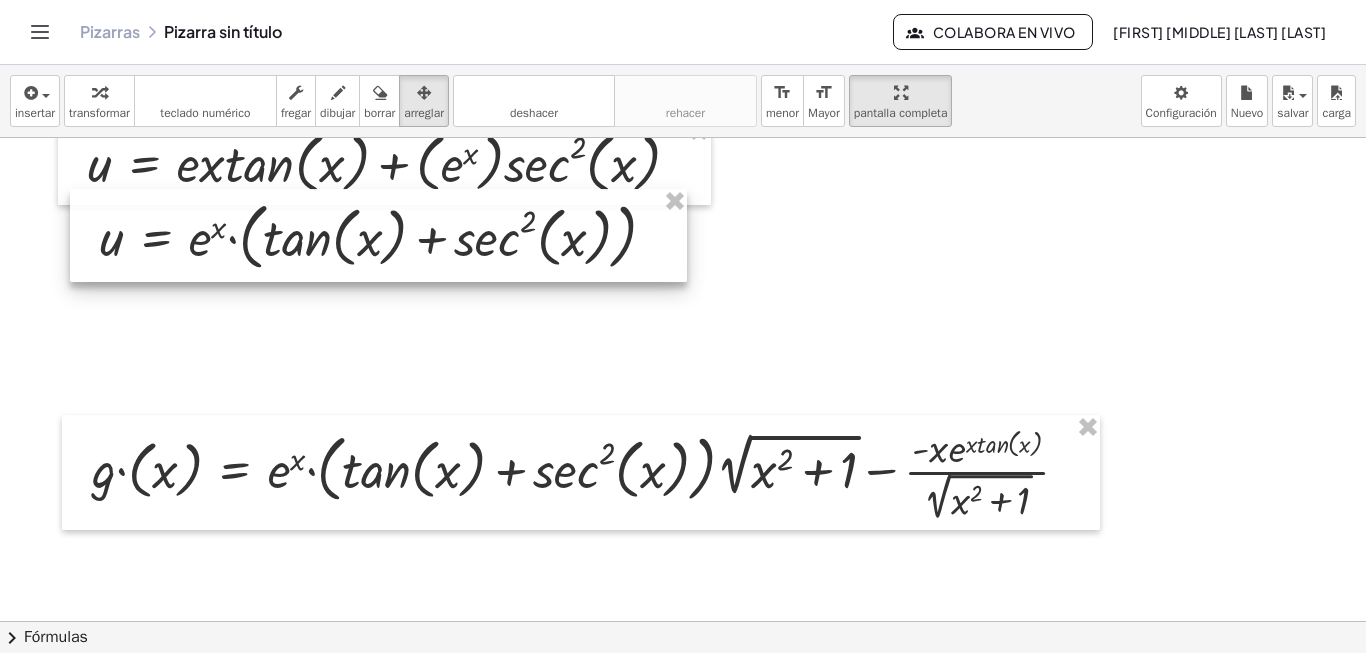 drag, startPoint x: 543, startPoint y: 331, endPoint x: 555, endPoint y: 254, distance: 77.92946 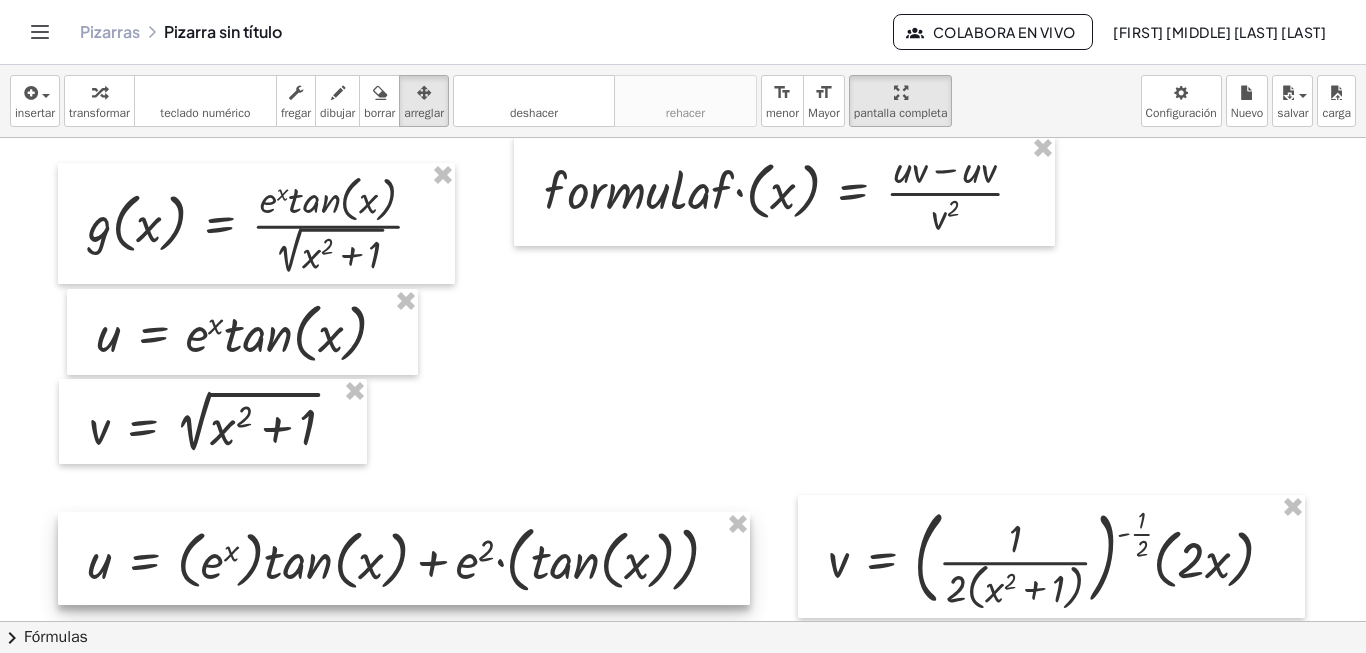 scroll, scrollTop: 0, scrollLeft: 77, axis: horizontal 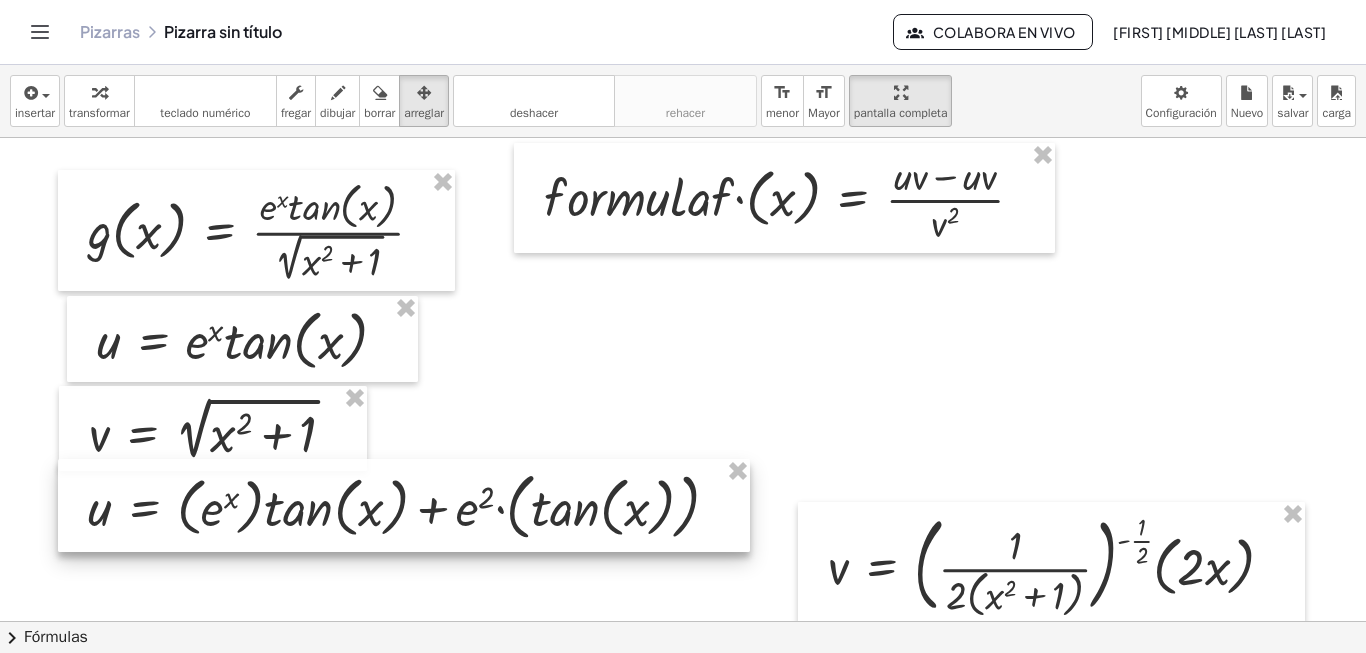 drag, startPoint x: 382, startPoint y: 564, endPoint x: 382, endPoint y: 504, distance: 60 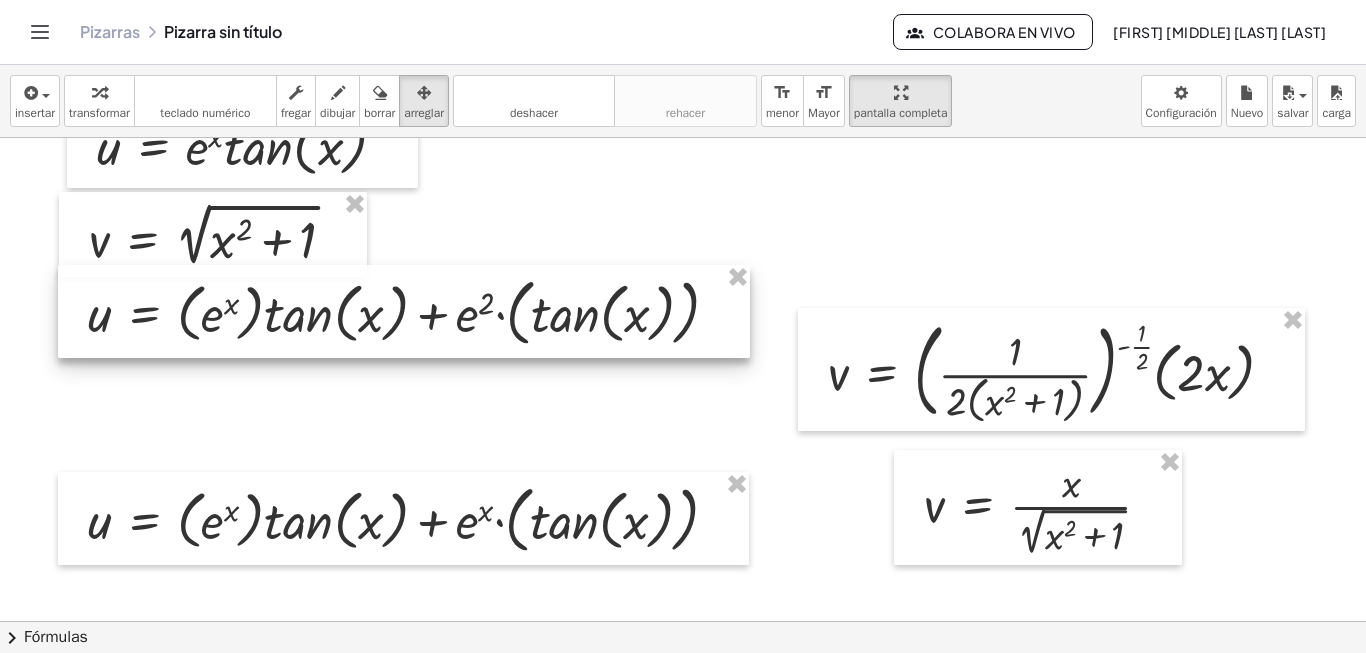 scroll, scrollTop: 200, scrollLeft: 77, axis: both 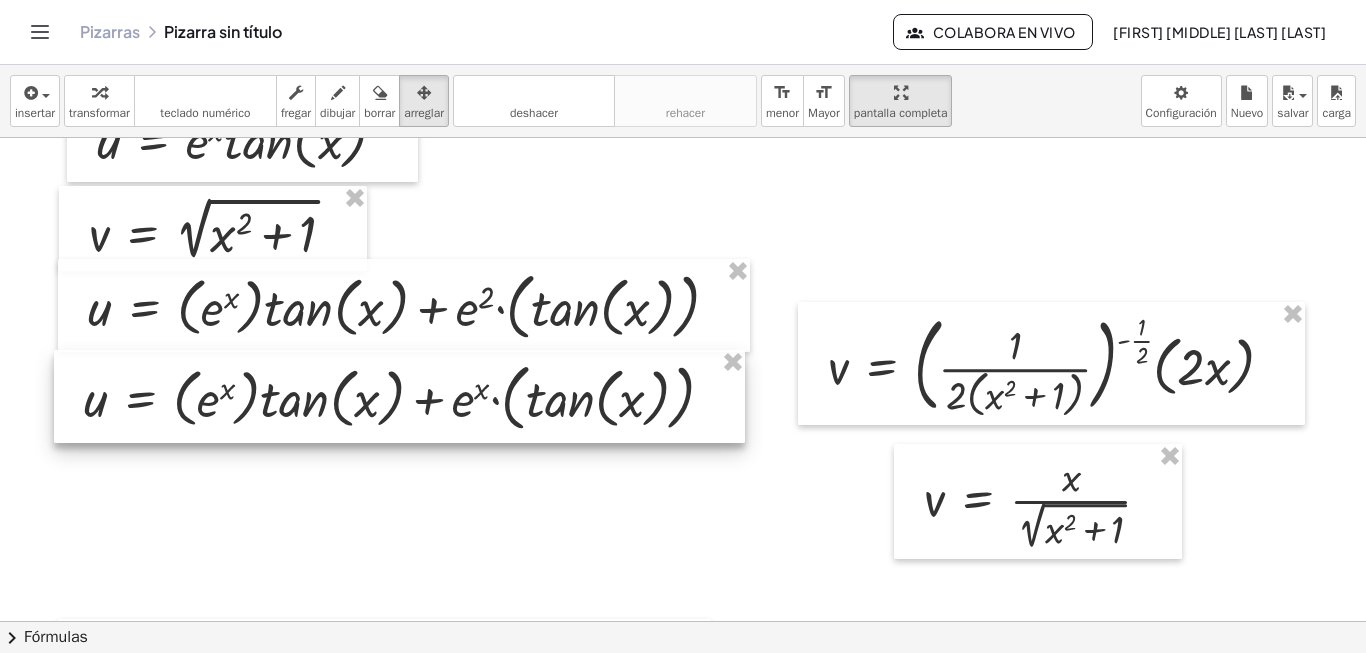 drag, startPoint x: 376, startPoint y: 520, endPoint x: 373, endPoint y: 405, distance: 115.03912 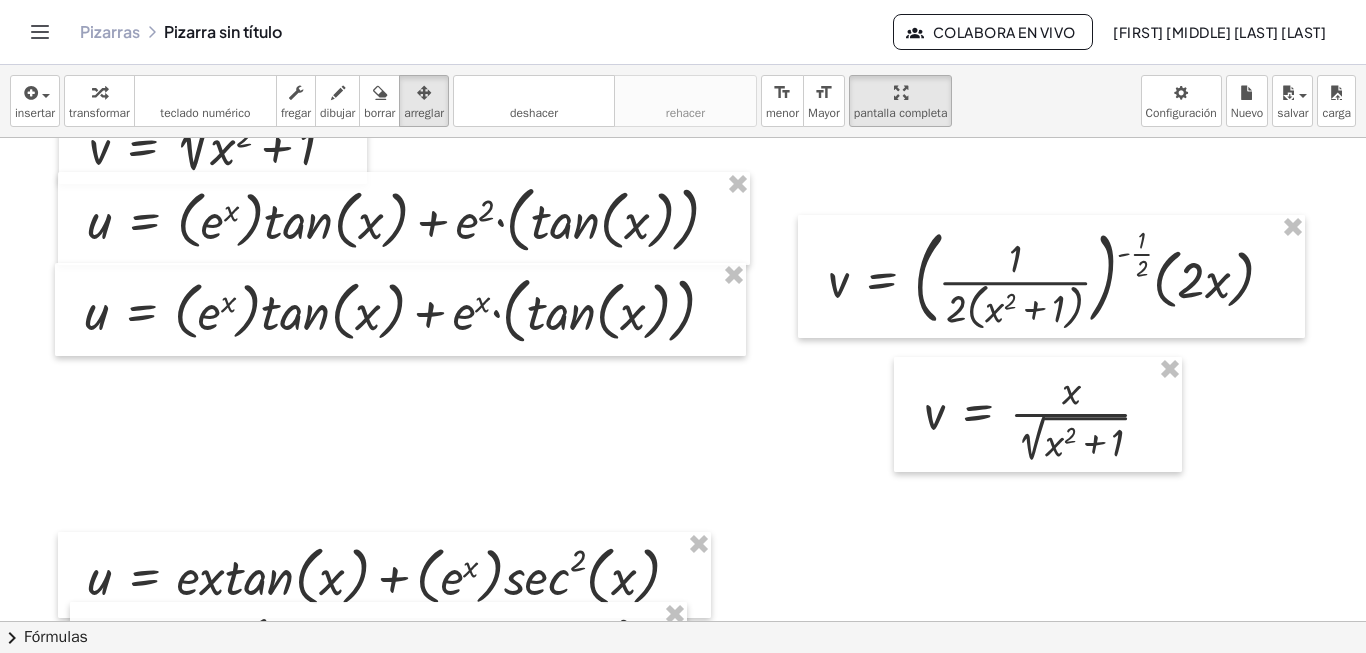 scroll, scrollTop: 500, scrollLeft: 77, axis: both 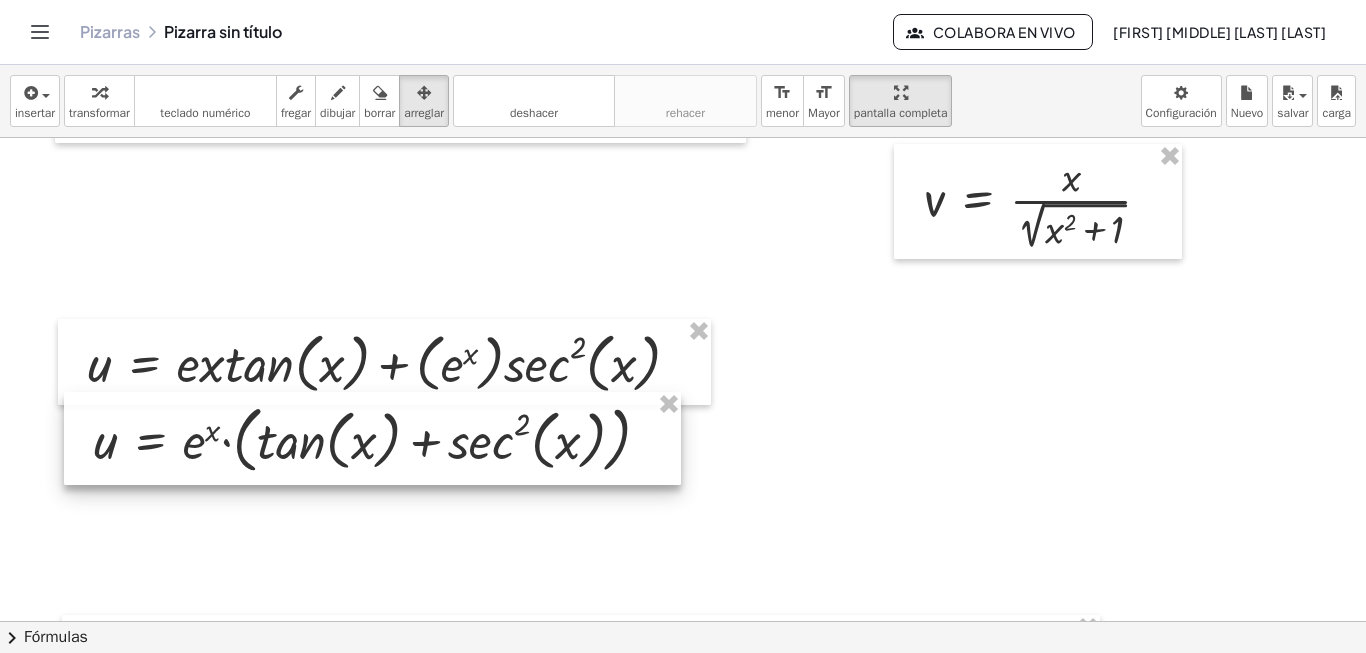 drag, startPoint x: 409, startPoint y: 393, endPoint x: 400, endPoint y: 425, distance: 33.24154 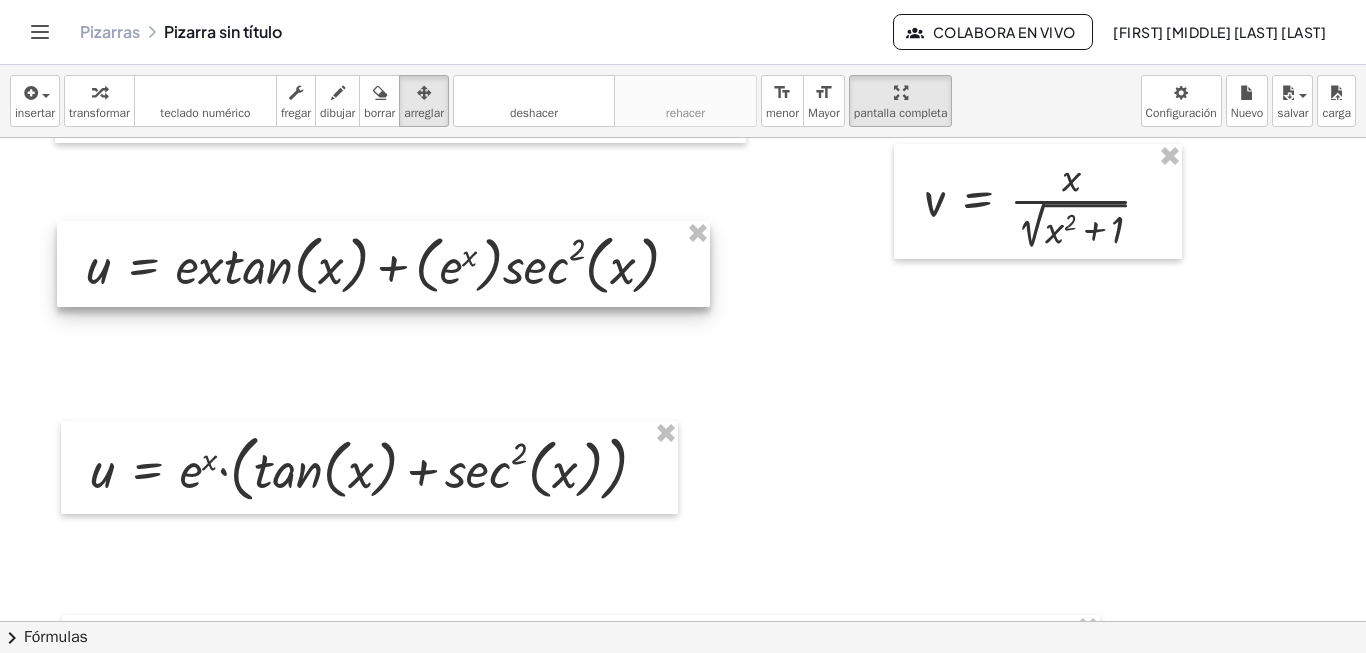 drag, startPoint x: 420, startPoint y: 360, endPoint x: 418, endPoint y: 235, distance: 125.016 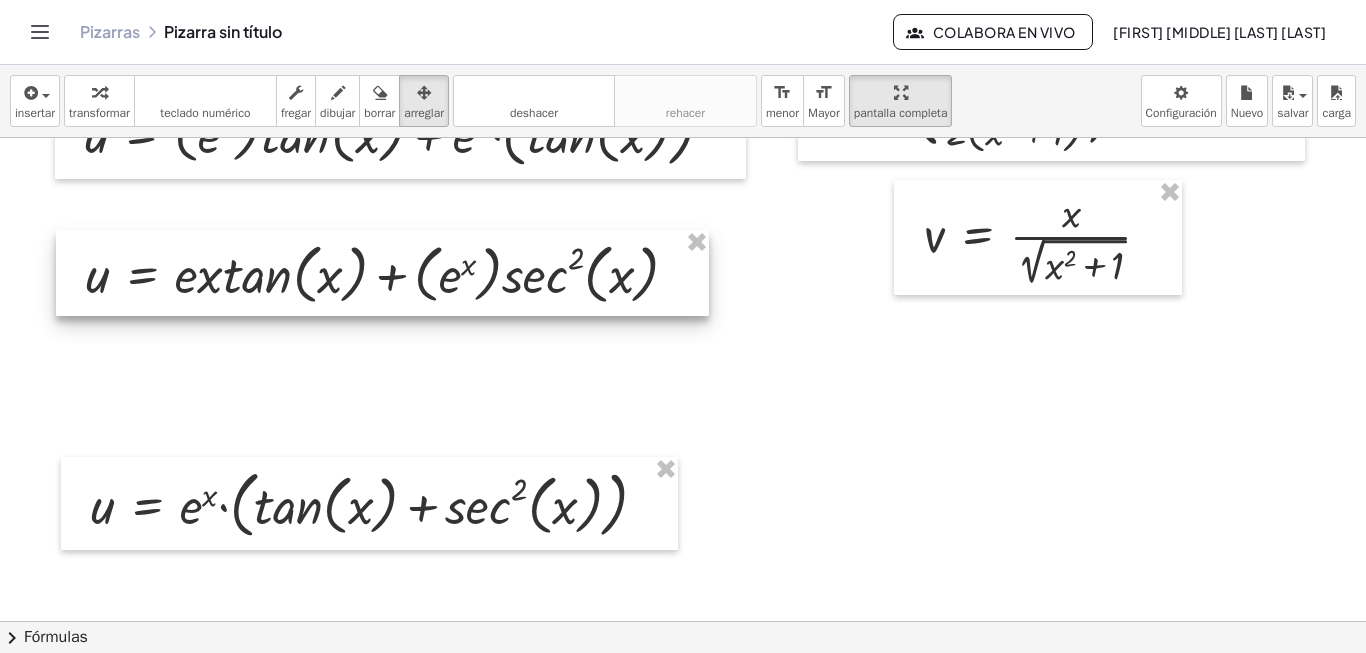 scroll, scrollTop: 400, scrollLeft: 77, axis: both 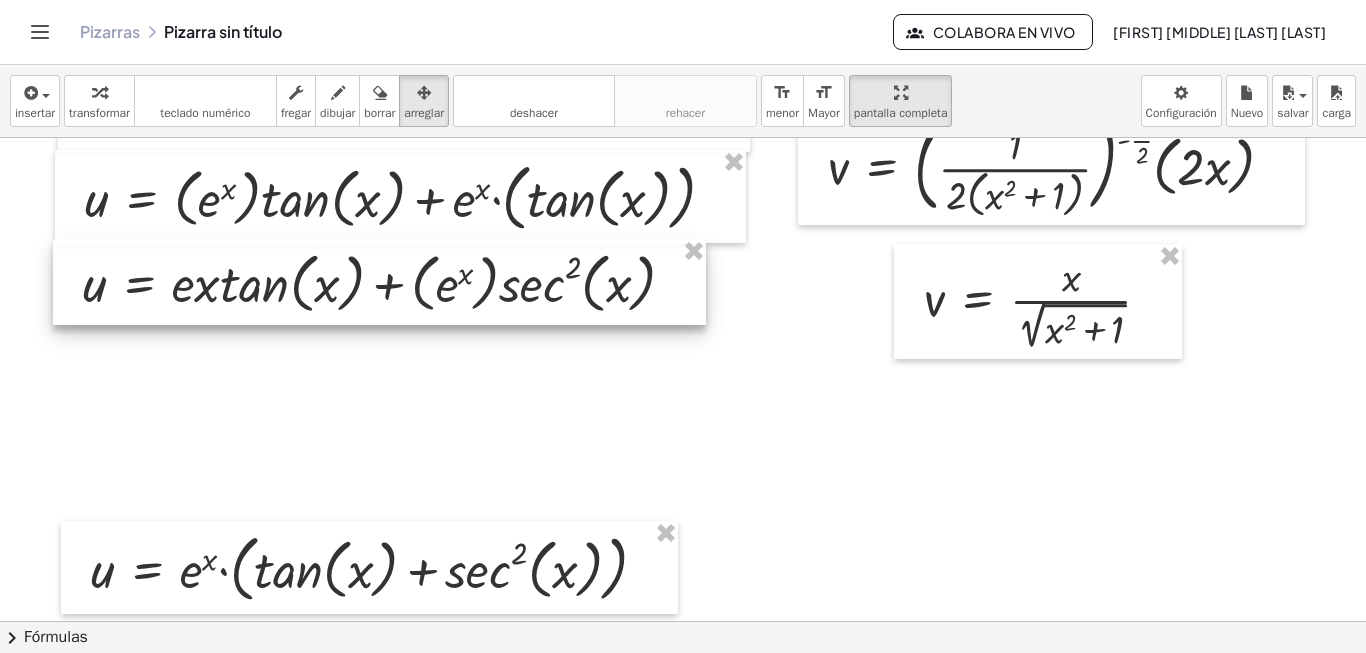 drag, startPoint x: 391, startPoint y: 322, endPoint x: 388, endPoint y: 267, distance: 55.081757 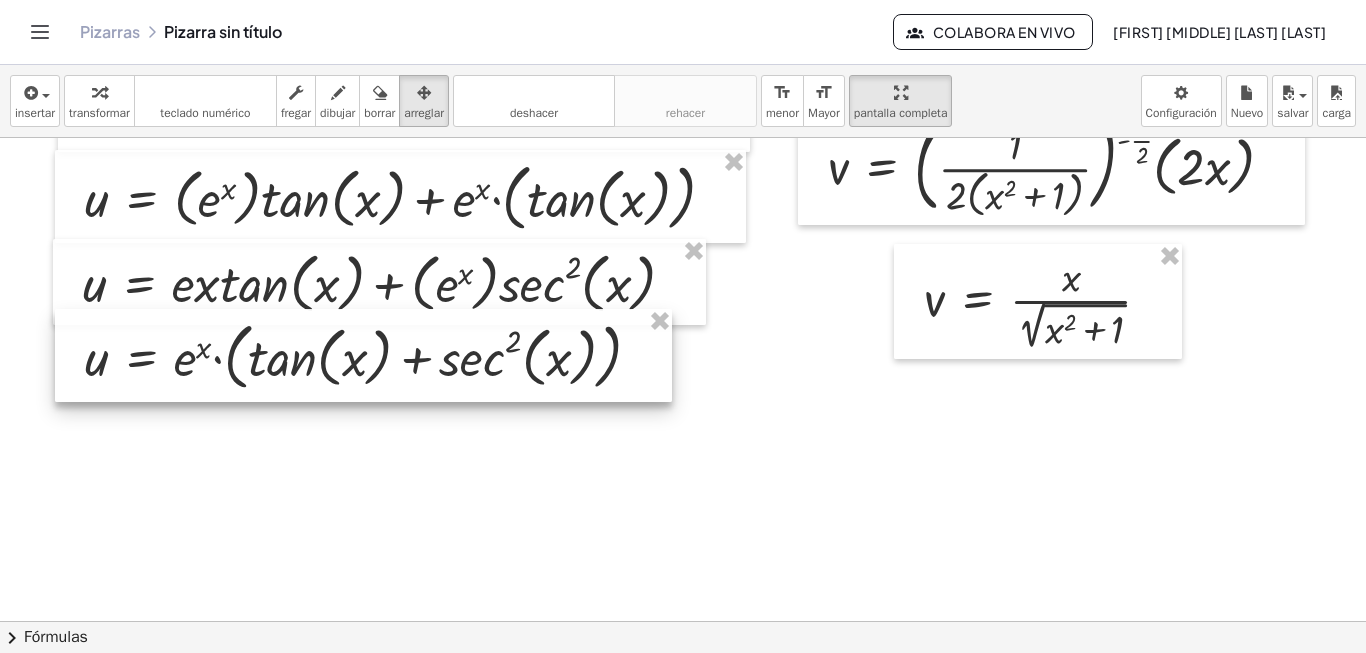 drag, startPoint x: 365, startPoint y: 586, endPoint x: 359, endPoint y: 374, distance: 212.08488 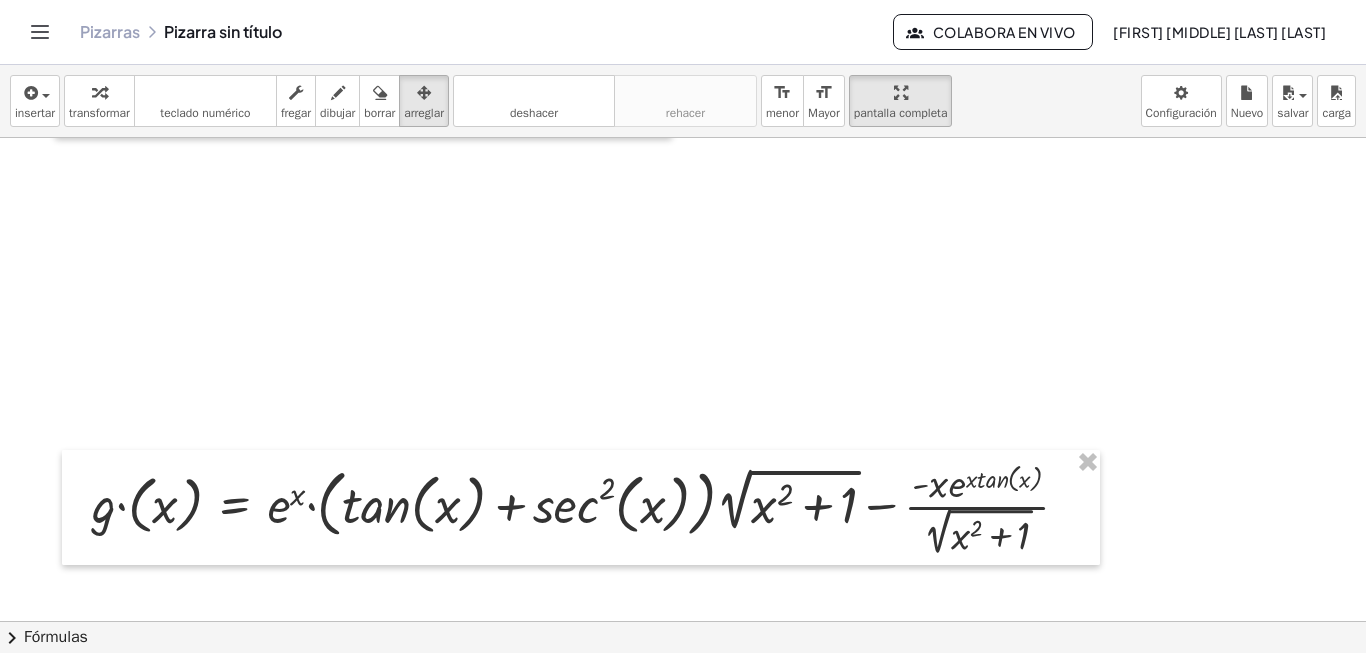 scroll, scrollTop: 600, scrollLeft: 77, axis: both 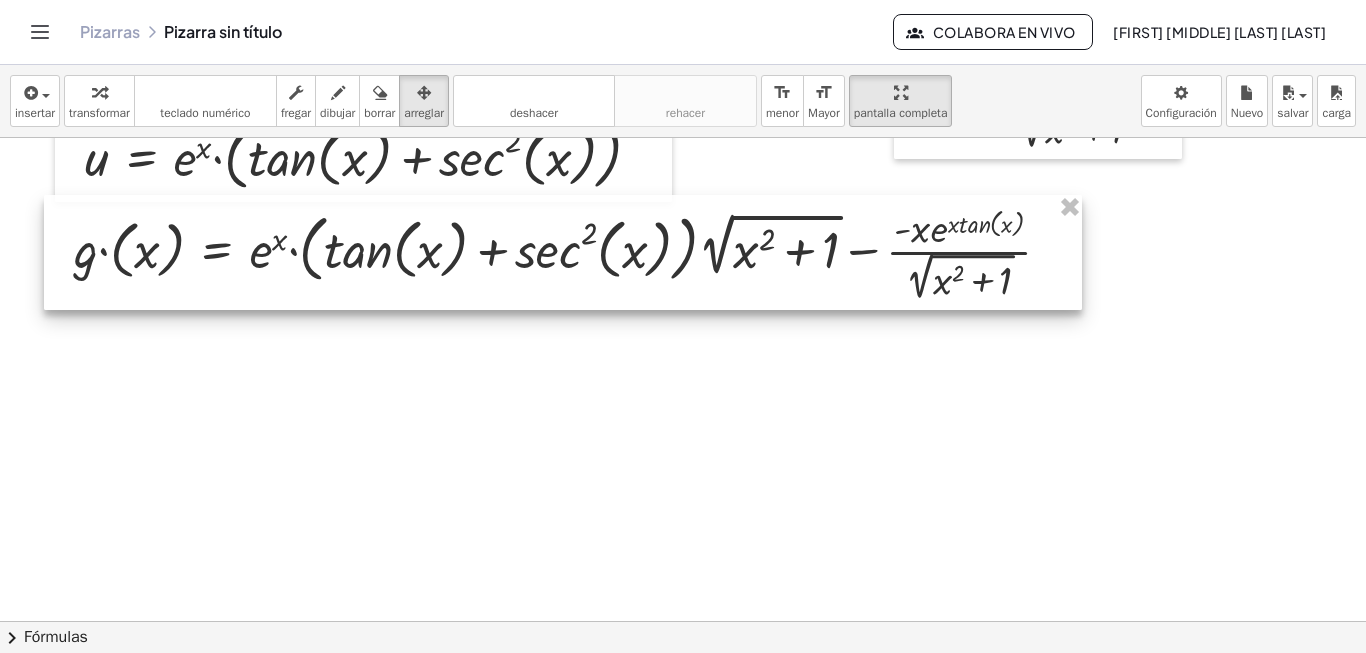 drag, startPoint x: 418, startPoint y: 594, endPoint x: 400, endPoint y: 274, distance: 320.50586 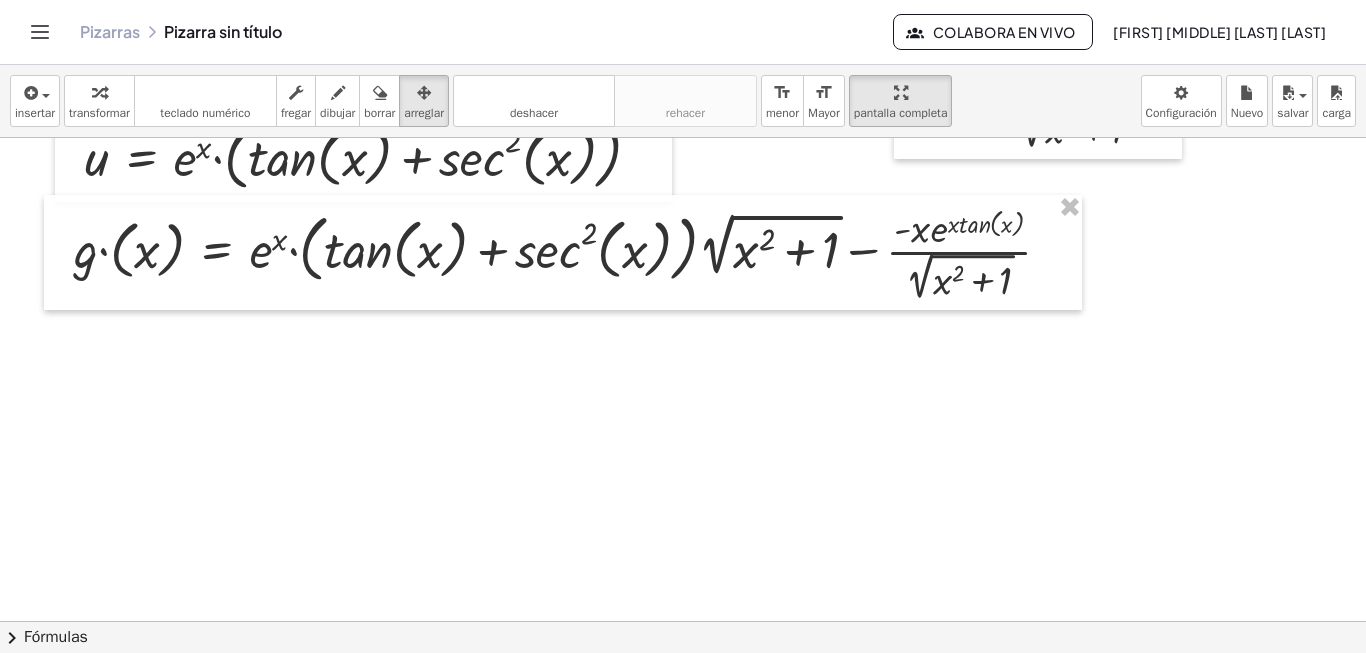 click at bounding box center (646, 262) 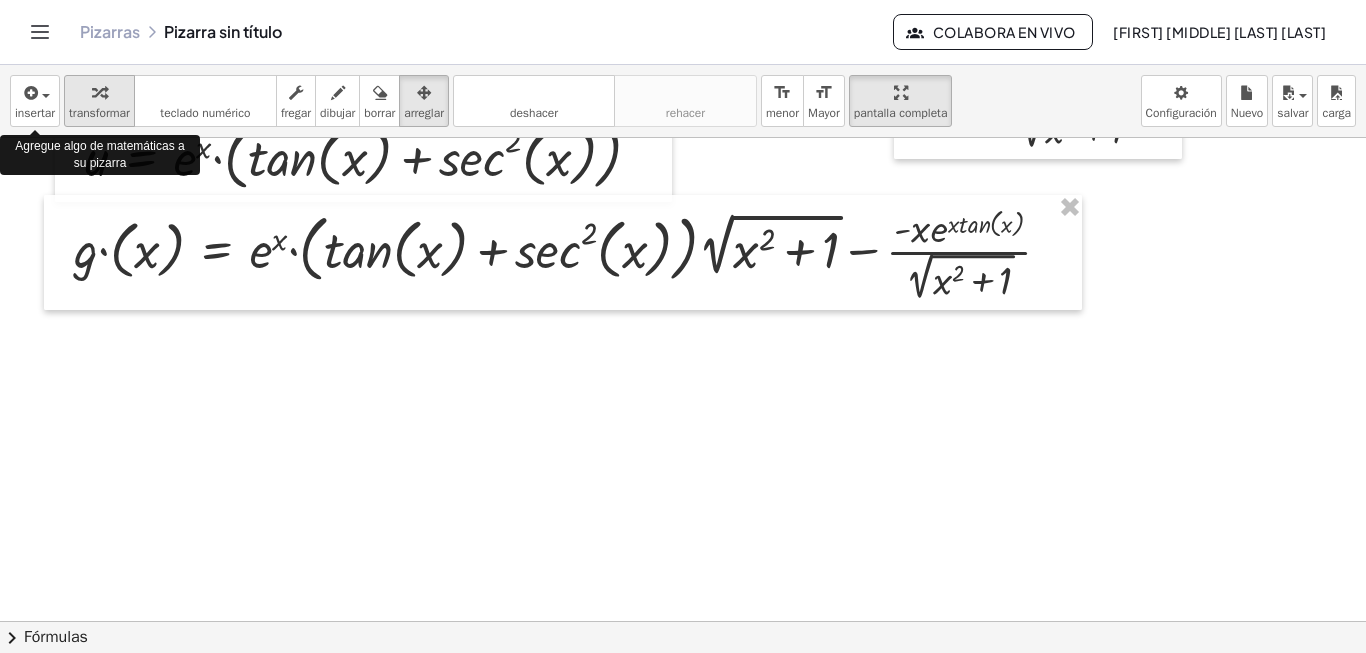 drag, startPoint x: 86, startPoint y: 101, endPoint x: 114, endPoint y: 107, distance: 28.635643 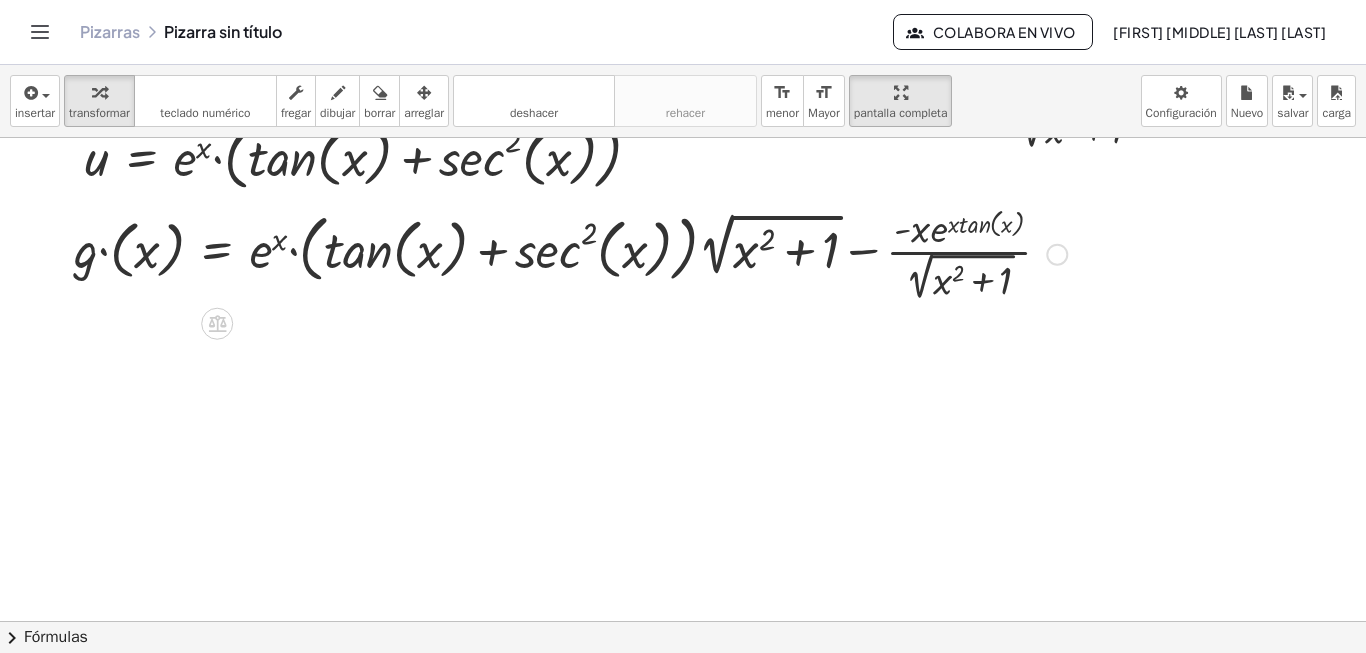 click at bounding box center [570, 252] 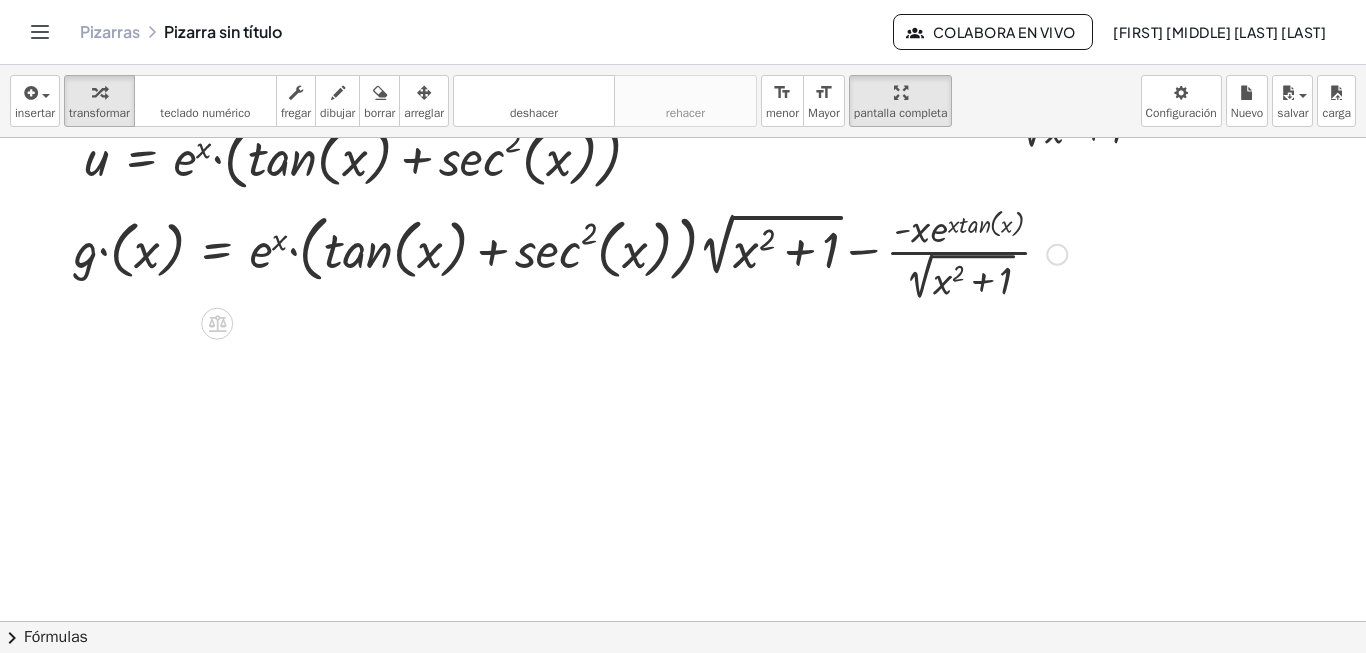 click at bounding box center (1057, 255) 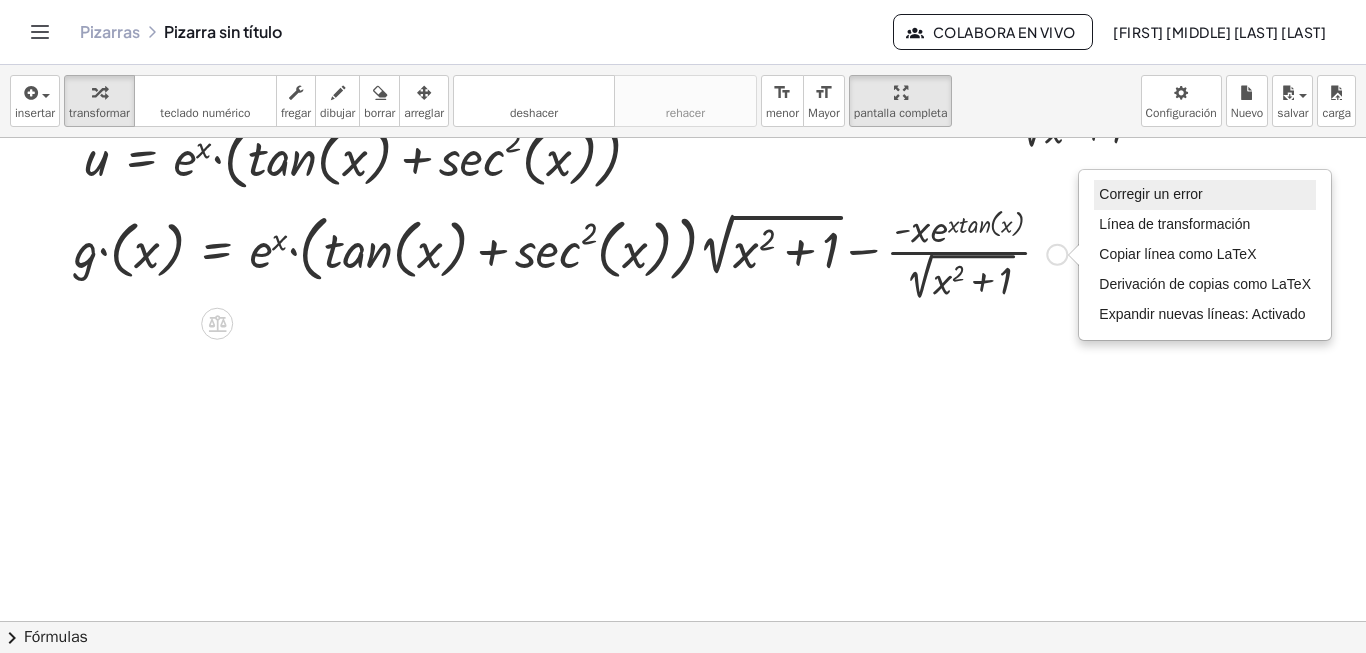 click on "Corregir un error" at bounding box center [1150, 194] 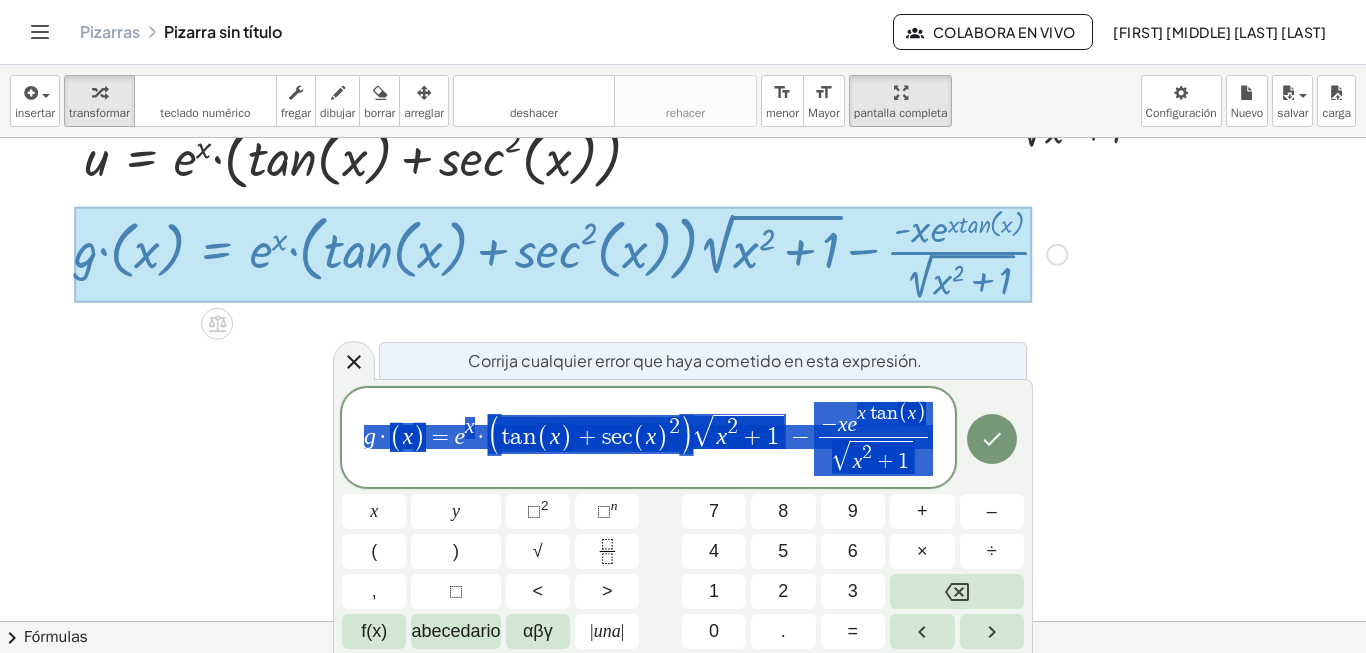 drag, startPoint x: 351, startPoint y: 442, endPoint x: 887, endPoint y: 427, distance: 536.20984 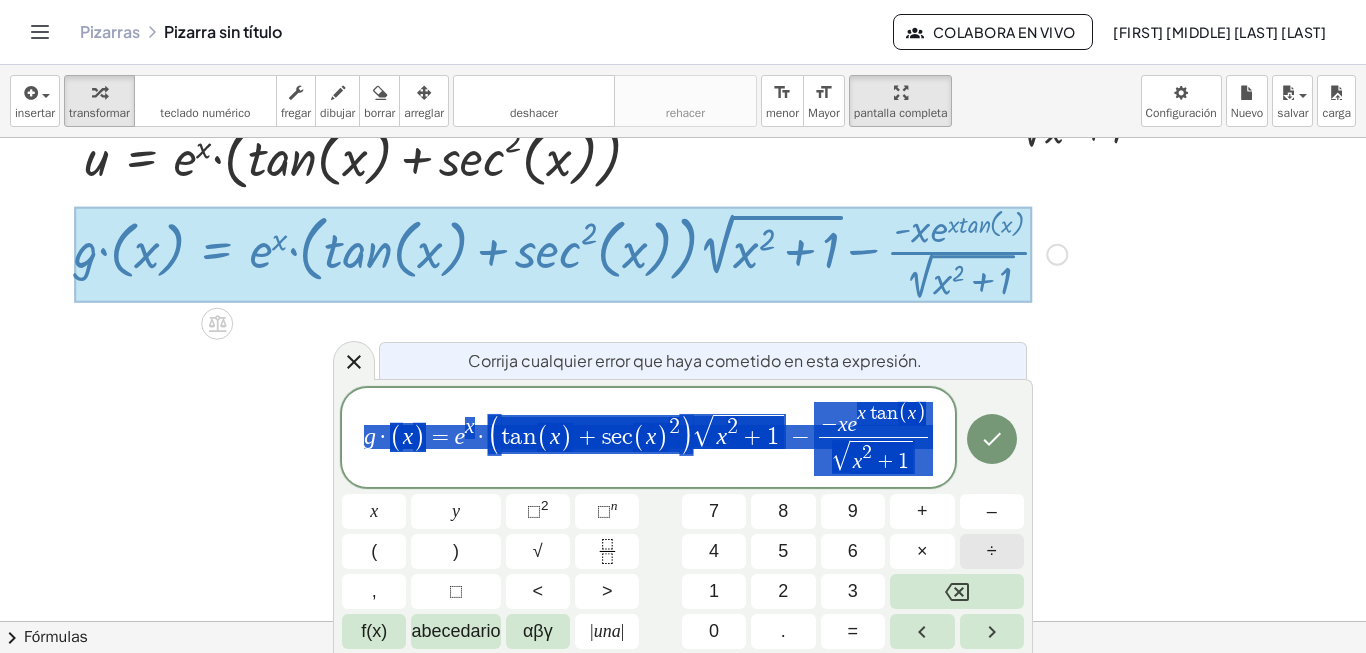 click on "÷" at bounding box center (992, 551) 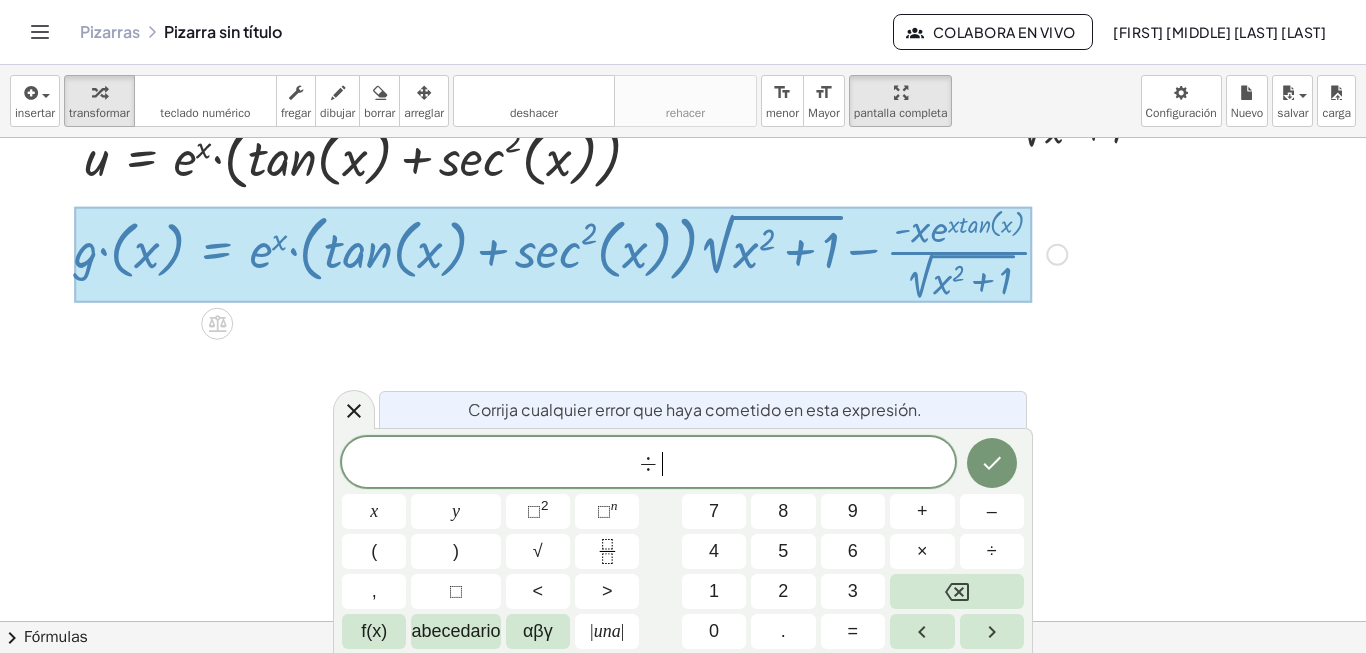 click at bounding box center [646, 262] 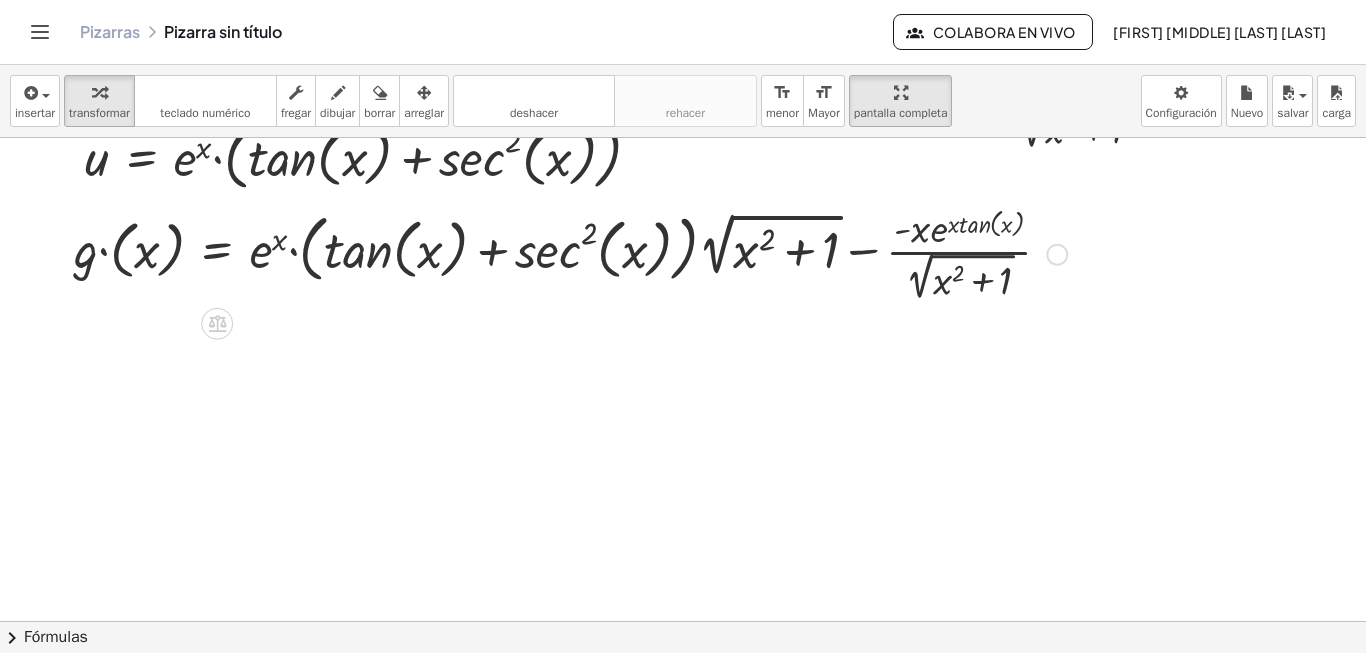 click on "Fix a mistake Transform line Copy line as LaTeX Copy derivation as LaTeX Expand new lines: On" at bounding box center [1057, 255] 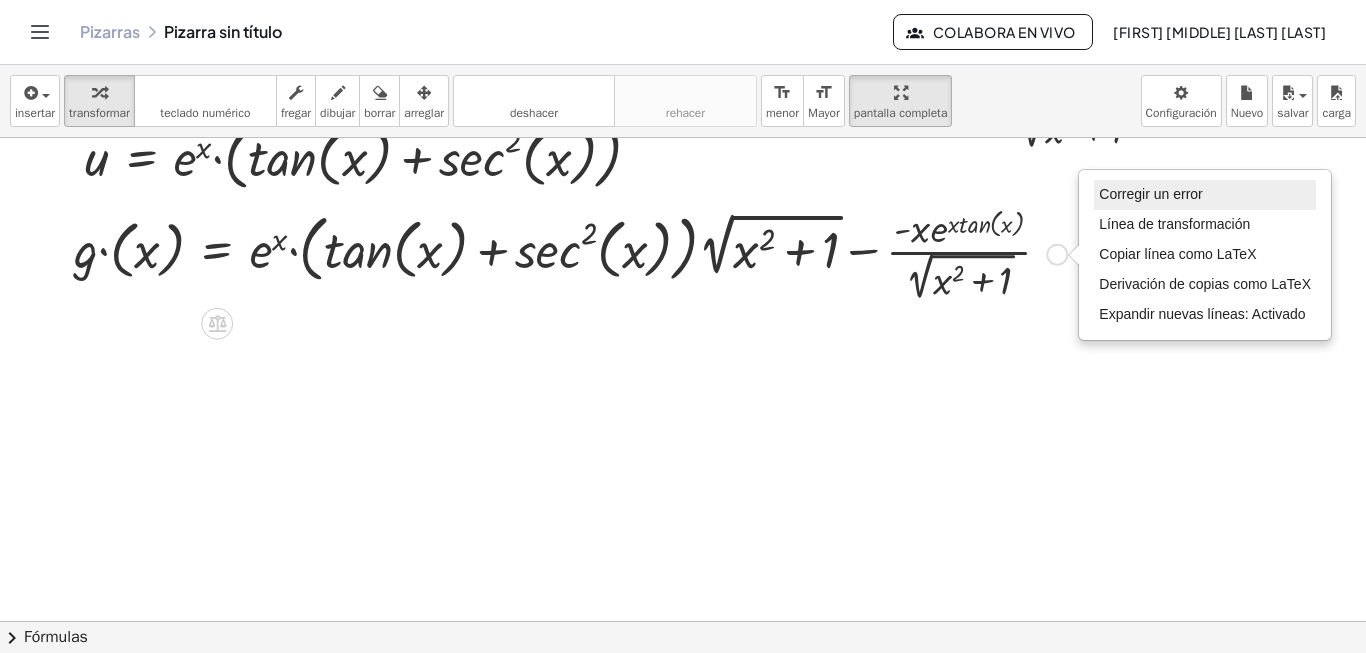click on "Corregir un error" at bounding box center (1150, 194) 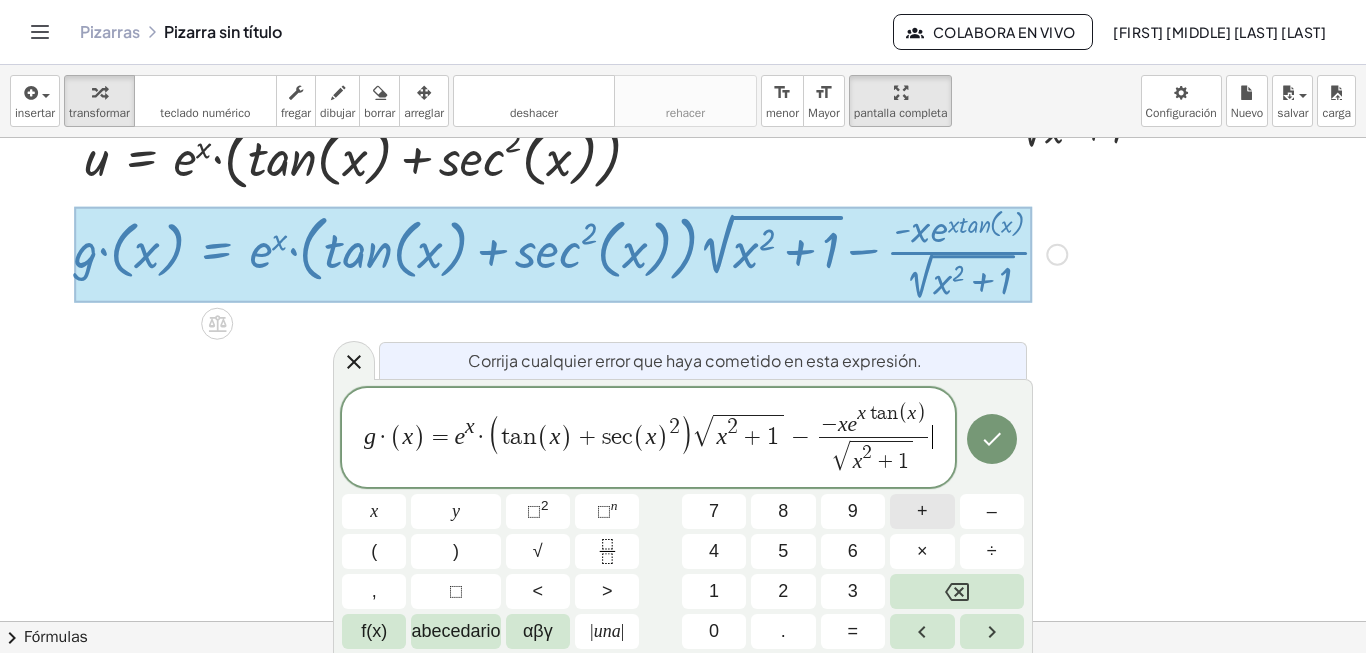 click on "+" at bounding box center [922, 511] 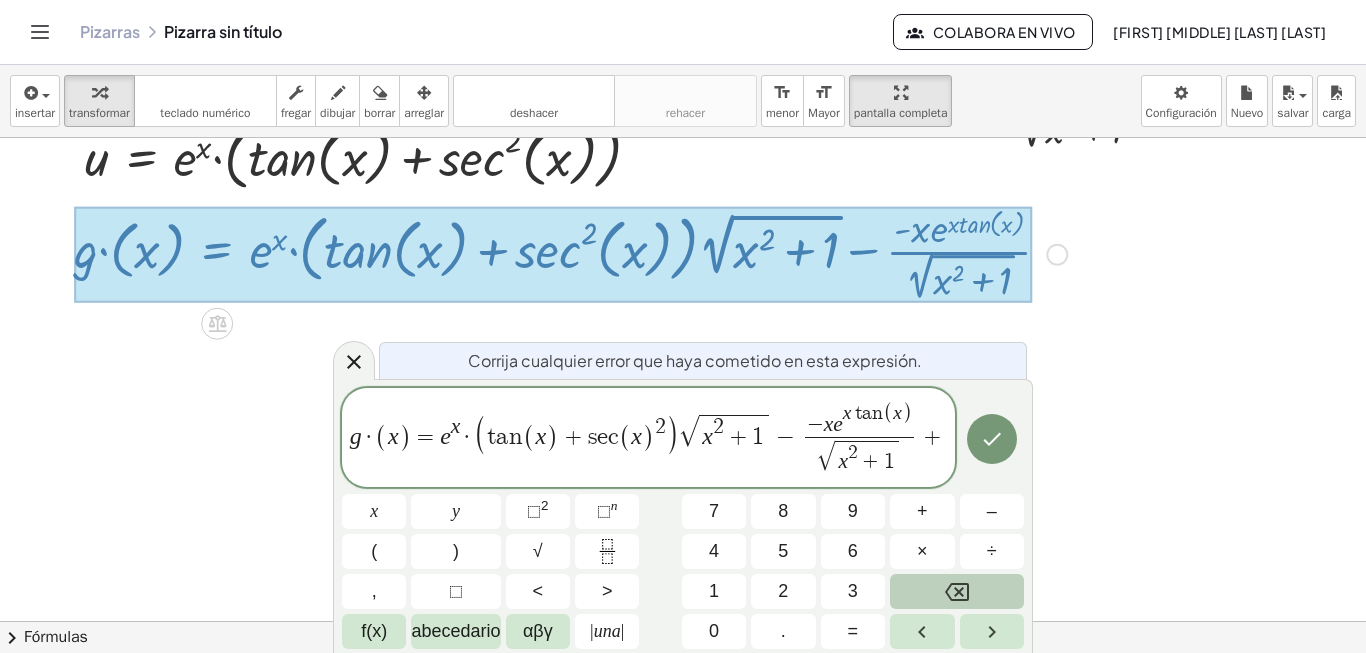 click 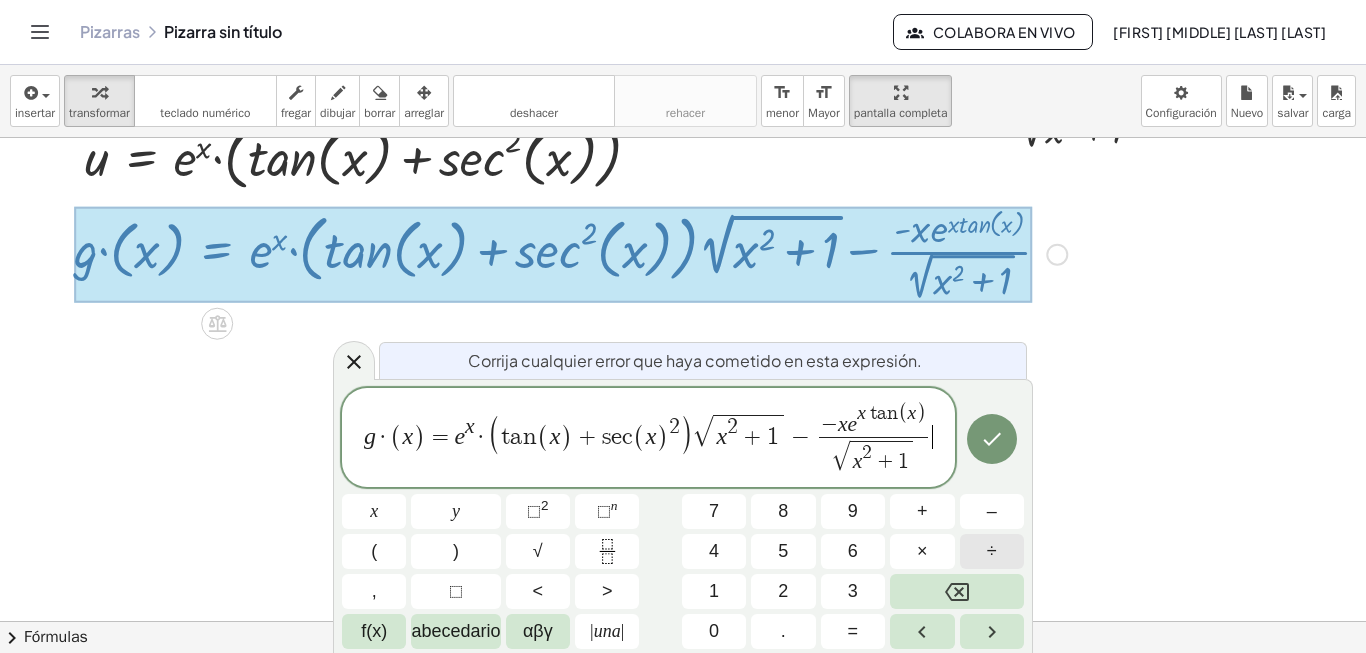 click on "÷" at bounding box center [992, 551] 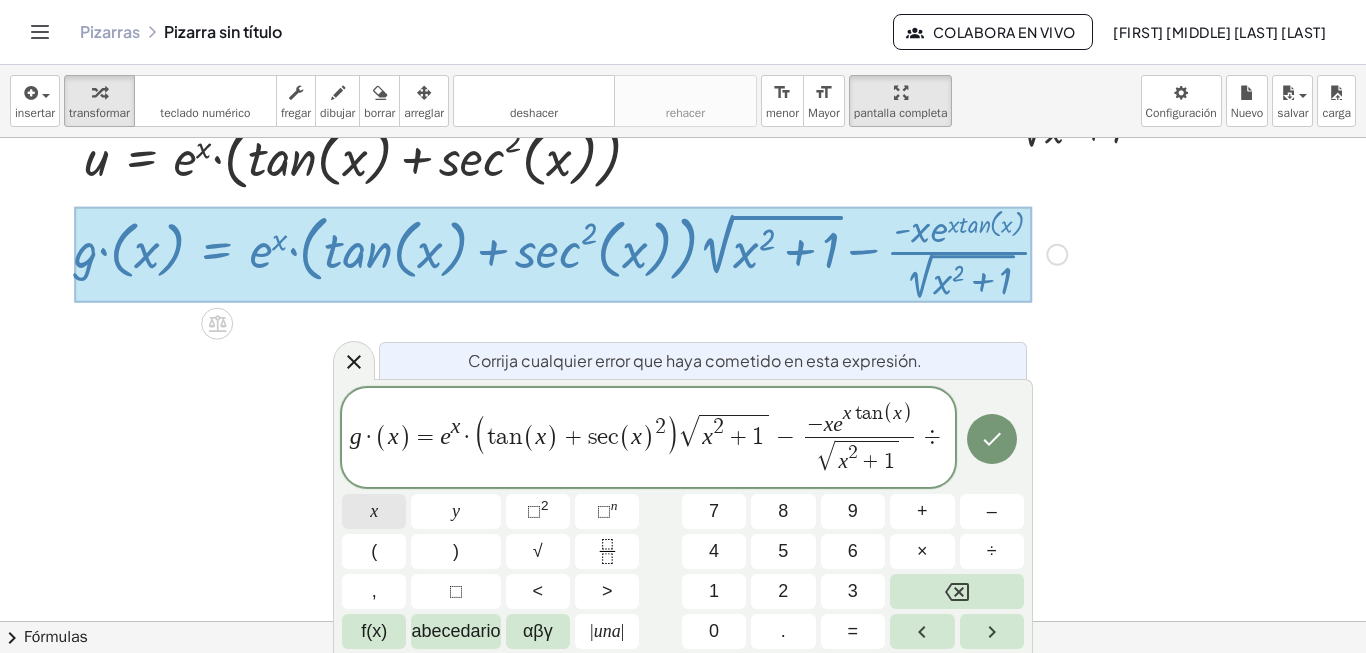 click on "x" at bounding box center [374, 511] 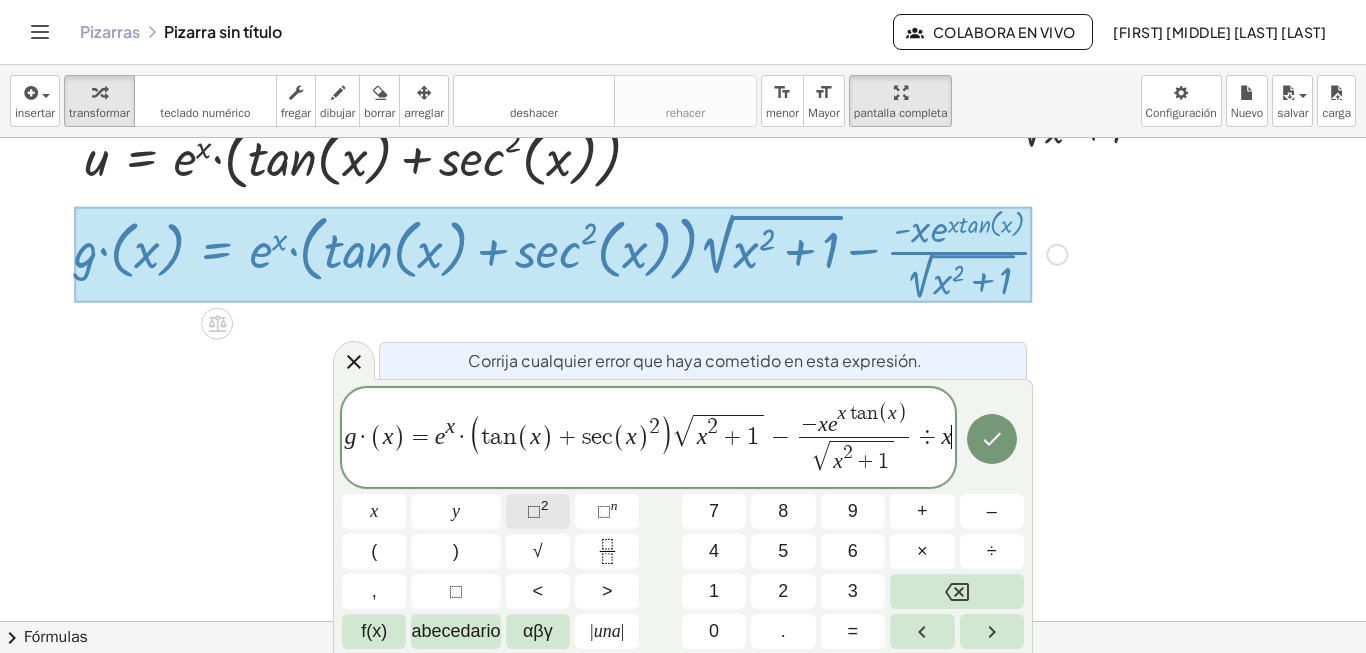 click on "⬚ 2" at bounding box center [538, 511] 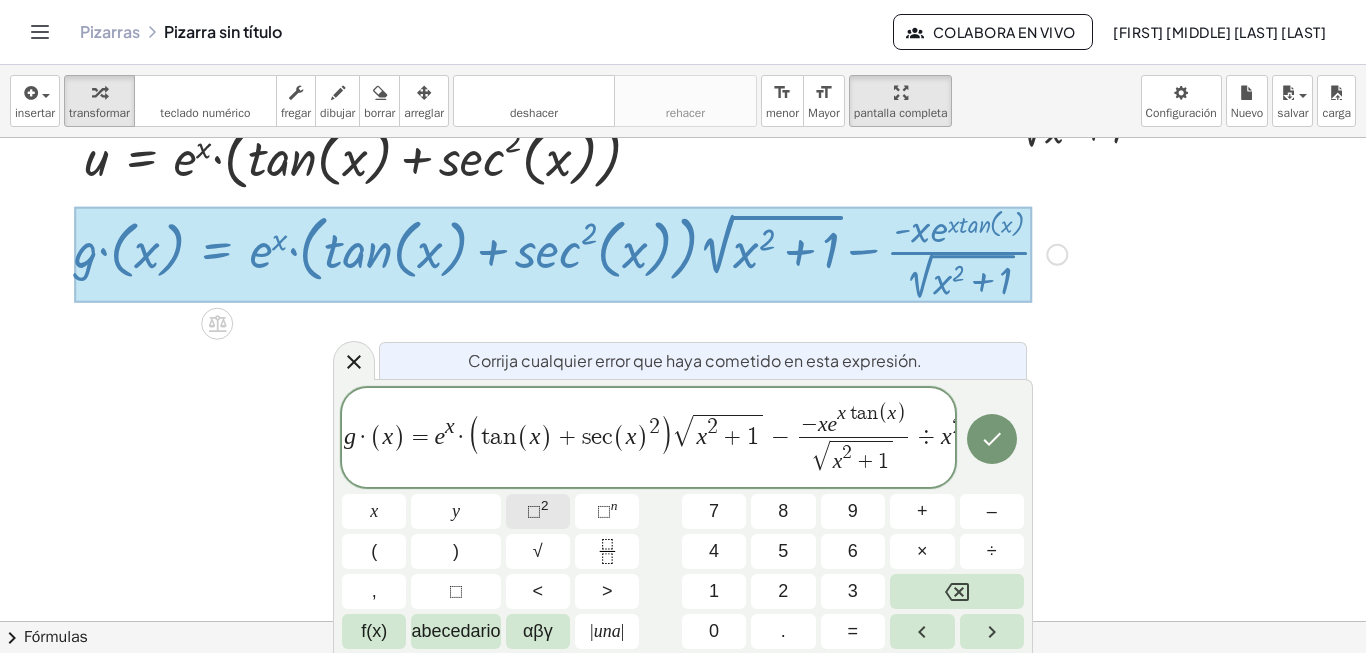 scroll, scrollTop: 0, scrollLeft: 8, axis: horizontal 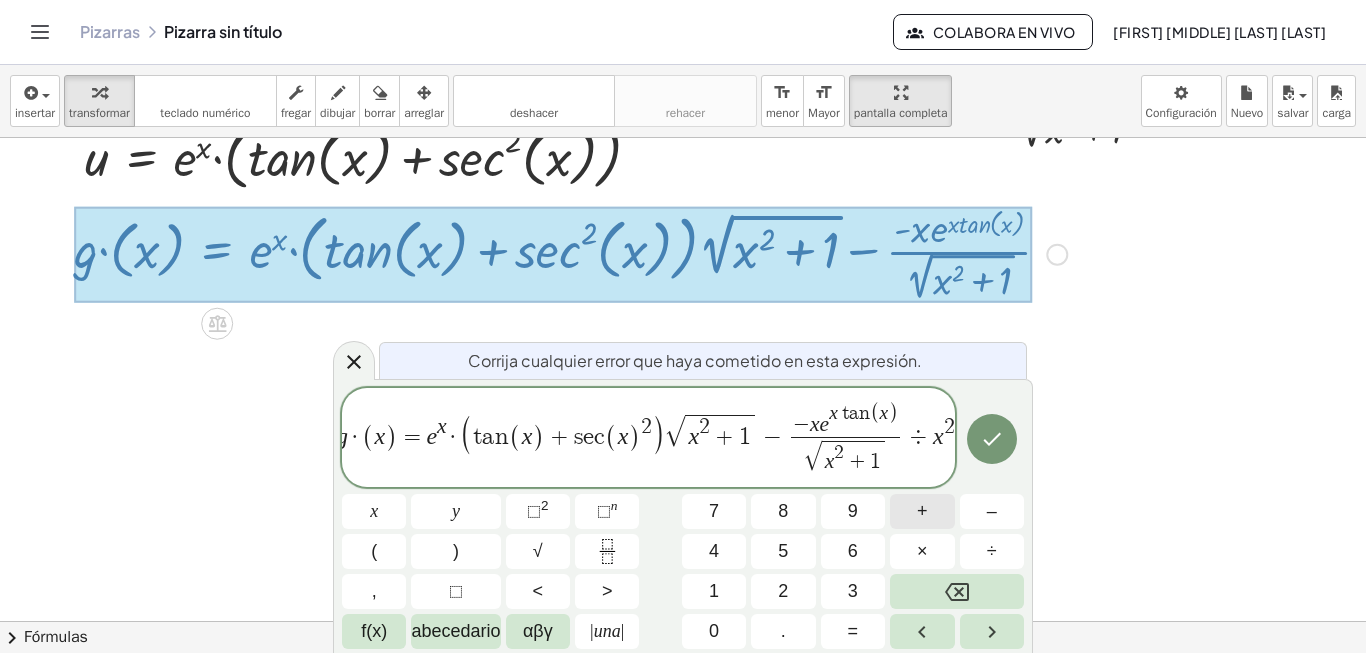click on "+" at bounding box center (922, 511) 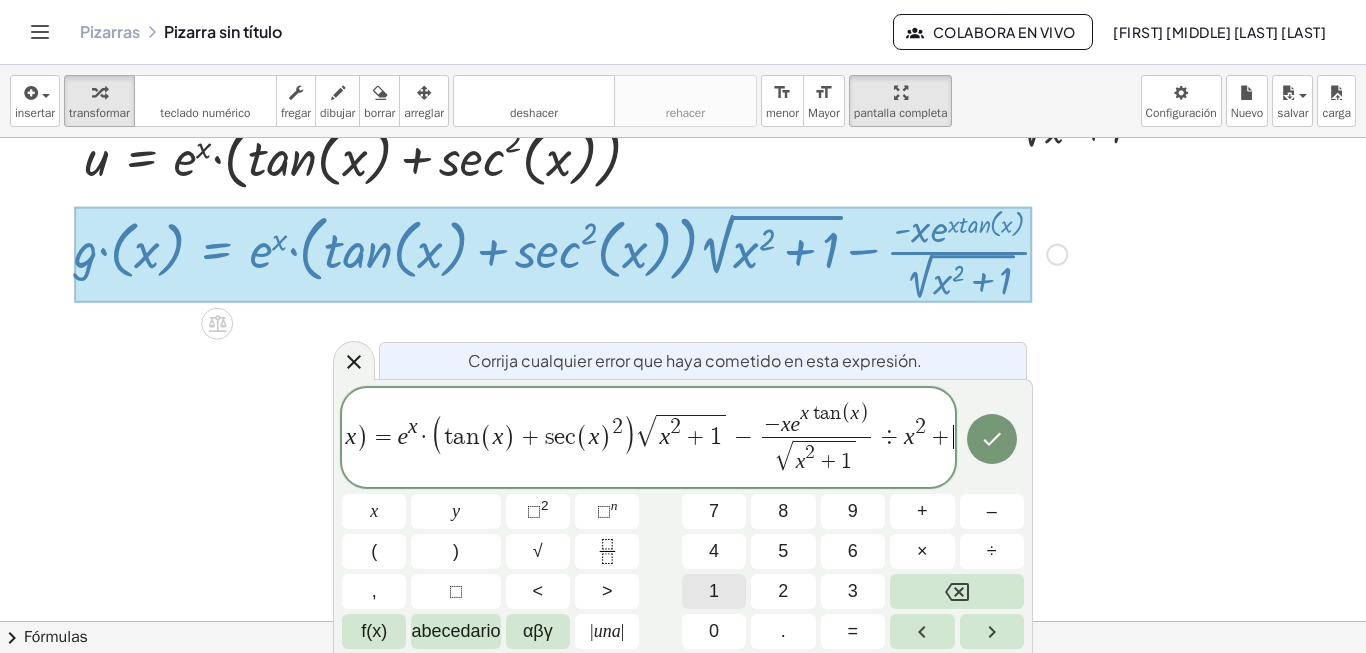 click on "1" at bounding box center [714, 591] 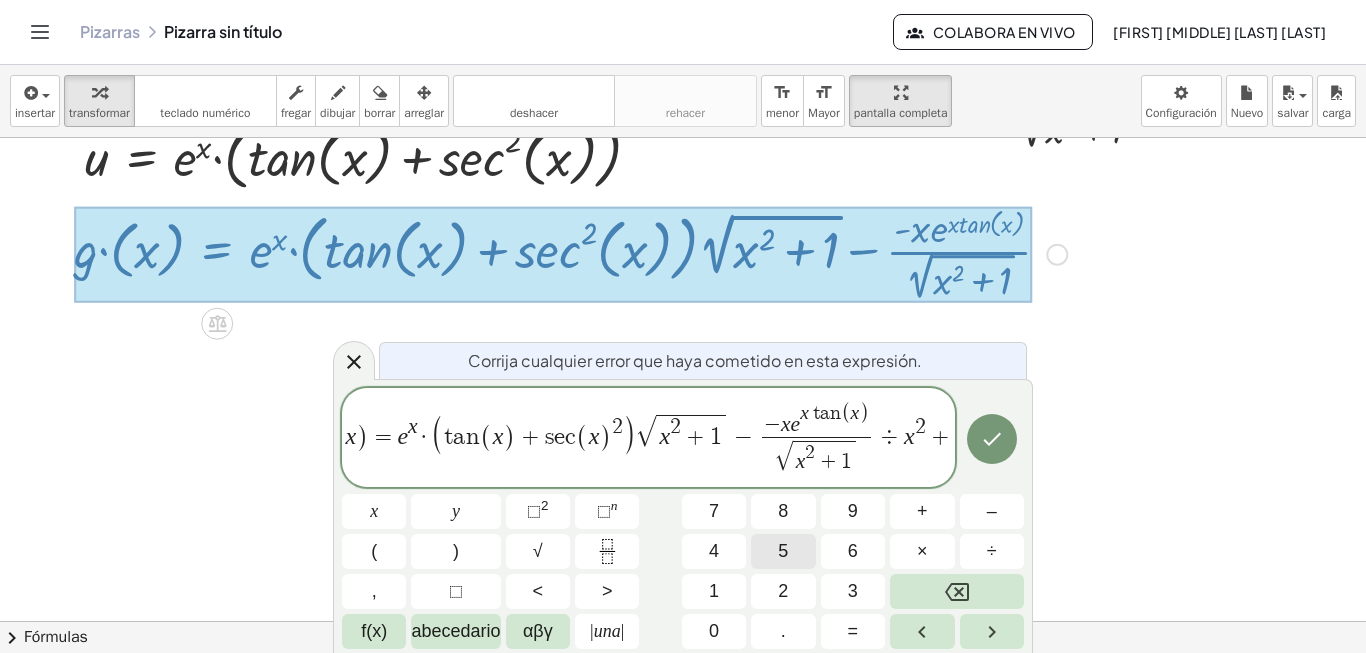 scroll, scrollTop: 0, scrollLeft: 49, axis: horizontal 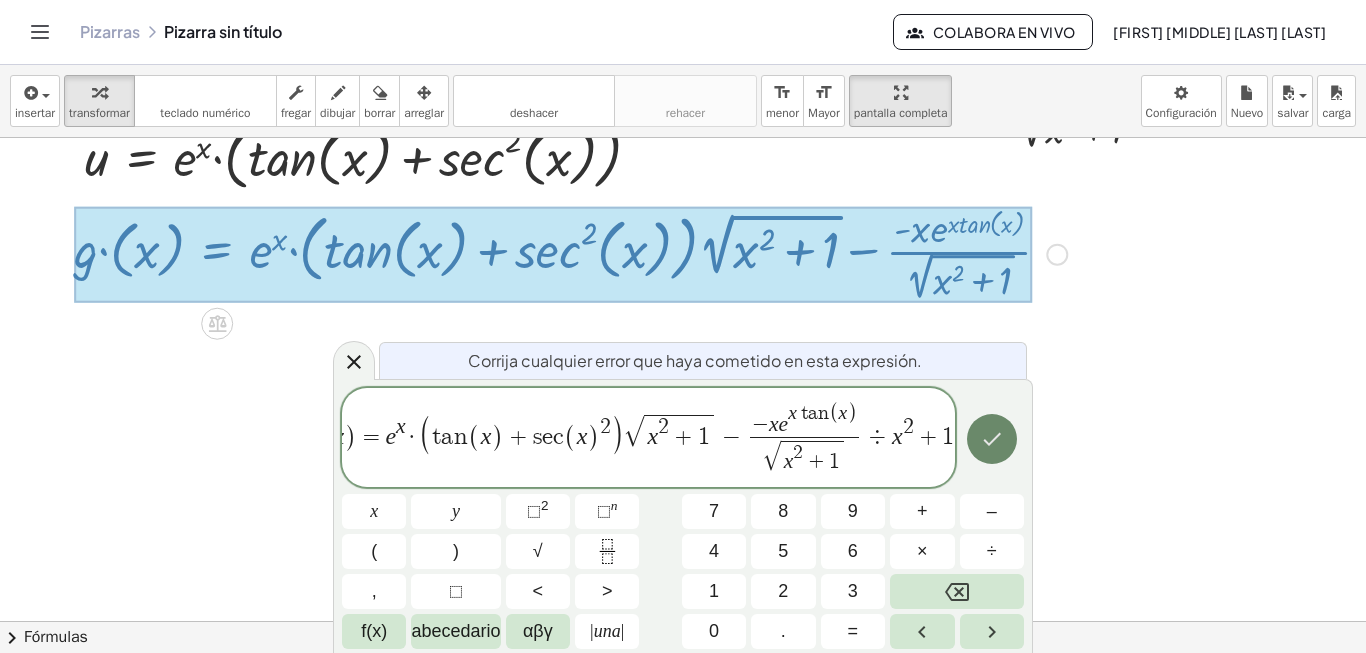 click 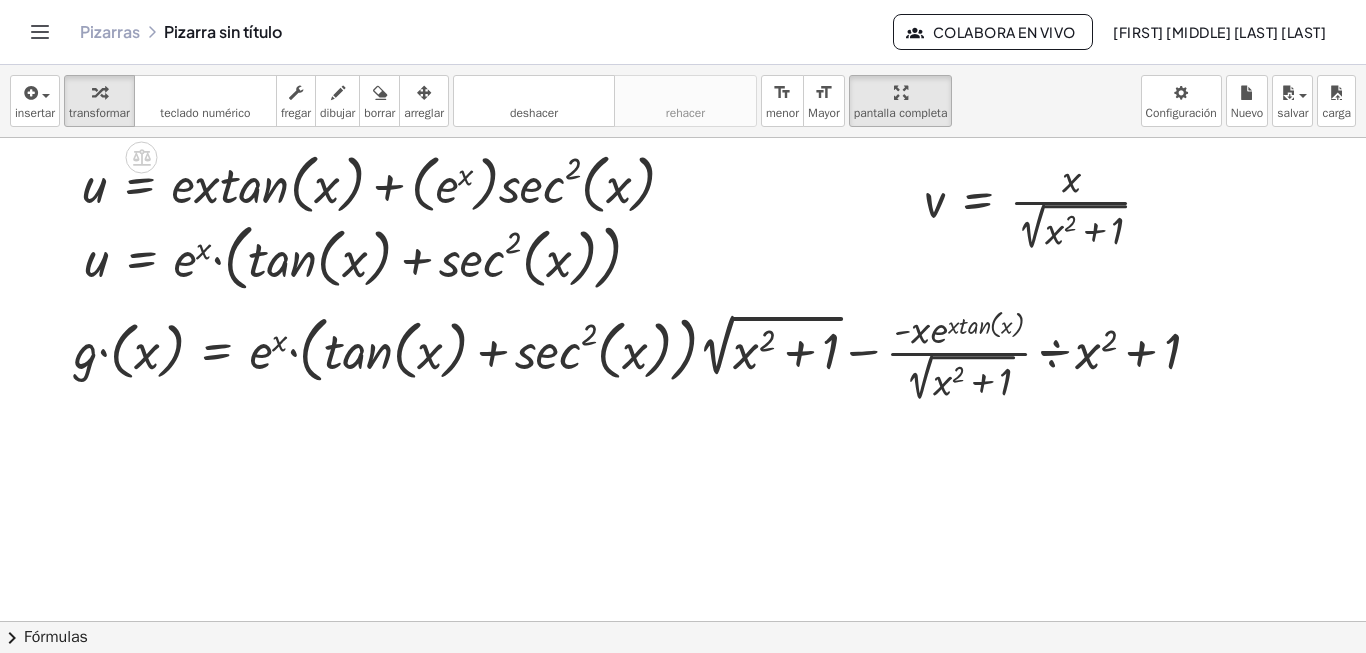 scroll, scrollTop: 500, scrollLeft: 77, axis: both 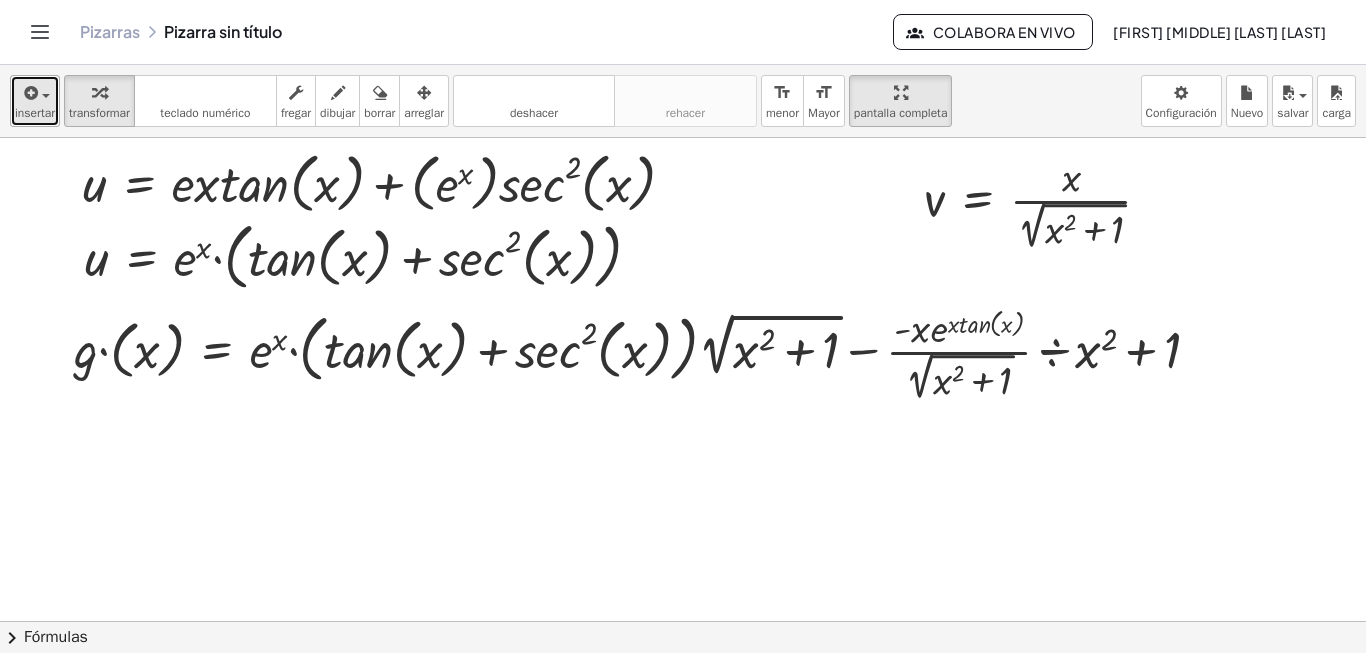 click at bounding box center [29, 93] 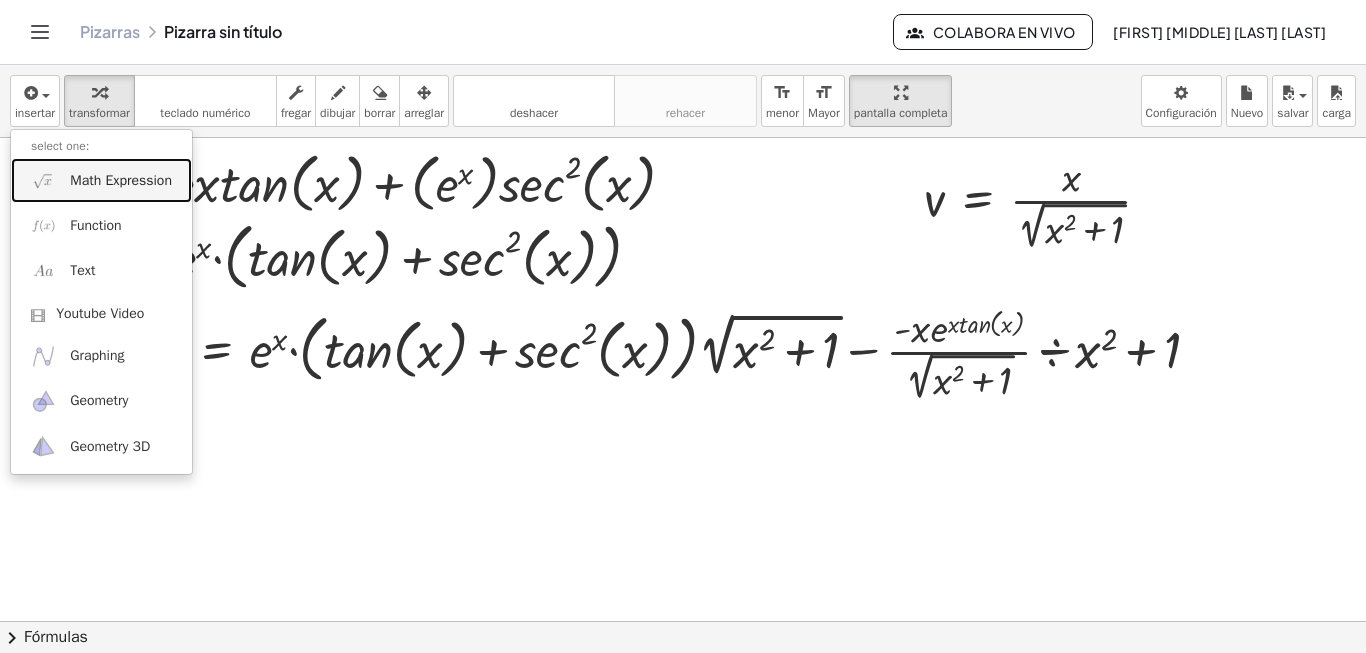 click on "Math Expression" at bounding box center (121, 181) 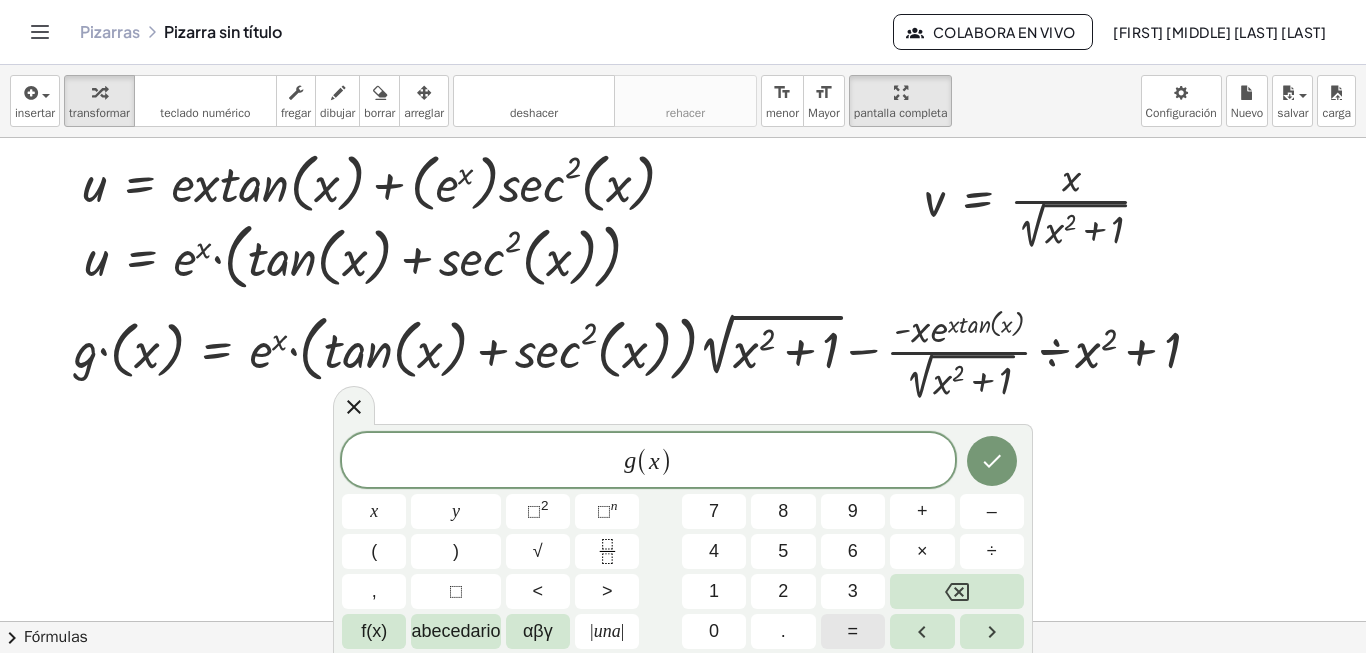 click on "=" at bounding box center (853, 631) 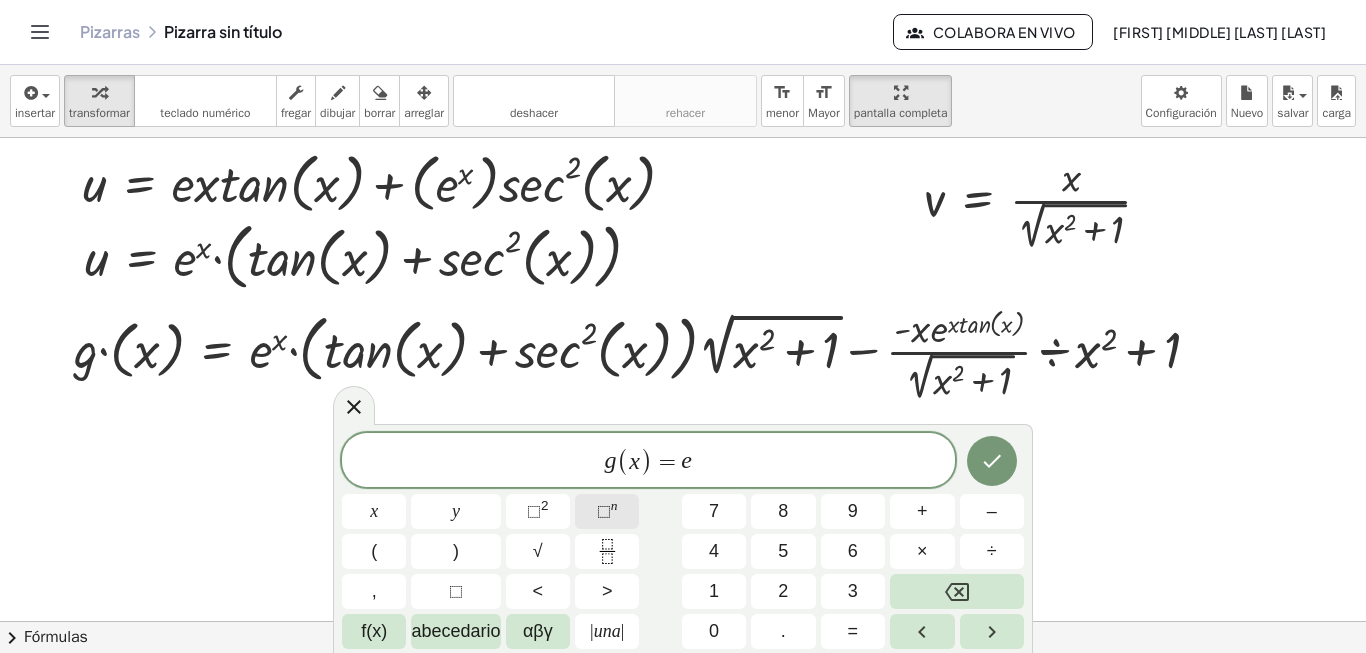 click on "n" at bounding box center (614, 505) 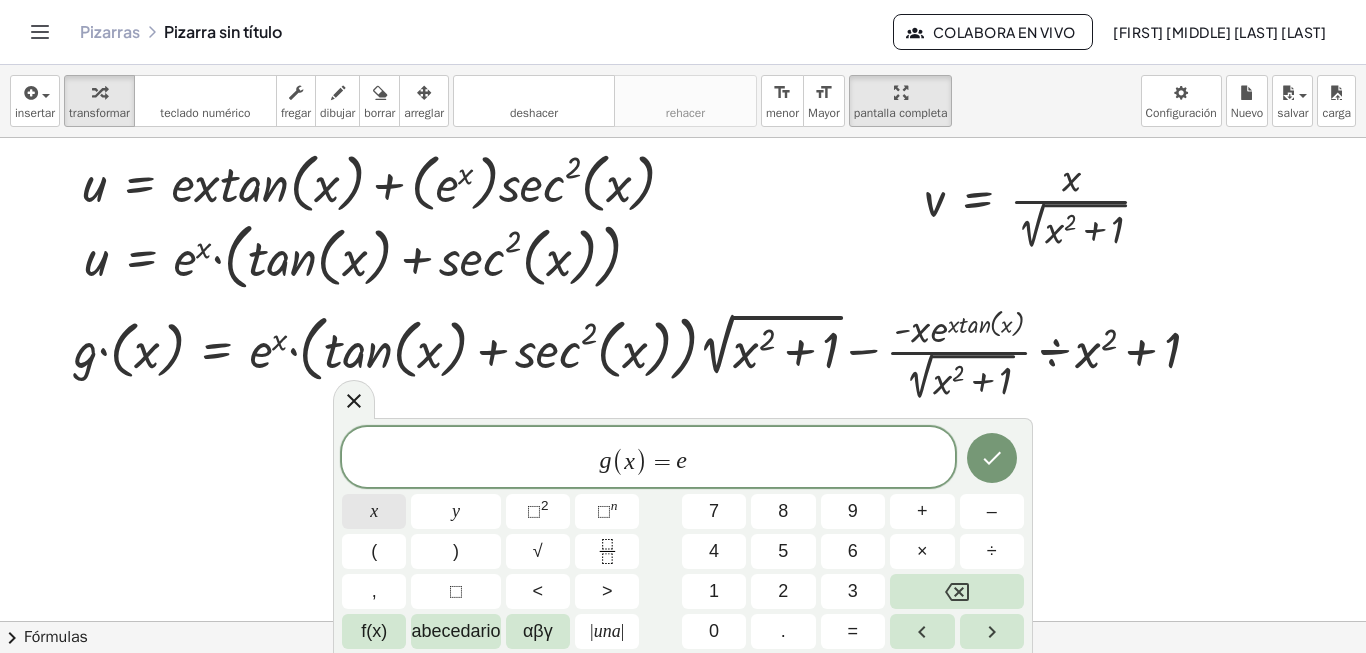 click on "x" at bounding box center (374, 511) 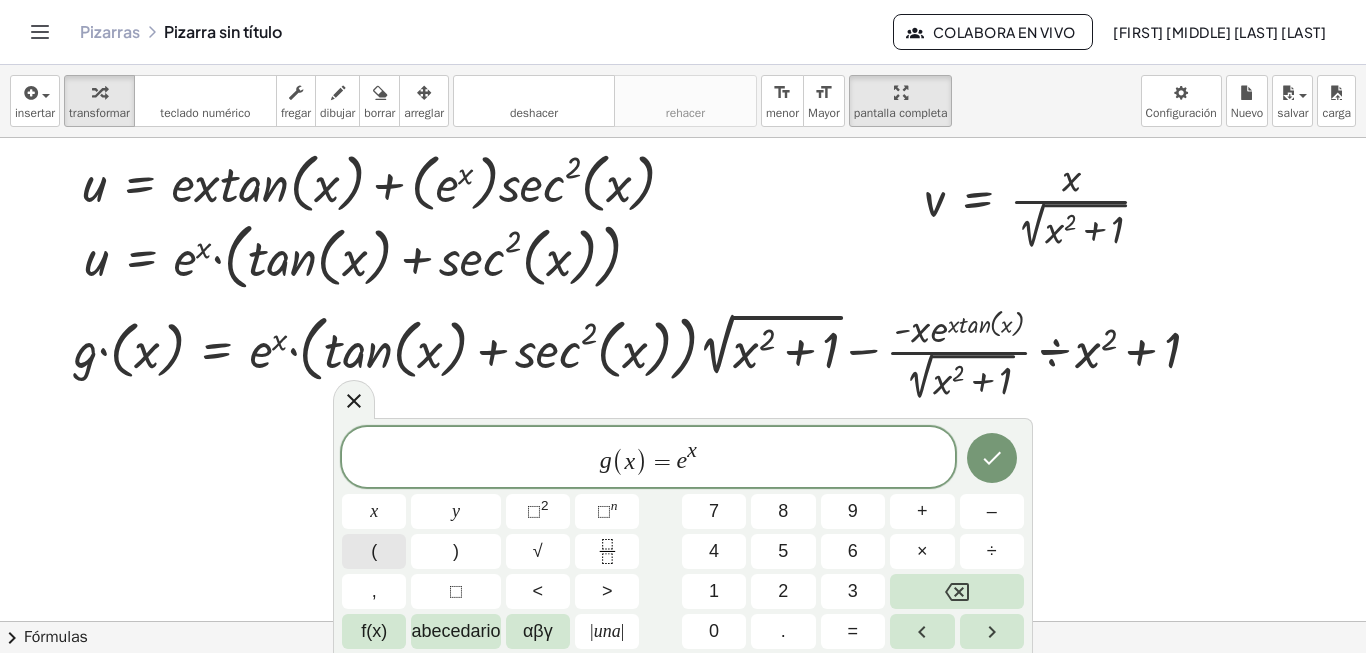 click on "(" at bounding box center [374, 551] 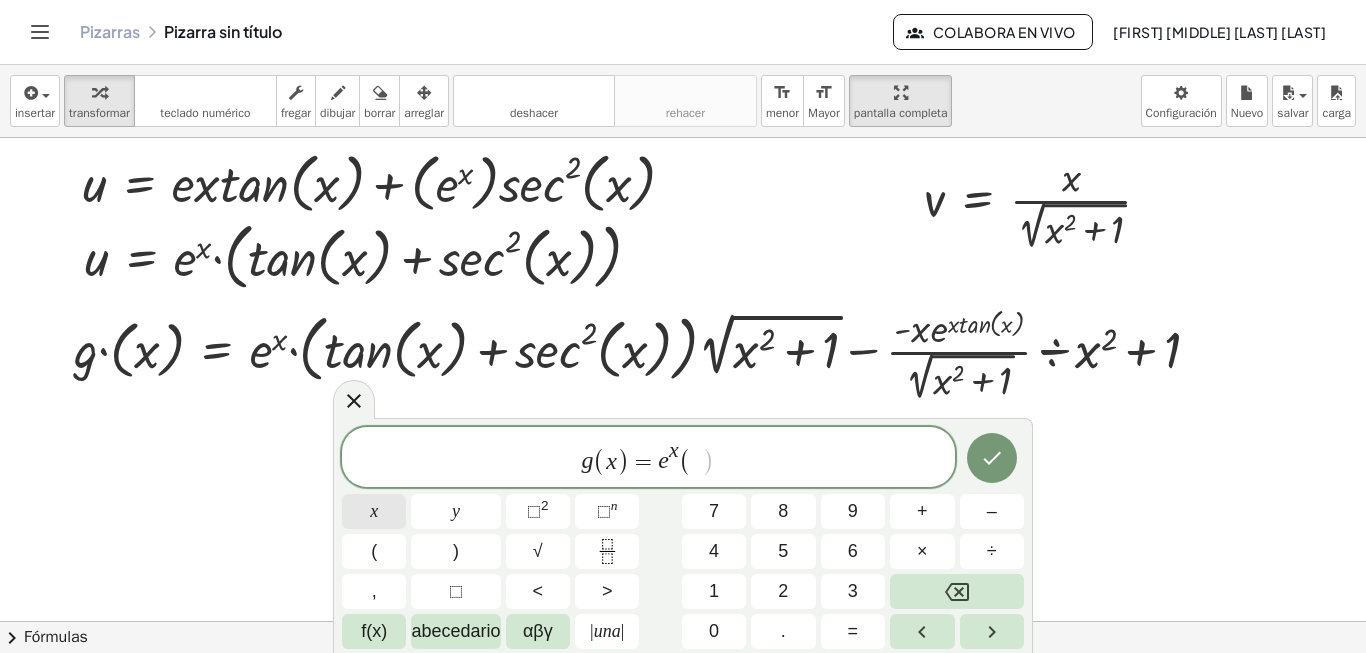 click on "x" at bounding box center [374, 511] 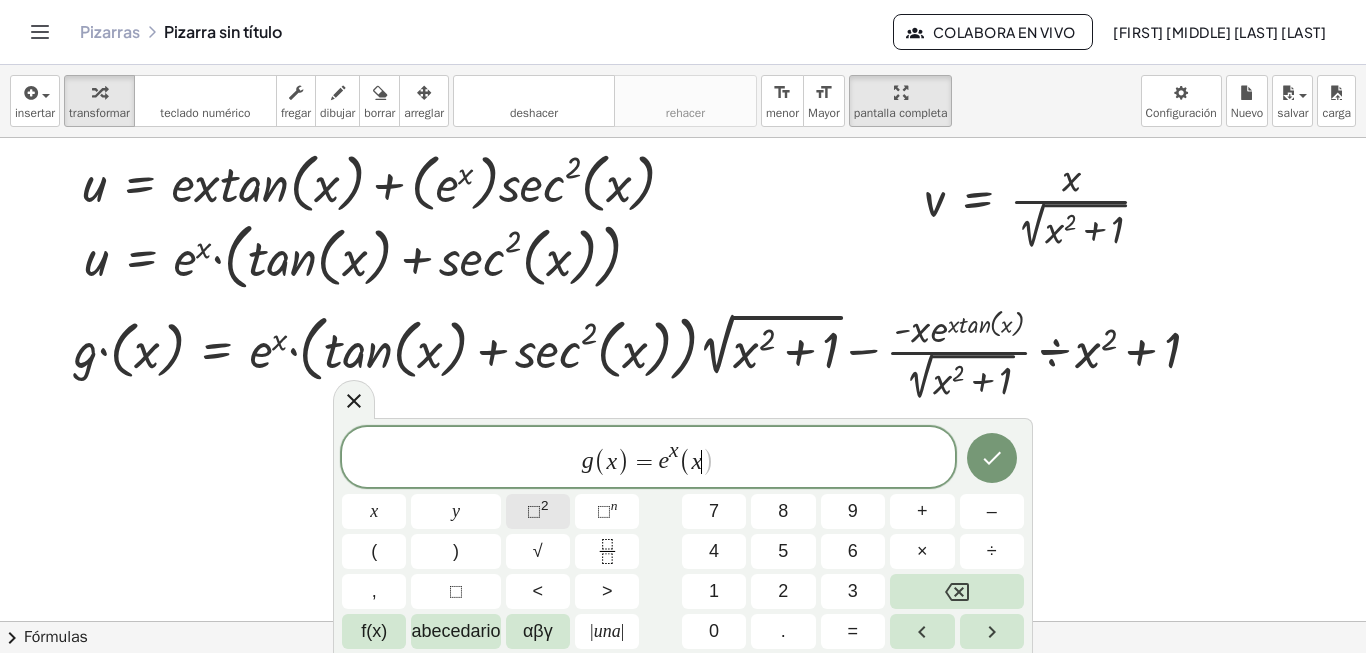click on "⬚ 2" 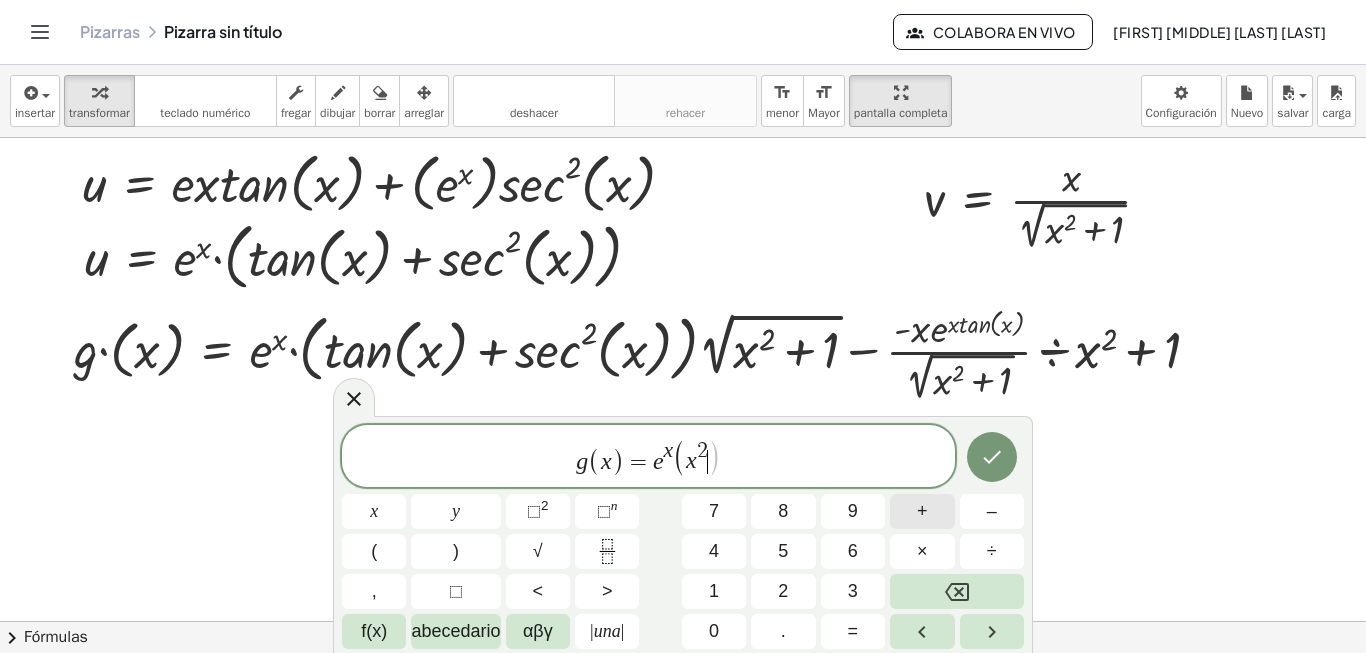 click on "+" at bounding box center (922, 511) 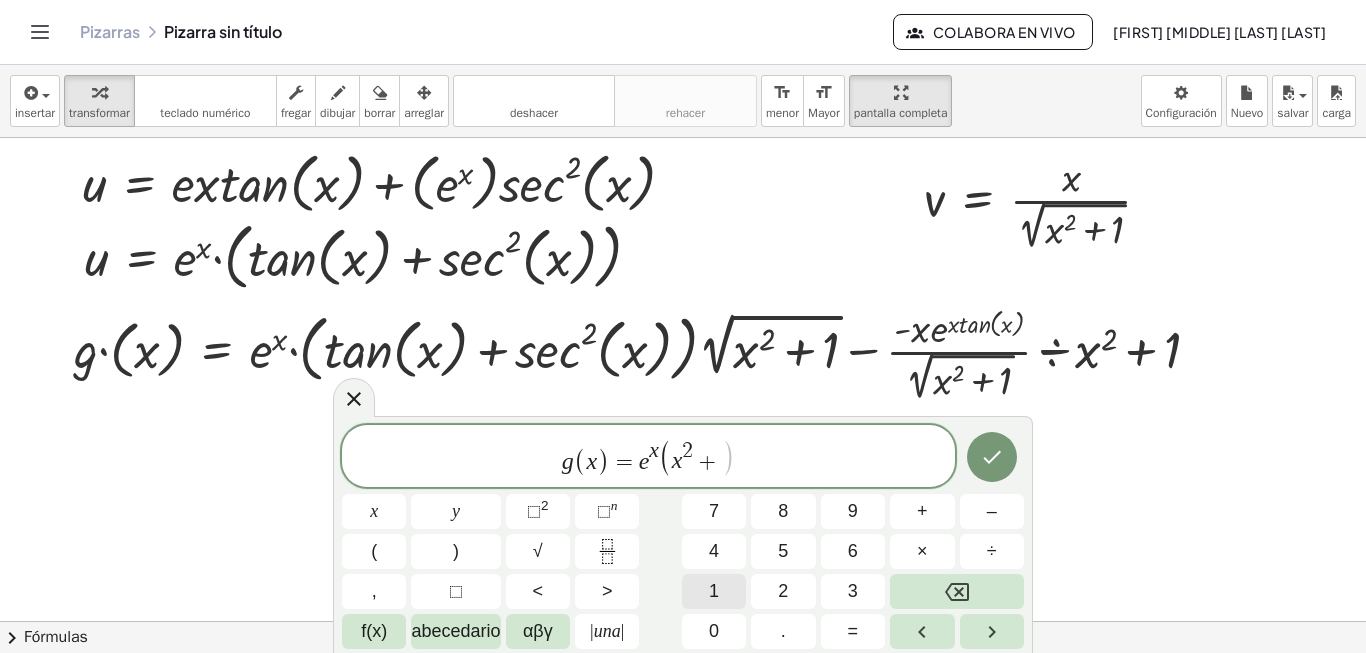 click on "1" at bounding box center (714, 591) 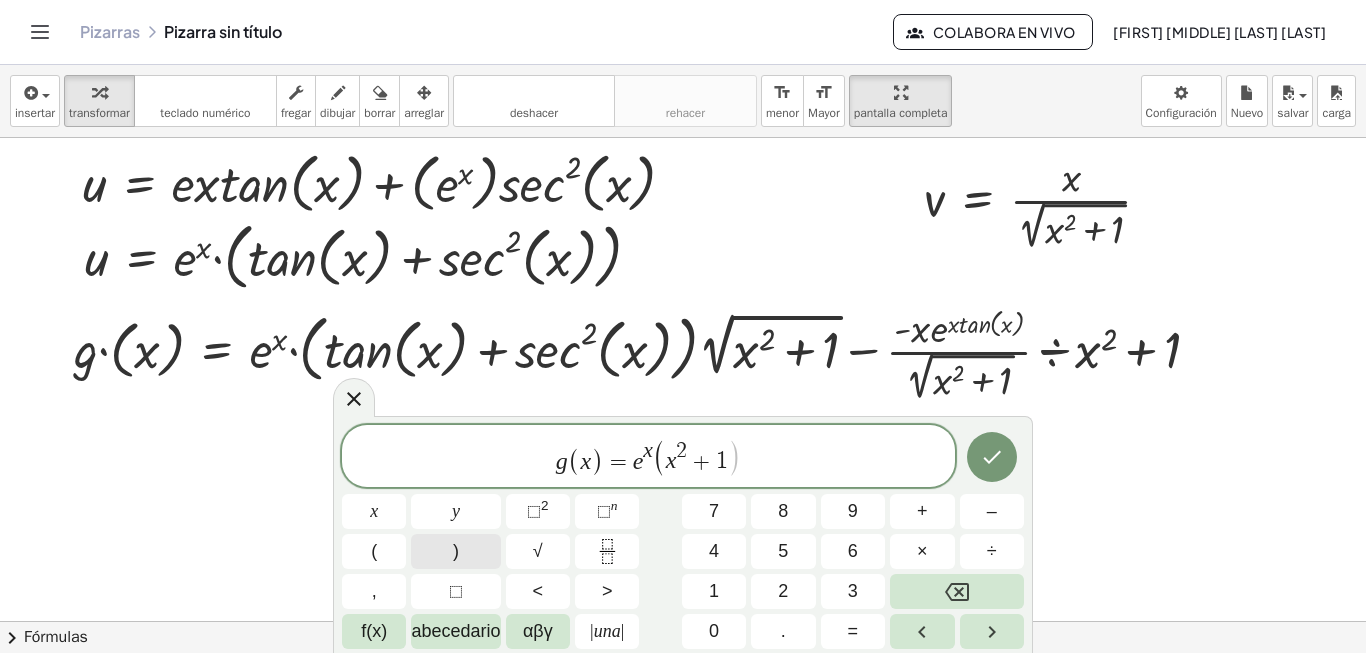 click on ")" at bounding box center [455, 551] 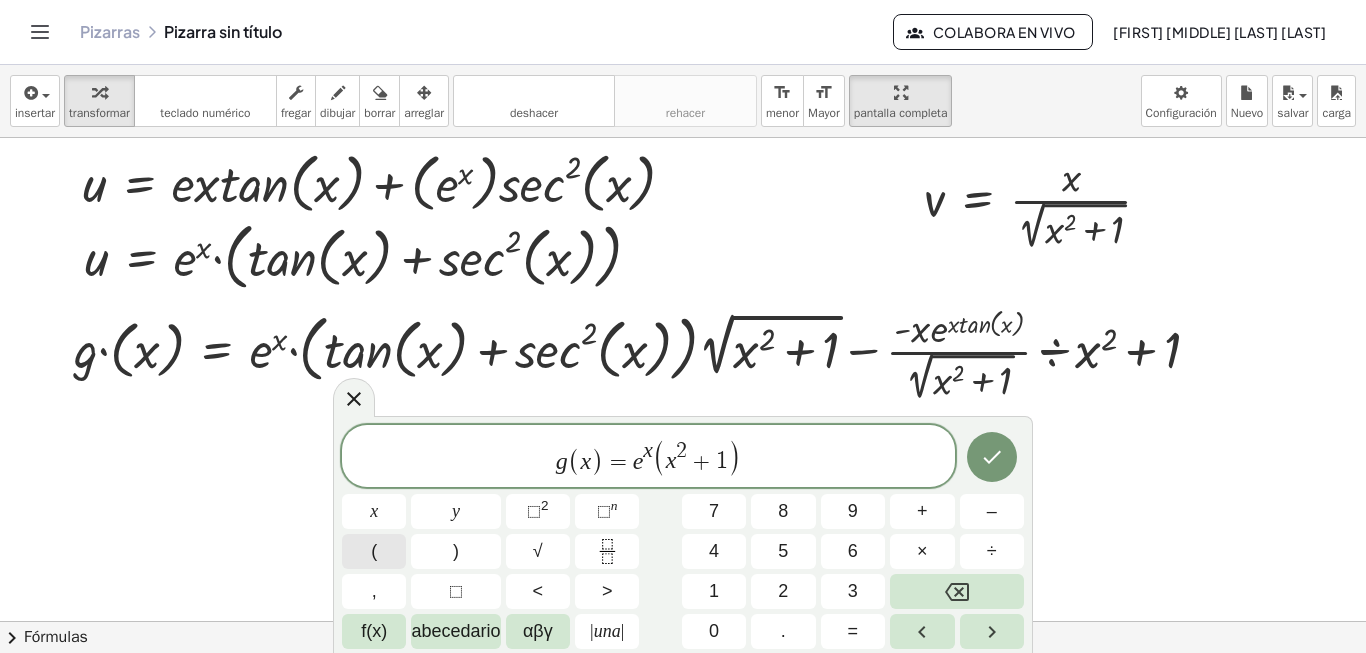 click on "(" at bounding box center (374, 551) 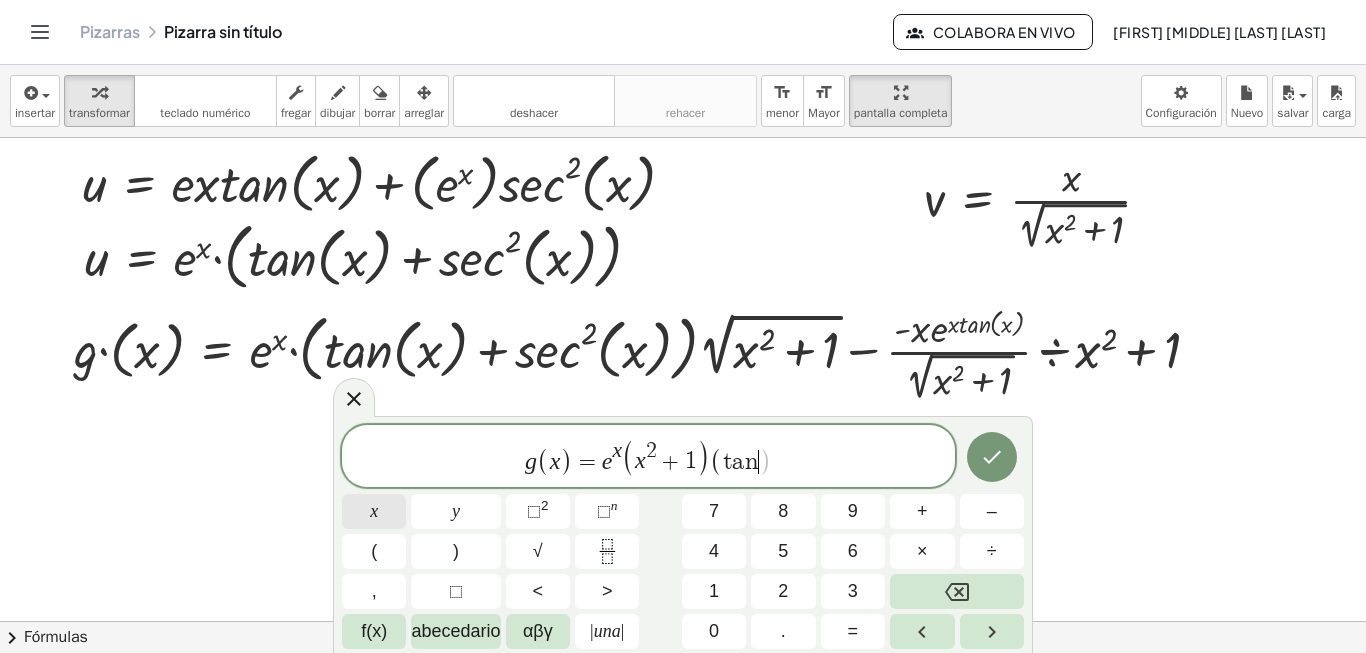 click on "x" at bounding box center [374, 511] 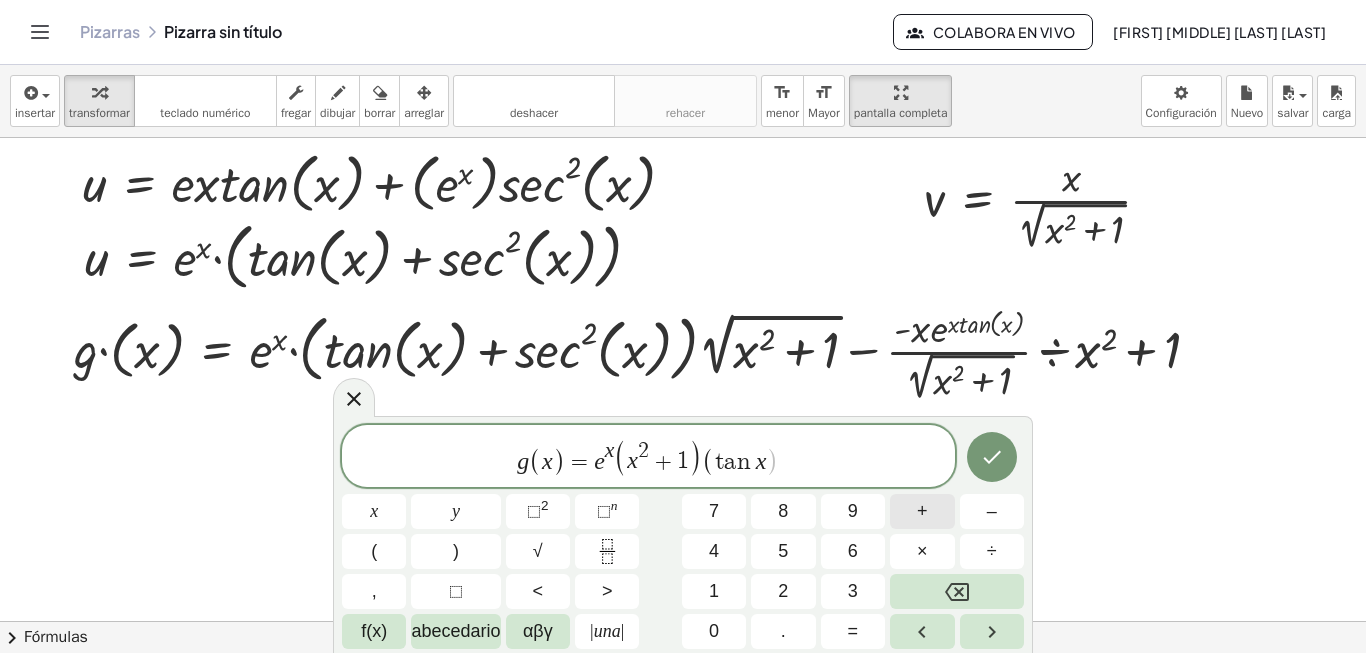 click on "+" at bounding box center [922, 511] 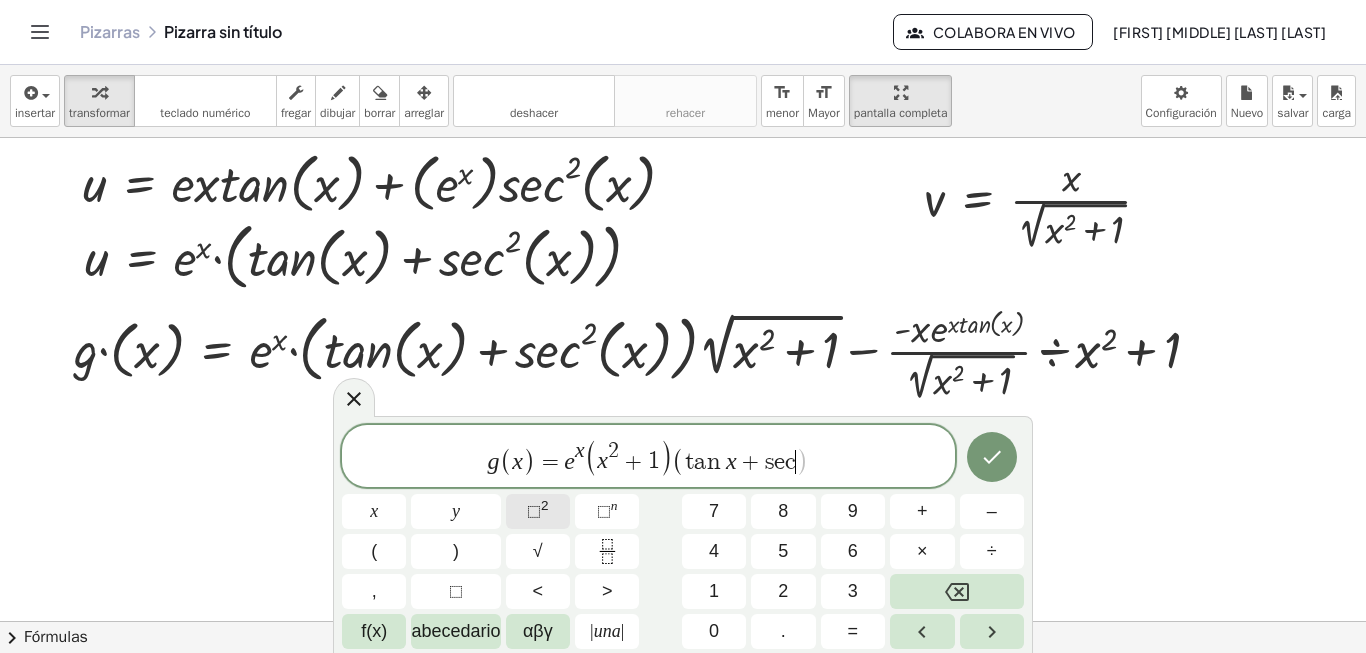 click on "⬚" at bounding box center (534, 511) 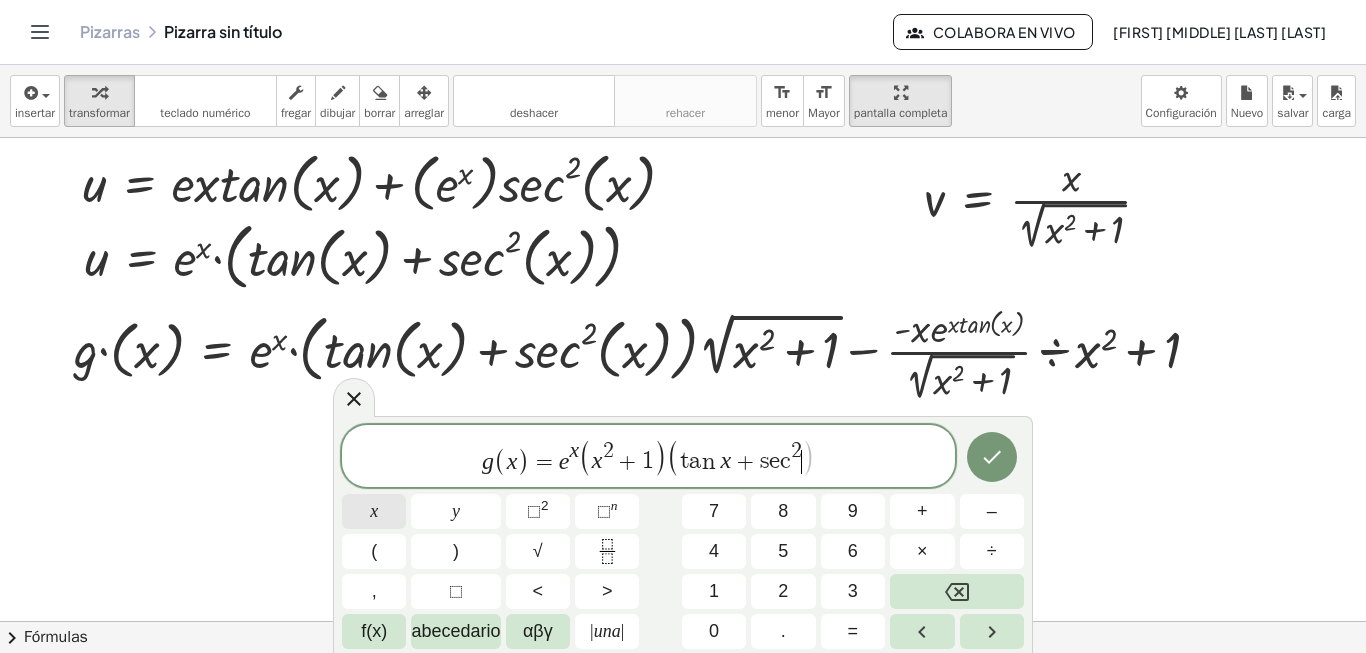 click on "x" at bounding box center (374, 511) 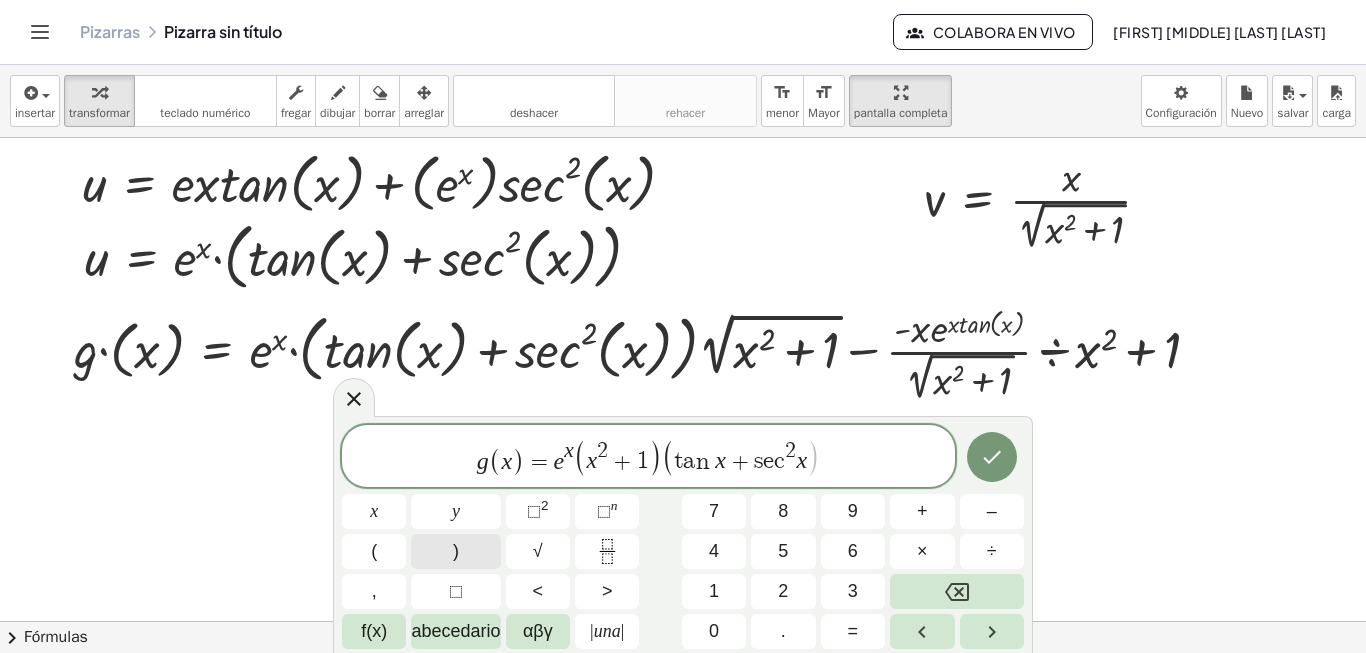 click on ")" at bounding box center [455, 551] 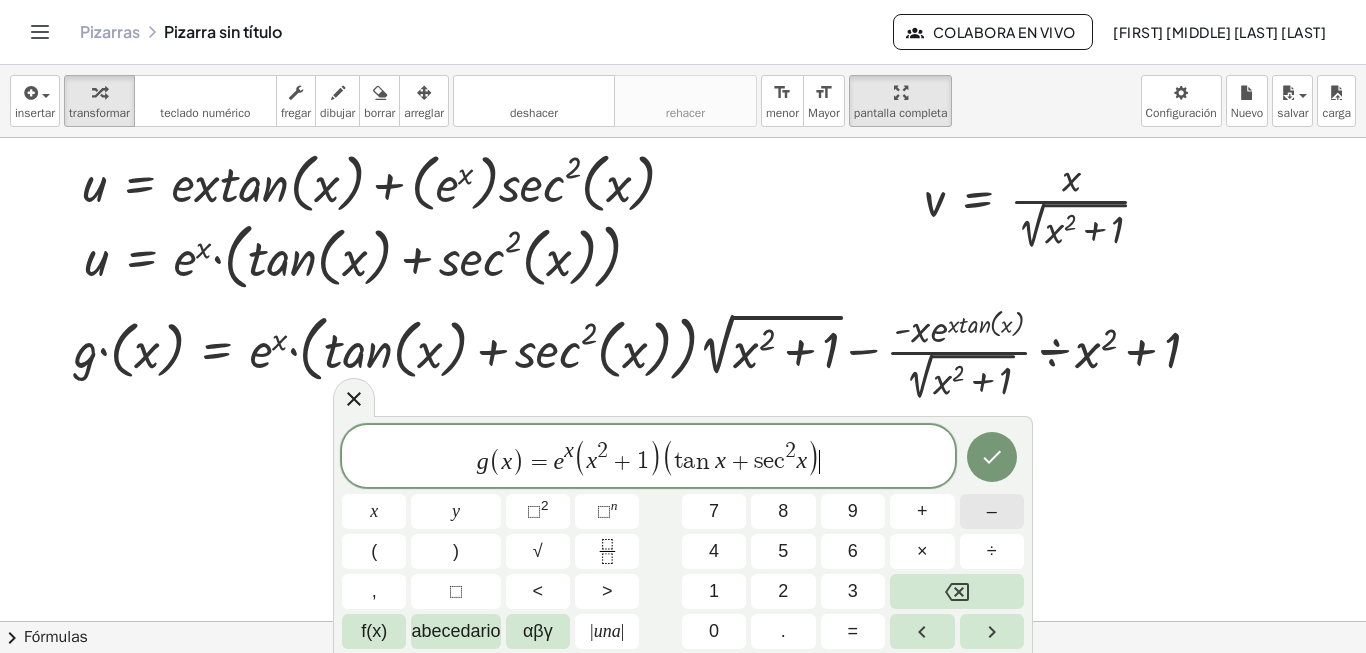 click on "–" at bounding box center [992, 511] 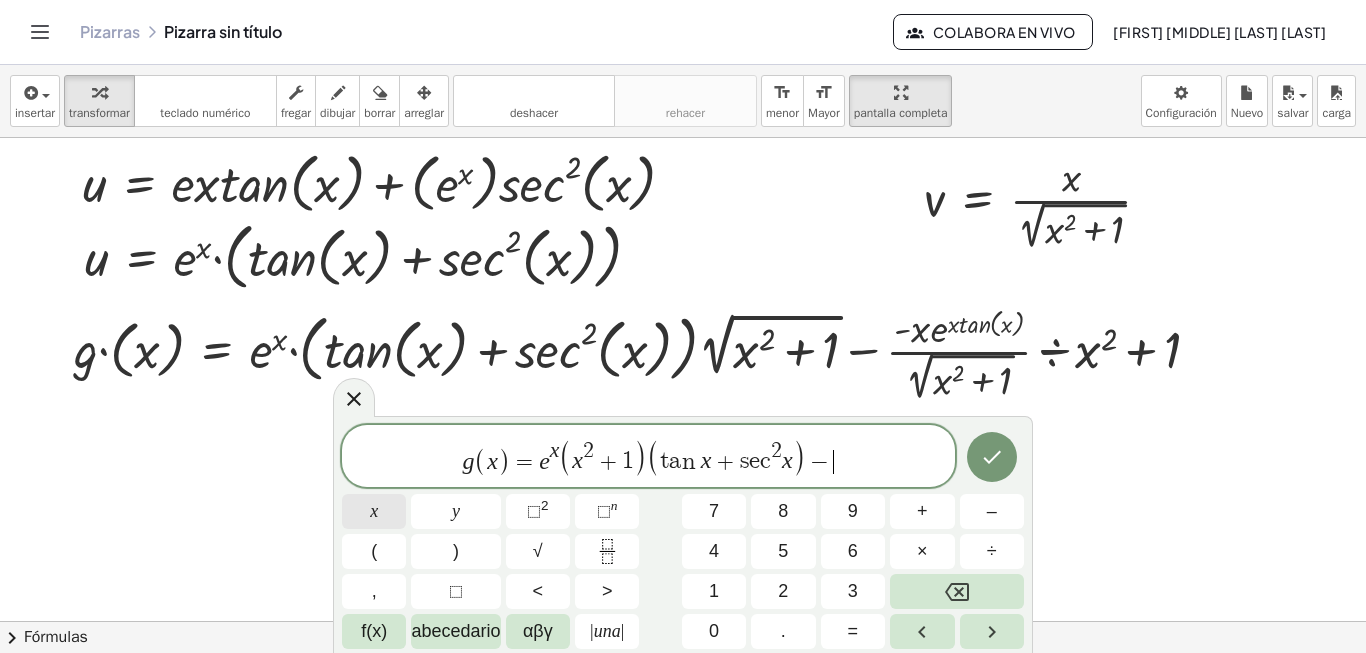 click on "x" at bounding box center (374, 511) 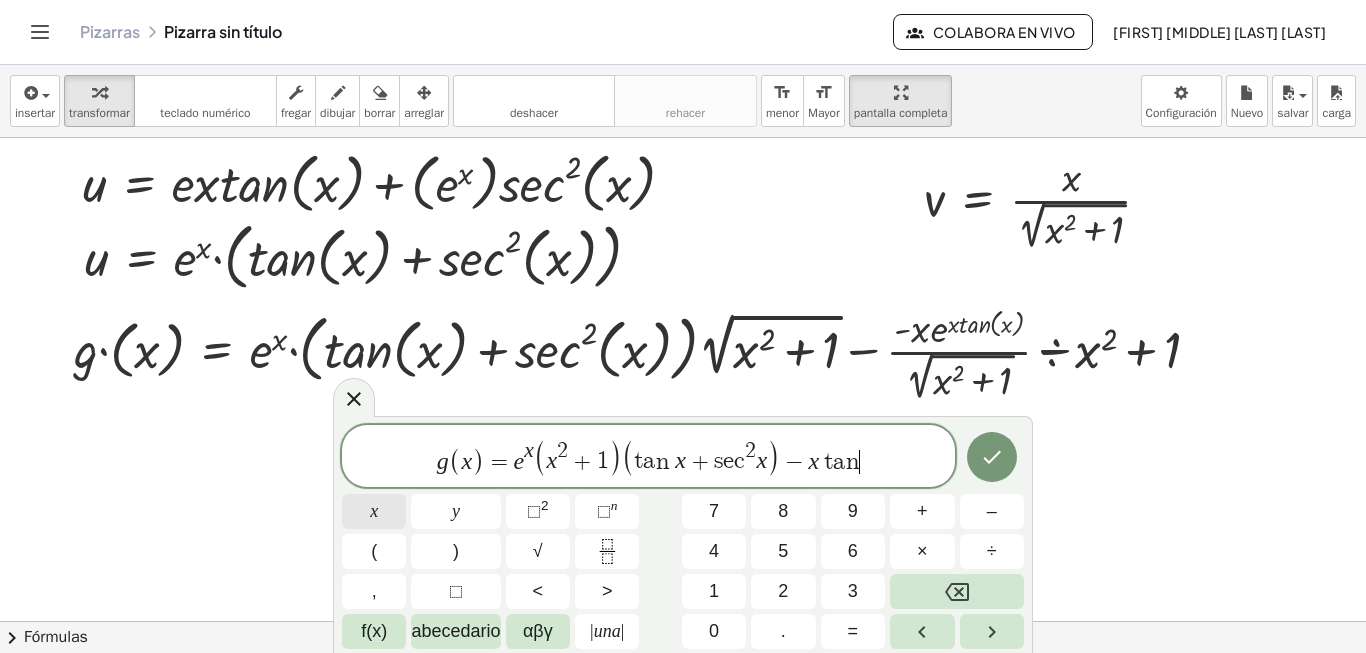 click on "x" at bounding box center (374, 511) 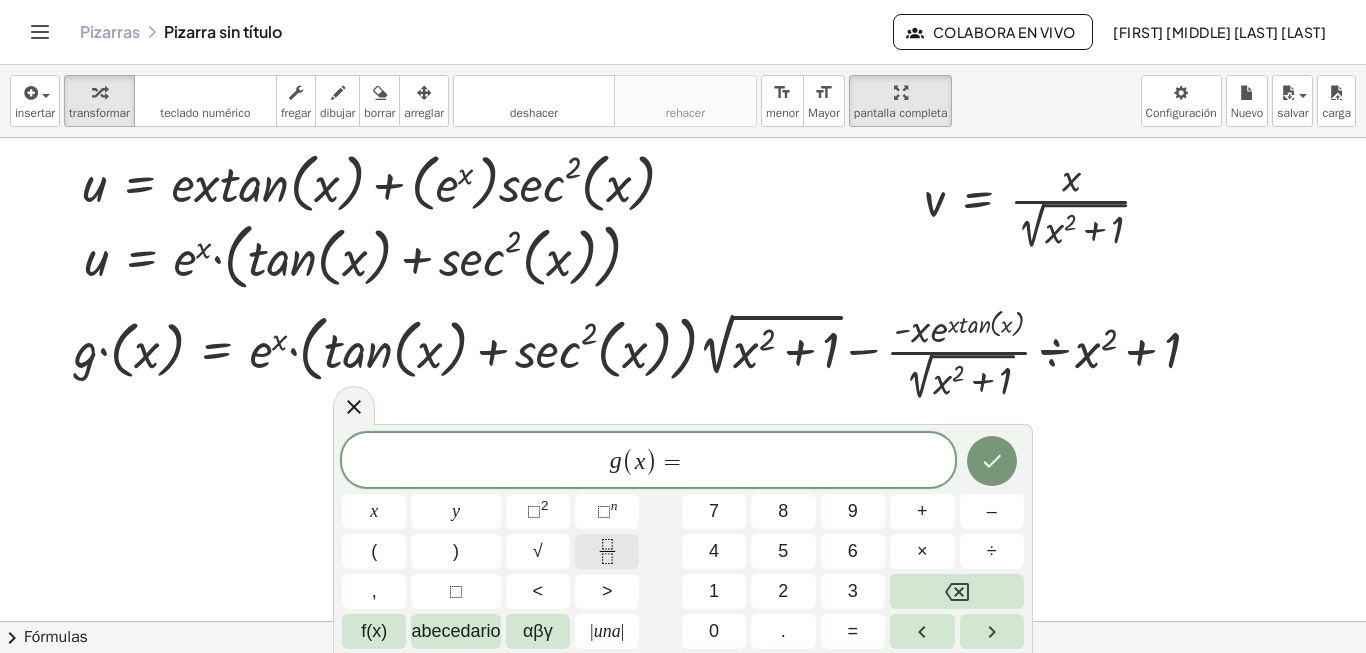 click 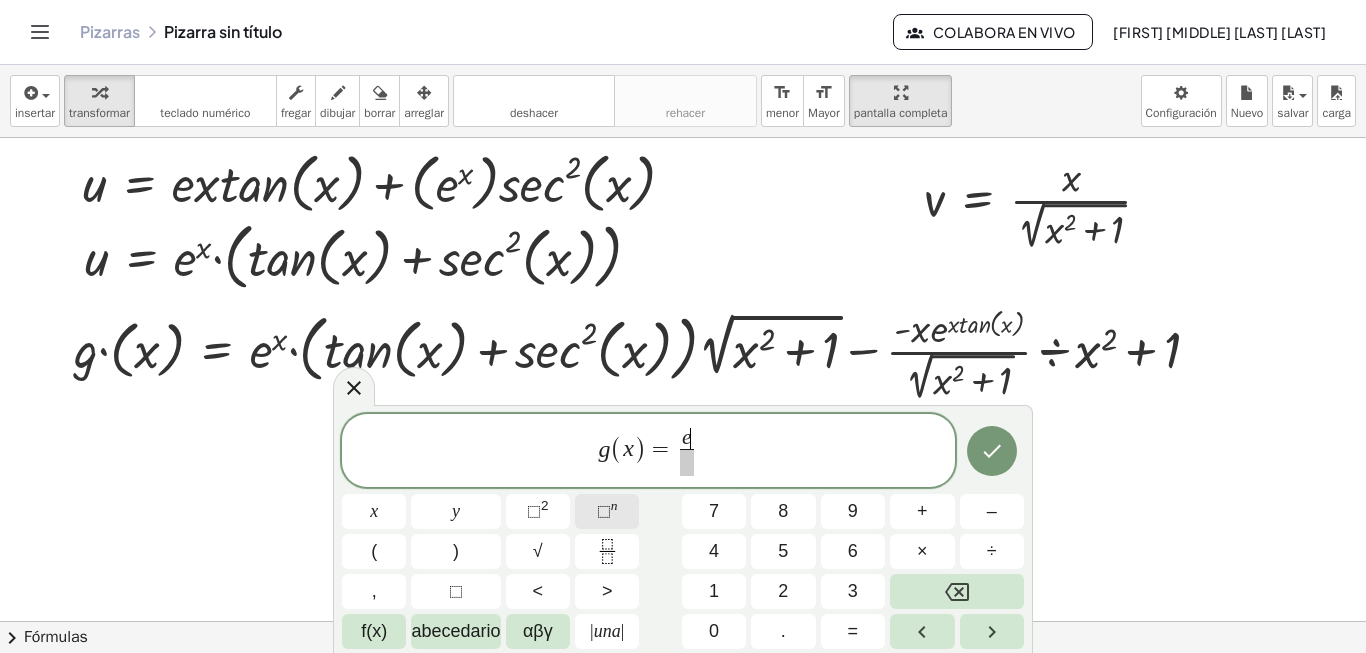 click on "⬚ n" at bounding box center (607, 511) 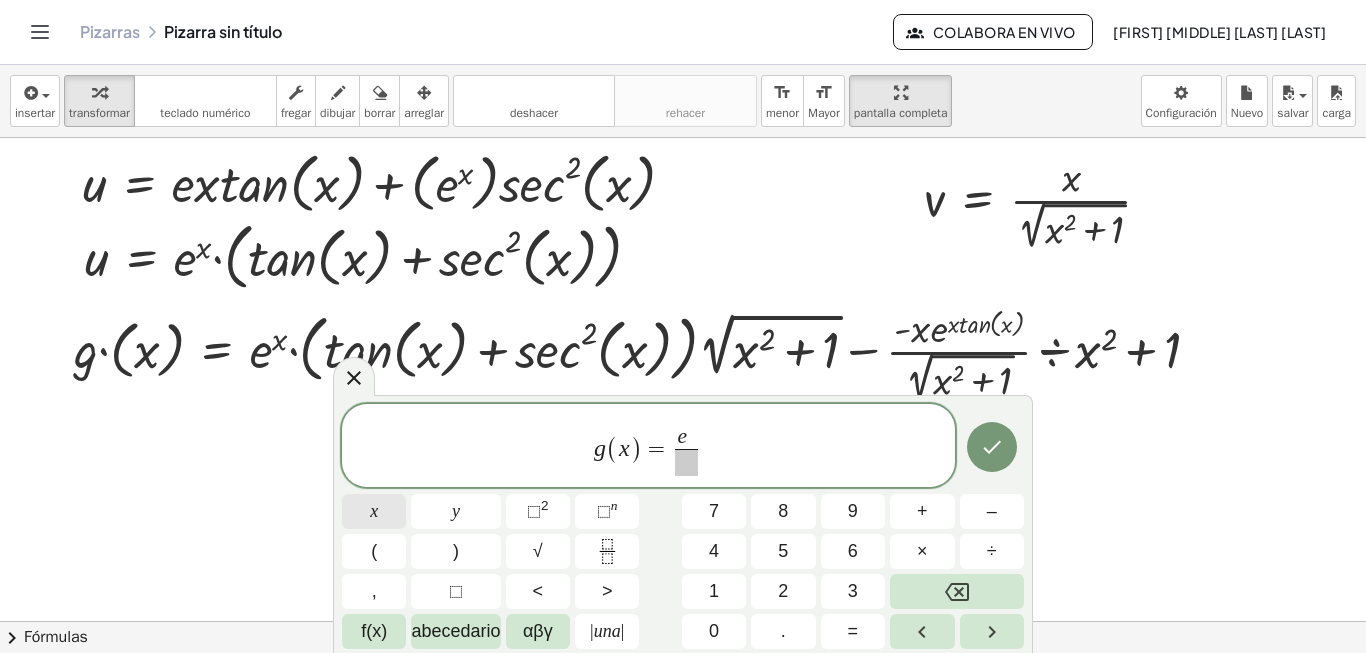 click on "x" at bounding box center (374, 511) 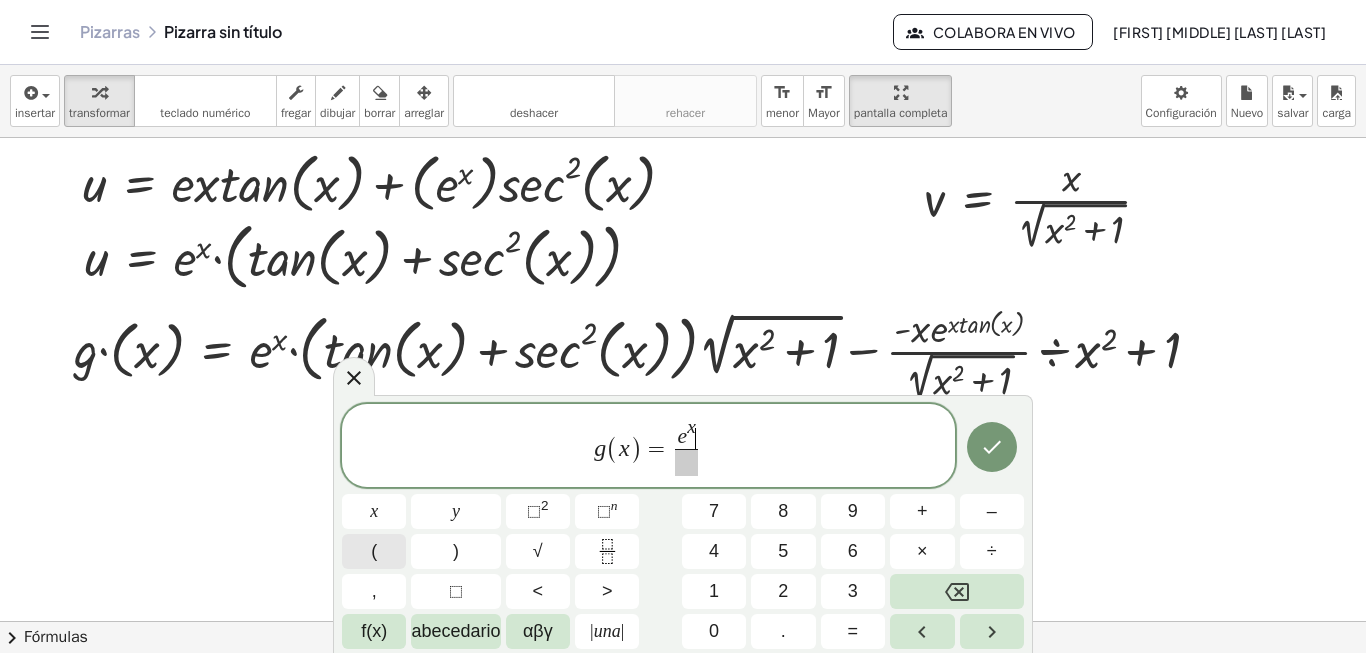 click on "(" at bounding box center (374, 551) 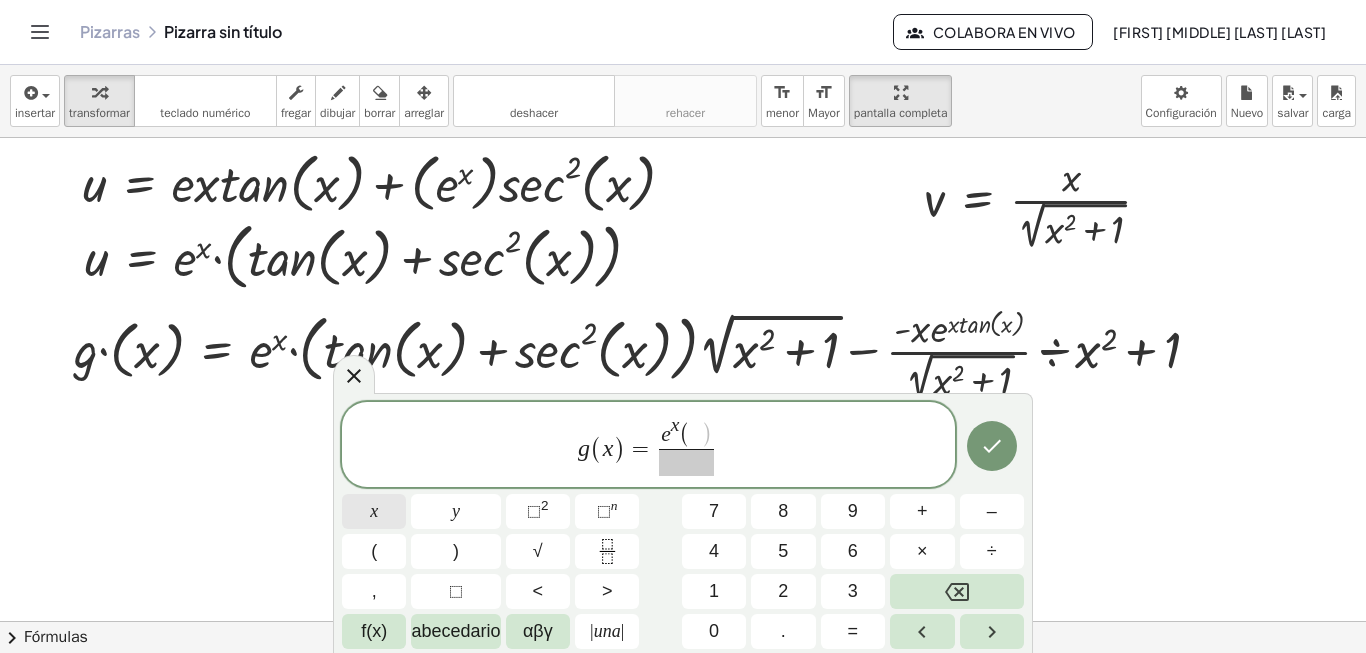 click on "x" at bounding box center [374, 511] 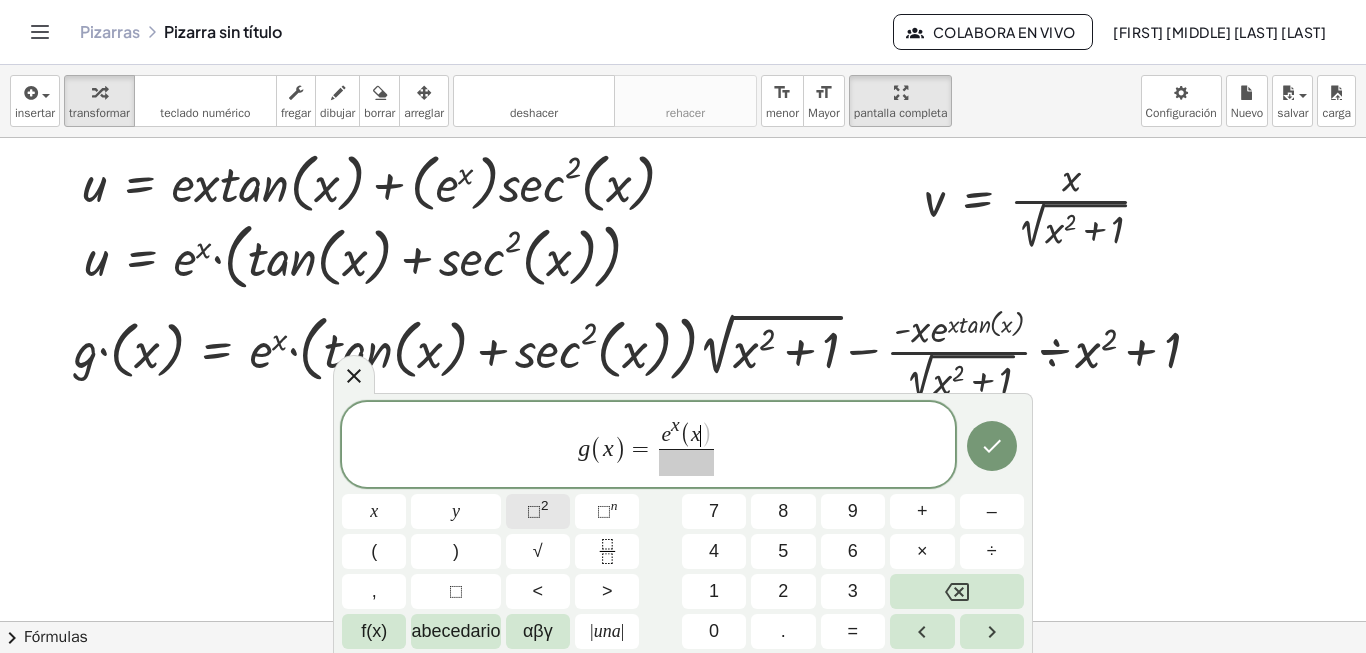 click on "⬚" at bounding box center [534, 511] 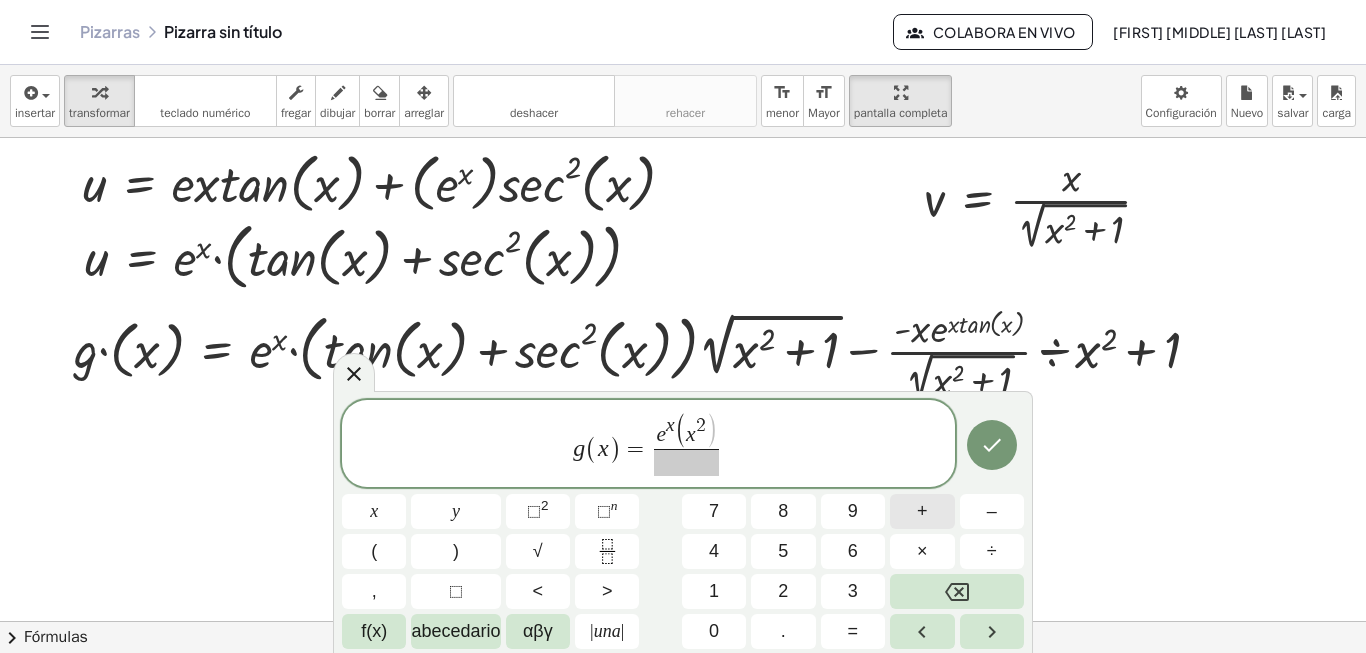 click on "+" at bounding box center [922, 511] 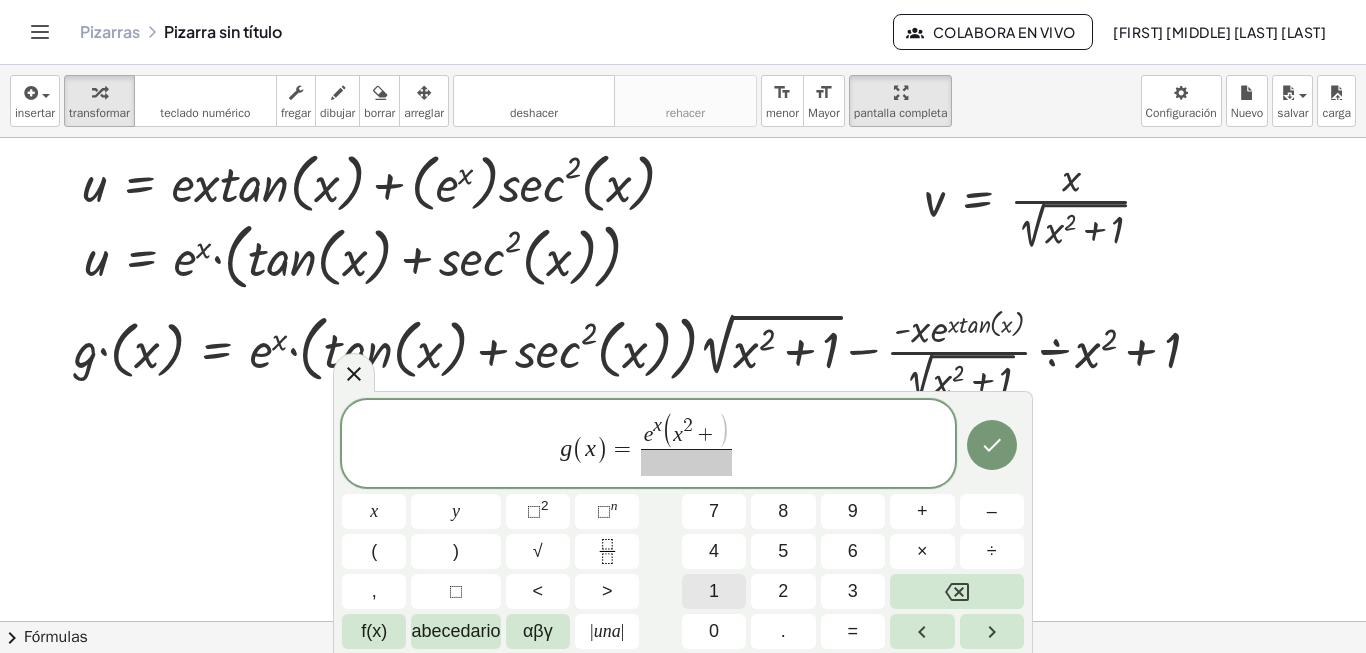 click on "1" at bounding box center [714, 591] 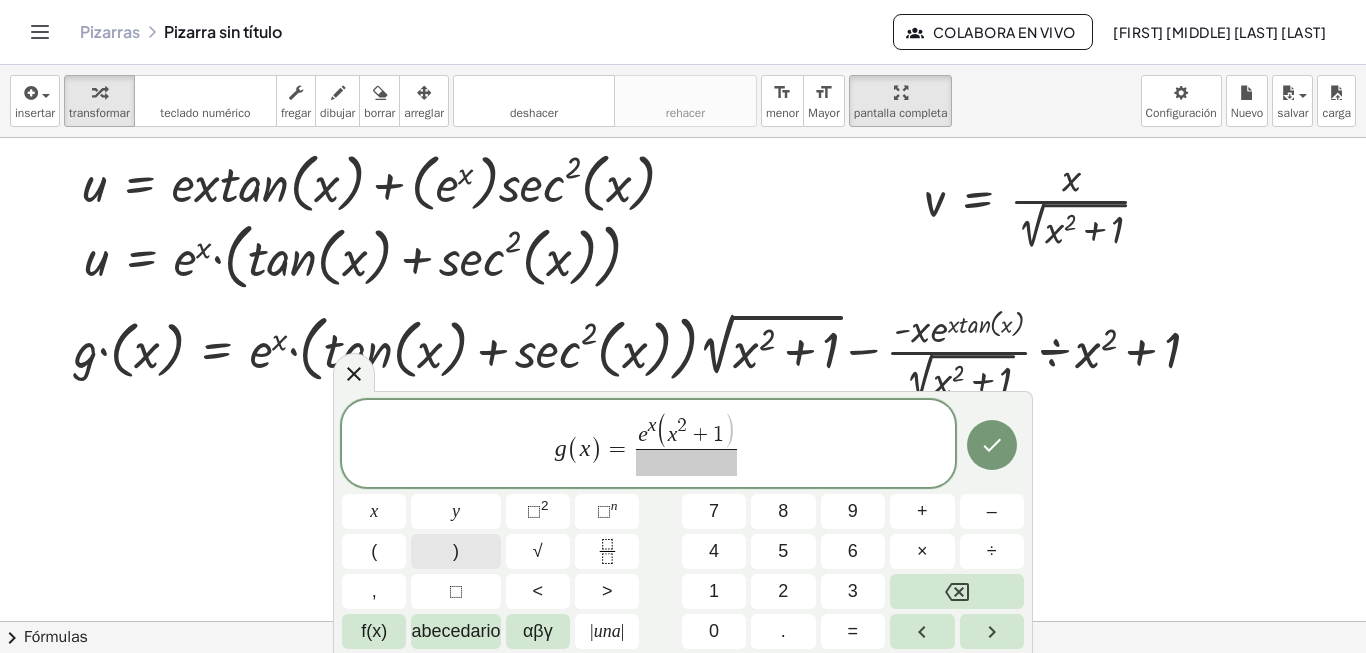 click on ")" at bounding box center [455, 551] 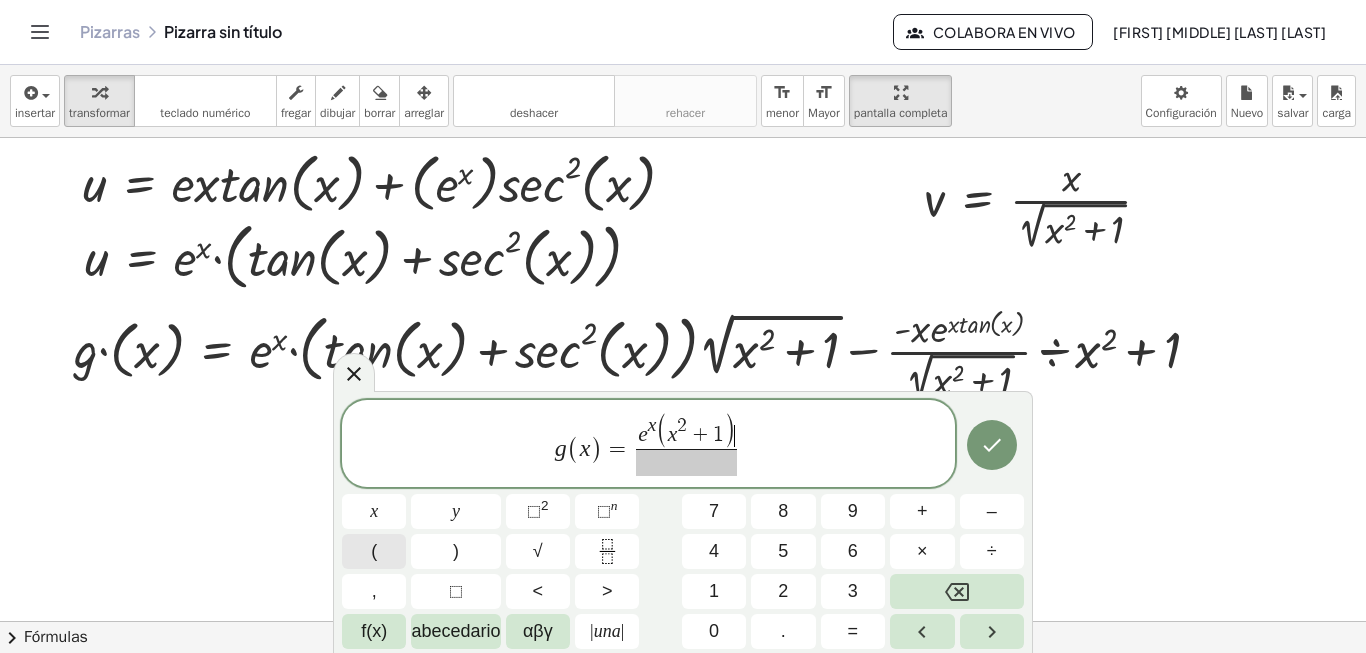 click on "(" at bounding box center (374, 551) 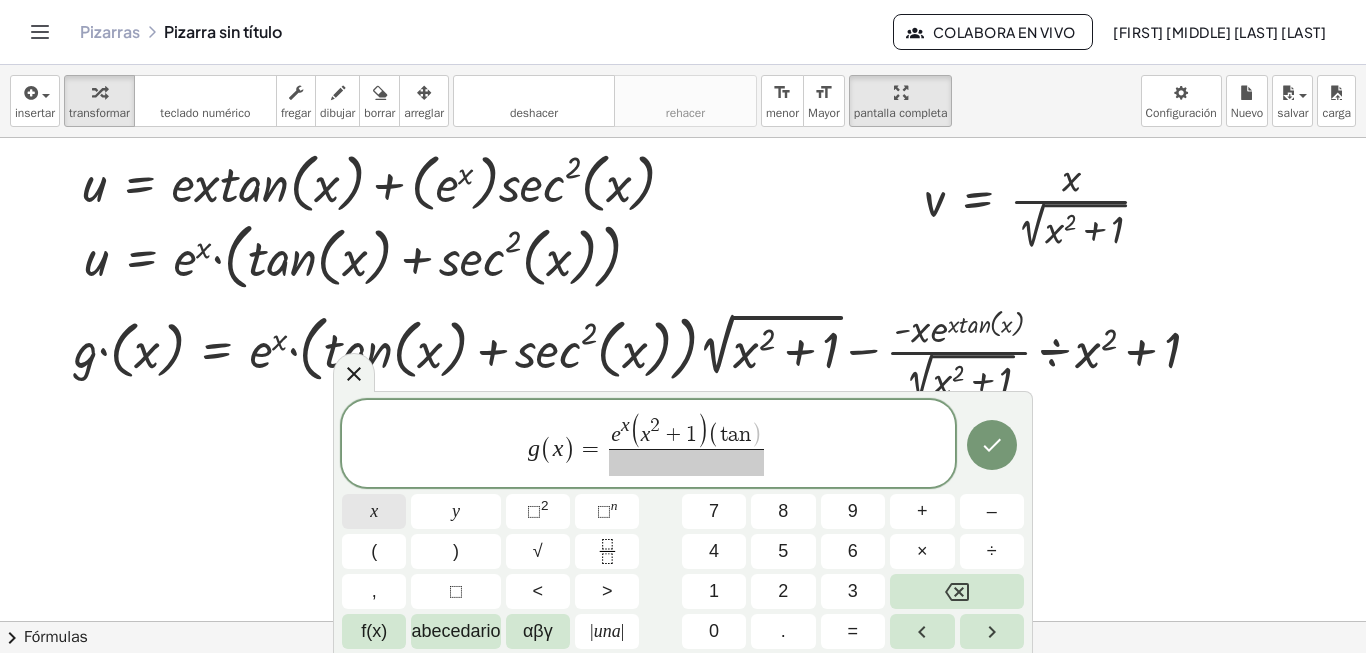 click on "x" at bounding box center [374, 511] 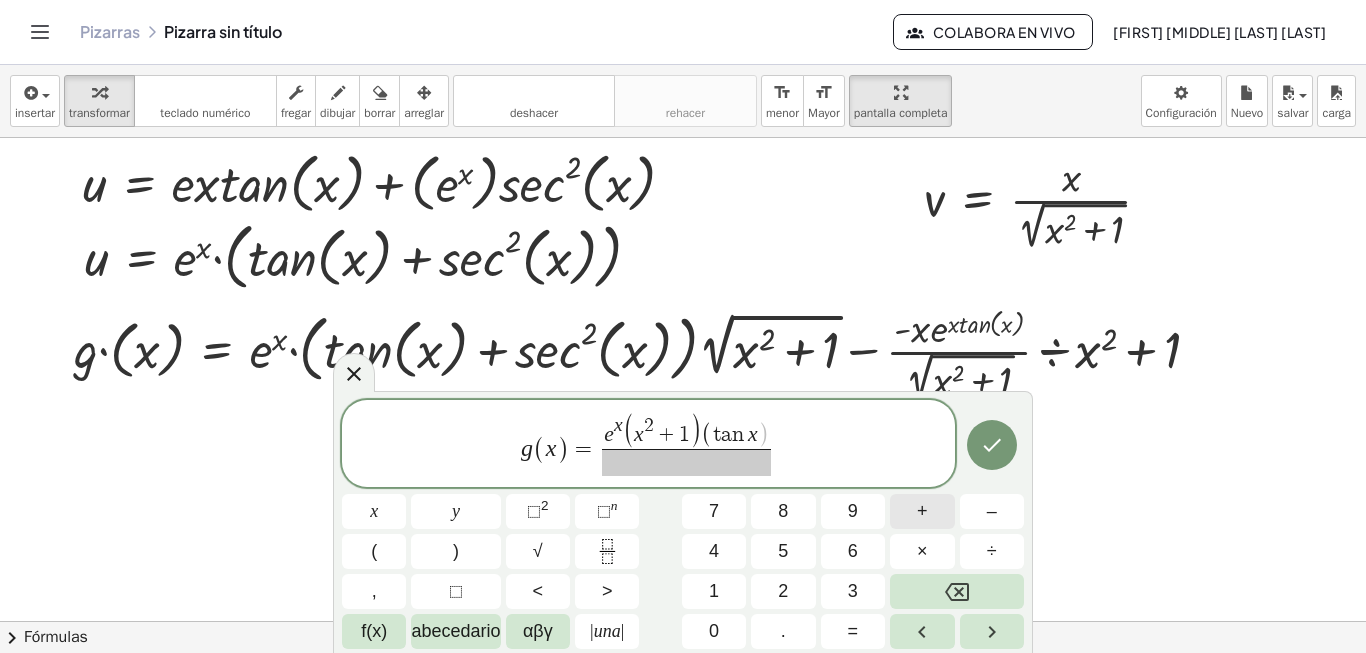 click on "+" at bounding box center [922, 511] 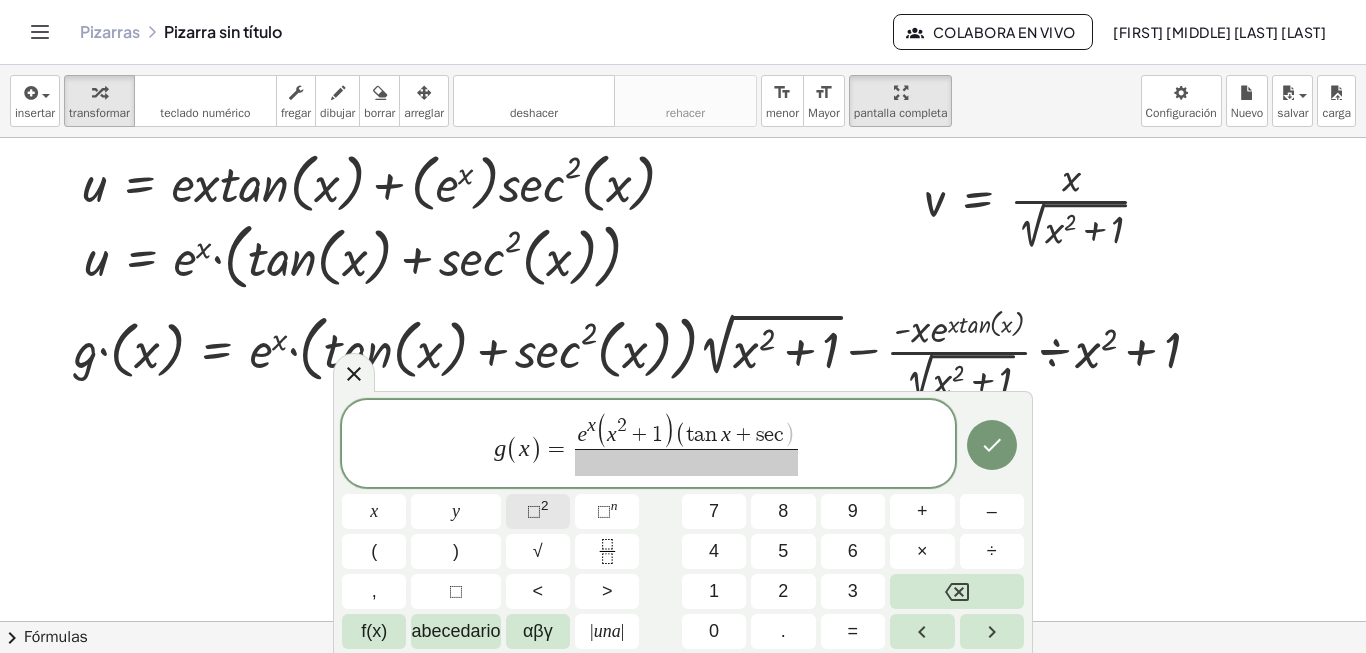 click on "⬚" at bounding box center [534, 511] 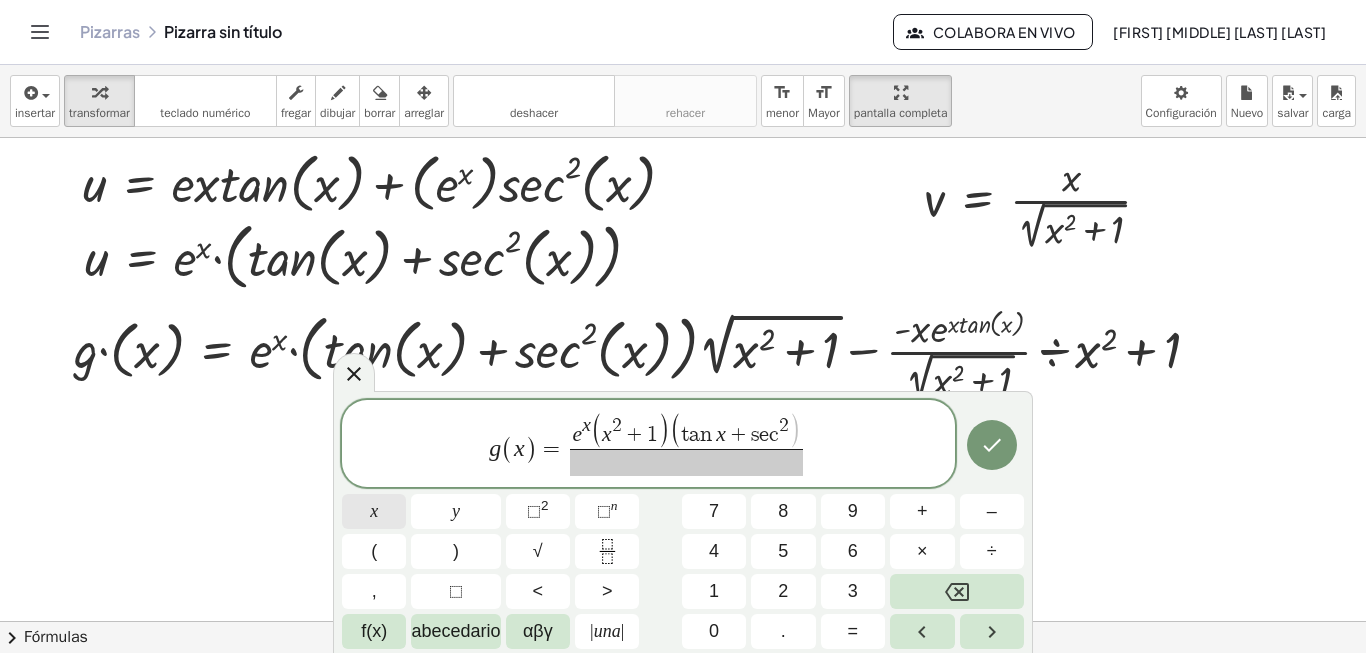 click on "x" at bounding box center (374, 511) 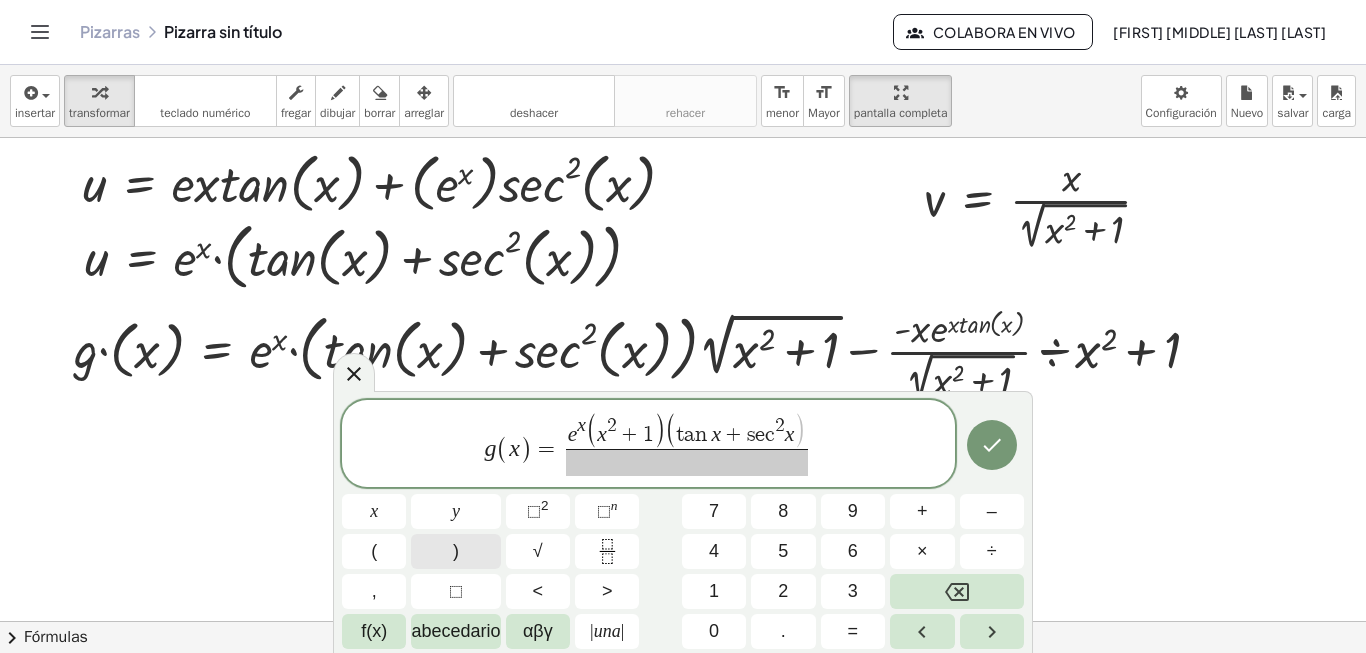 click on ")" at bounding box center (456, 551) 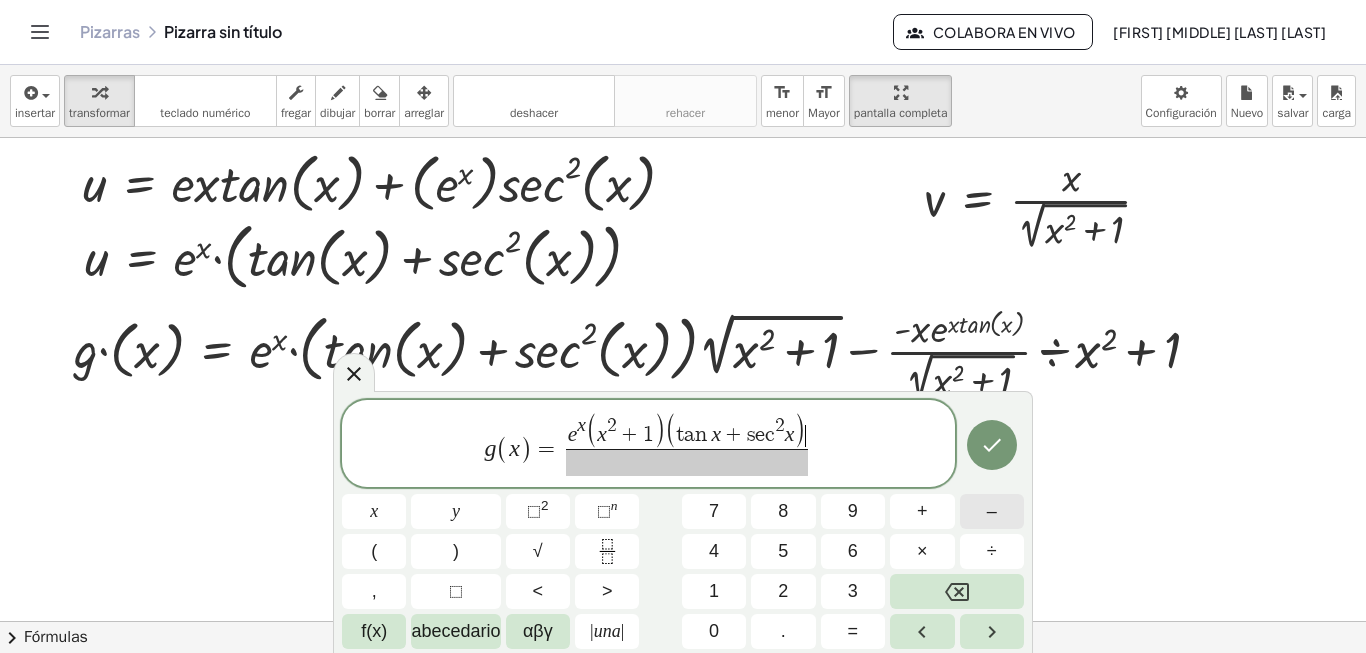 click on "–" at bounding box center (992, 511) 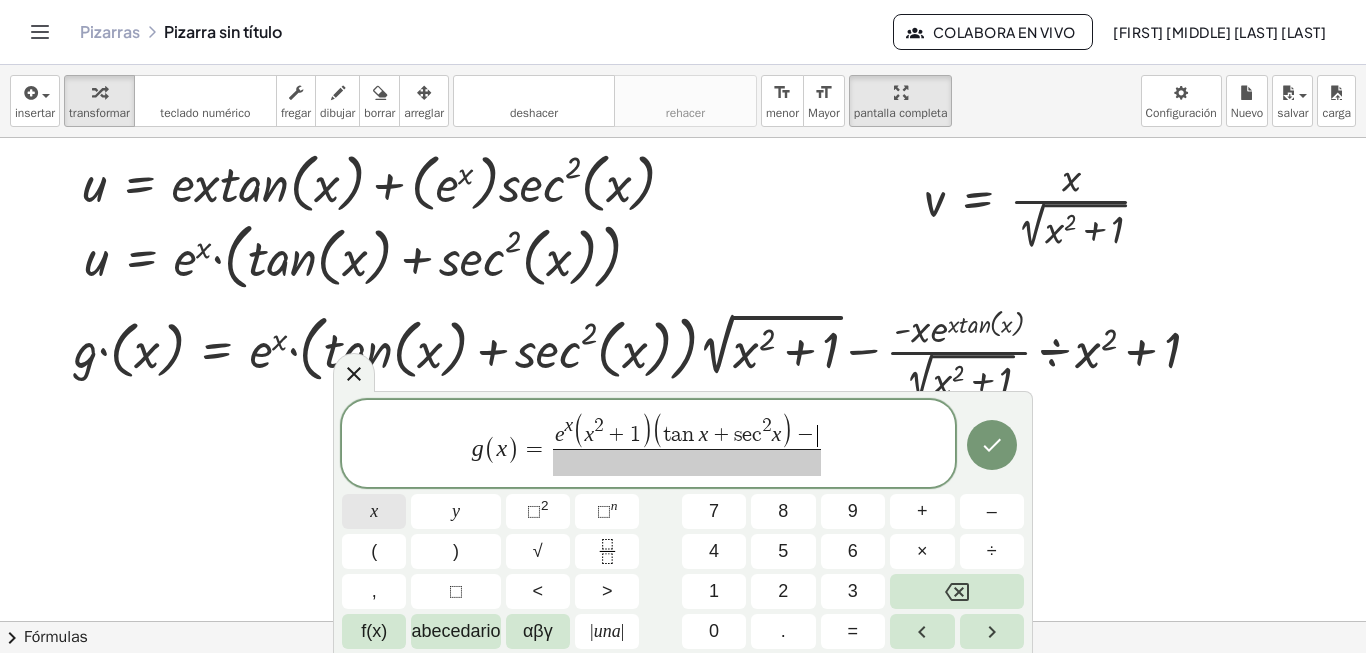 click on "x" at bounding box center (374, 511) 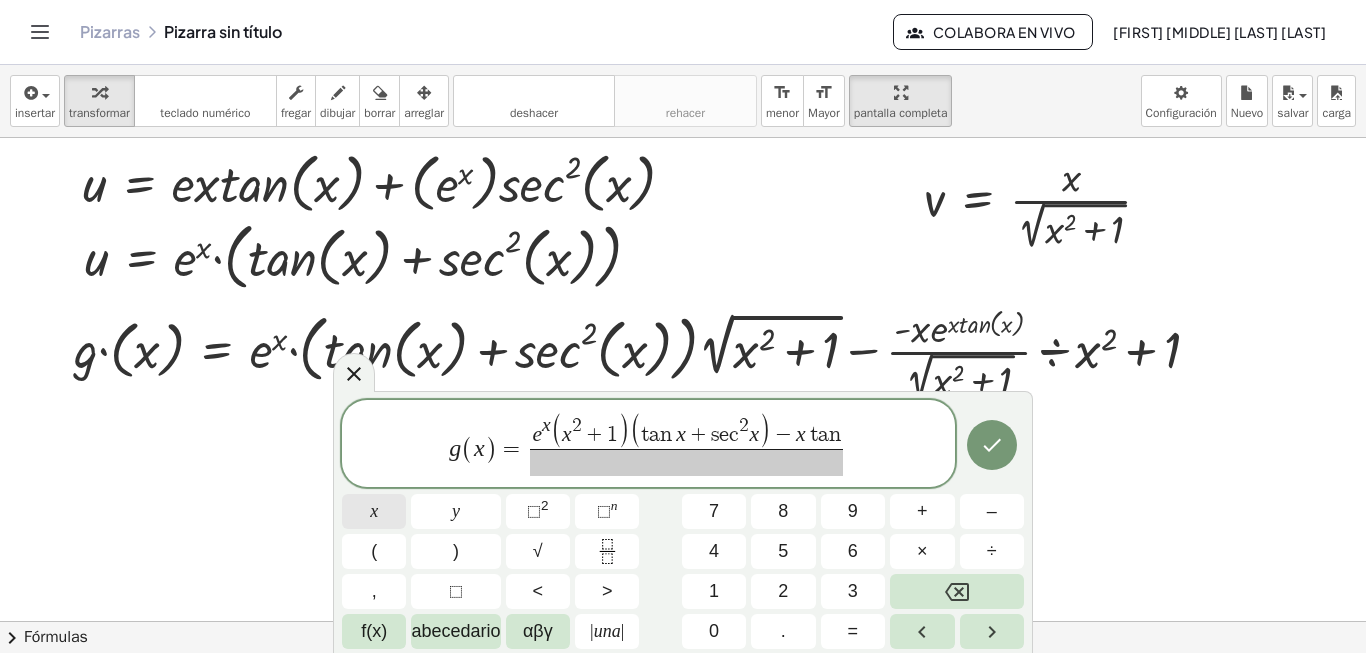 click on "x" at bounding box center (374, 511) 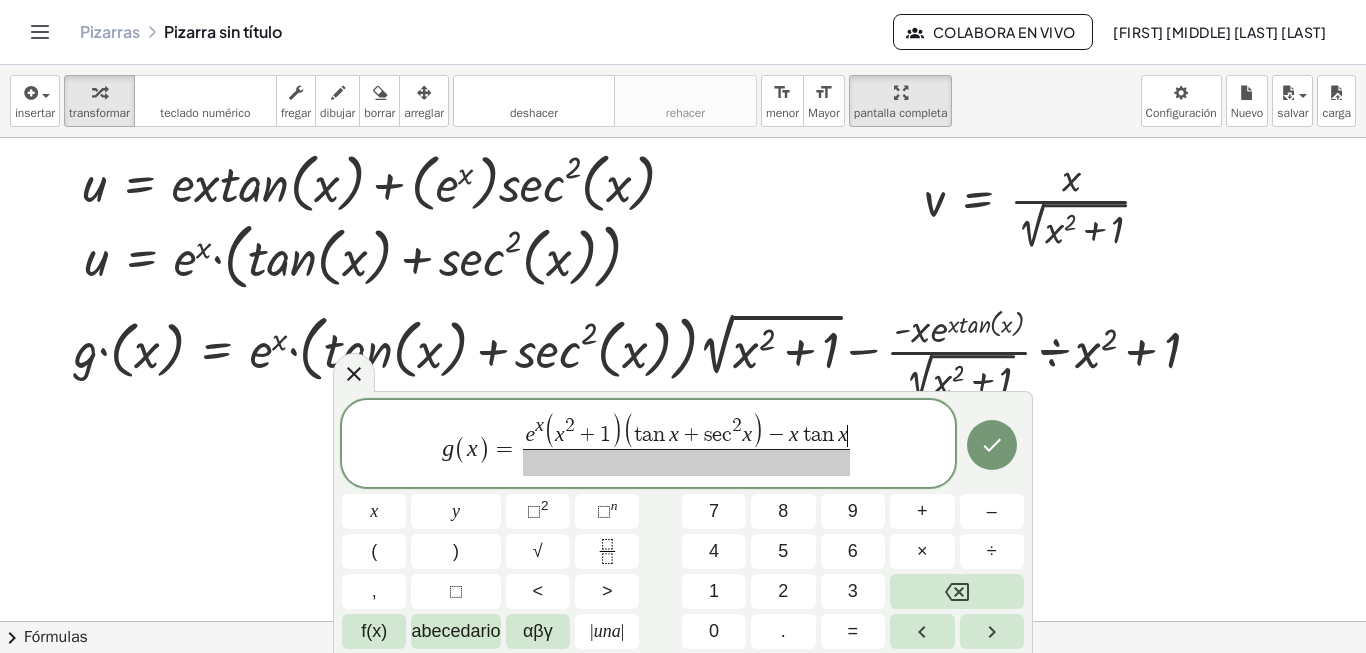 click at bounding box center [686, 462] 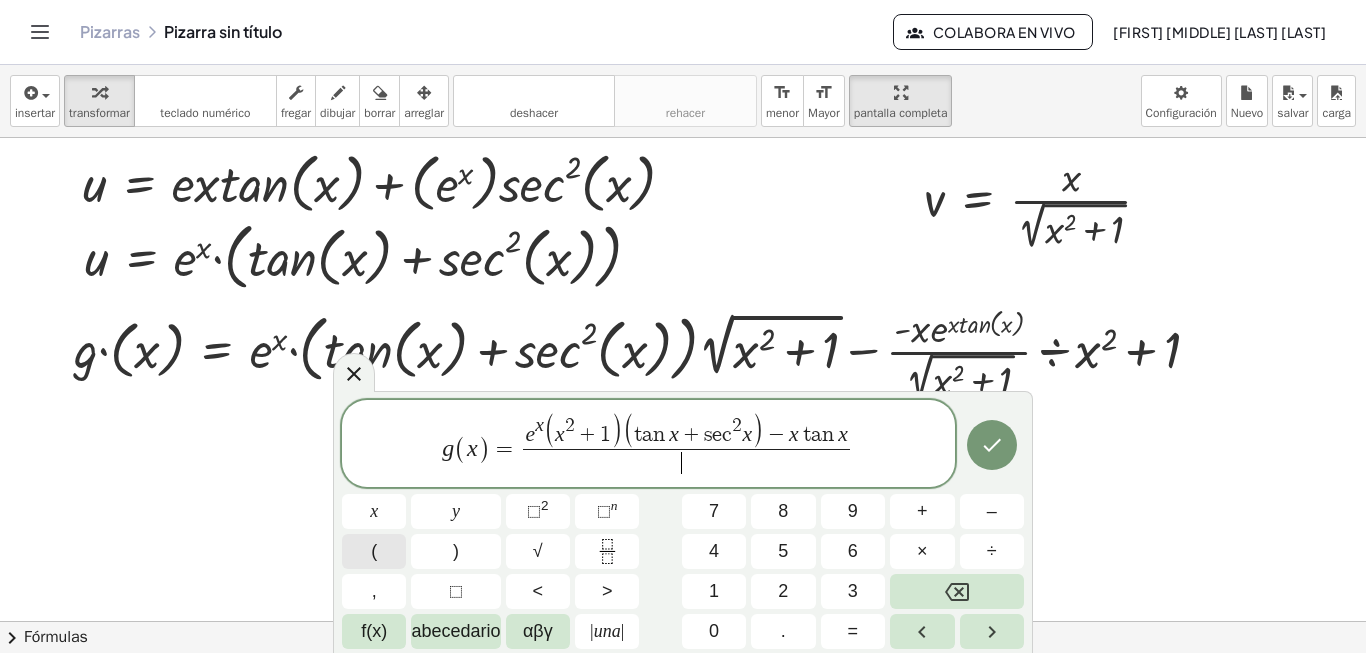 click on "(" at bounding box center (374, 551) 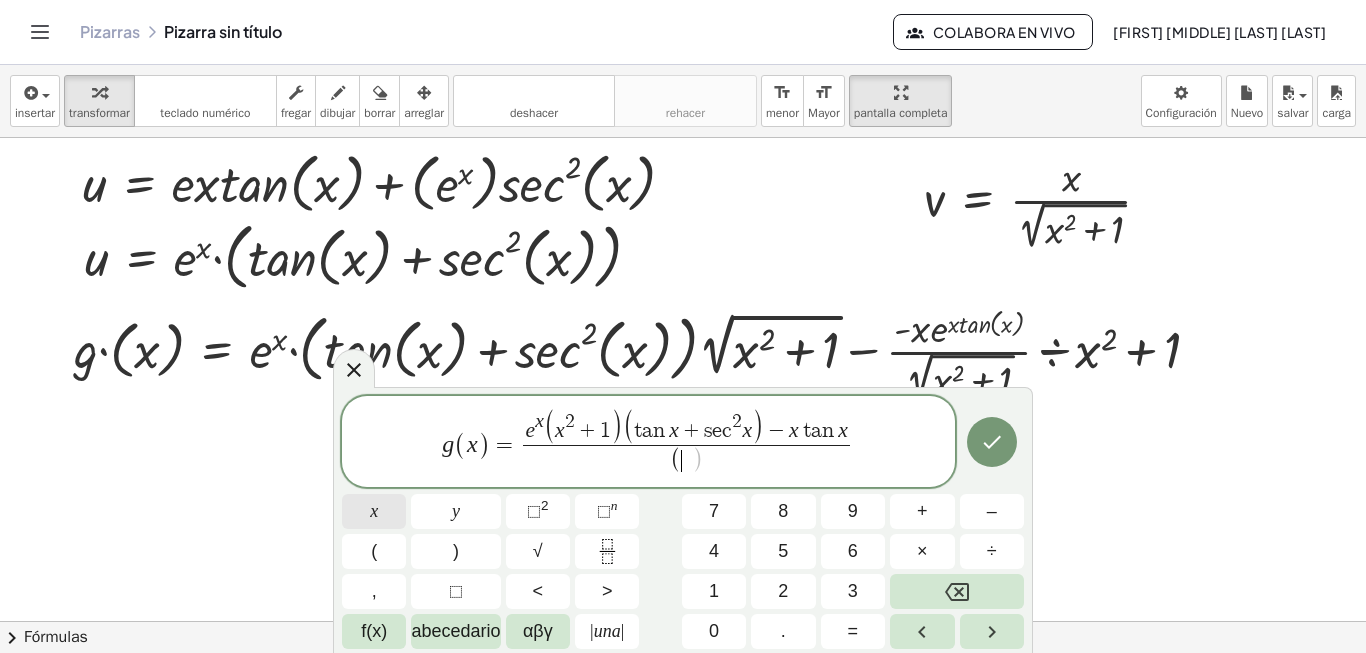 click on "x" at bounding box center (374, 511) 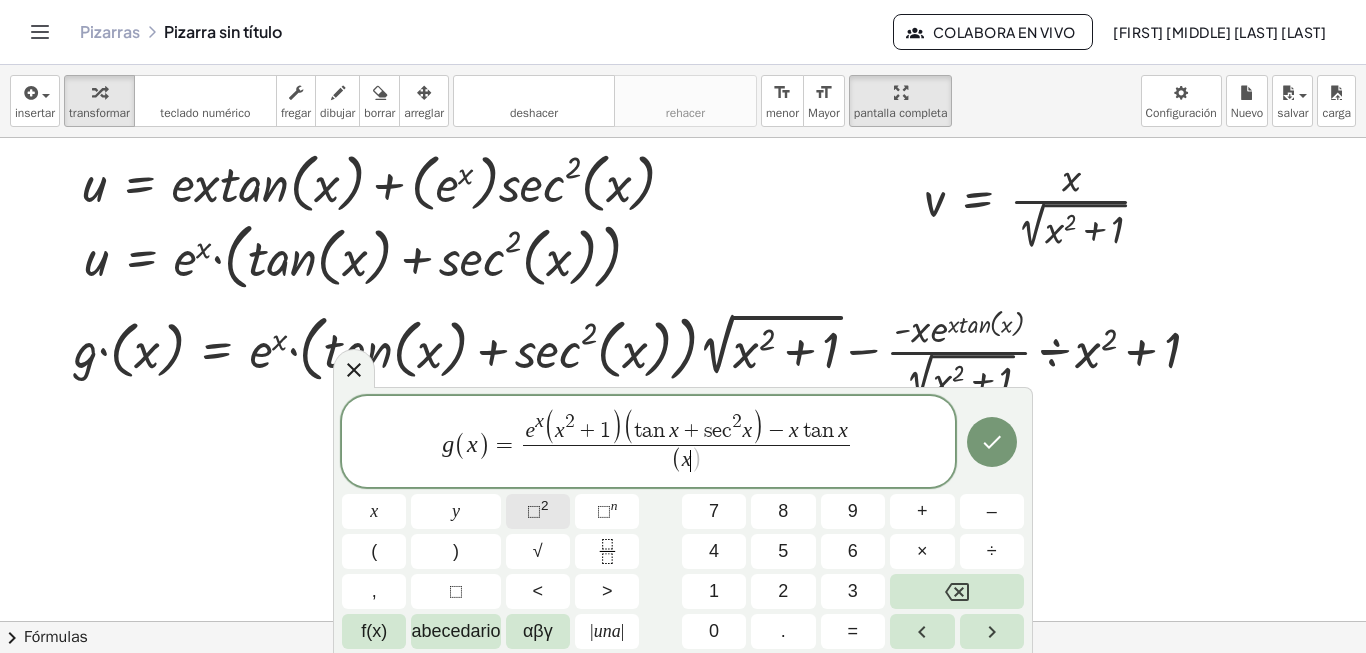 click on "⬚" at bounding box center (534, 511) 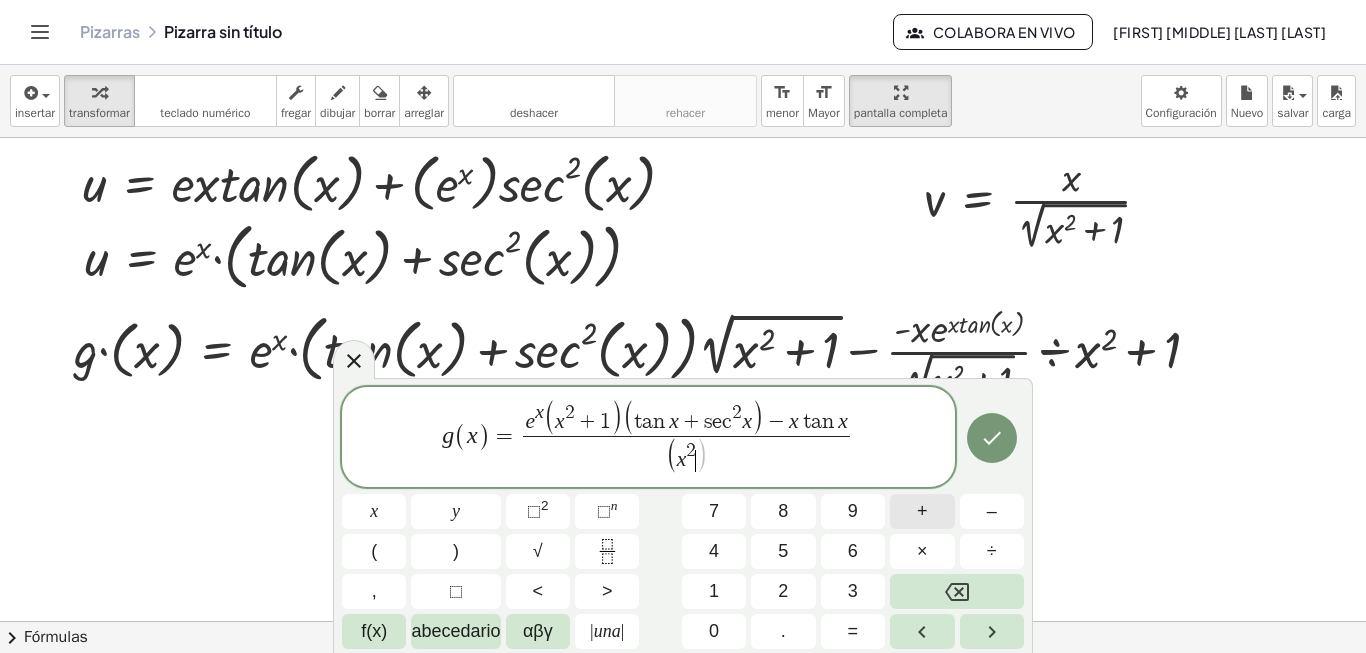 click on "+" at bounding box center [922, 511] 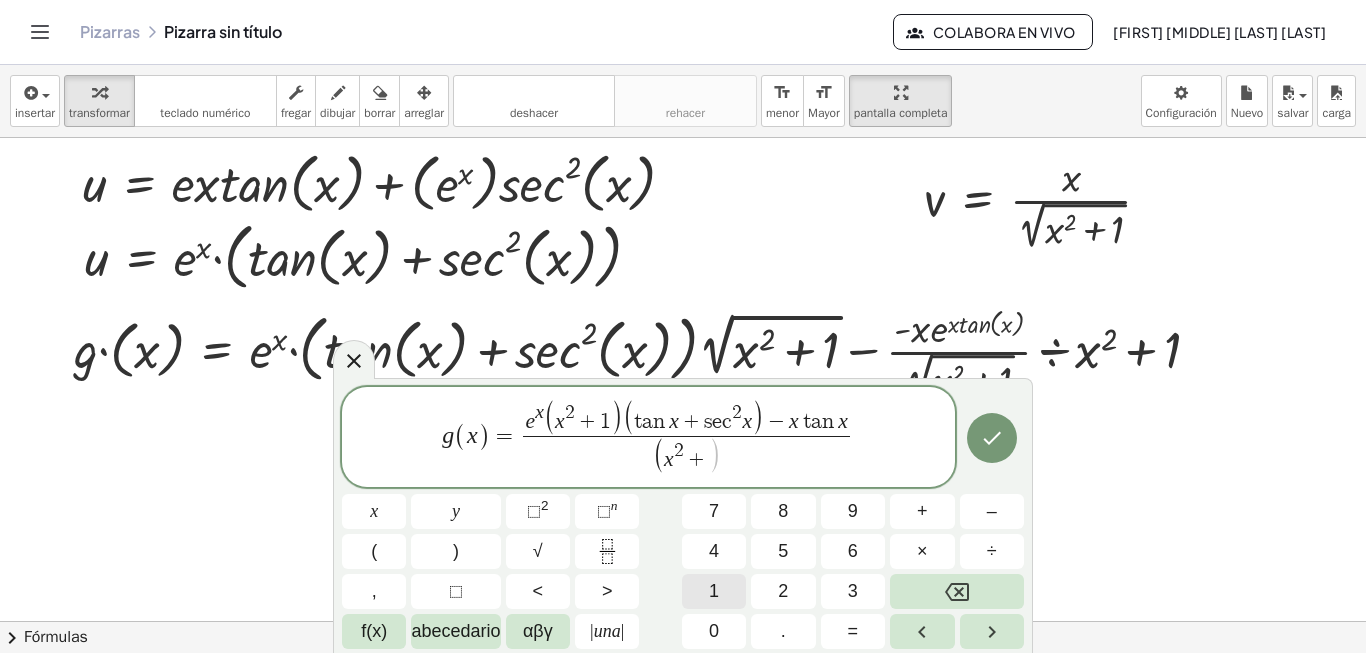 click on "1" at bounding box center [714, 591] 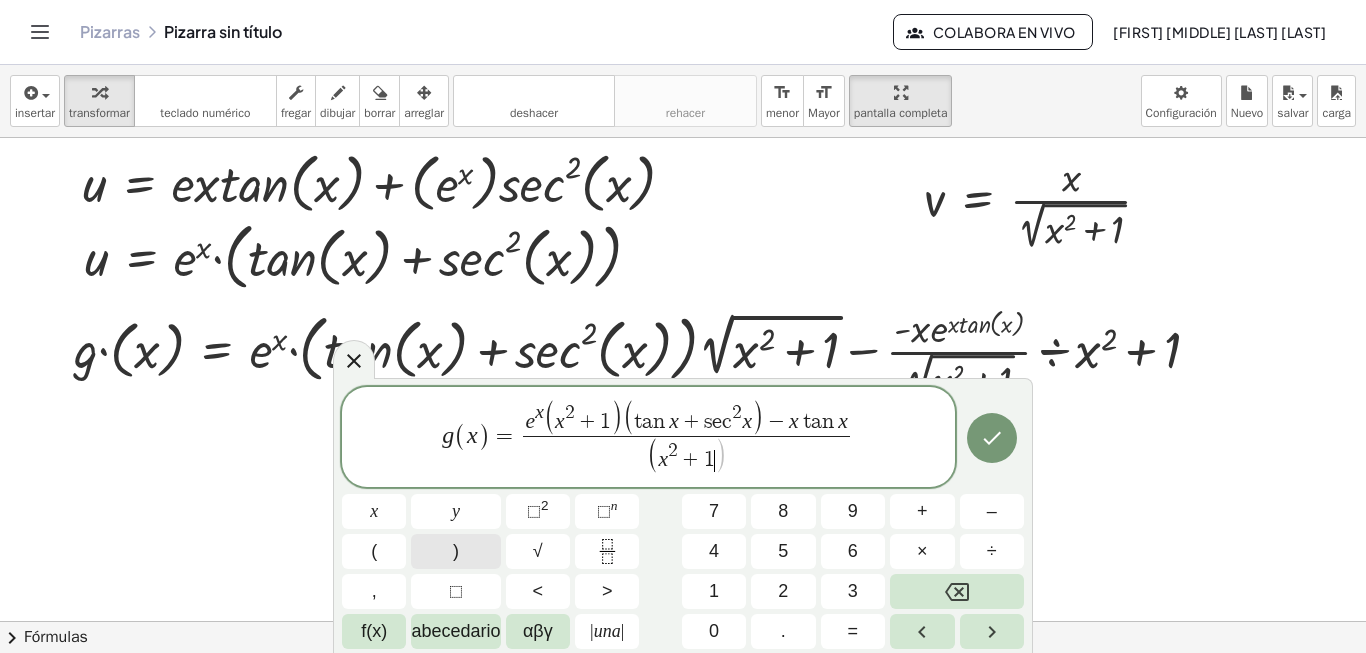 click on ")" at bounding box center [456, 551] 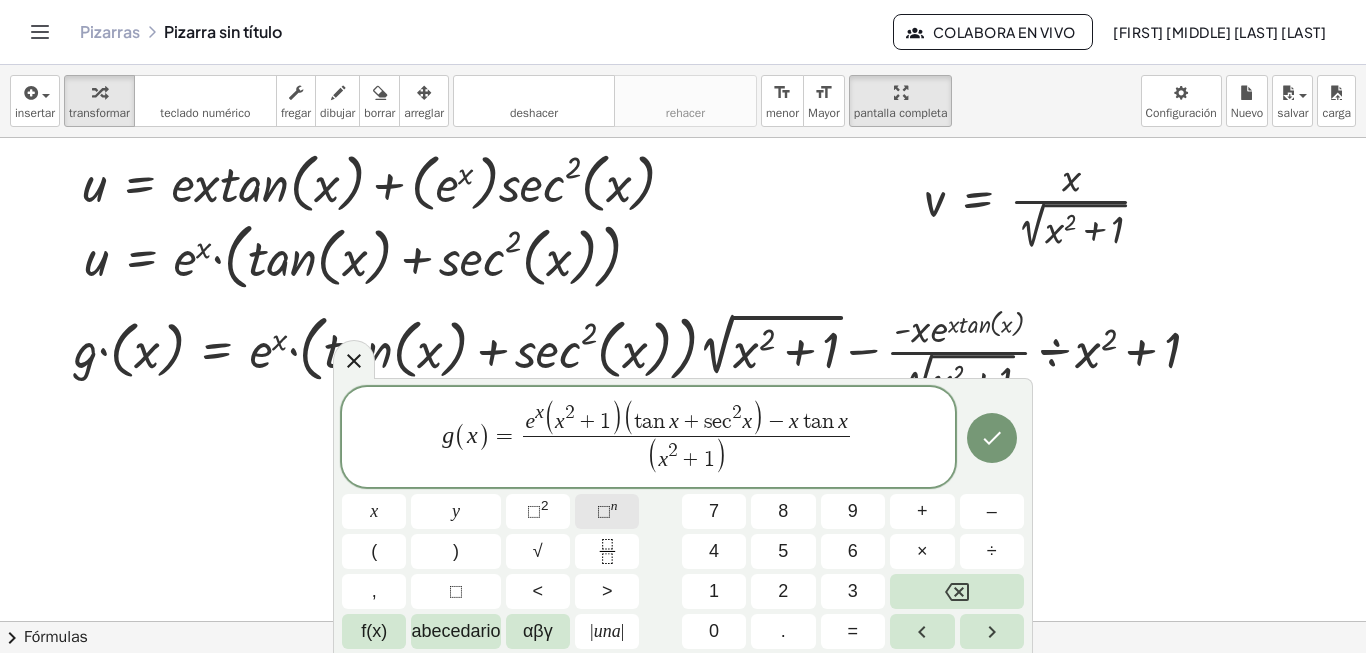 click on "⬚" at bounding box center (604, 511) 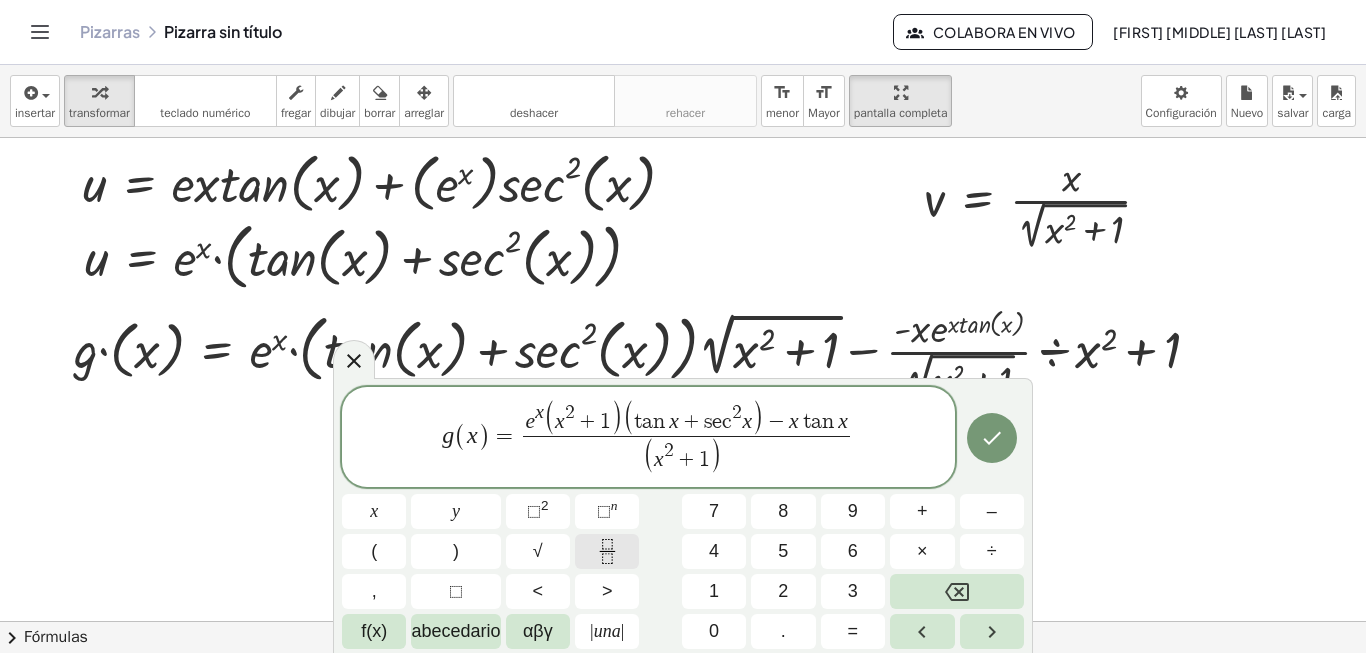 click 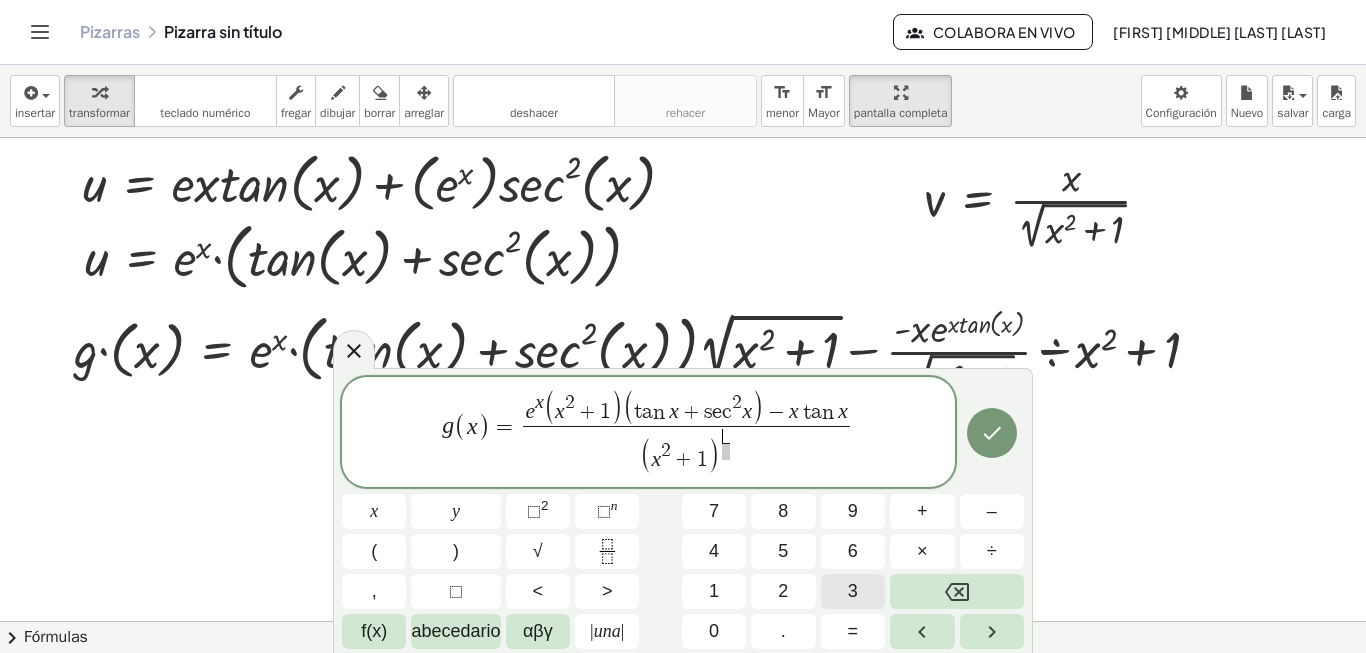 click on "3" at bounding box center [853, 591] 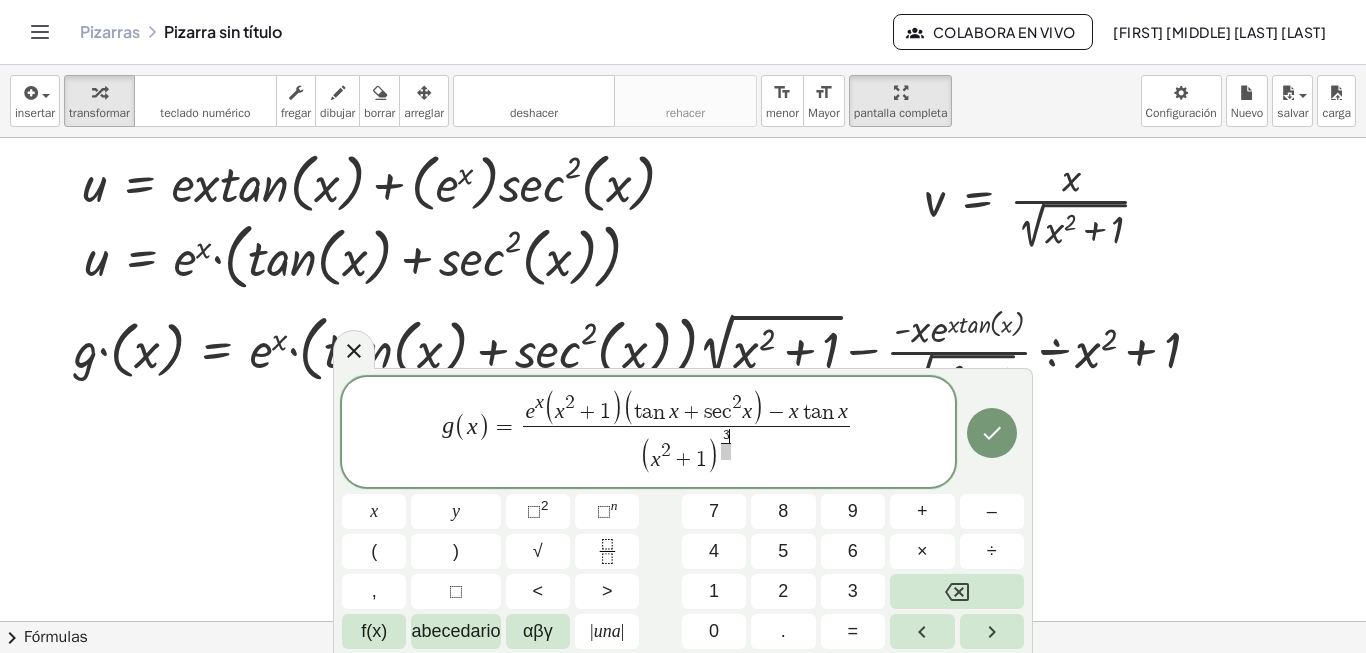 click at bounding box center [726, 451] 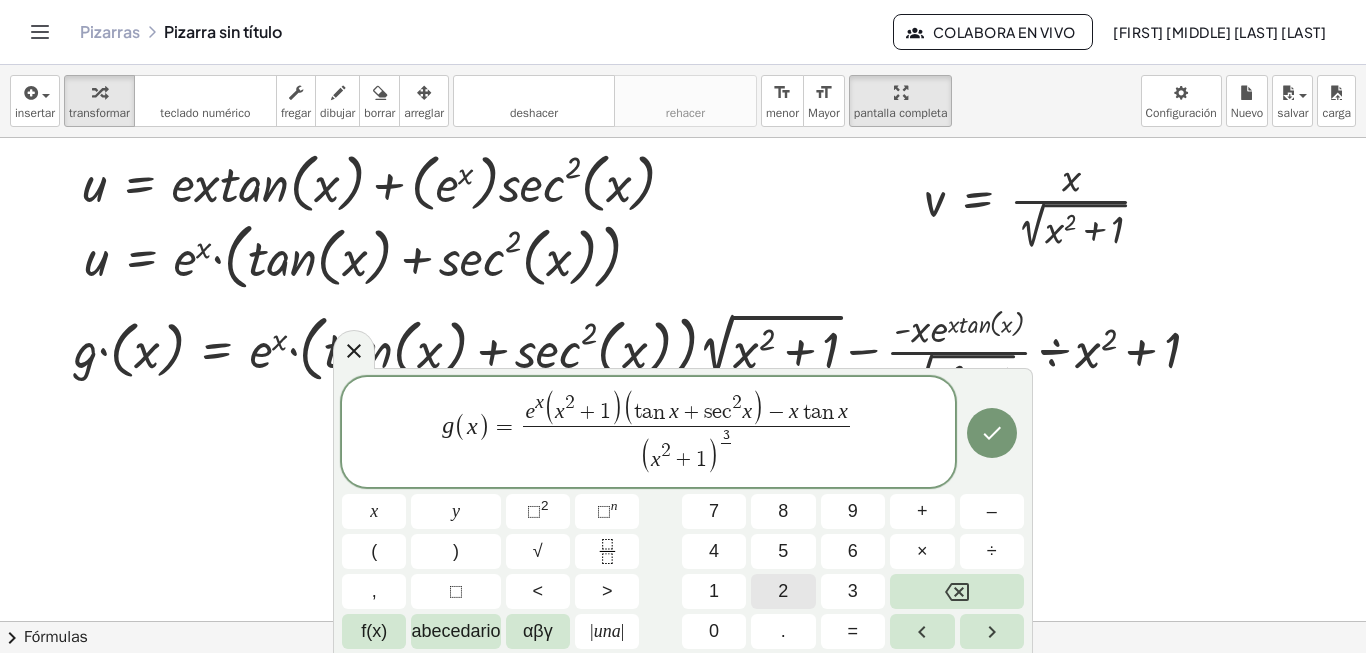 click on "2" at bounding box center (783, 591) 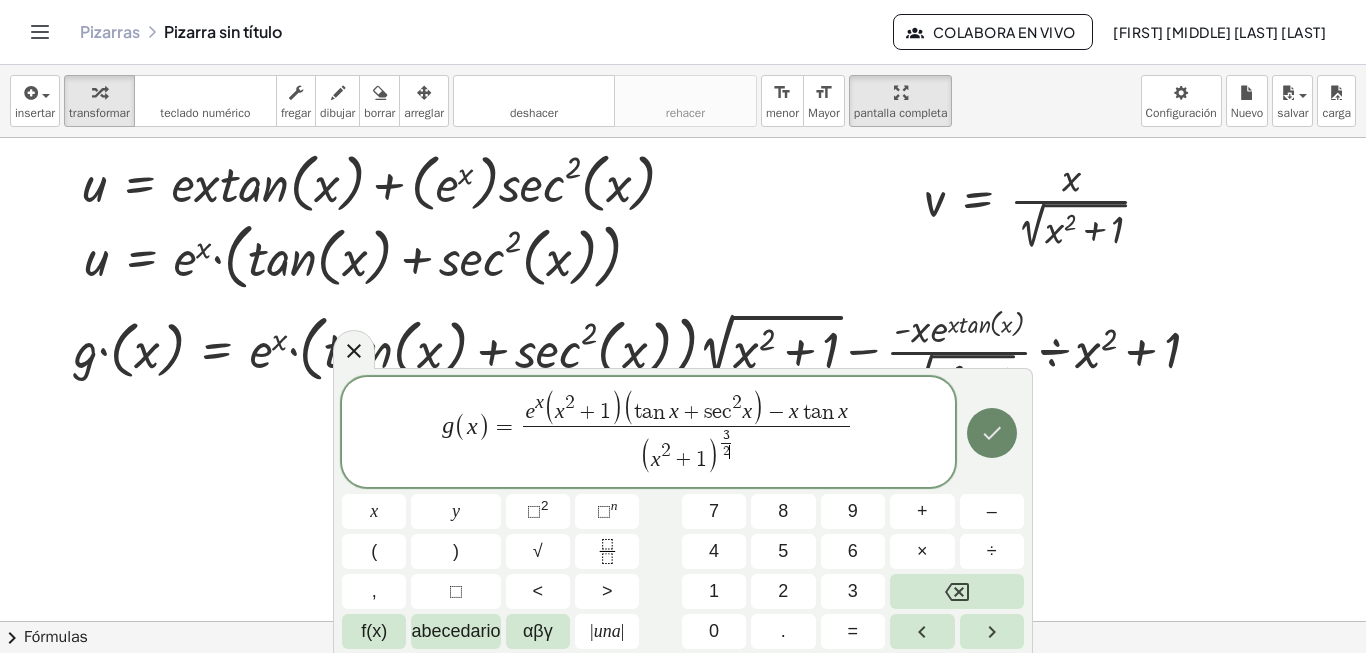 click 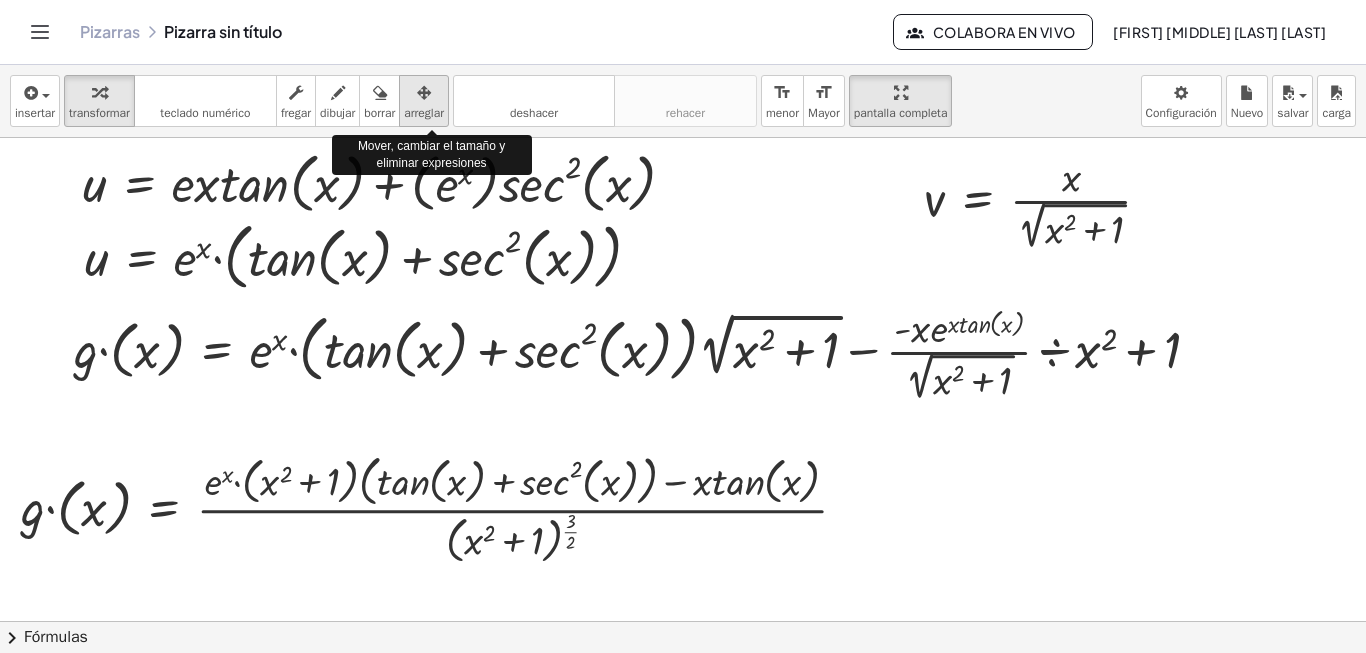click at bounding box center [424, 93] 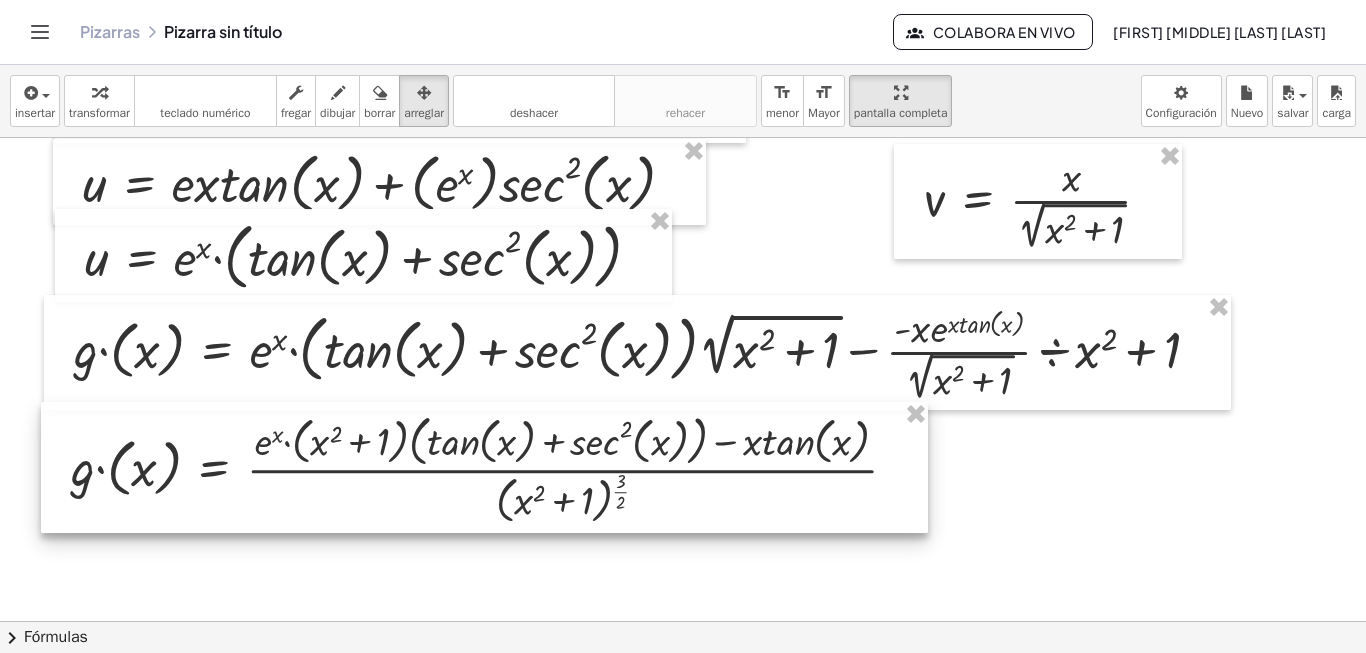 drag, startPoint x: 452, startPoint y: 479, endPoint x: 502, endPoint y: 439, distance: 64.03124 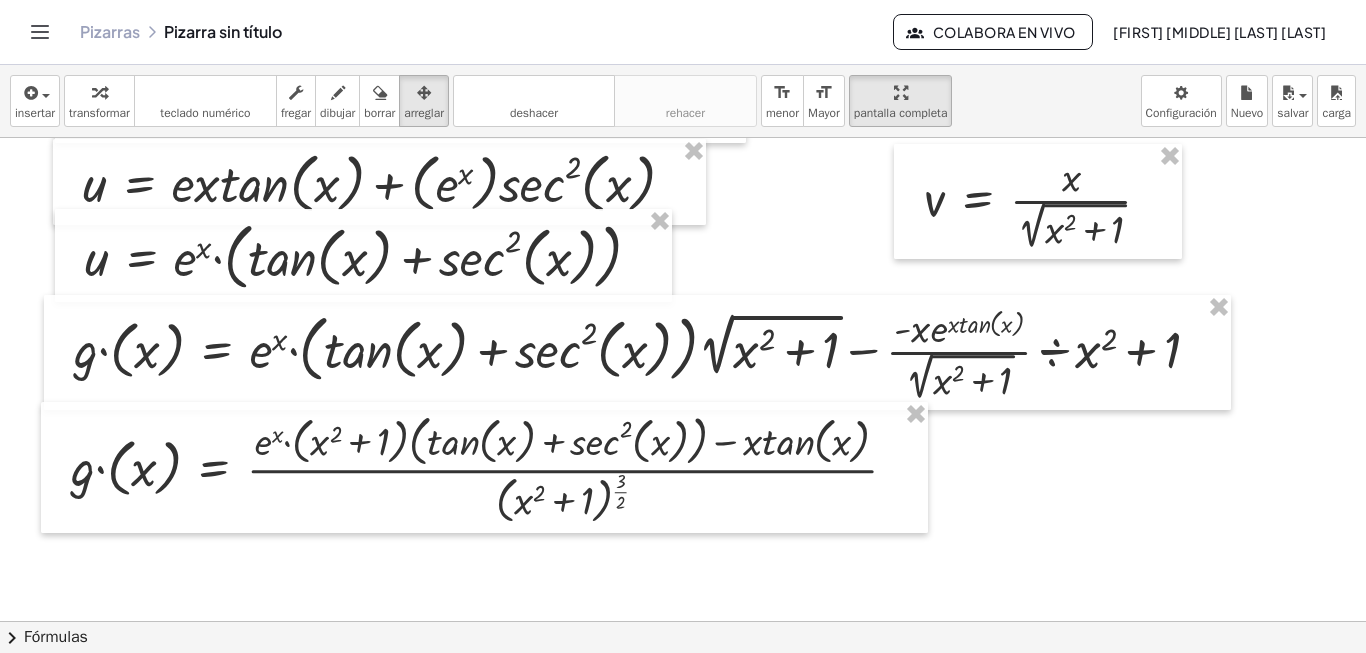 click at bounding box center [646, 362] 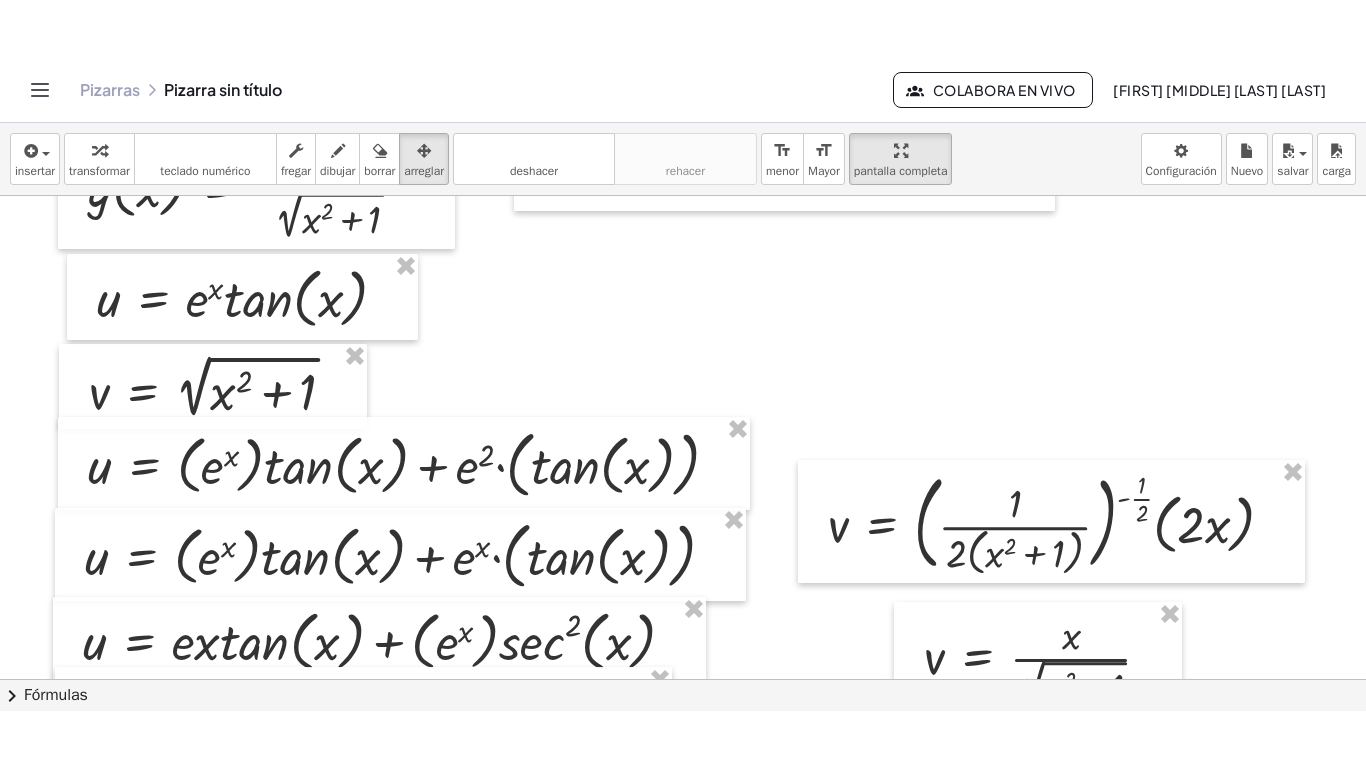 scroll, scrollTop: 0, scrollLeft: 77, axis: horizontal 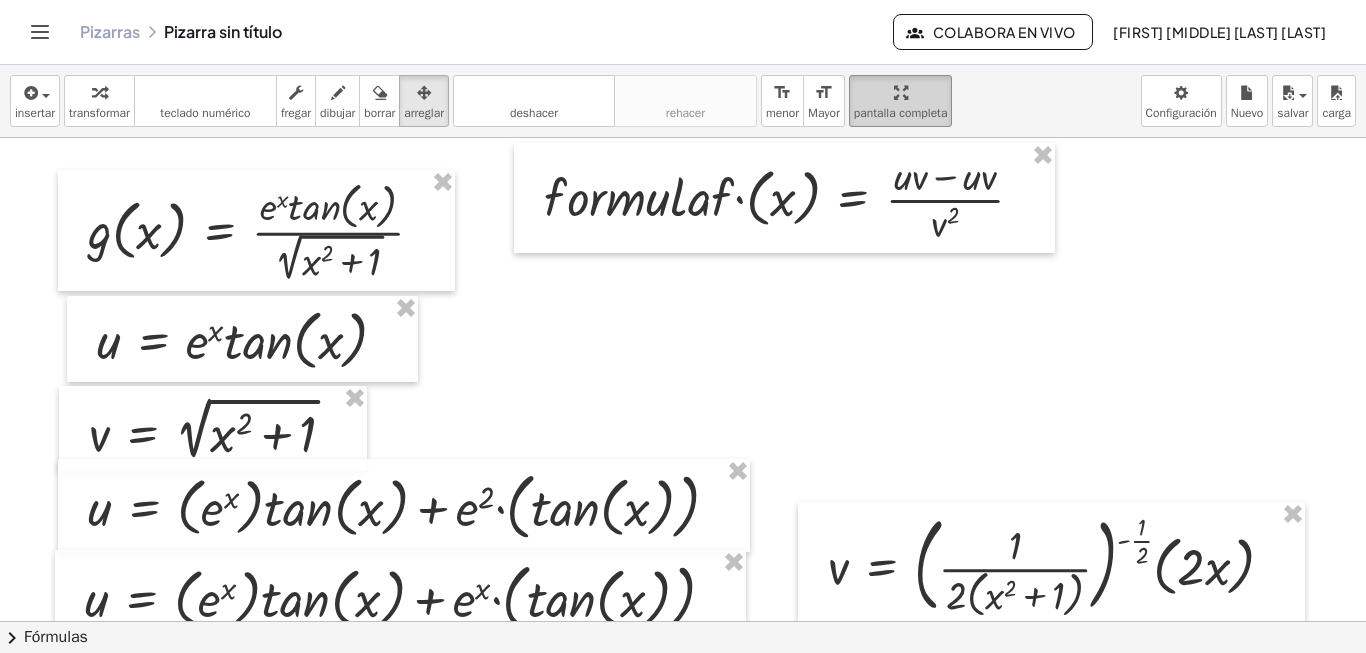 click at bounding box center (901, 92) 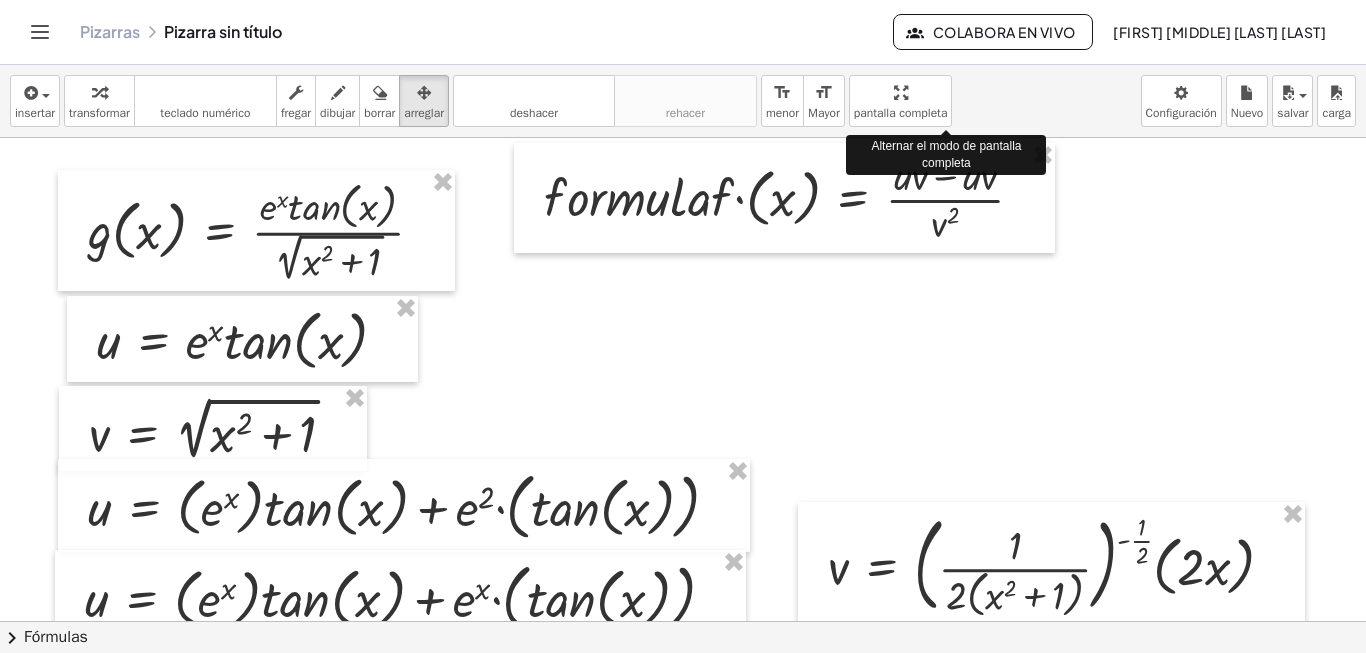 drag, startPoint x: 913, startPoint y: 108, endPoint x: 913, endPoint y: 183, distance: 75 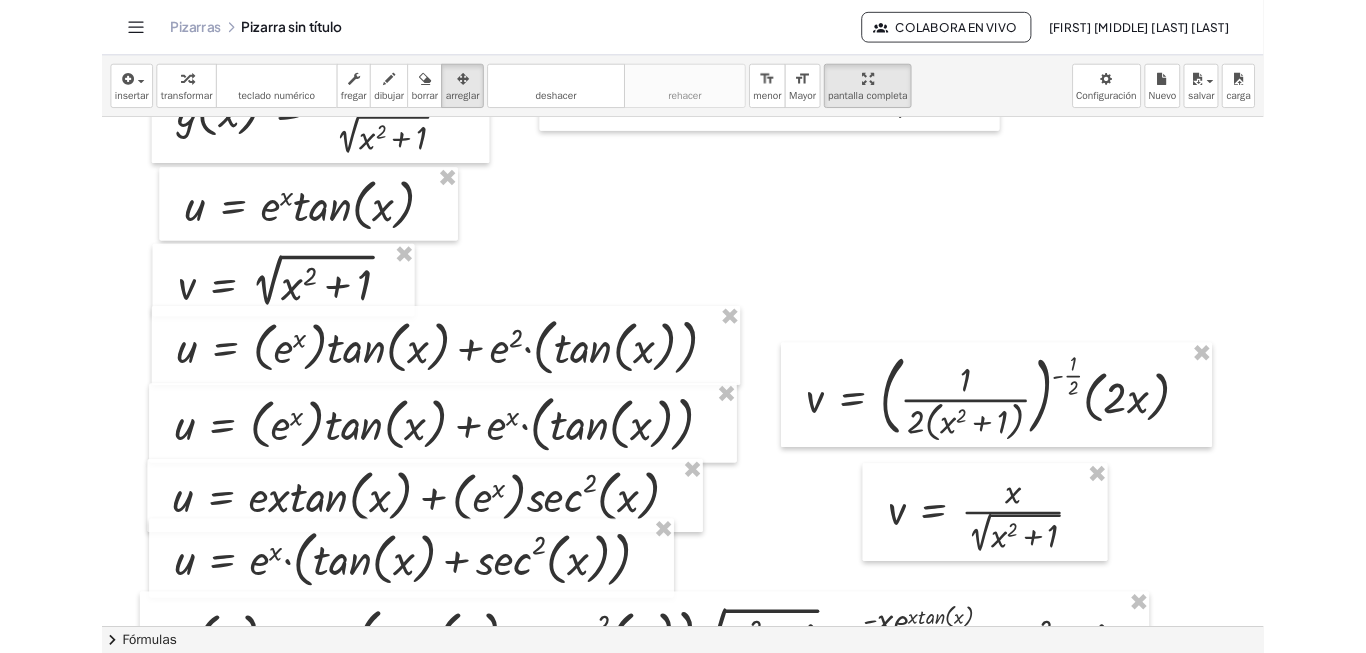 scroll, scrollTop: 0, scrollLeft: 77, axis: horizontal 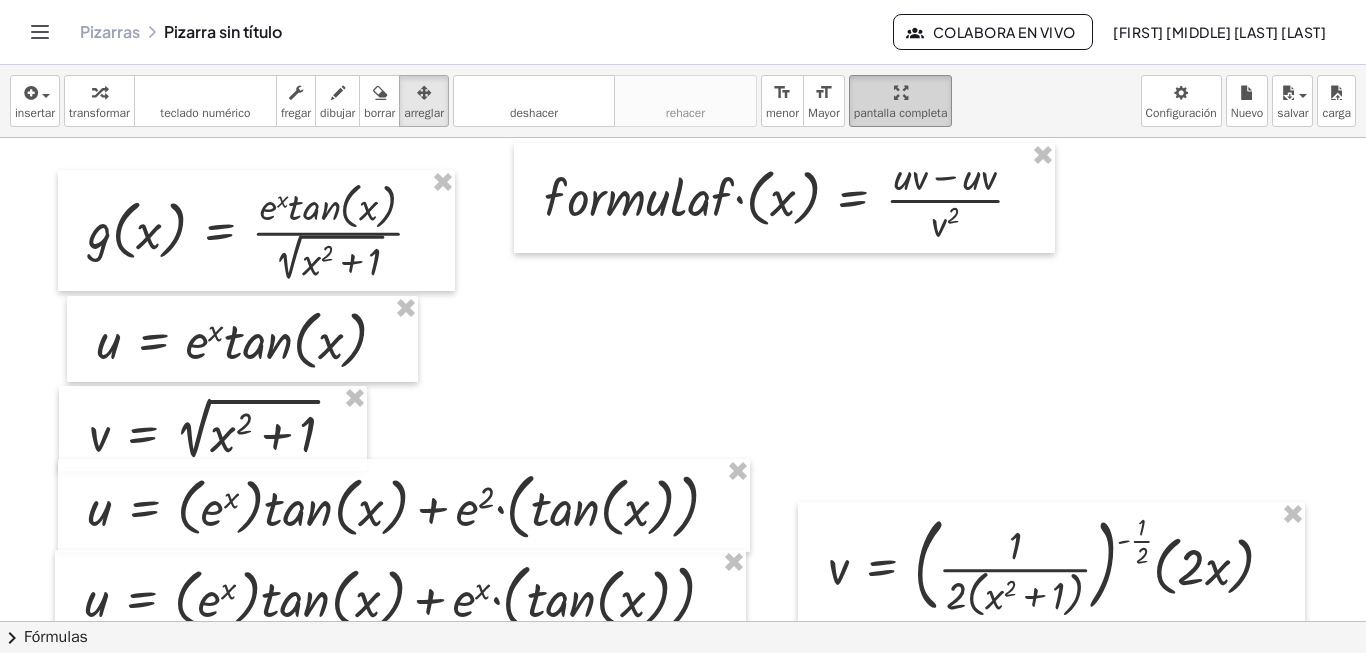 click at bounding box center (901, 93) 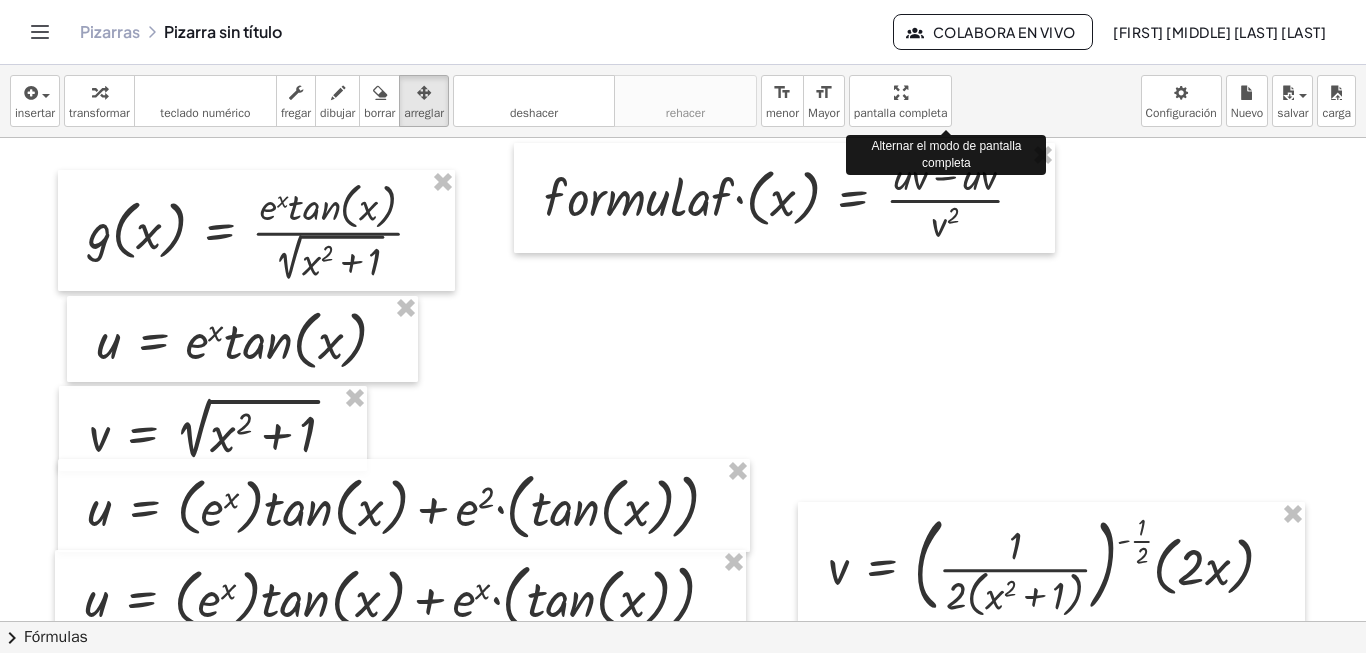drag, startPoint x: 906, startPoint y: 91, endPoint x: 907, endPoint y: 167, distance: 76.00658 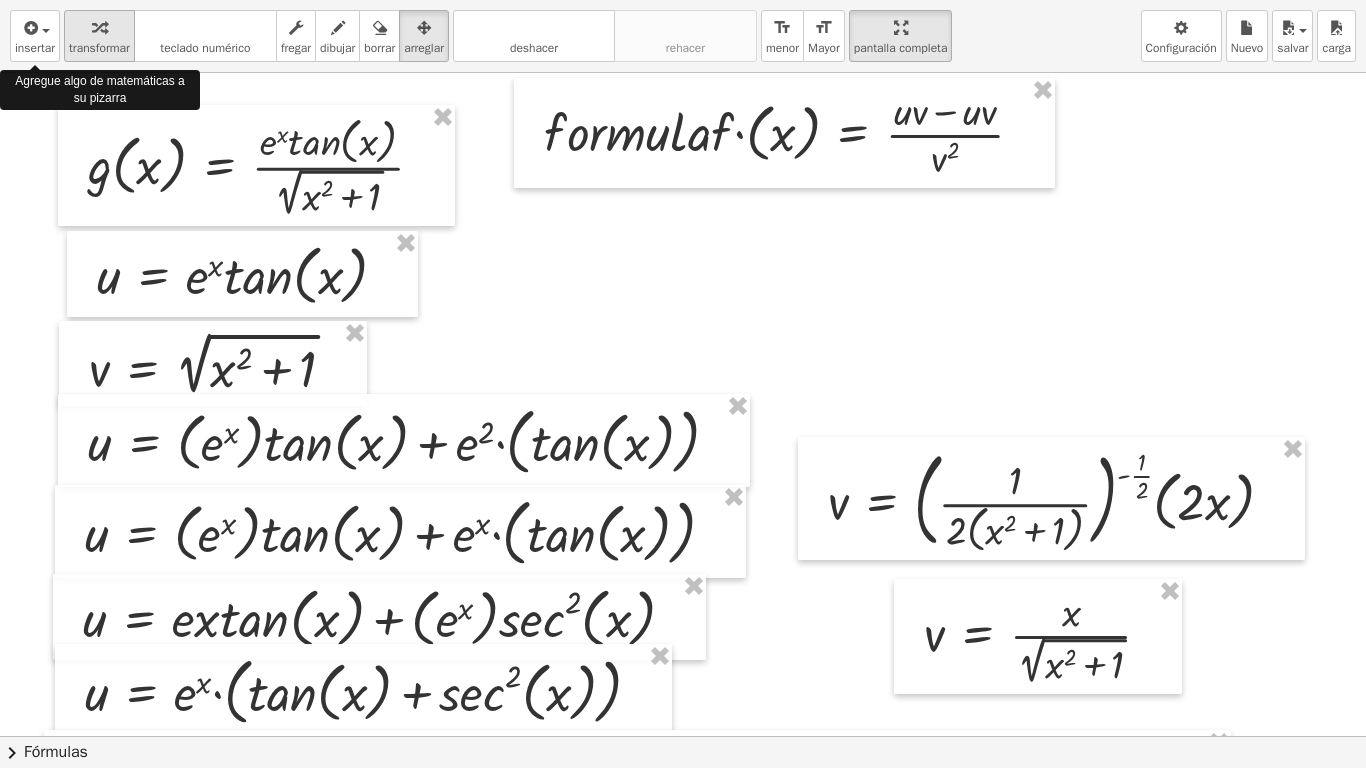 click at bounding box center (99, 27) 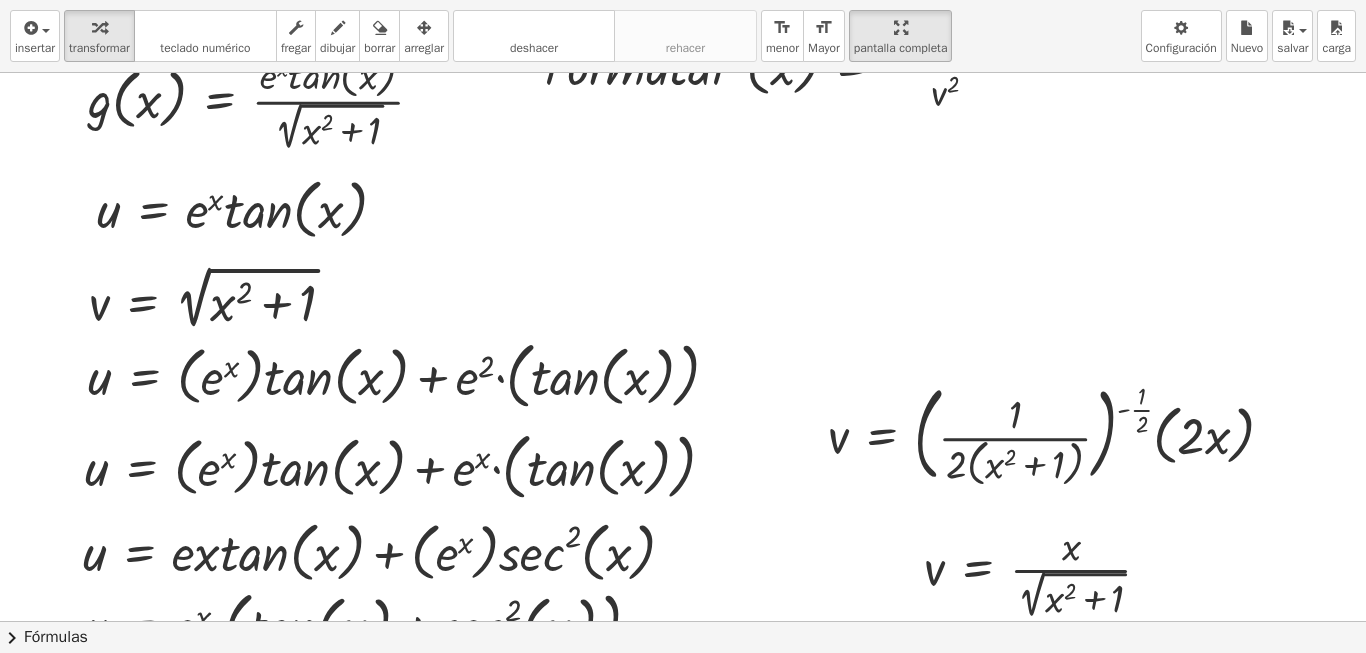 scroll, scrollTop: 300, scrollLeft: 77, axis: both 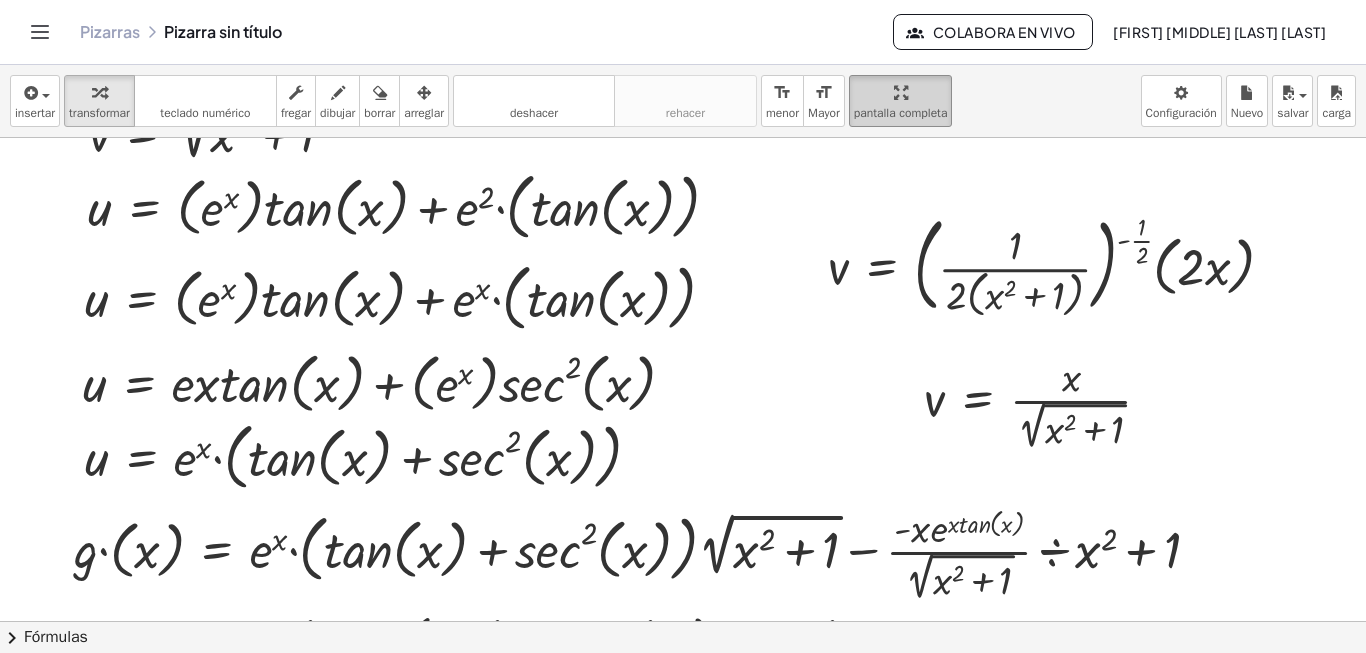 click on "pantalla completa" at bounding box center (901, 113) 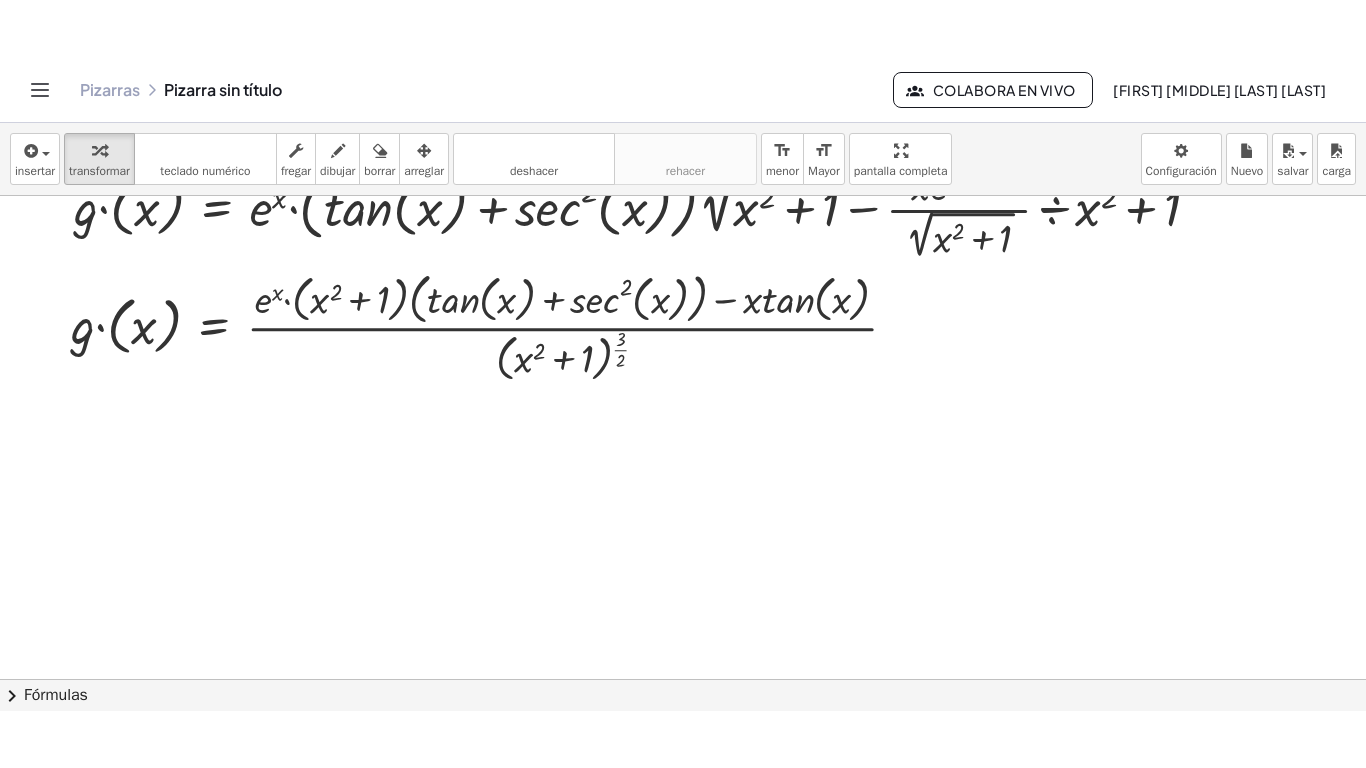 scroll, scrollTop: 600, scrollLeft: 77, axis: both 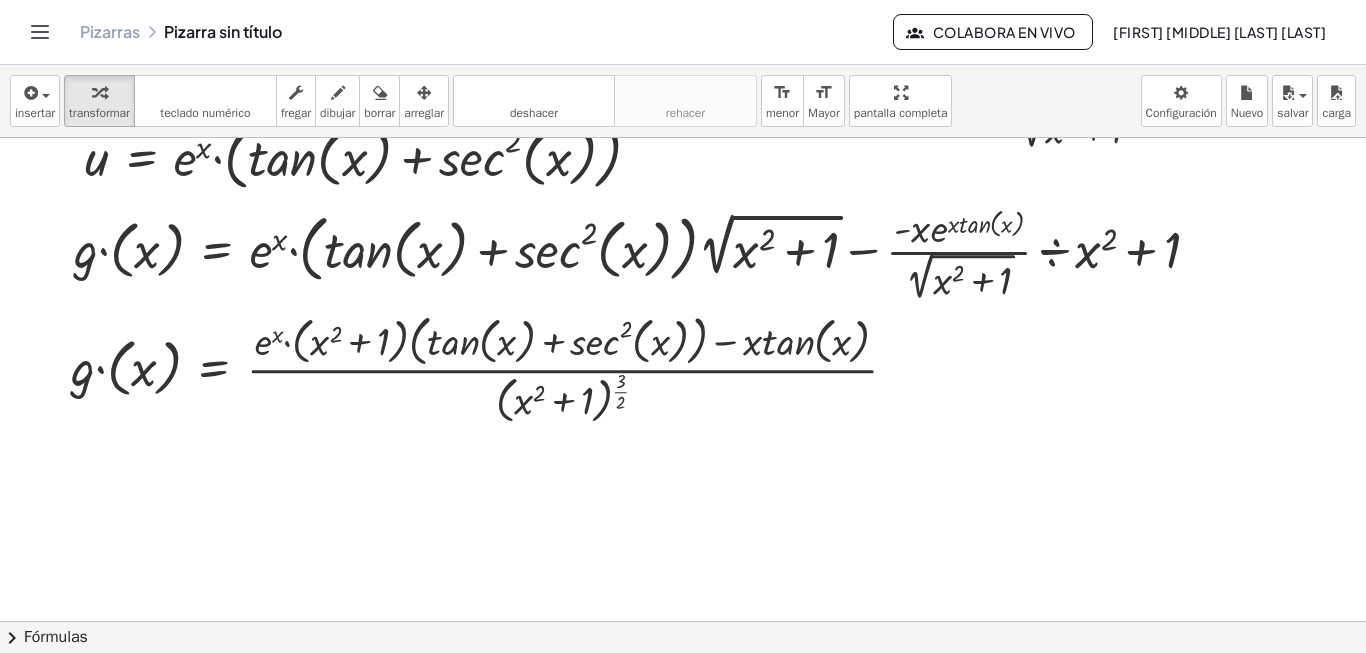 click on "insertar select one: Math Expression Function Text Youtube Video Graphing Geometry Geometry 3D transformar teclado teclado numérico fregar dibujar borrar arreglar deshacer deshacer rehacer rehacer format_size menor format_size Mayor pantalla completa carga   salvar Nuevo Configuración g ( , x ) = · e x · tan ( , x ) · 2 √ ( + x 2 + 1 ) Fix a mistake Transform line Copy line as LaTeX Copy derivation as LaTeX Expand new lines: On u = · e x · tan ( , x ) v = 2 √ ( + x 2 + 1 ) Fix a mistake Transform line Copy line as LaTeX Copy derivation as LaTeX Expand new lines: On u = + · ( e x ) · tan ( , x ) + · e 2 · ( tan ( , x ) ) u = + · ( e x ) · tan ( , x ) + · e x · ( tan ( , x ) ) u = + · e · x · tan ( , x ) + · ( e x ) · sec ( , x ) 2 Fix a mistake Transform line Copy line as LaTeX Copy derivation as LaTeX Expand new lines: On u = · e x · ( + tan ( , x ) + sec ( , x ) 2 ) v = · ( · 1 · 2 · ( + x 2 + 1 ) ) ( - · 1 · 2 ) · ( · 2 · x ) v = · x · 2 √ ( + x 2 + 1 ) · f · o r" at bounding box center (683, 359) 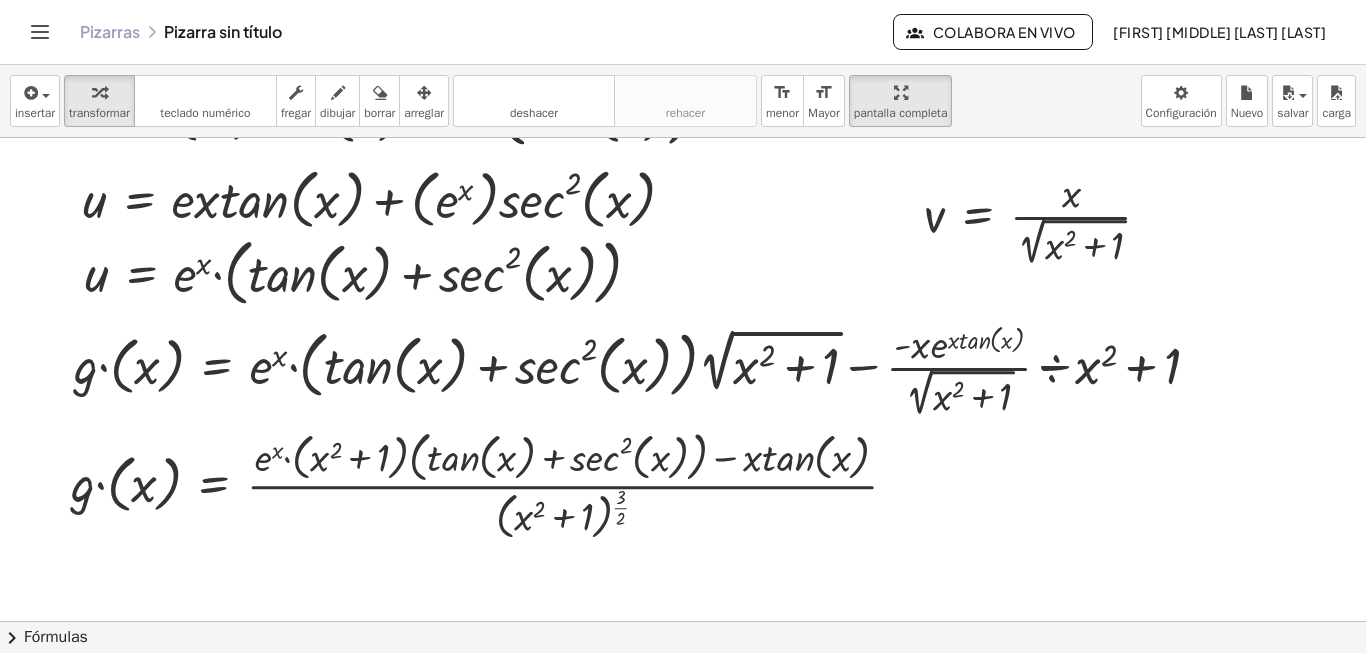 scroll, scrollTop: 500, scrollLeft: 77, axis: both 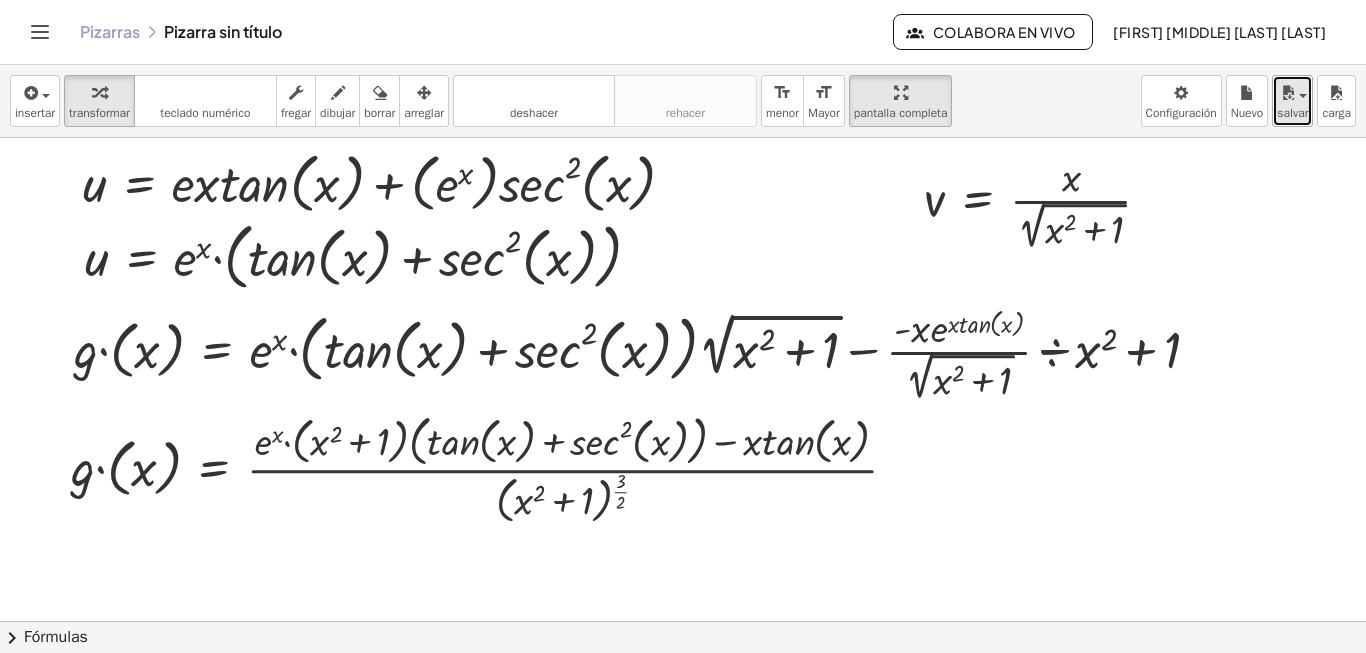 click at bounding box center (1287, 93) 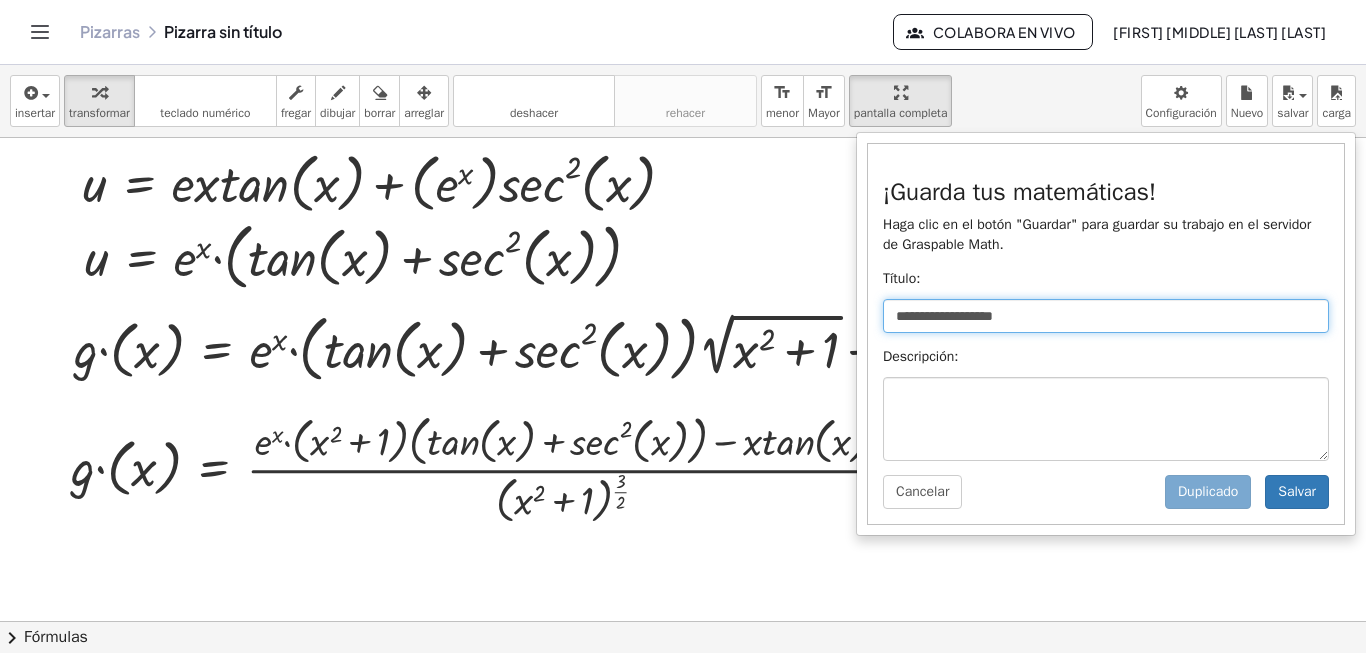 click on "**********" at bounding box center [1106, 316] 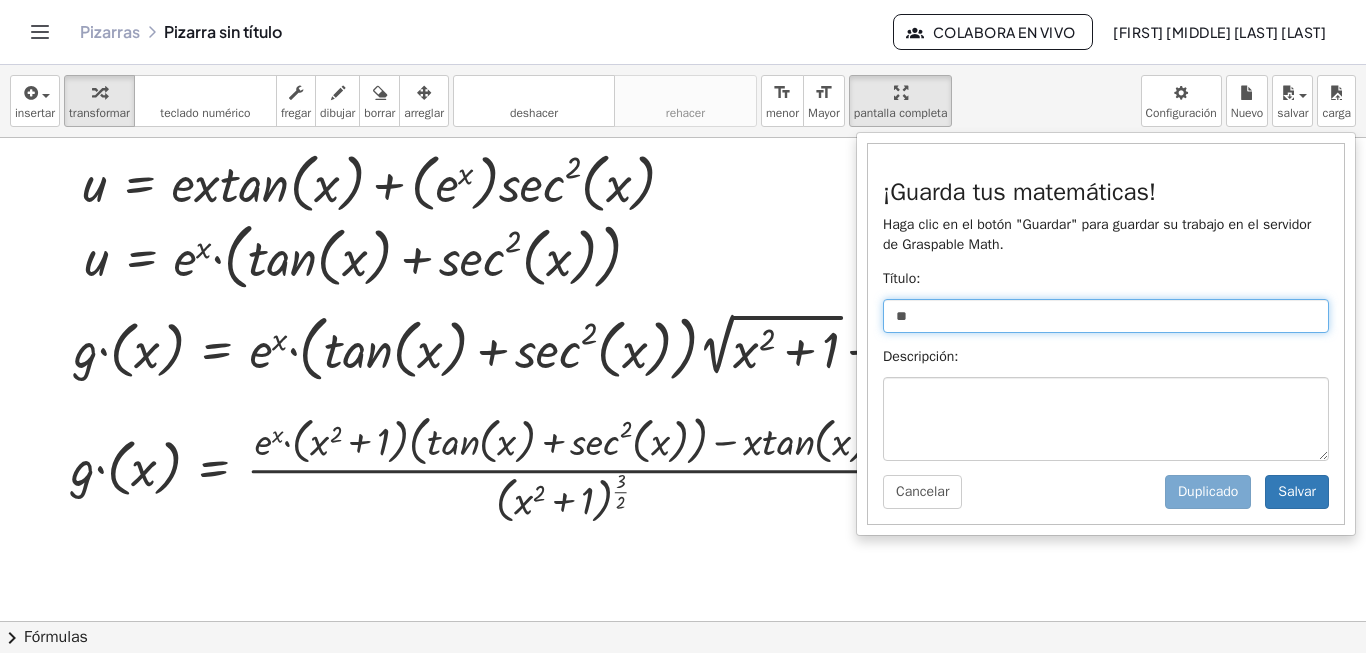 type on "*" 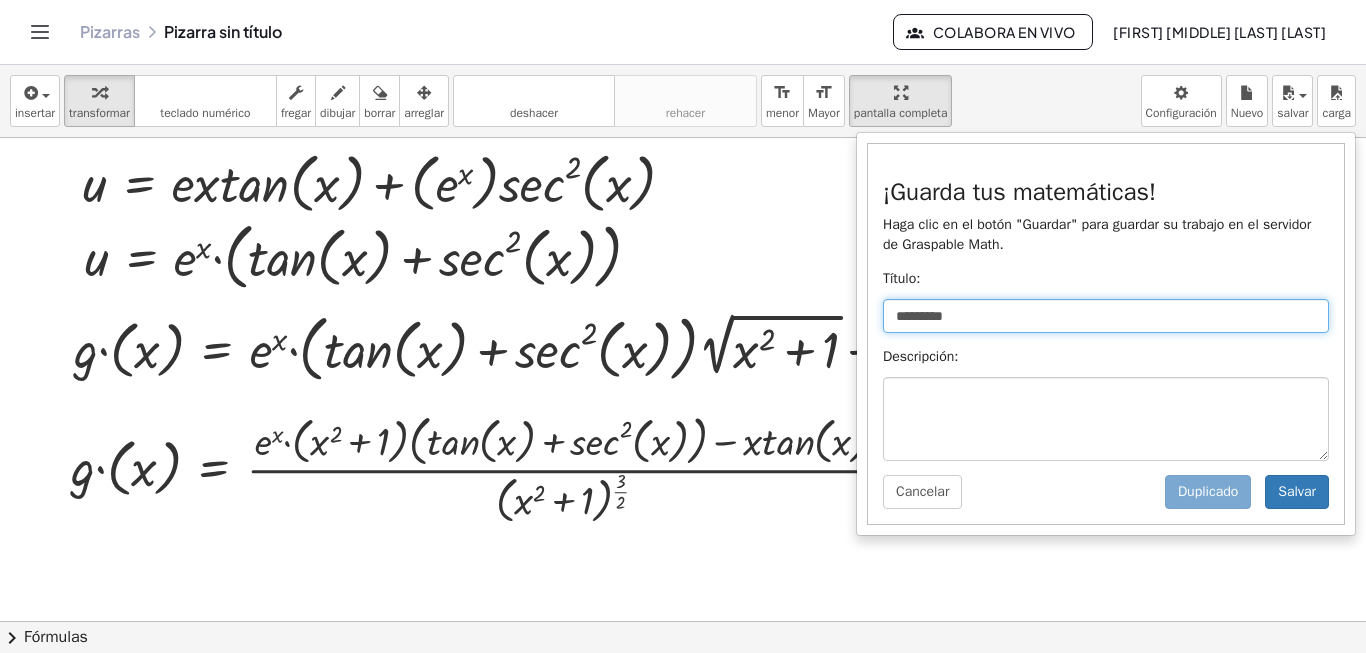 type on "*********" 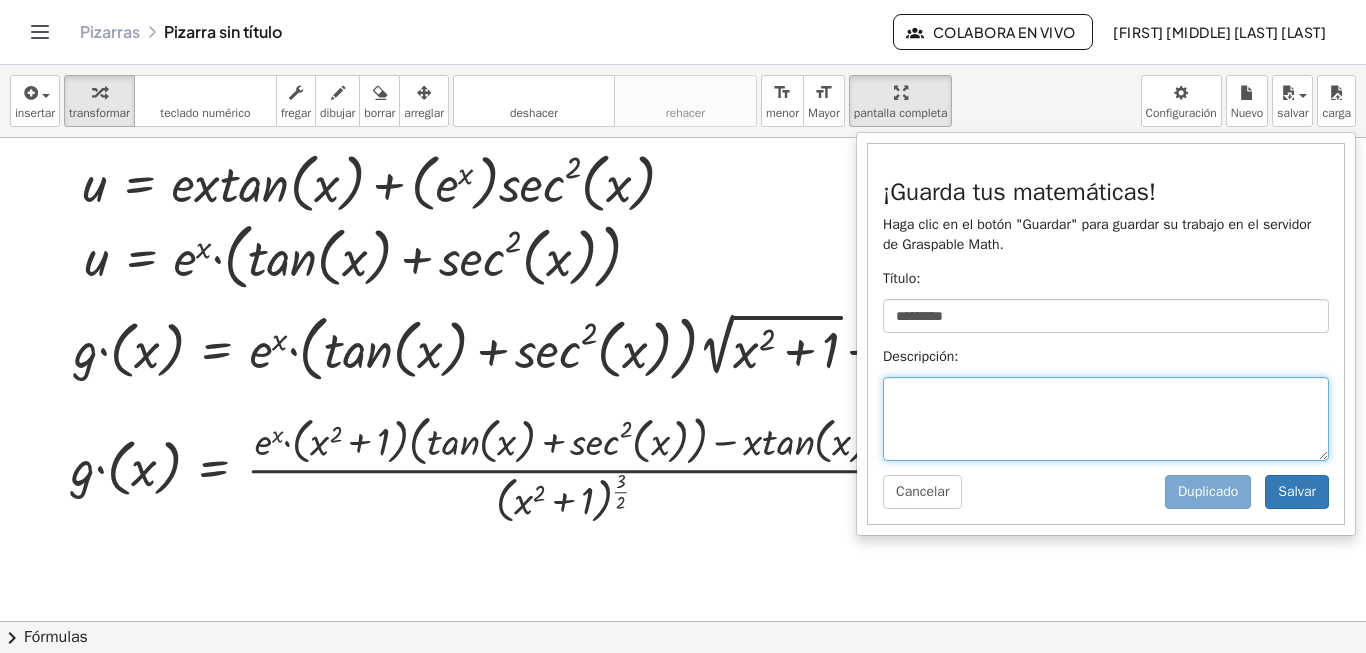 click at bounding box center (1106, 419) 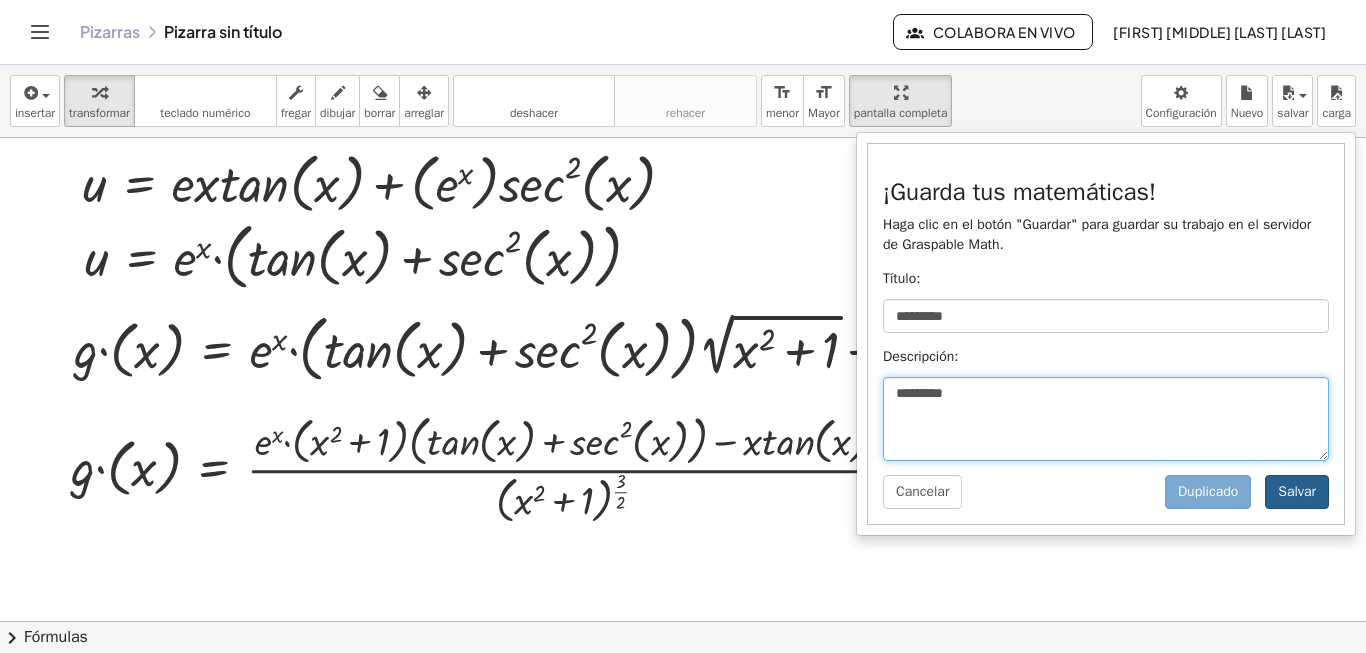 type on "*********" 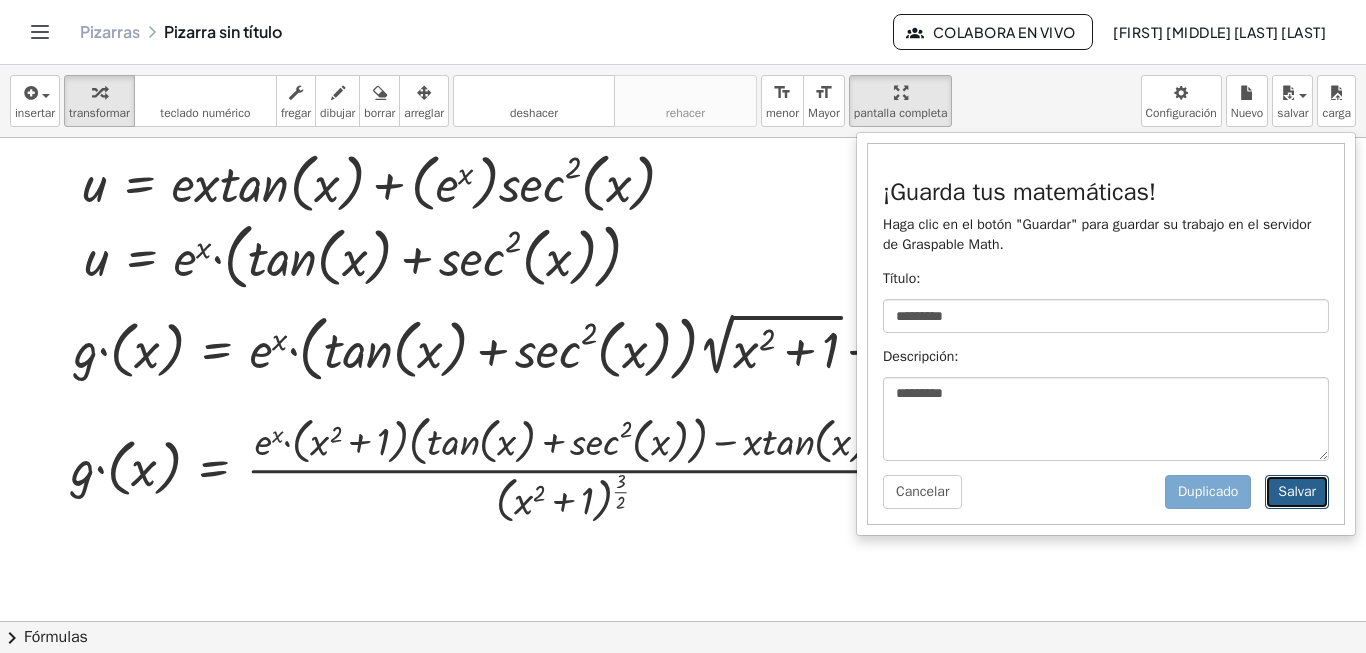 click on "Salvar" at bounding box center [1297, 492] 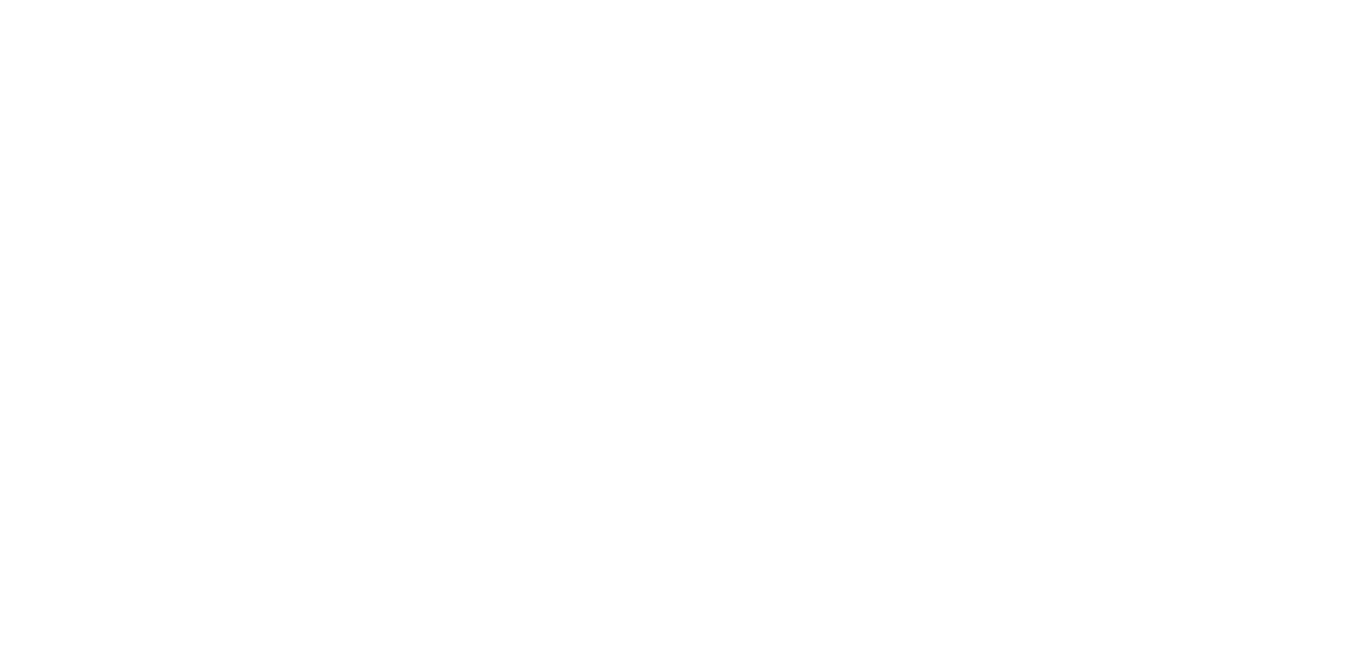 scroll, scrollTop: 0, scrollLeft: 0, axis: both 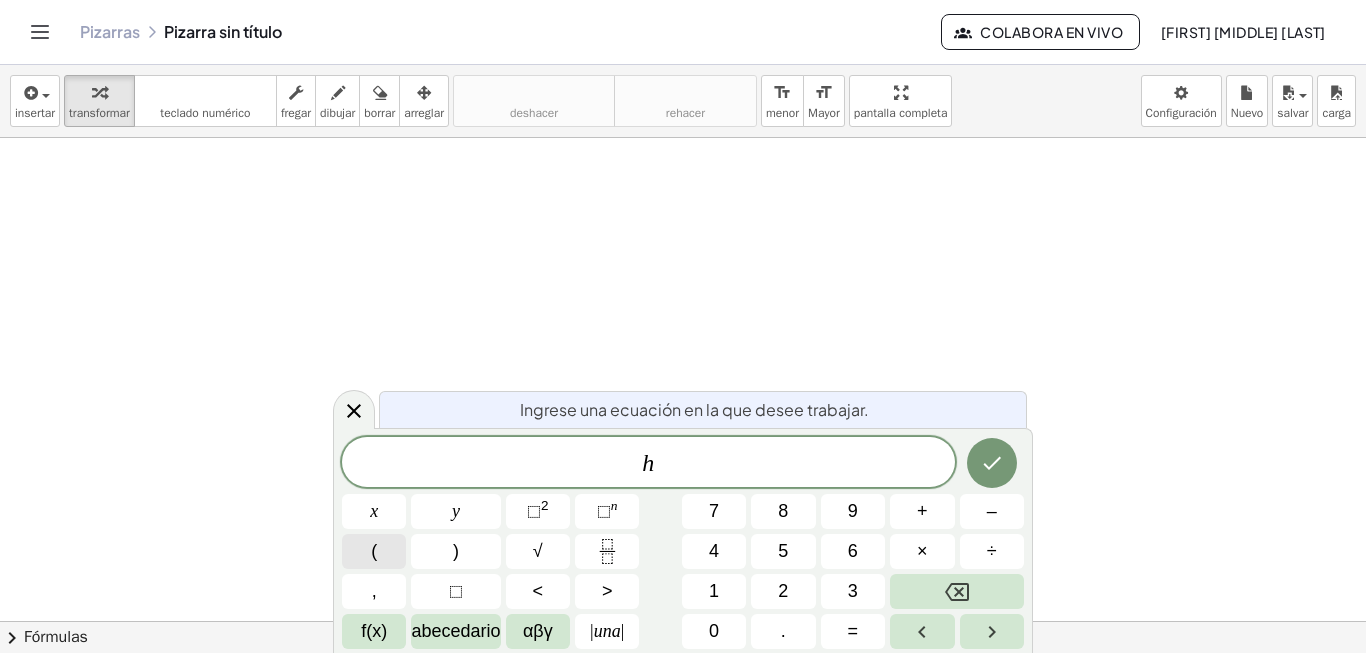 click on "(" at bounding box center [374, 551] 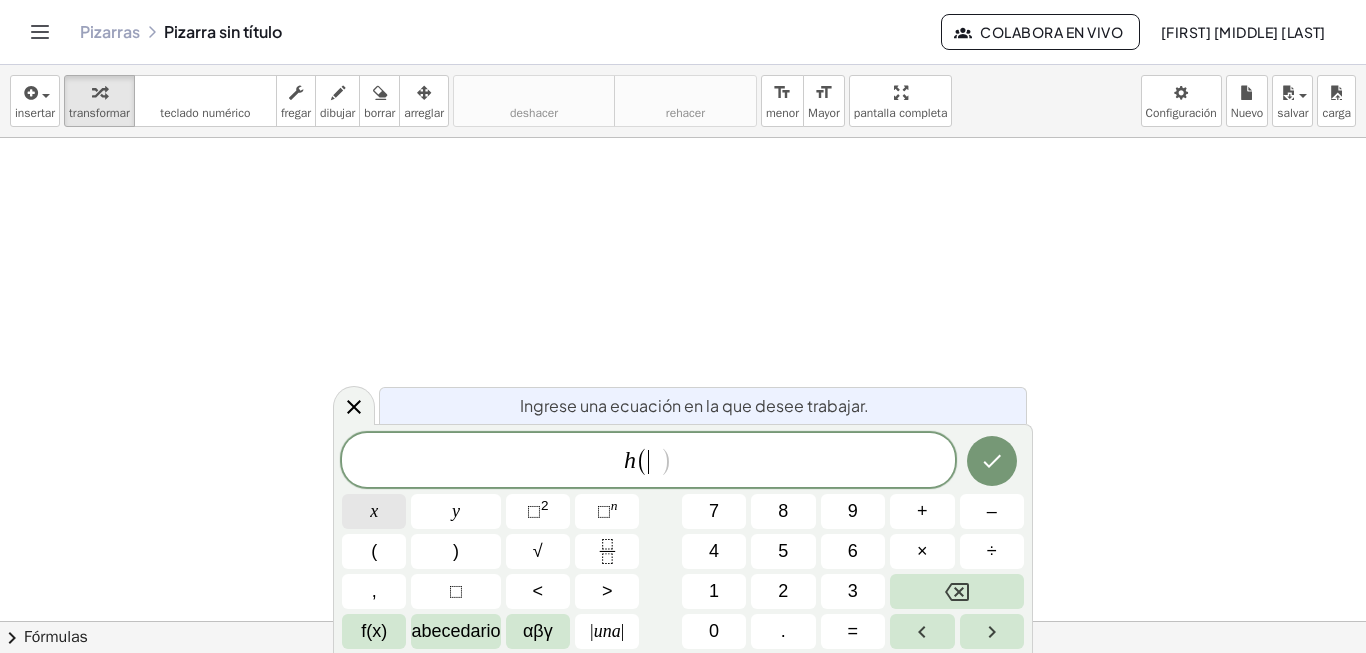 click on "x" at bounding box center (374, 511) 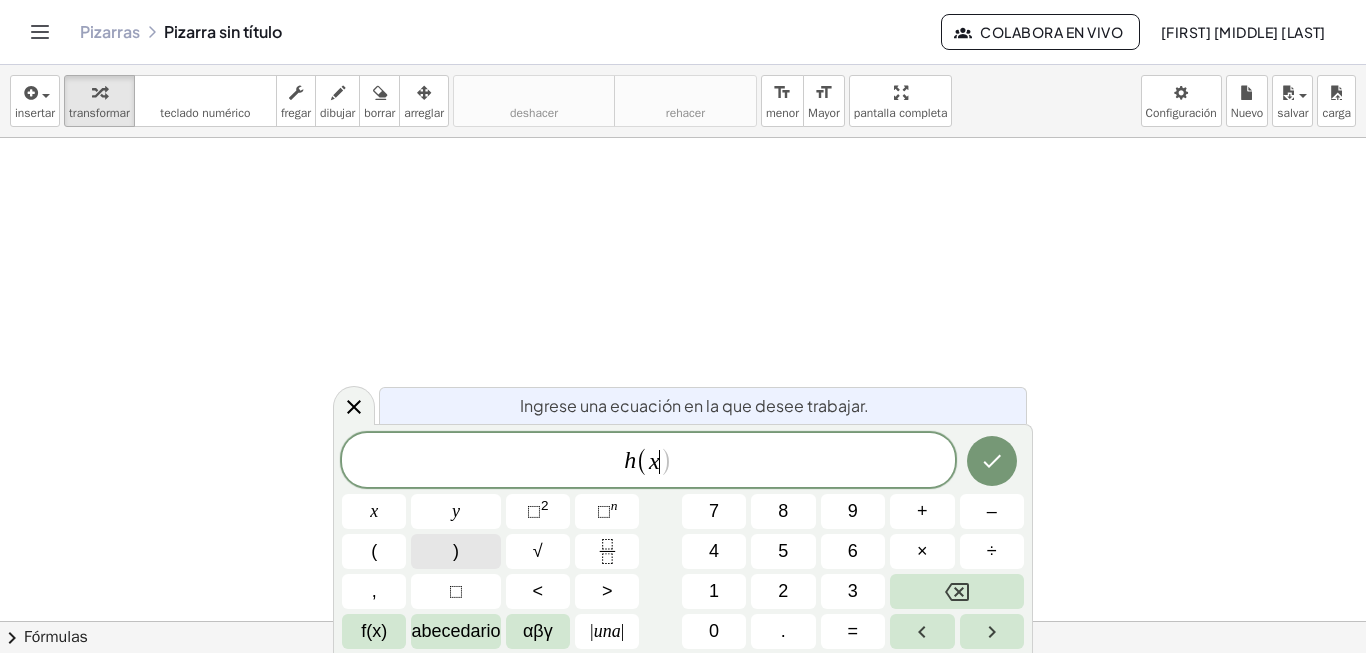 click on ")" at bounding box center (455, 551) 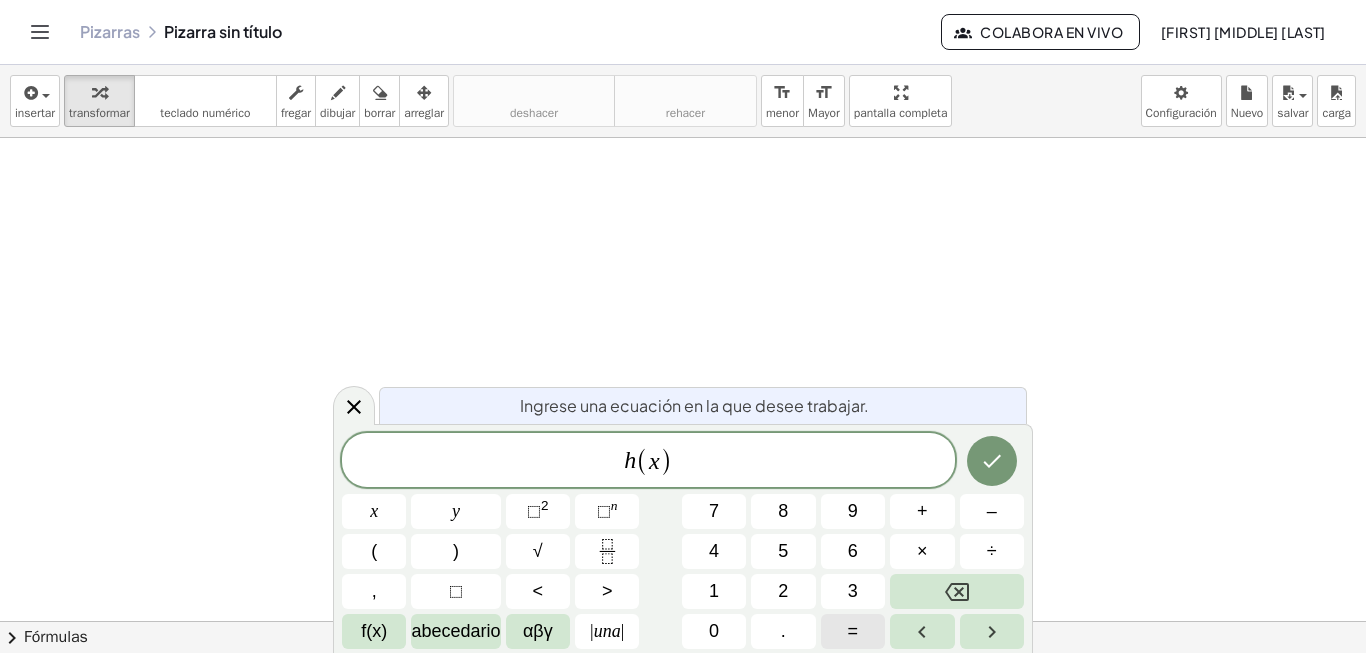 click on "=" at bounding box center [853, 631] 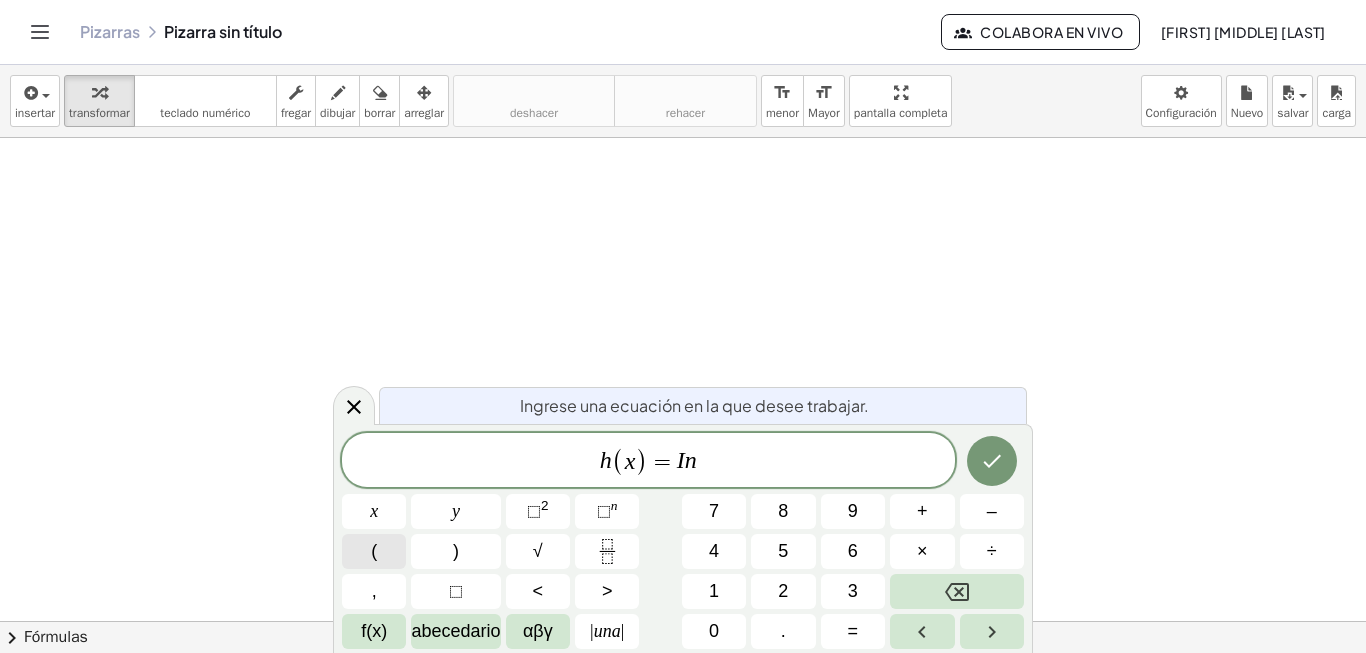click on "(" at bounding box center (374, 551) 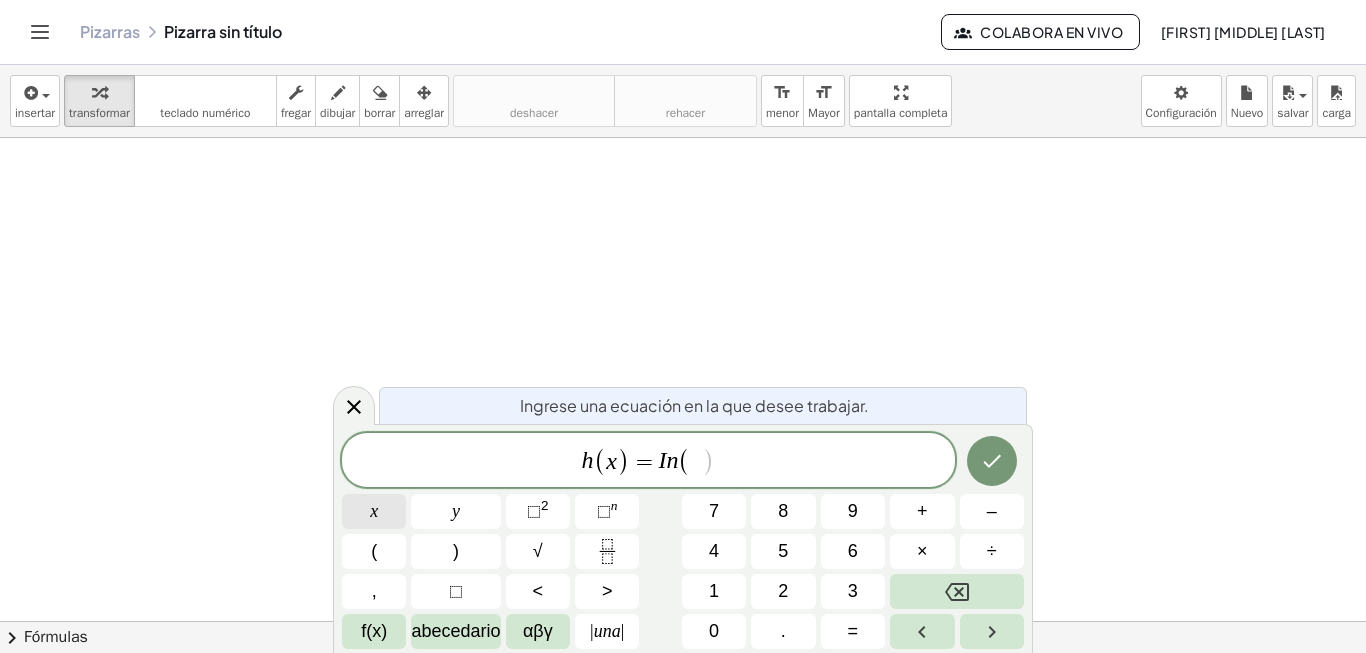 click on "x" at bounding box center (374, 511) 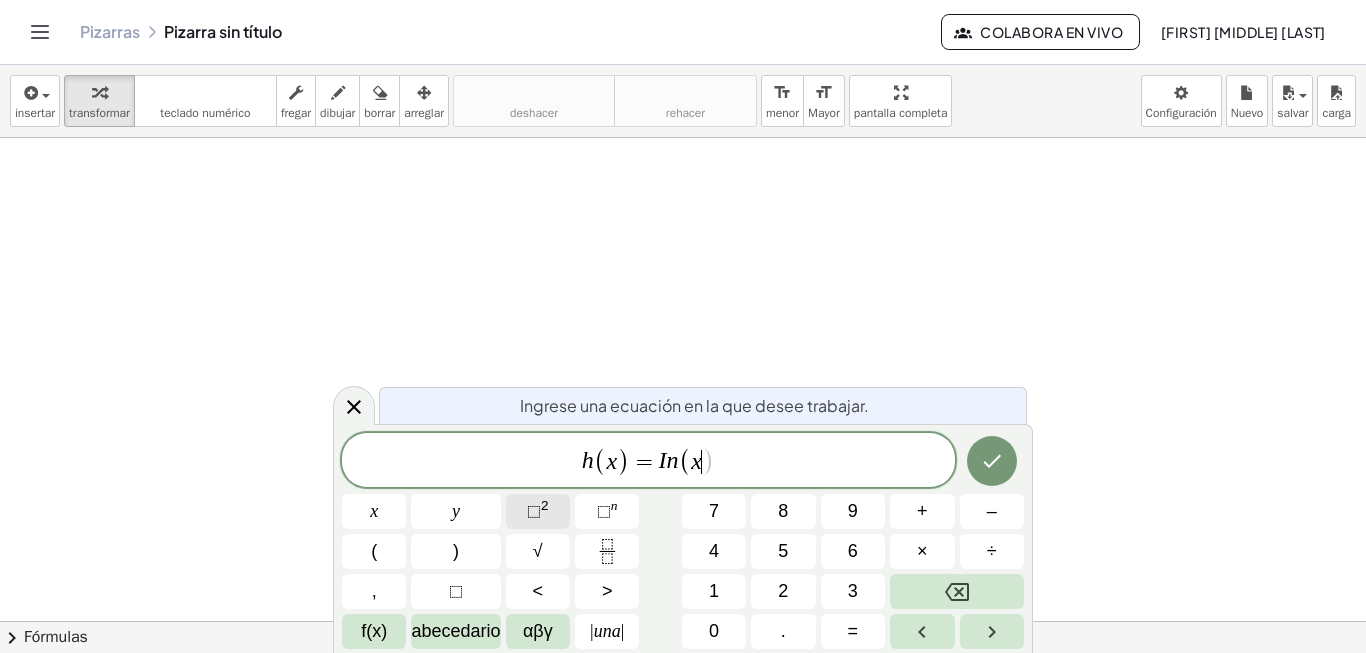 click on "⬚" at bounding box center [534, 511] 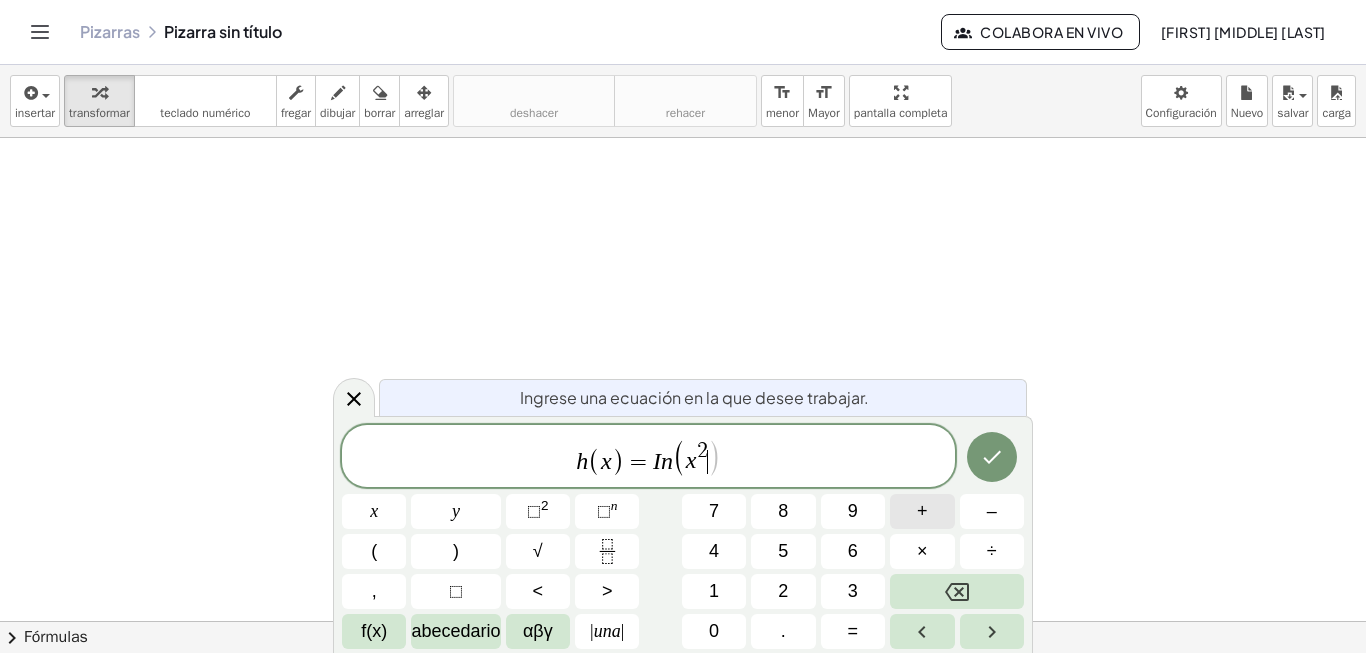 click on "+" at bounding box center [922, 511] 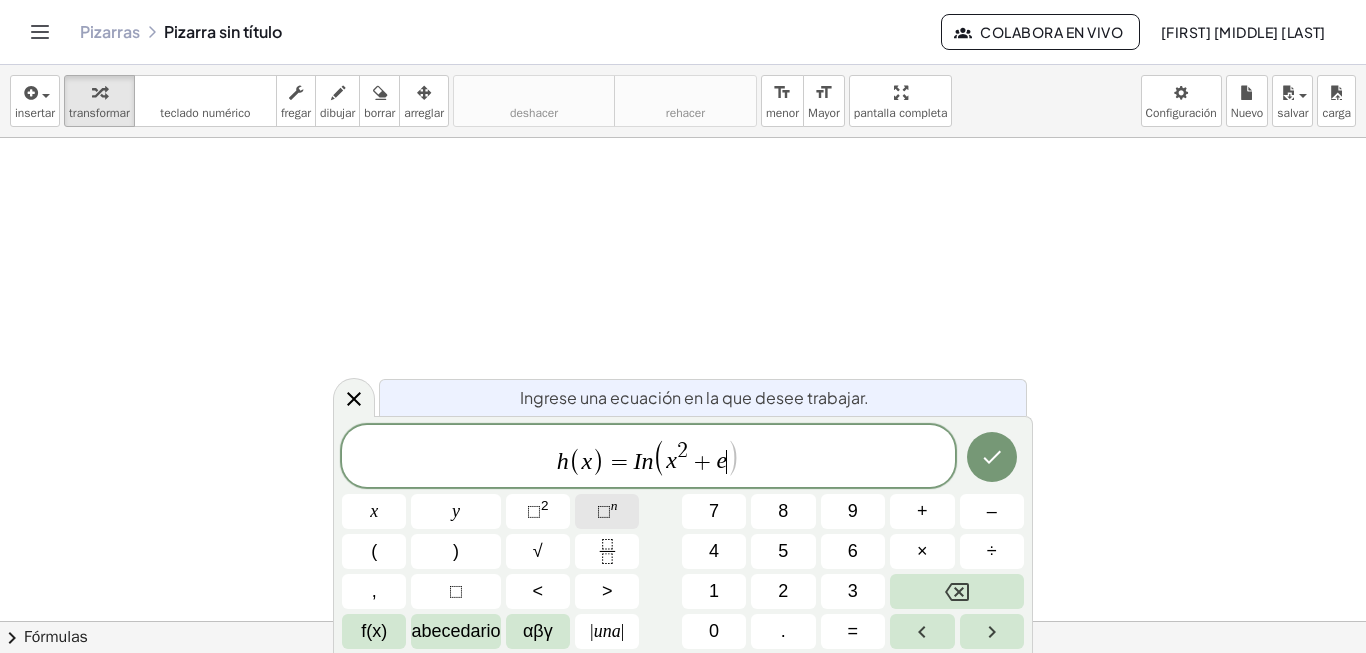 click on "⬚" at bounding box center (604, 511) 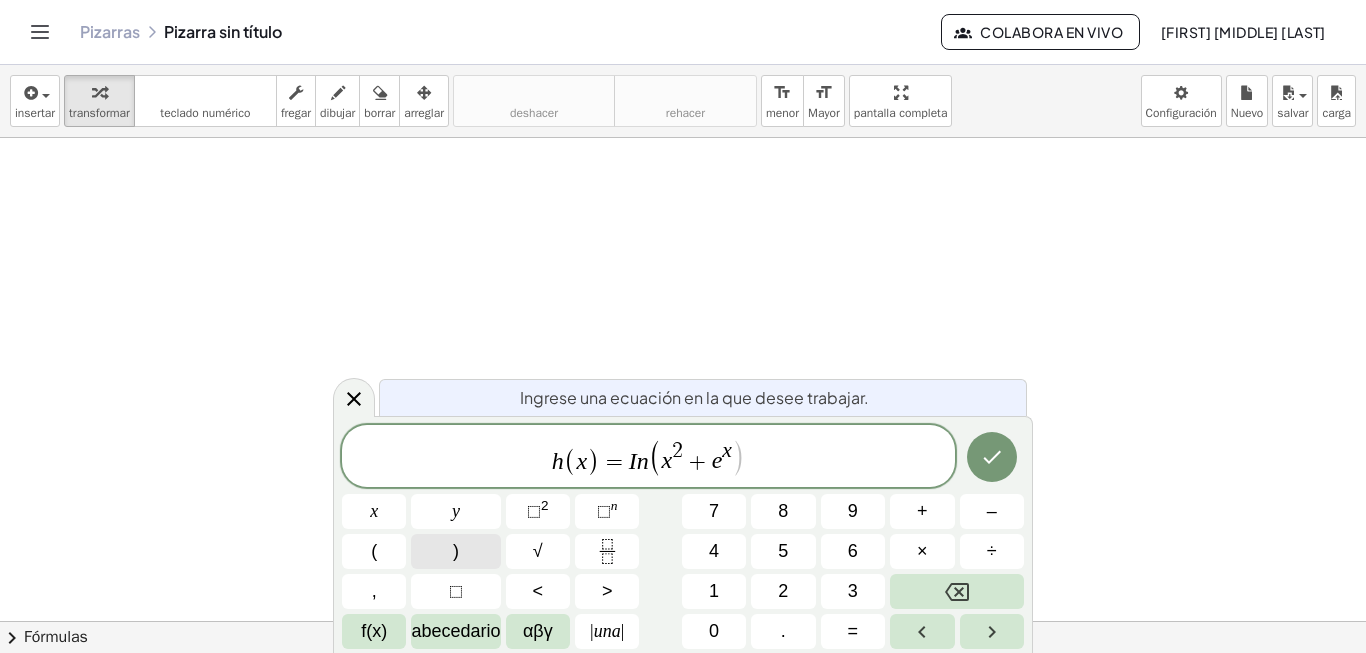 click on ")" at bounding box center (455, 551) 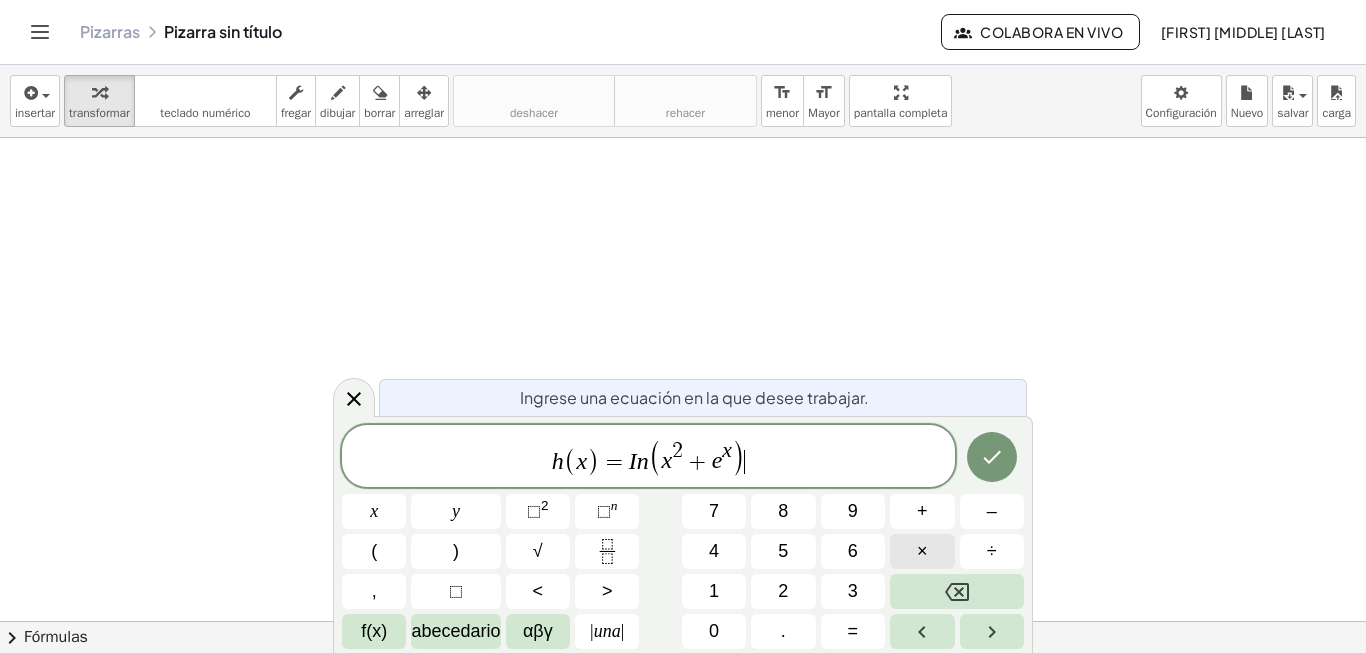 click on "×" at bounding box center (922, 551) 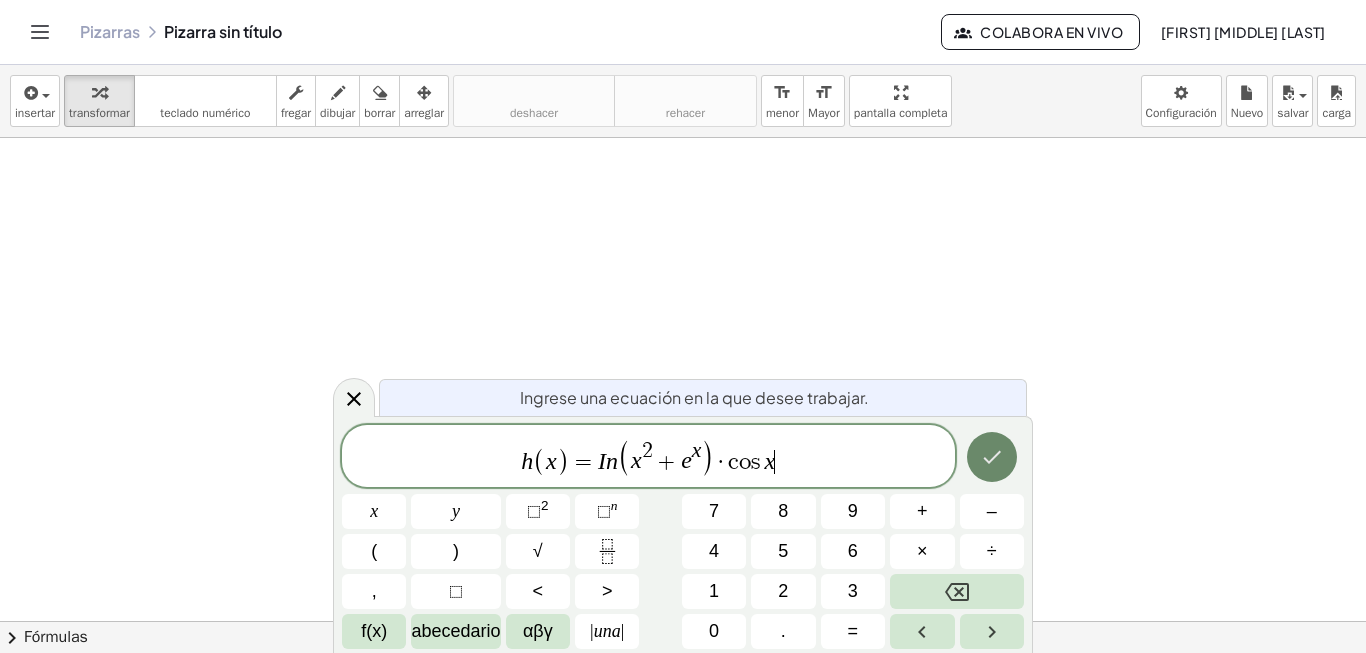 click at bounding box center [992, 457] 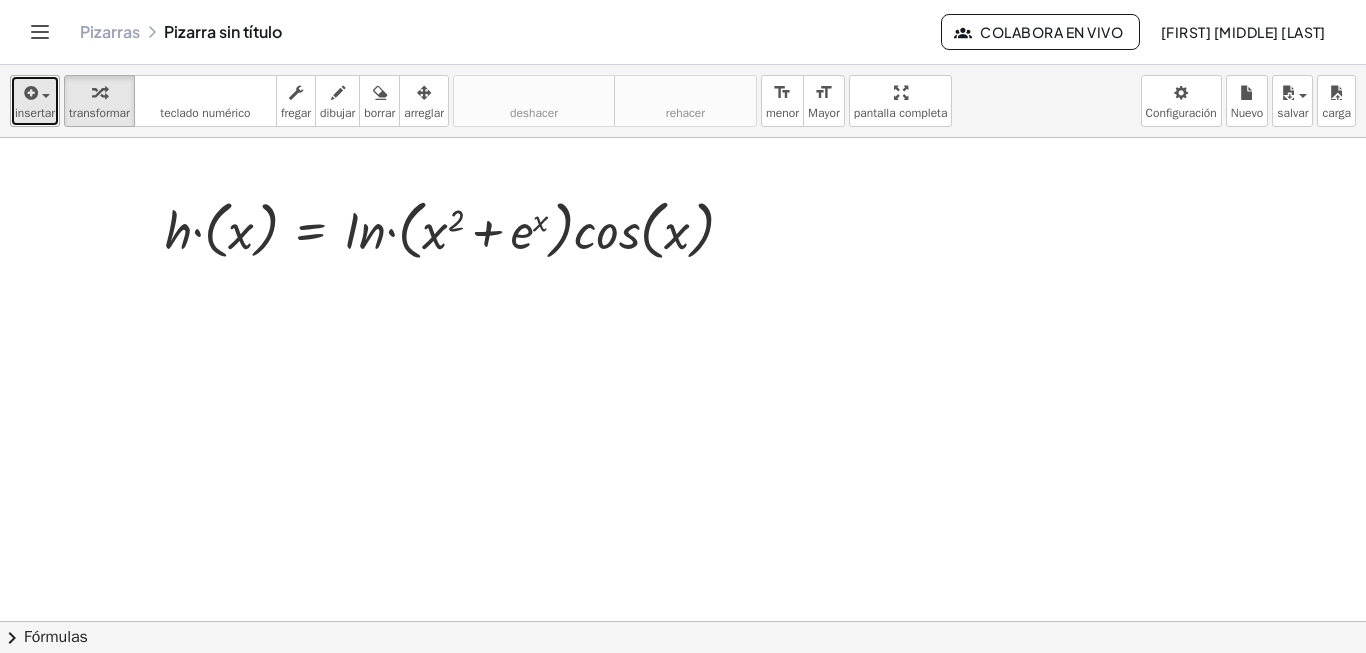 click on "insertar" at bounding box center (35, 113) 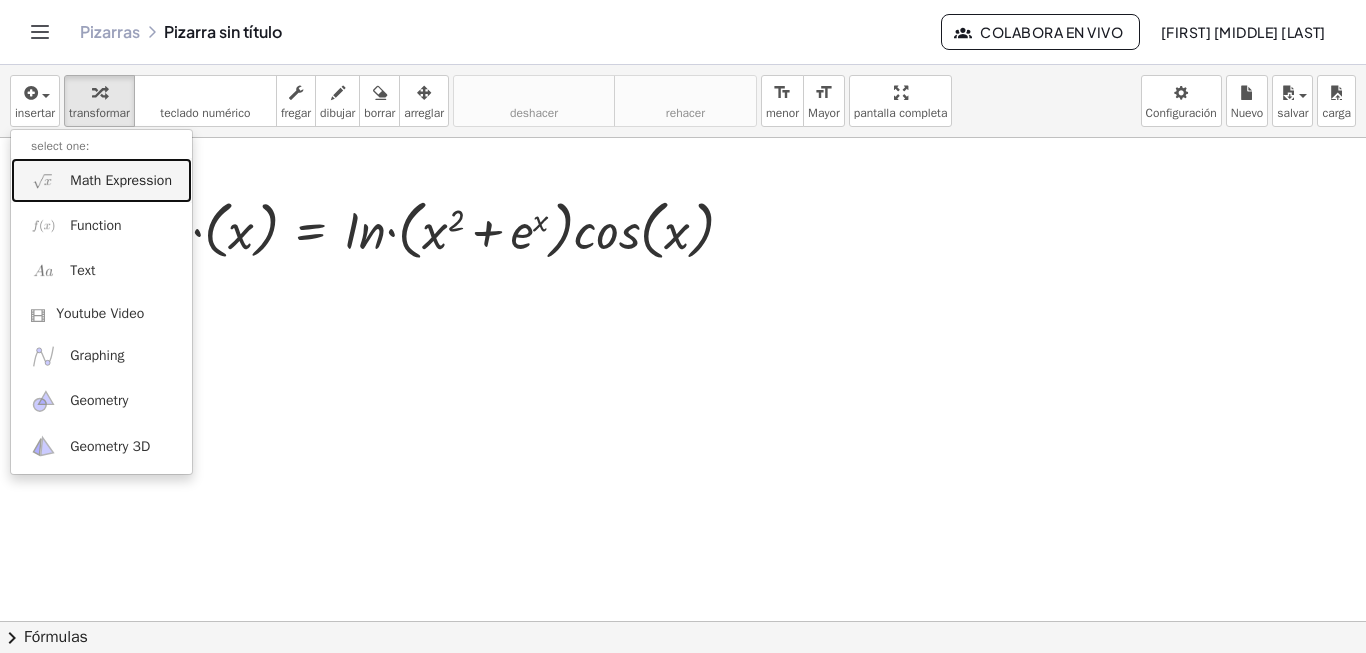 click on "Math Expression" at bounding box center (121, 181) 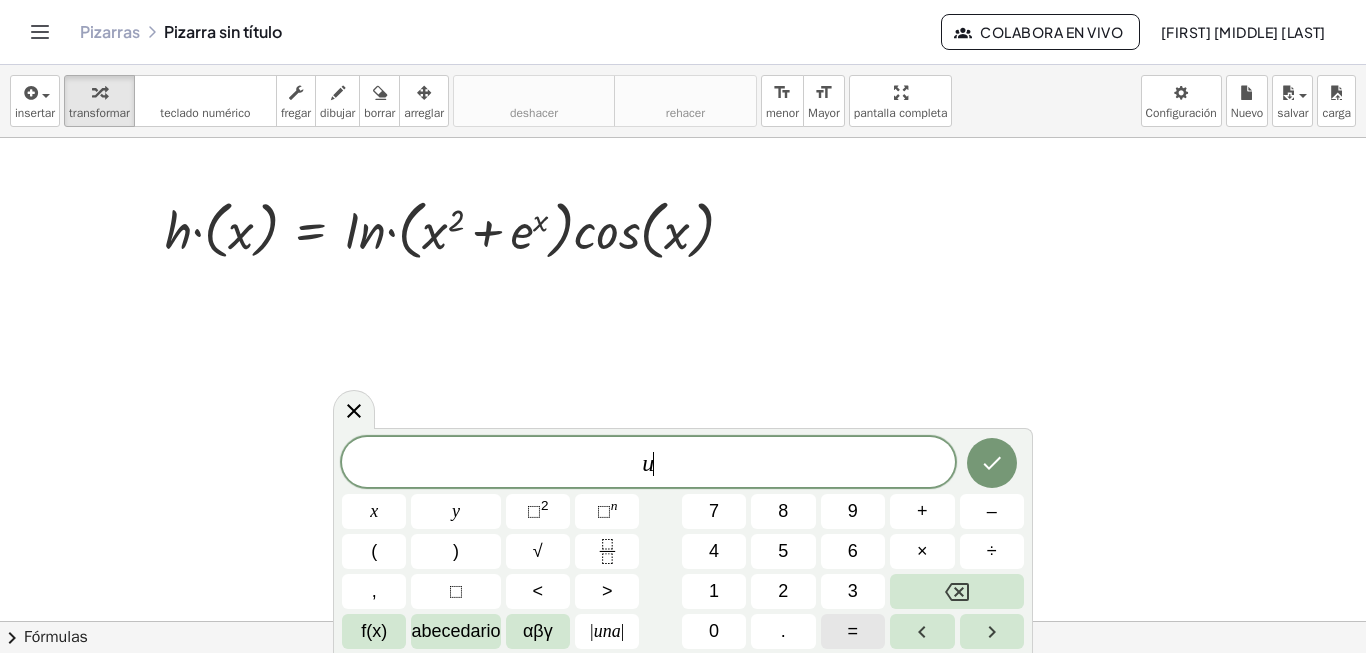 click on "=" at bounding box center [853, 631] 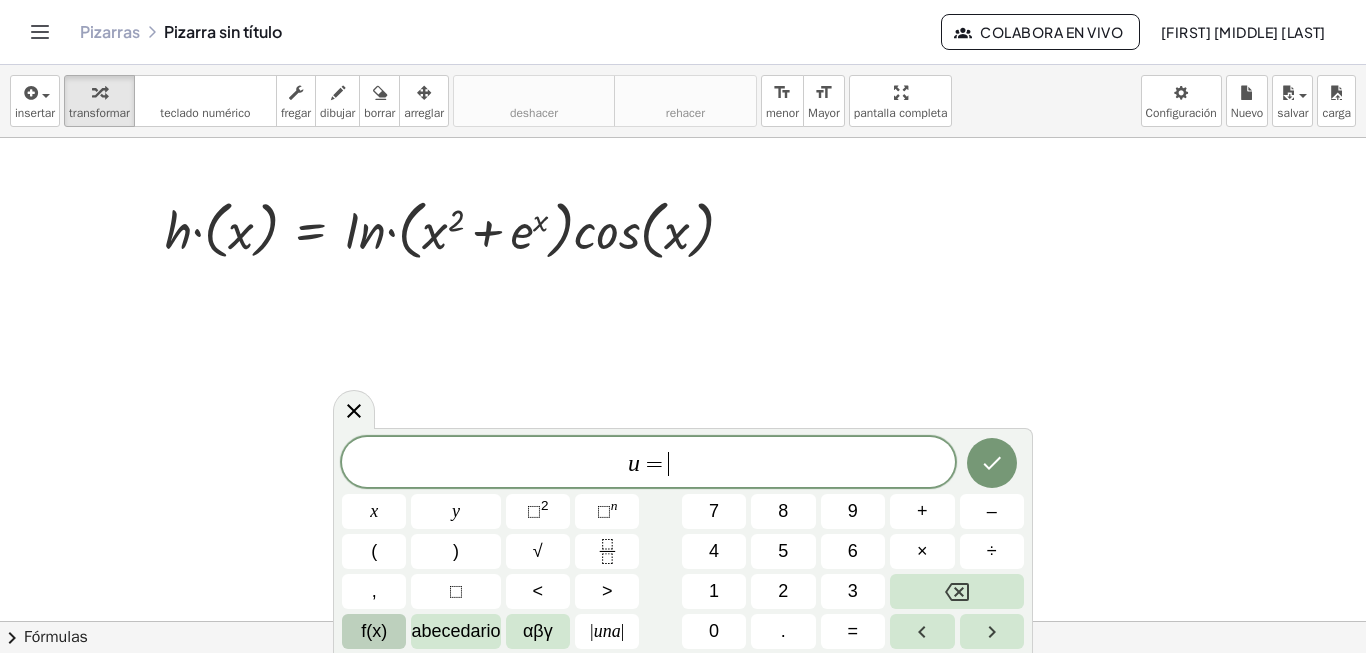 click on "f(x)" at bounding box center [374, 631] 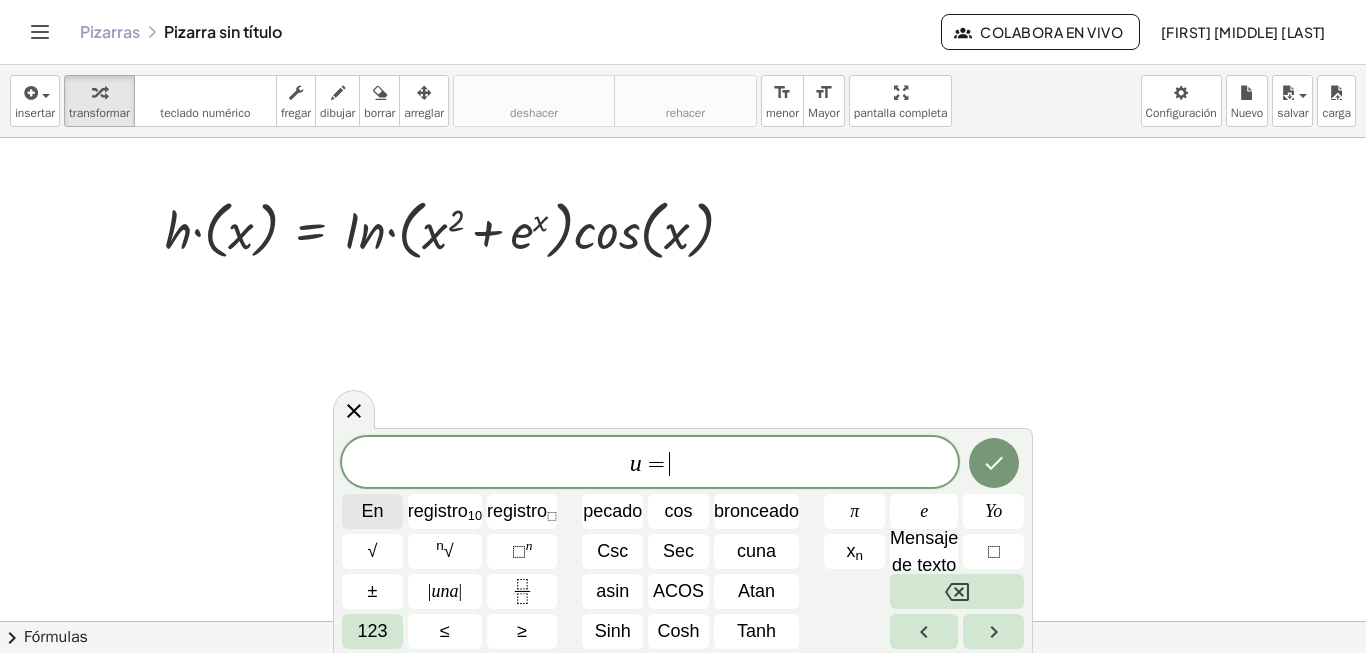 click on "En" at bounding box center [372, 511] 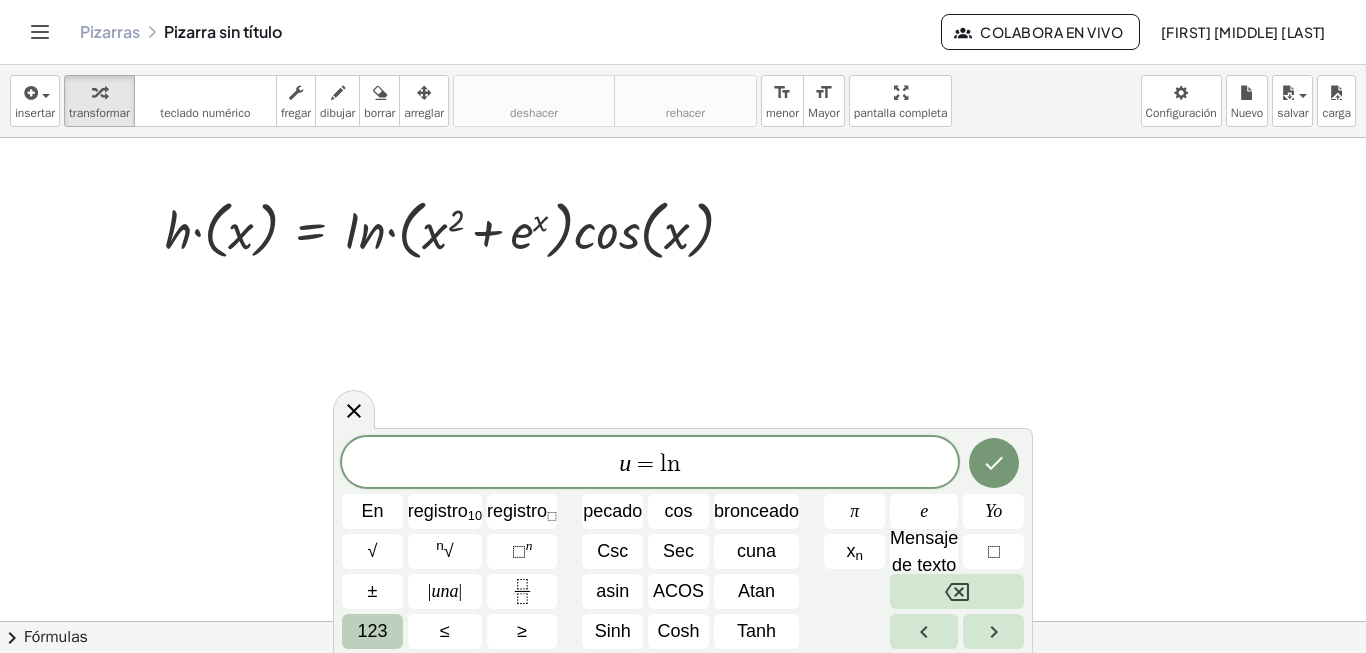 click on "123" at bounding box center (372, 631) 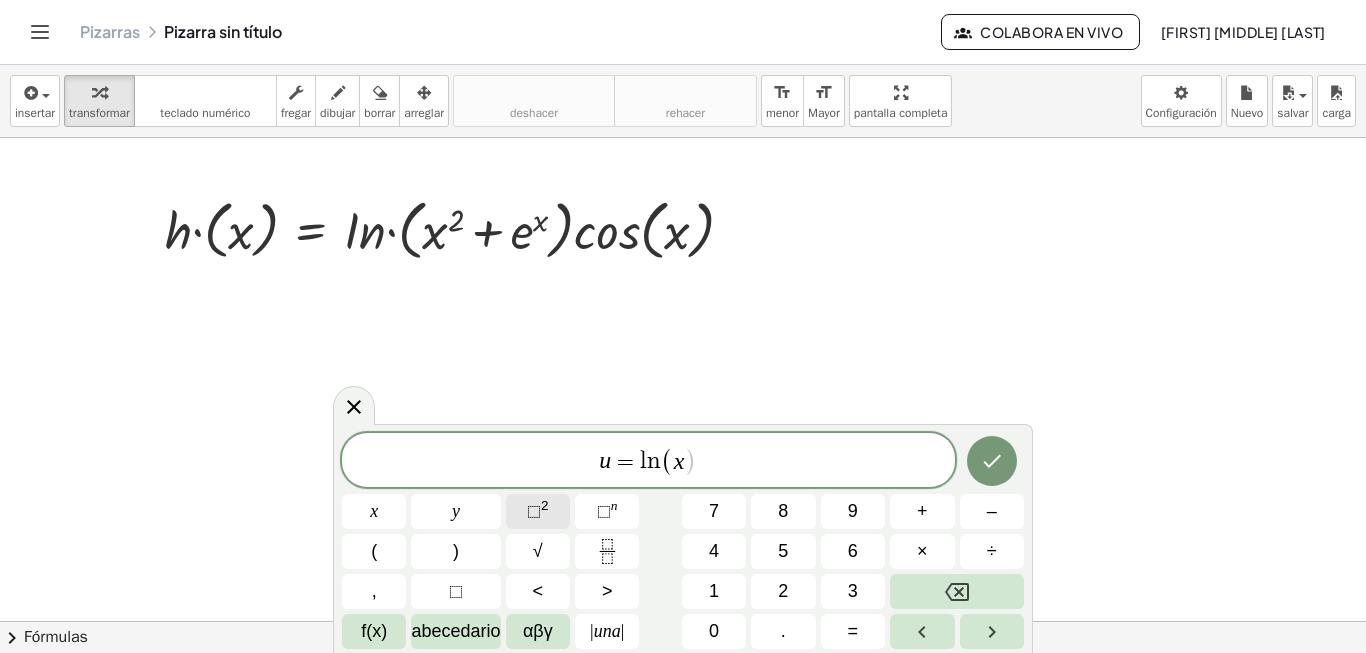 click on "2" at bounding box center (545, 505) 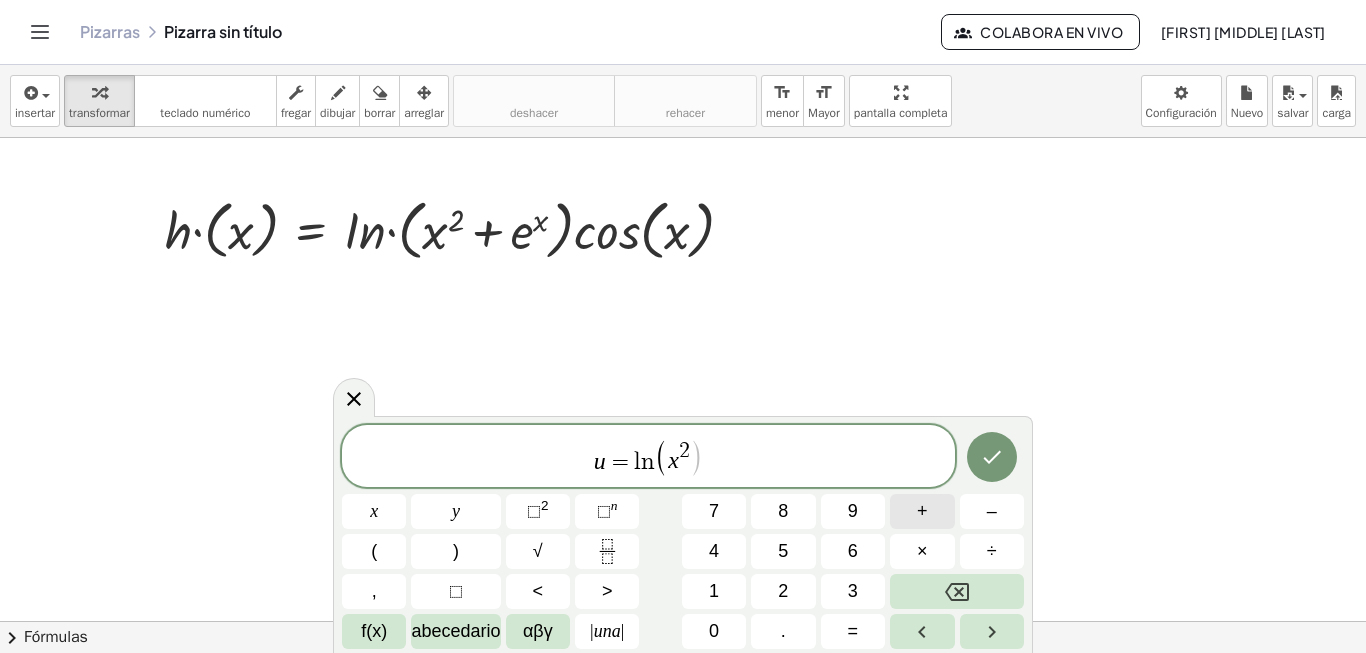 click on "+" at bounding box center [922, 511] 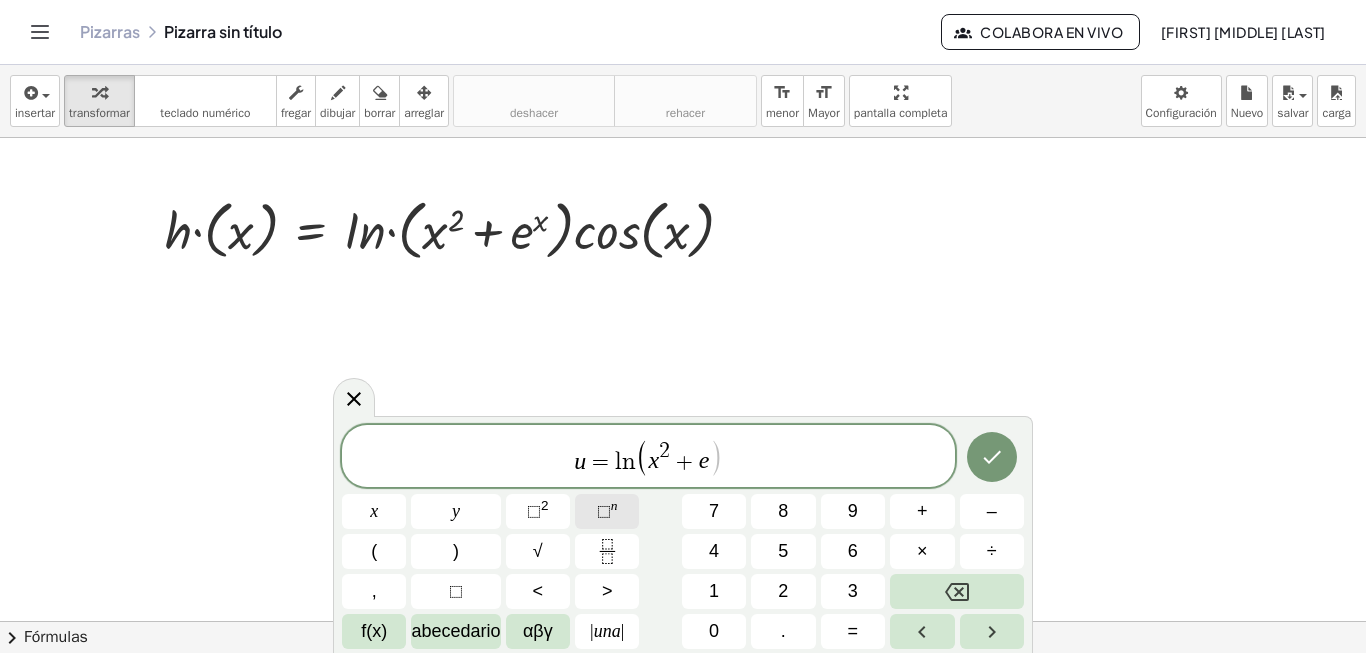 click on "⬚ n" at bounding box center [607, 511] 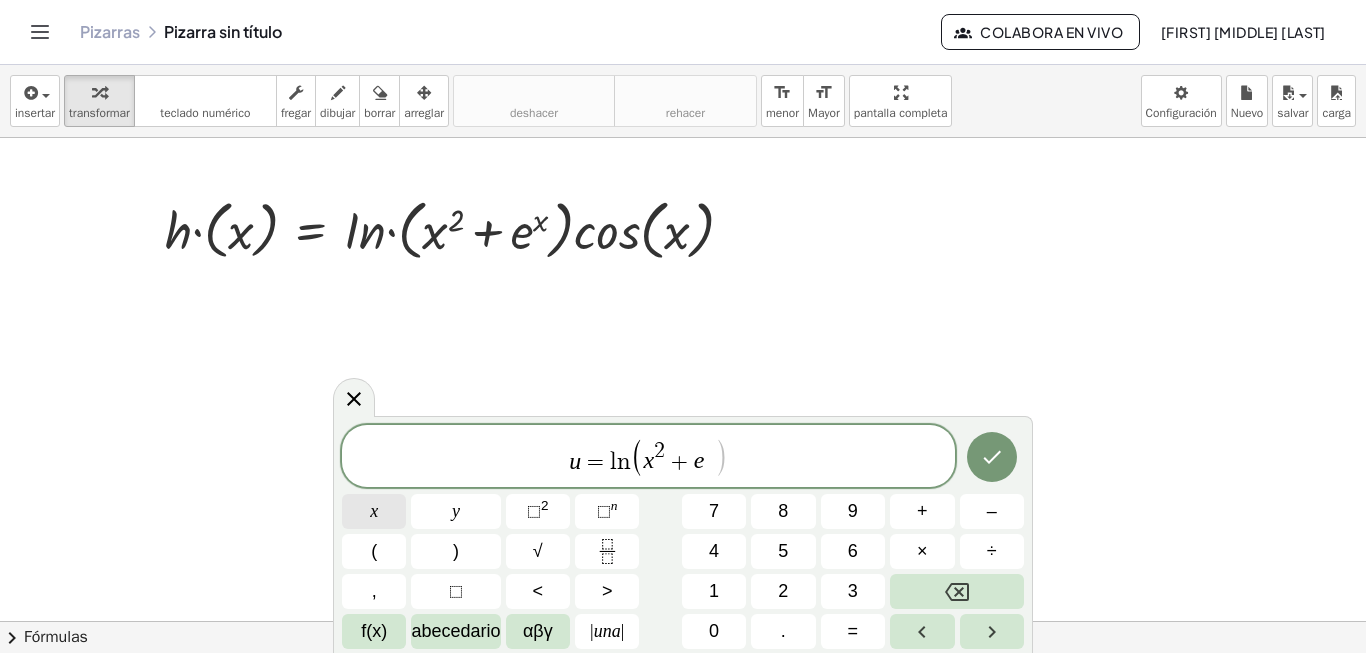 click on "x" at bounding box center (374, 511) 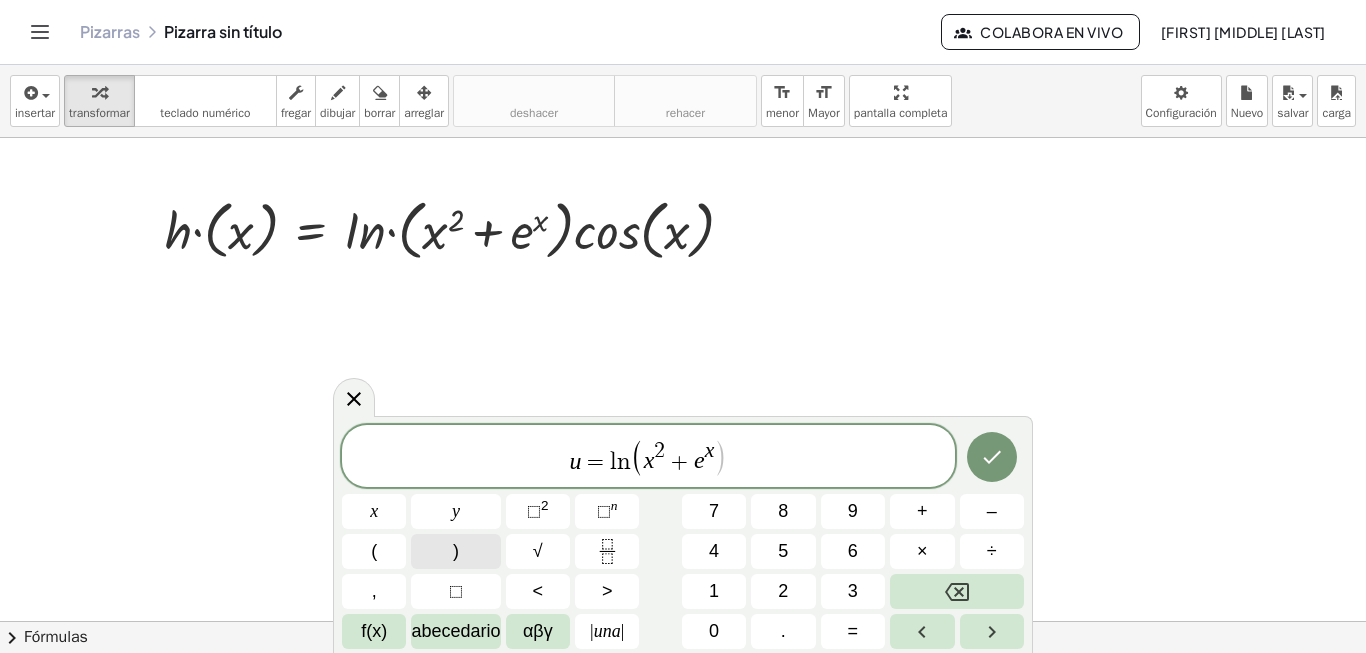 click on ")" at bounding box center (455, 551) 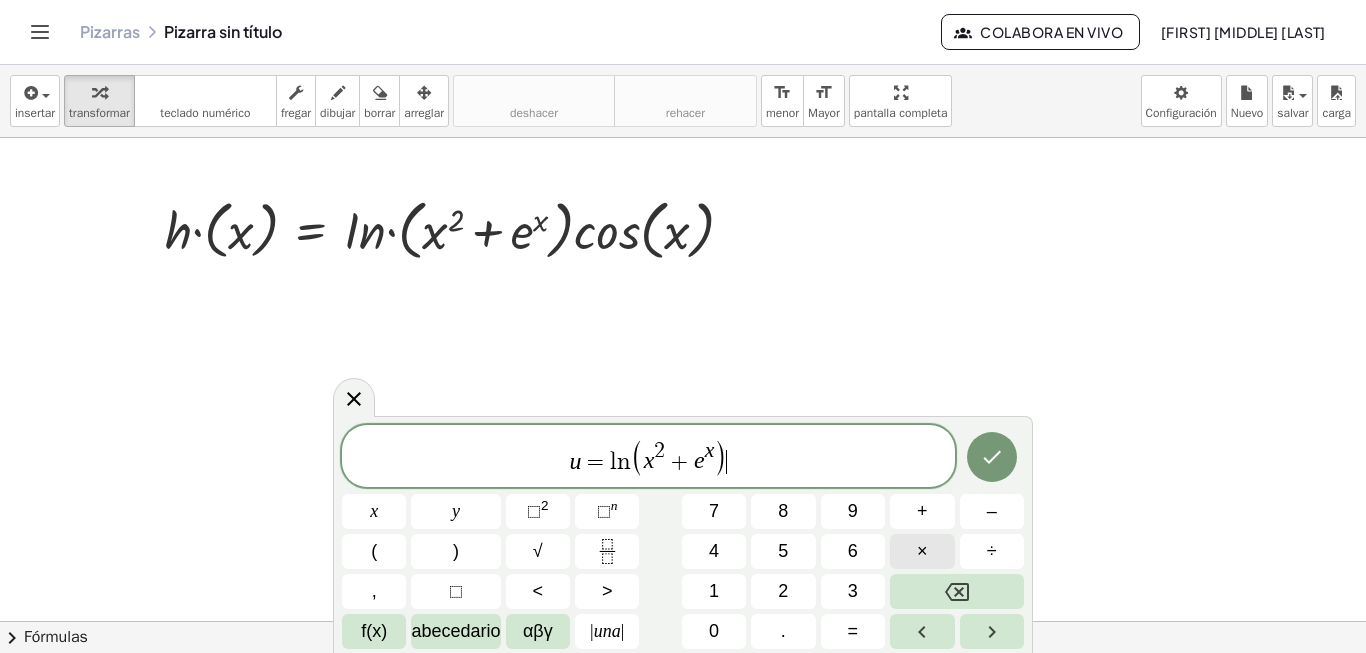 click on "×" at bounding box center [922, 551] 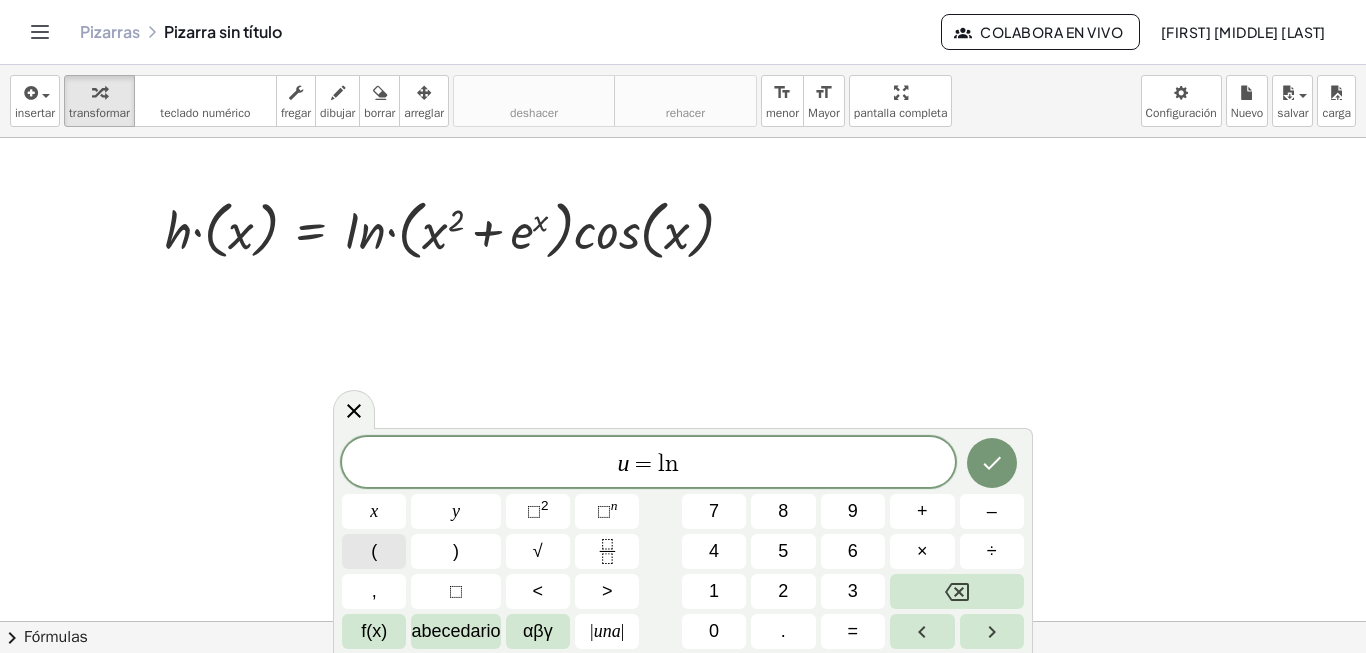 click on "(" at bounding box center (374, 551) 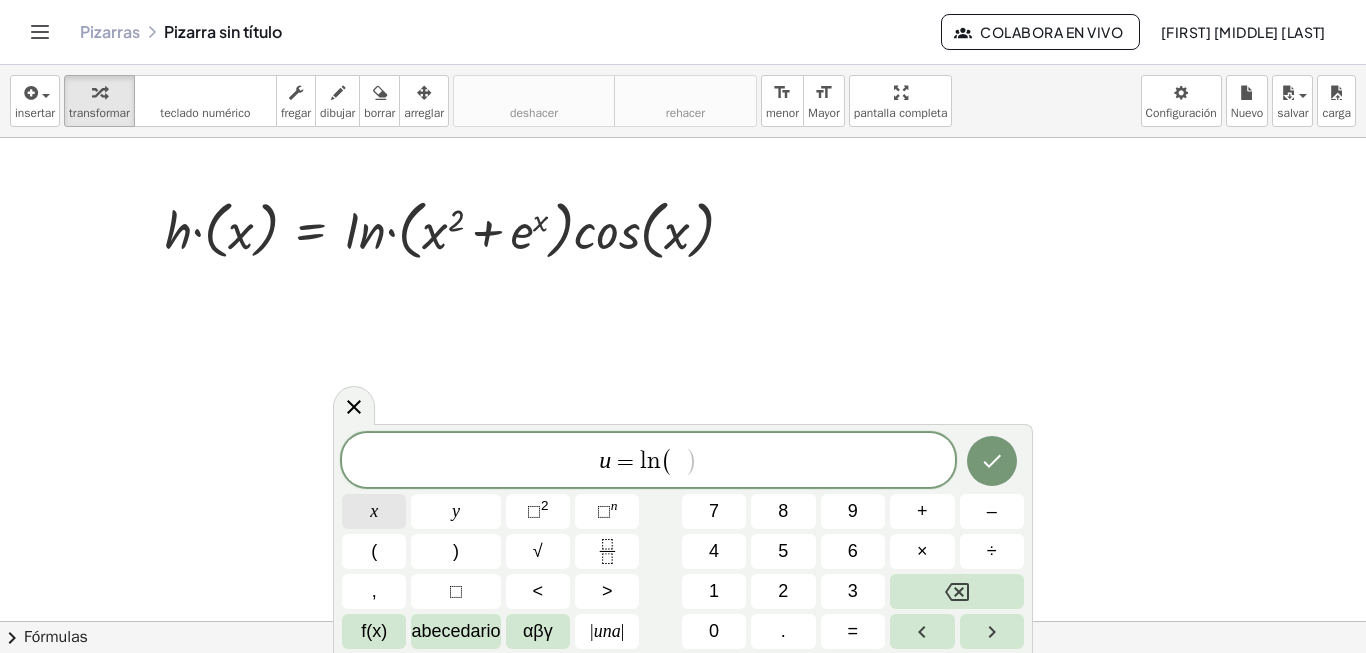 click on "x" at bounding box center [374, 511] 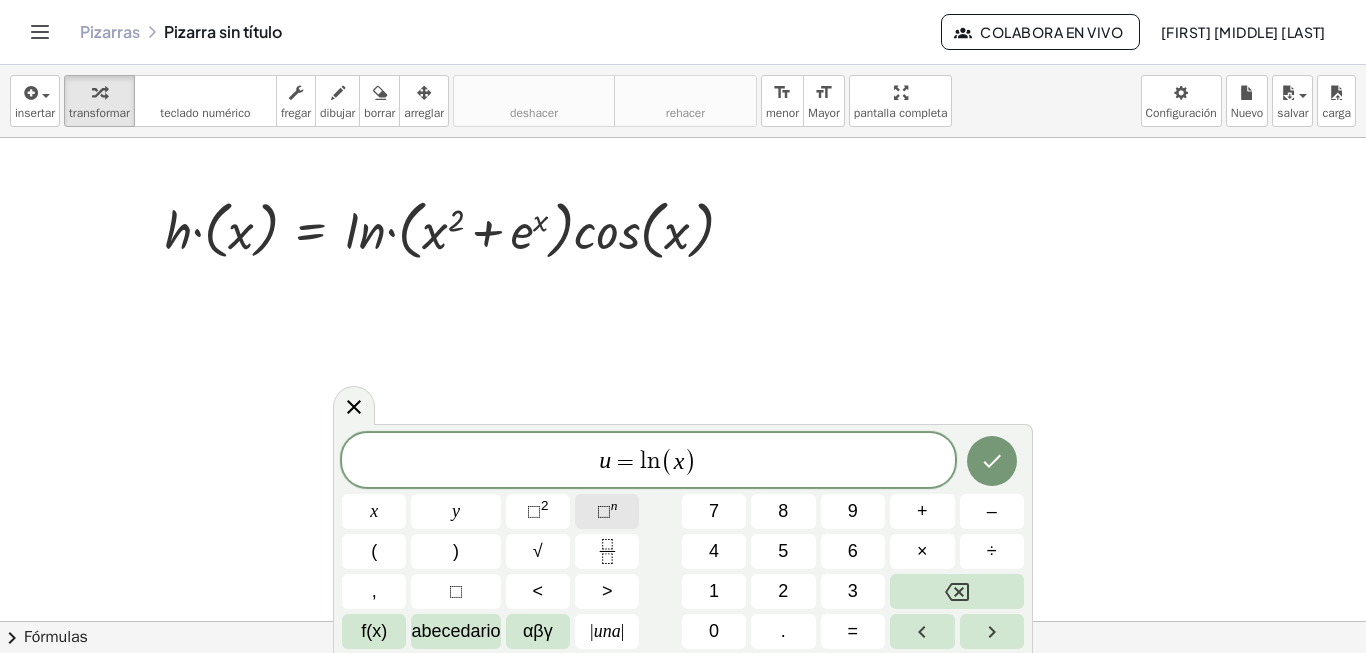 click on "u = l n ( x ) x y ⬚ 2 ⬚ n 7 8 9 + – ( ) √ 4 5 6 × ÷ , ⬚ < > 1 2 3 f(x) abecedario αβγ | una | 0 . =" at bounding box center (683, 541) 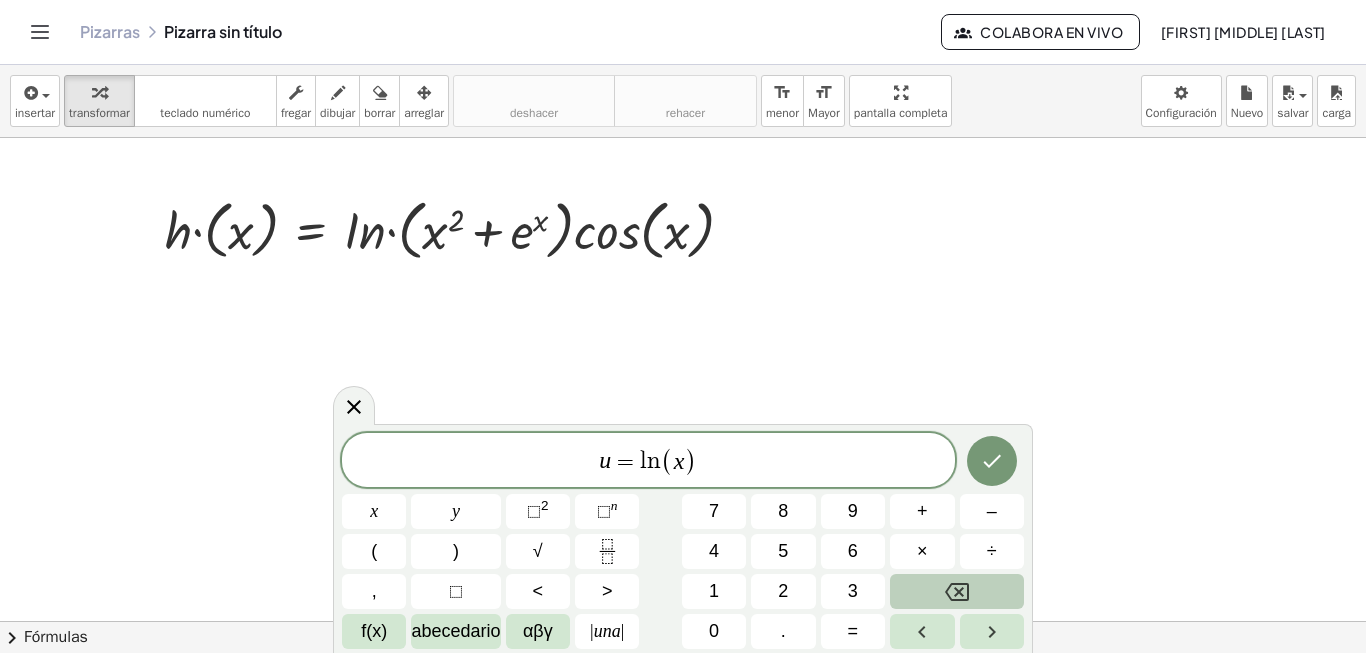 click 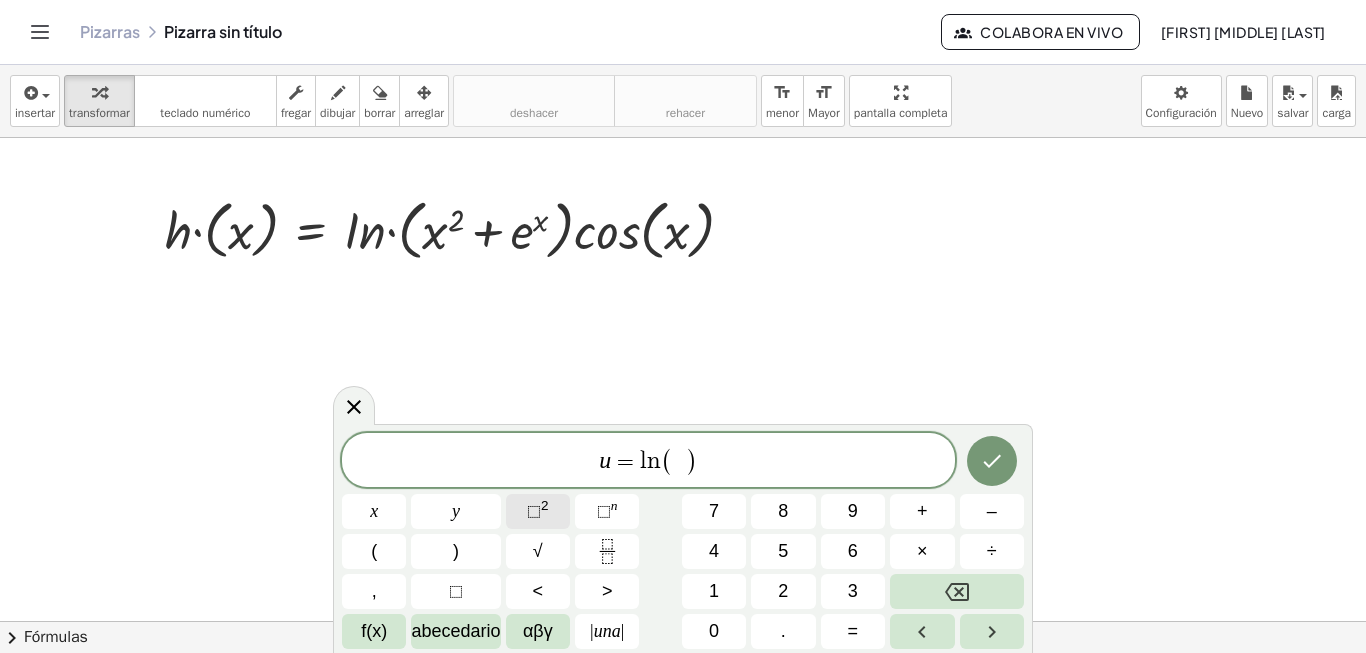 click on "⬚" at bounding box center (534, 511) 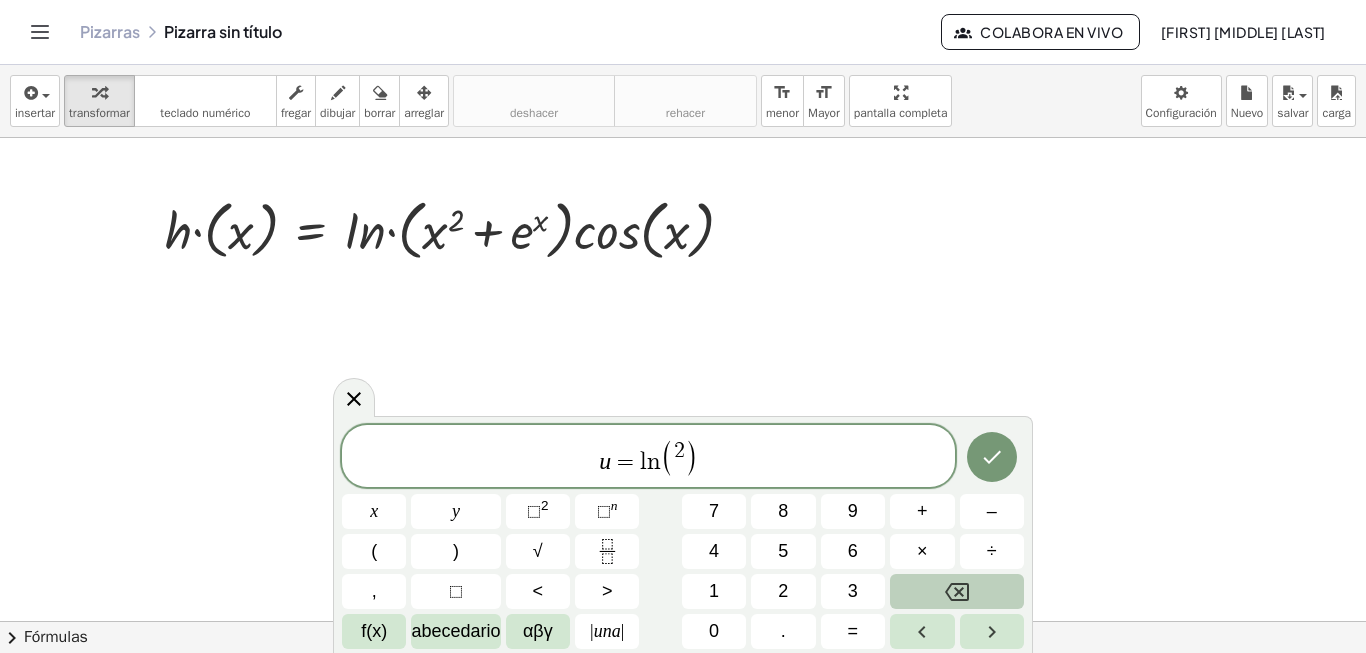 click at bounding box center [957, 591] 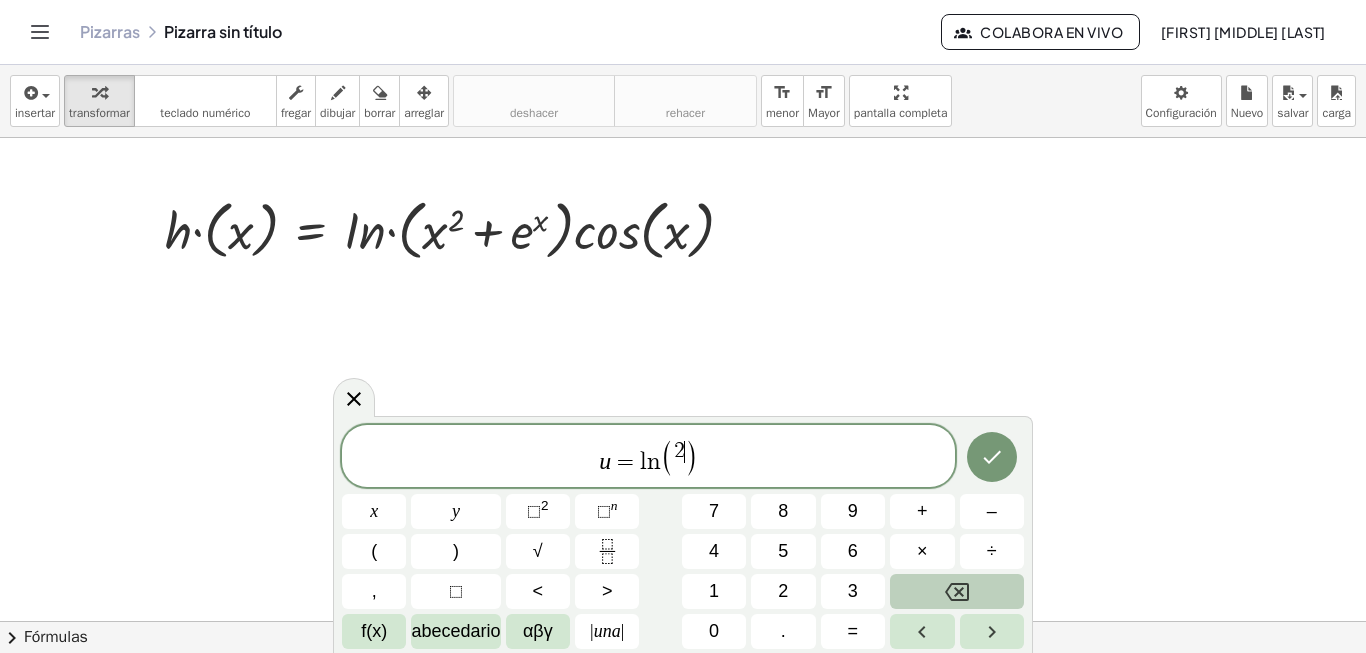 click at bounding box center (957, 591) 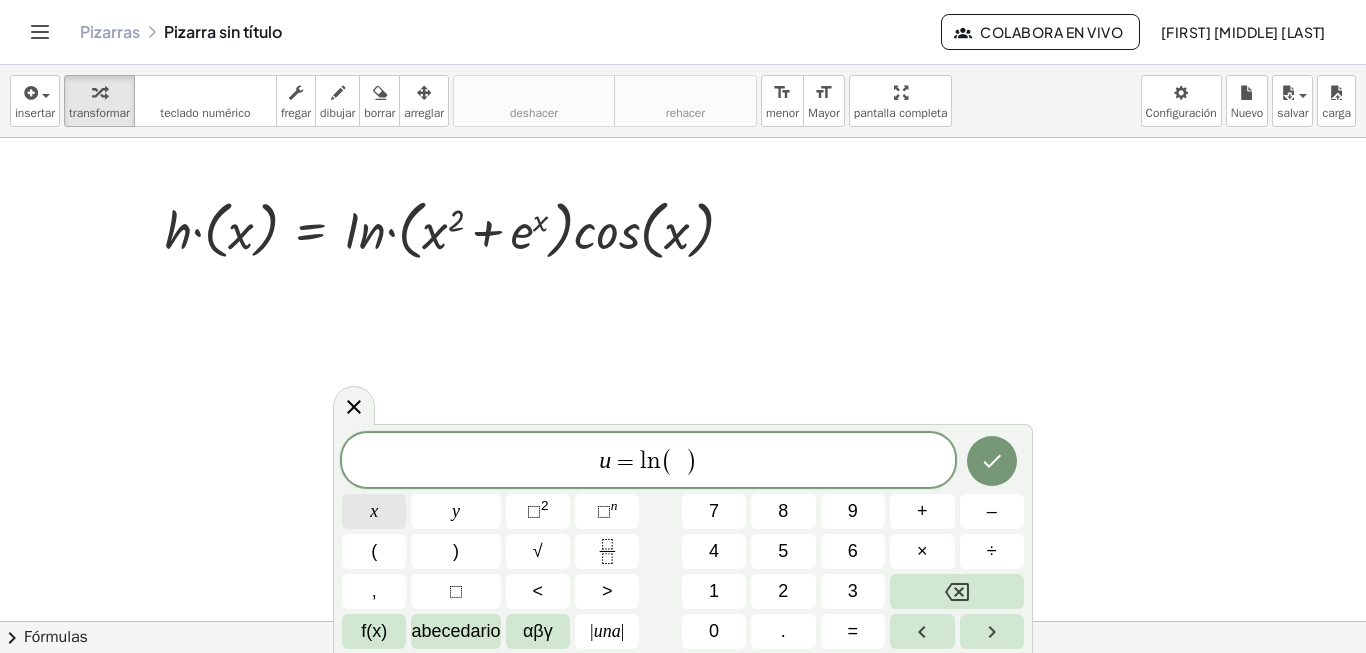 click on "x" at bounding box center (374, 511) 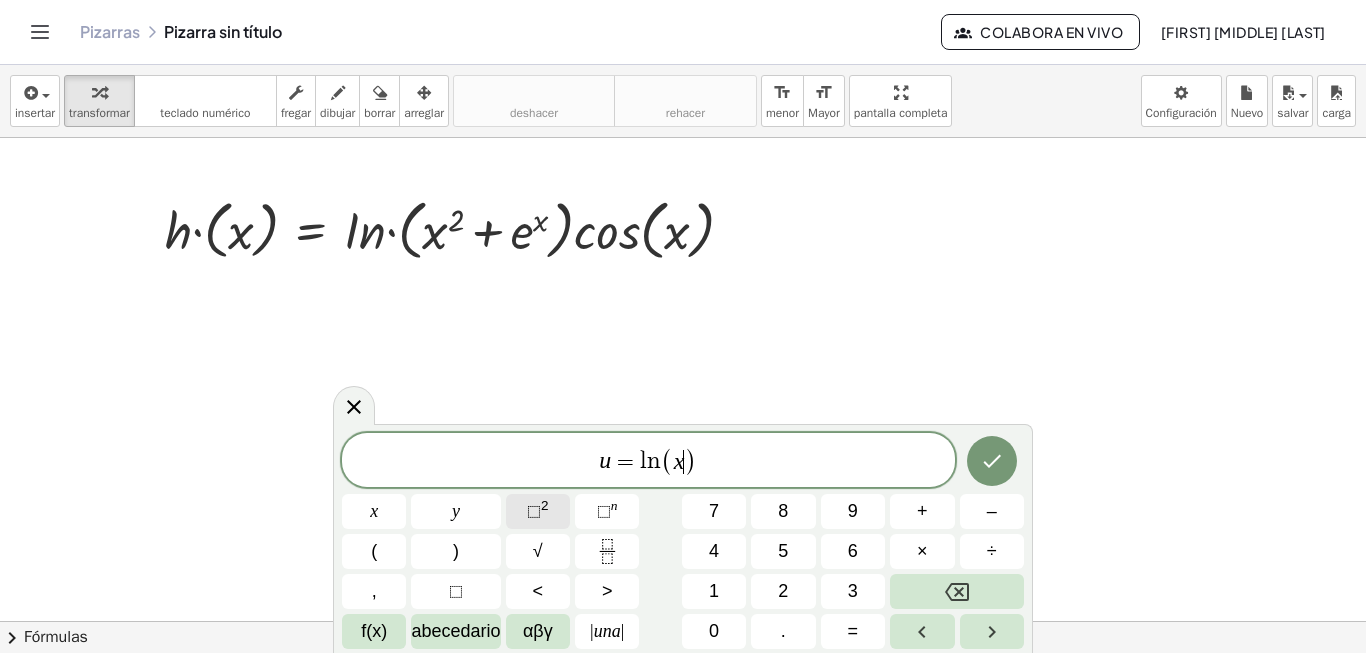 click on "⬚ 2" 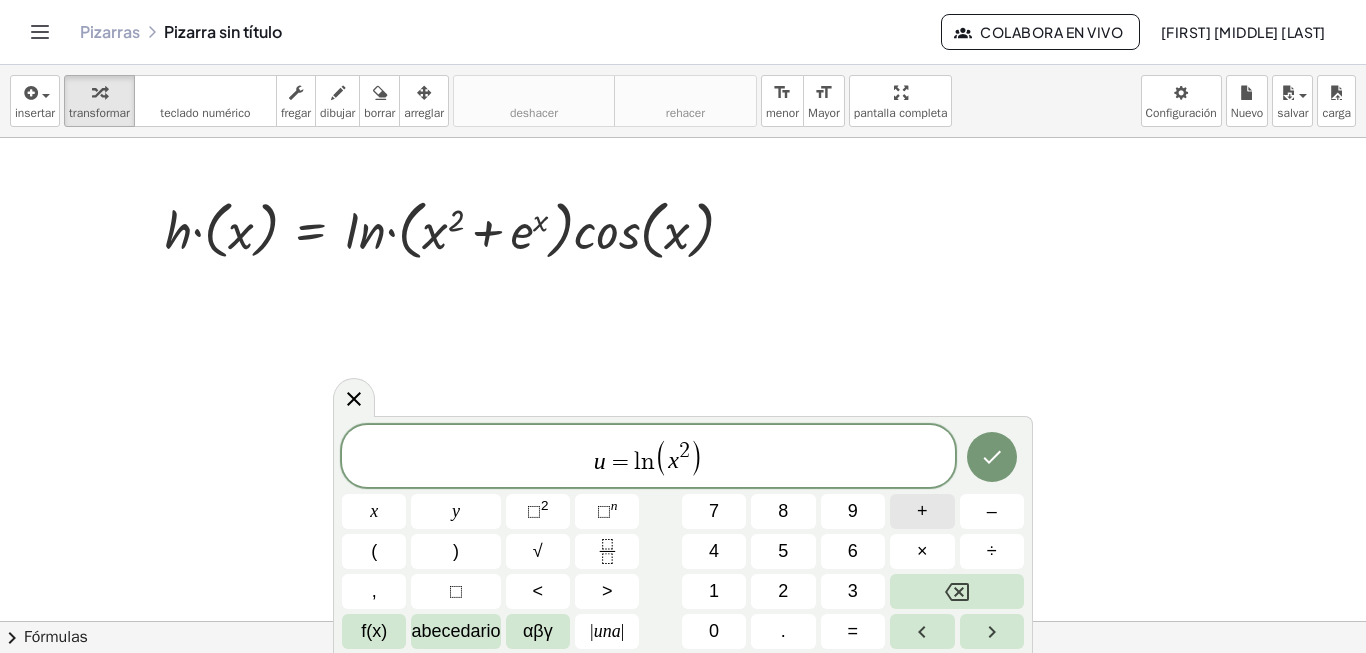 click on "+" at bounding box center [922, 511] 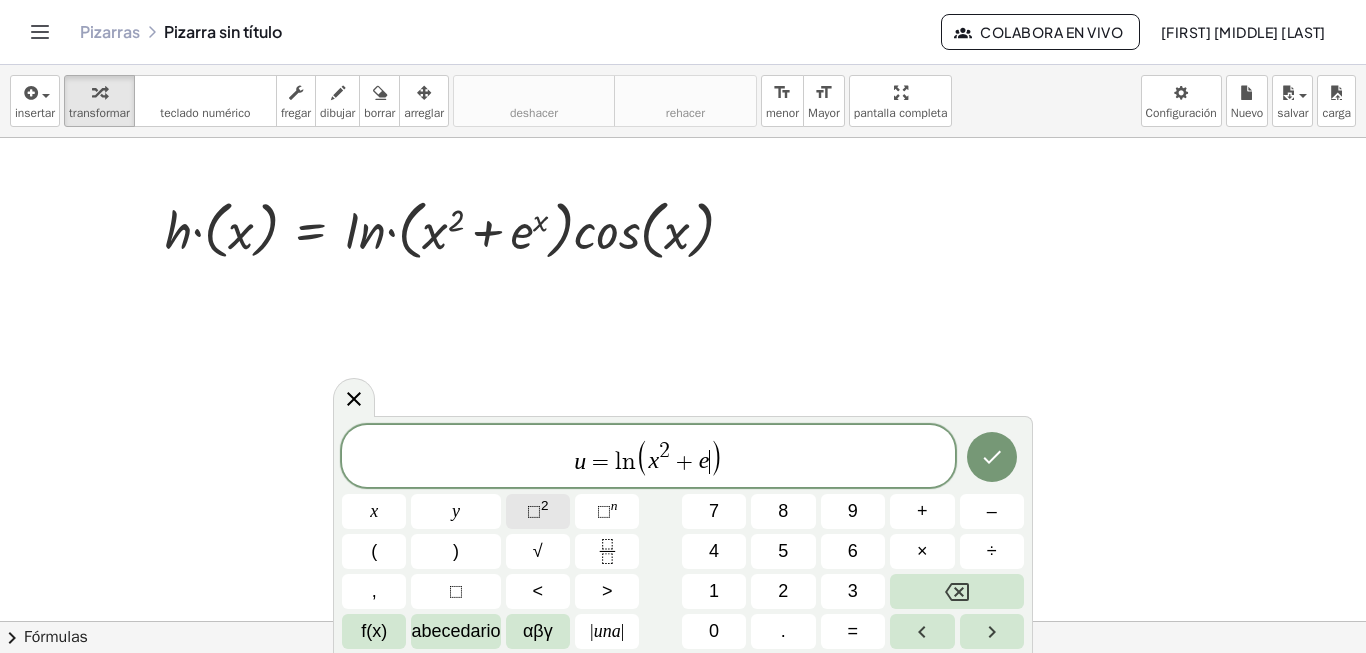 click on "⬚" at bounding box center [534, 511] 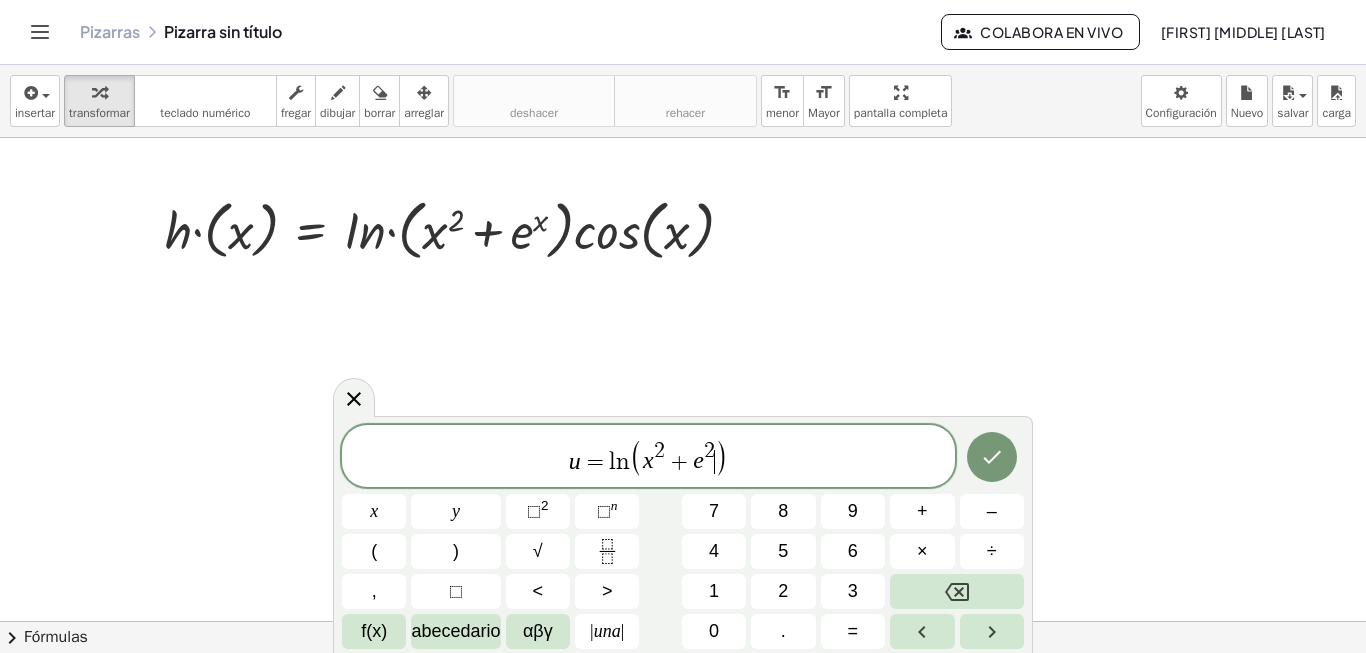 click on ")" at bounding box center [722, 457] 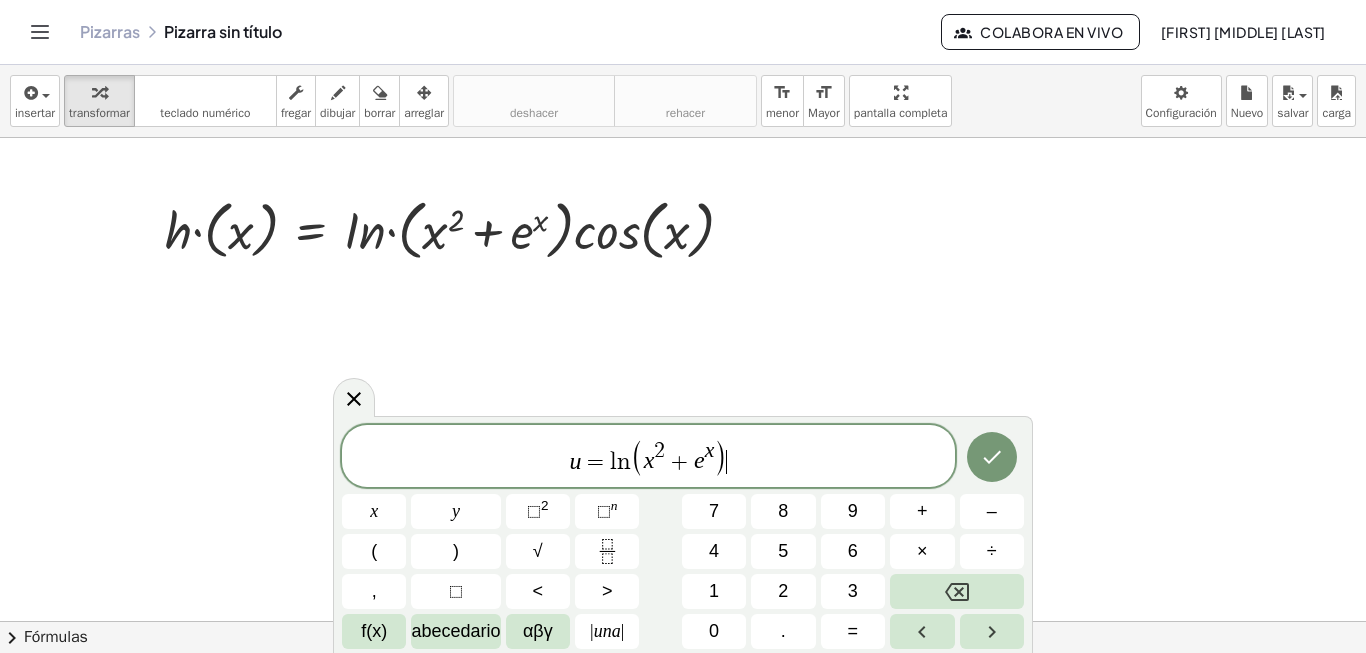 click on "u = l n ( x 2 + e x ) ​" at bounding box center [648, 457] 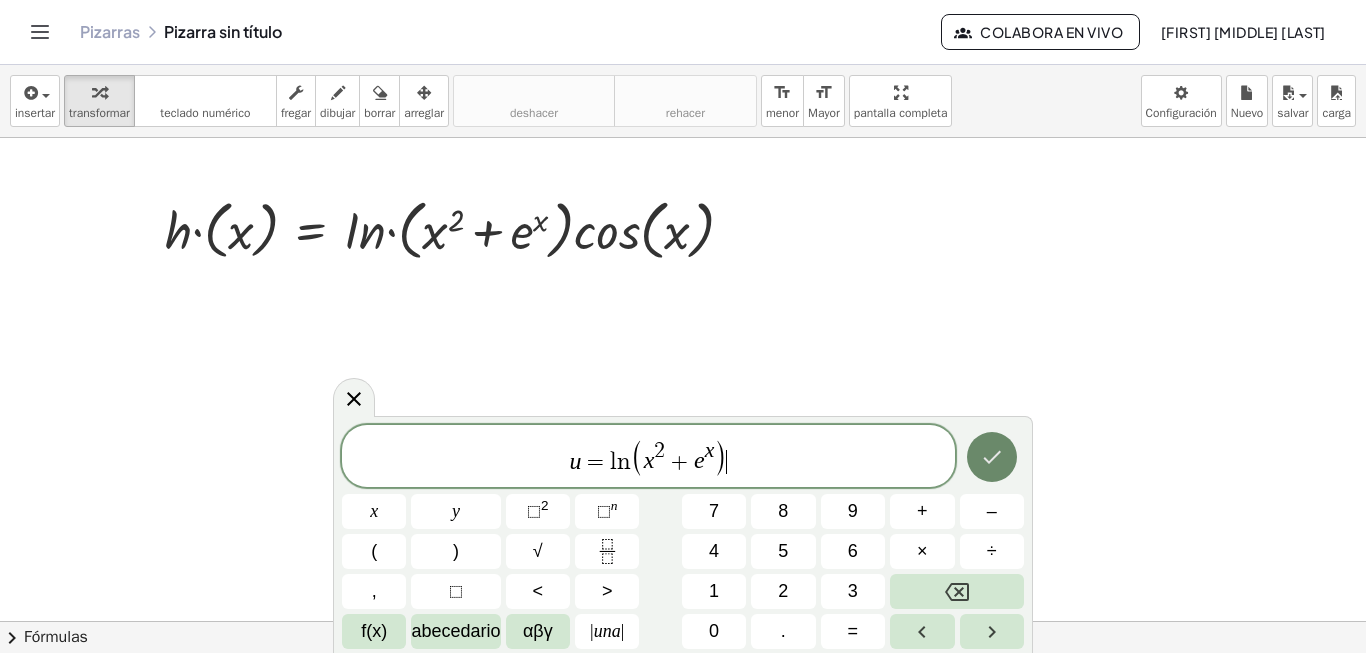 click 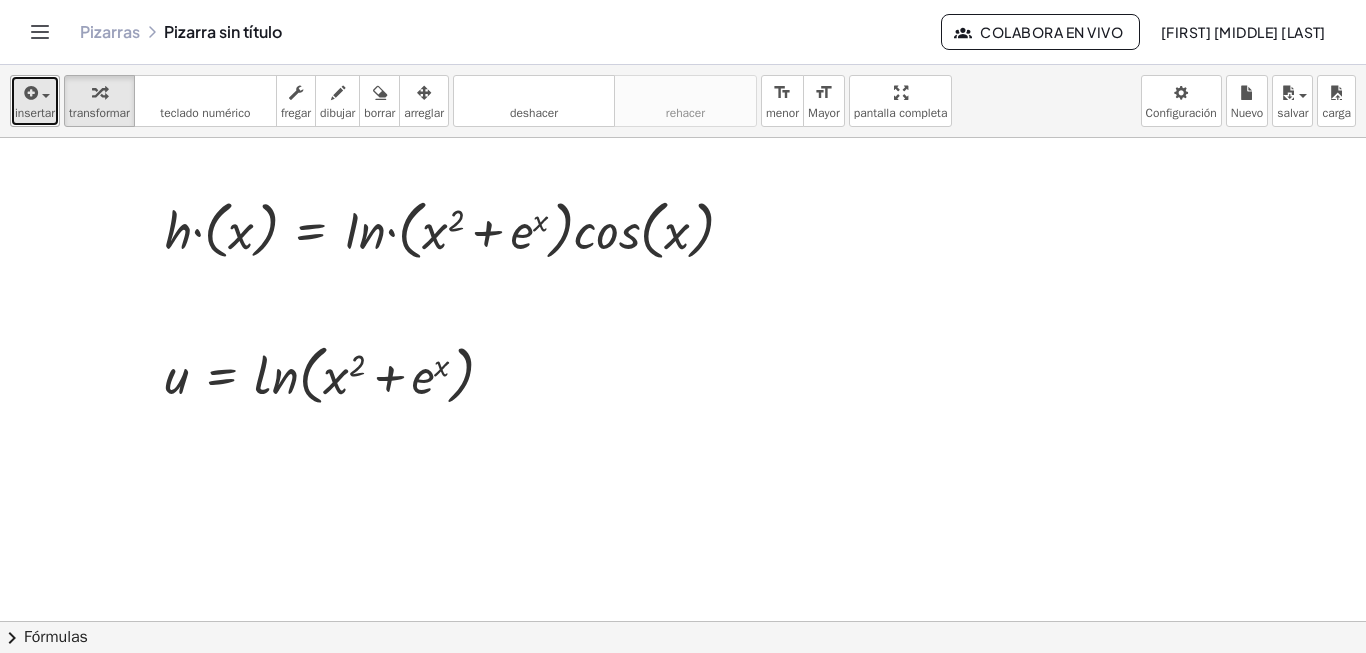 click on "insertar" at bounding box center (35, 113) 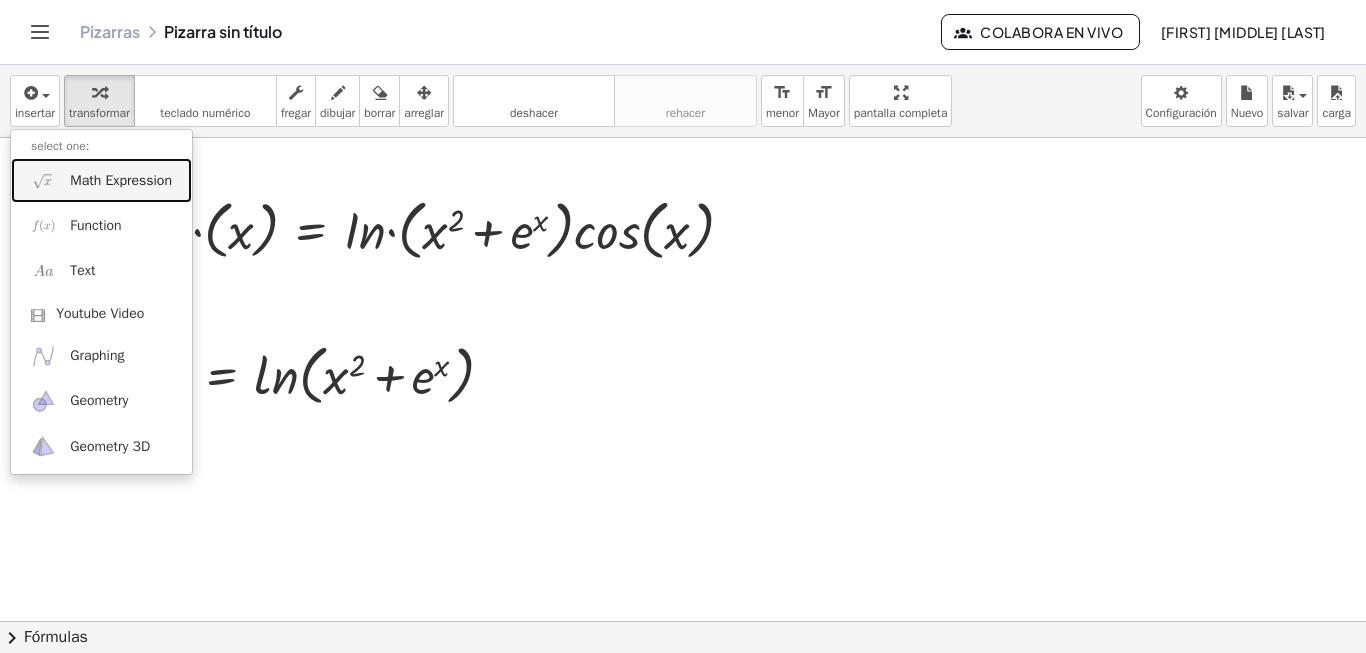 click on "Math Expression" at bounding box center [101, 180] 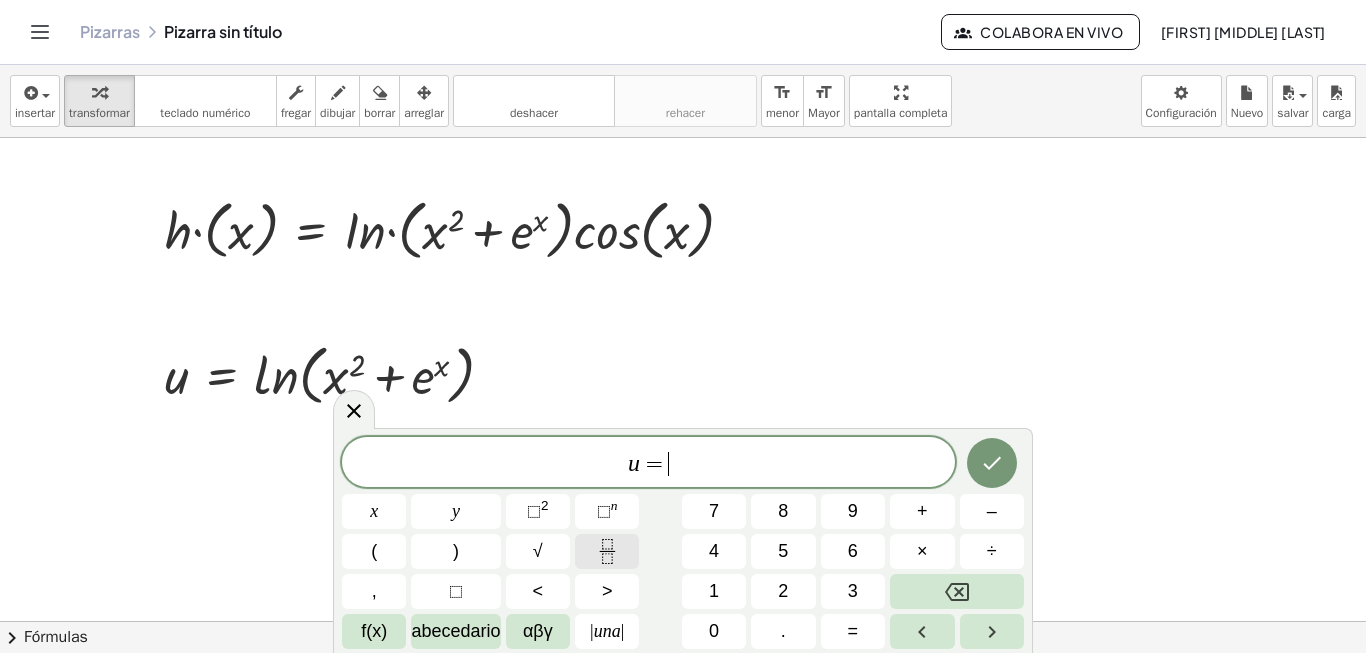 click 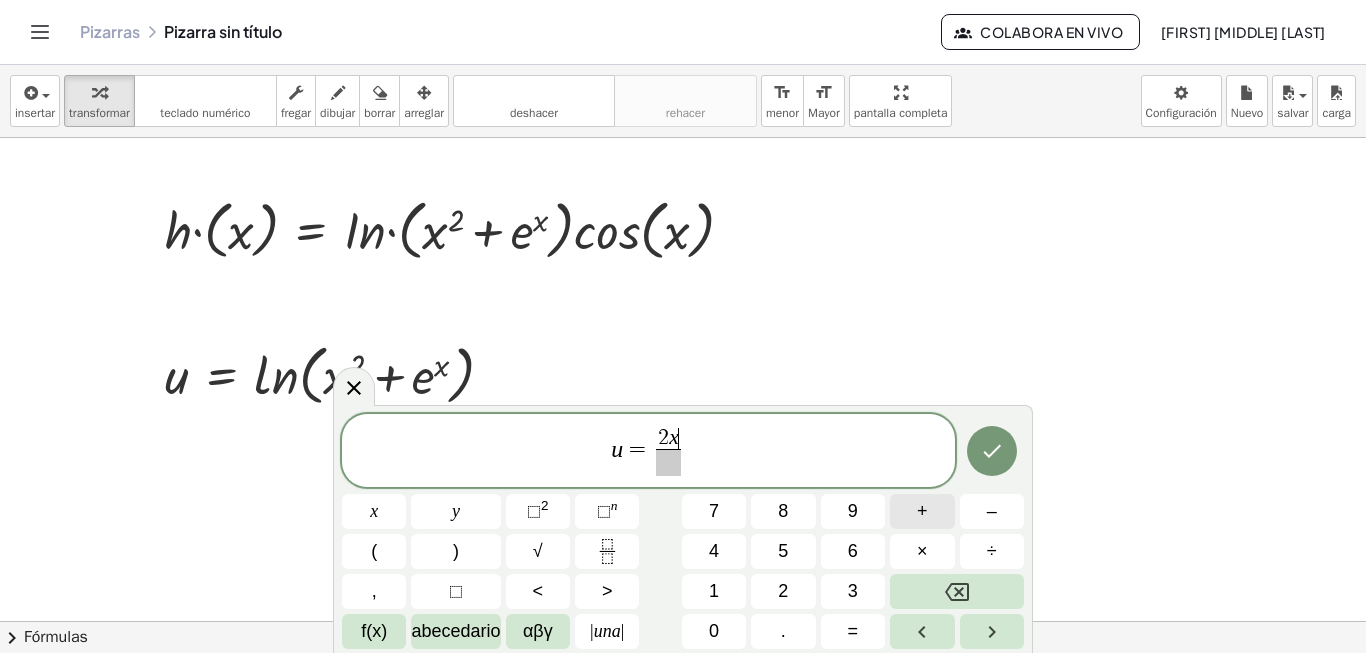 click on "+" at bounding box center [922, 511] 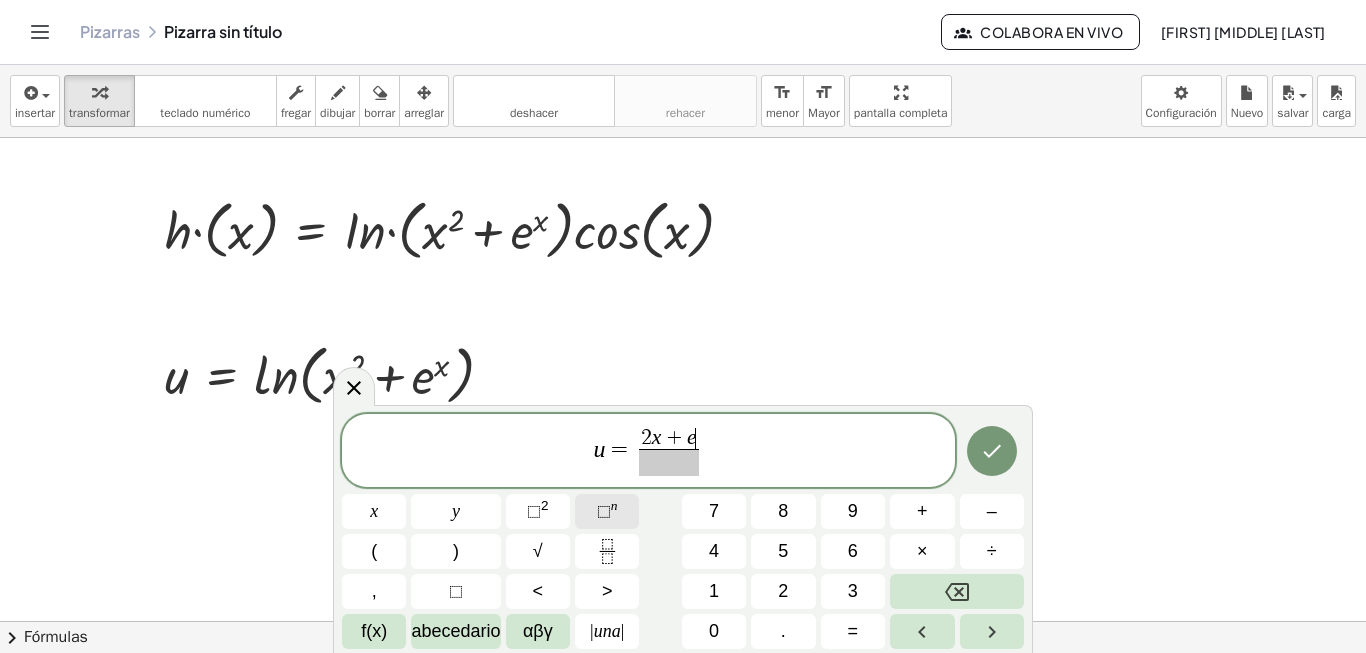 click on "⬚" at bounding box center (604, 511) 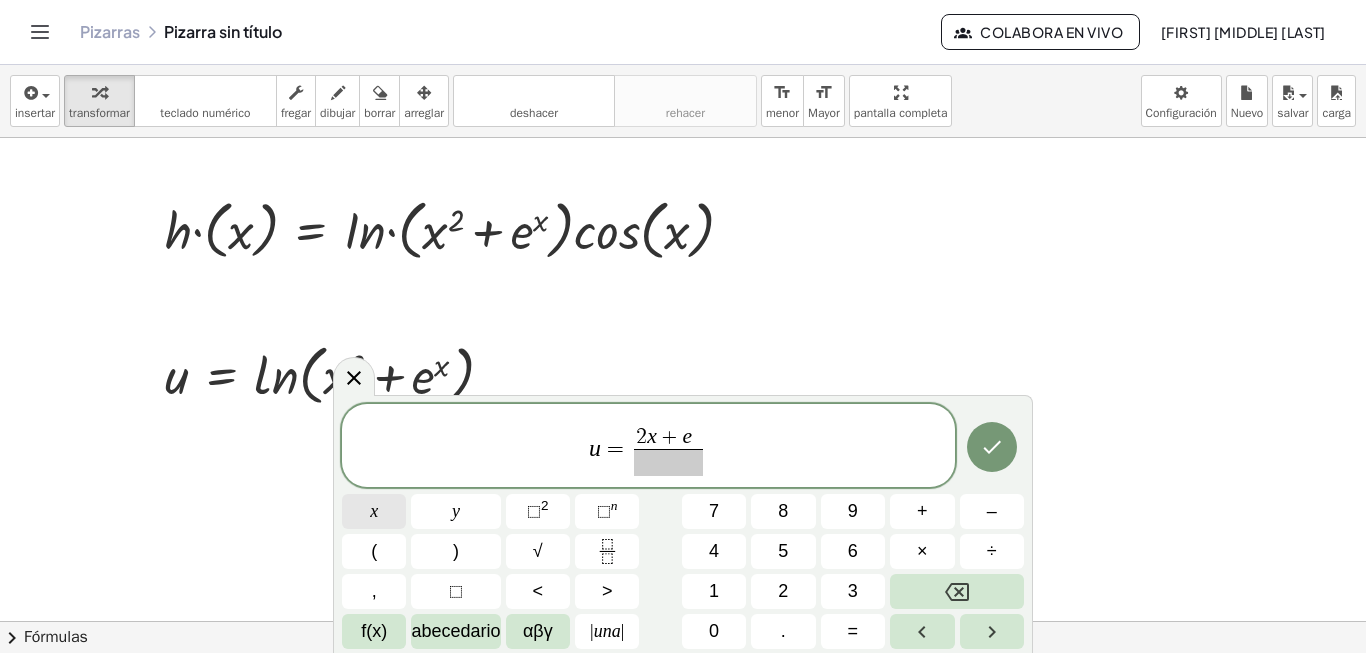 click on "x" at bounding box center (374, 511) 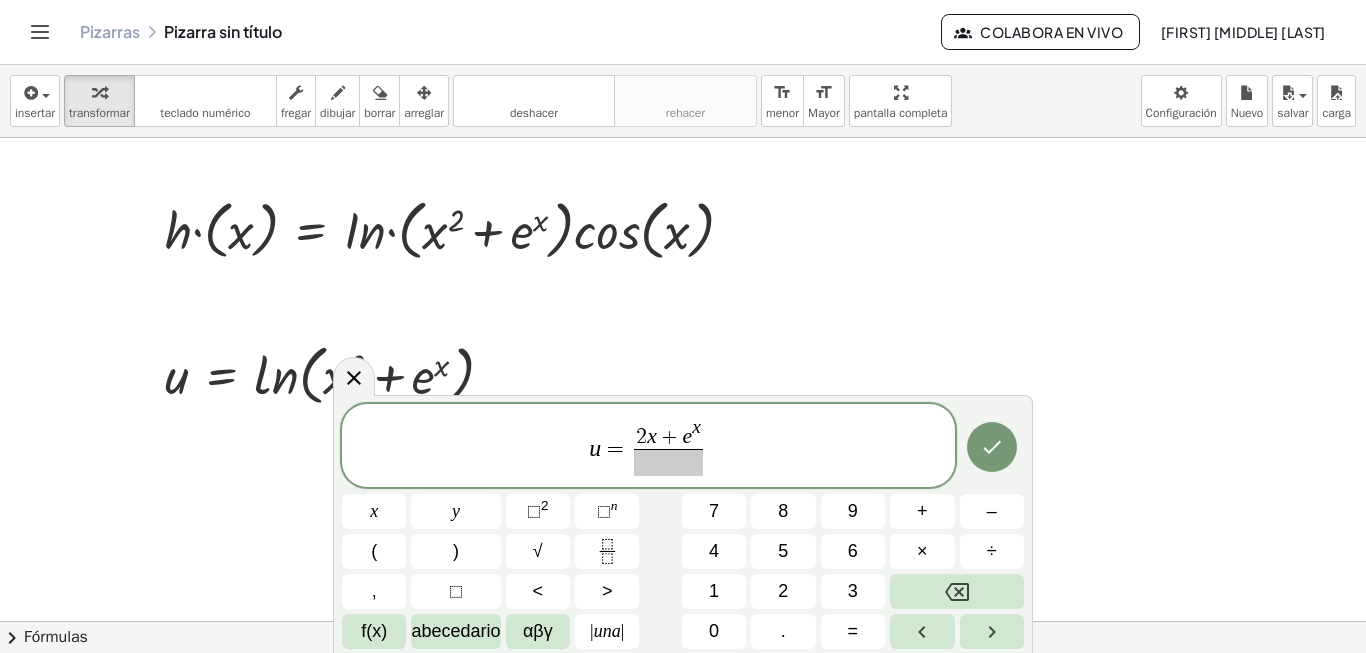 click at bounding box center [668, 462] 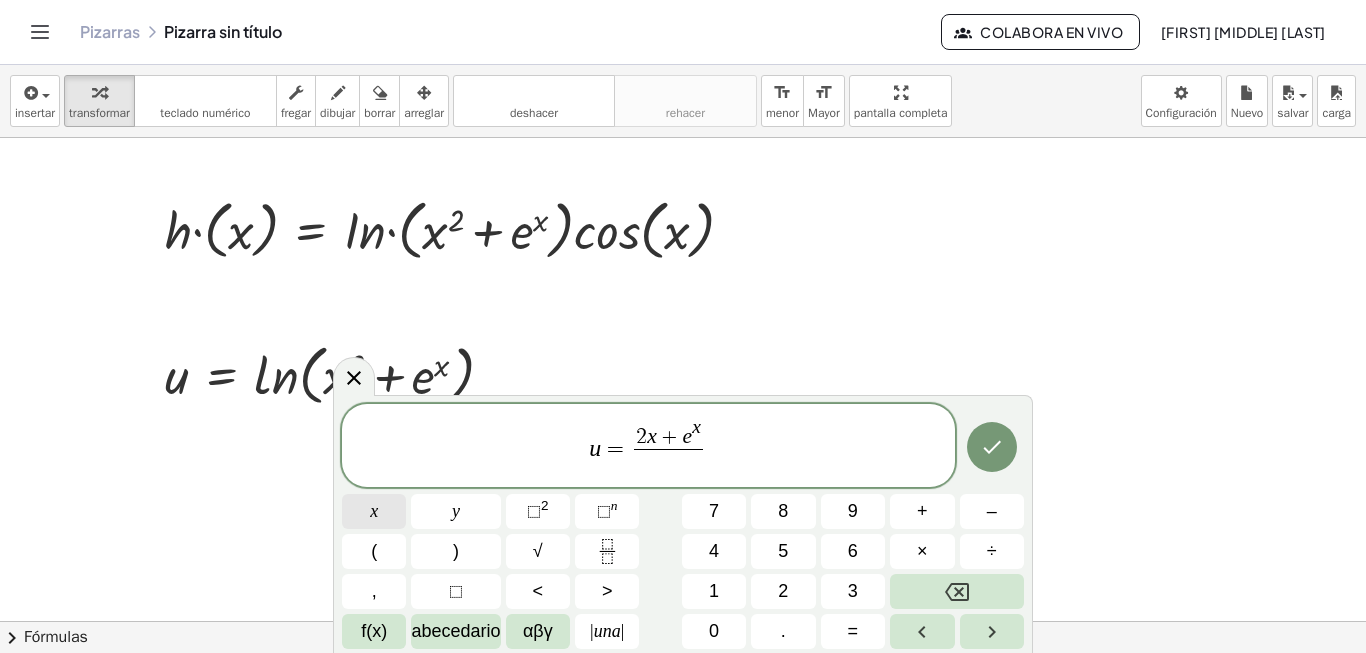 click on "x" at bounding box center [374, 511] 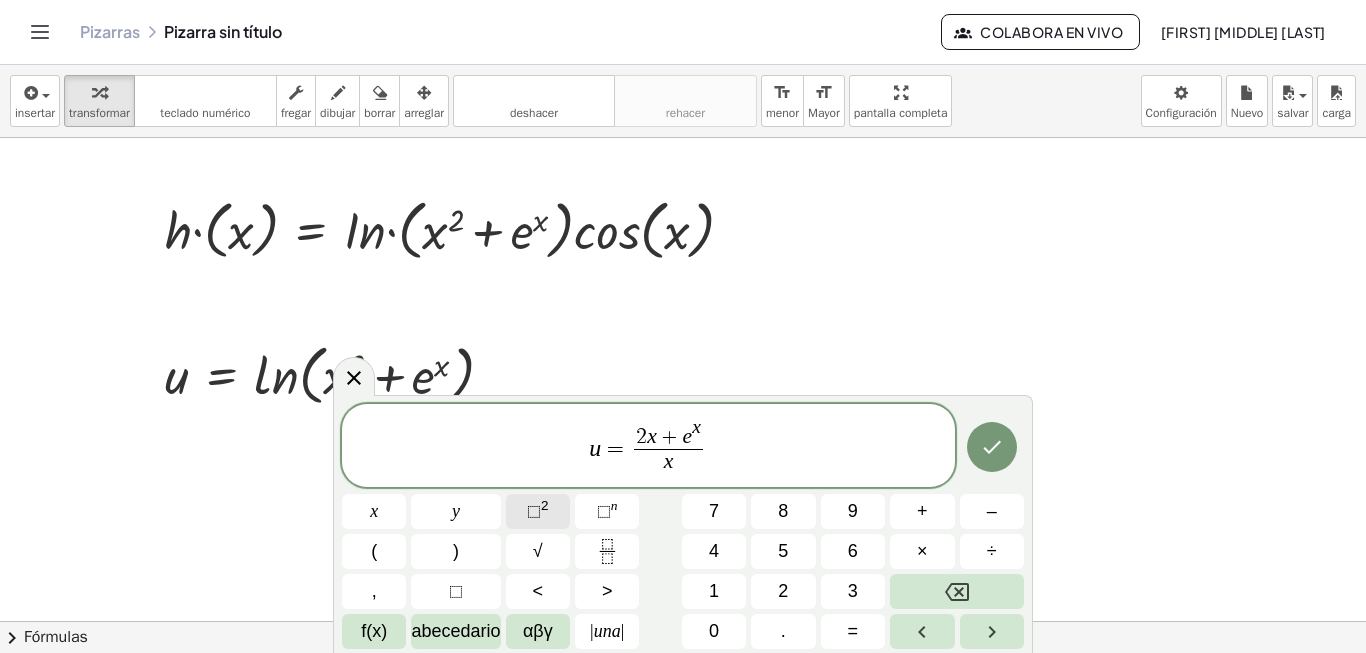 click on "⬚" at bounding box center (534, 511) 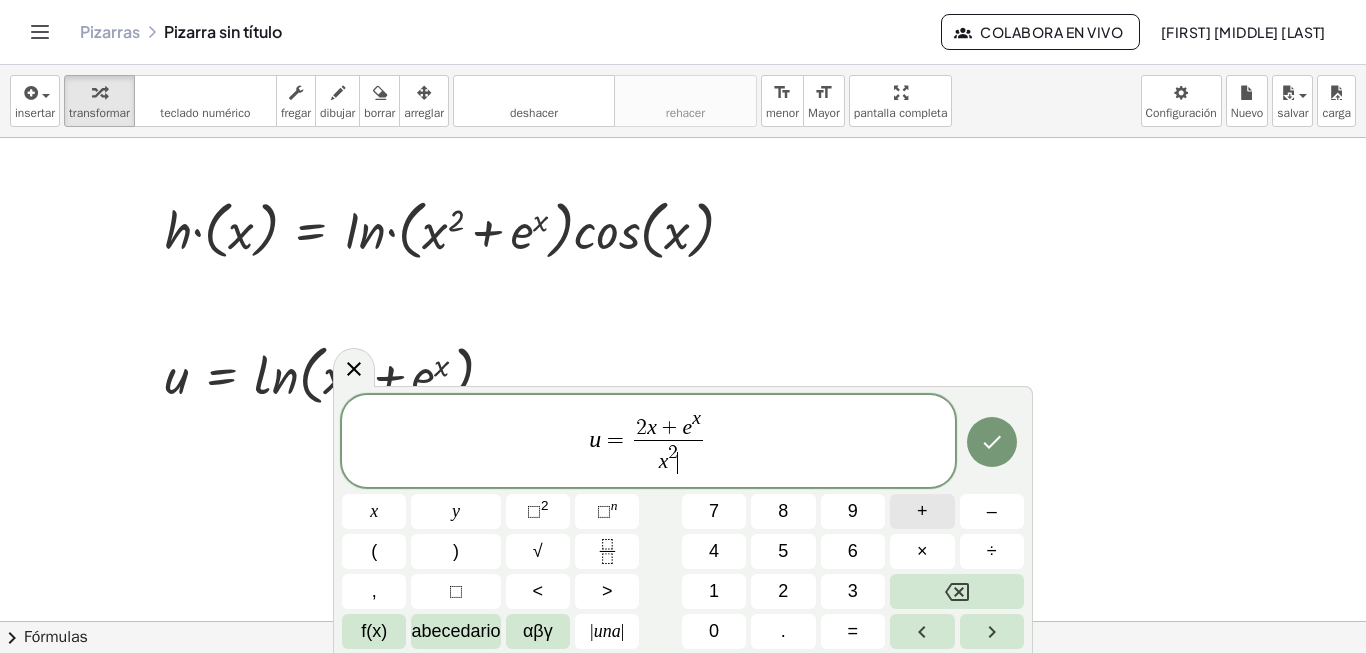 click on "+" at bounding box center [922, 511] 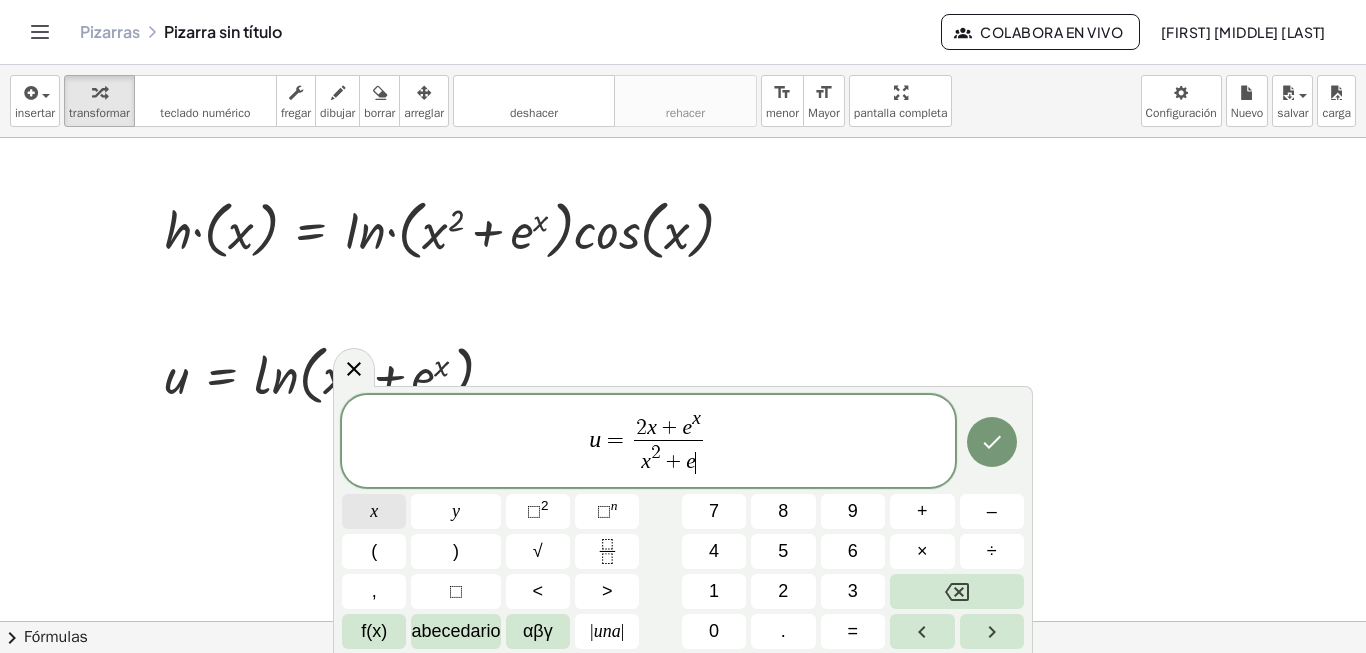 click on "x" at bounding box center [374, 511] 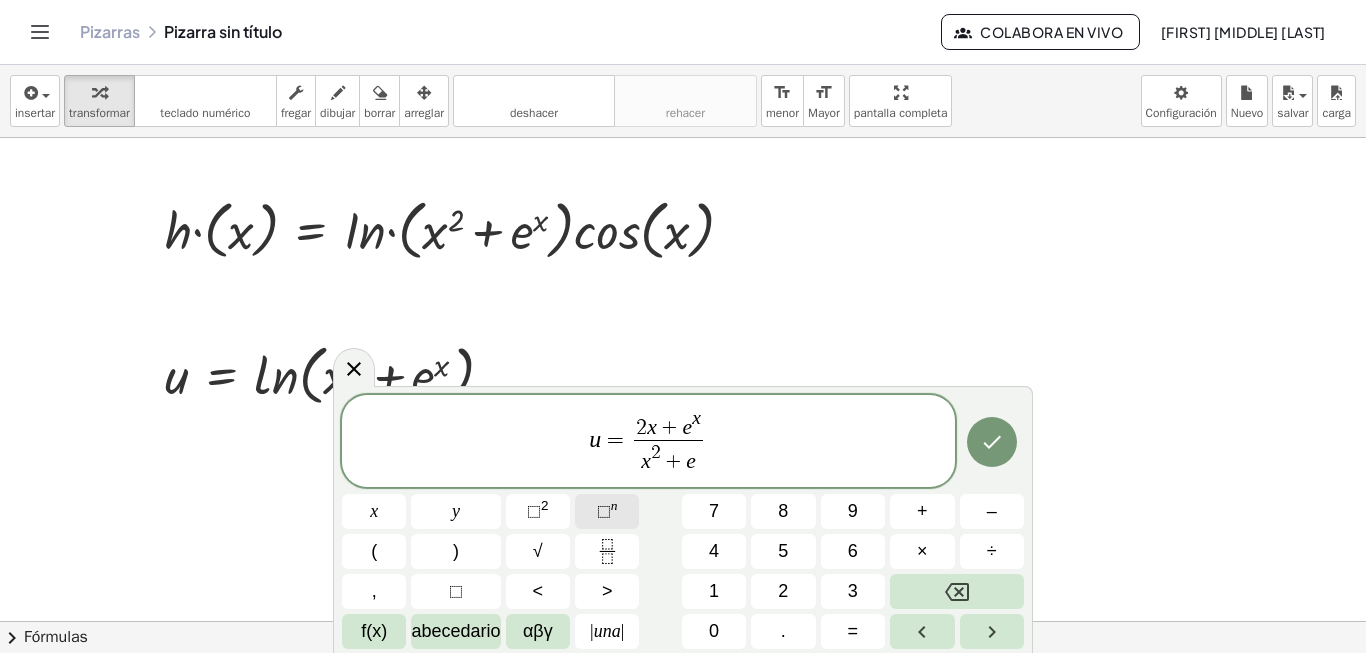 click on "⬚ n" 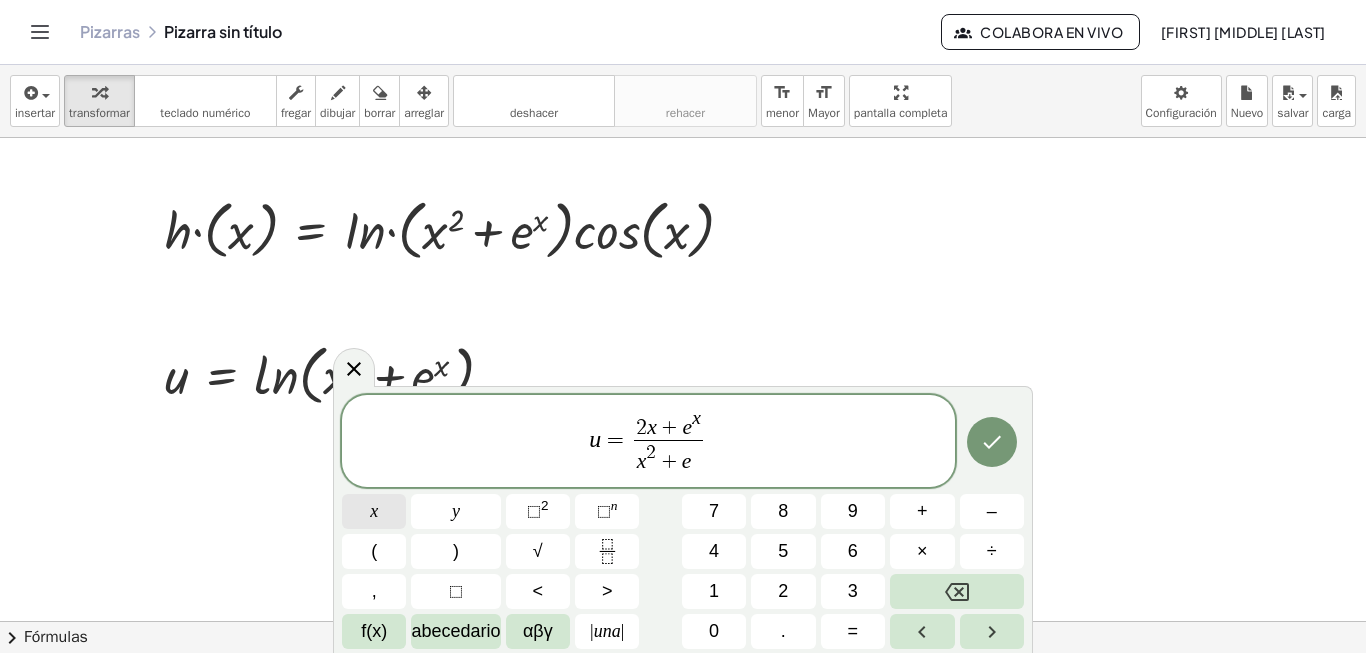 click on "x" at bounding box center (374, 511) 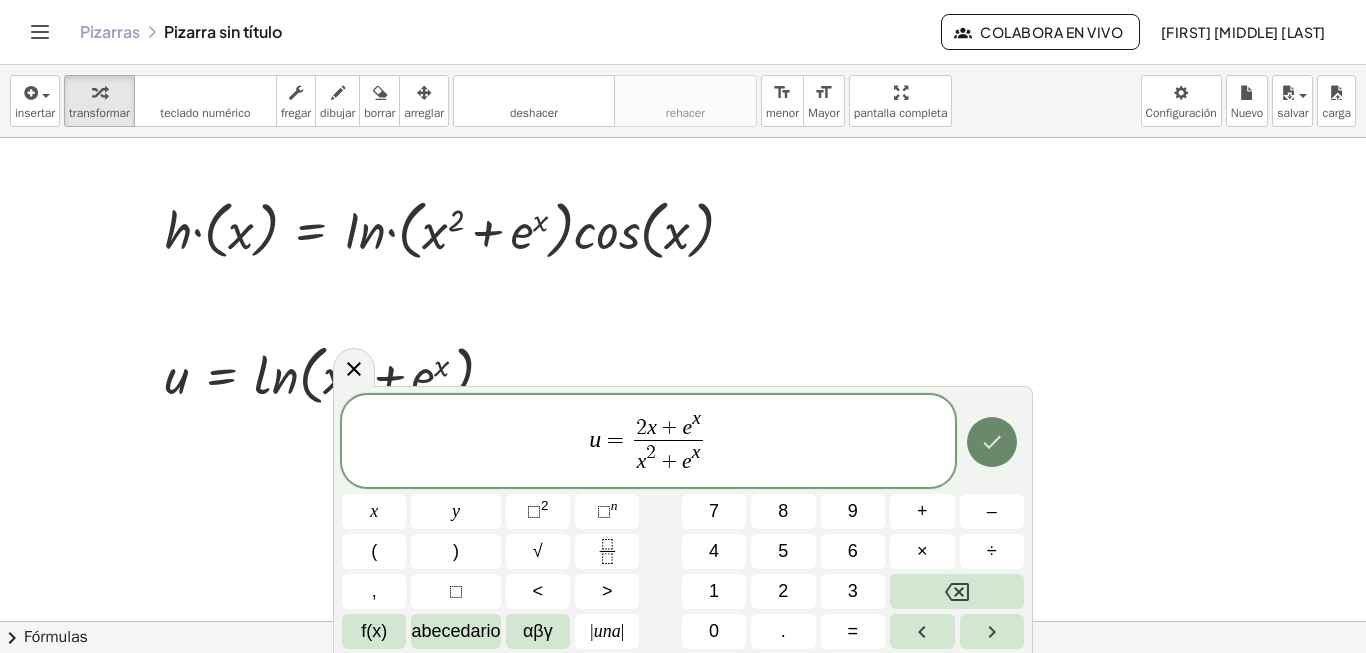 click 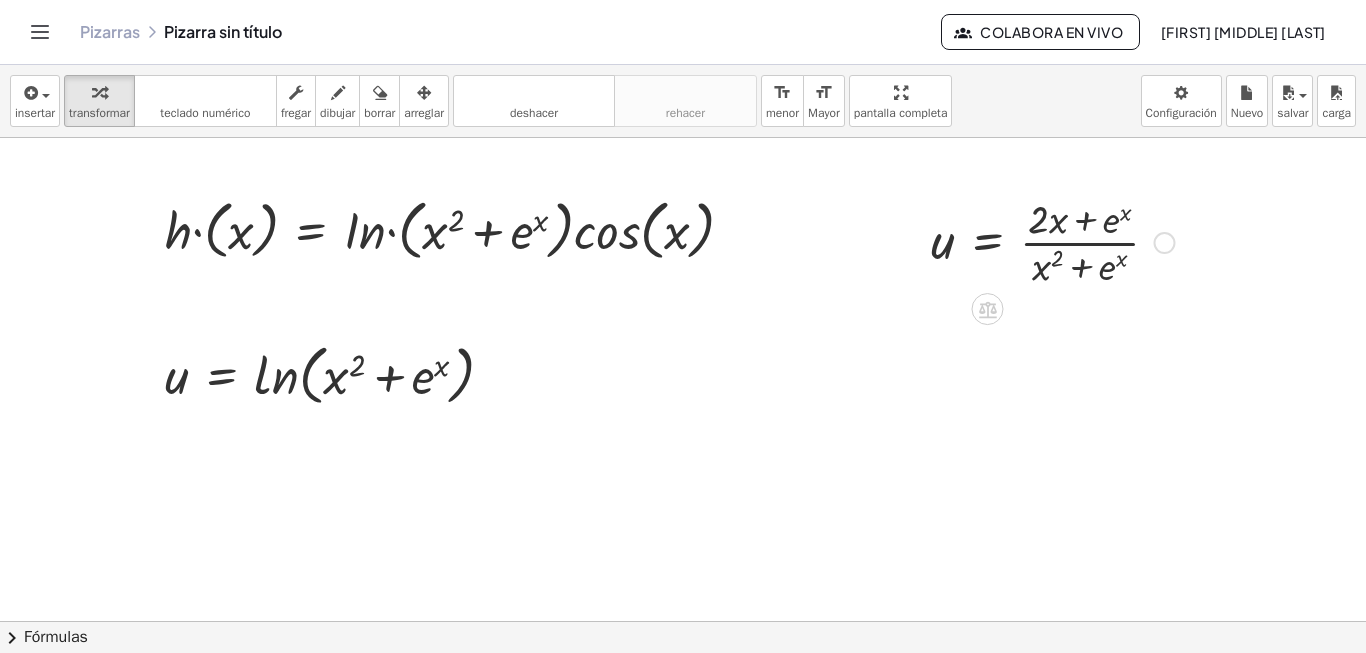 click at bounding box center (1052, 241) 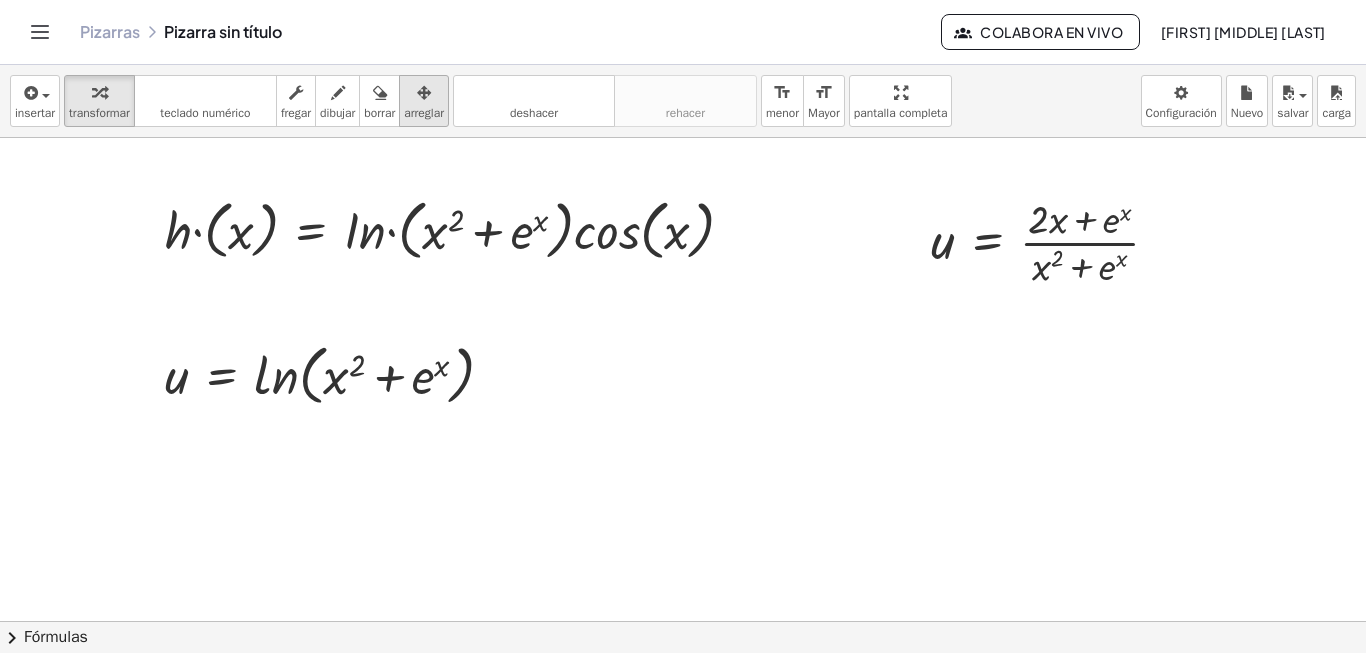 click on "arreglar" at bounding box center [424, 101] 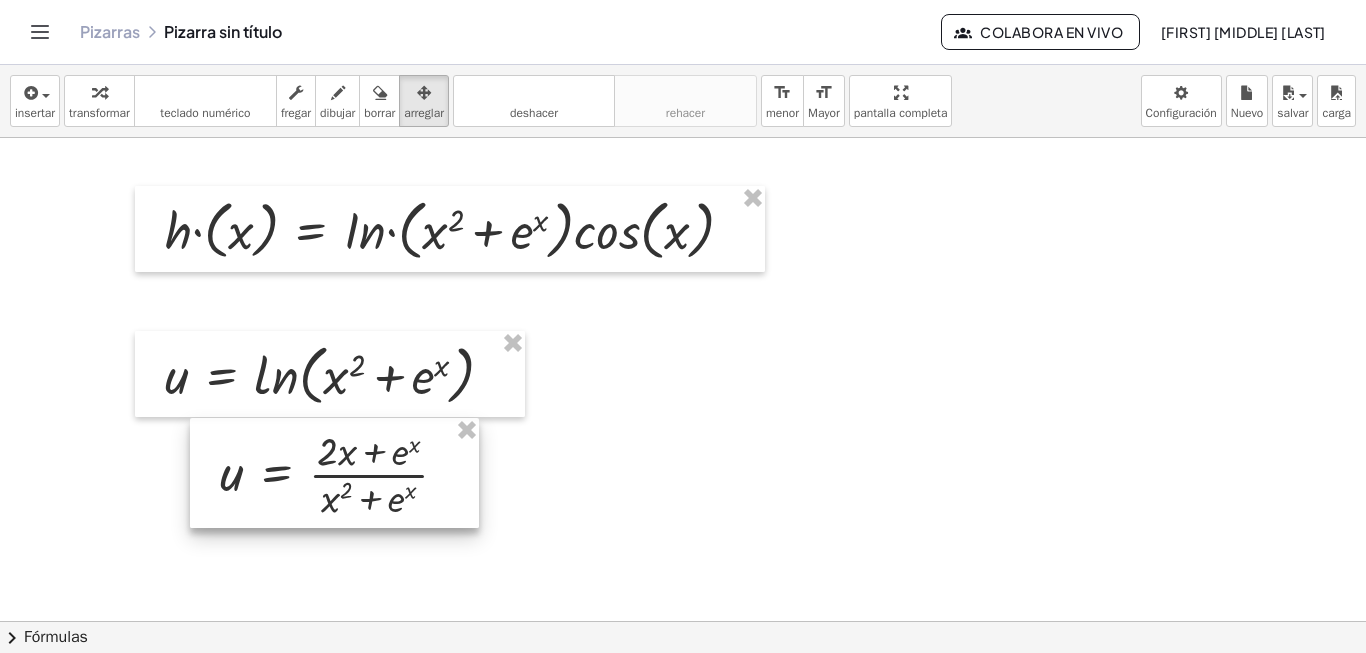 drag, startPoint x: 1008, startPoint y: 234, endPoint x: 298, endPoint y: 464, distance: 746.32434 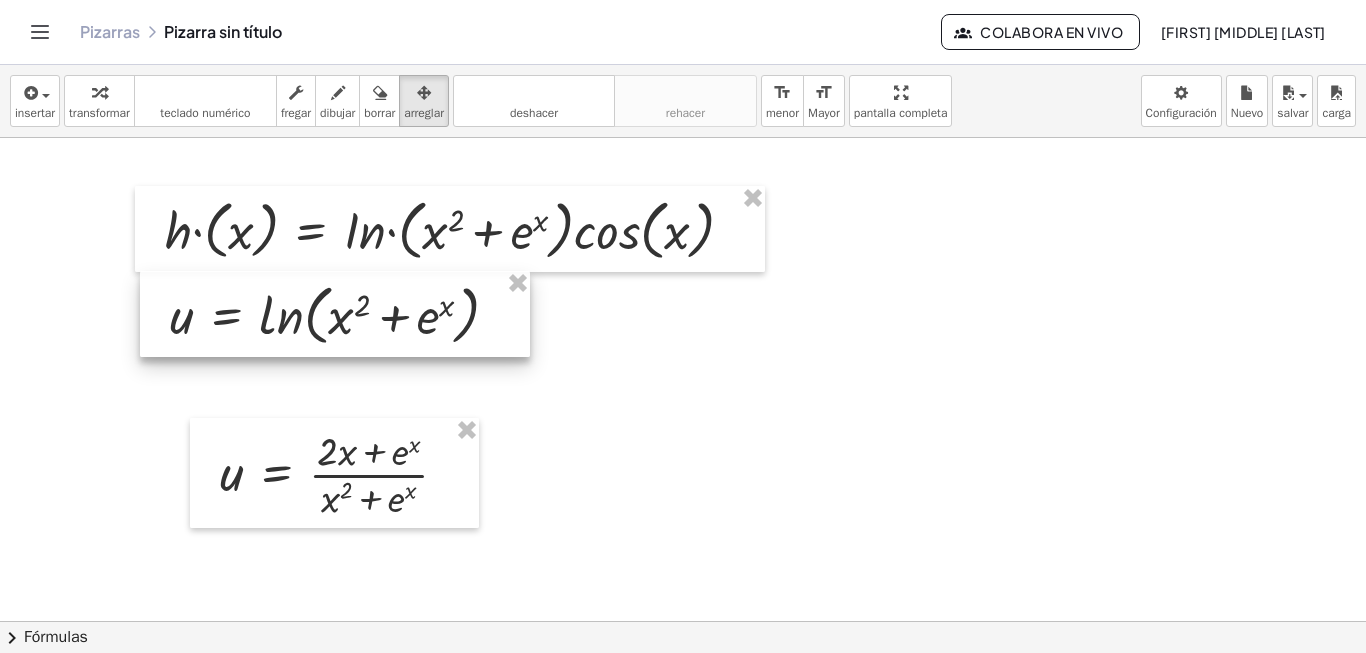 drag, startPoint x: 313, startPoint y: 388, endPoint x: 318, endPoint y: 328, distance: 60.207973 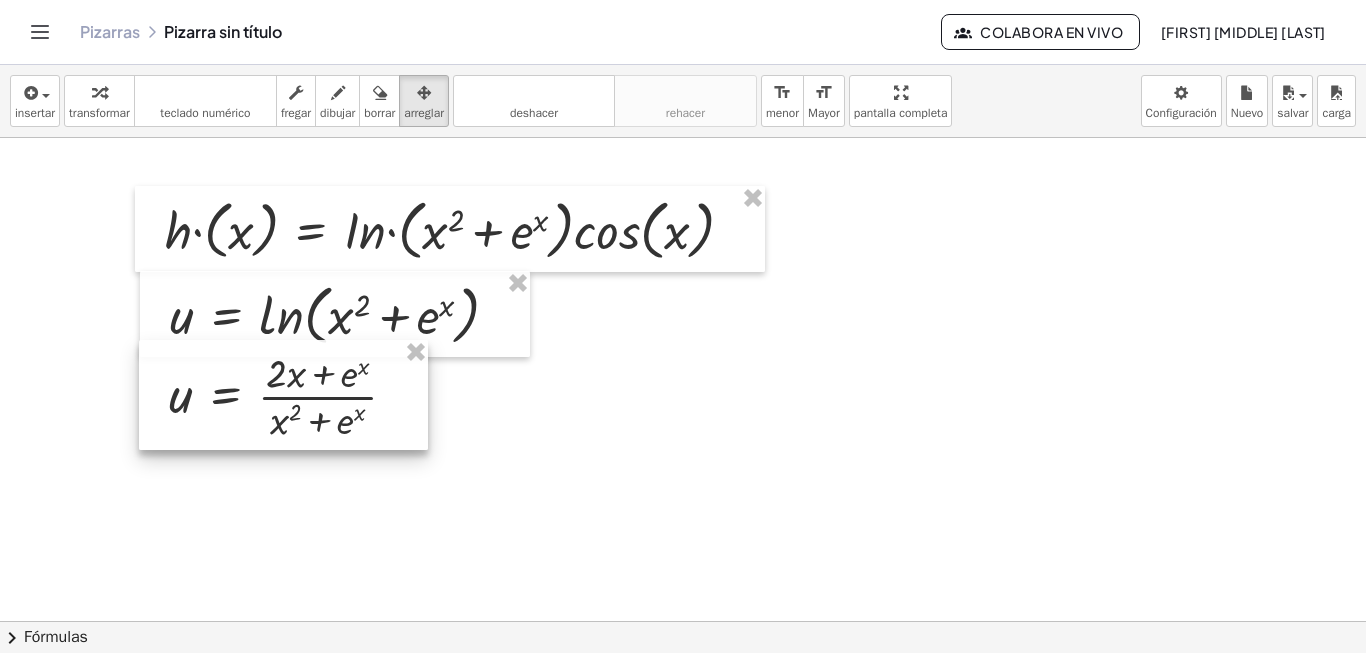drag, startPoint x: 285, startPoint y: 491, endPoint x: 234, endPoint y: 413, distance: 93.193344 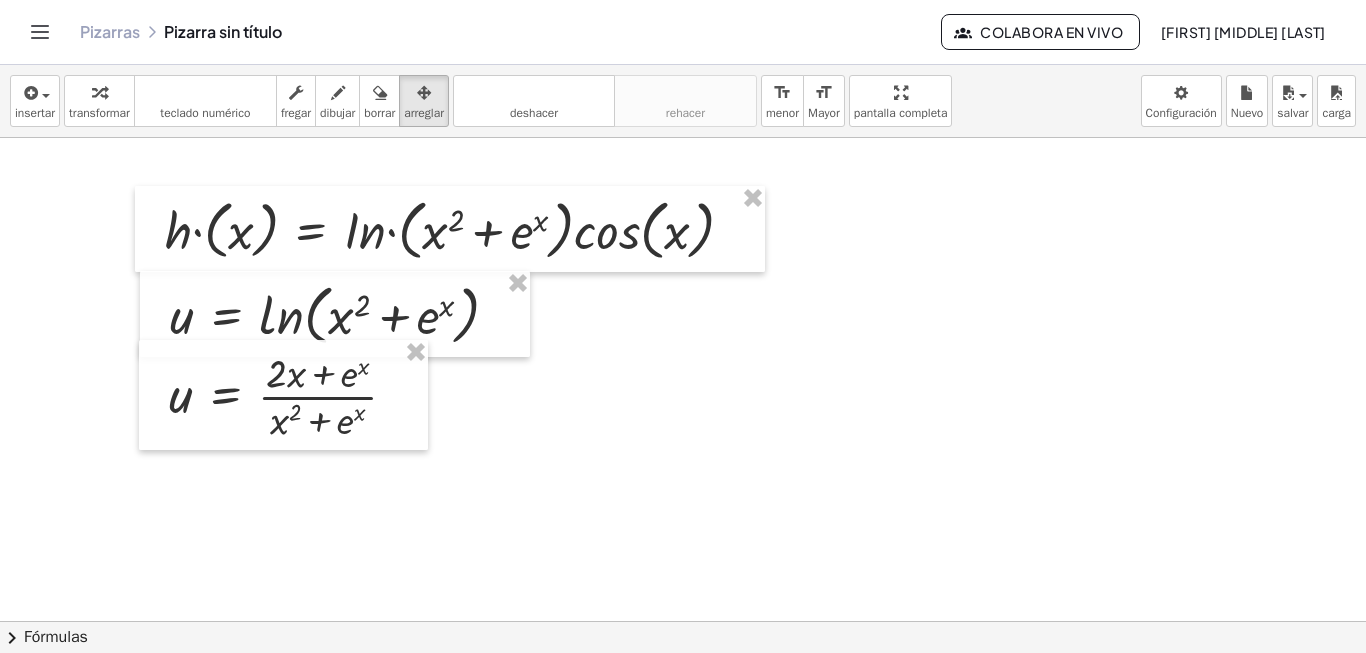 click at bounding box center (683, 684) 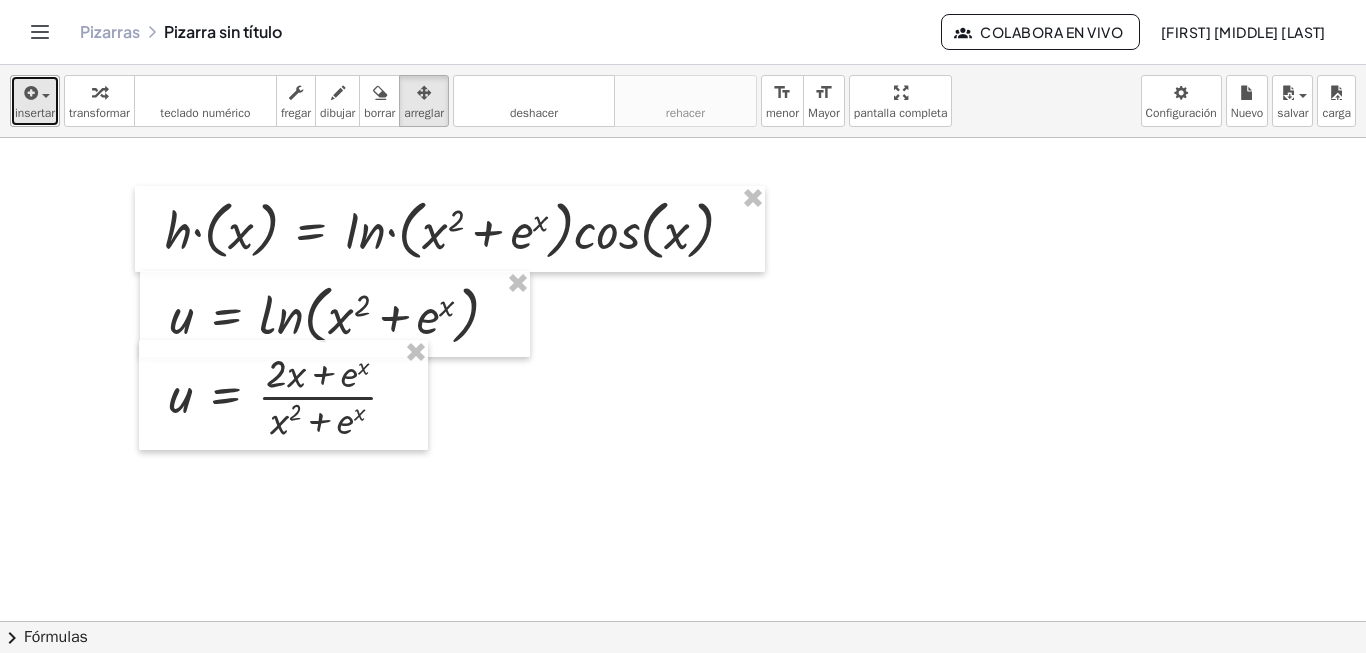 click at bounding box center [29, 93] 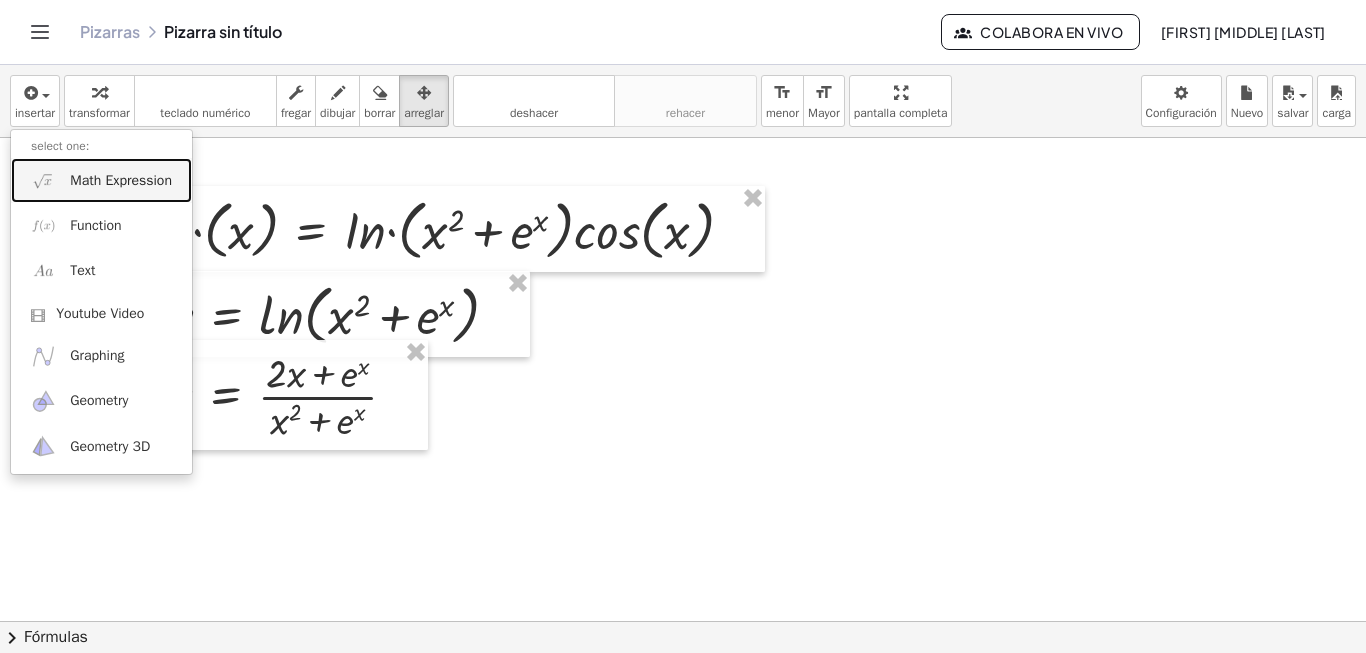 click on "Math Expression" at bounding box center (121, 181) 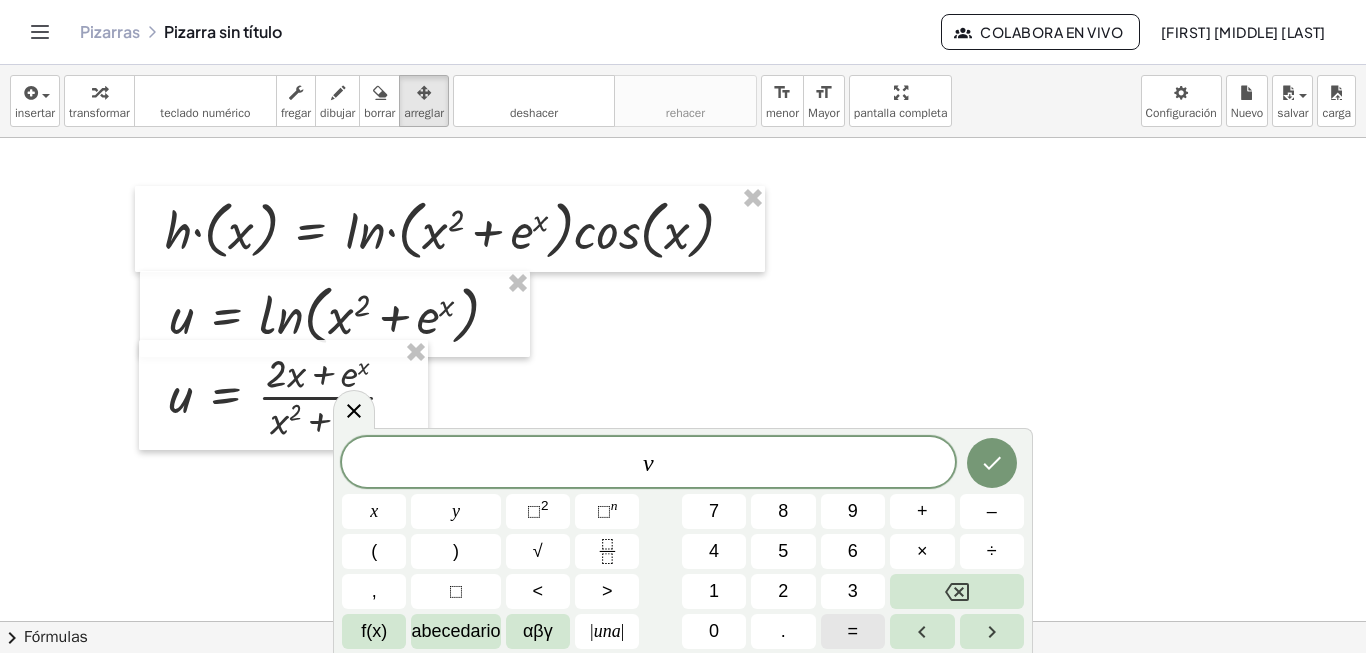 click on "=" at bounding box center [853, 631] 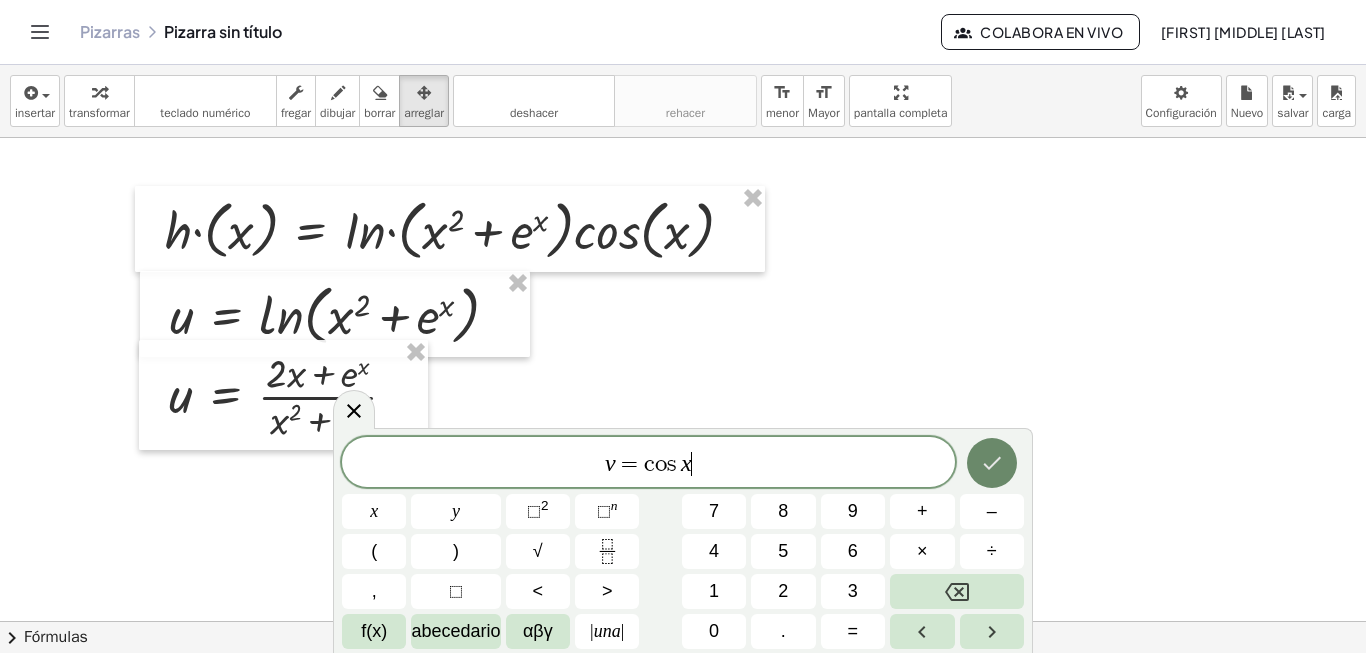 click 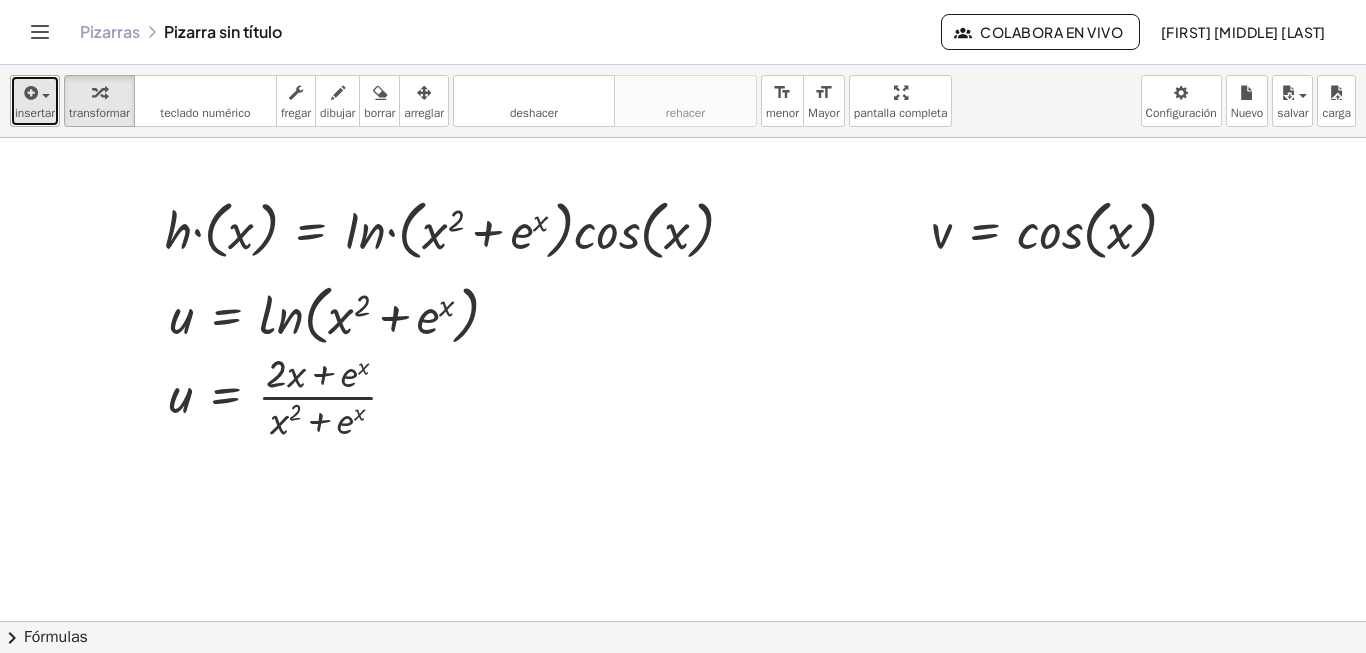 click at bounding box center [35, 92] 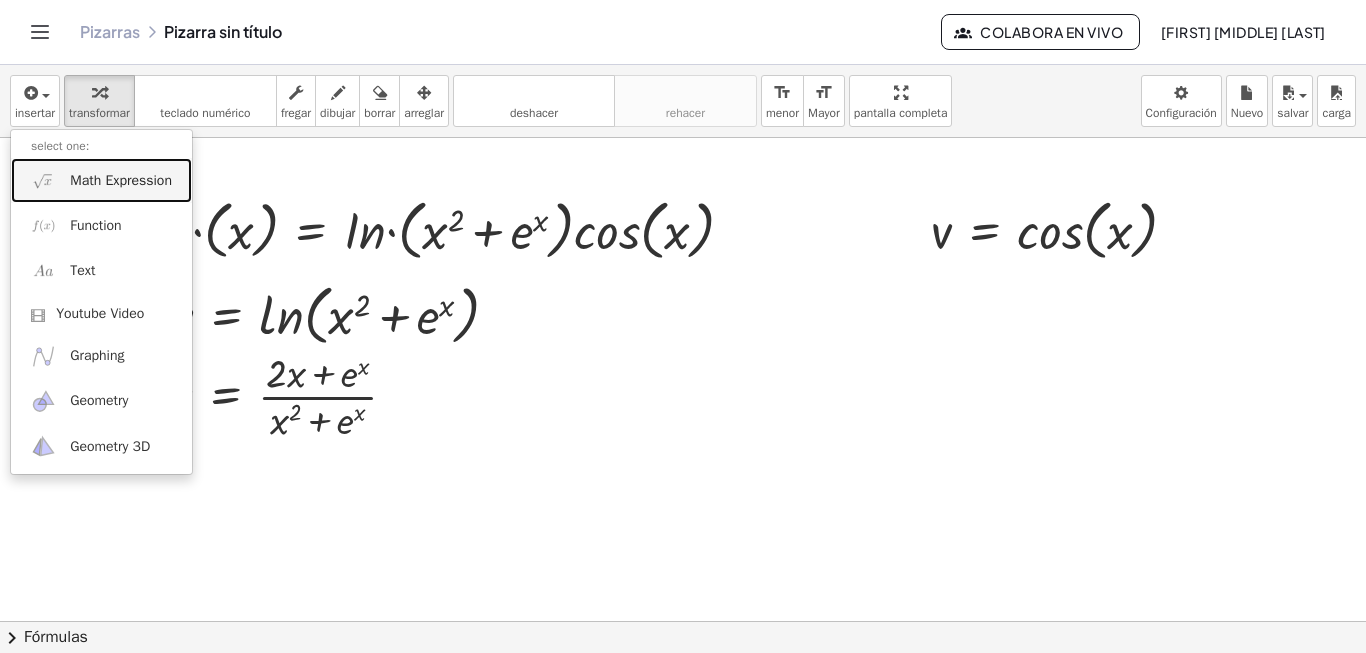 click on "Math Expression" at bounding box center [121, 181] 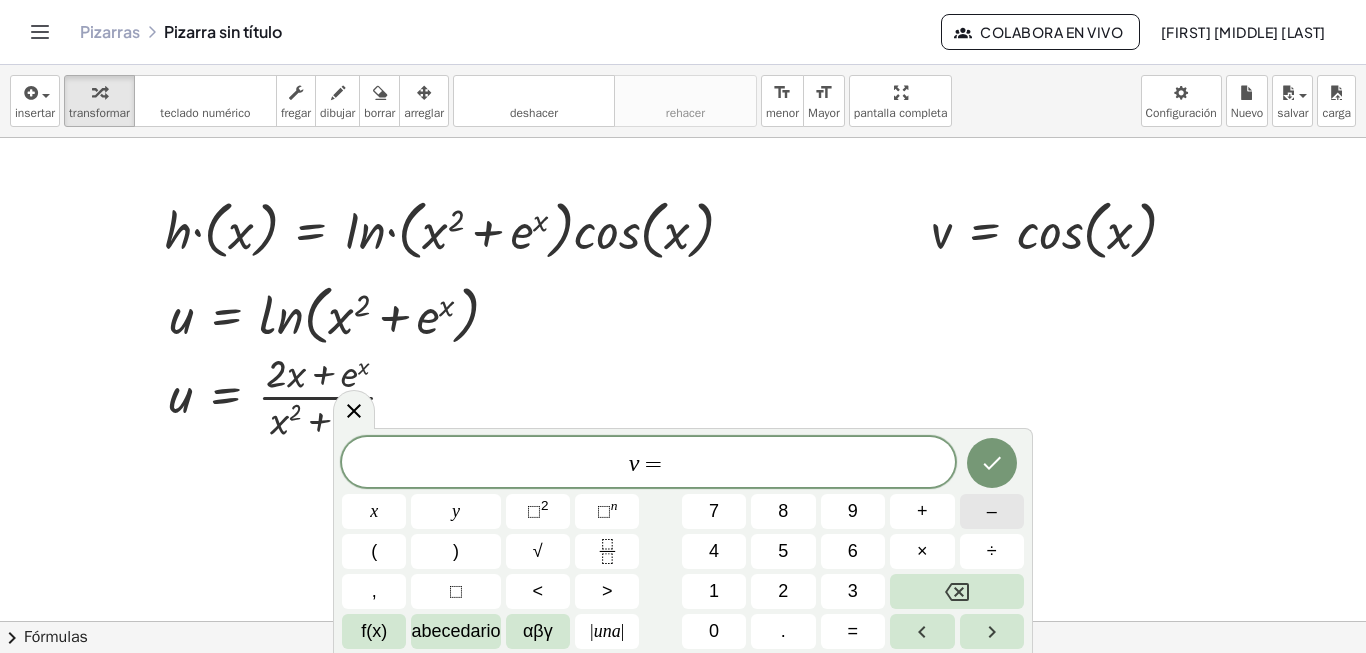 click on "–" at bounding box center (992, 511) 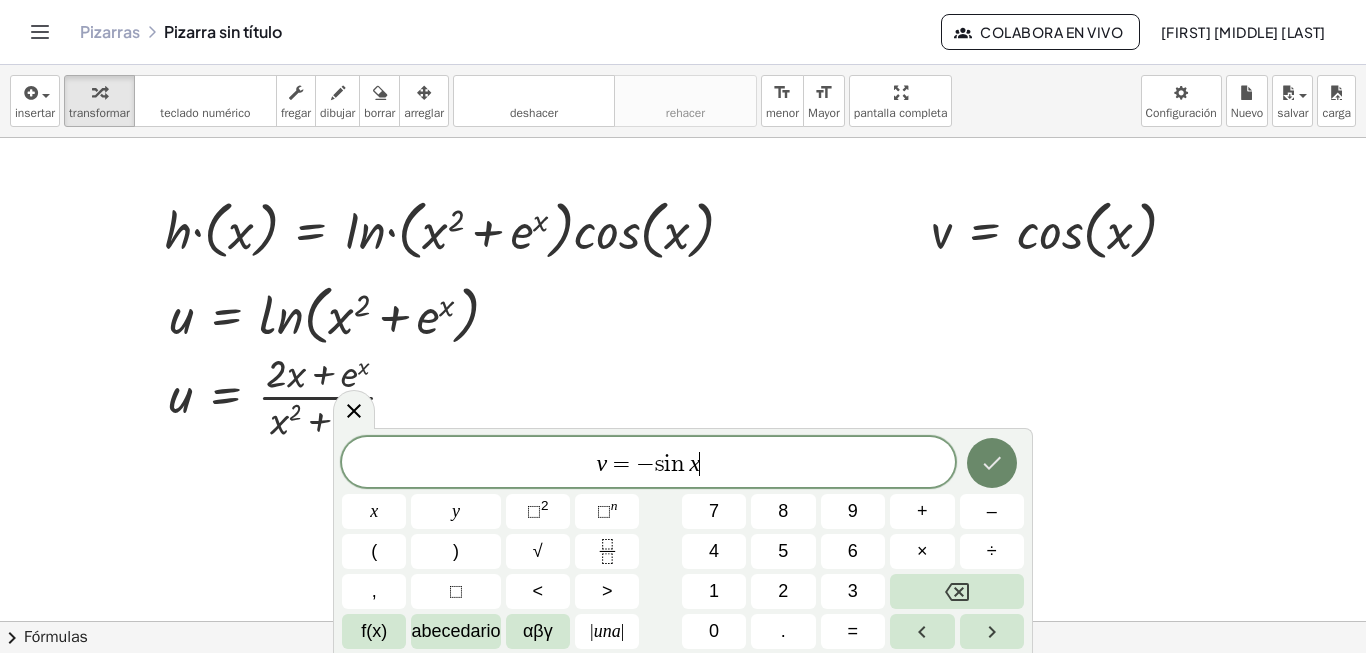 click 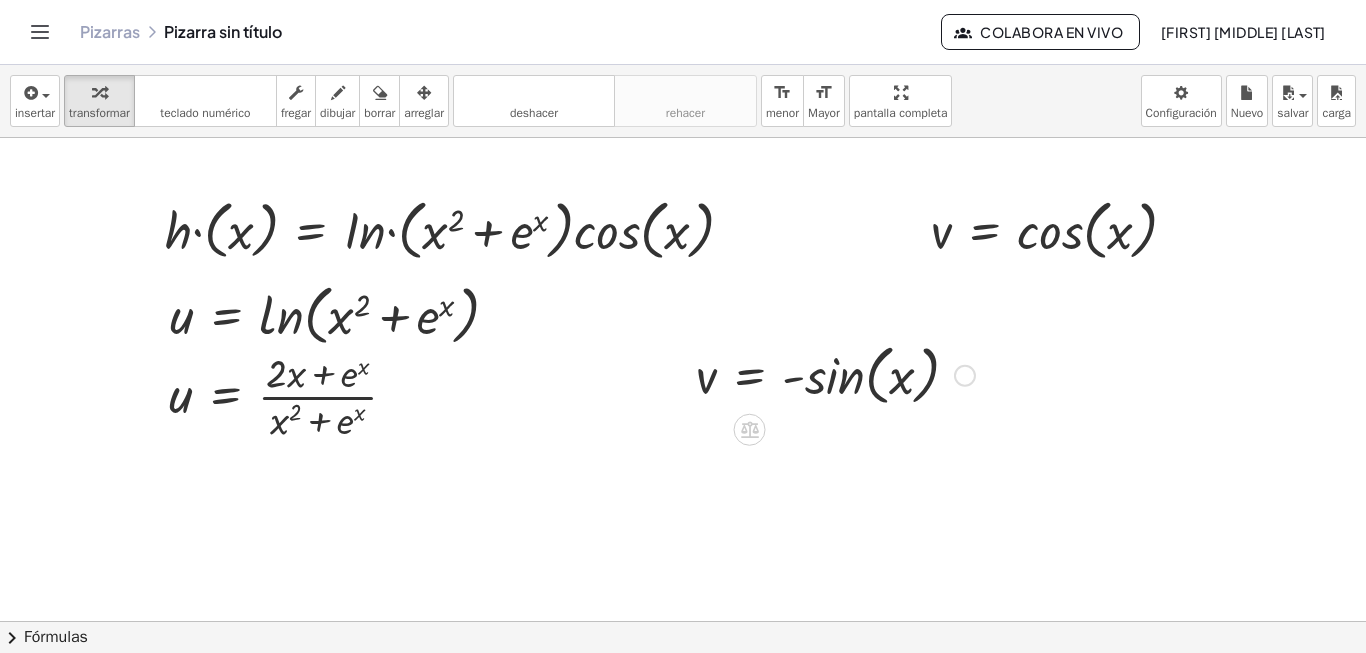 click at bounding box center [835, 374] 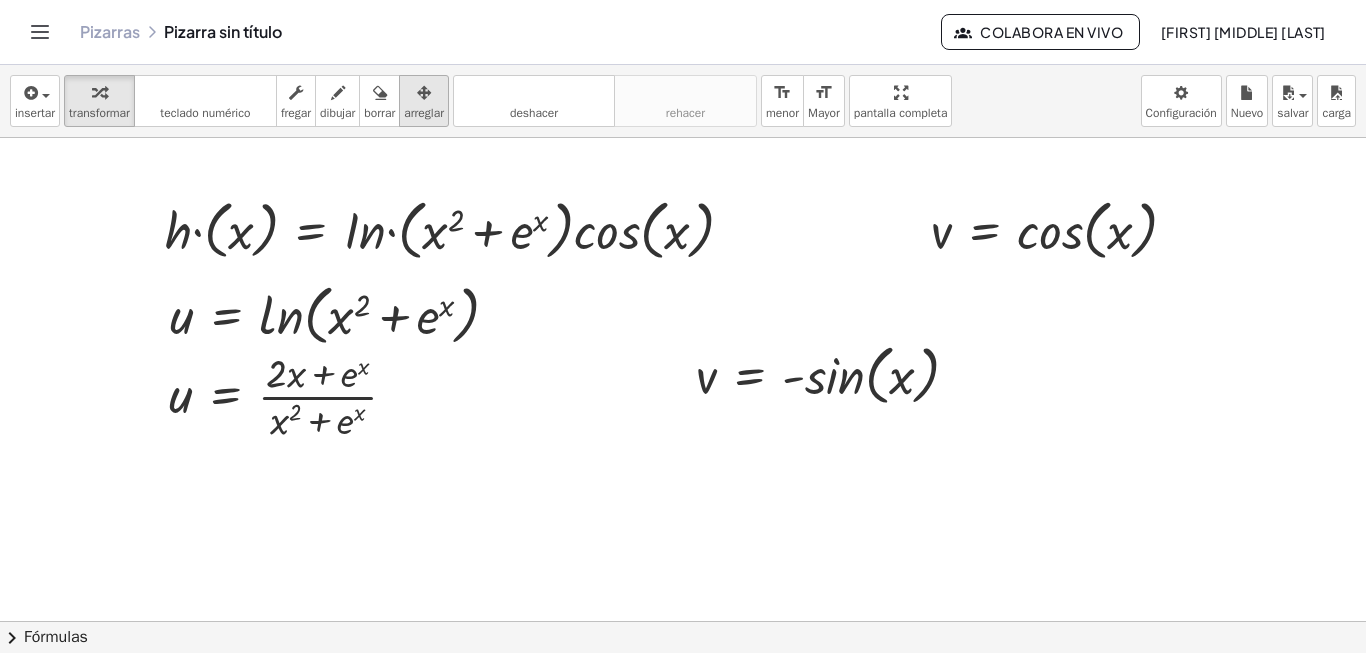 click at bounding box center (424, 92) 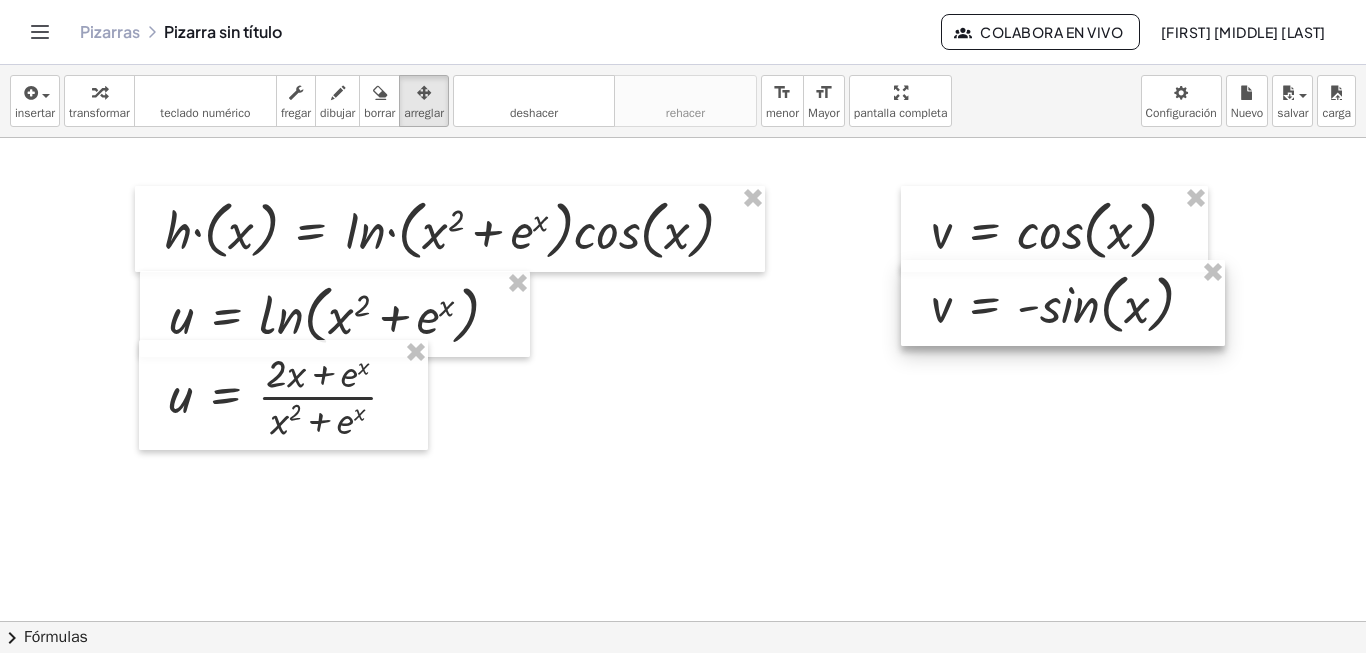 drag, startPoint x: 742, startPoint y: 377, endPoint x: 976, endPoint y: 306, distance: 244.53426 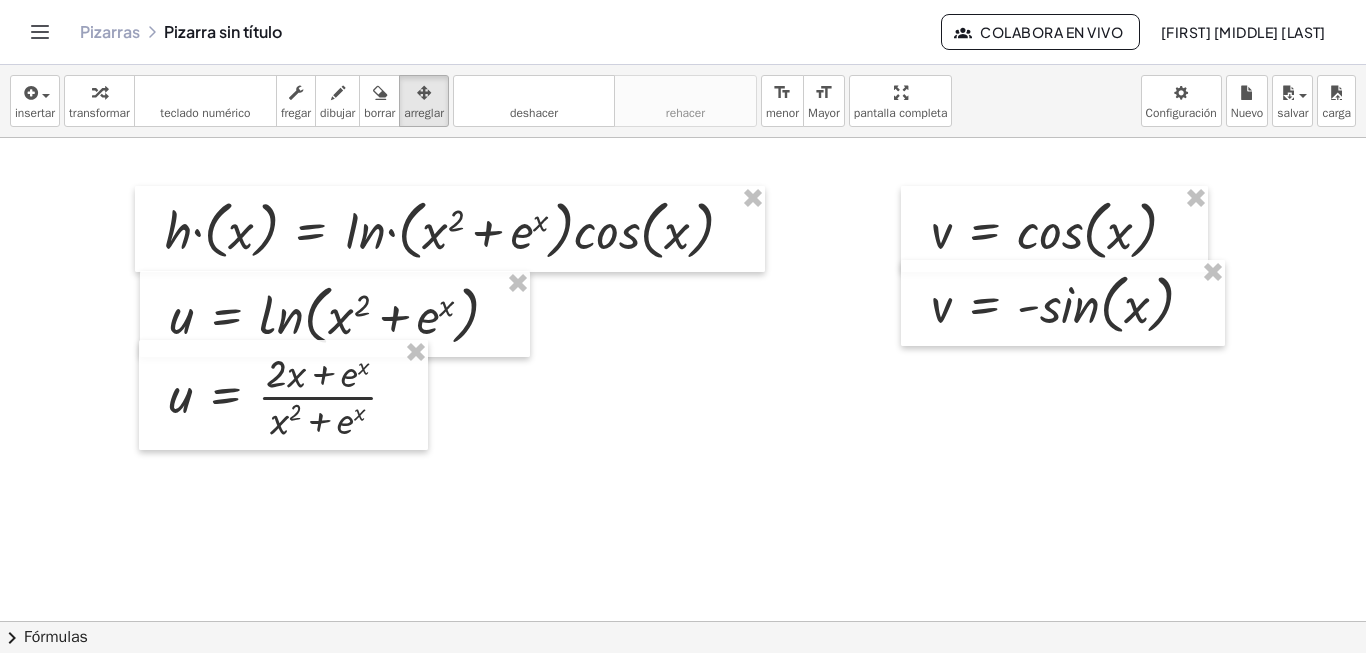 click at bounding box center [683, 684] 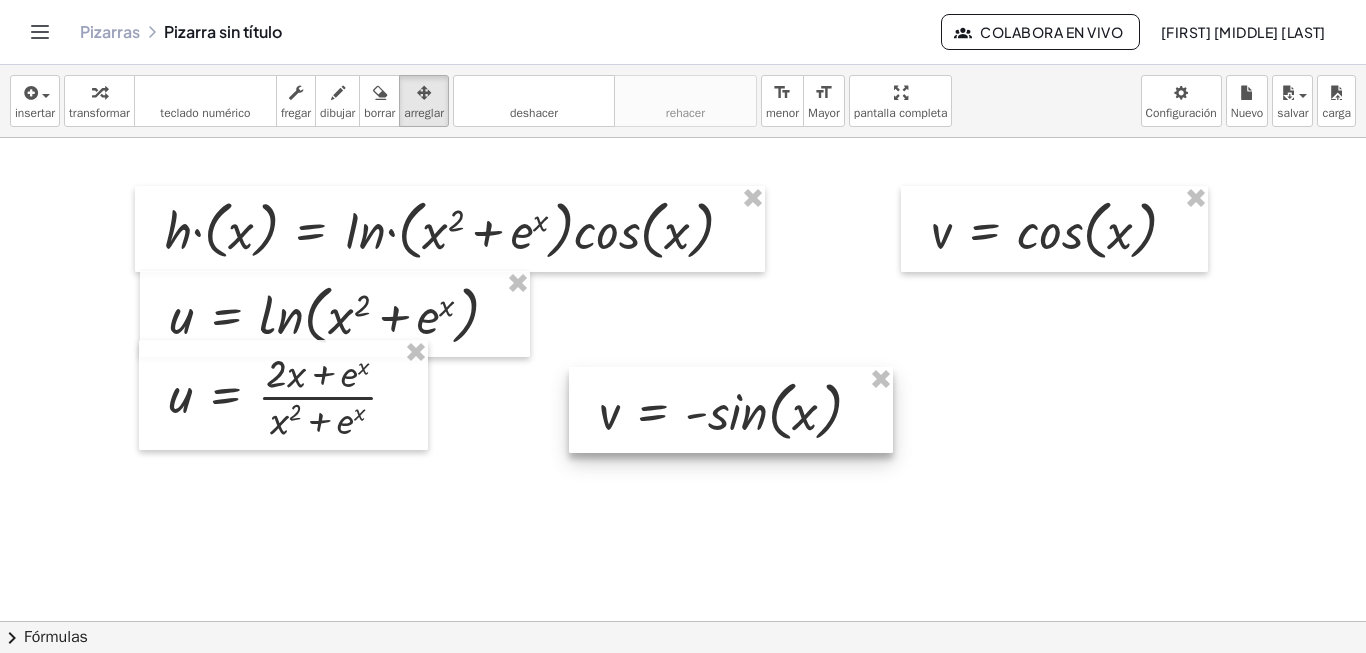 drag, startPoint x: 1030, startPoint y: 344, endPoint x: 698, endPoint y: 450, distance: 348.5111 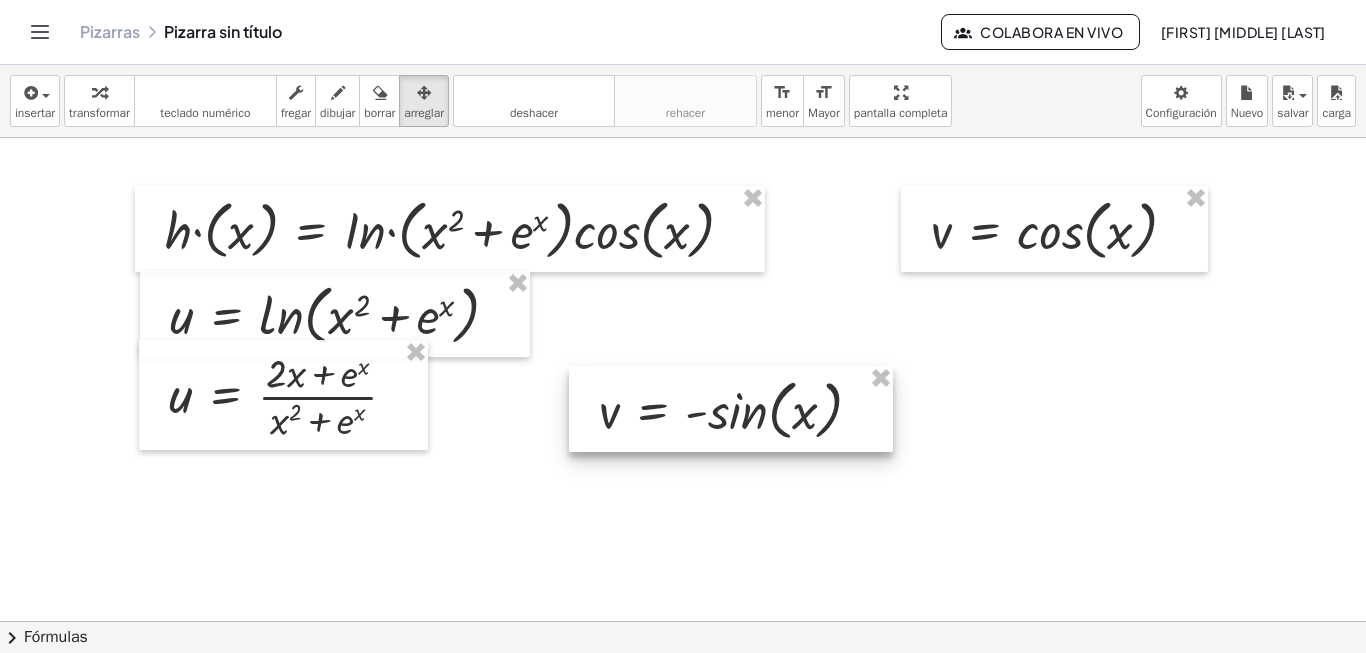 click at bounding box center (731, 409) 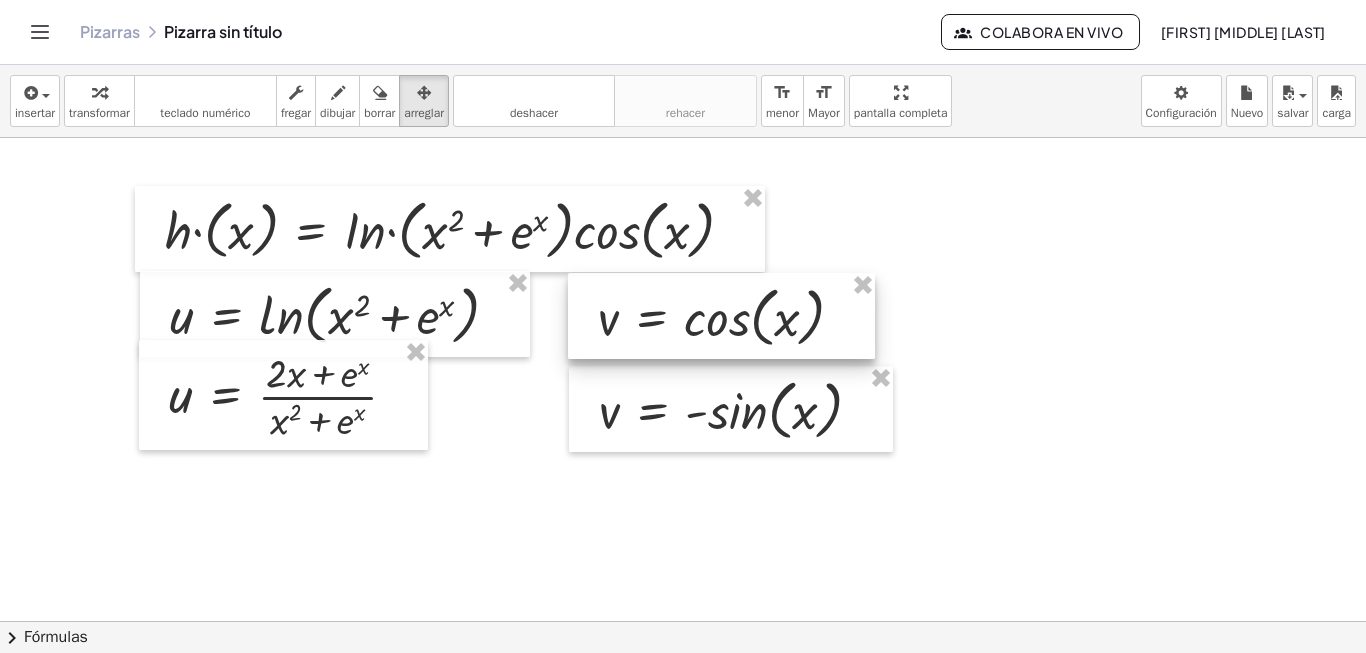 drag, startPoint x: 1003, startPoint y: 248, endPoint x: 669, endPoint y: 335, distance: 345.1449 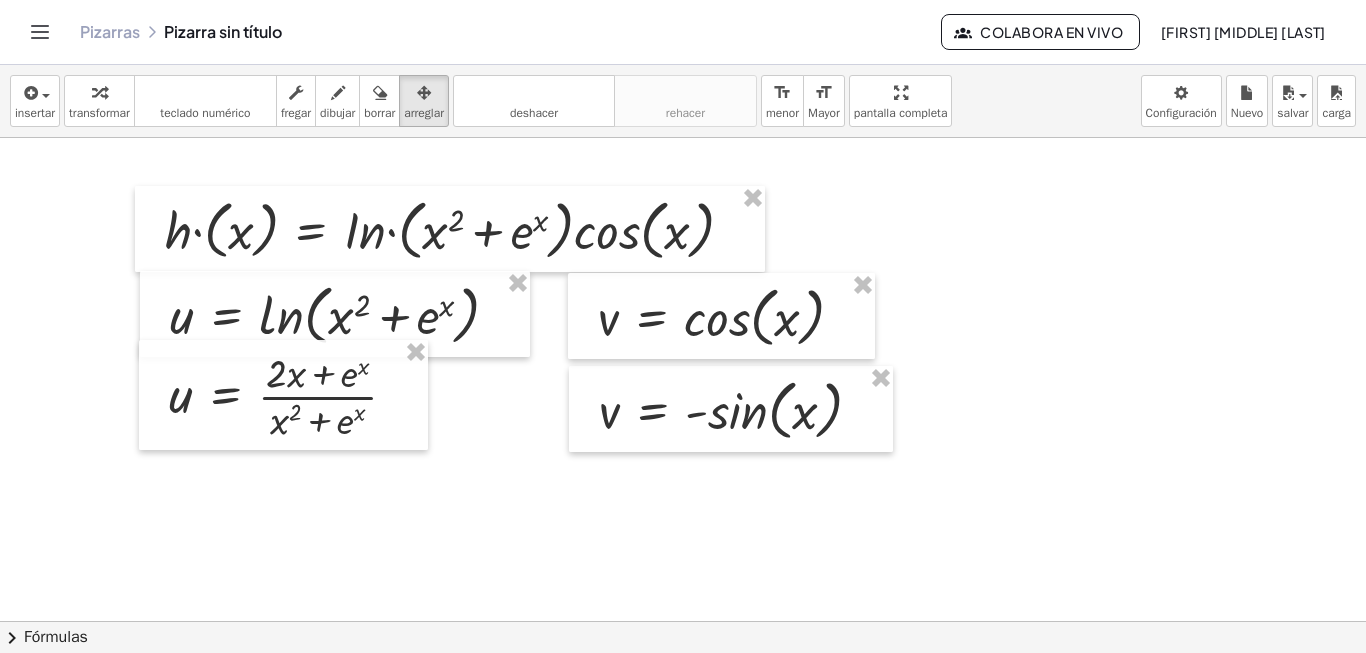 click at bounding box center [683, 684] 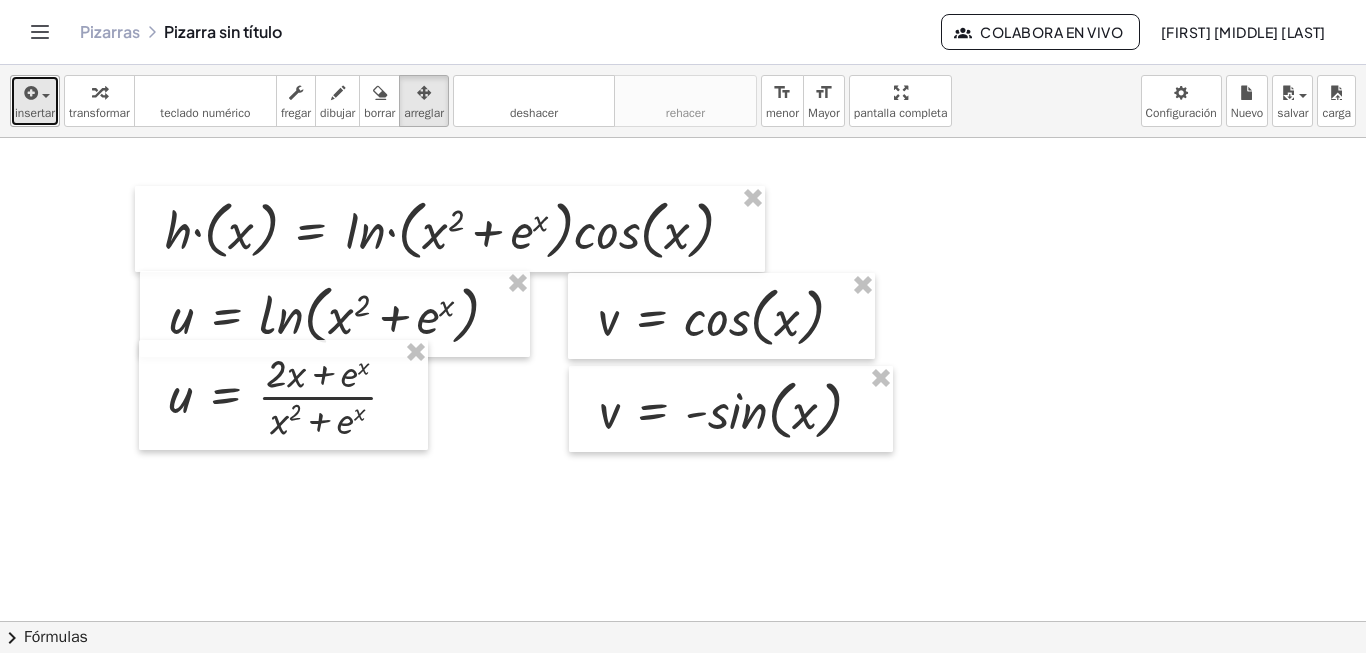 click at bounding box center [29, 93] 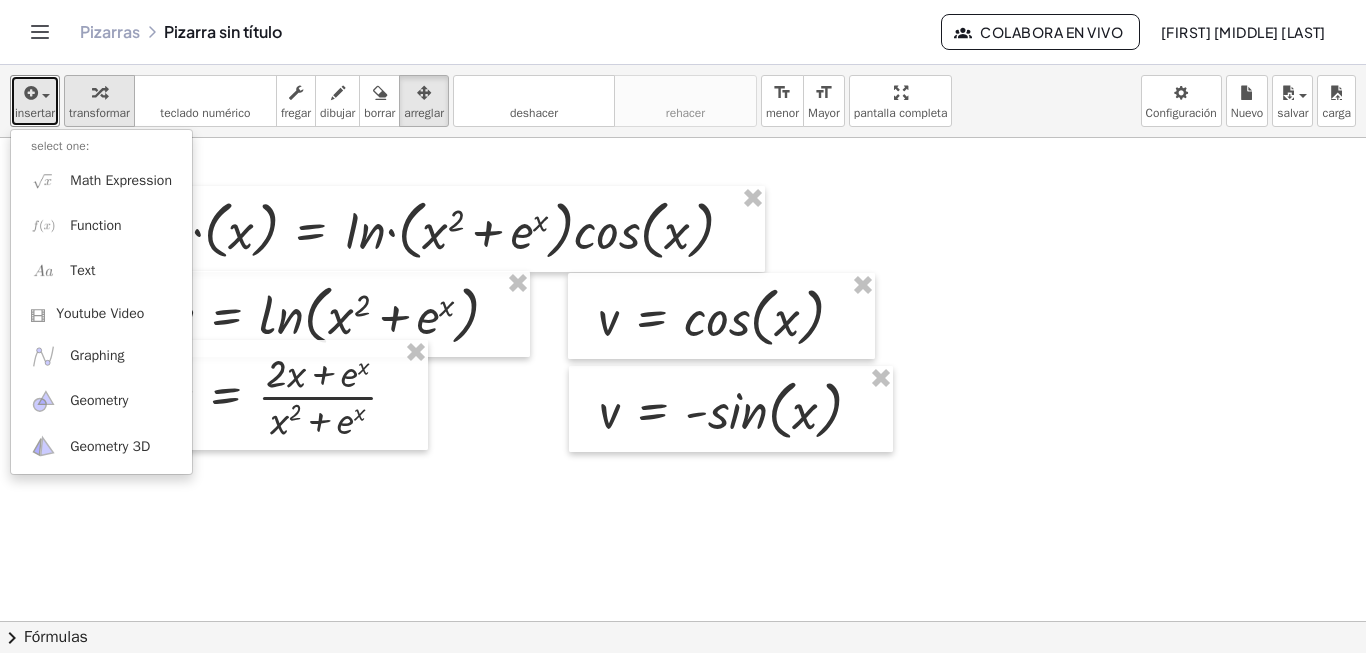 click at bounding box center (99, 92) 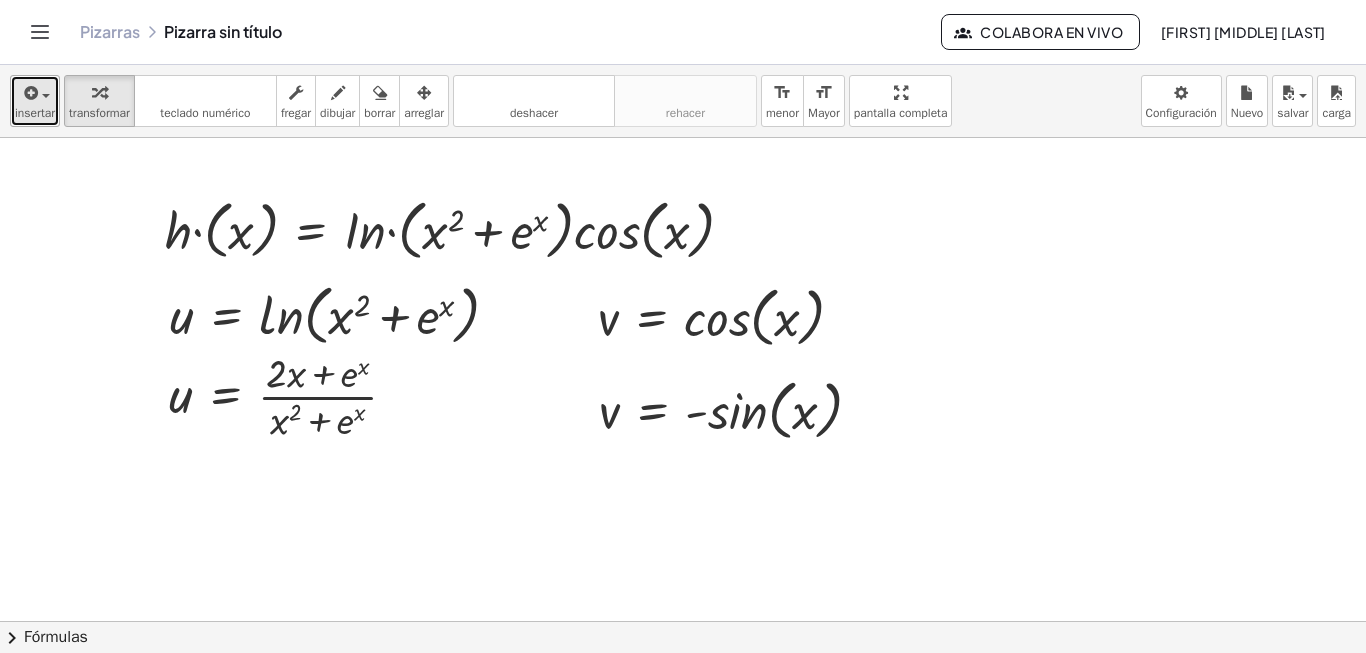 click at bounding box center (35, 92) 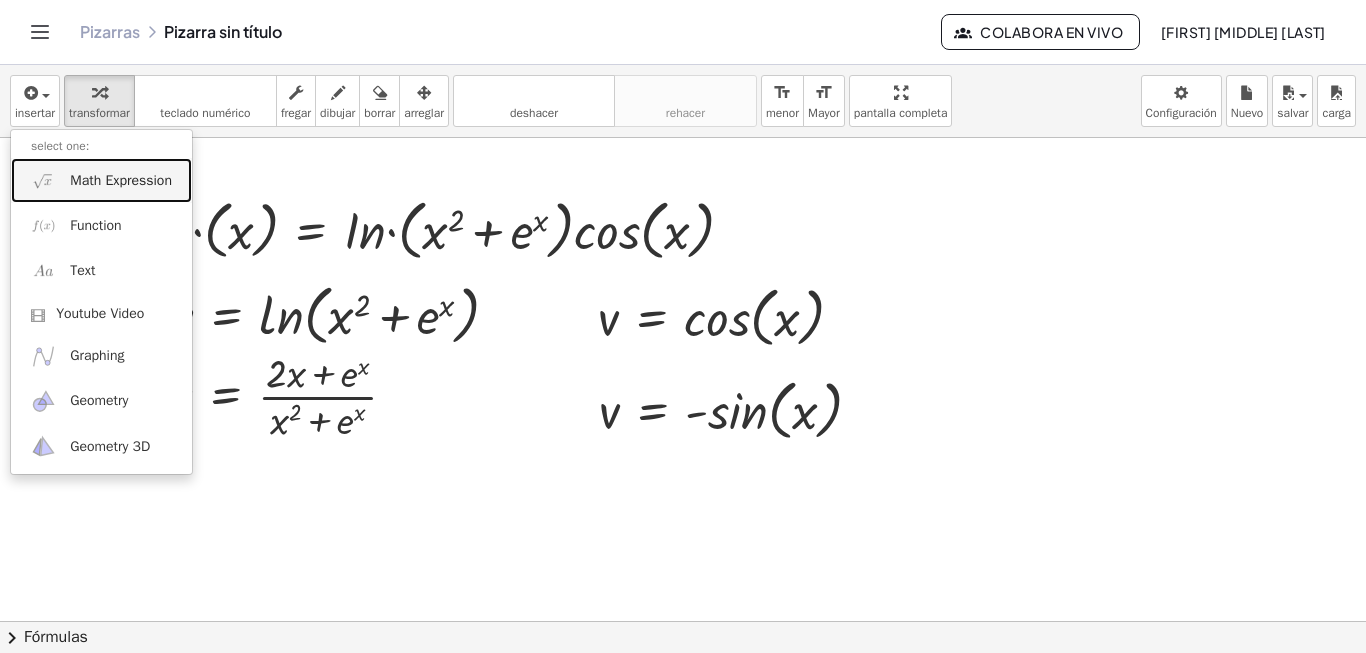 click on "Math Expression" at bounding box center (121, 181) 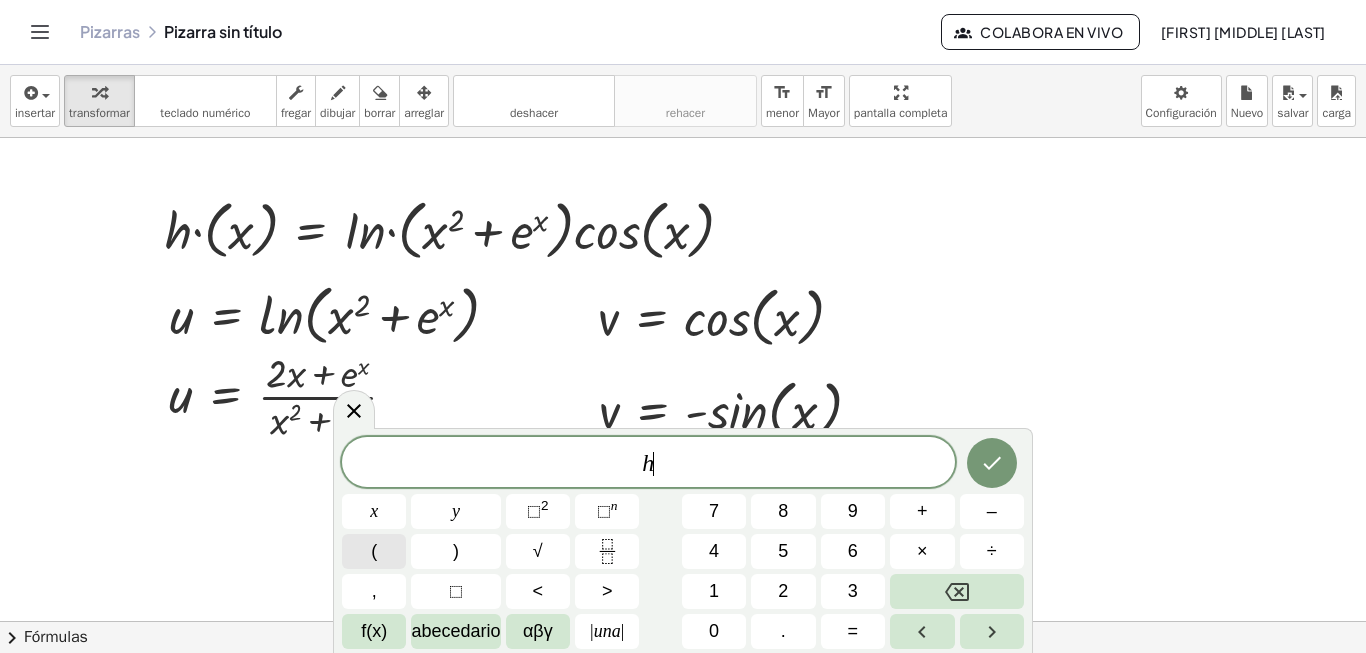 click on "(" at bounding box center [374, 551] 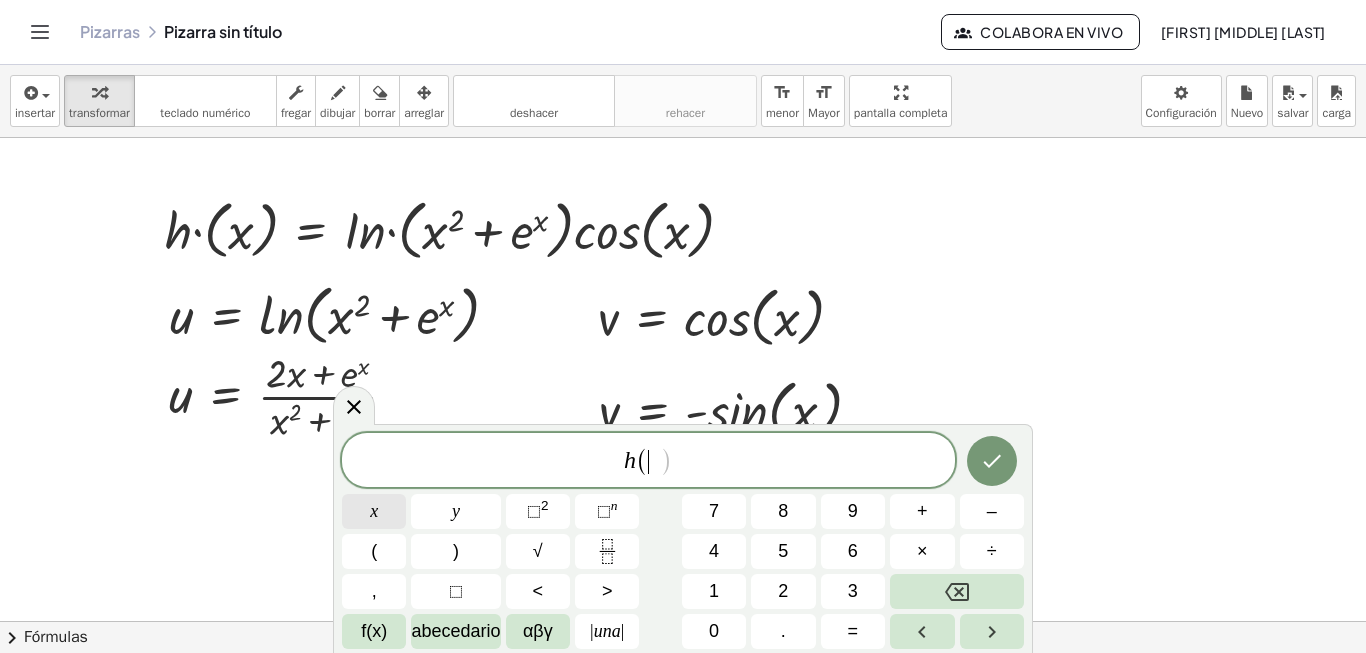 click on "x" at bounding box center (374, 511) 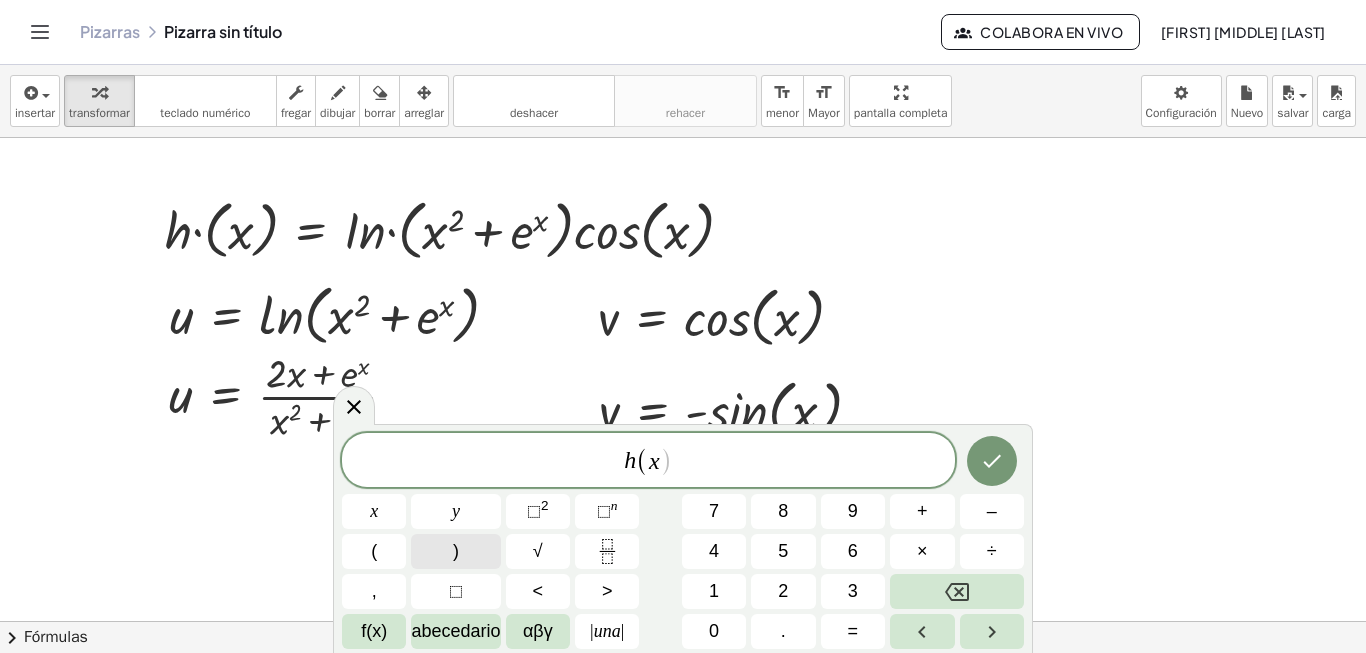 click on ")" at bounding box center [455, 551] 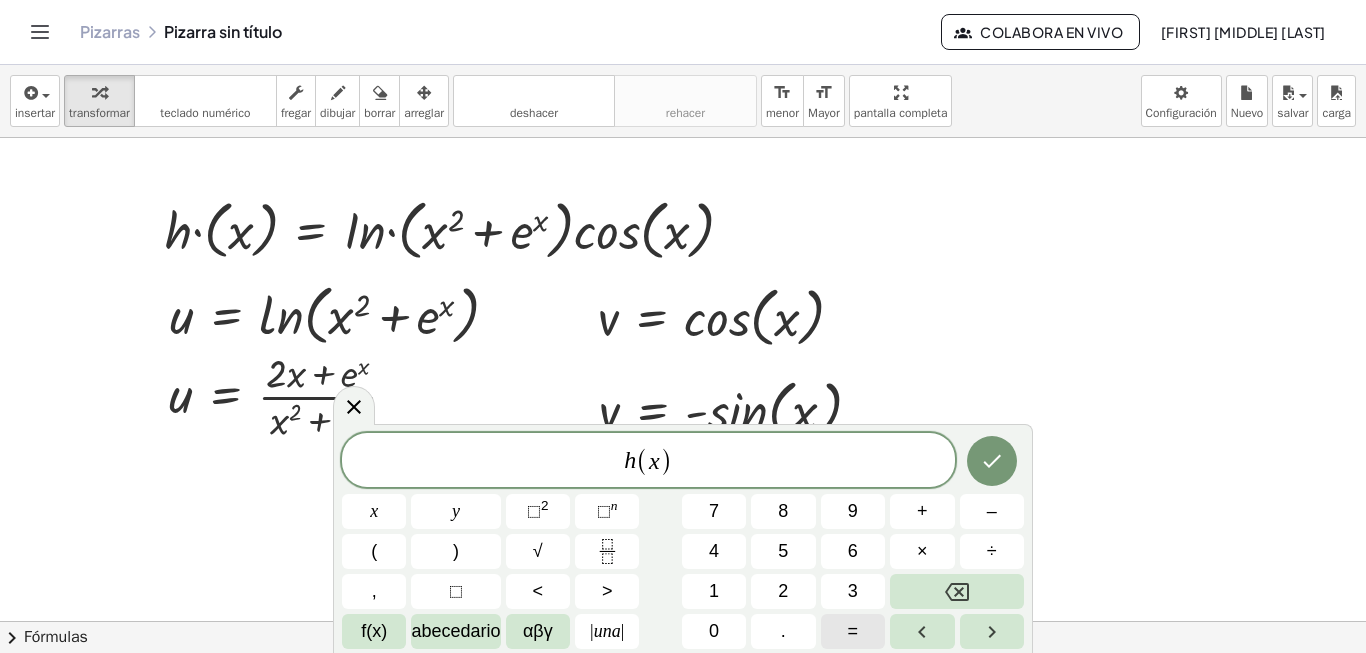 click on "=" at bounding box center (853, 631) 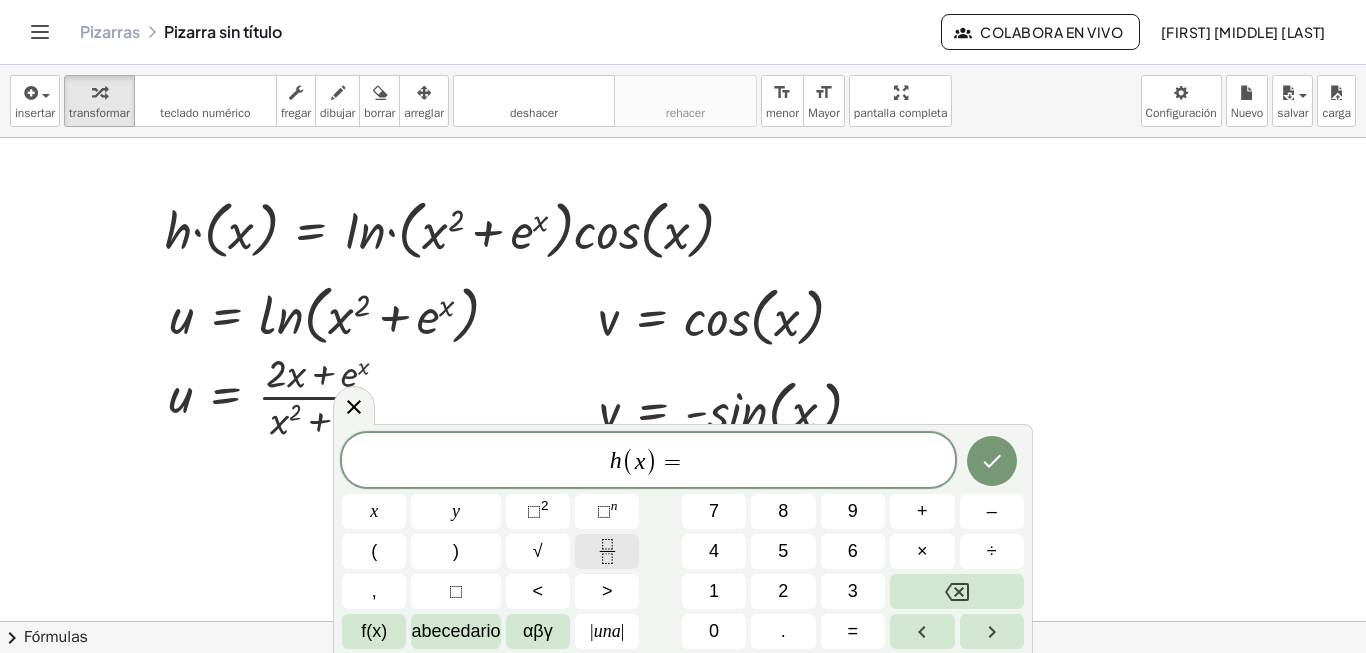 click at bounding box center [607, 551] 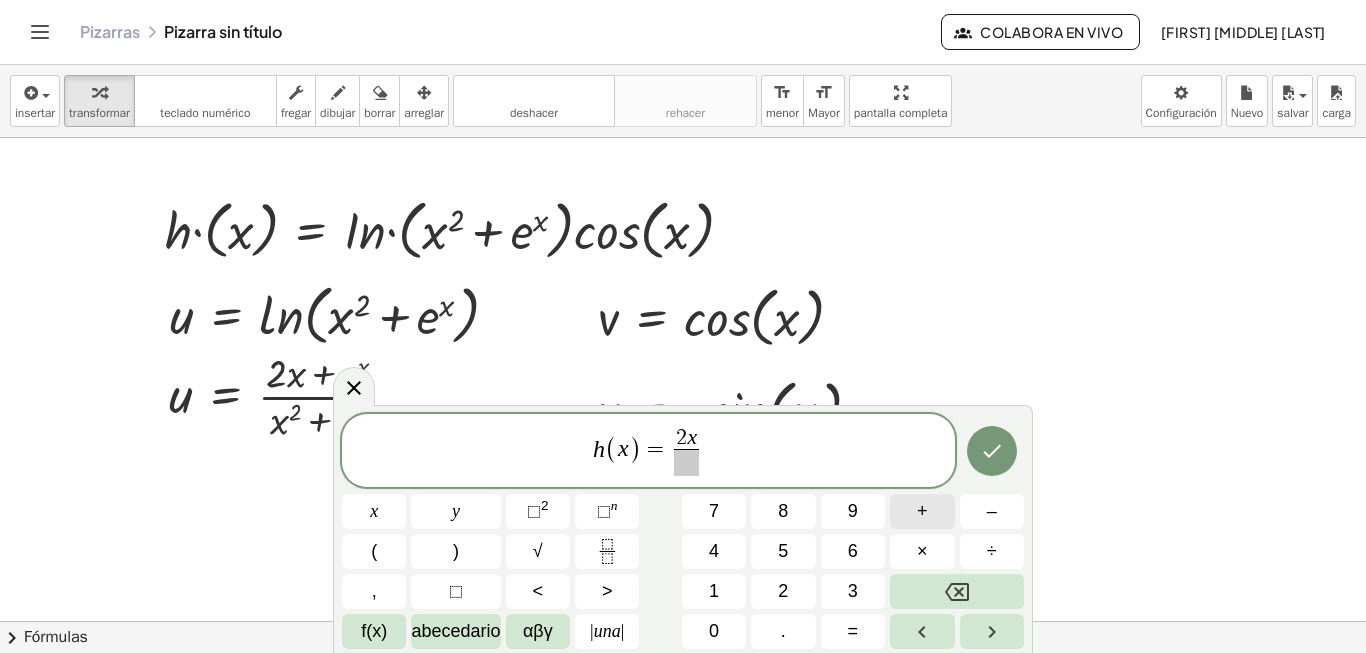 click on "+" at bounding box center [922, 511] 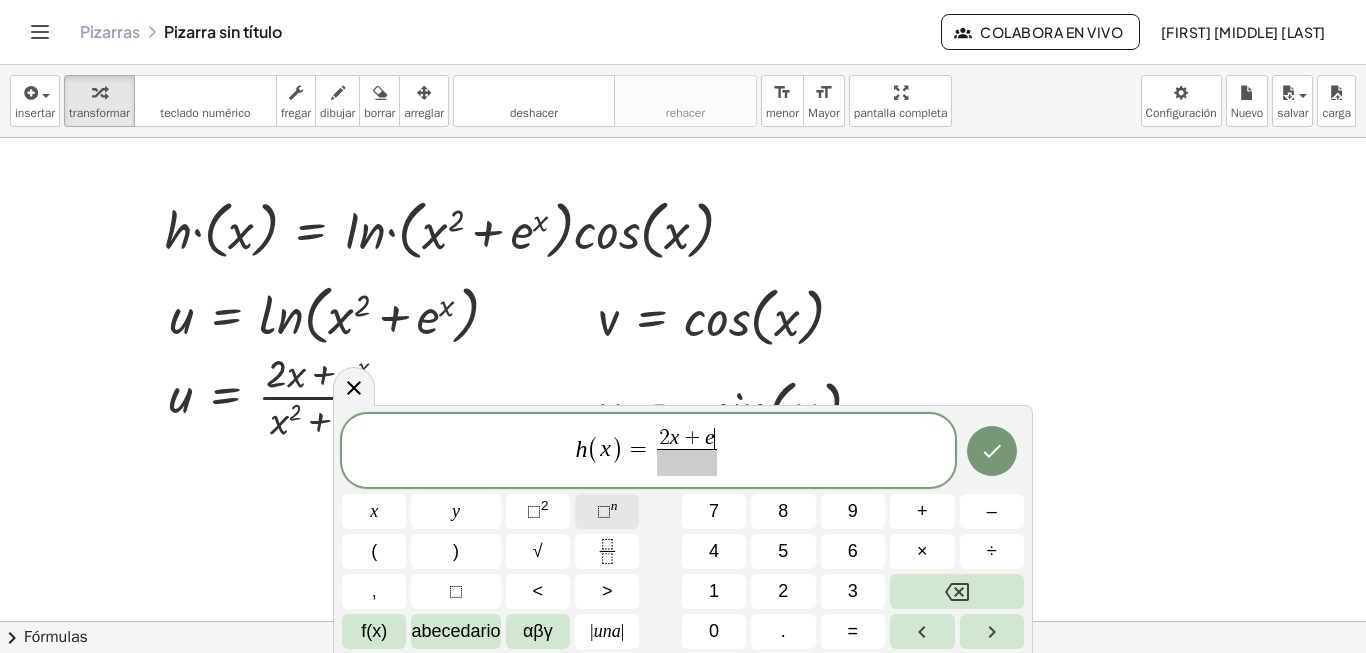 click on "⬚ n" at bounding box center [607, 511] 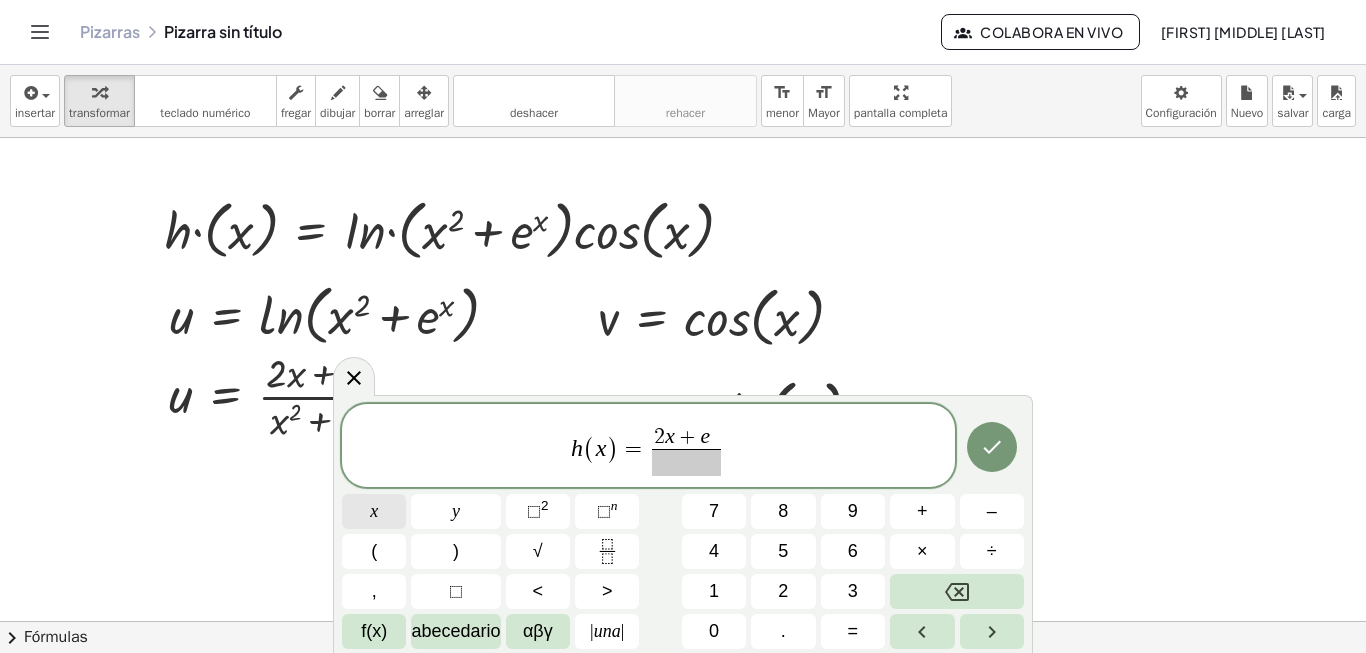 click on "x" at bounding box center (374, 511) 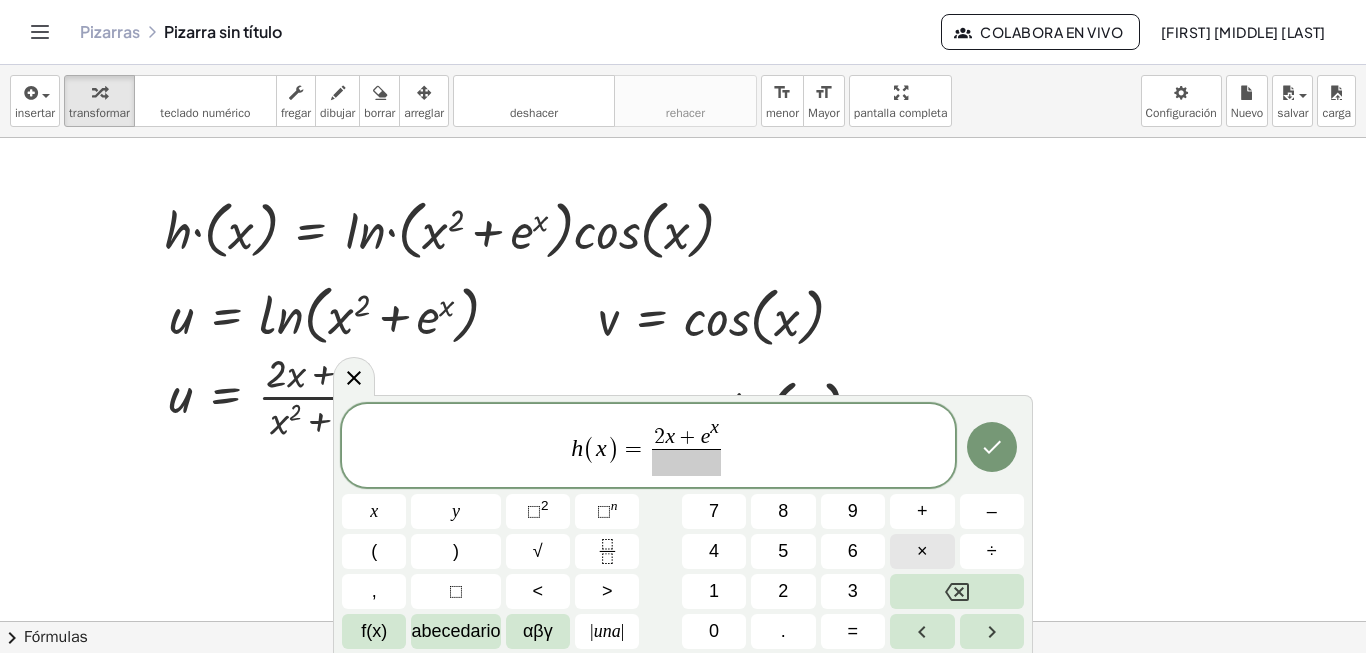 click on "×" at bounding box center (922, 551) 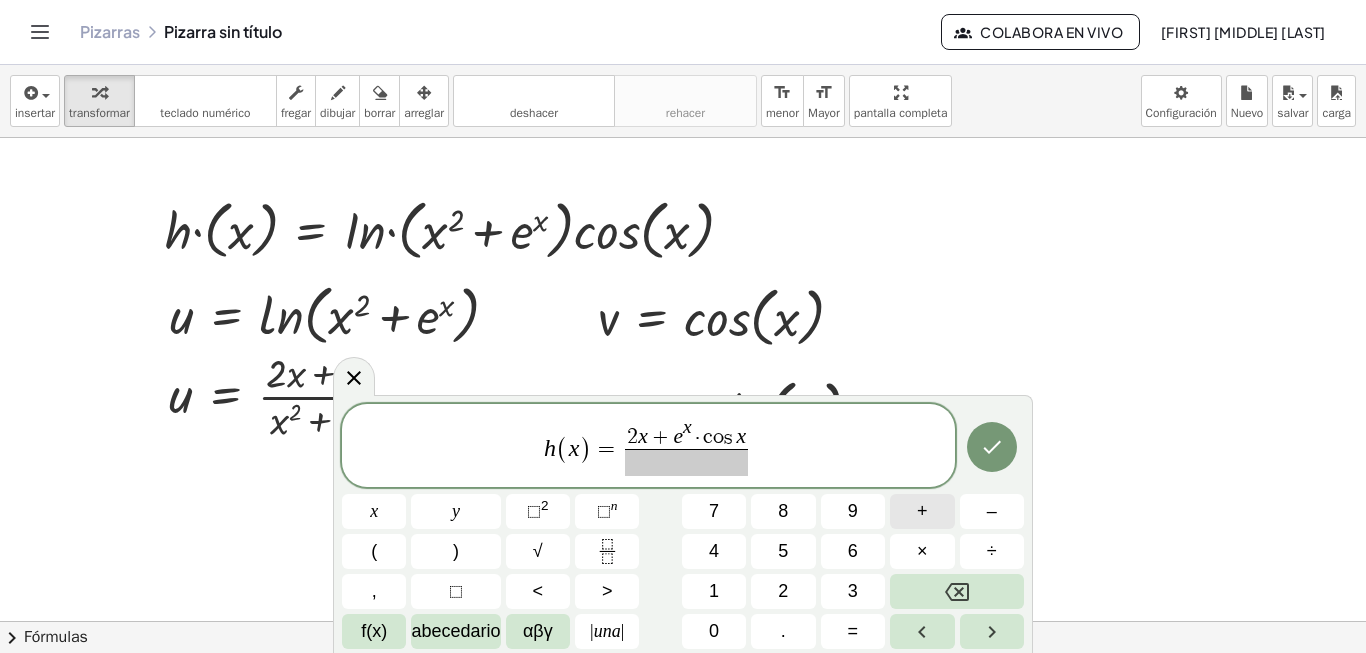 click on "+" at bounding box center (922, 511) 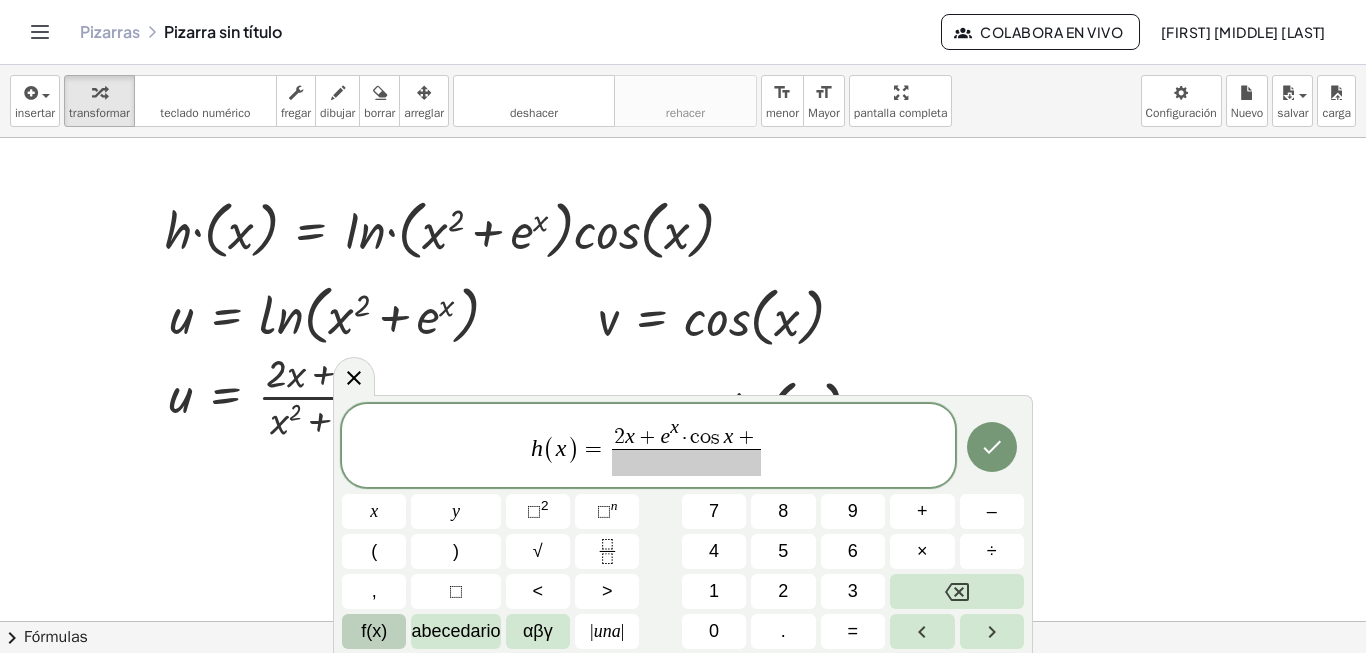 click on "f(x)" at bounding box center [374, 631] 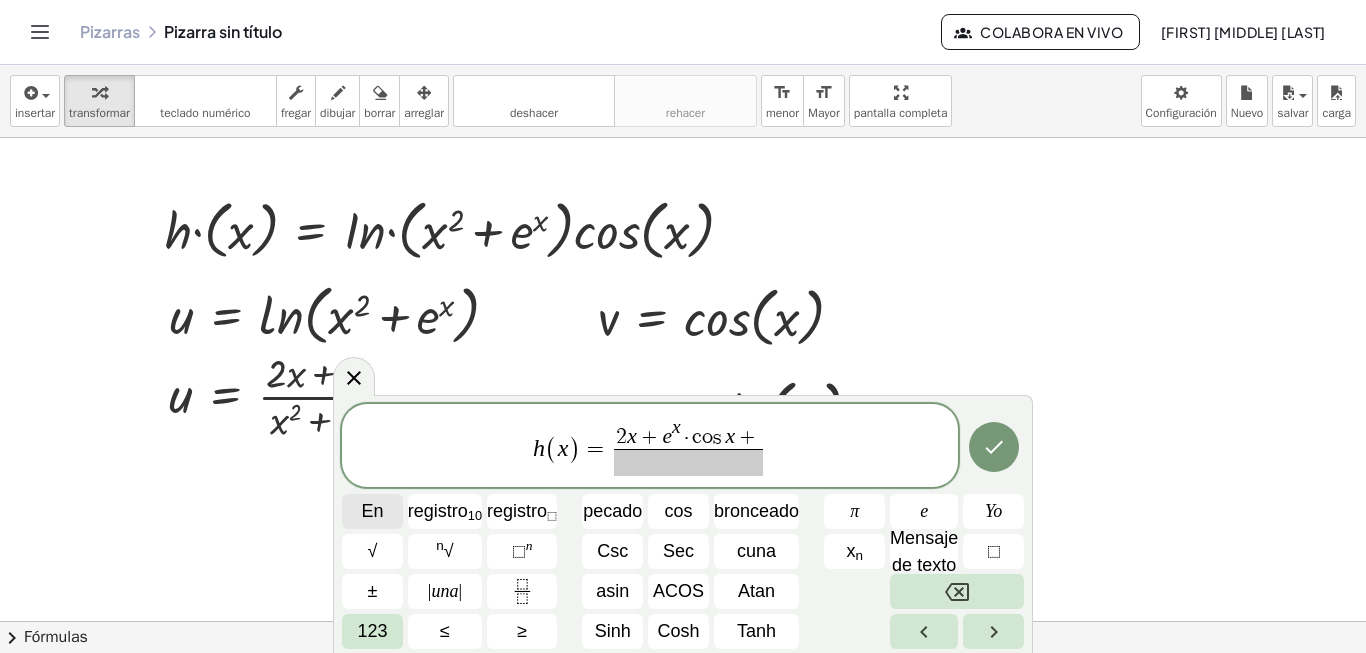 click on "En" at bounding box center [372, 511] 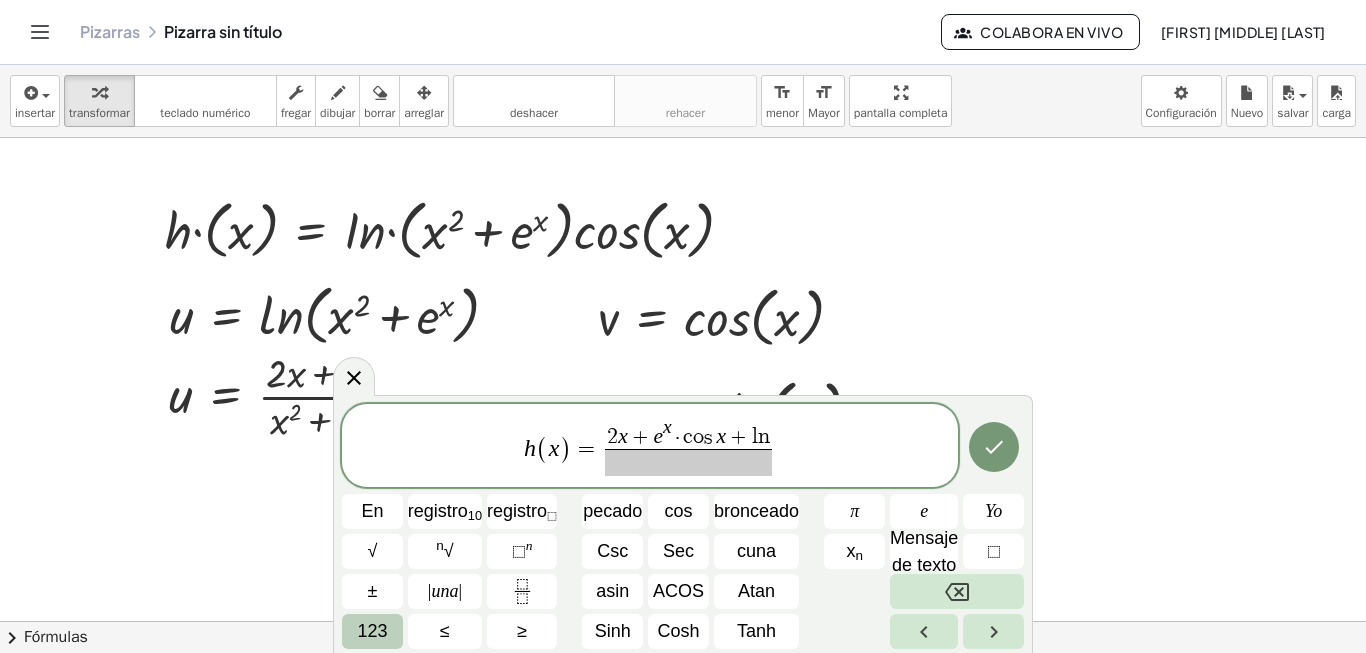 click on "123" at bounding box center (372, 631) 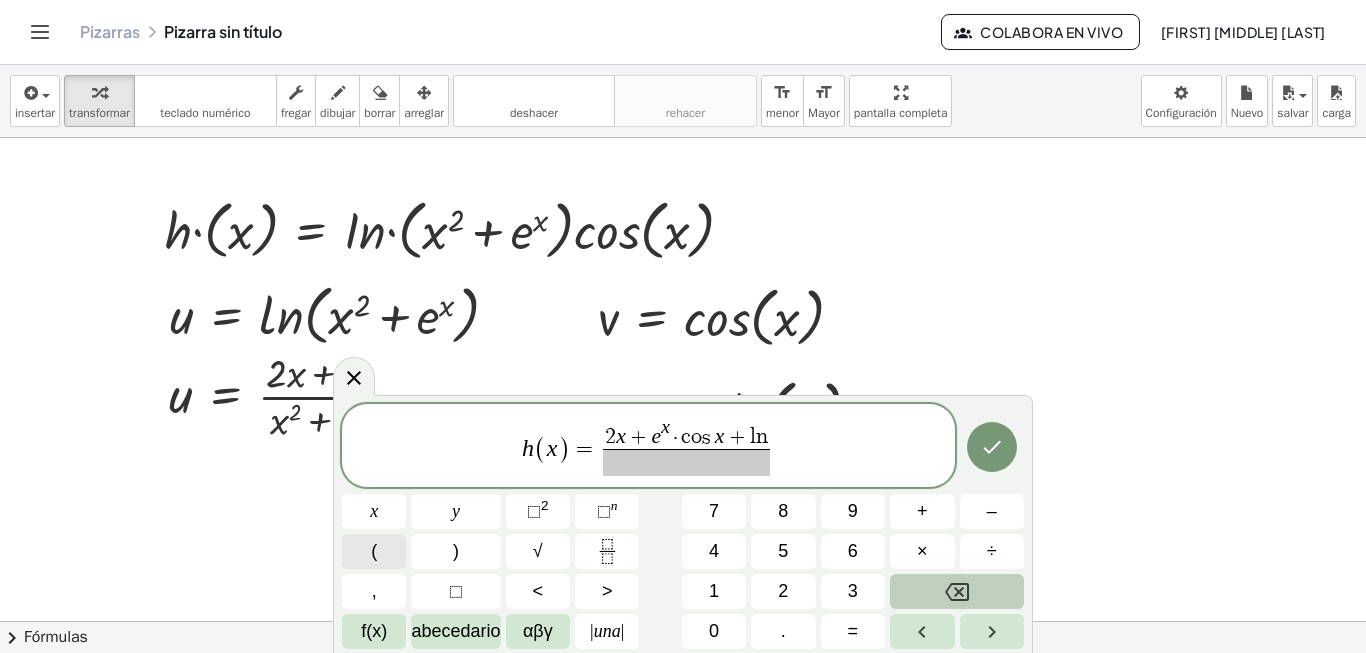 click on "(" at bounding box center [374, 551] 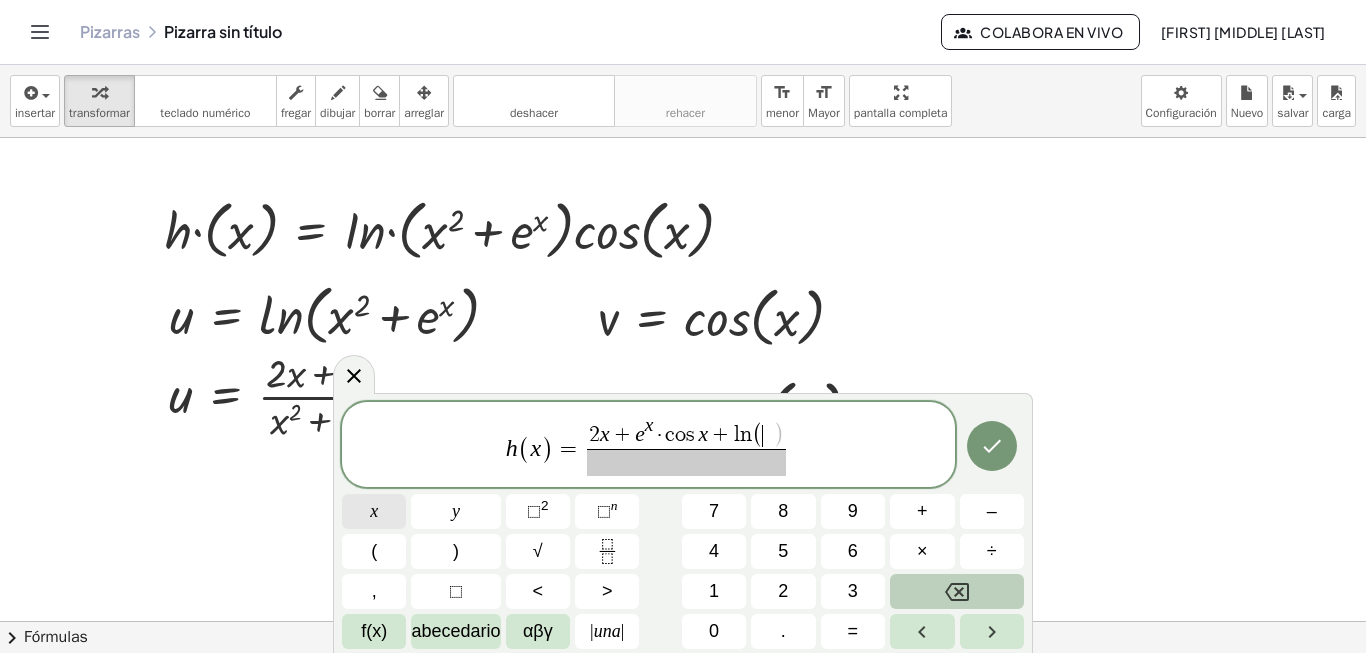 click on "x" at bounding box center (374, 511) 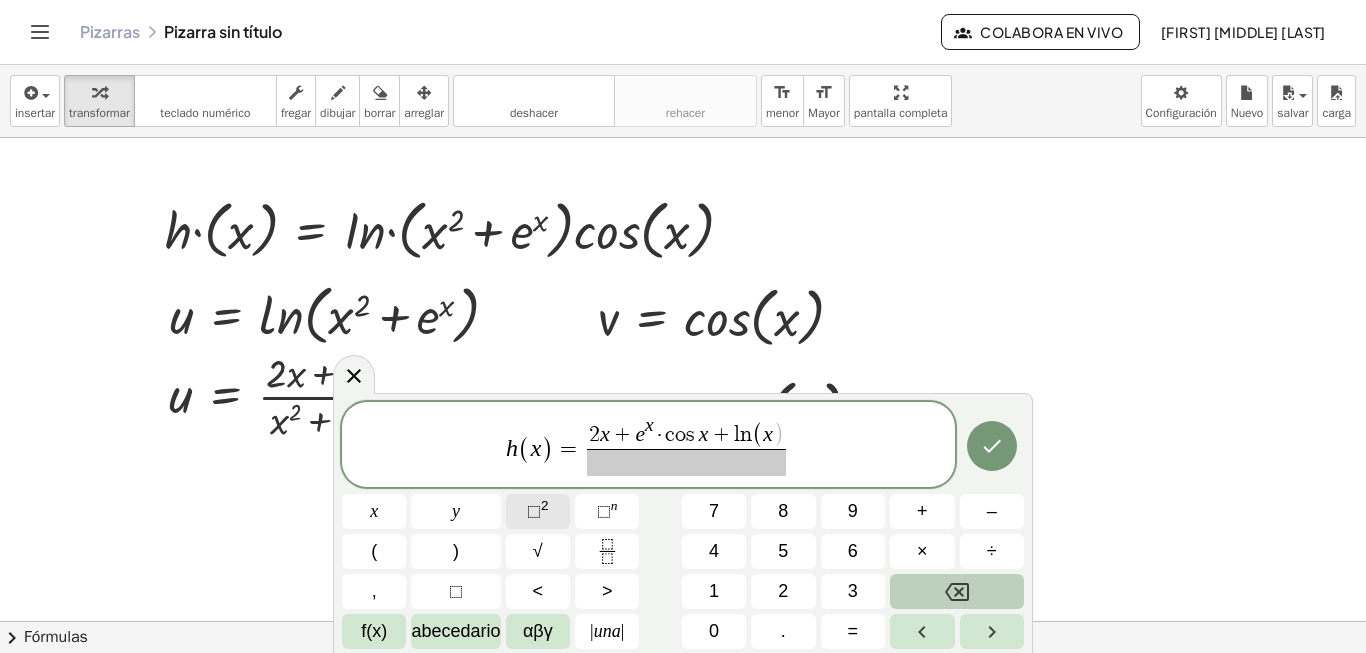 click on "⬚" at bounding box center [534, 511] 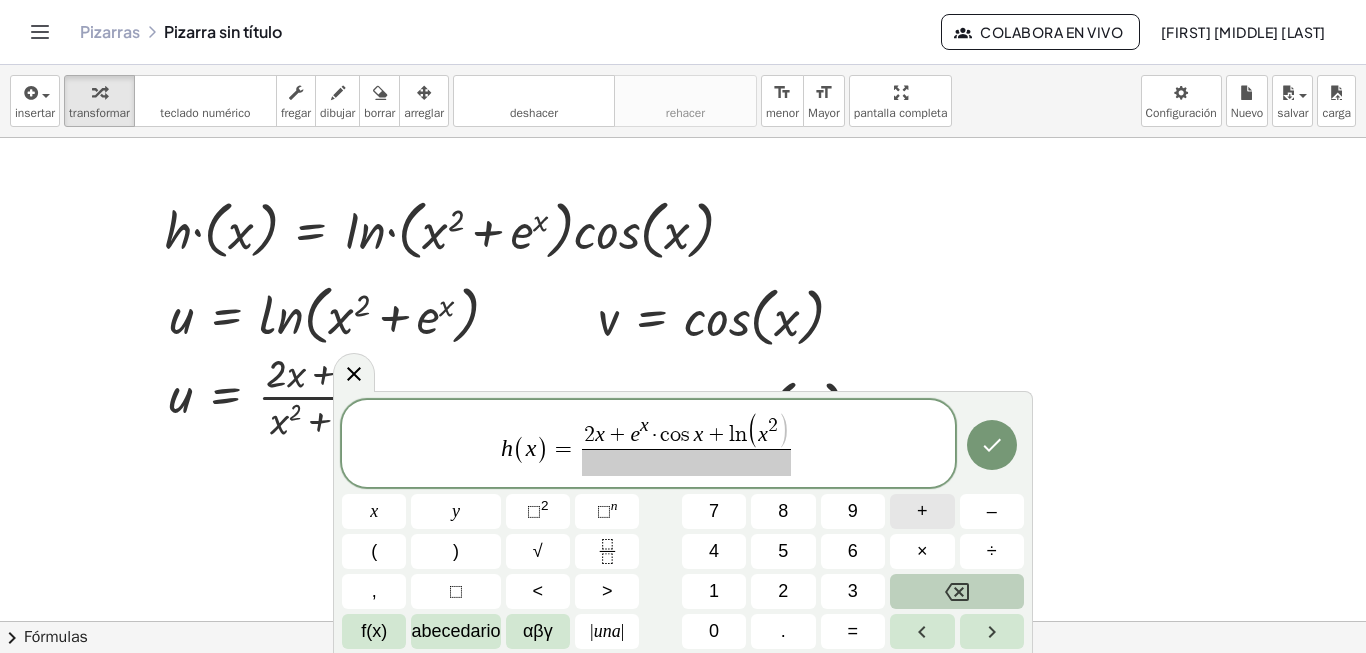 click on "+" at bounding box center [922, 511] 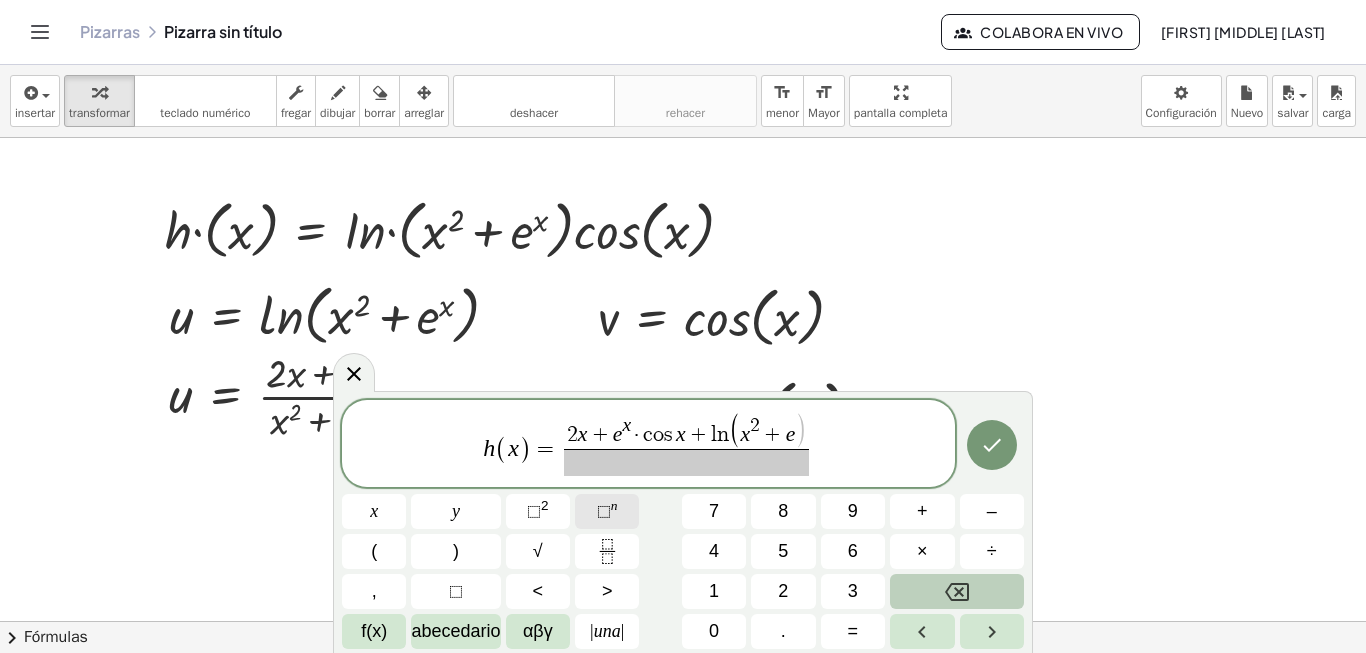 click on "⬚ n" at bounding box center [607, 511] 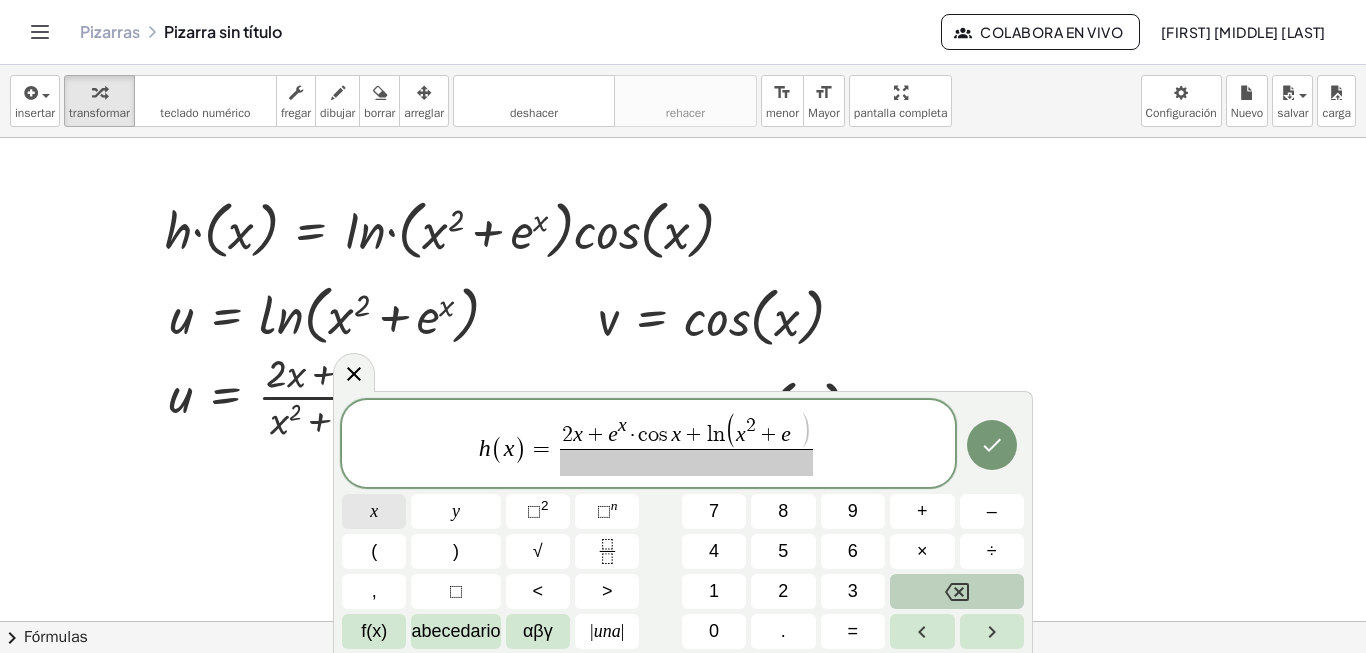 click on "x" at bounding box center [374, 511] 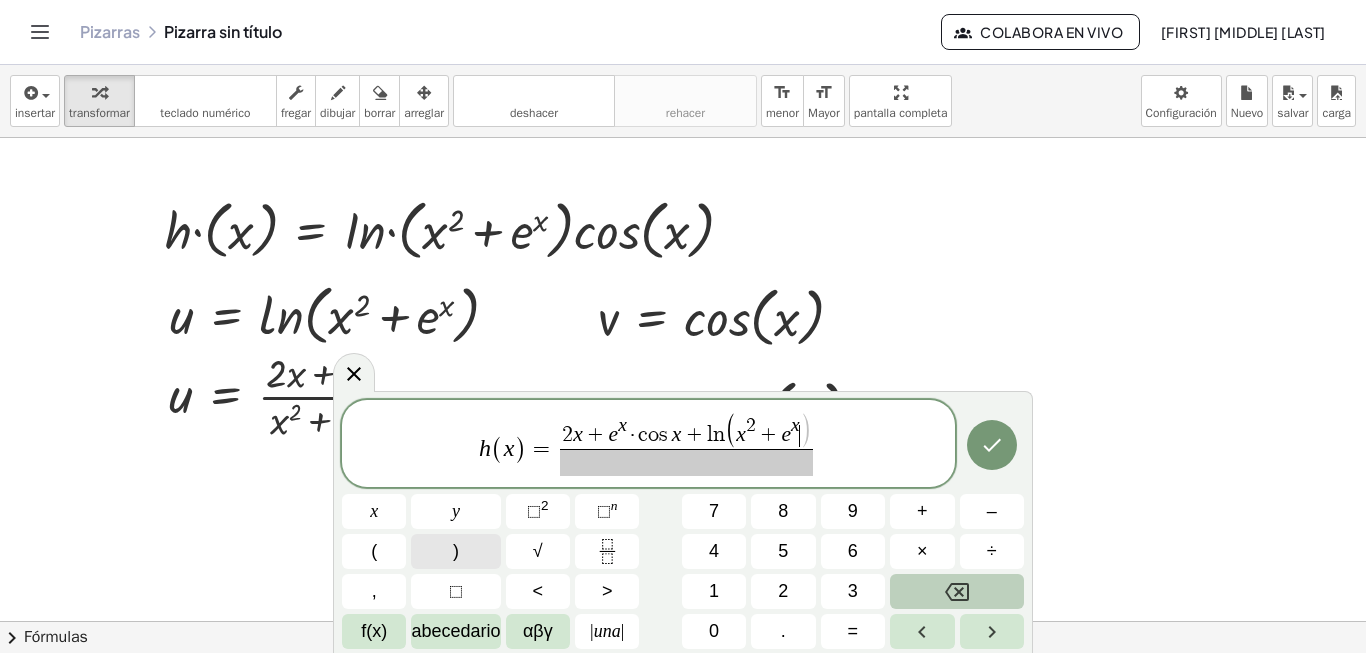 click on ")" at bounding box center [455, 551] 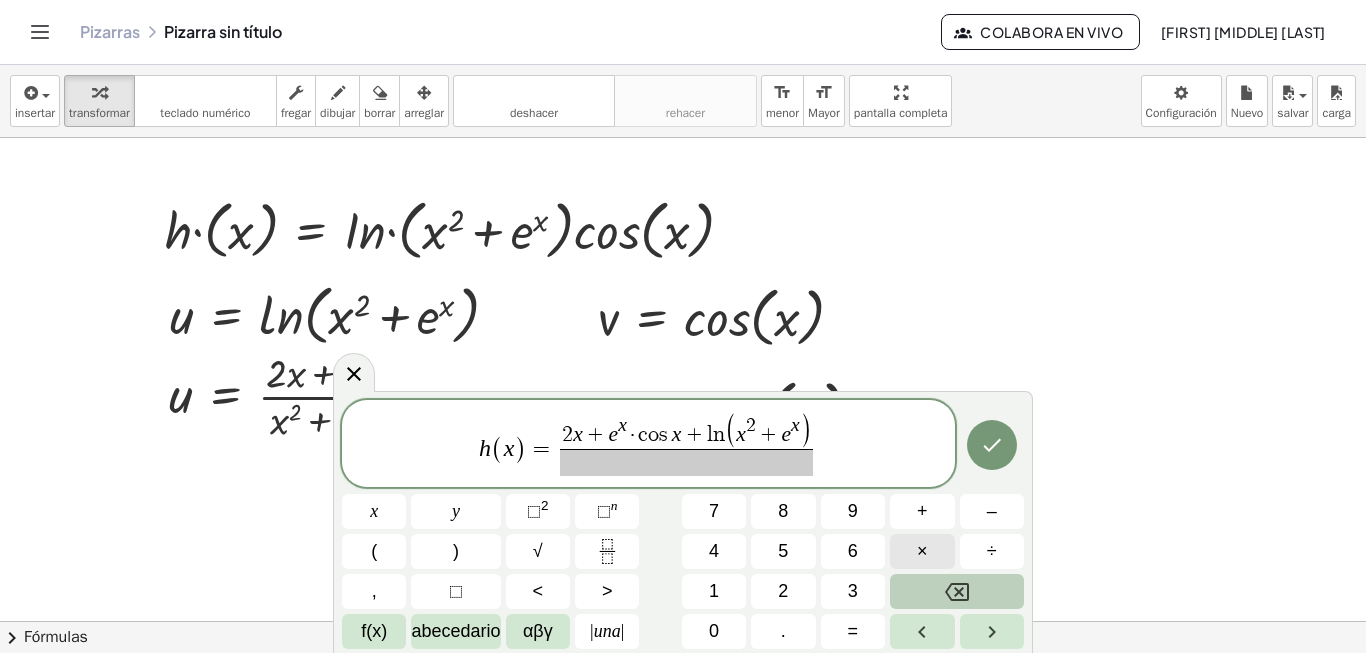click on "×" at bounding box center [922, 551] 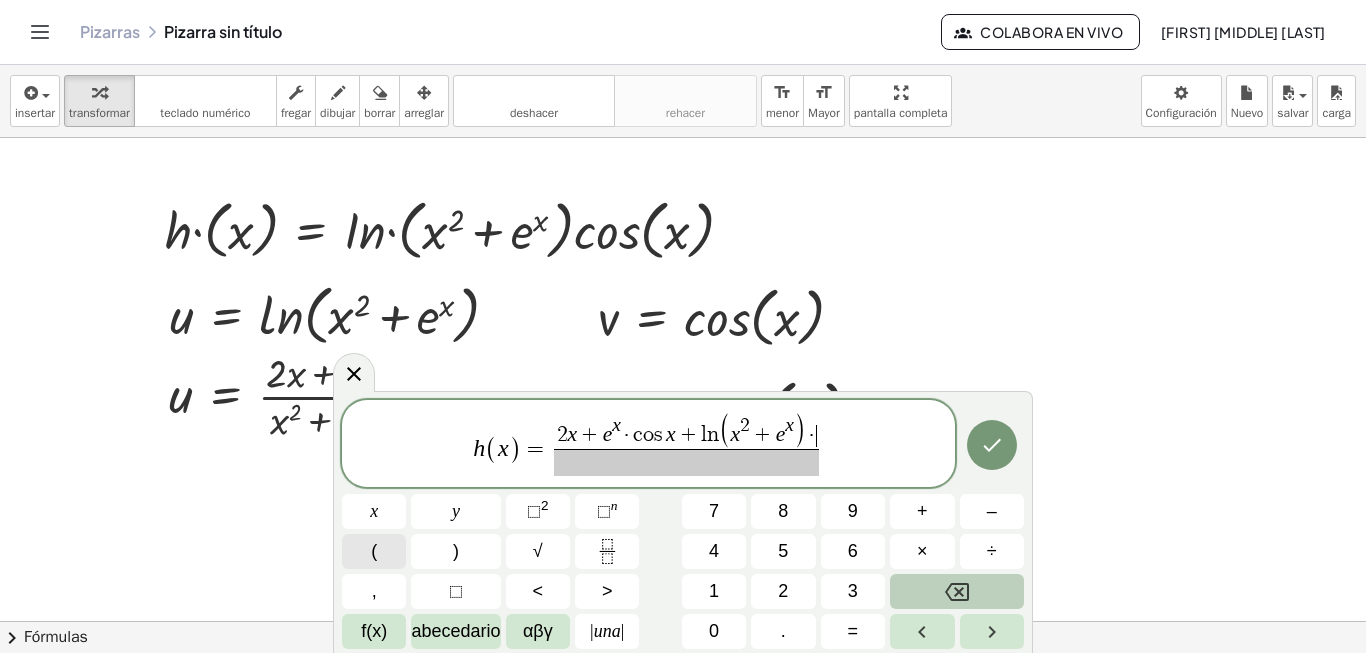 click on "(" at bounding box center [374, 551] 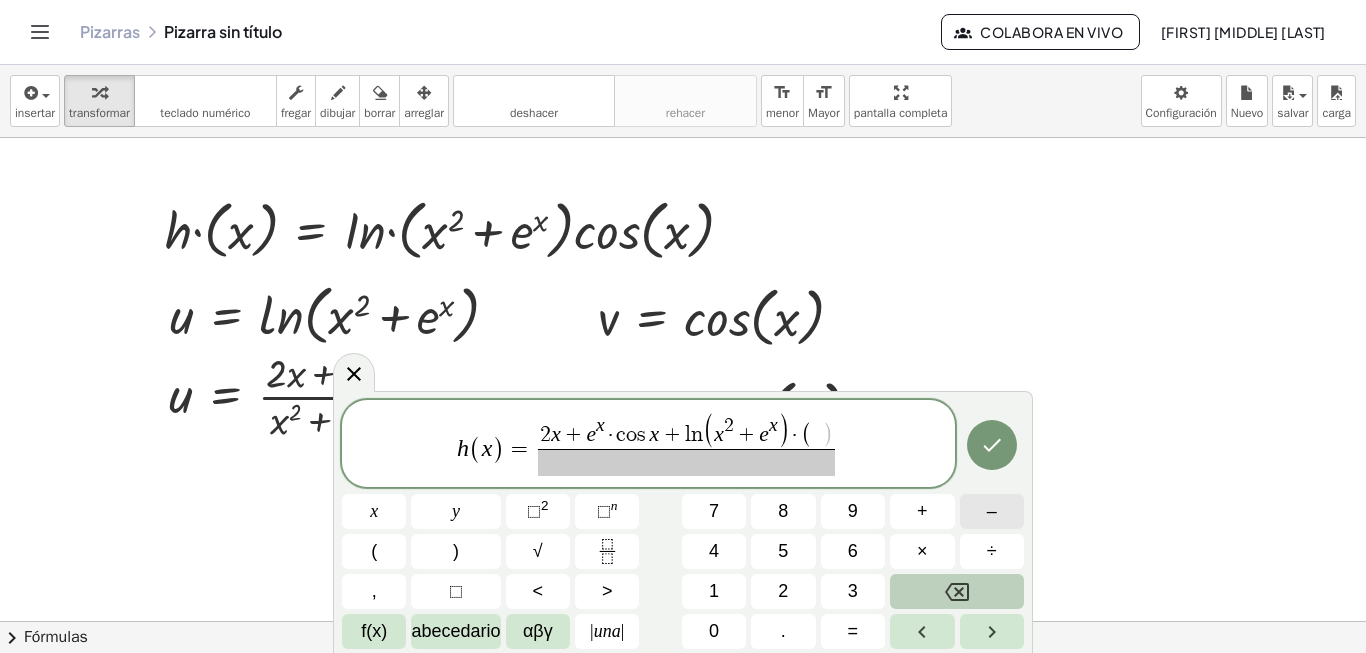 click on "–" at bounding box center [992, 511] 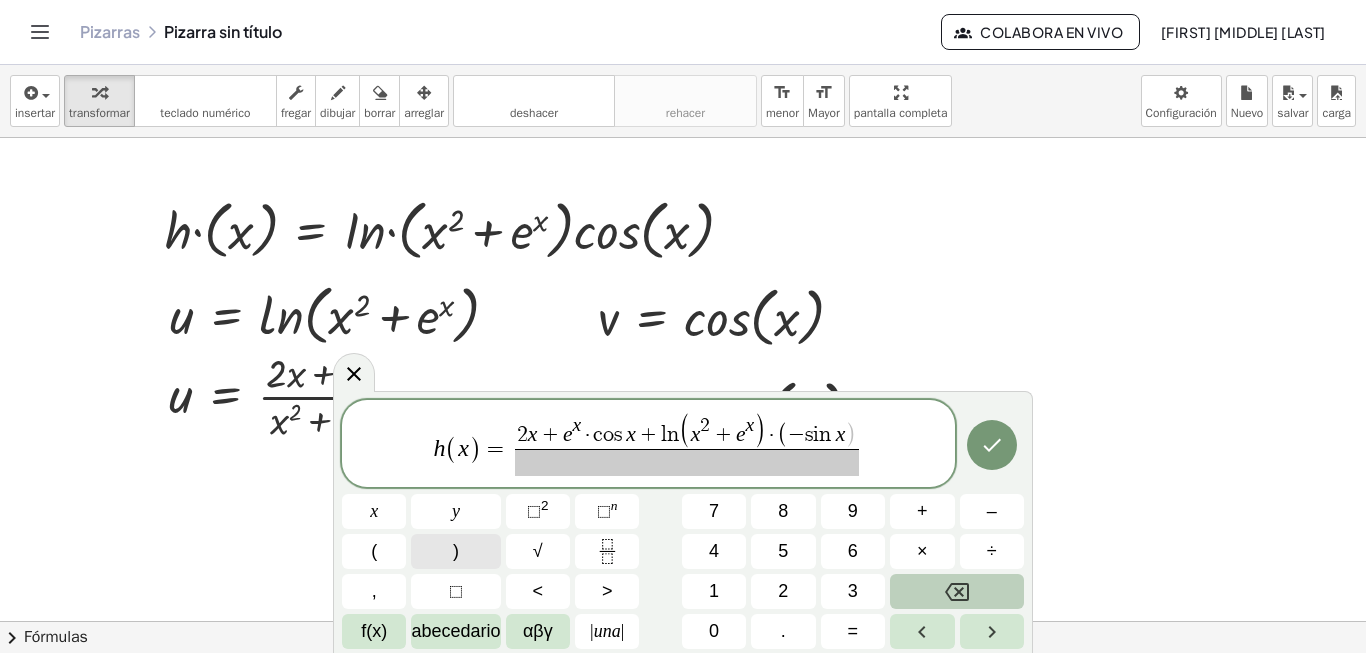 click on ")" at bounding box center (455, 551) 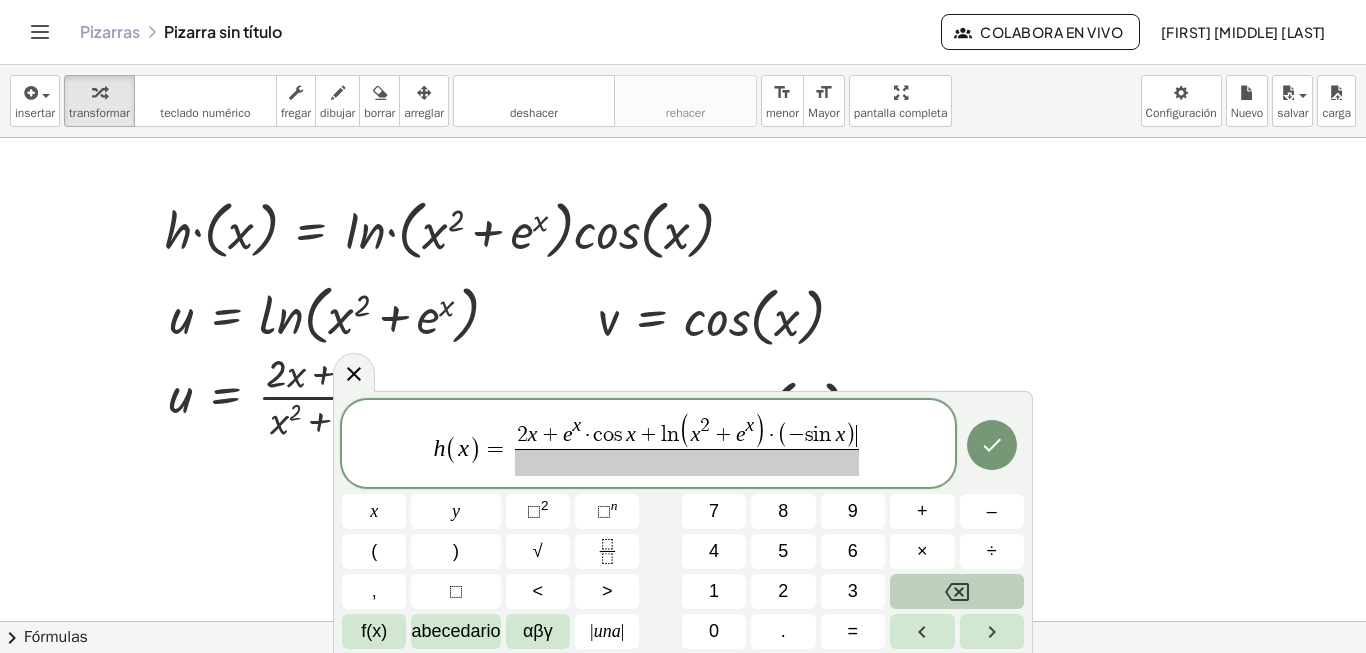 click at bounding box center [687, 462] 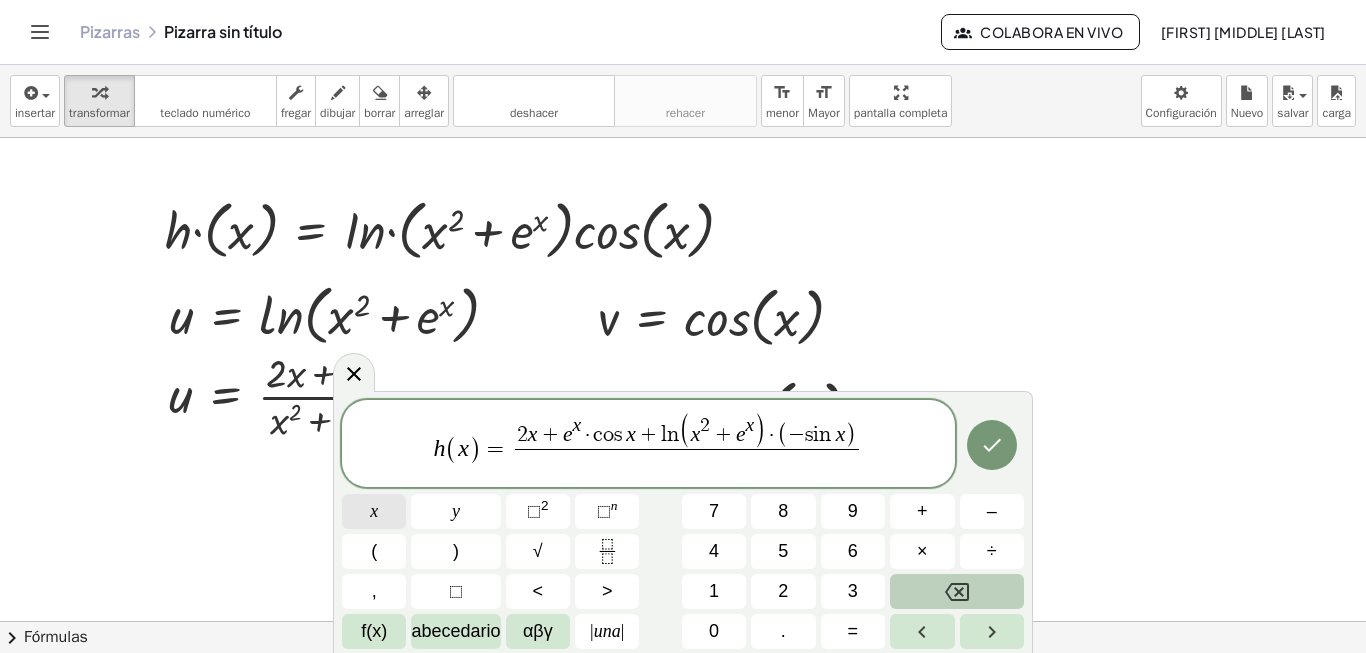 click on "x" at bounding box center [374, 511] 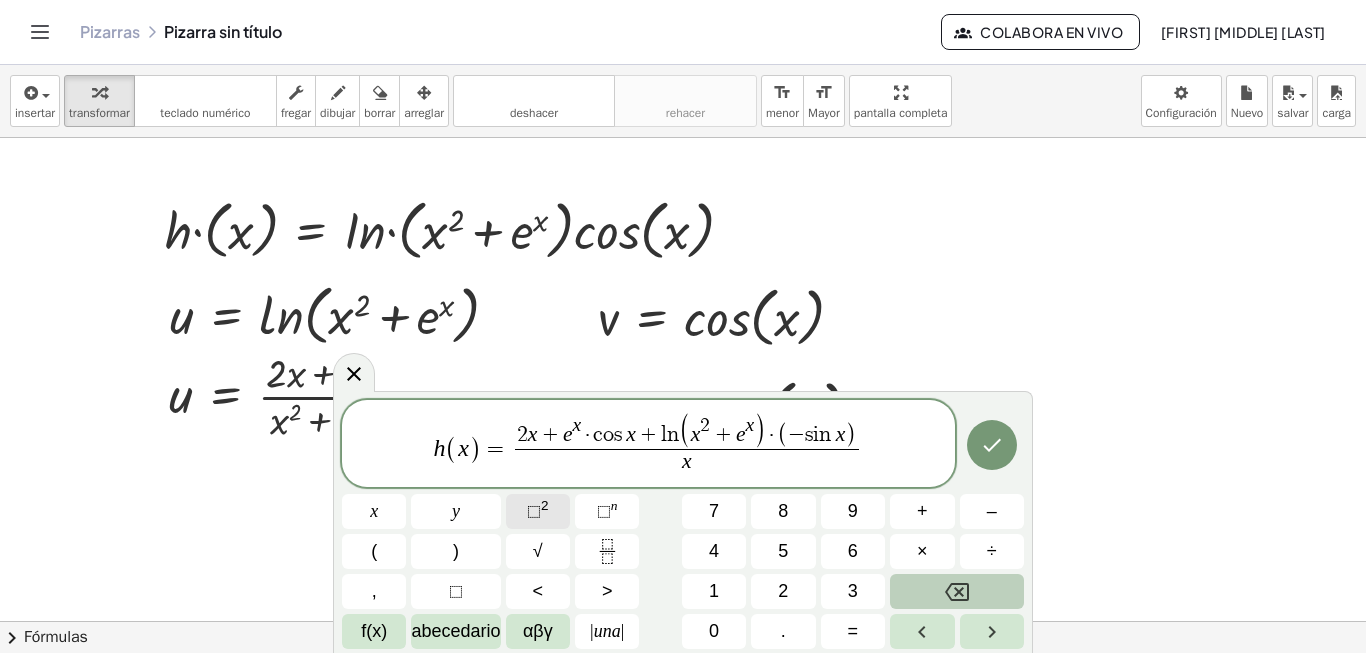 click on "⬚" at bounding box center (534, 511) 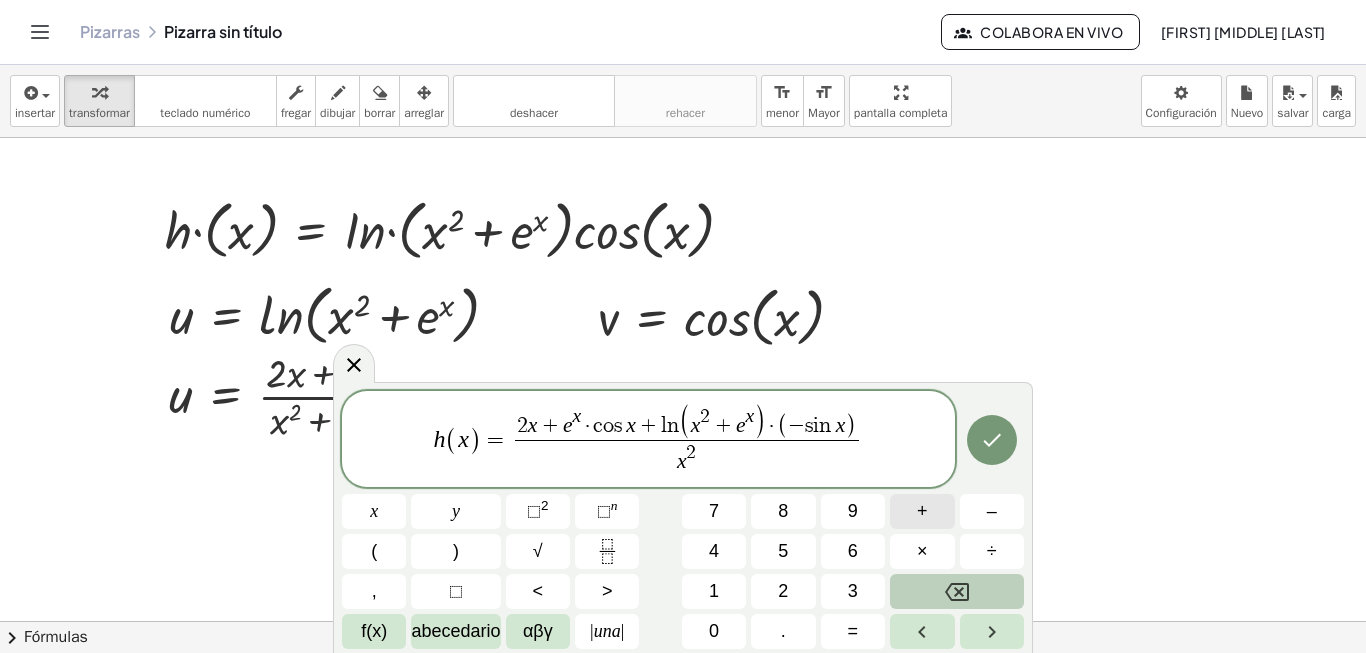 click on "+" at bounding box center (922, 511) 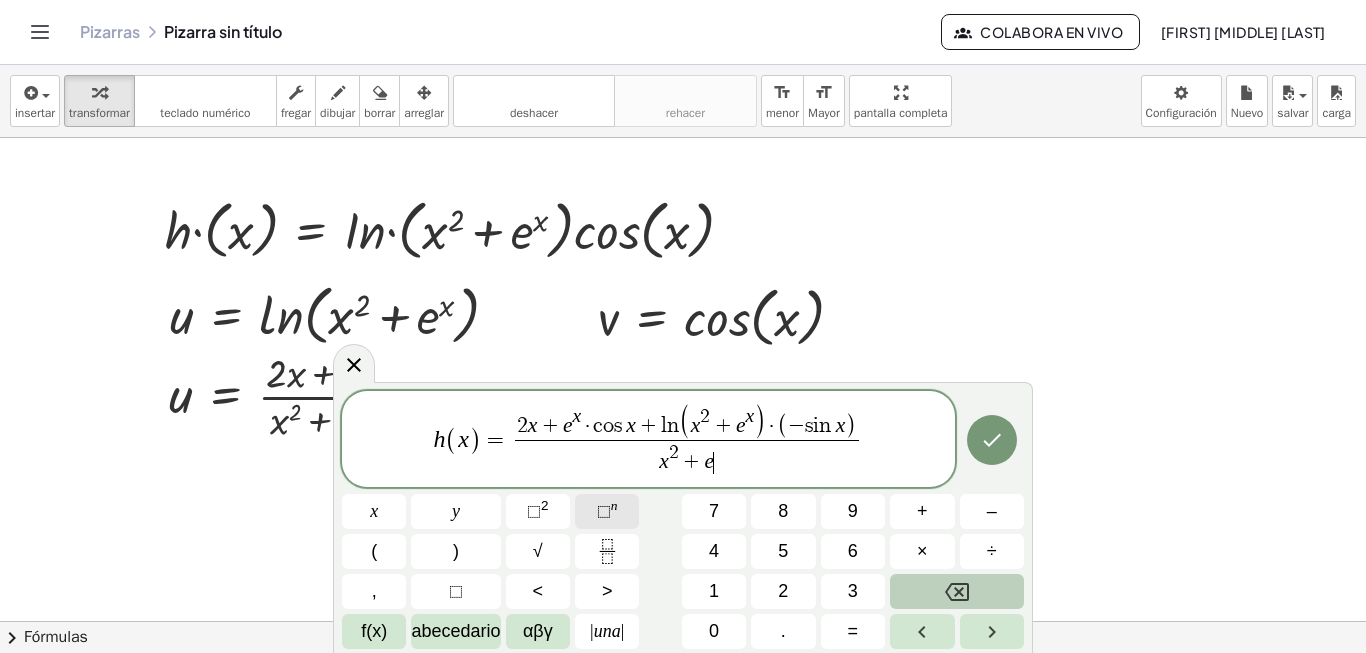 click on "⬚ n" at bounding box center [607, 511] 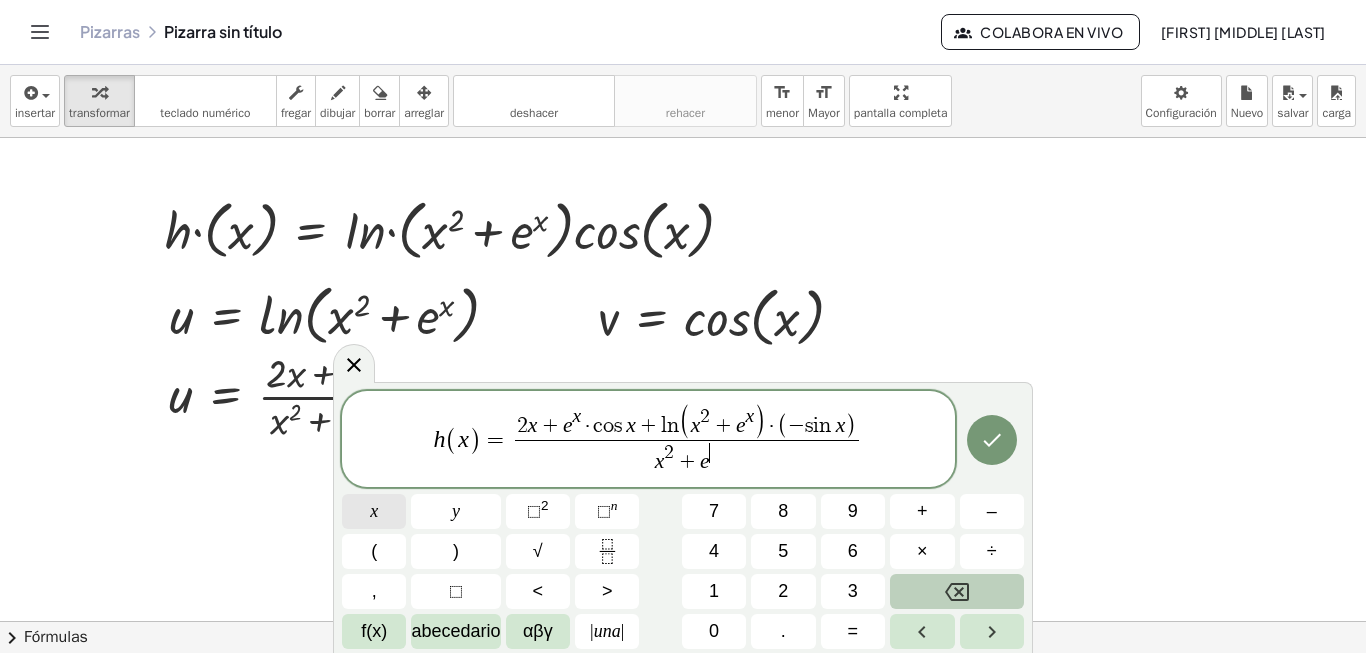 click on "x" at bounding box center (374, 511) 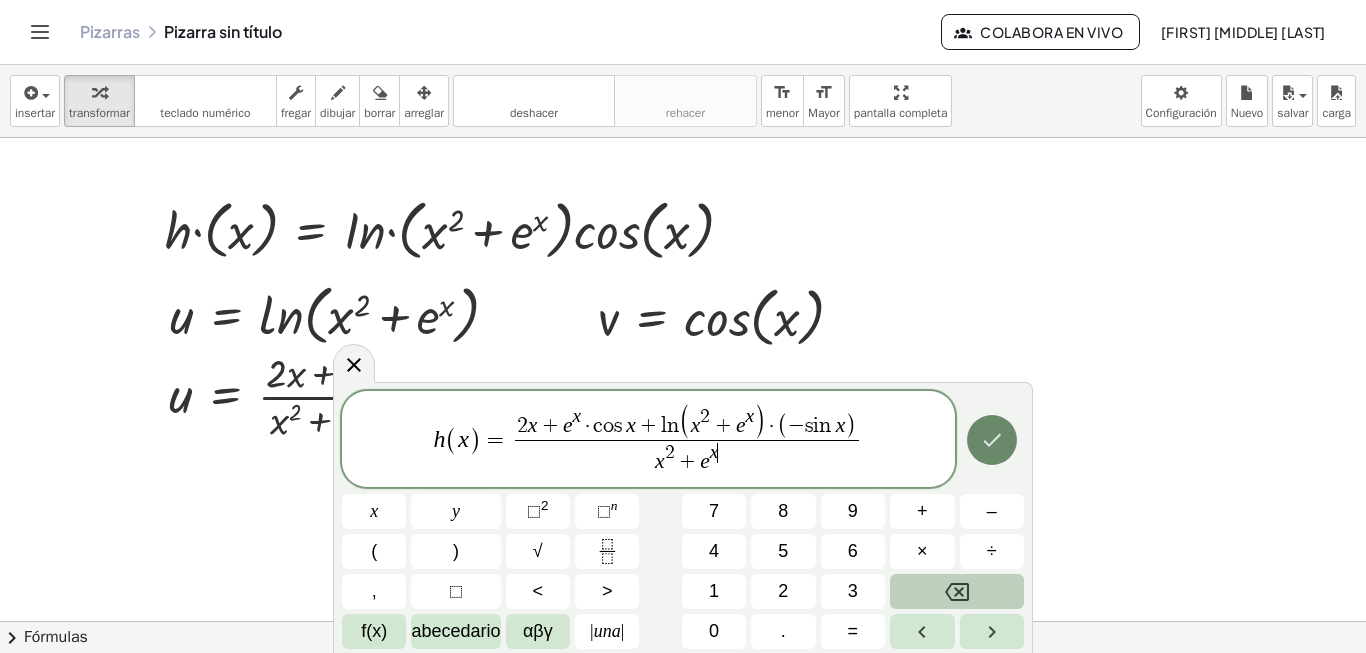 click 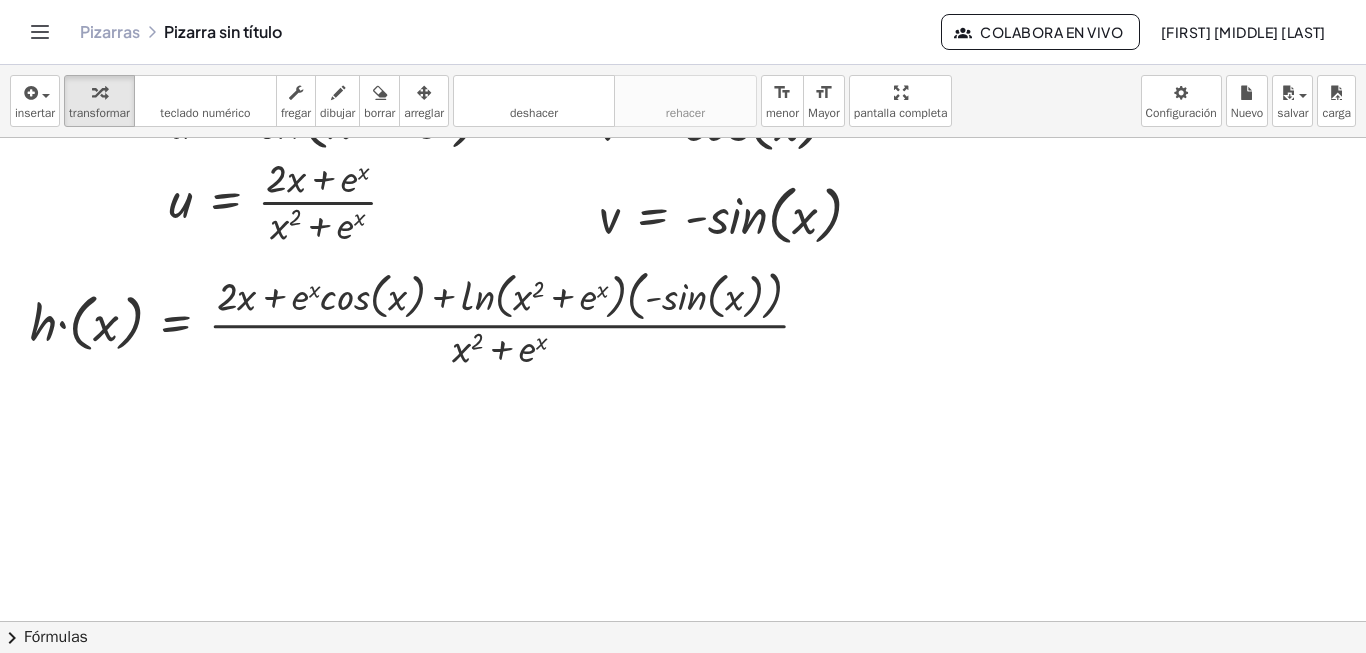 scroll, scrollTop: 200, scrollLeft: 0, axis: vertical 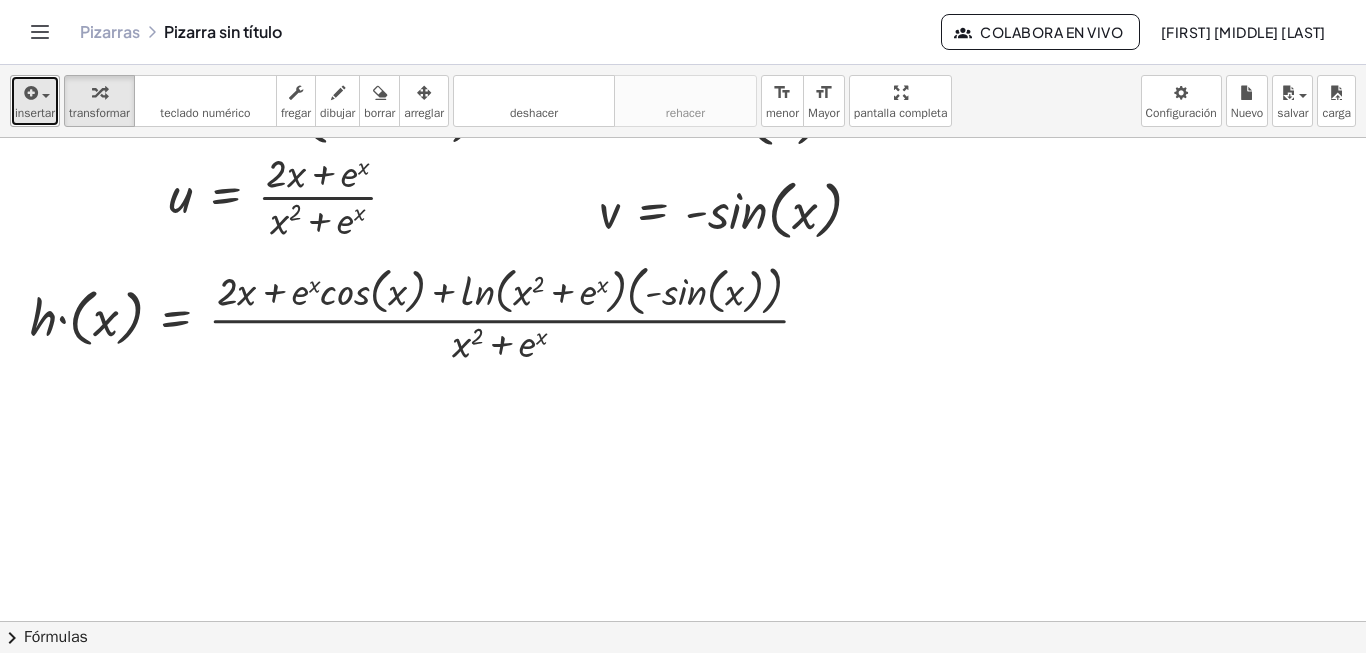 click at bounding box center [29, 93] 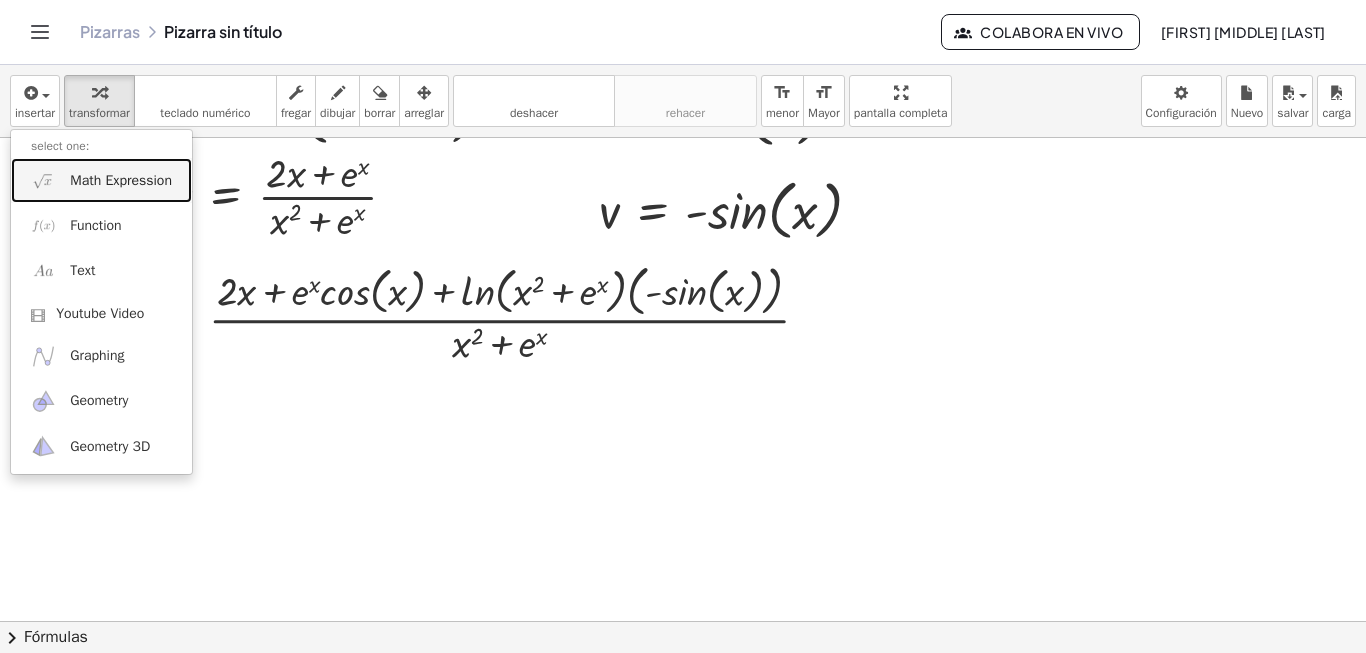 click on "Math Expression" at bounding box center [121, 181] 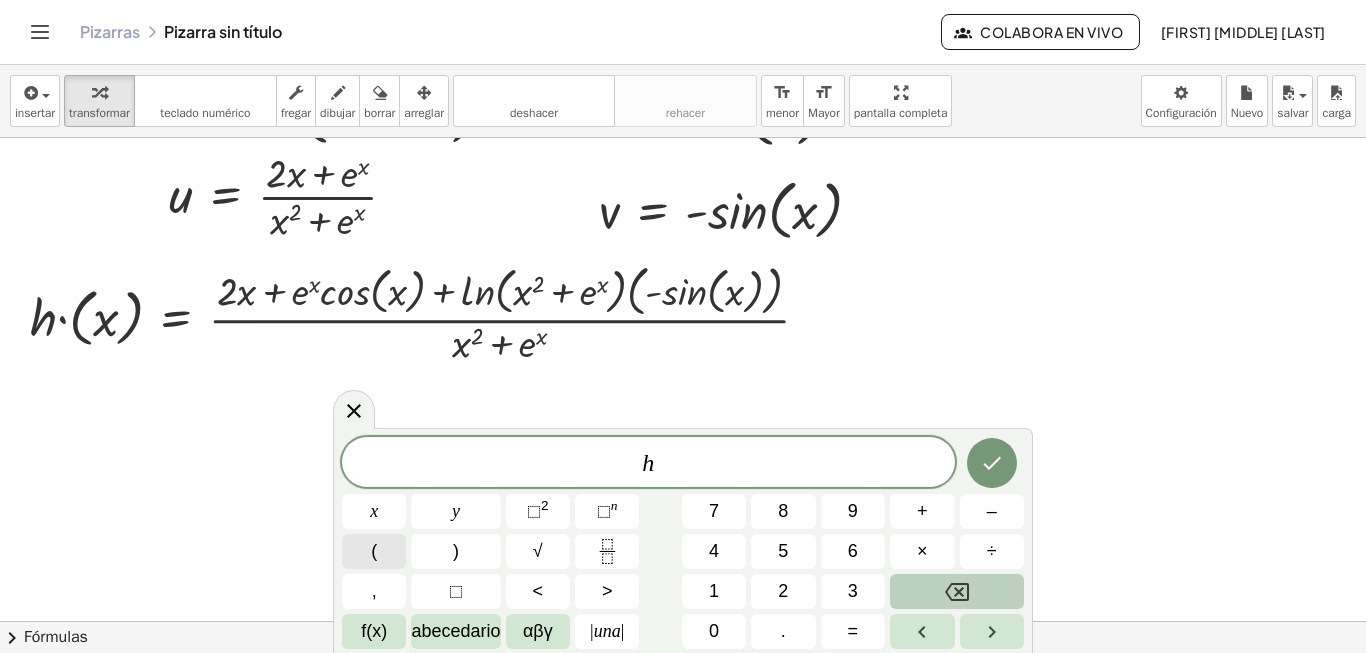 click on "(" at bounding box center [374, 551] 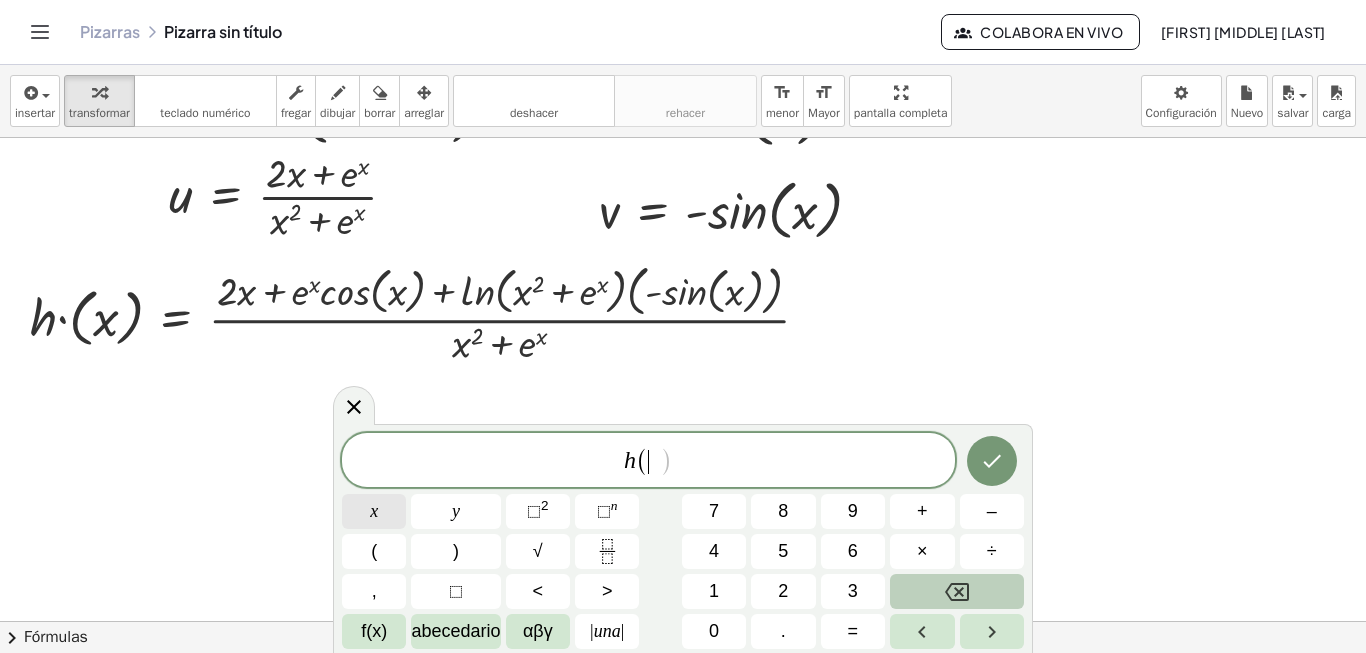 click on "x" at bounding box center (374, 511) 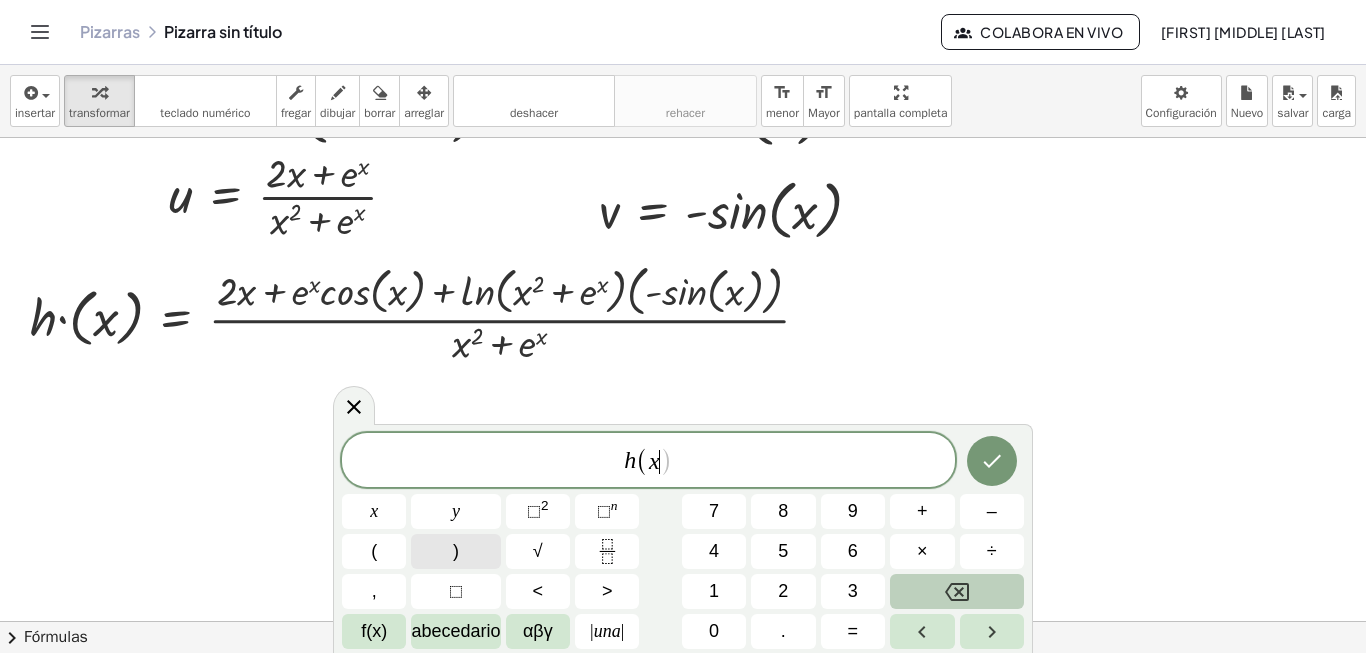click on ")" at bounding box center [455, 551] 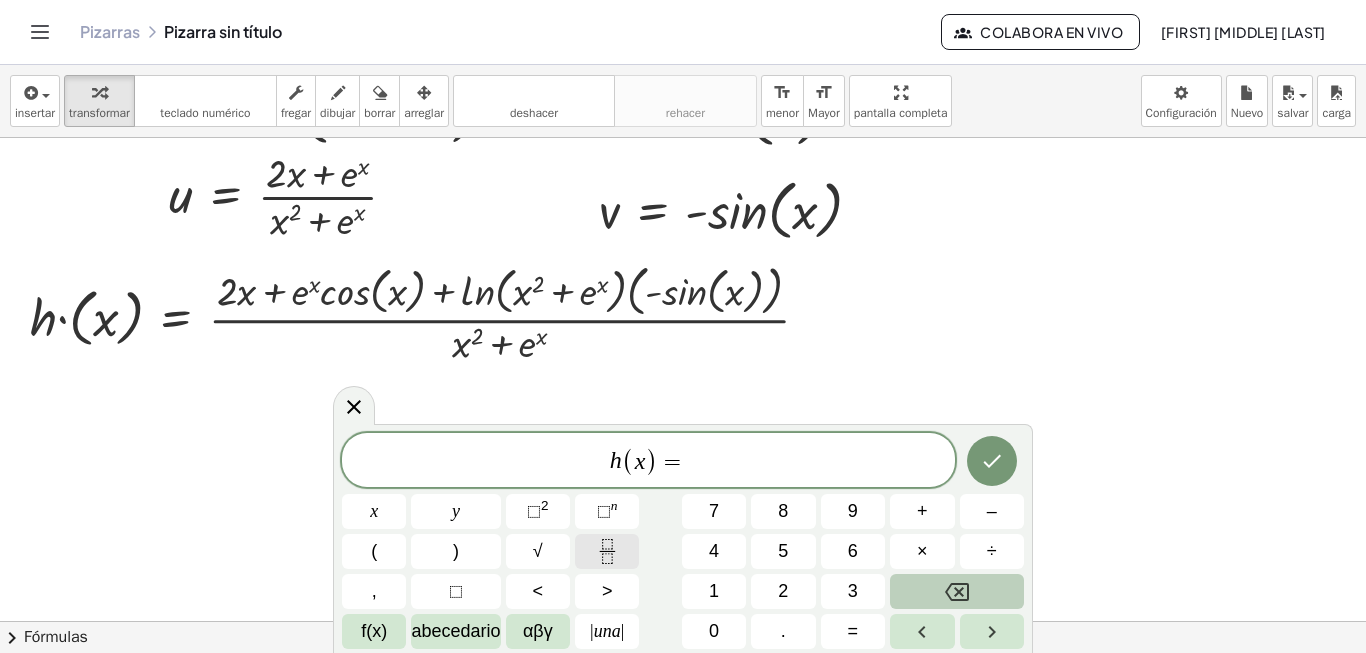 click at bounding box center [607, 551] 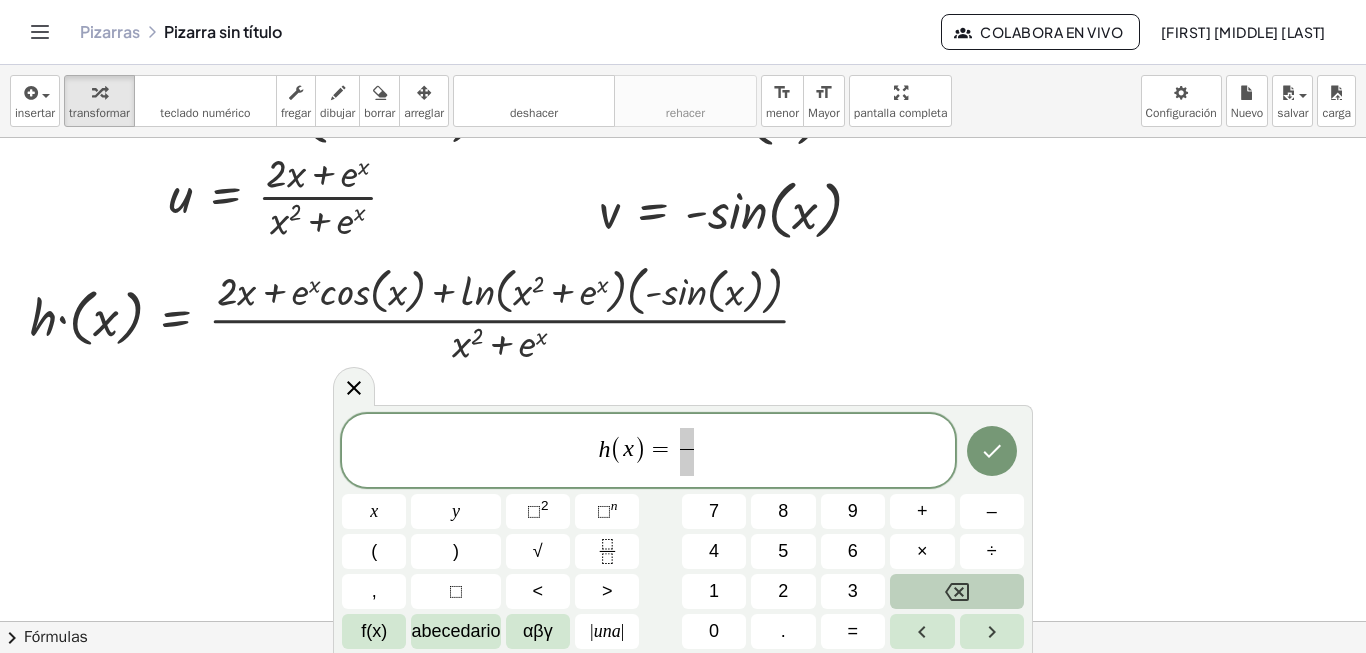 click on "h ( x ) = ​ x y ⬚ 2 ⬚ n 7 8 9 + – ( ) √ 4 5 6 × ÷ , ⬚ < > 1 2 3 f(x) abecedario αβγ | una | 0 . =" at bounding box center [683, 532] 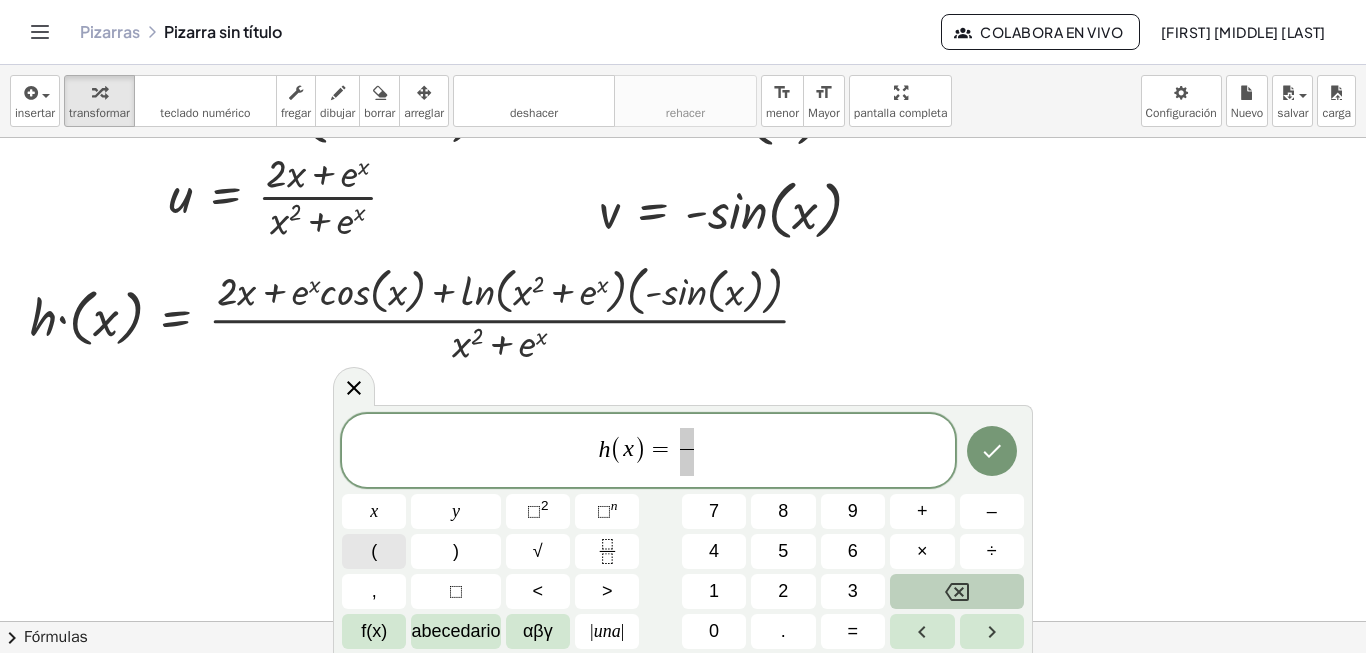 click on "(" at bounding box center (374, 551) 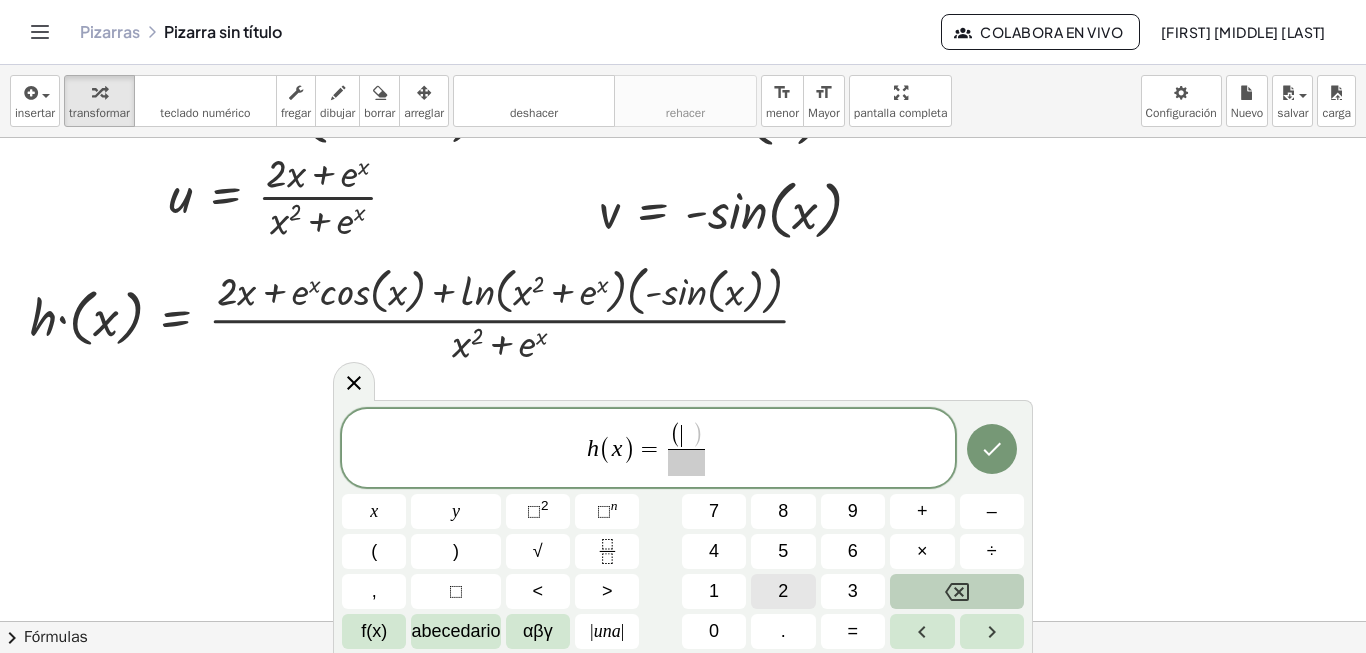 click on "2" at bounding box center (783, 591) 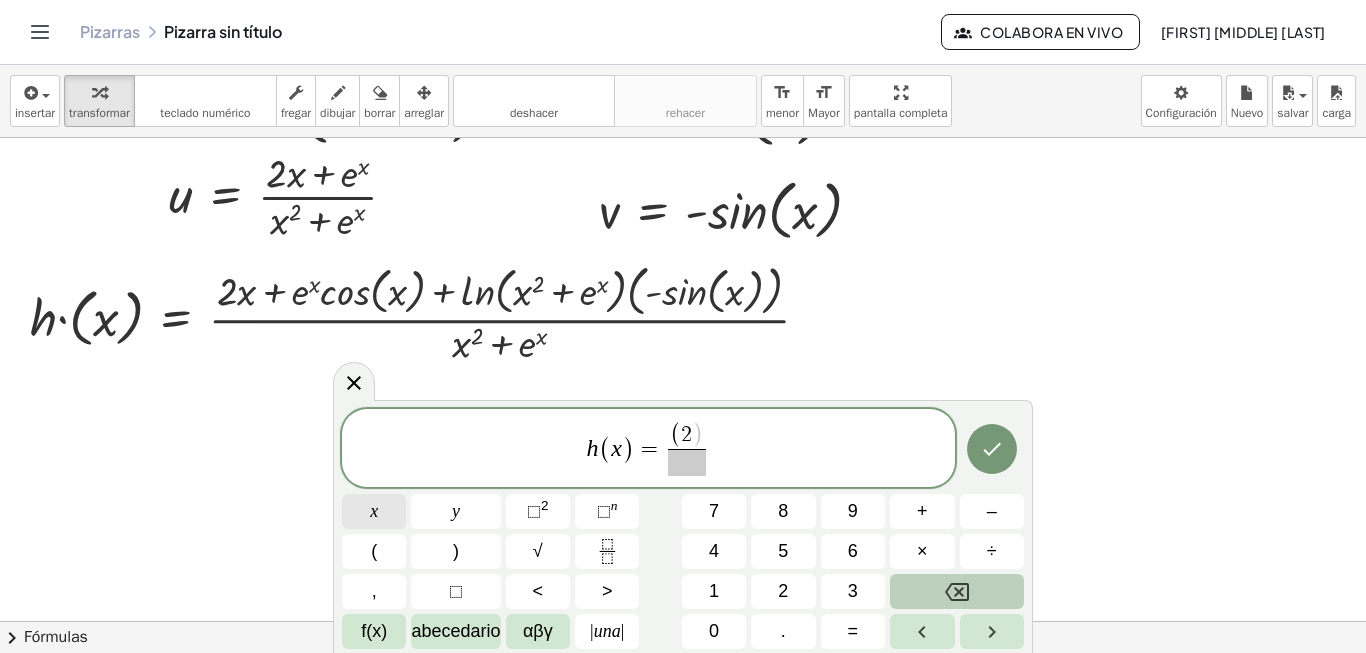 click on "x" at bounding box center (374, 511) 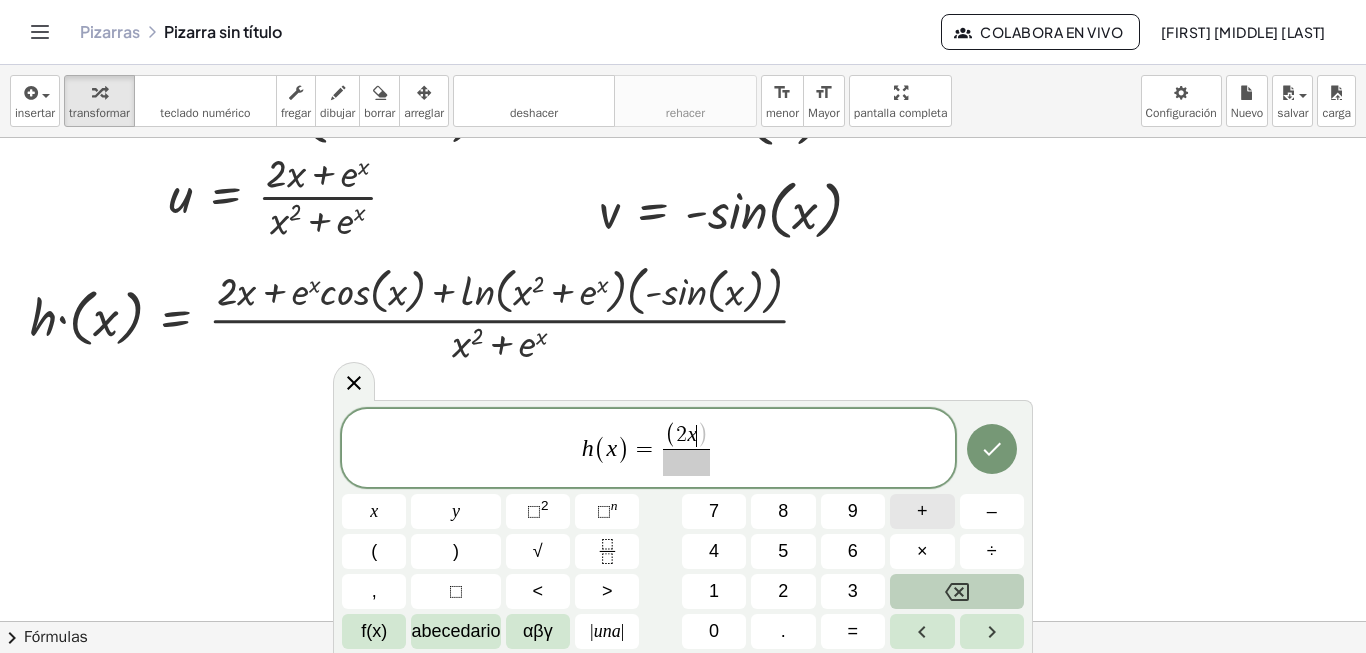 click on "+" at bounding box center (922, 511) 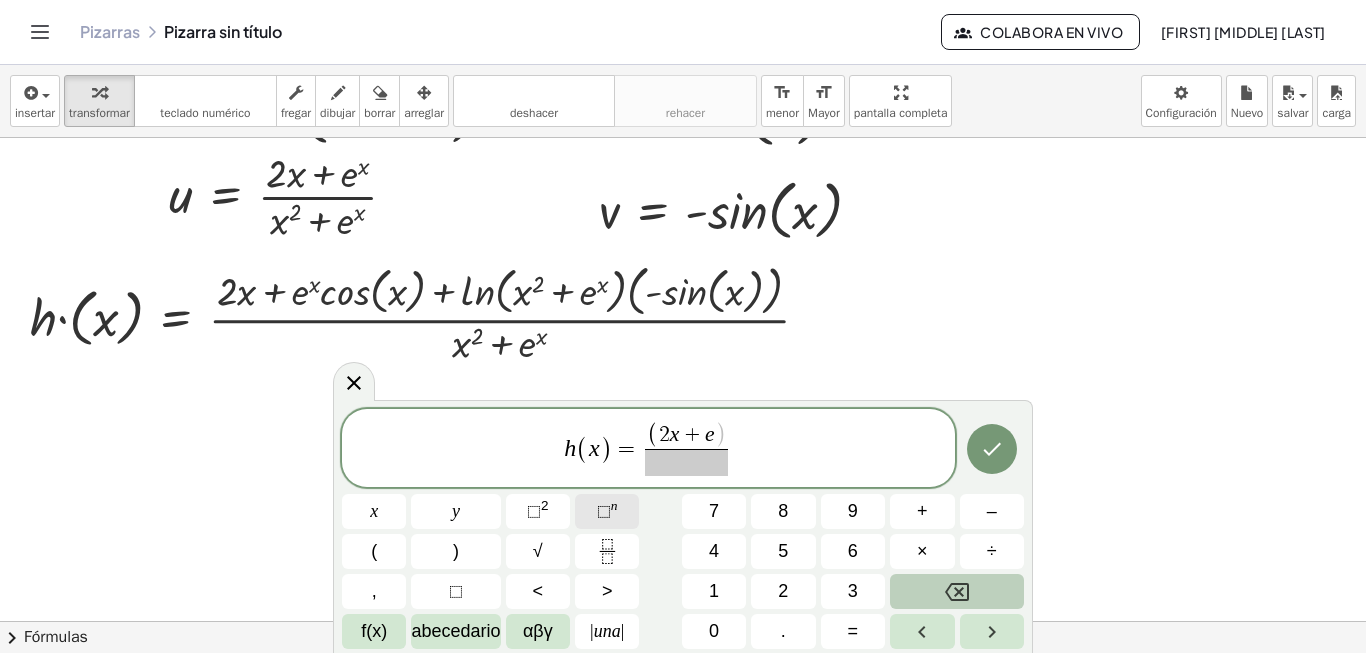 click on "⬚" at bounding box center [604, 511] 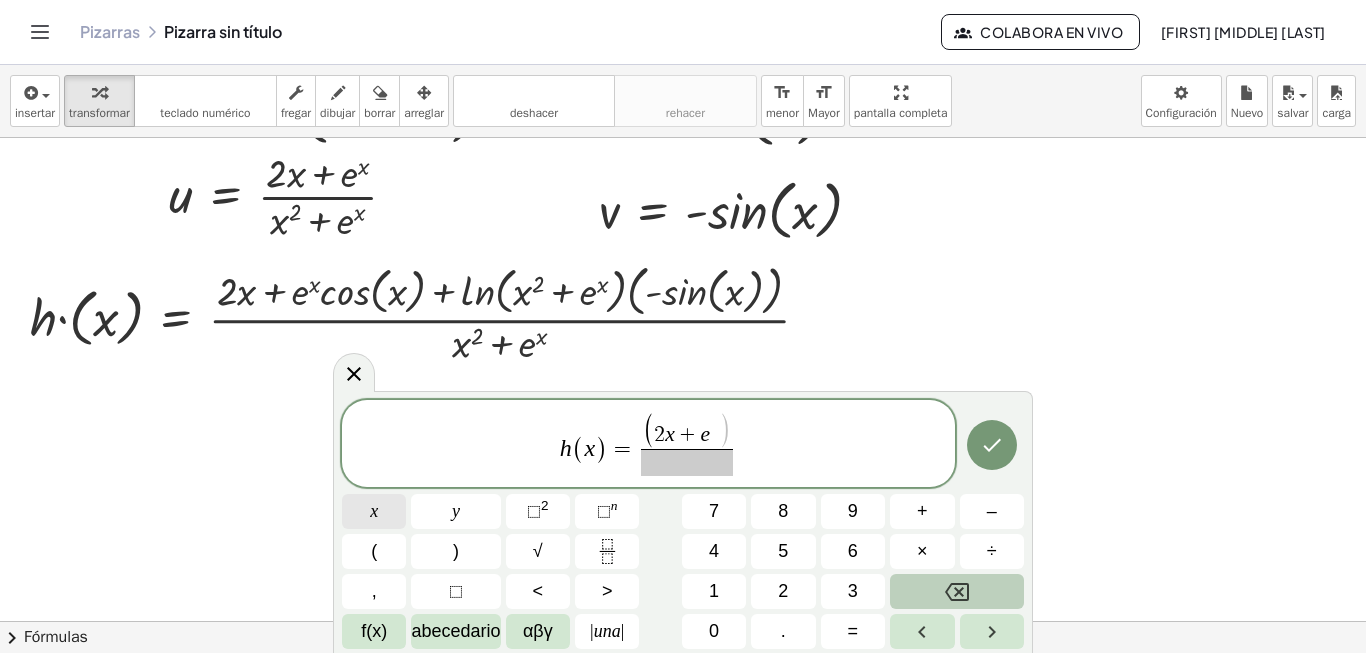 click on "x" at bounding box center (374, 511) 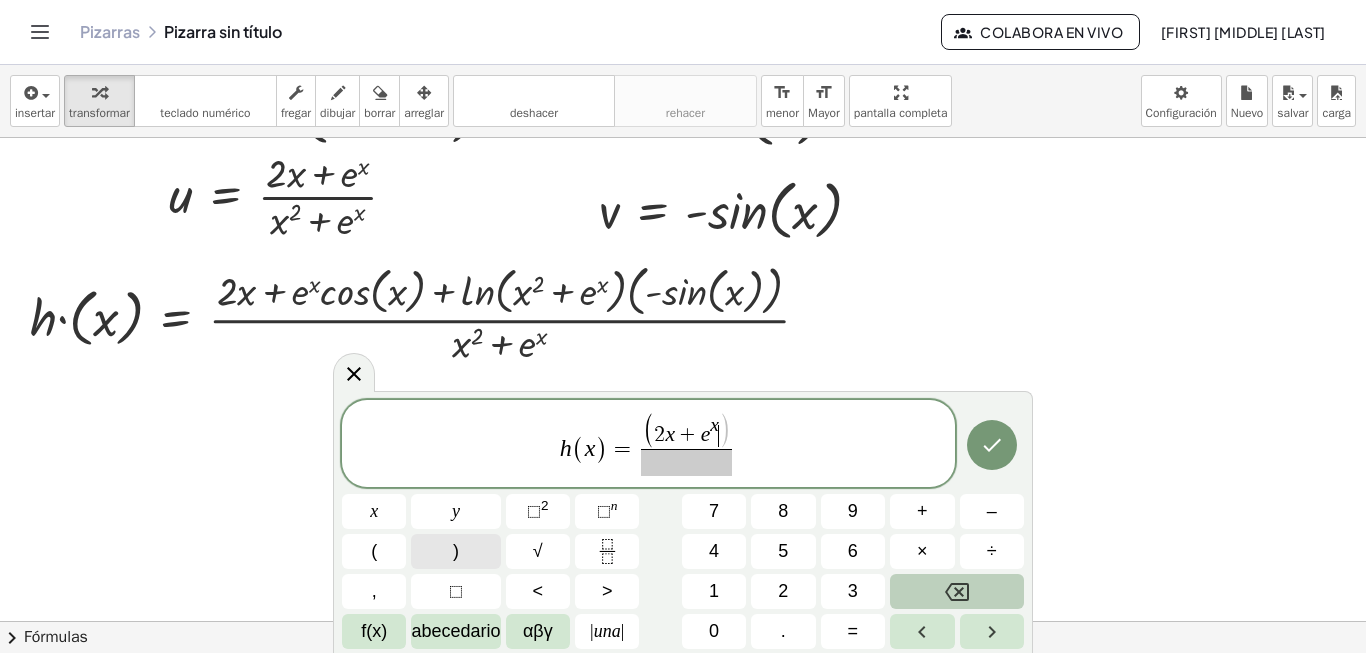 click on ")" at bounding box center (455, 551) 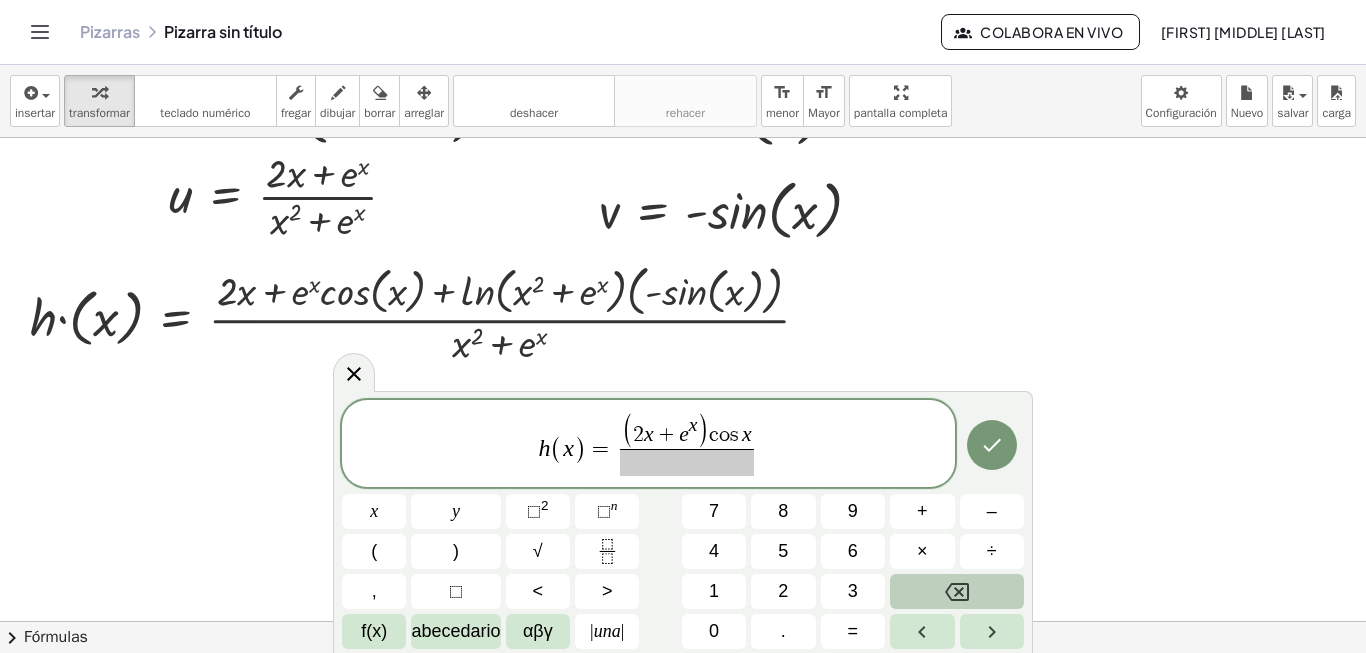 click at bounding box center (687, 462) 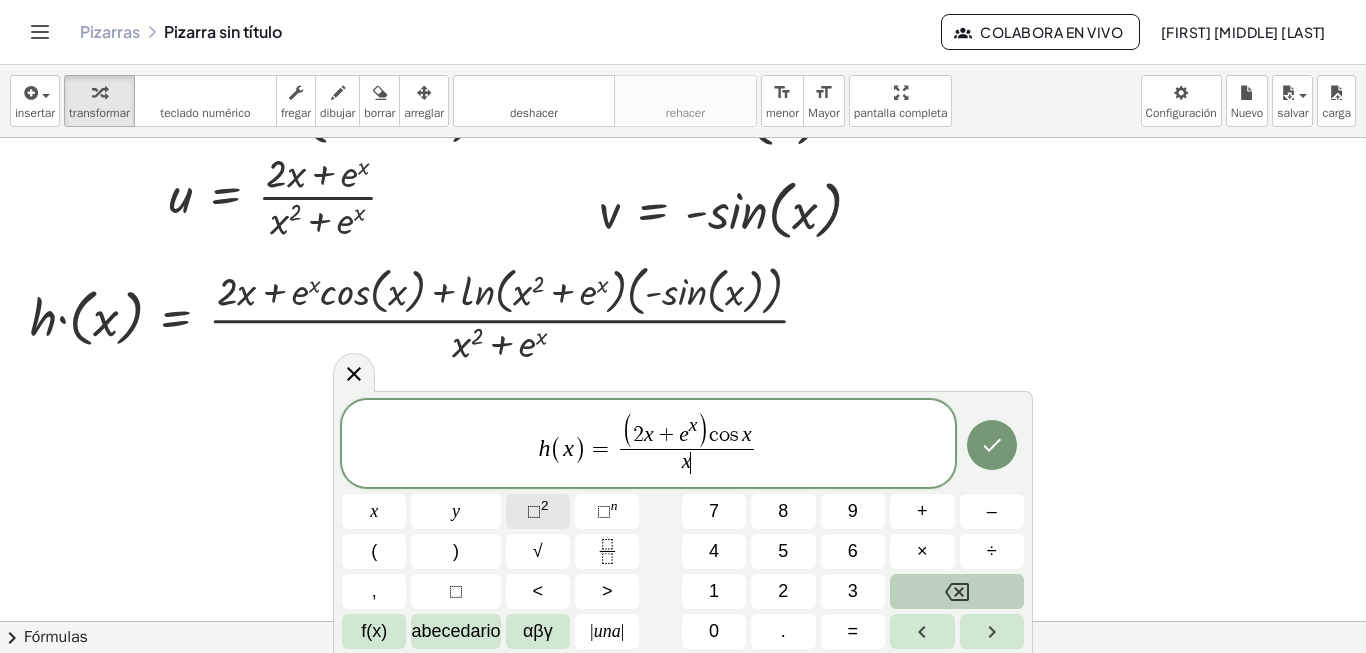 click on "2" at bounding box center [545, 505] 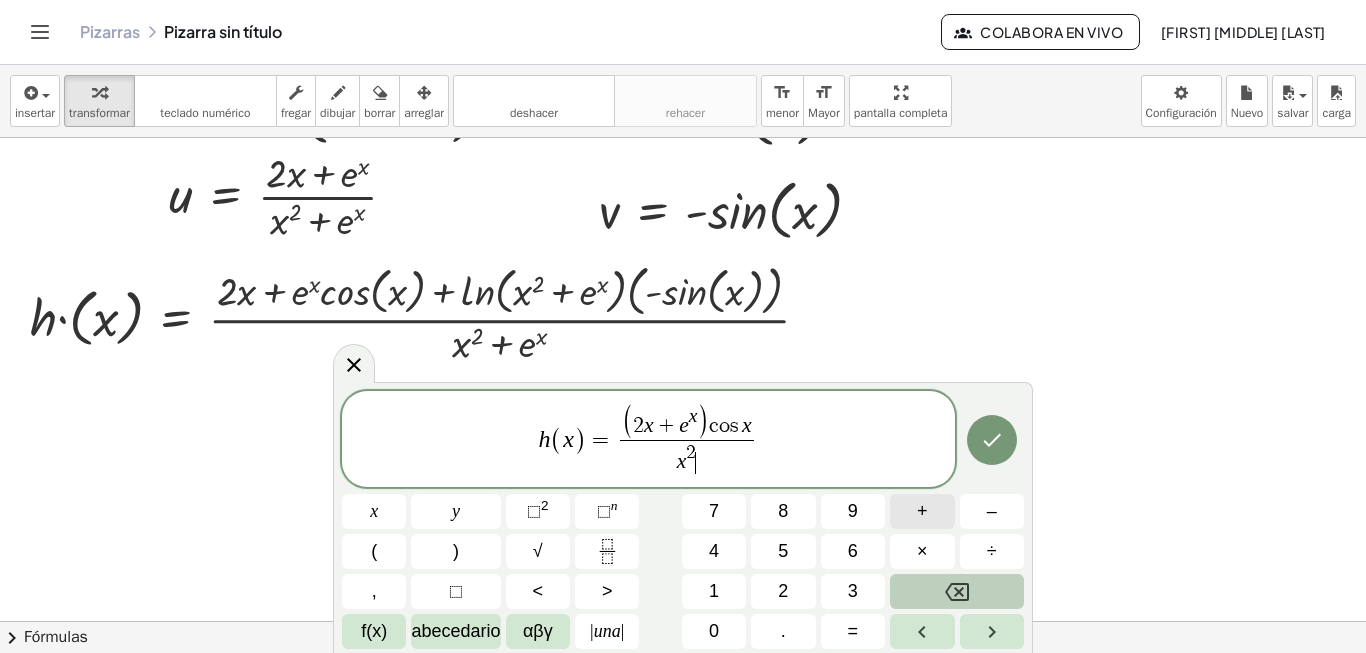click on "+" at bounding box center (922, 511) 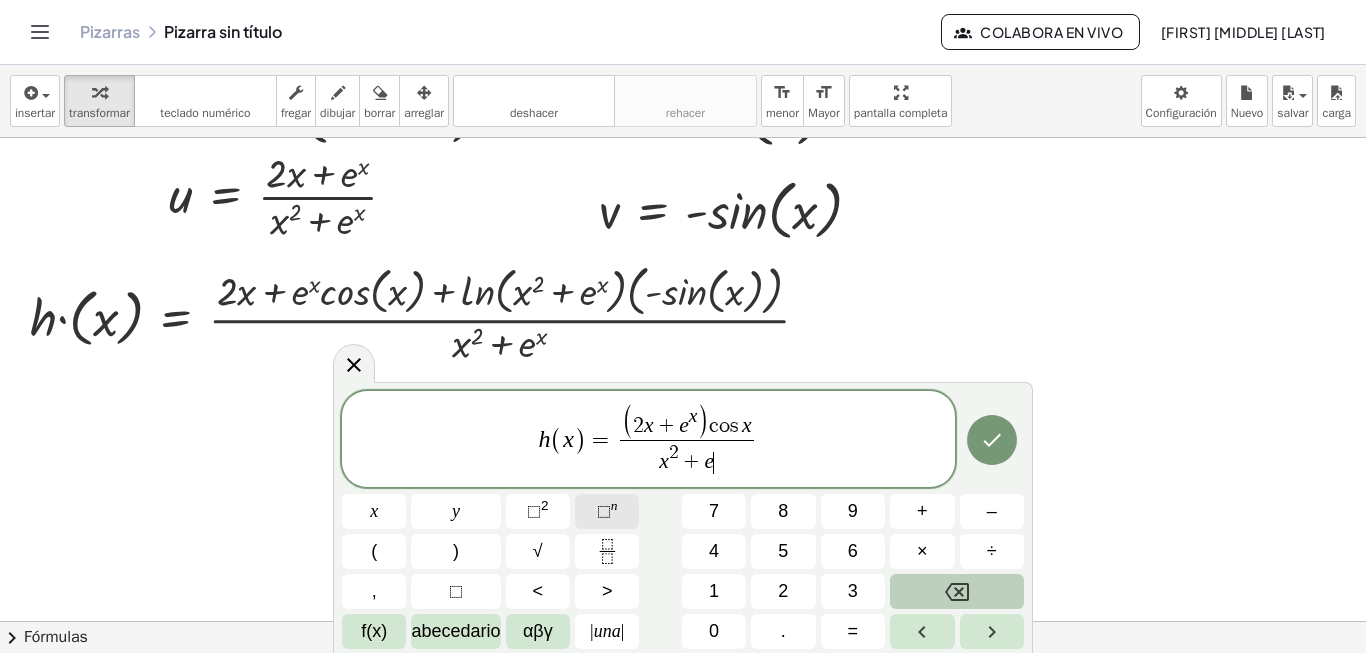 click on "⬚ n" at bounding box center [607, 511] 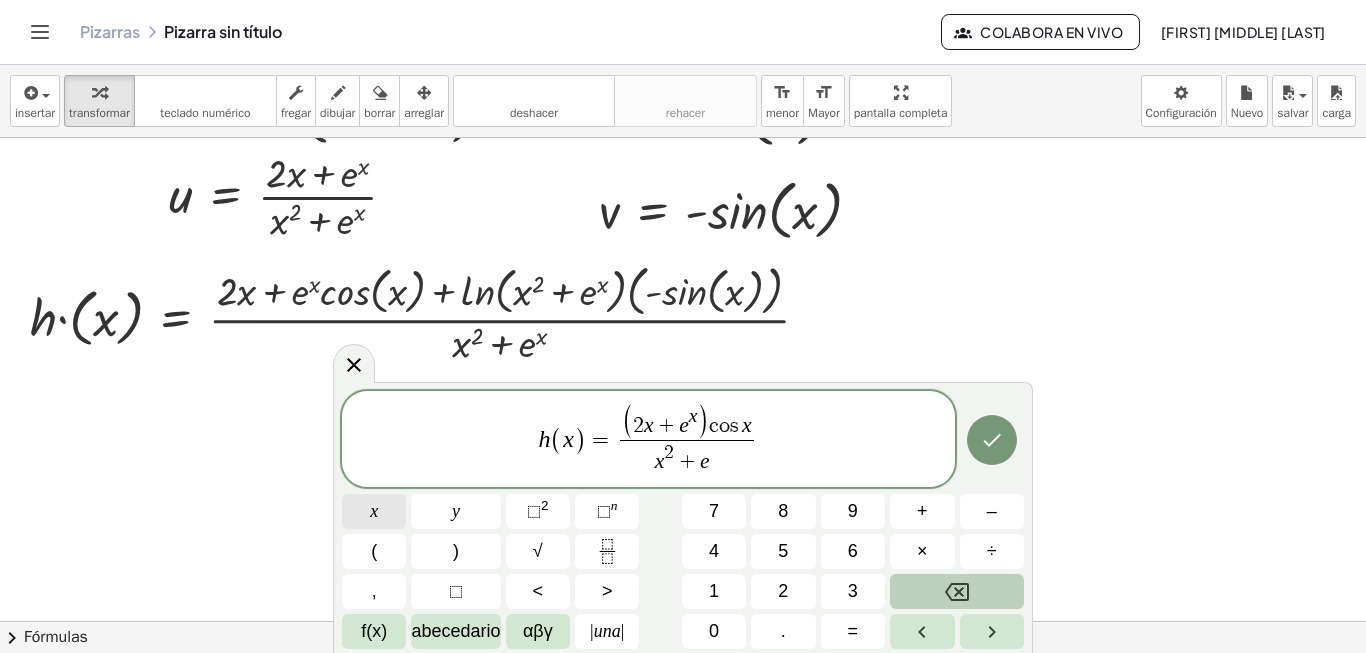 click on "x" at bounding box center (374, 511) 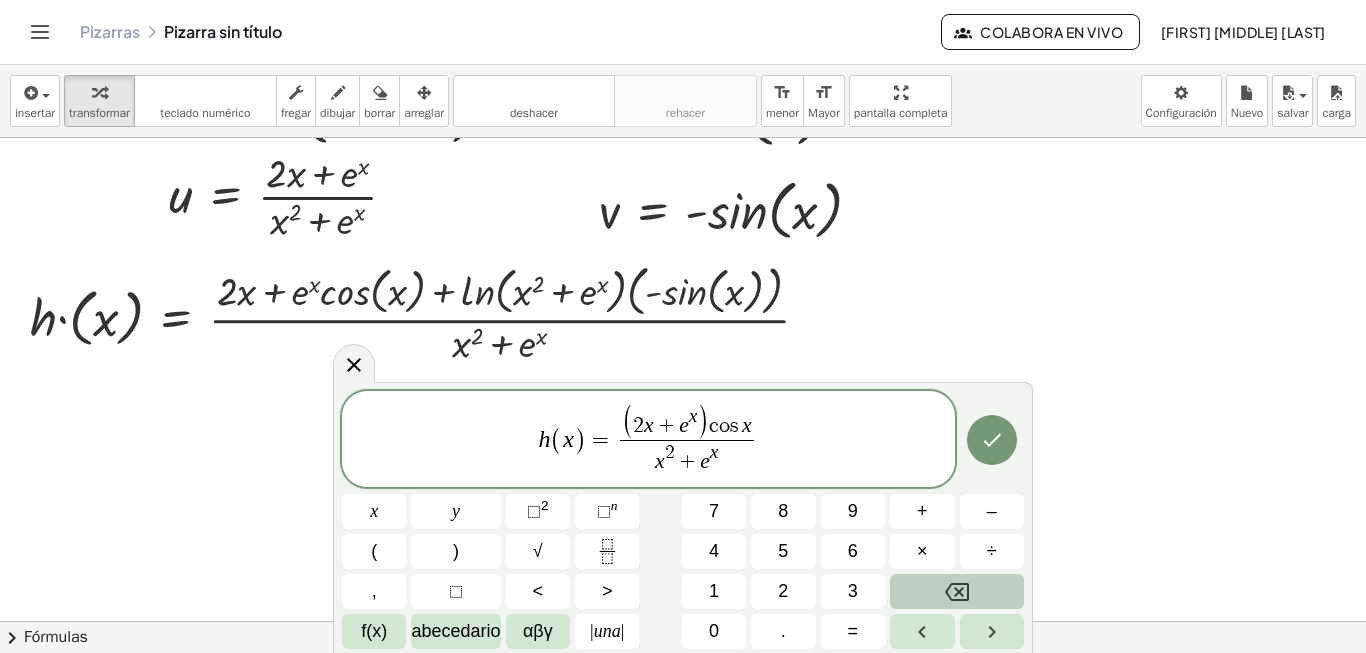 click on "h ( x ) = ( 2 x + e x ) c o s x x 2 + e x ​ ​" at bounding box center [648, 440] 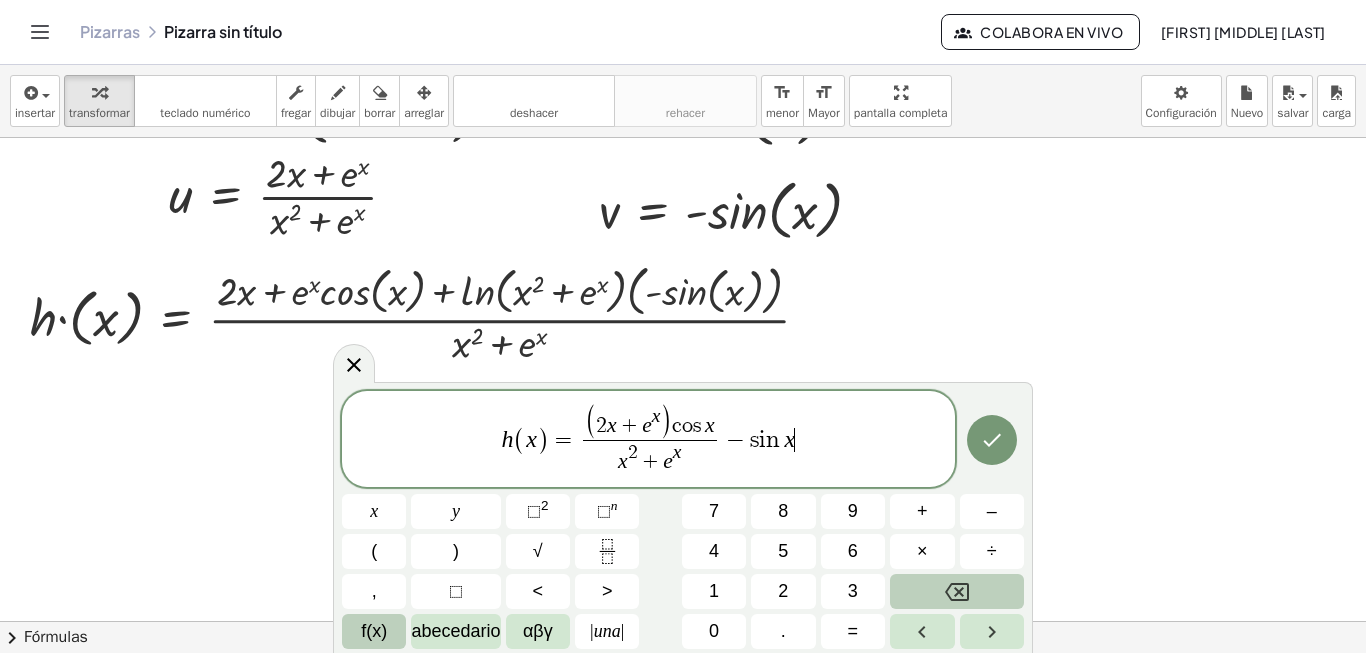 click on "f(x)" at bounding box center (374, 631) 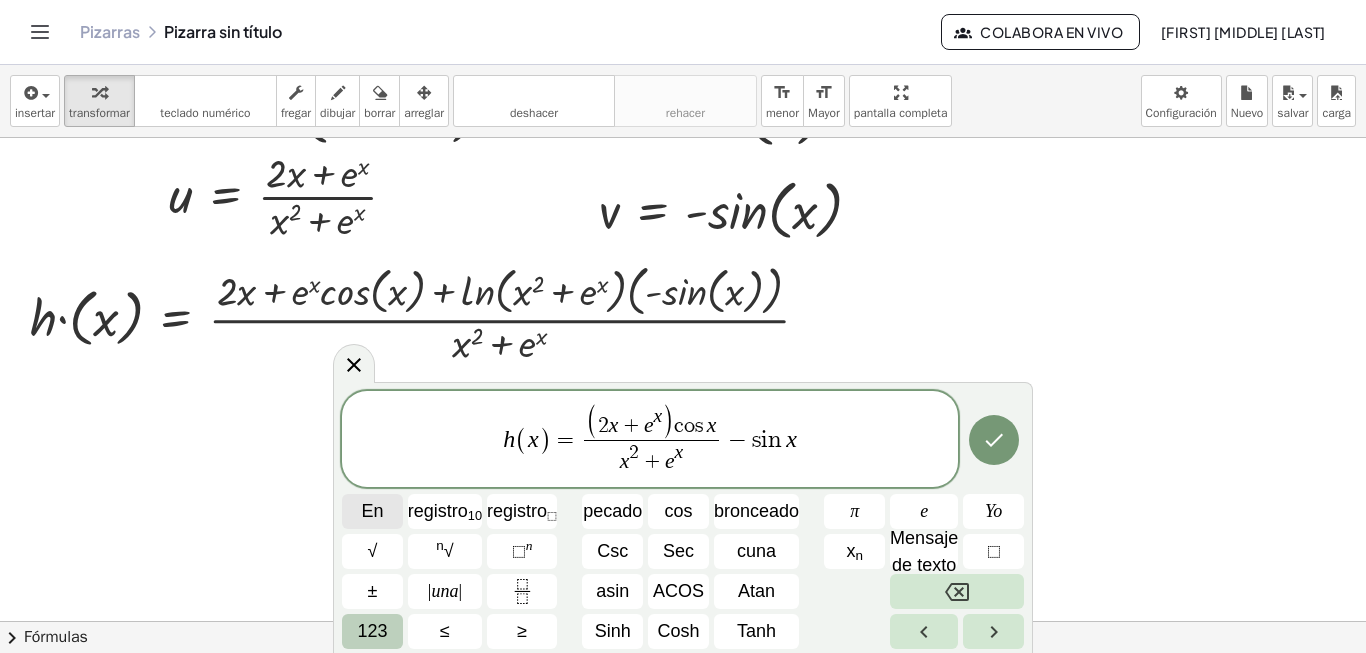 click on "En" at bounding box center (372, 511) 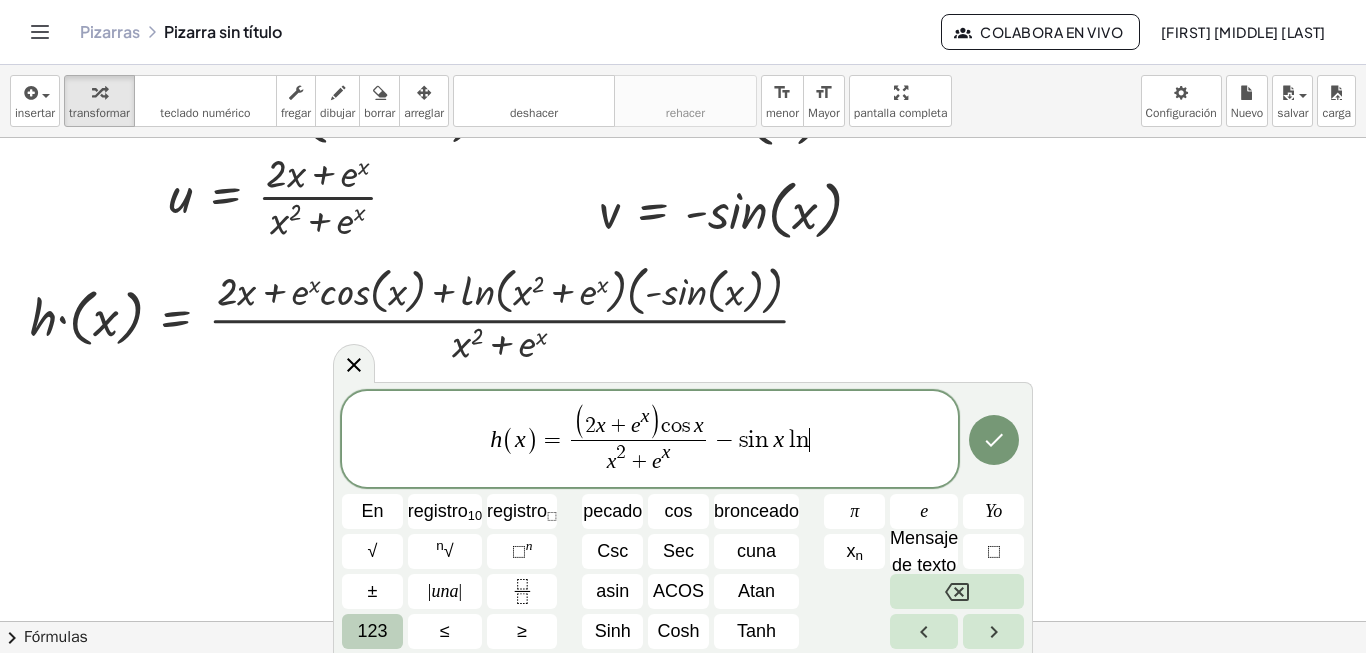 click on "123" at bounding box center [372, 631] 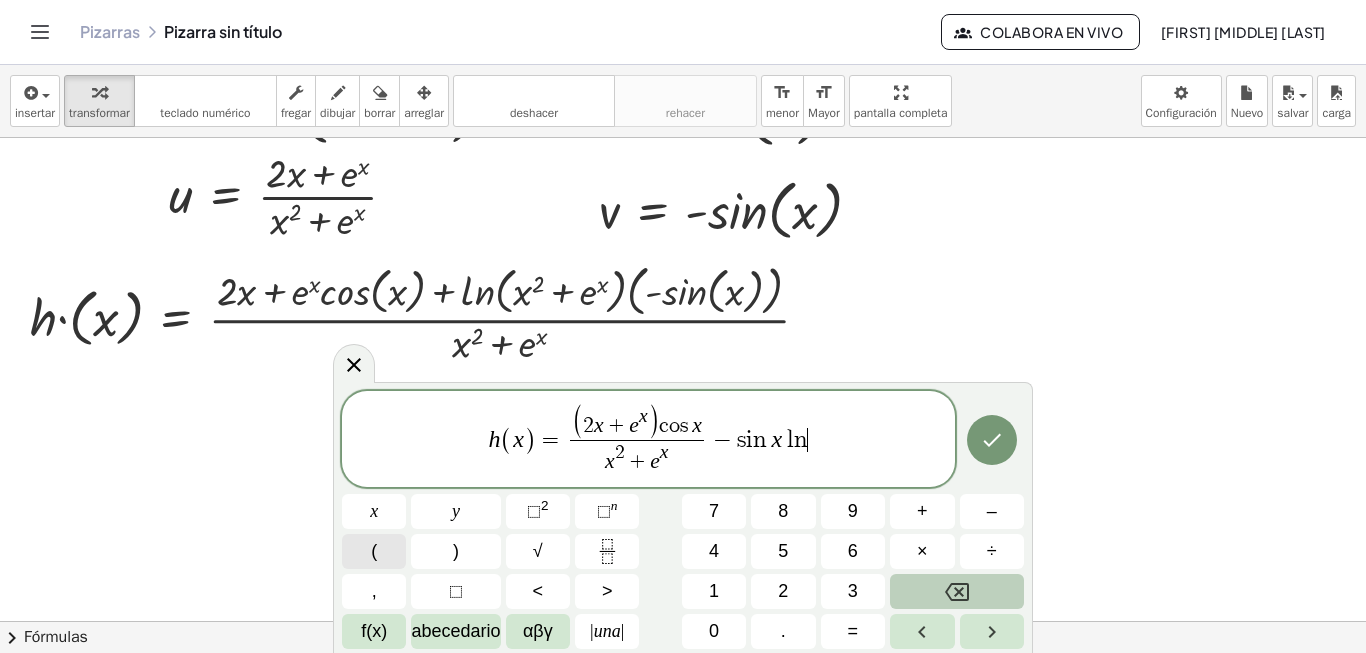 click on "(" at bounding box center [374, 551] 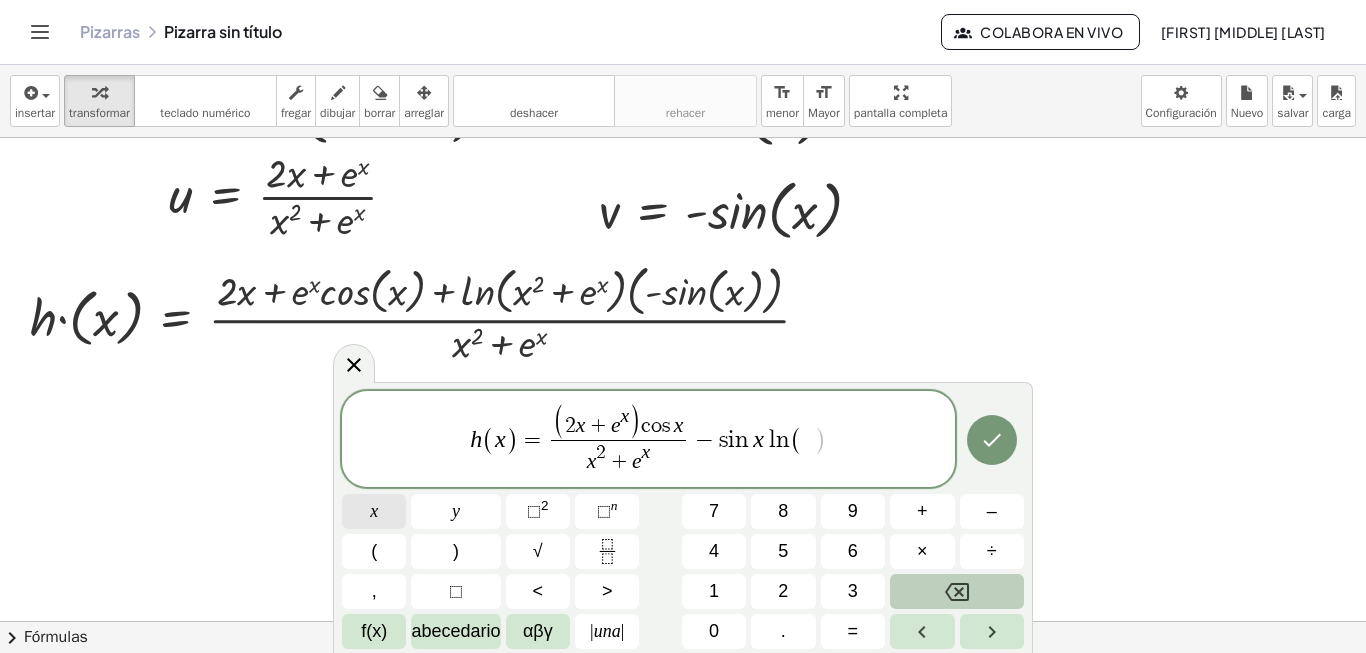 click on "x" at bounding box center [374, 511] 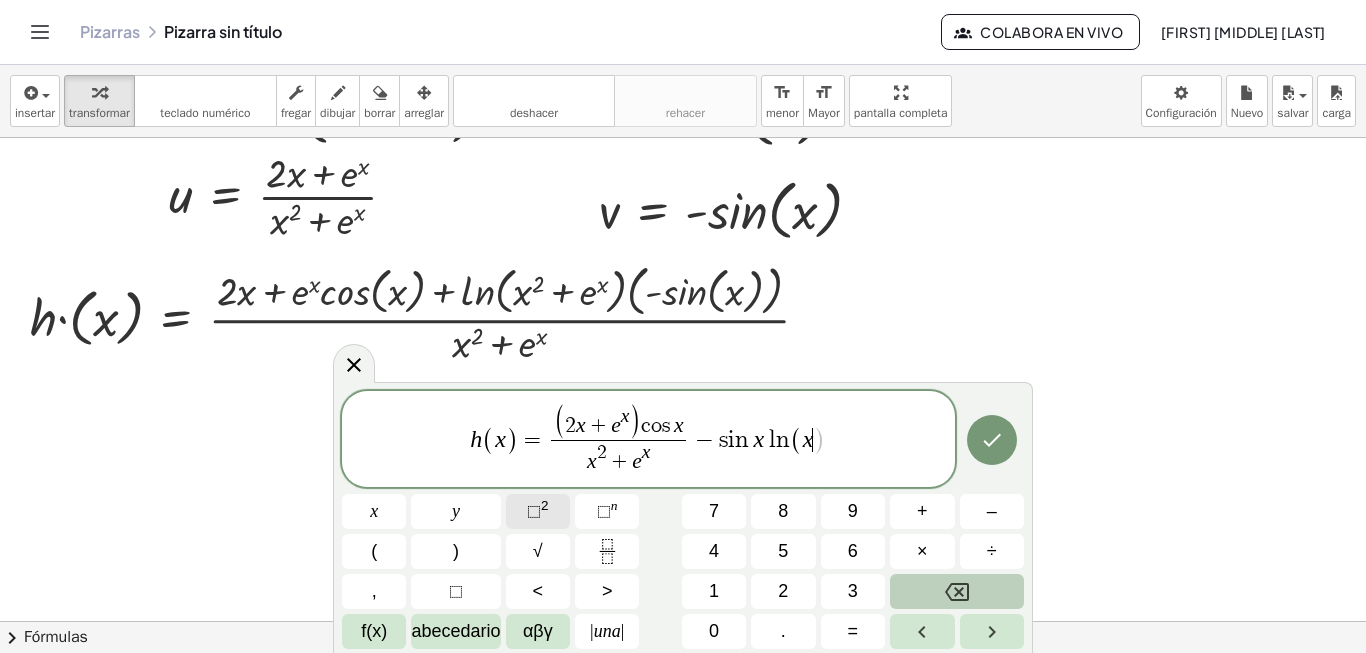 click on "⬚" at bounding box center [534, 511] 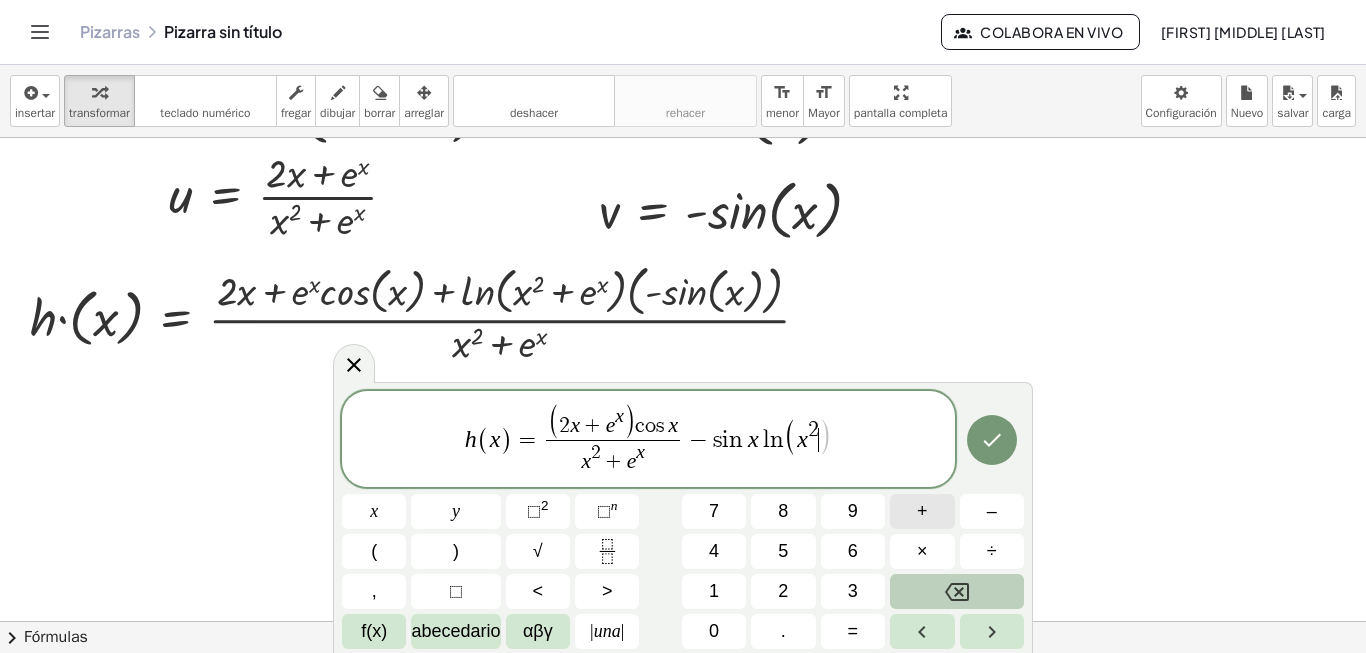 click on "+" at bounding box center [922, 511] 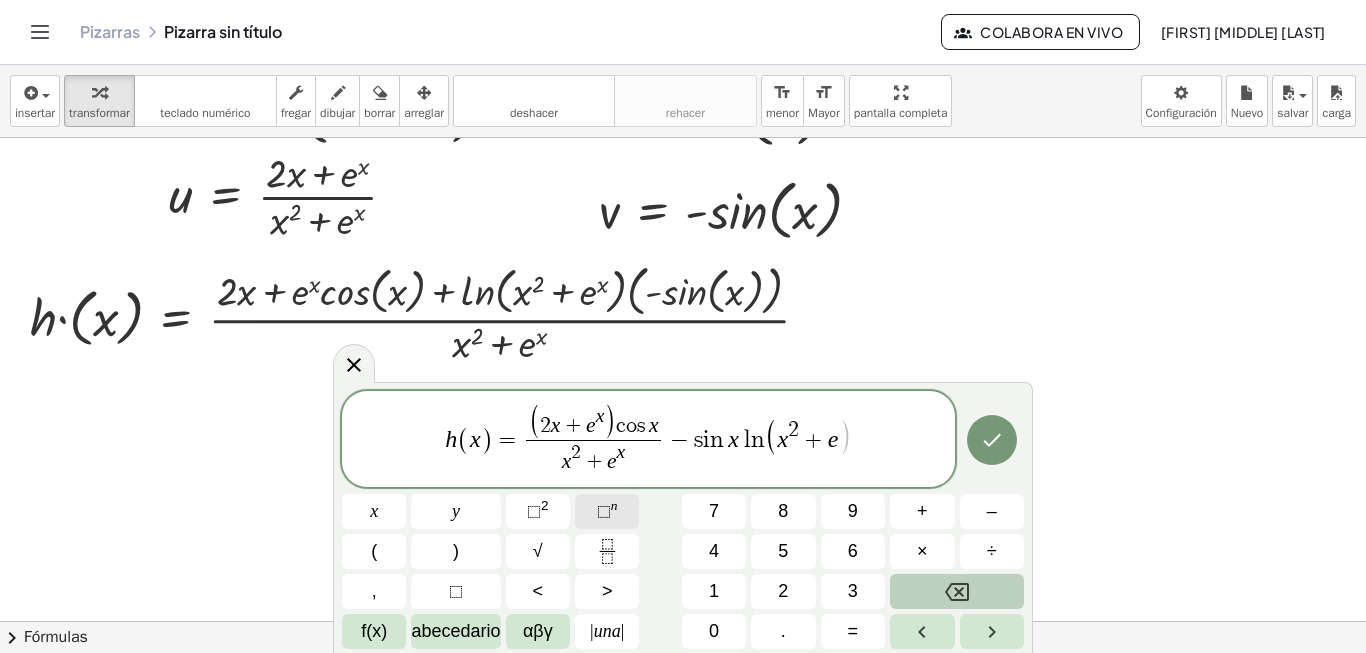 click on "n" at bounding box center [614, 505] 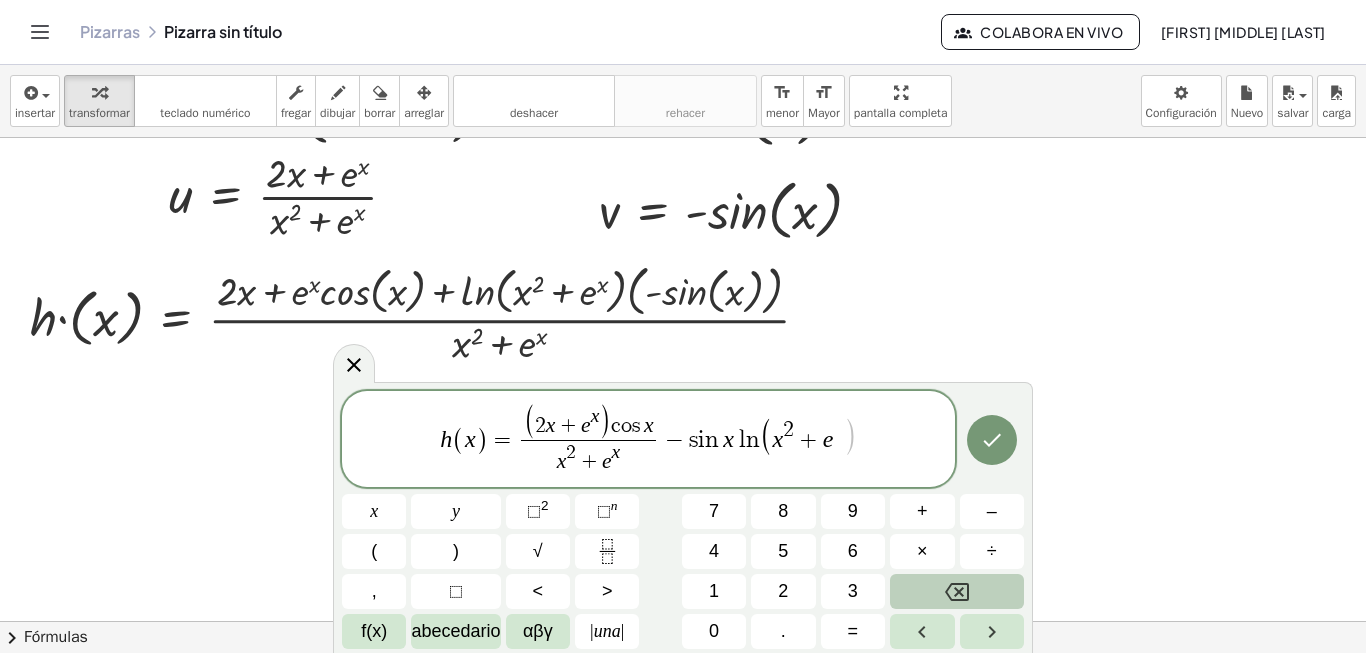 click on "h ( x ) = ( 2 x + e x ) c o s x x 2 + e x ​ − s i n x l n ( x 2 + e ​ ) x y ⬚ 2 ⬚ n 7 8 9 + – ( ) √ 4 5 6 × ÷ , ⬚ < > 1 2 3 f(x) abecedario αβγ | una | 0 . =" at bounding box center (683, 517) 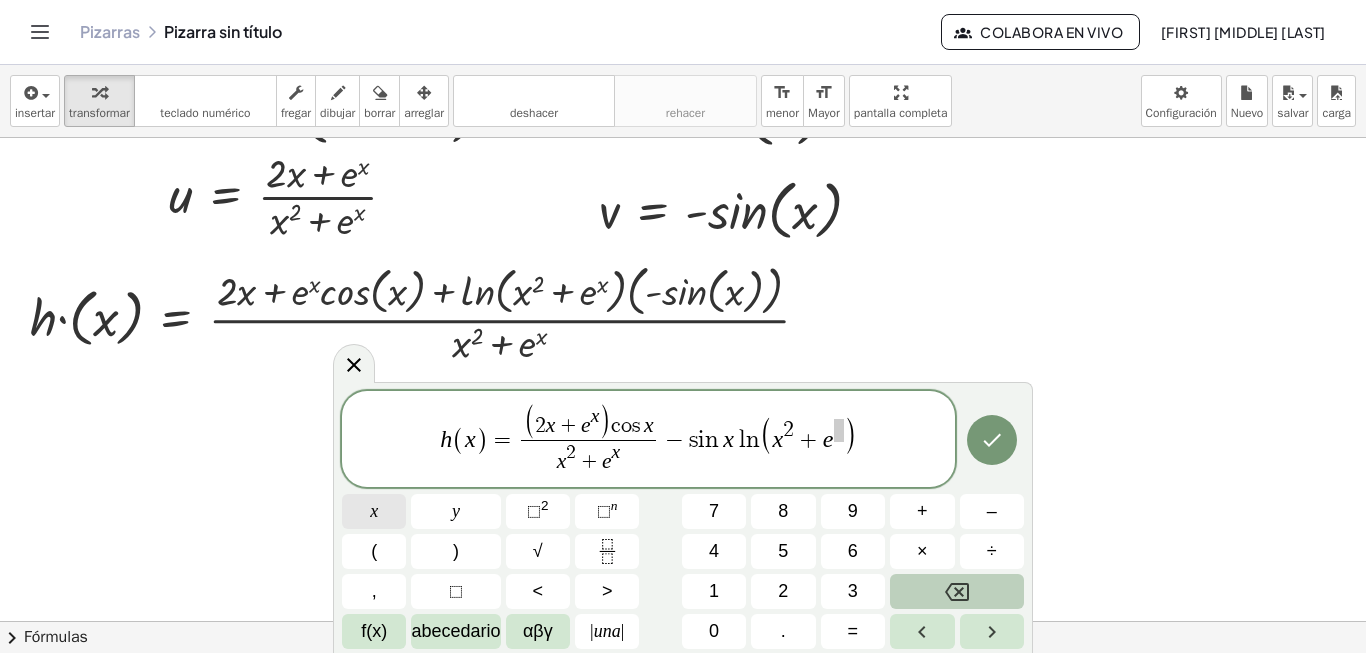 click on "x" at bounding box center [374, 511] 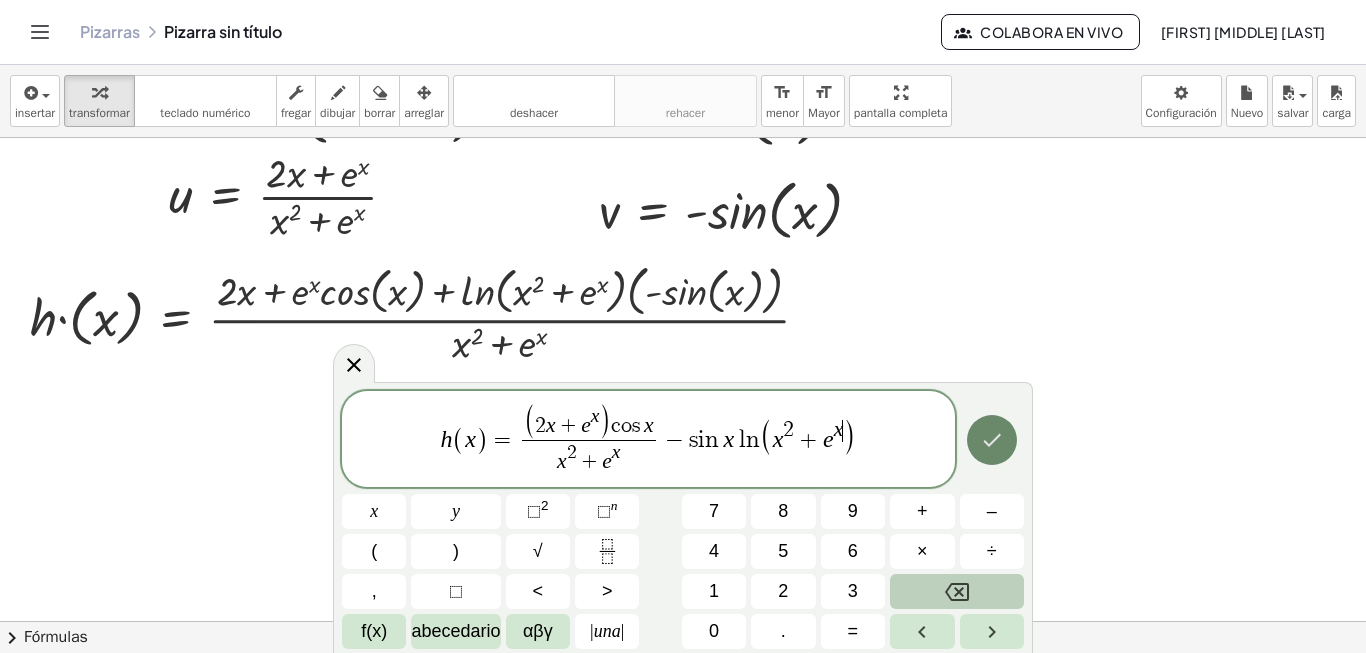 click 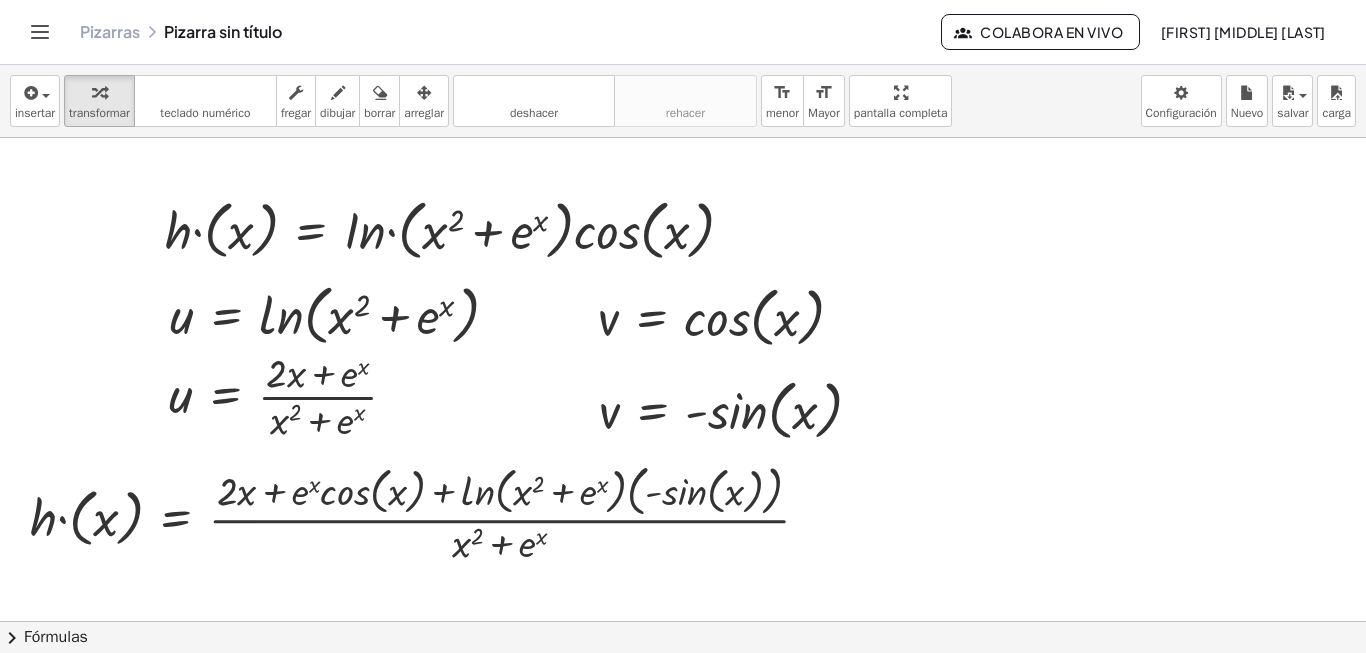 scroll, scrollTop: 0, scrollLeft: 0, axis: both 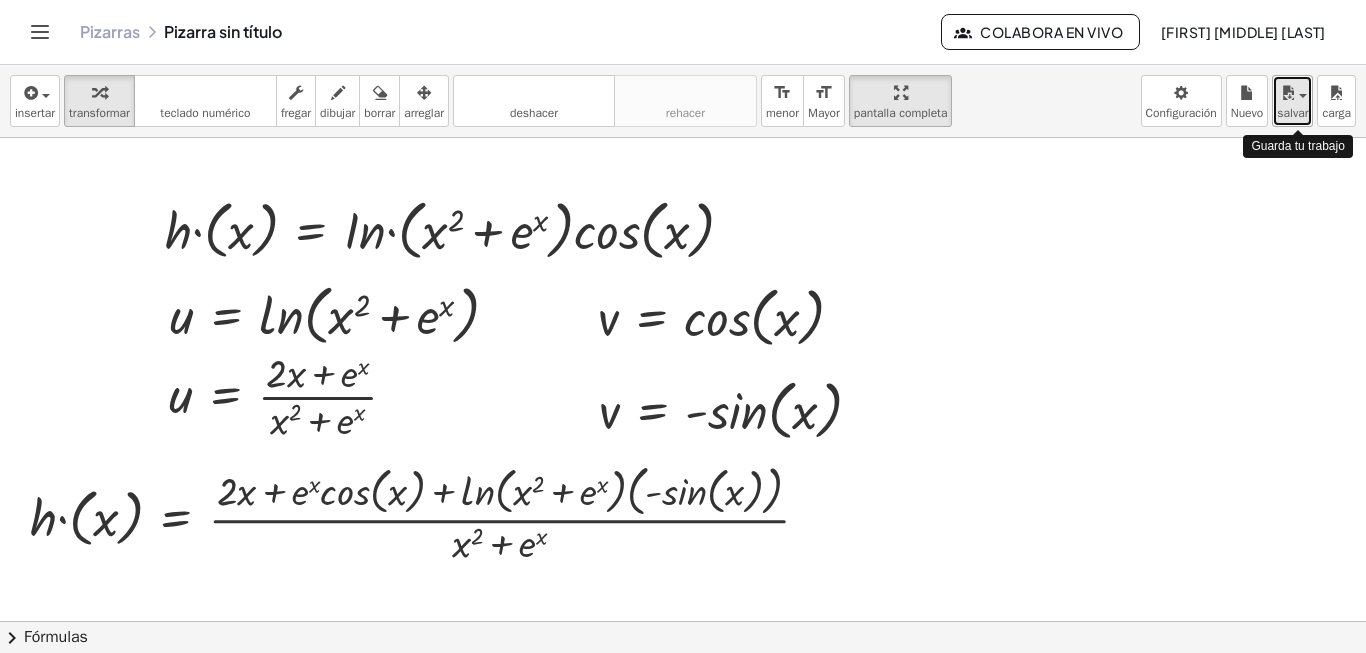 click at bounding box center (1287, 93) 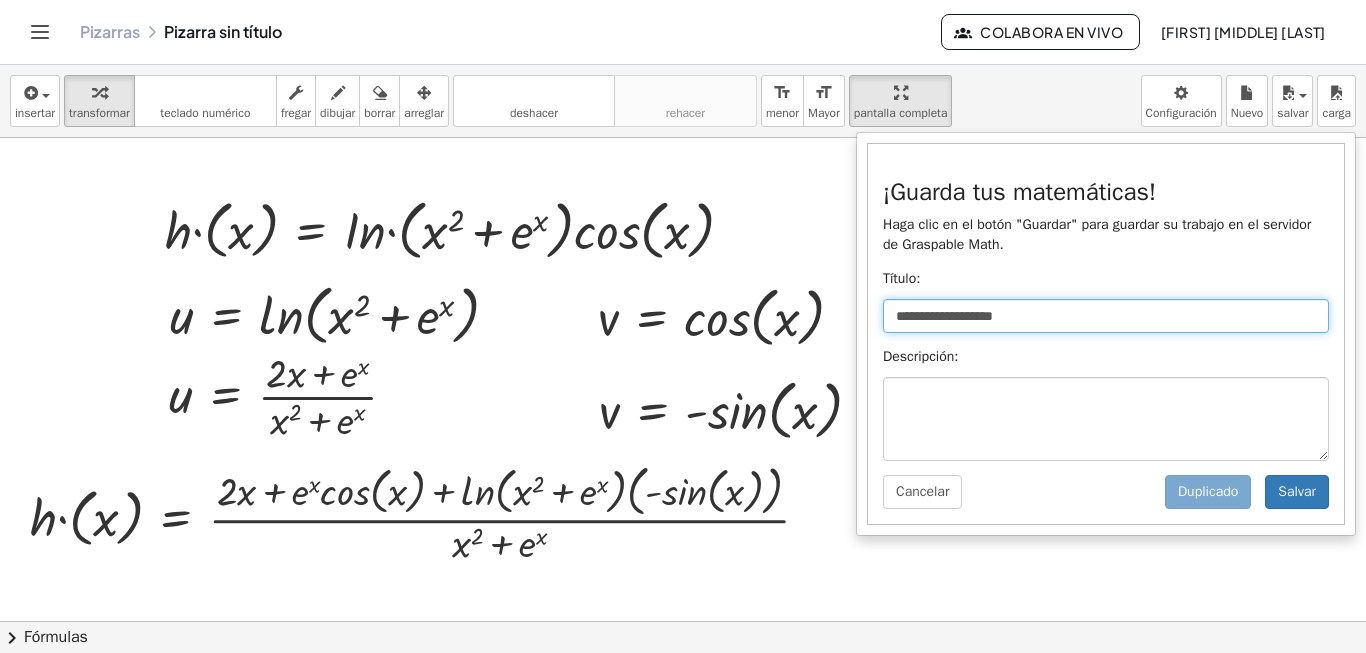 click on "**********" at bounding box center [1106, 316] 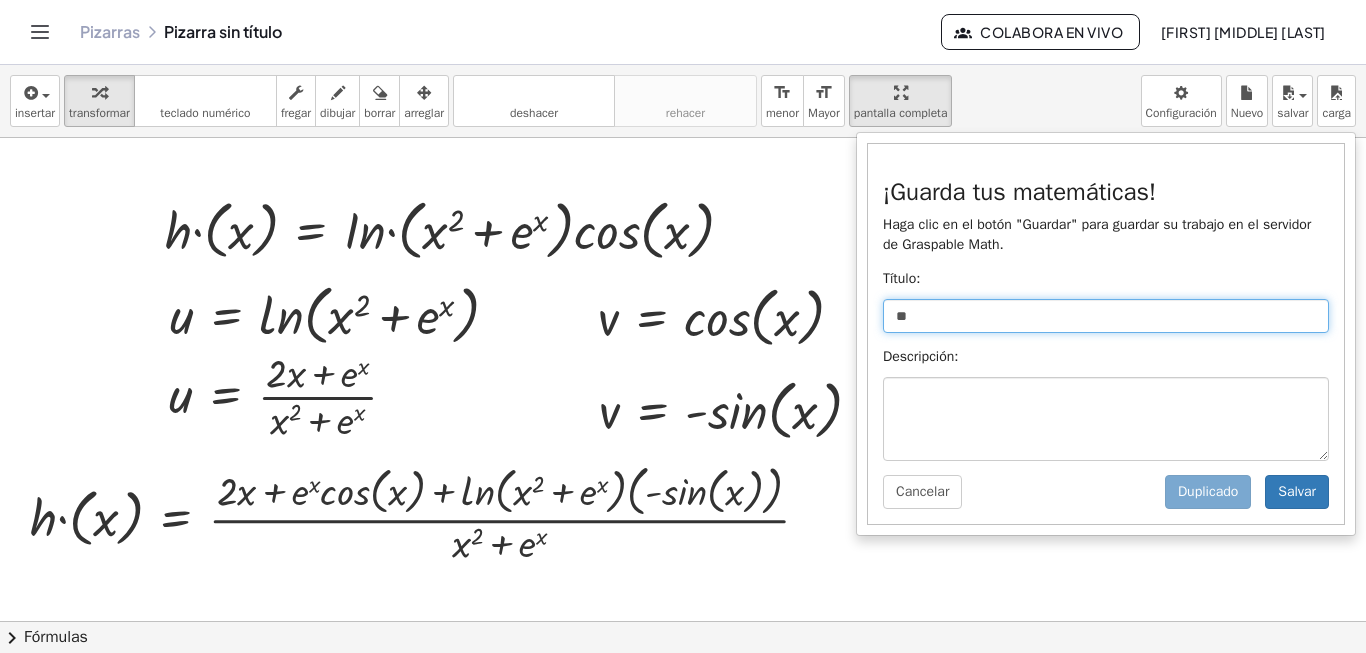 type on "*" 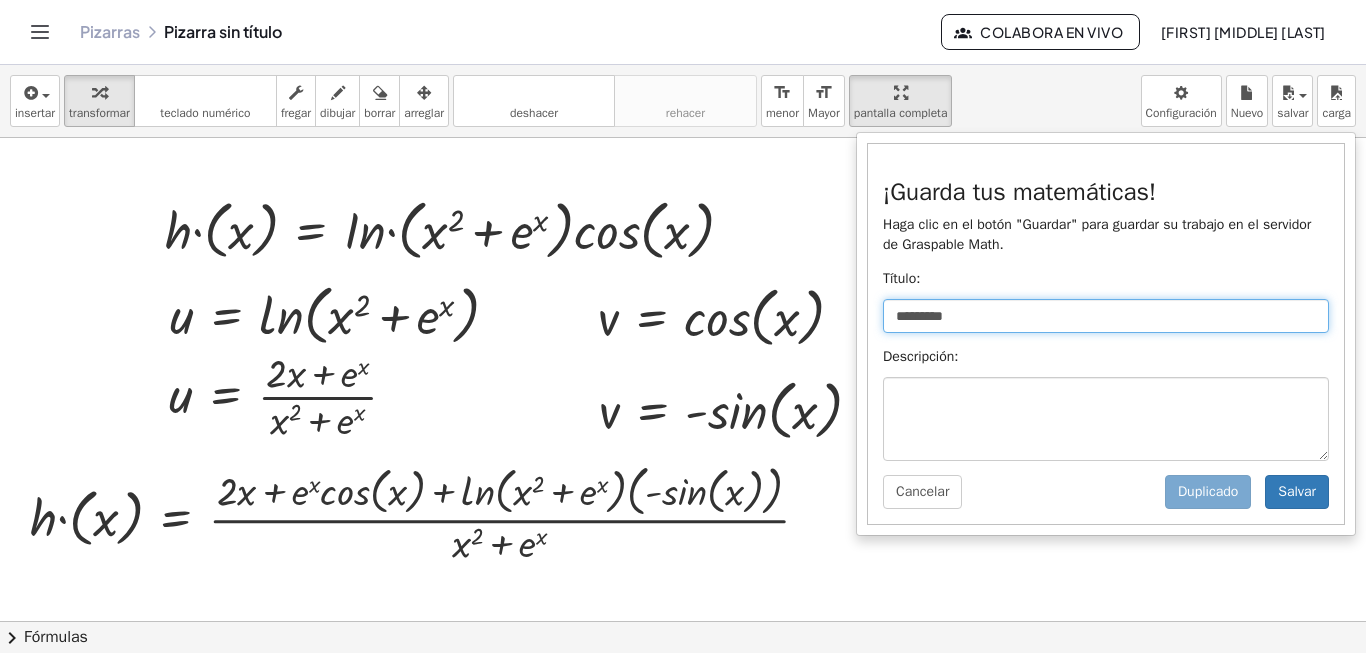 type on "*********" 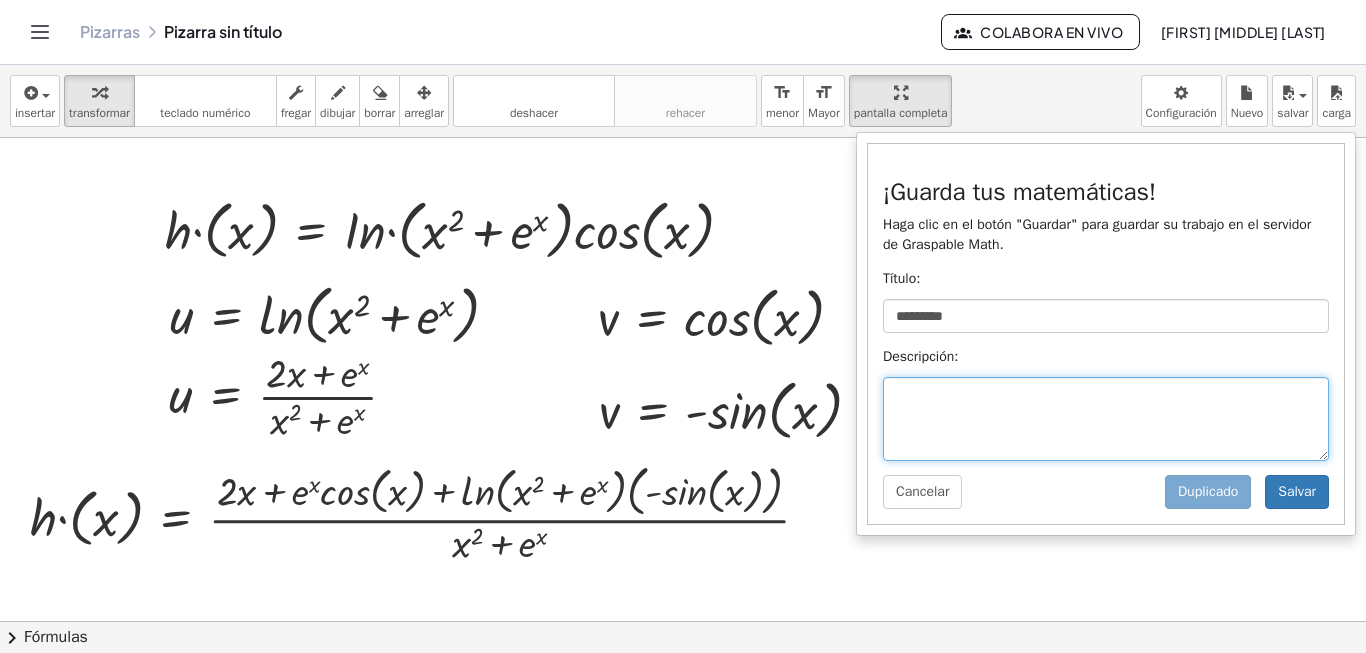 click at bounding box center (1106, 419) 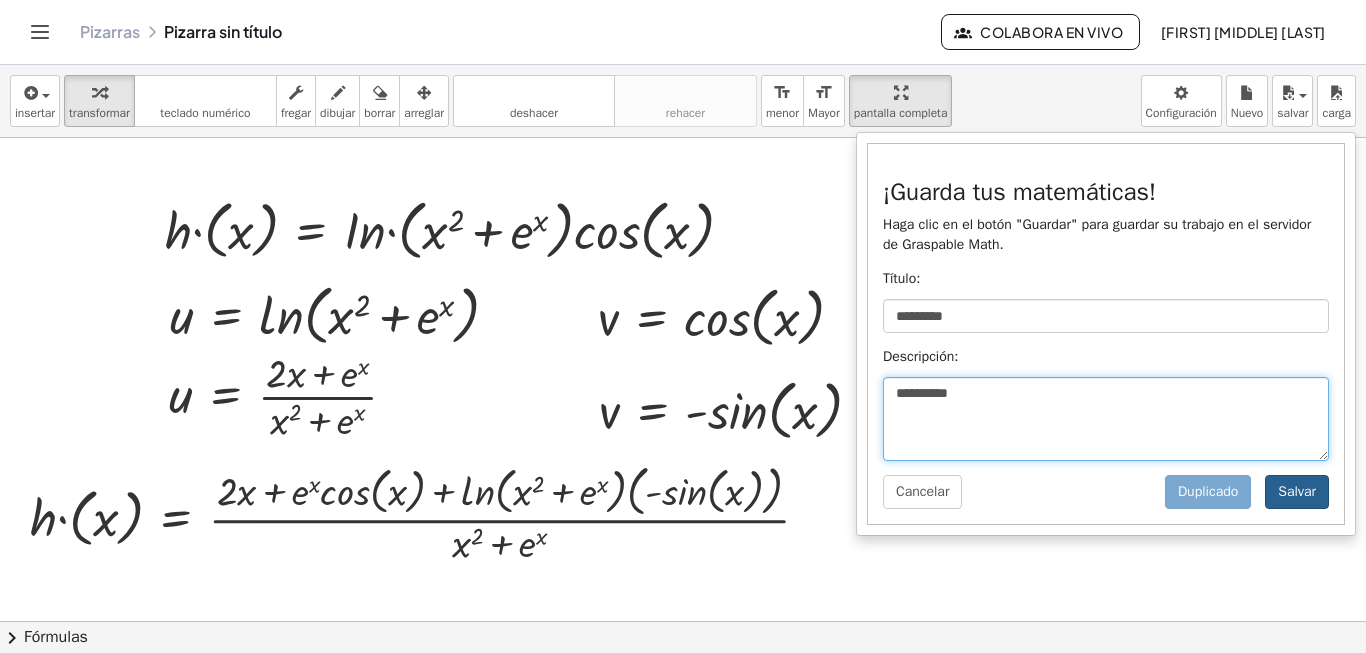 type on "**********" 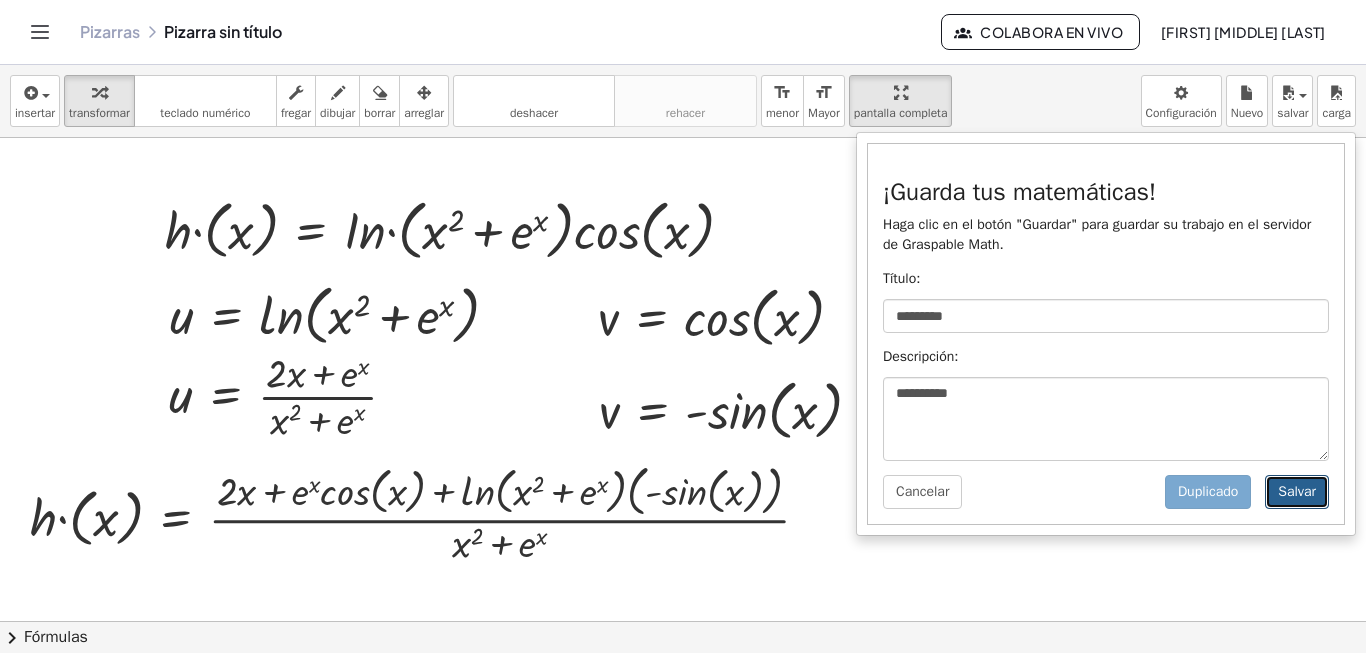 click on "Salvar" at bounding box center [1297, 492] 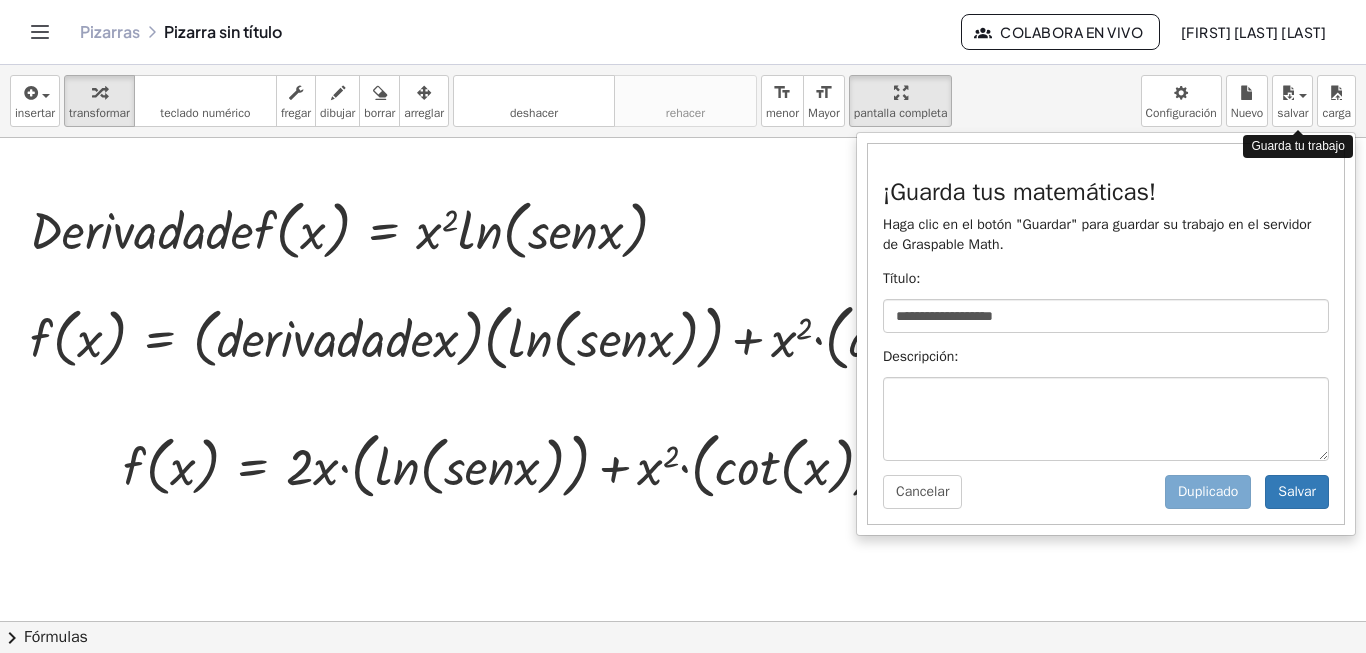 scroll, scrollTop: 0, scrollLeft: 0, axis: both 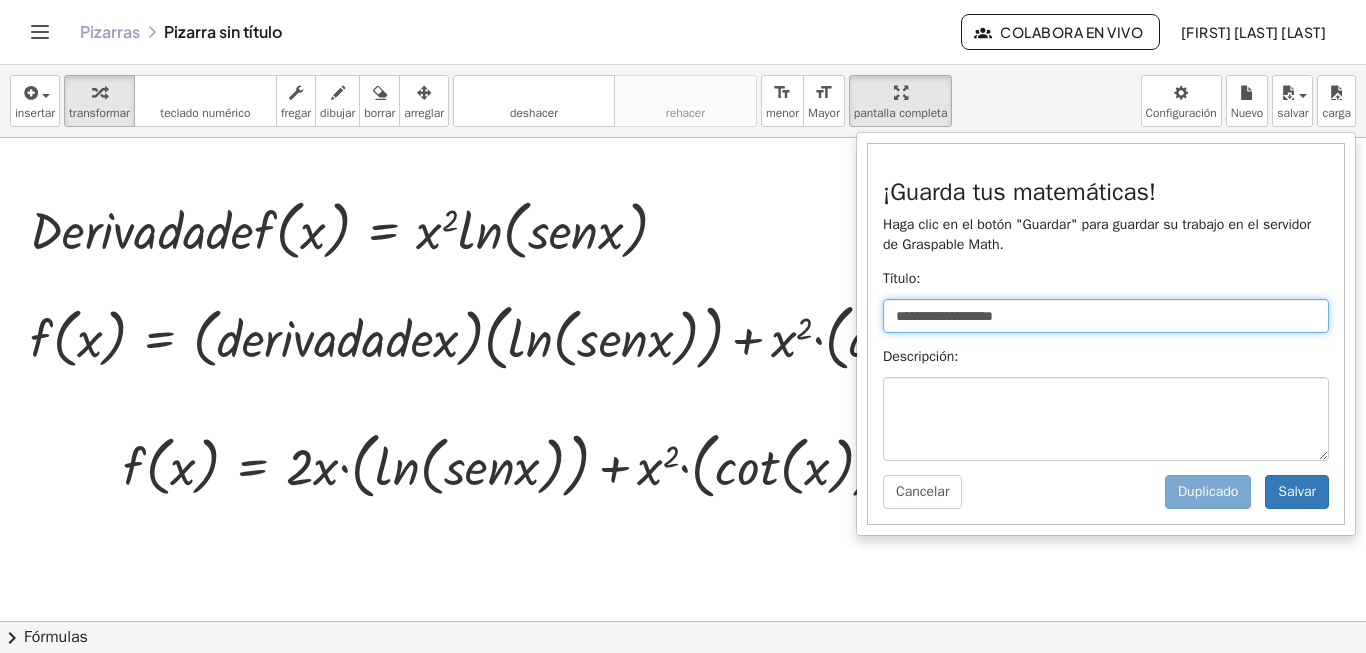 click on "**********" at bounding box center [1106, 316] 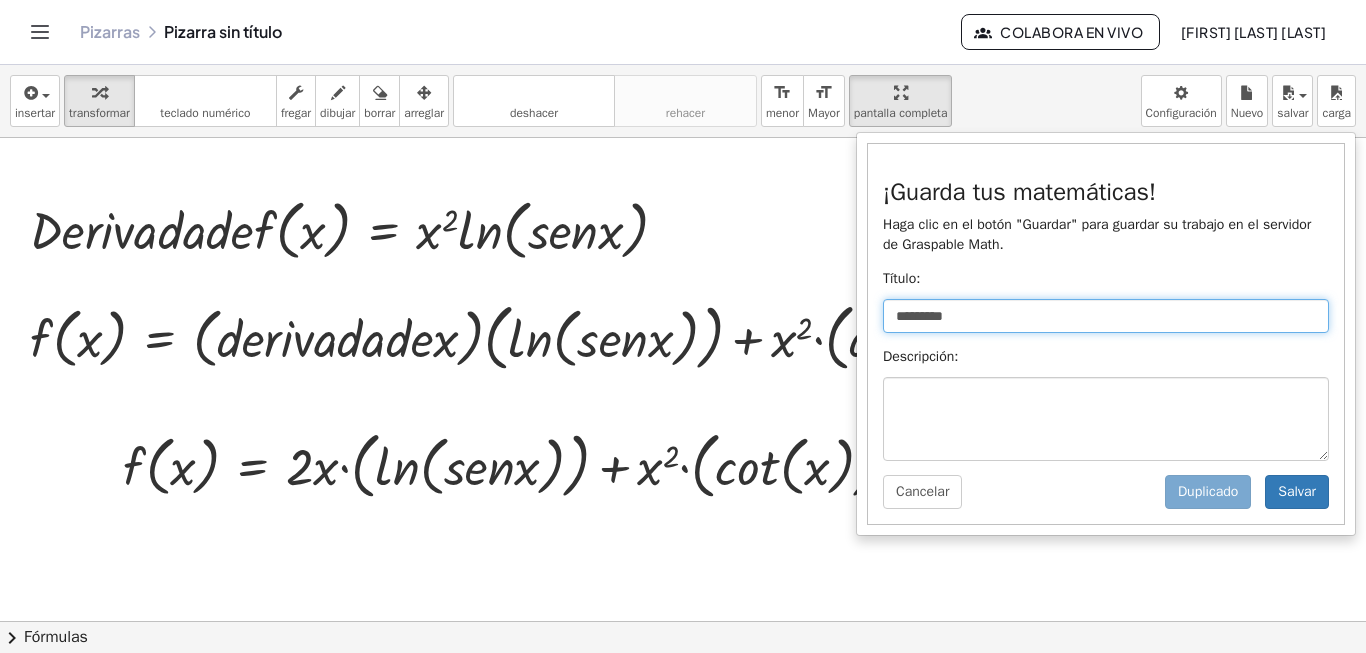 type on "*********" 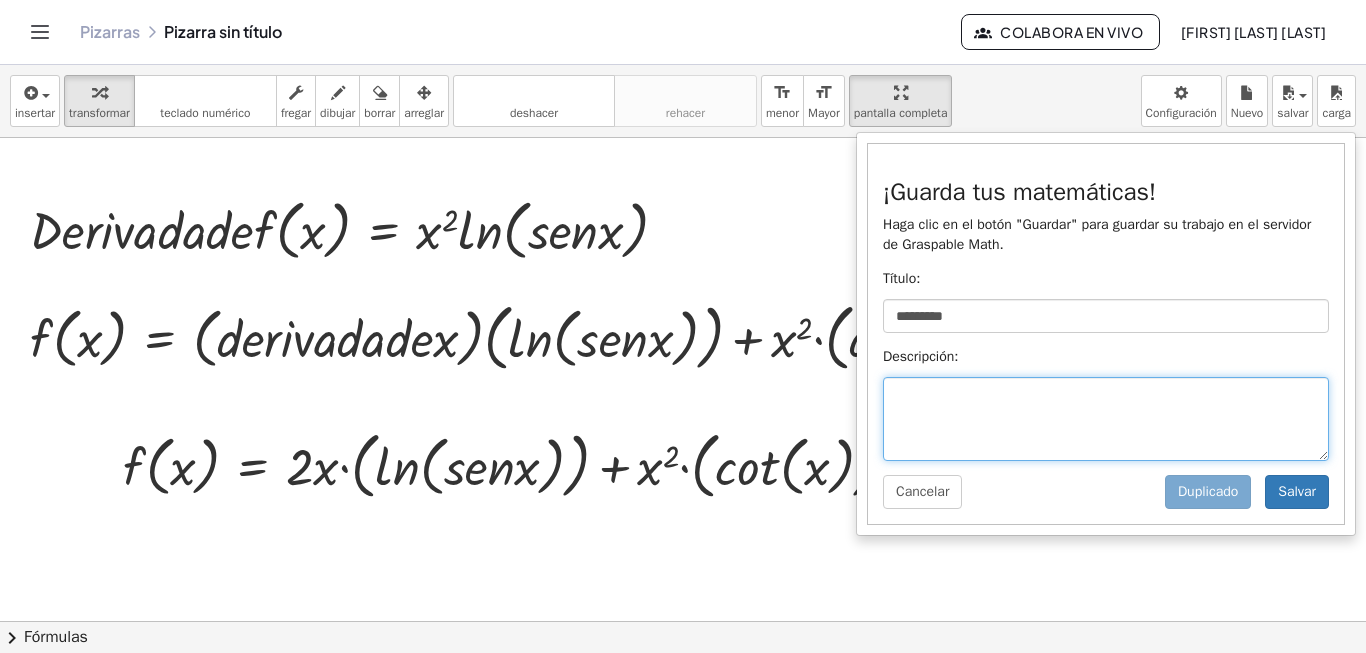 click at bounding box center [1106, 419] 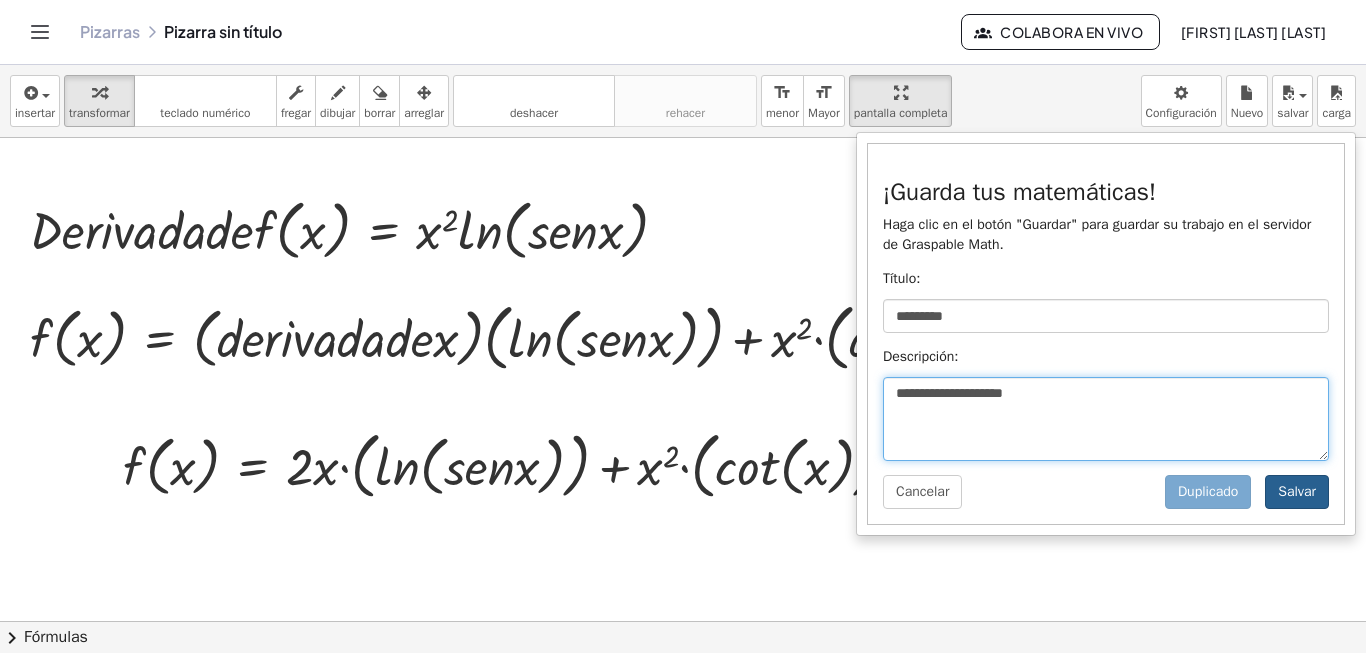 type on "**********" 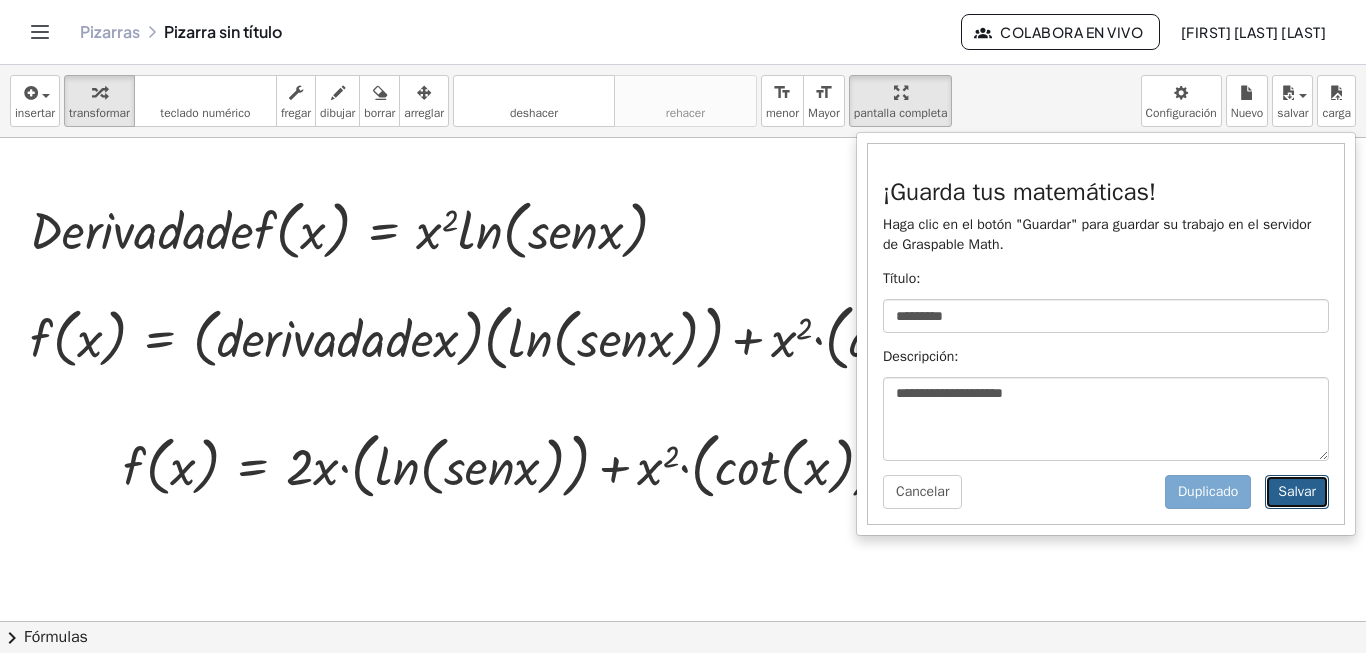 click on "Salvar" at bounding box center [1297, 492] 